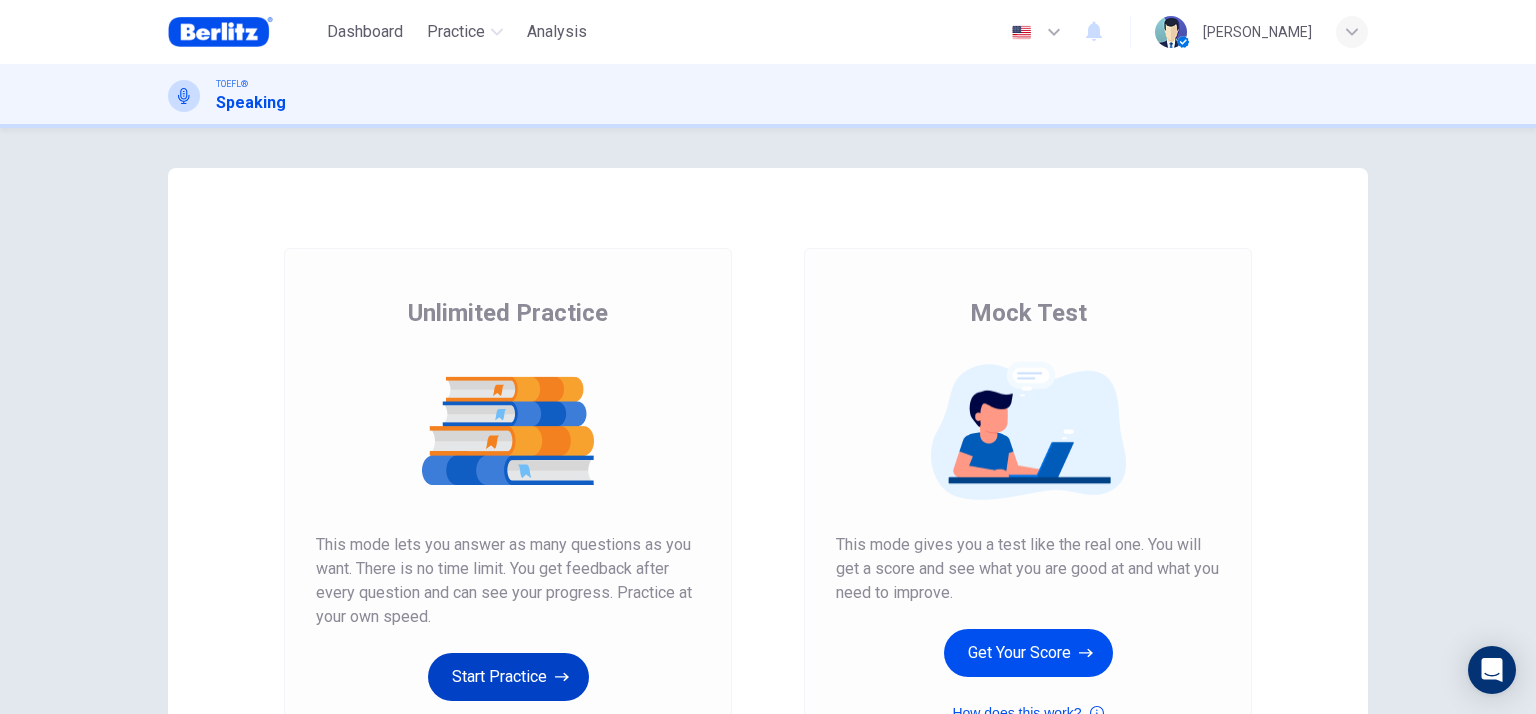 scroll, scrollTop: 0, scrollLeft: 0, axis: both 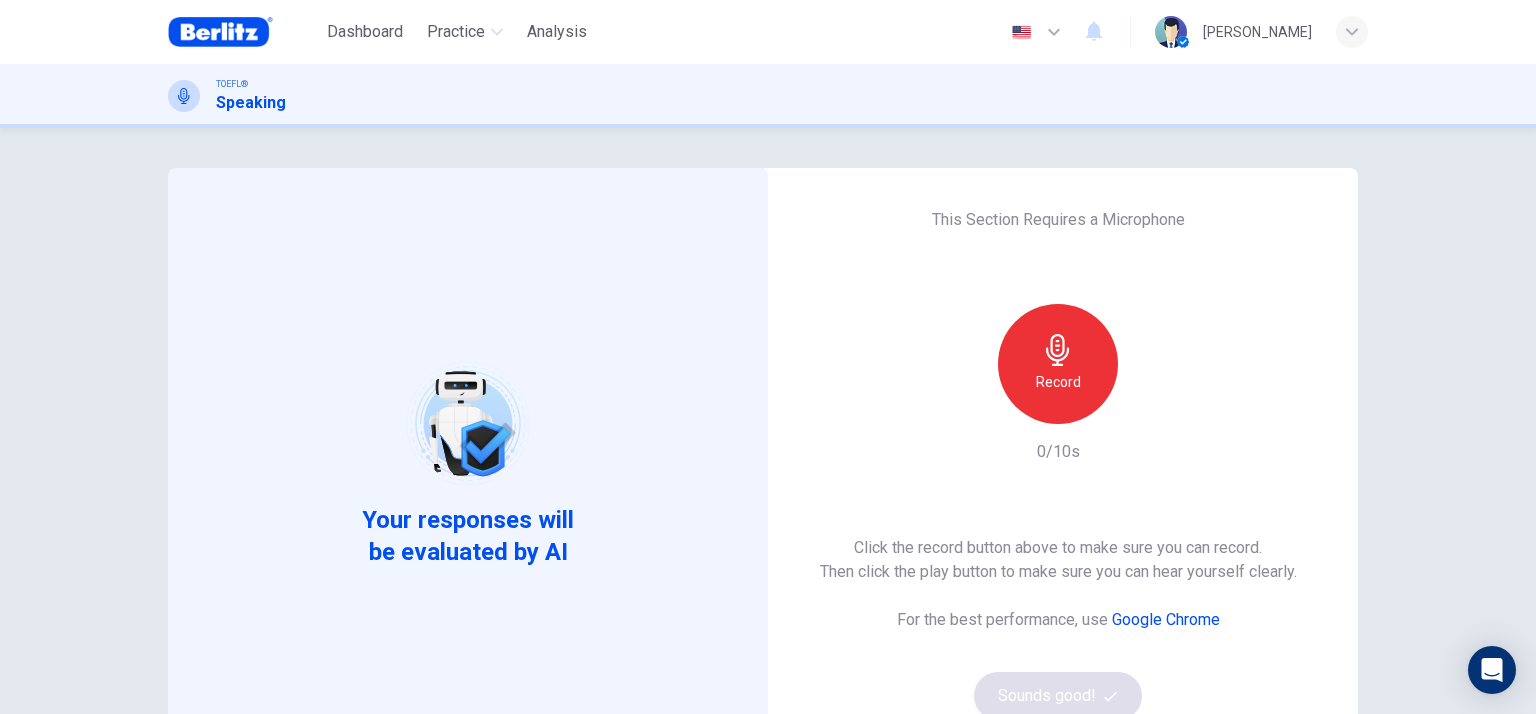 click 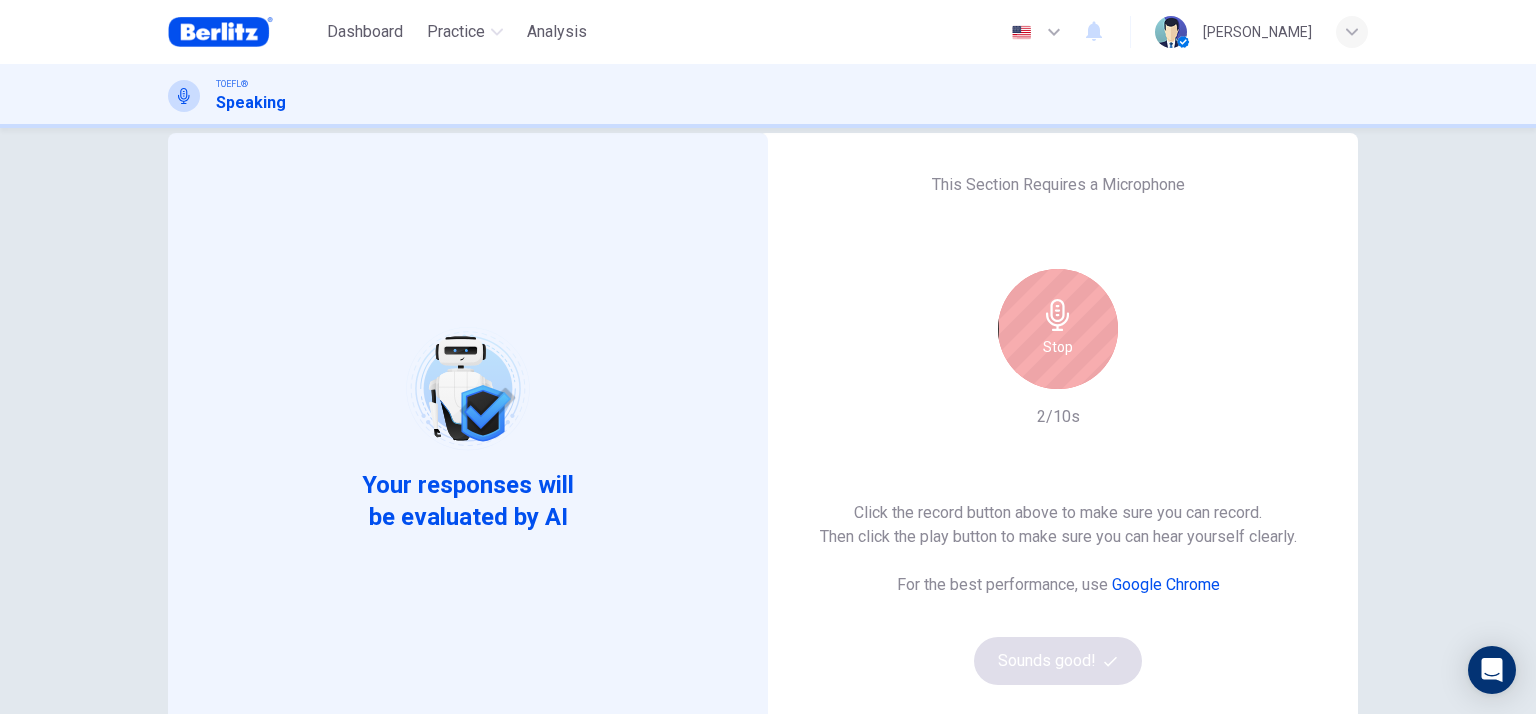 scroll, scrollTop: 0, scrollLeft: 0, axis: both 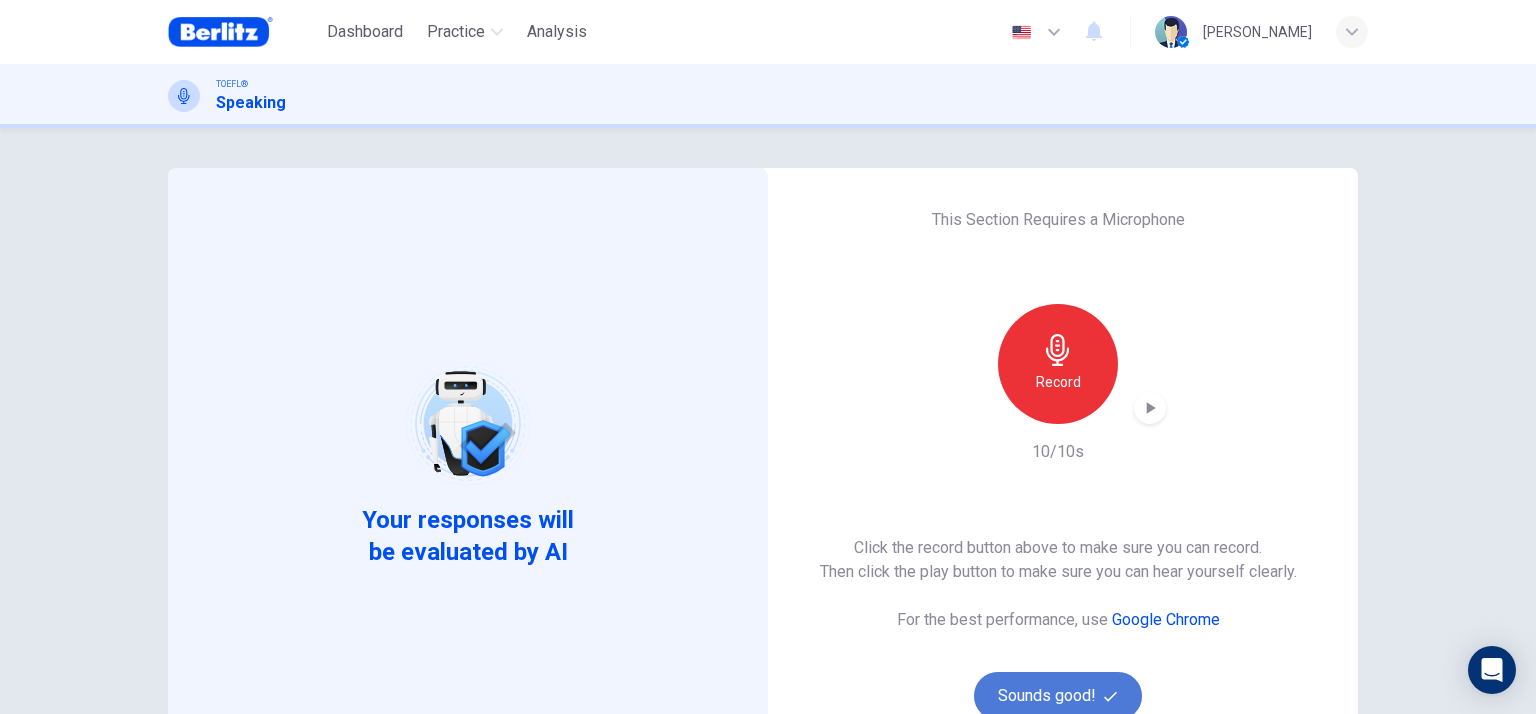 click on "Sounds good!" at bounding box center [1058, 696] 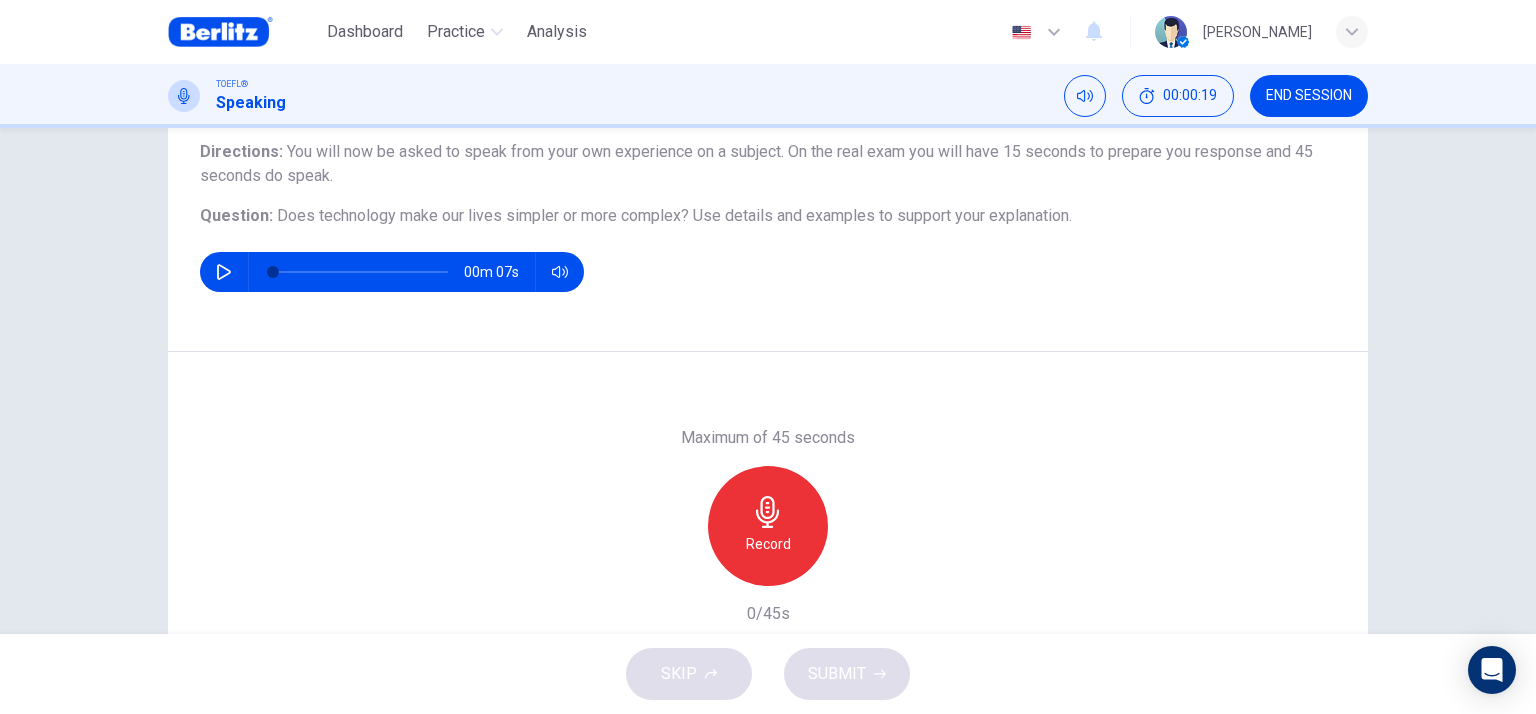 scroll, scrollTop: 200, scrollLeft: 0, axis: vertical 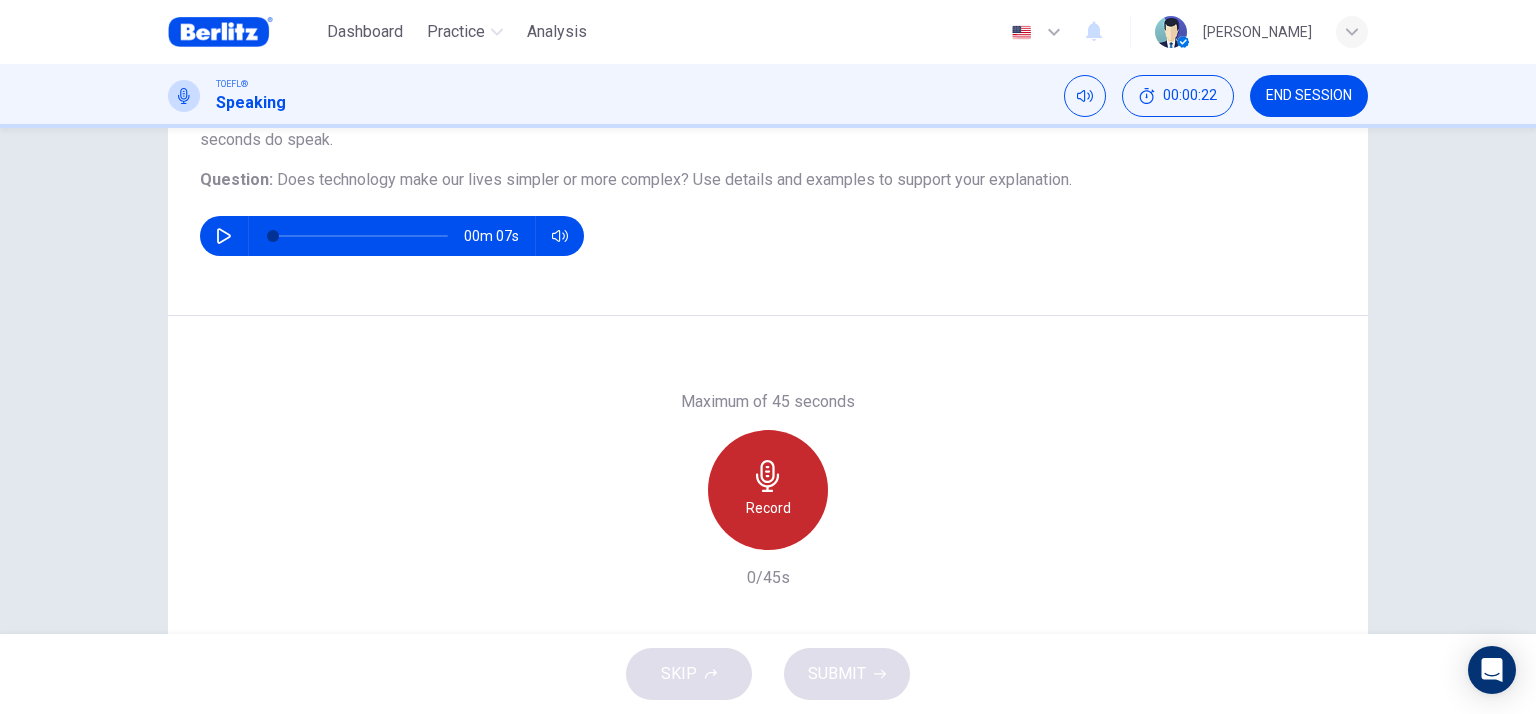 click 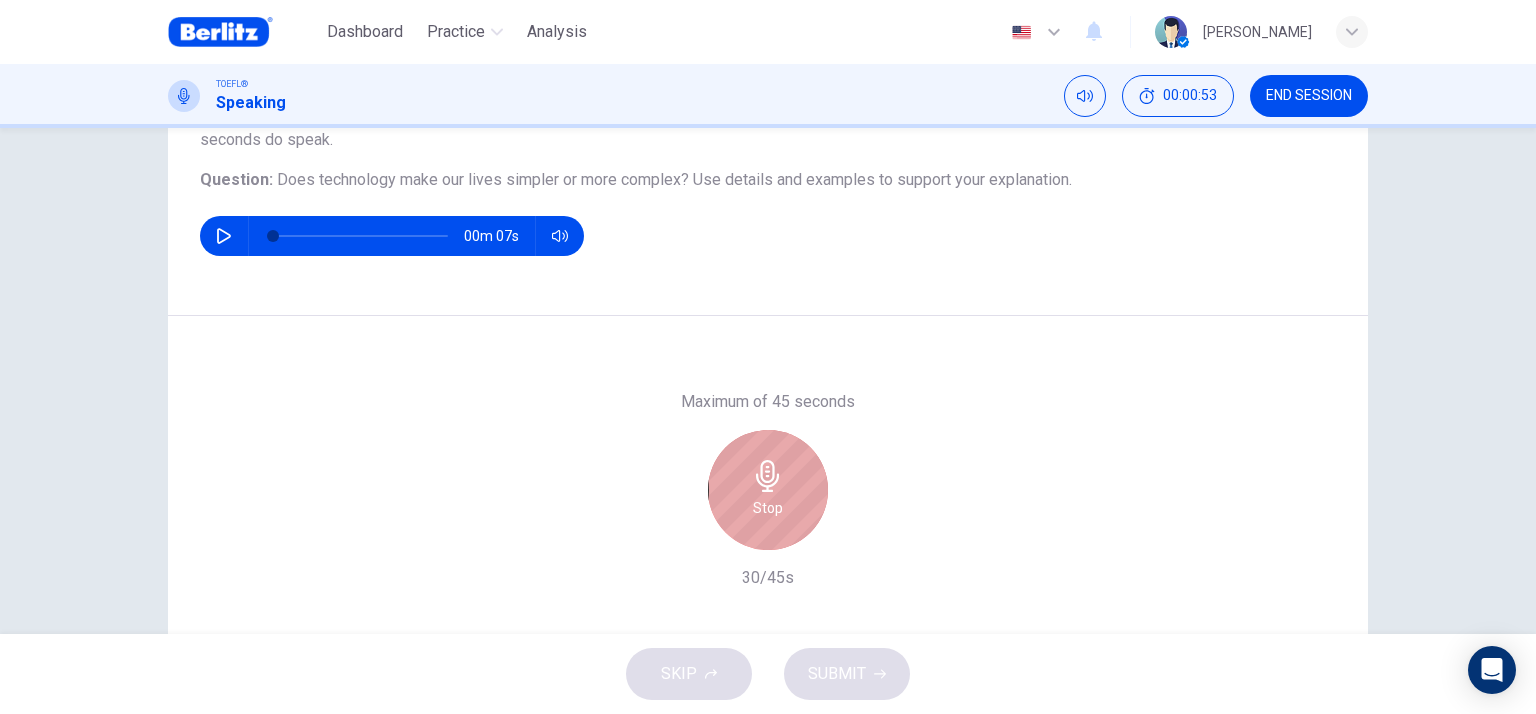 click on "Stop" at bounding box center [768, 508] 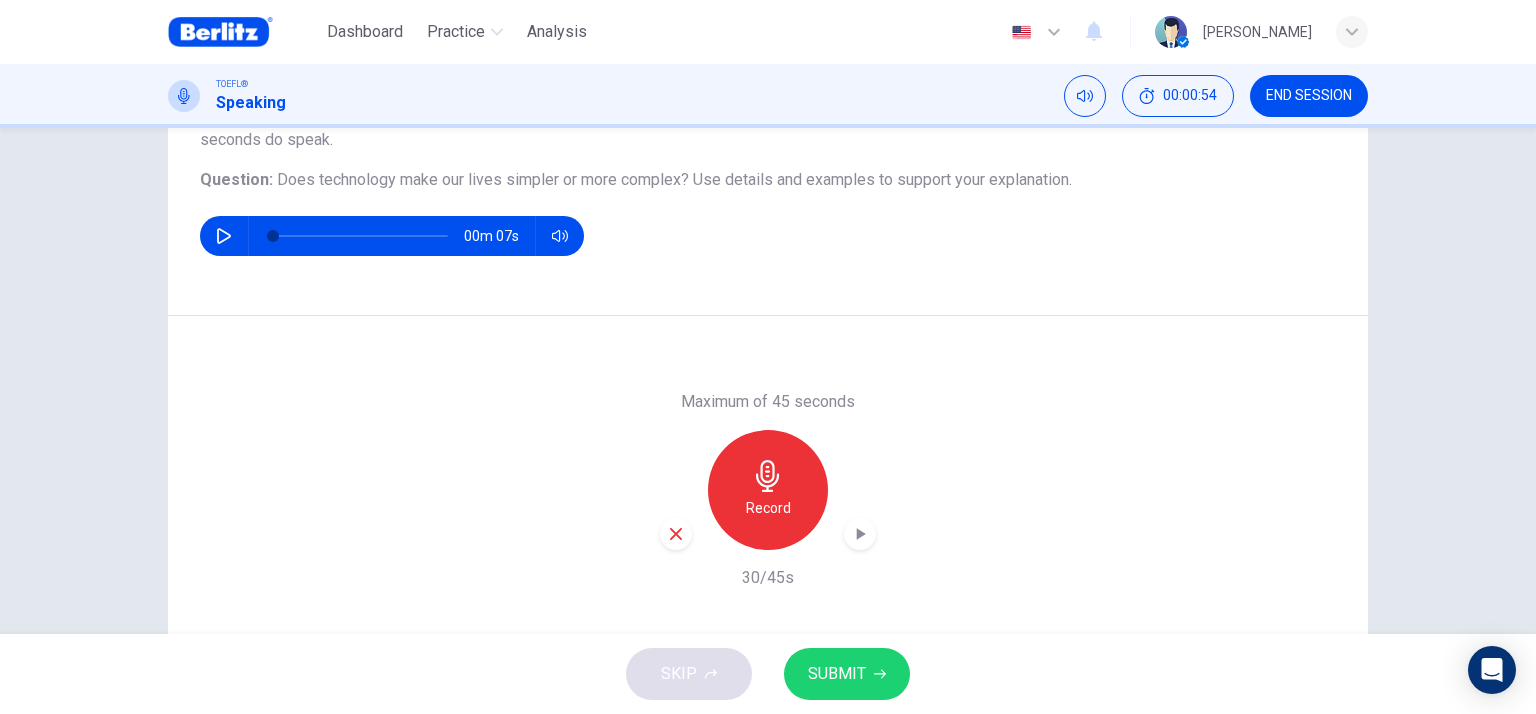 click at bounding box center [676, 534] 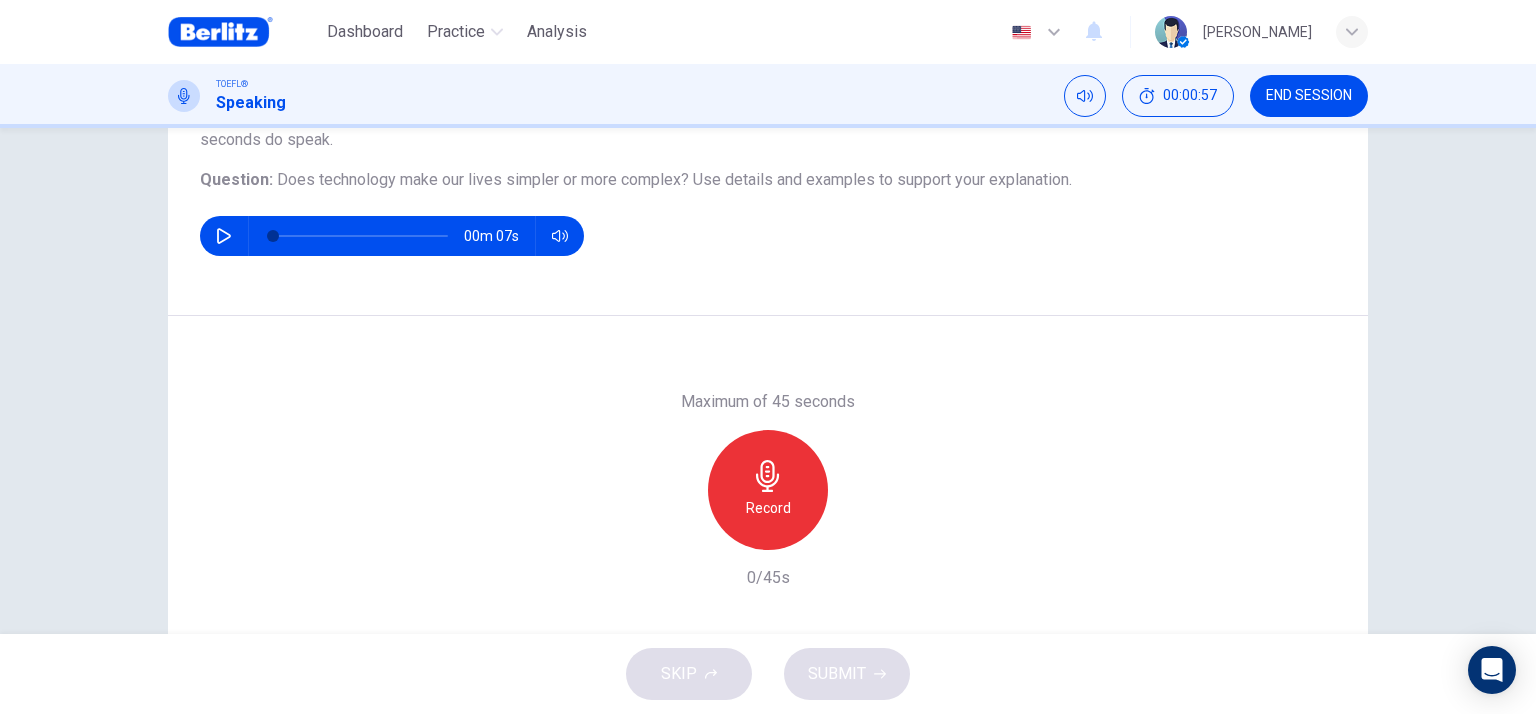 click on "Record" at bounding box center (768, 490) 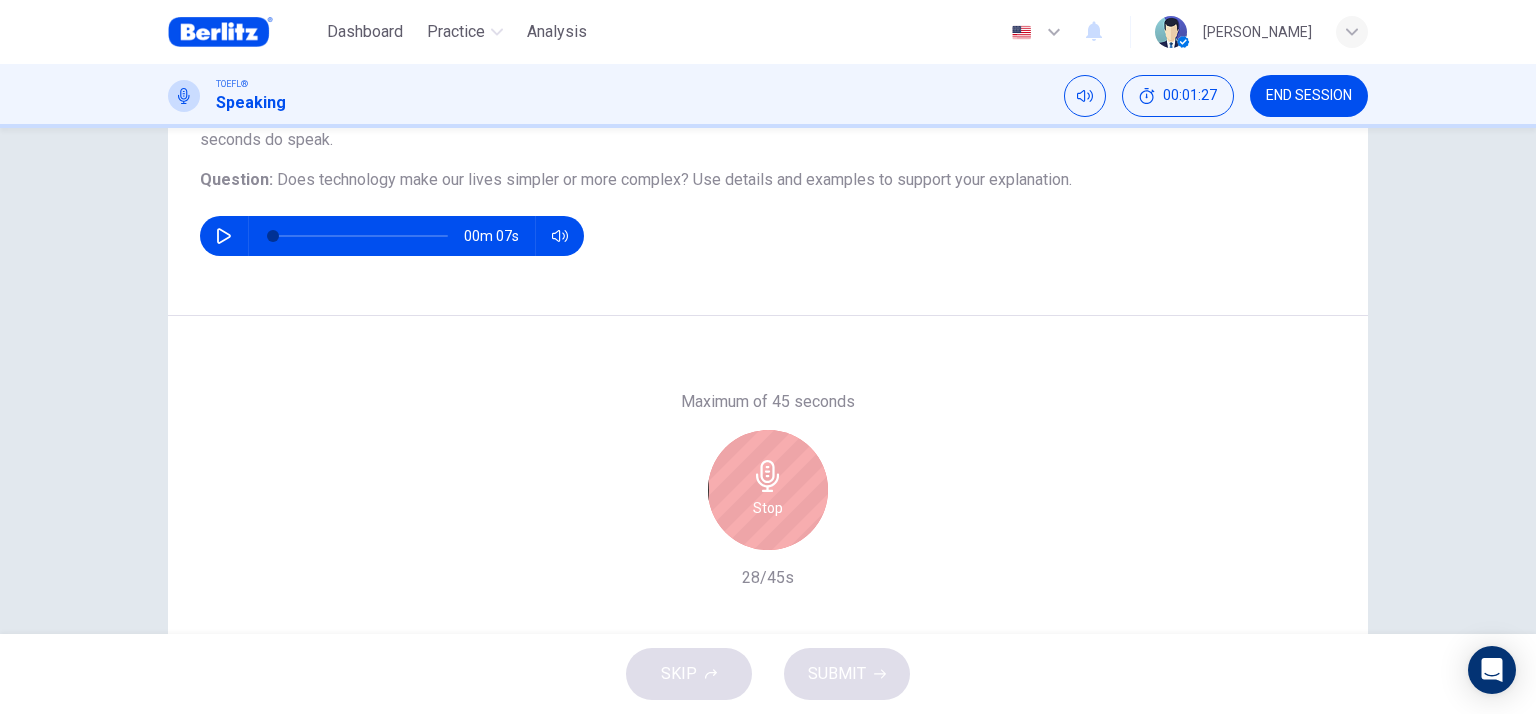 click 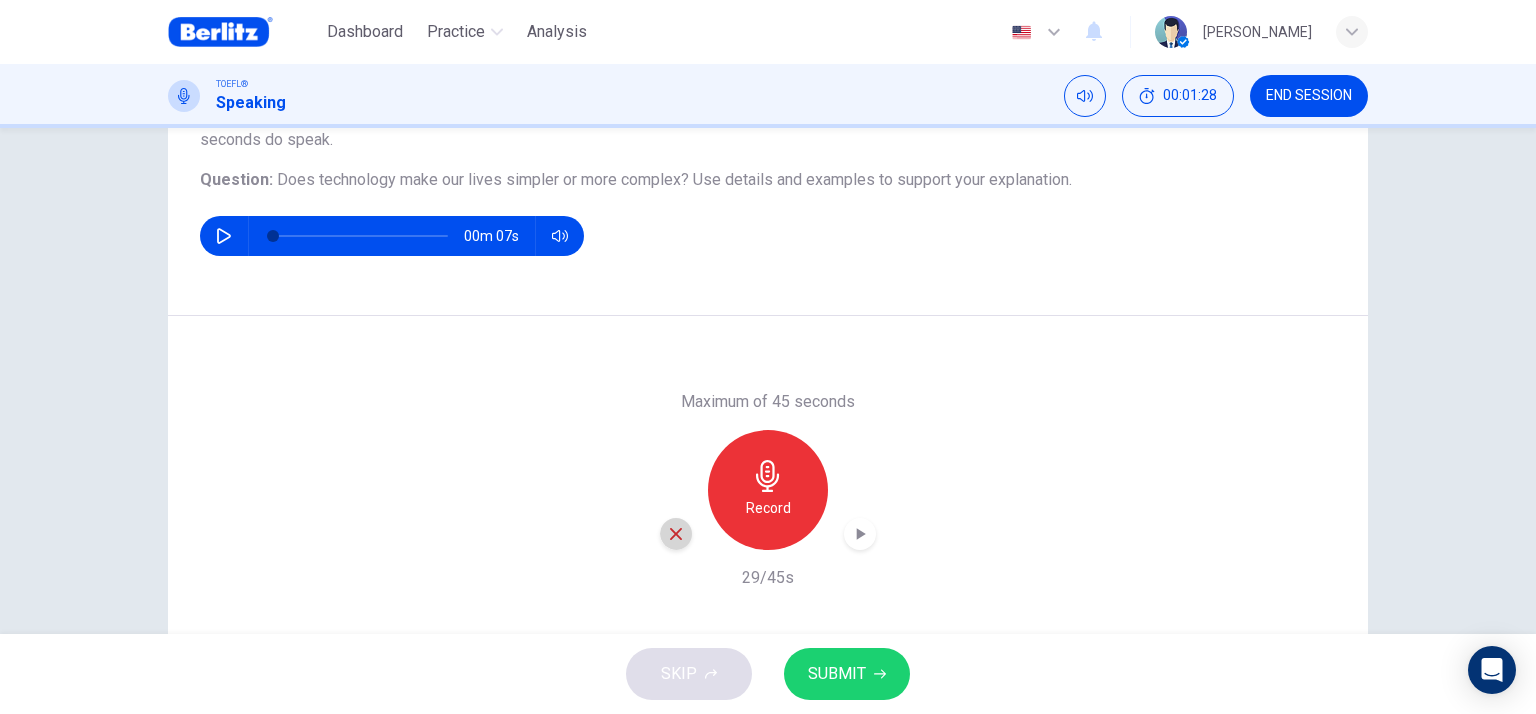 click at bounding box center (676, 534) 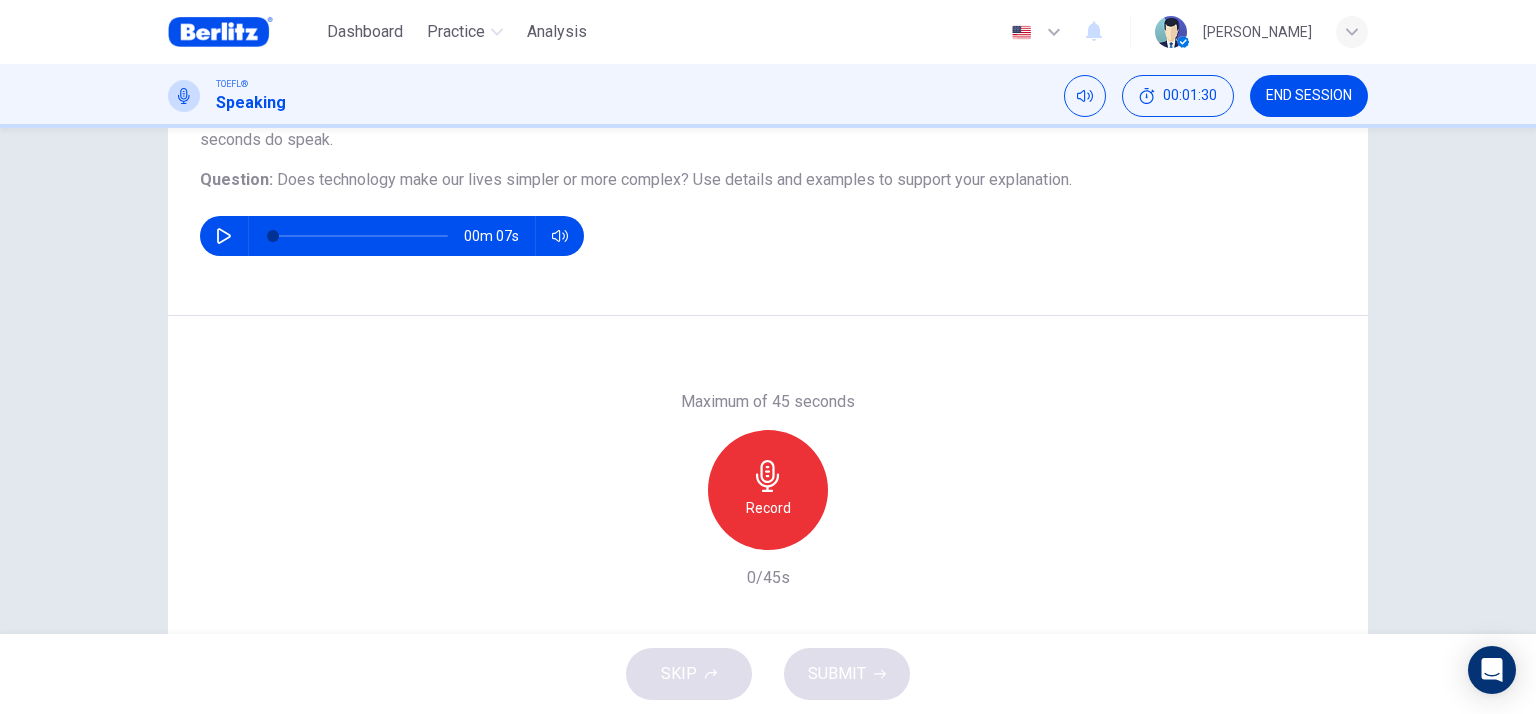 click on "Record" at bounding box center [768, 508] 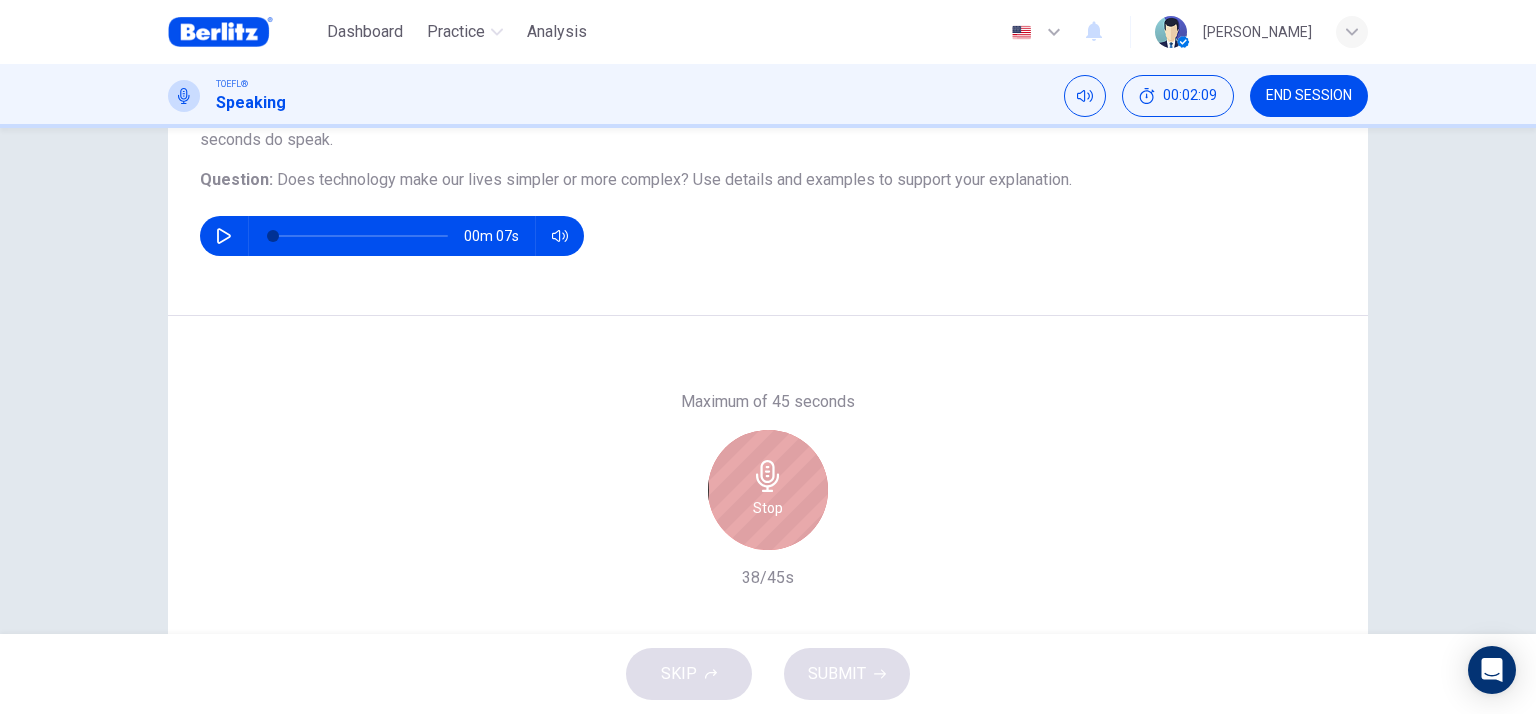 click on "Stop" at bounding box center (768, 490) 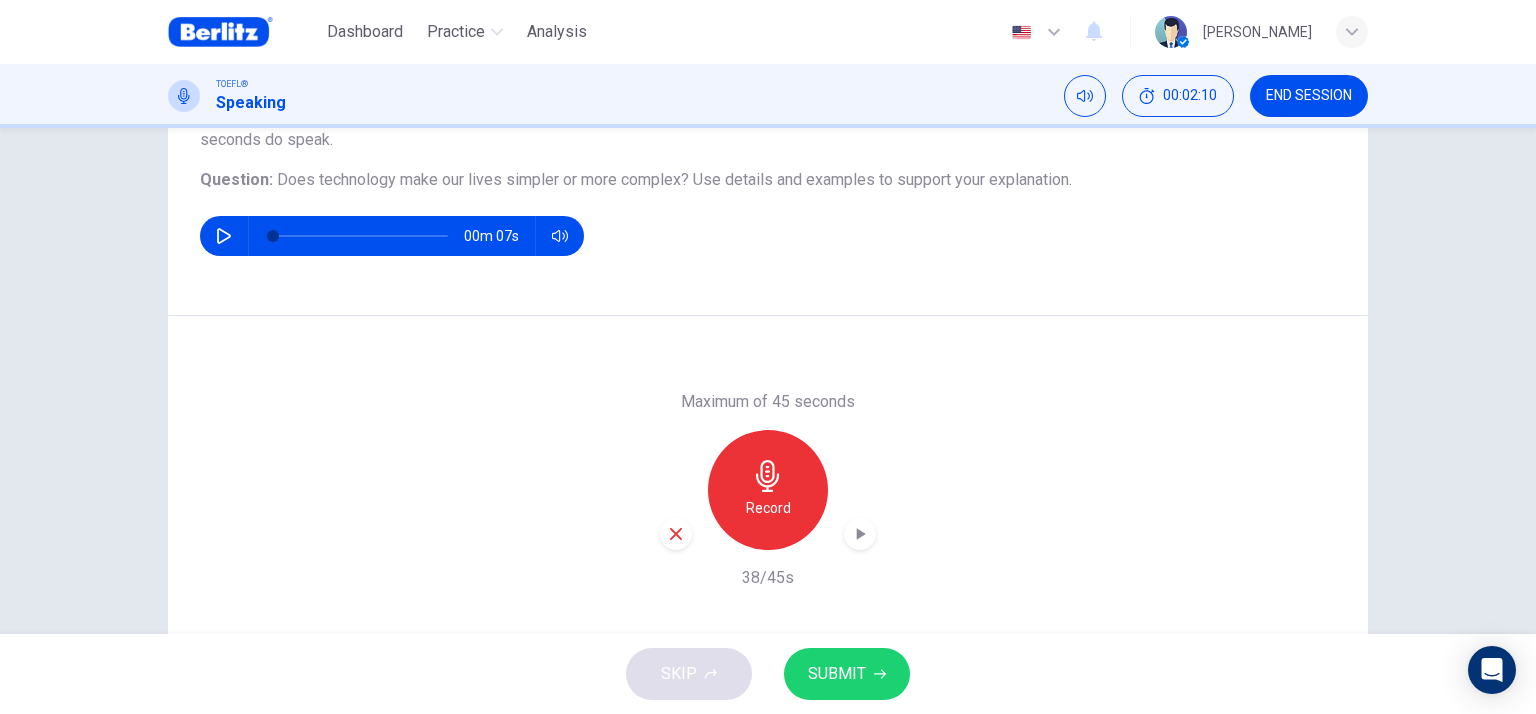 click on "SUBMIT" at bounding box center [837, 674] 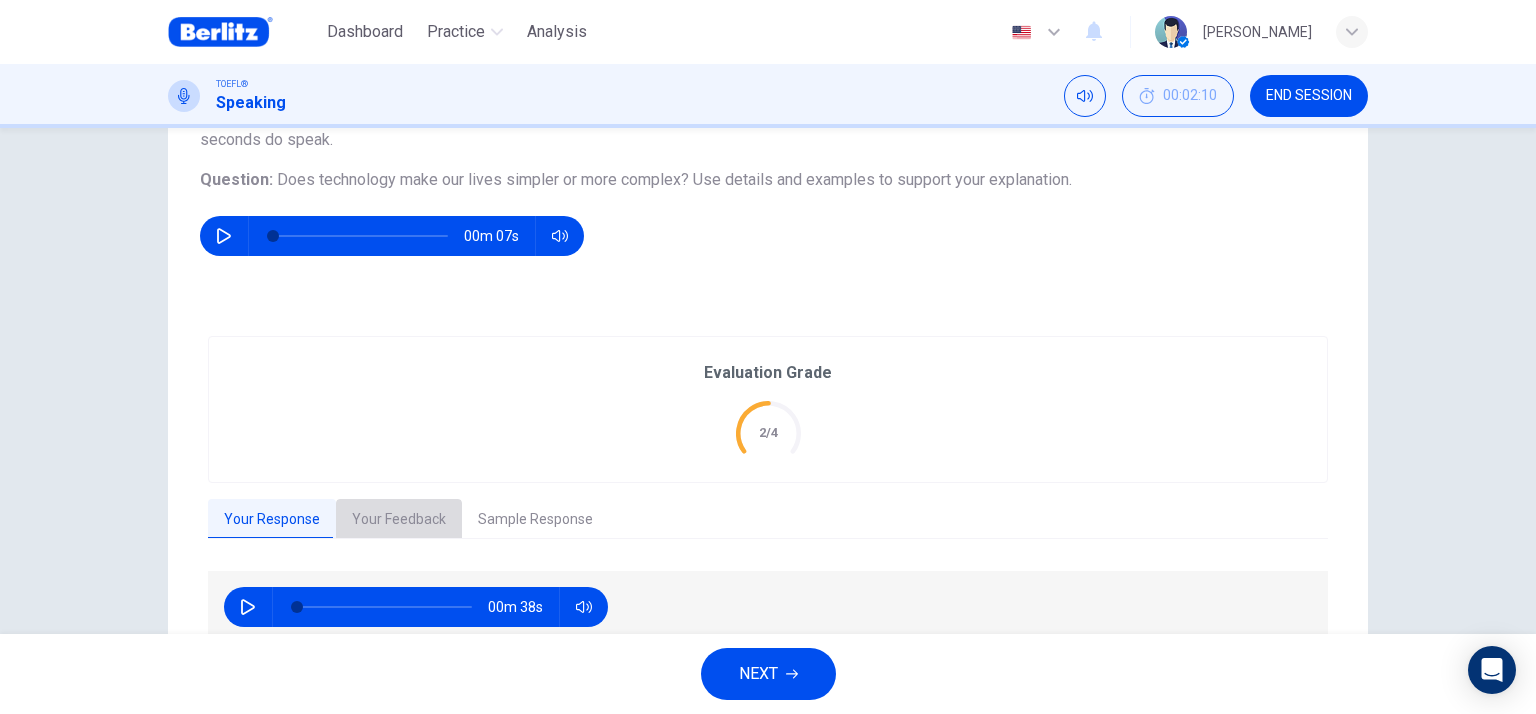 click on "Your Feedback" at bounding box center [399, 520] 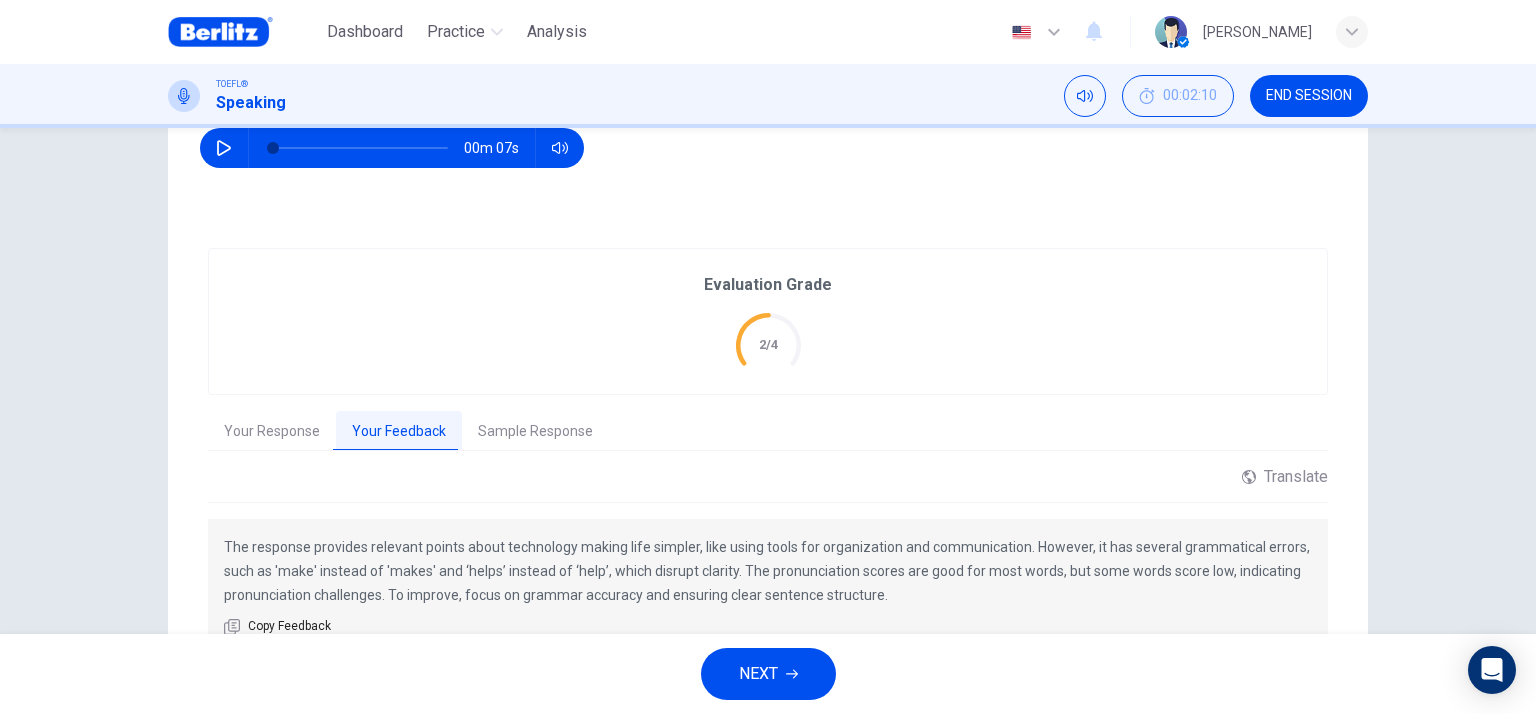 scroll, scrollTop: 389, scrollLeft: 0, axis: vertical 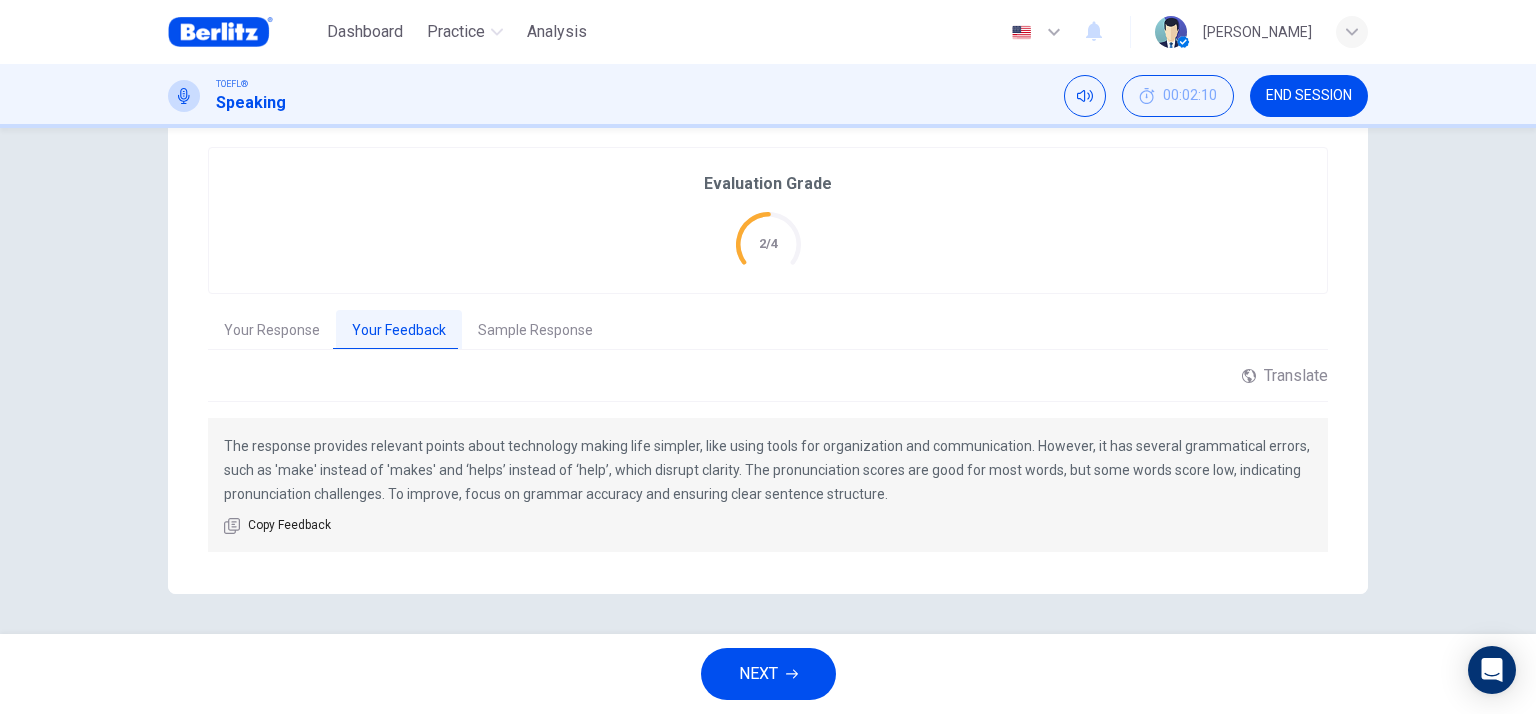 click on "Sample Response" at bounding box center [535, 331] 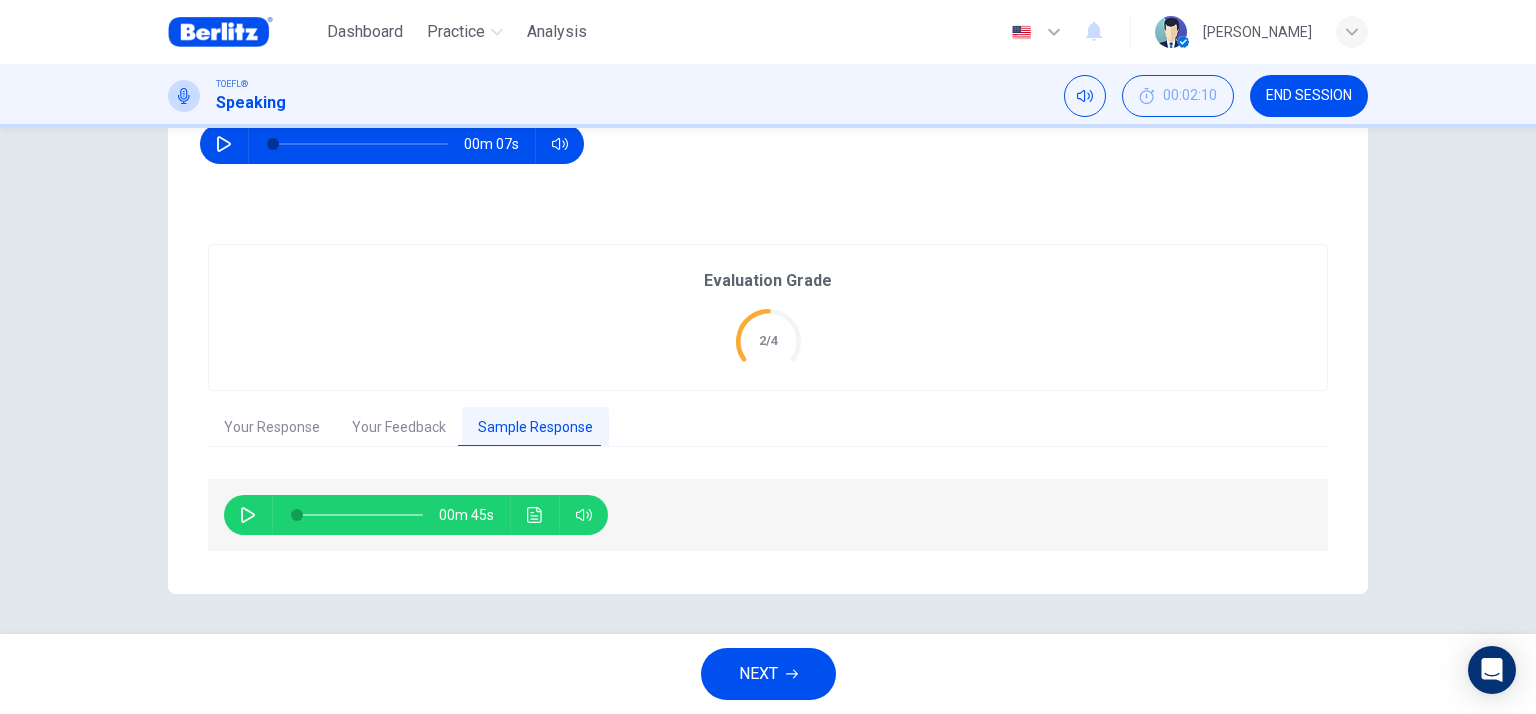 scroll, scrollTop: 291, scrollLeft: 0, axis: vertical 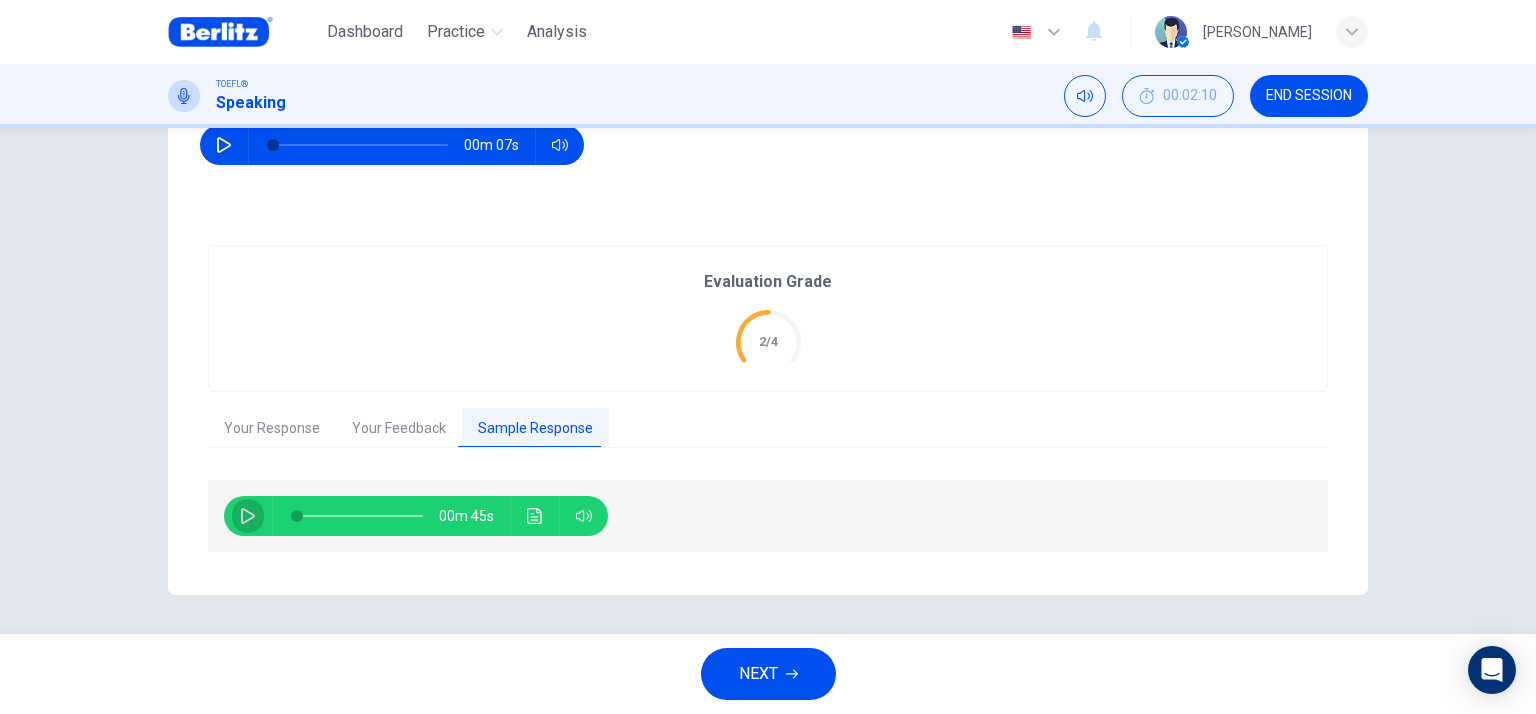 click at bounding box center (248, 516) 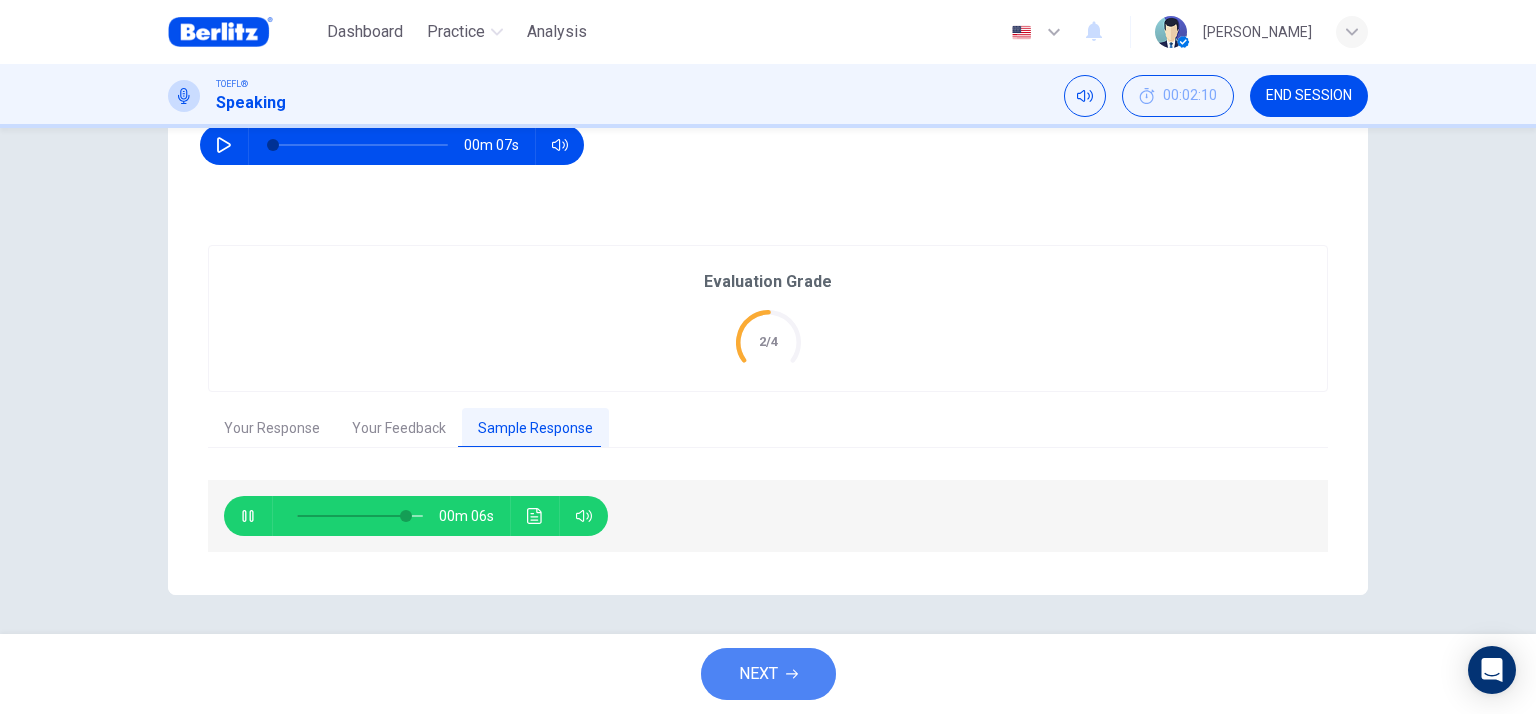 type on "**" 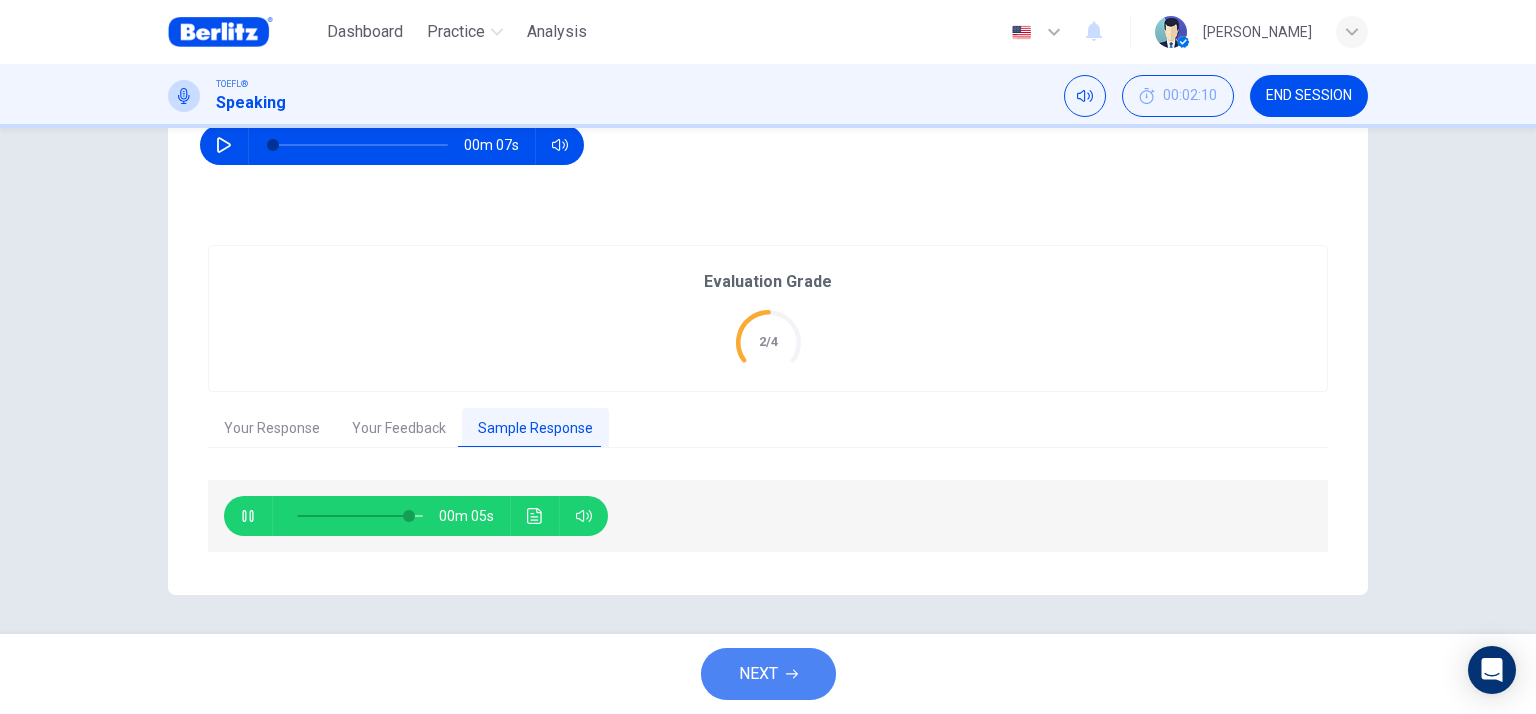 click on "NEXT" at bounding box center [758, 674] 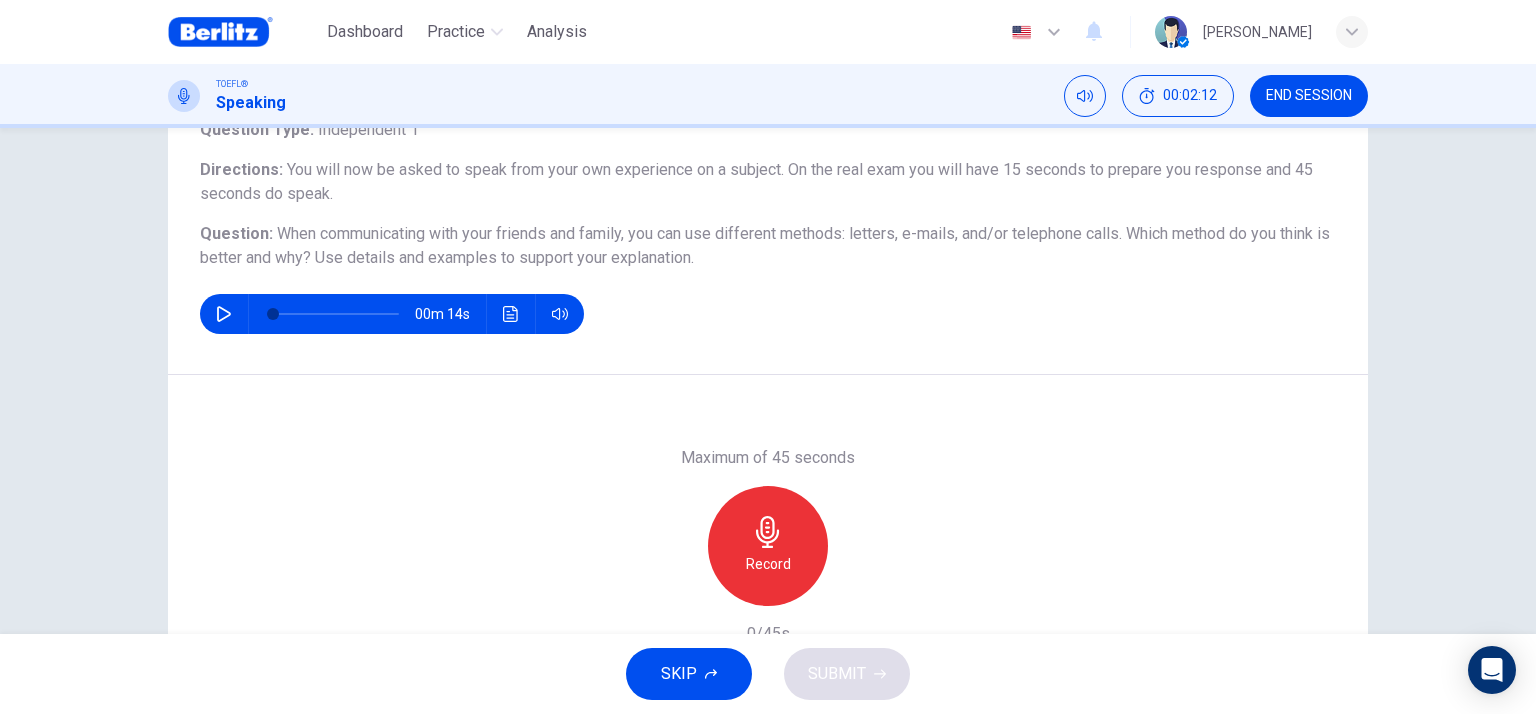 scroll, scrollTop: 100, scrollLeft: 0, axis: vertical 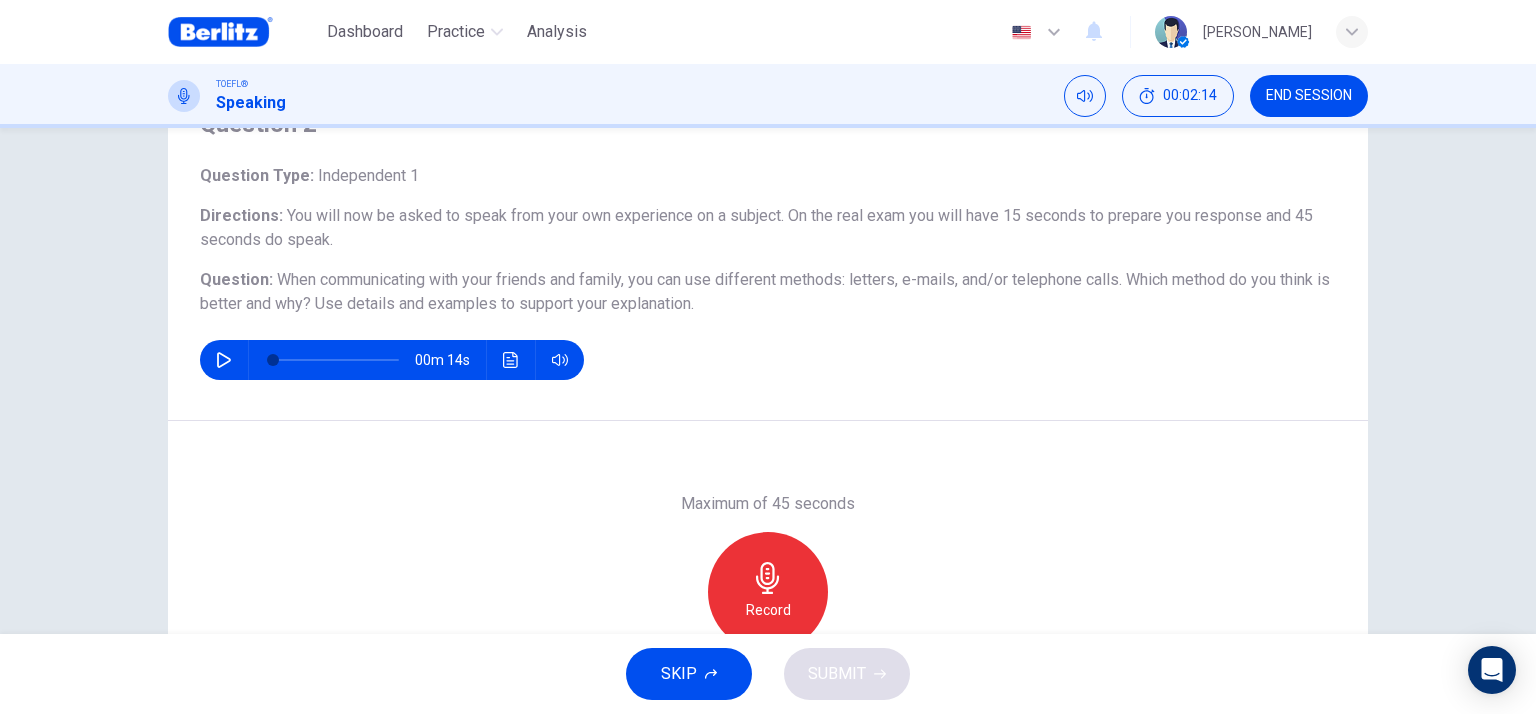 click at bounding box center [224, 360] 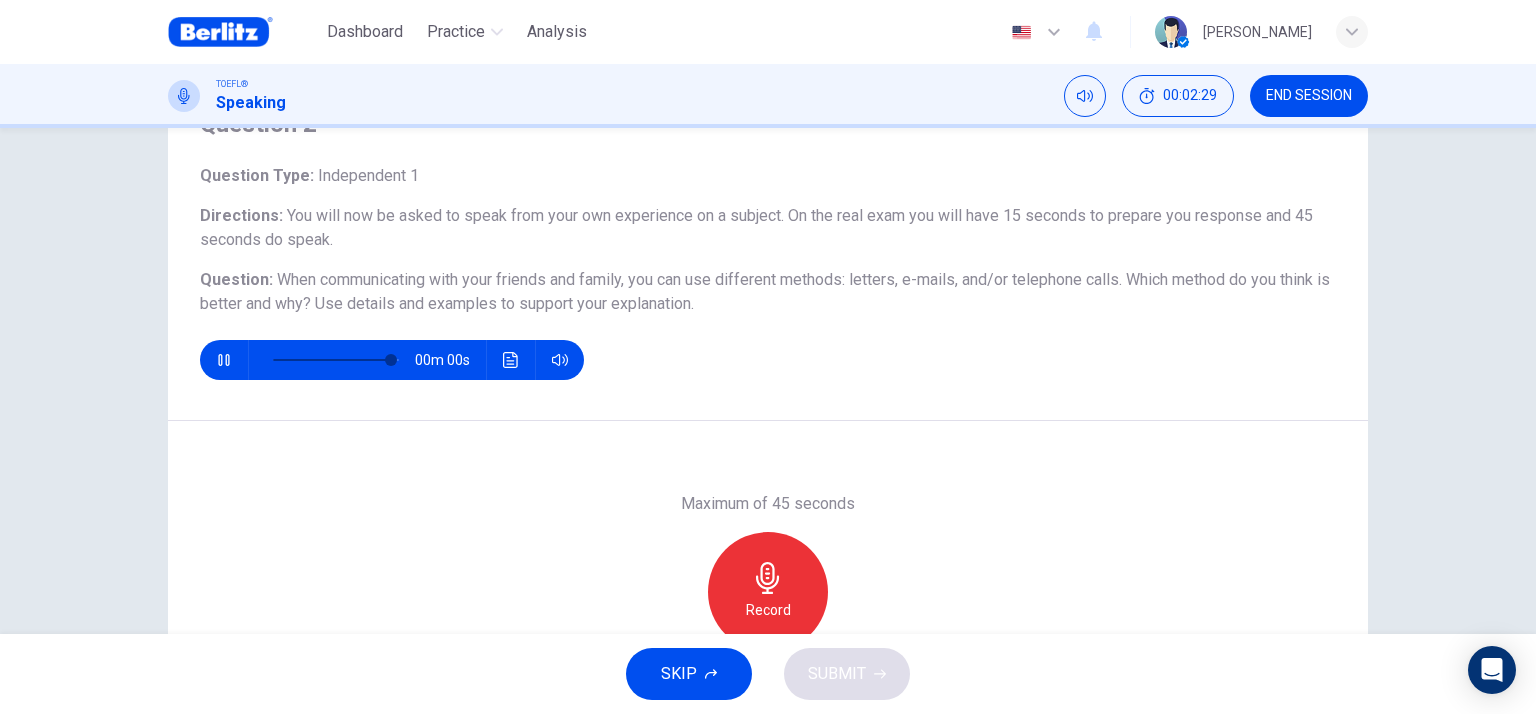 type on "*" 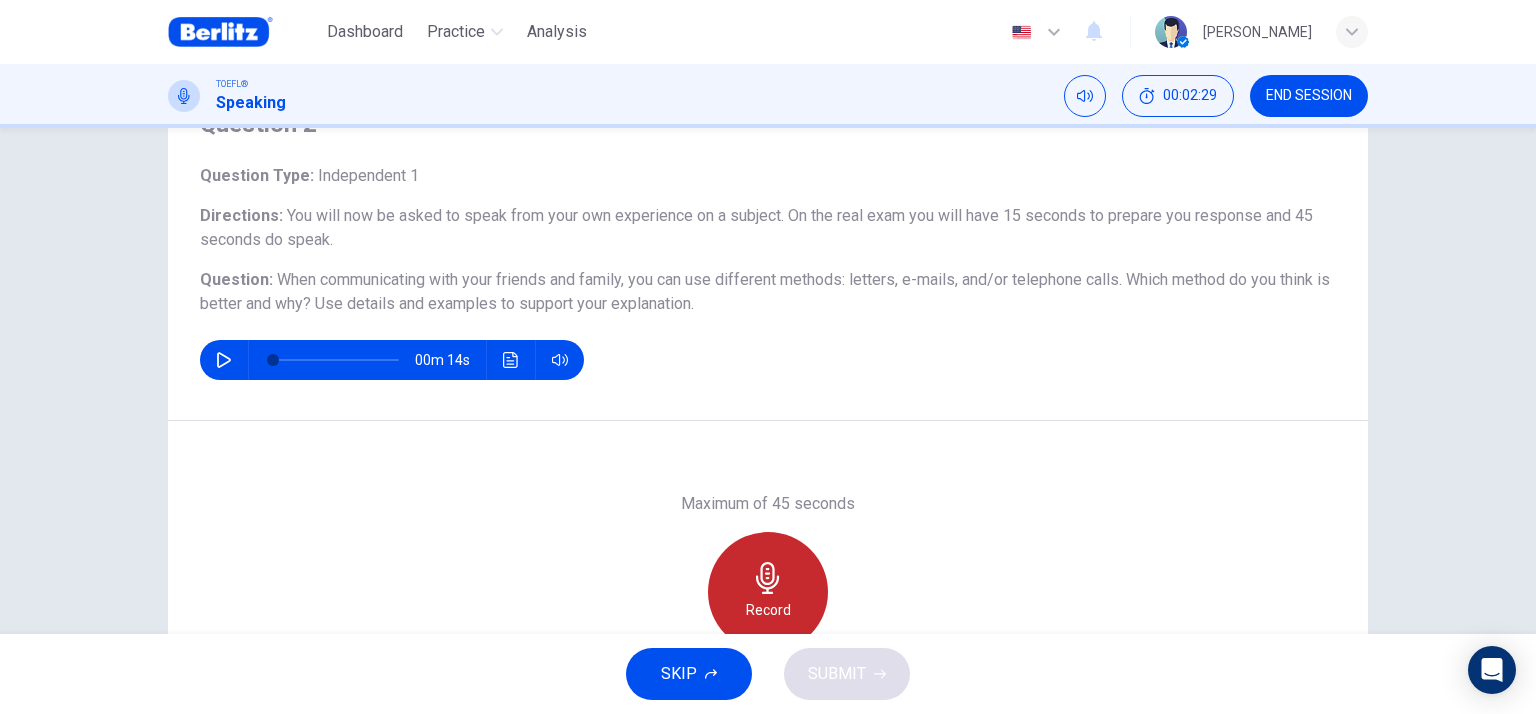 click on "Record" at bounding box center [768, 592] 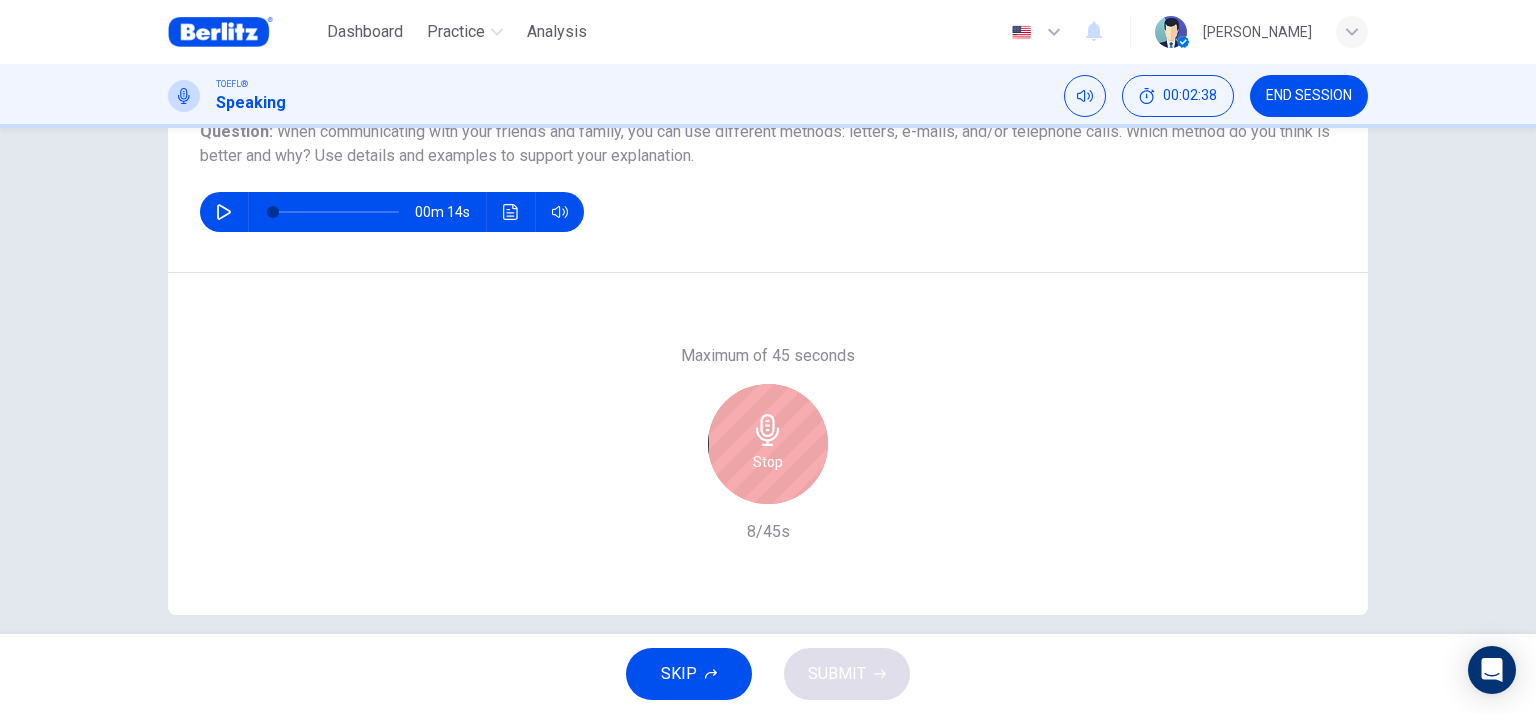 scroll, scrollTop: 269, scrollLeft: 0, axis: vertical 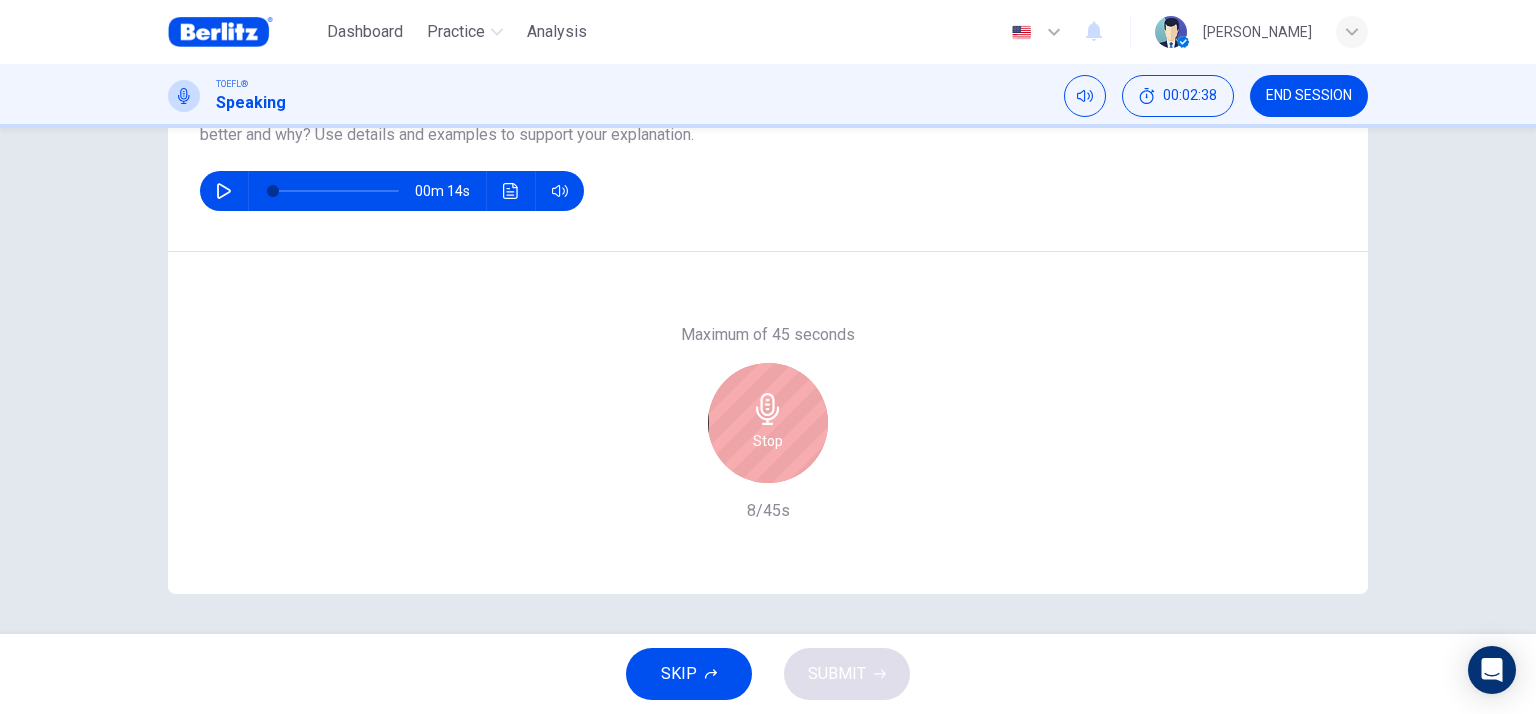 click on "Stop" at bounding box center [768, 423] 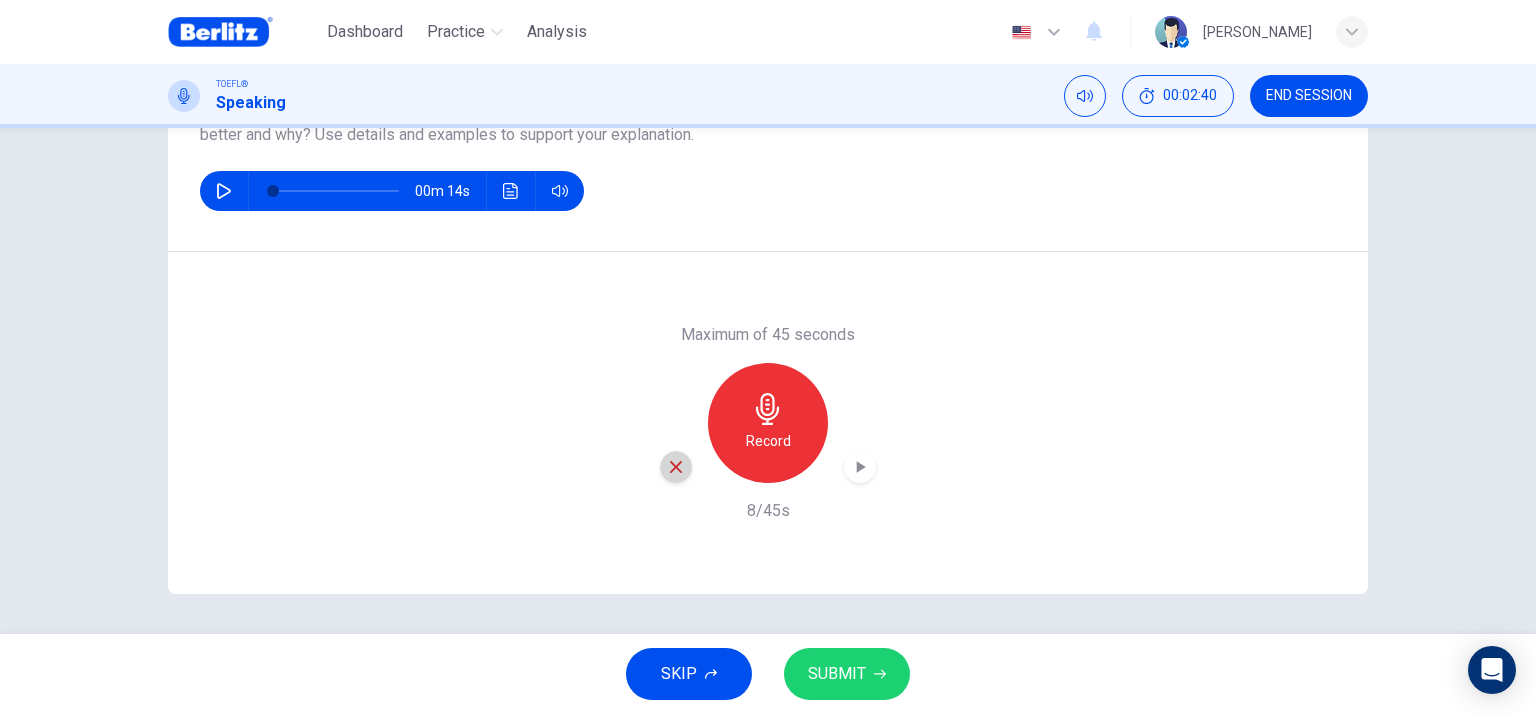 click 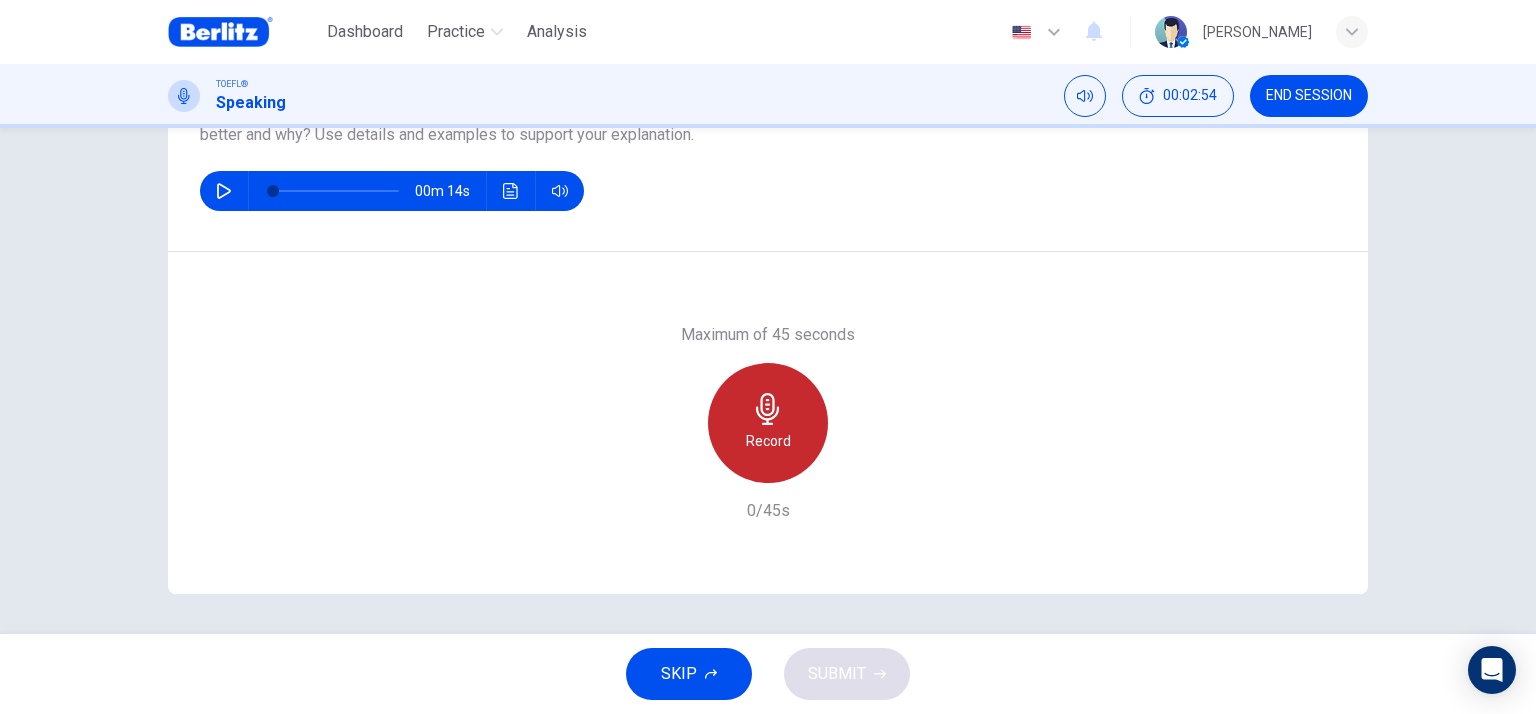click on "Record" at bounding box center (768, 423) 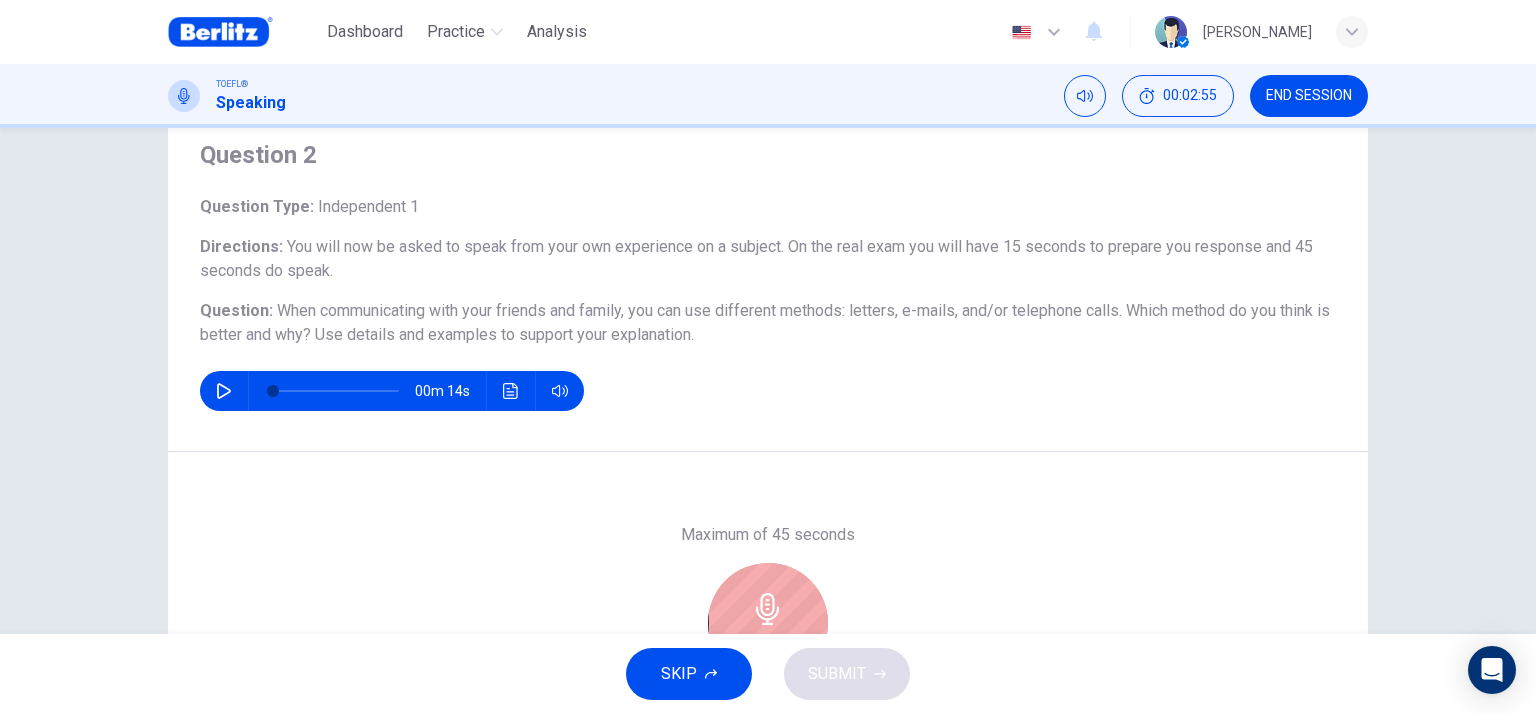 scroll, scrollTop: 169, scrollLeft: 0, axis: vertical 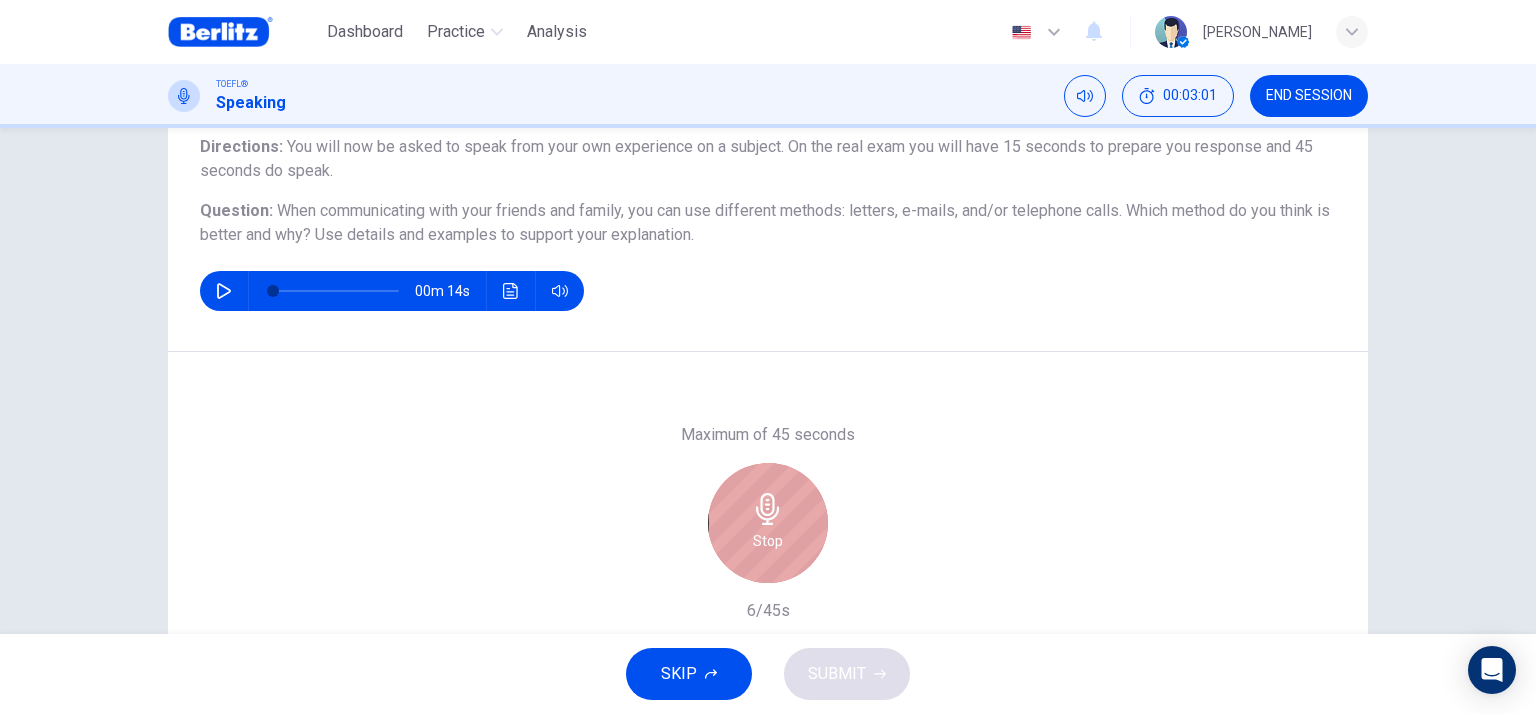 click on "Stop" at bounding box center (768, 523) 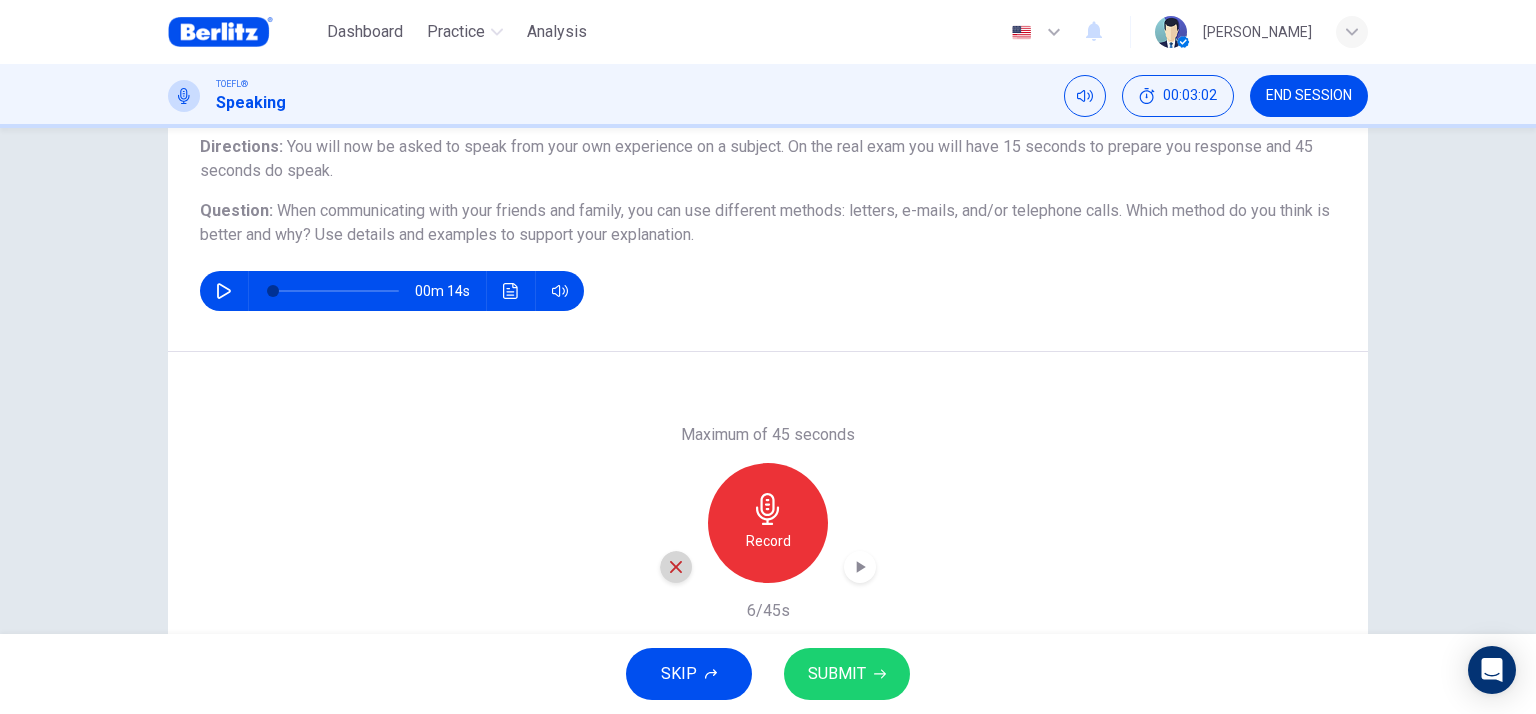 click 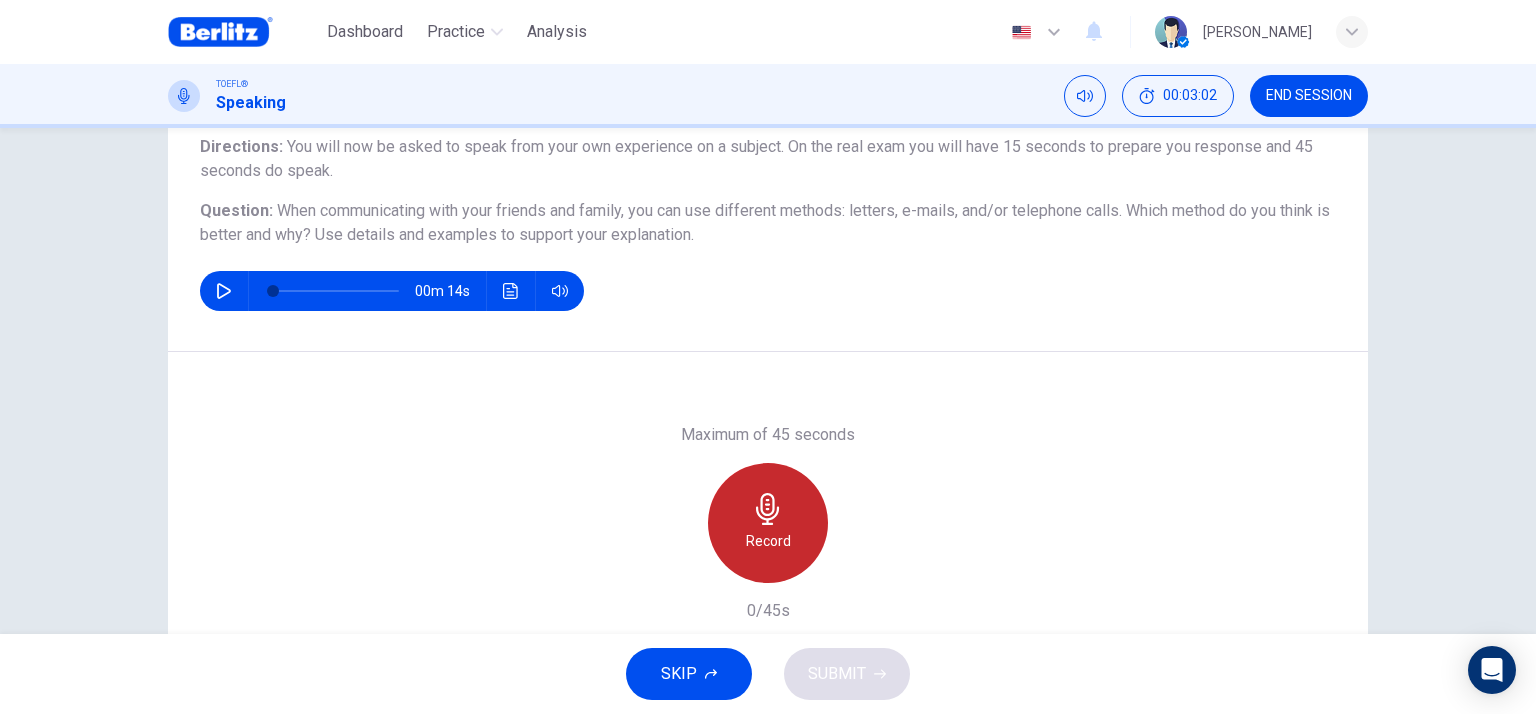 click 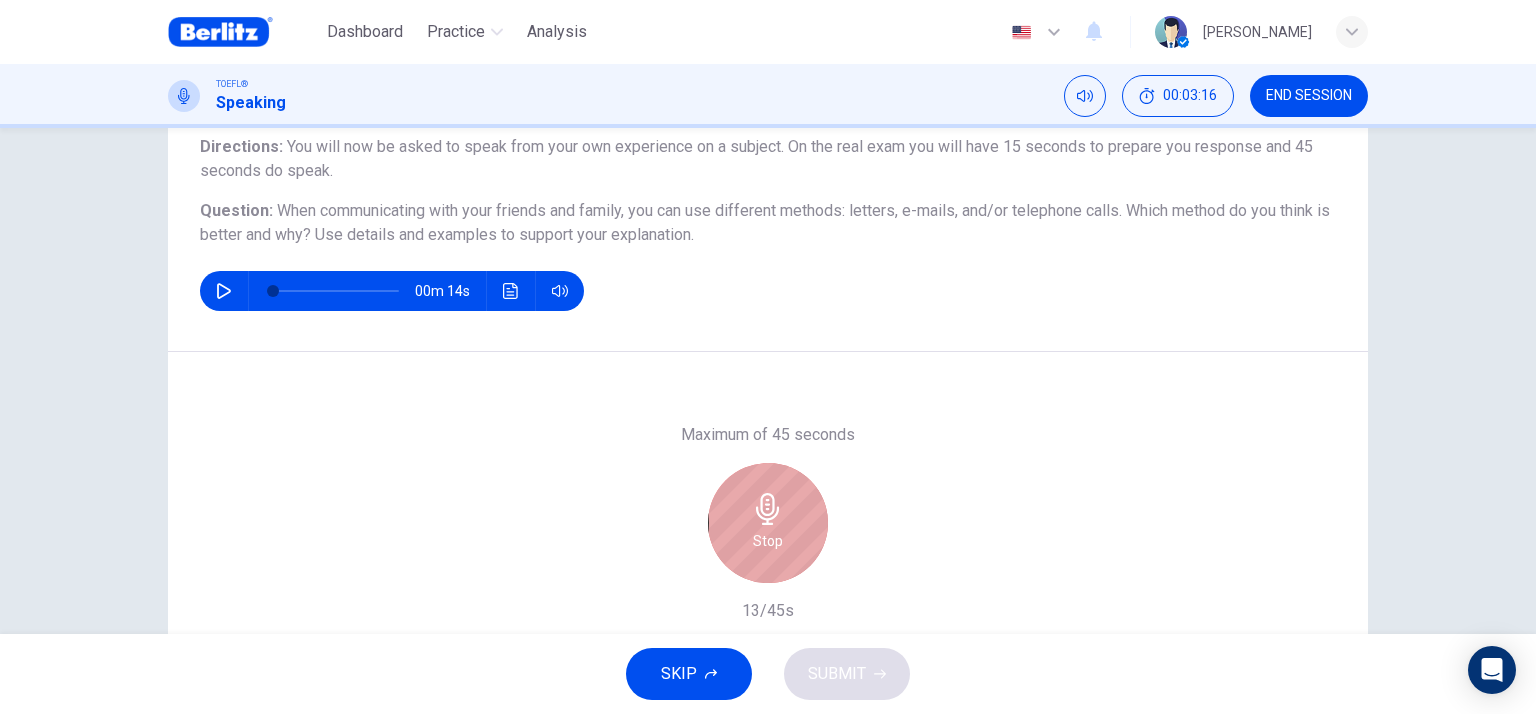 click on "Stop" at bounding box center [768, 523] 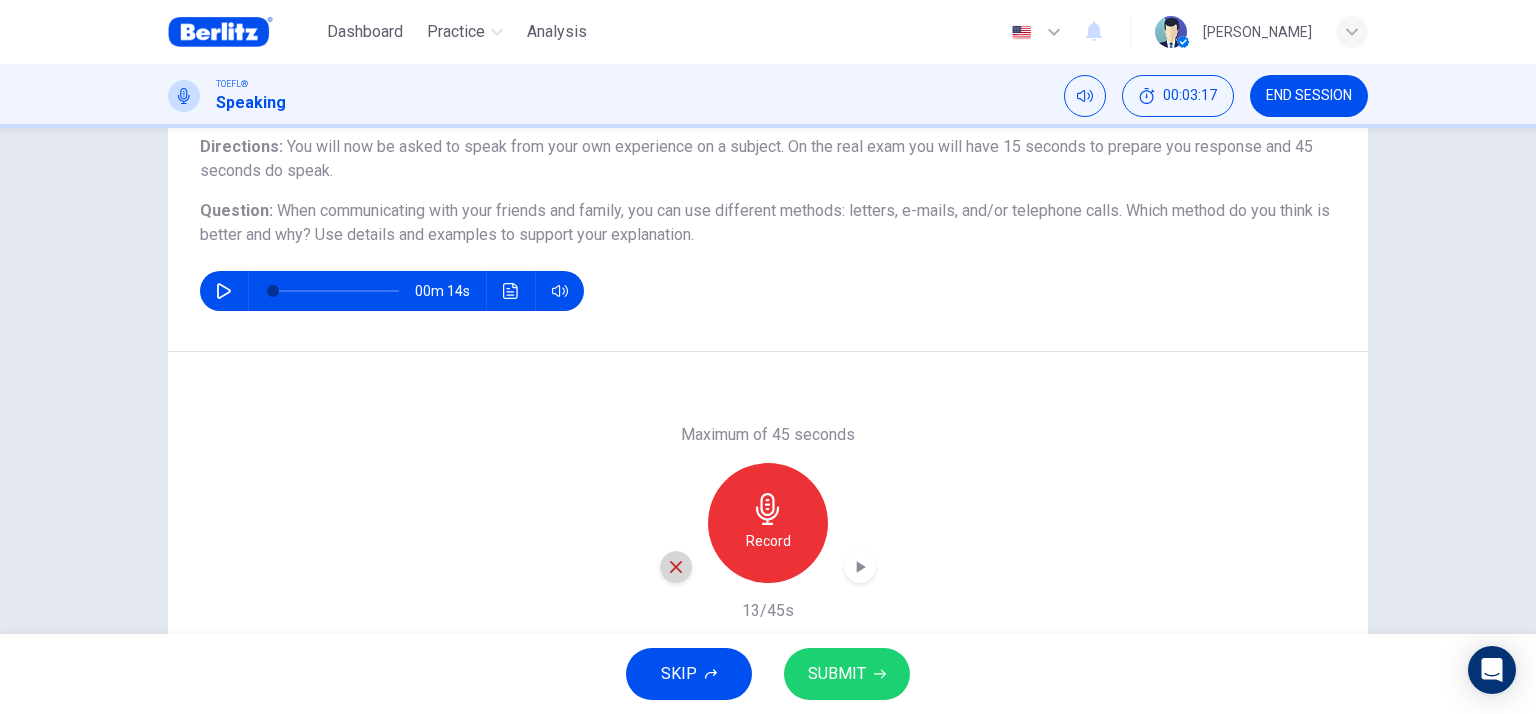 click 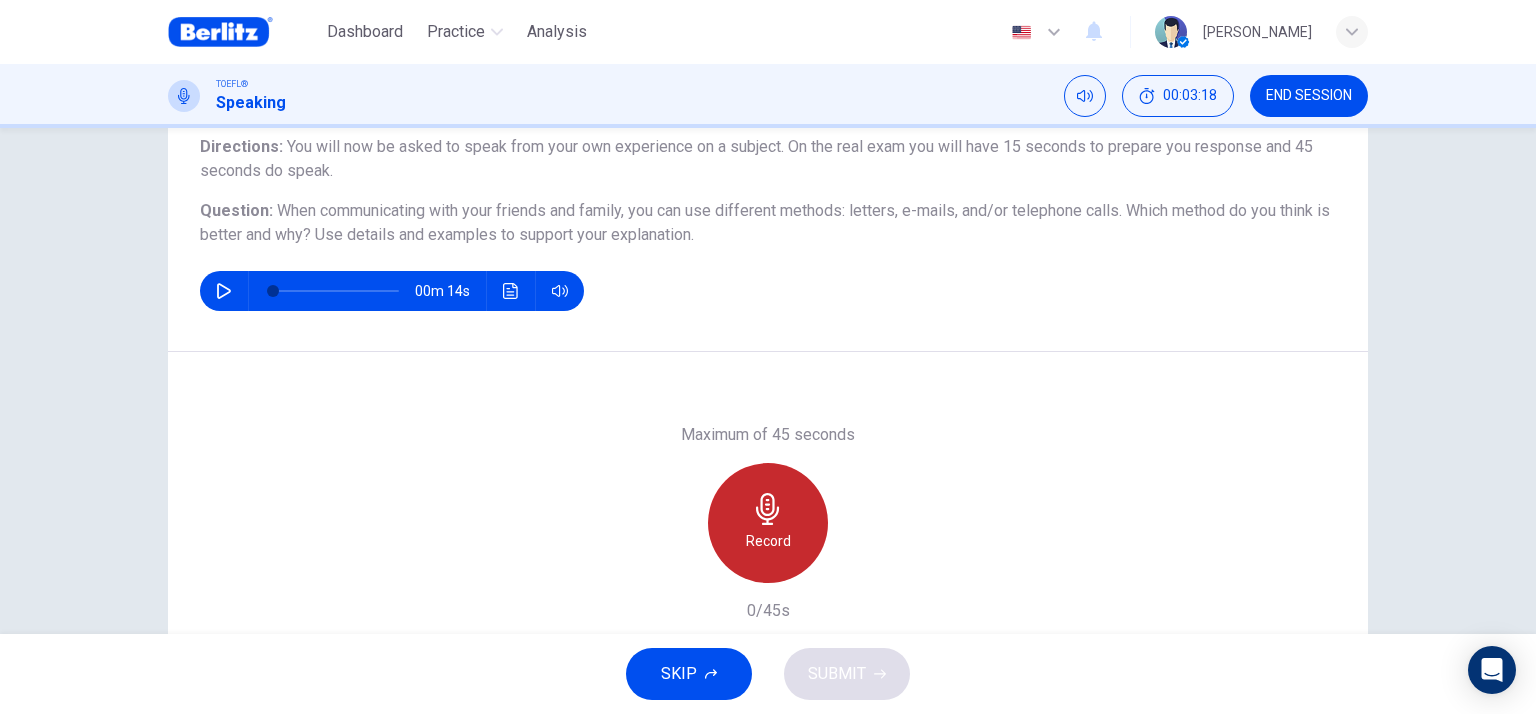click on "Record" at bounding box center (768, 541) 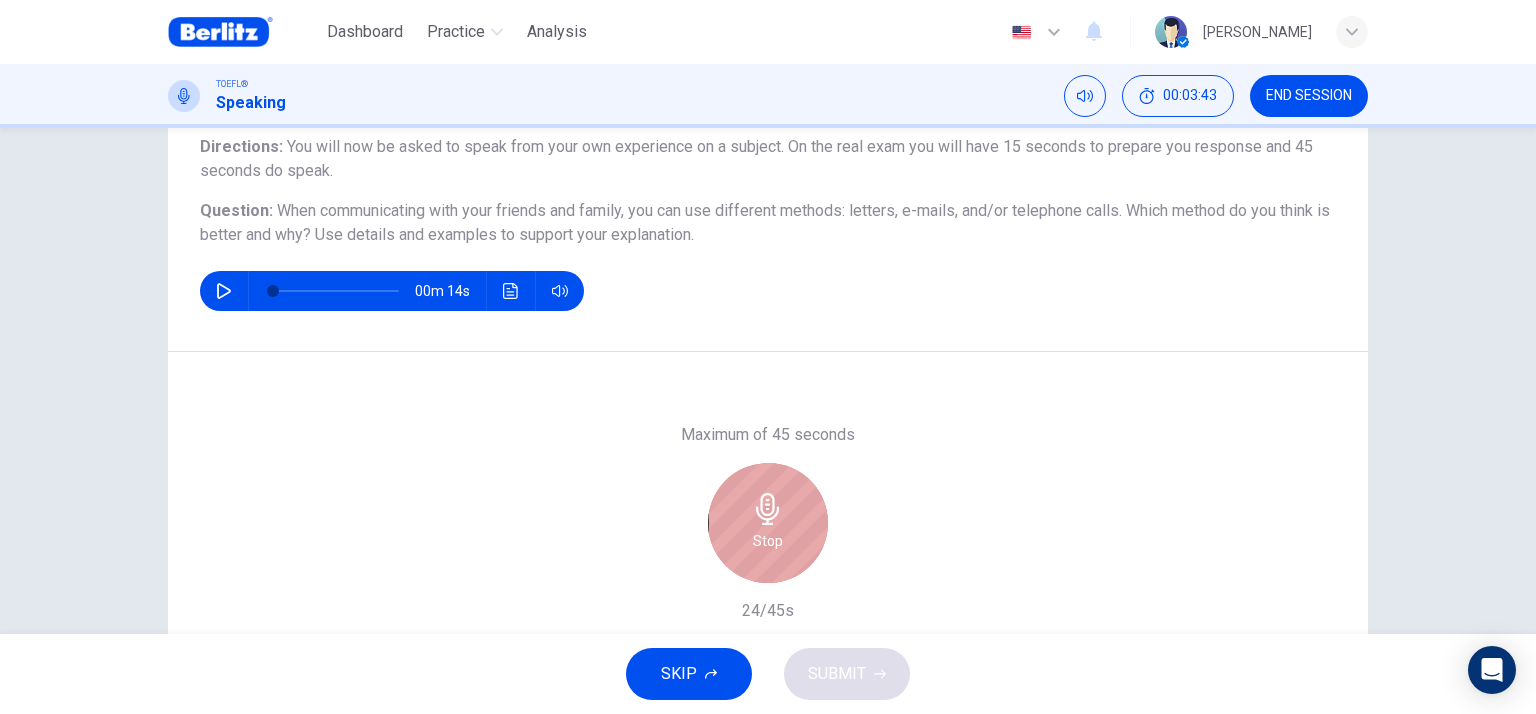 click on "Stop" at bounding box center (768, 523) 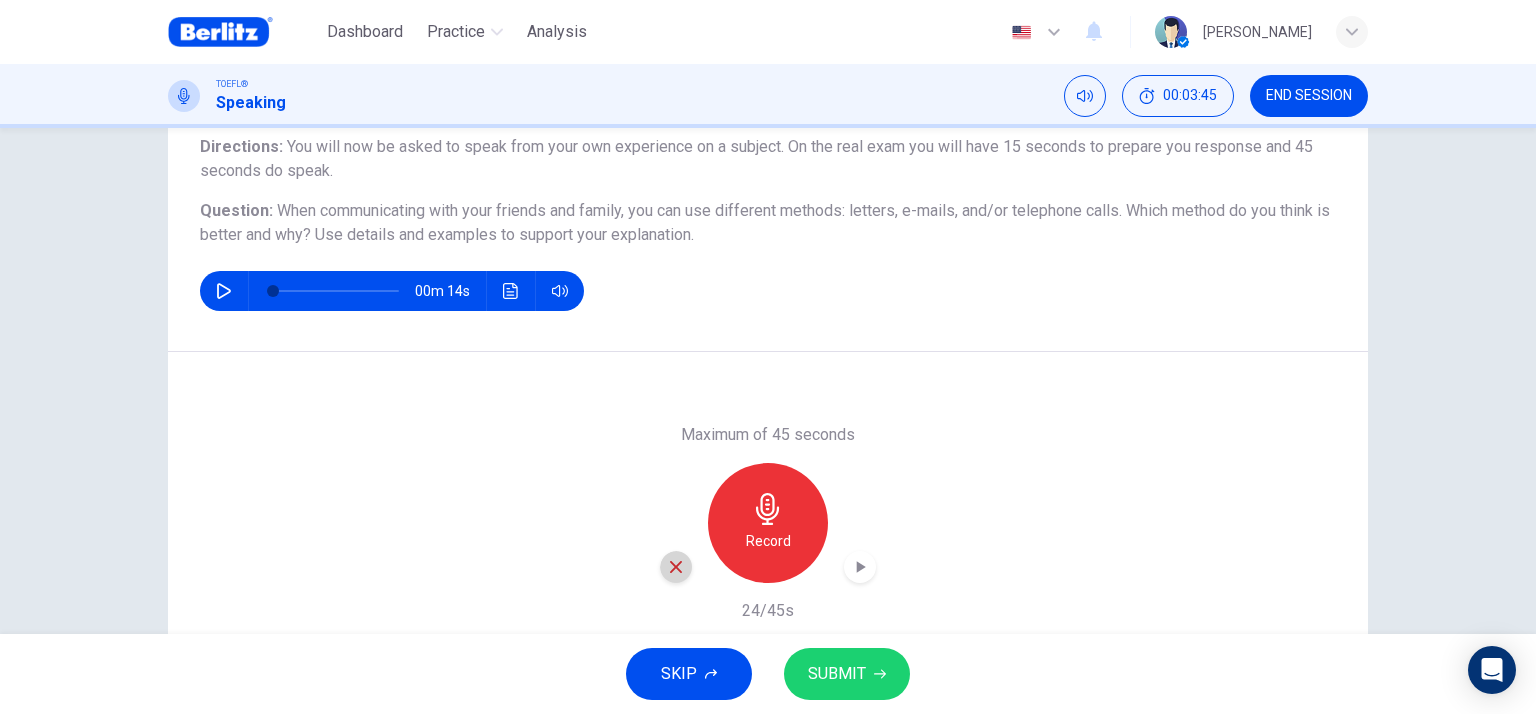 click at bounding box center (676, 567) 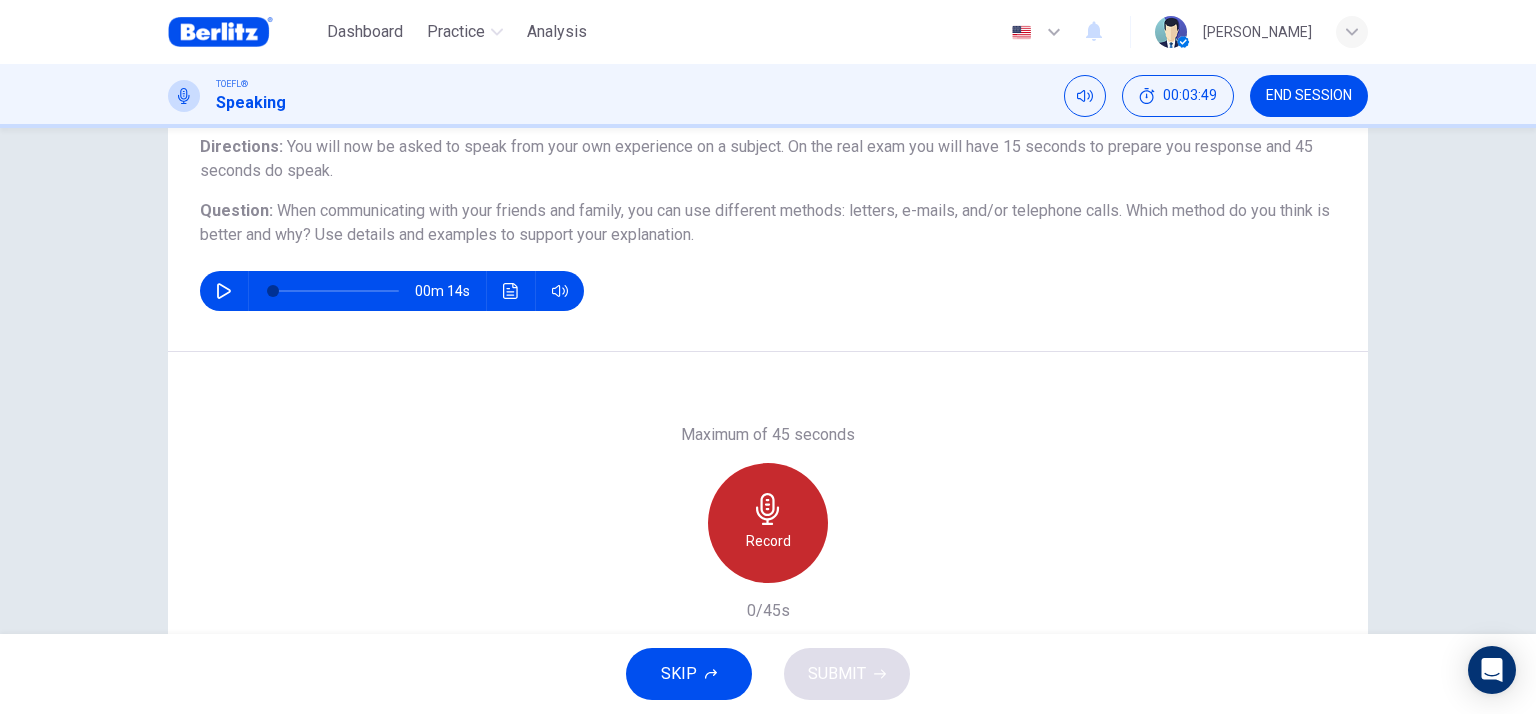 click on "Record" at bounding box center [768, 523] 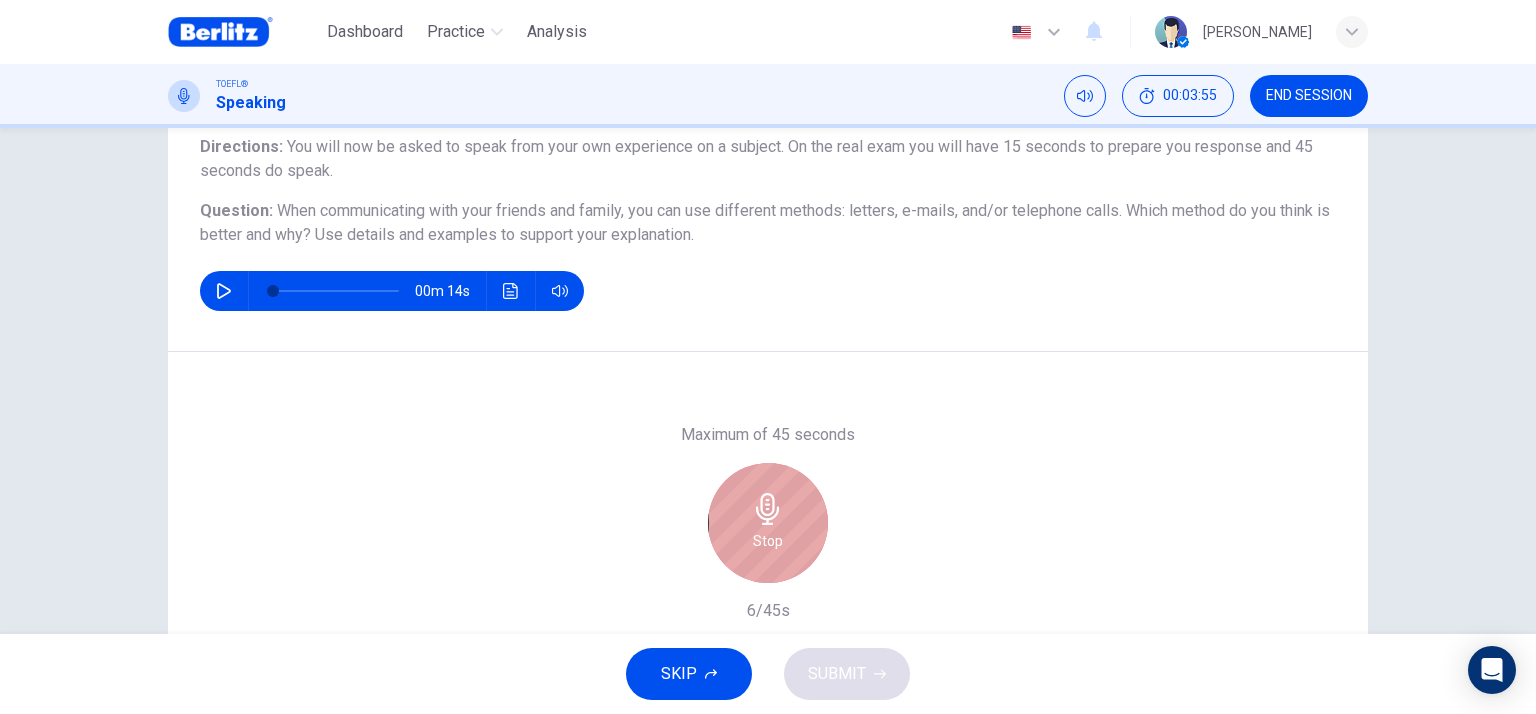 click on "Stop" at bounding box center [768, 523] 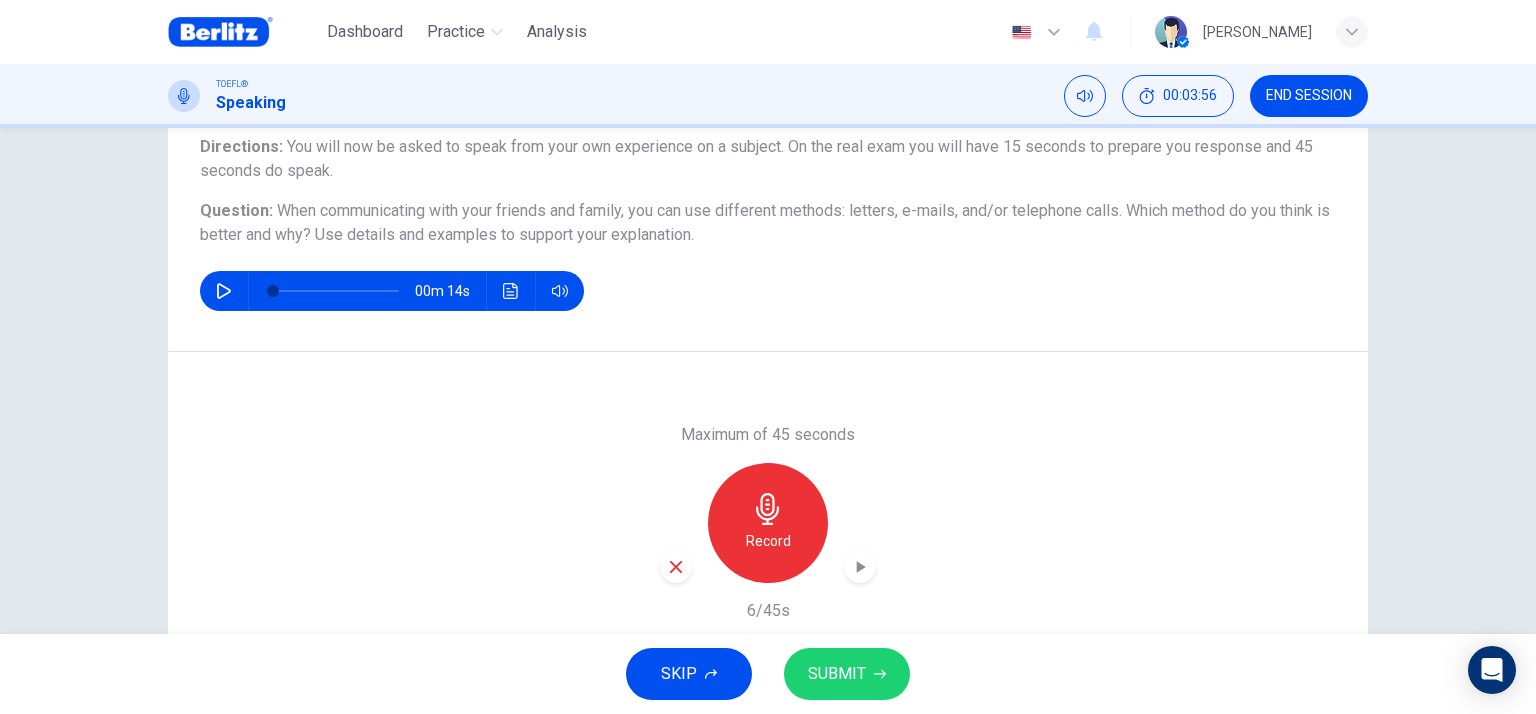 click 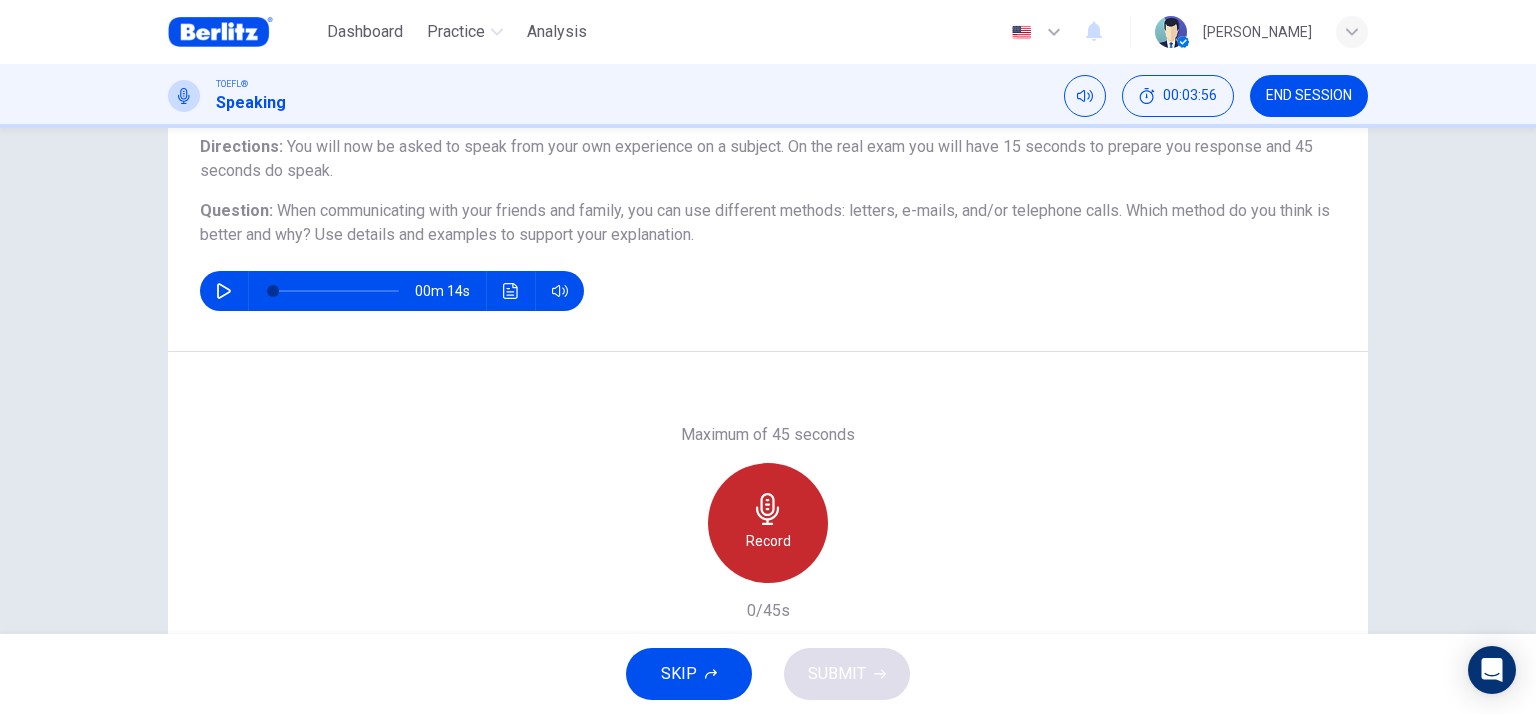 click on "Record" at bounding box center [768, 523] 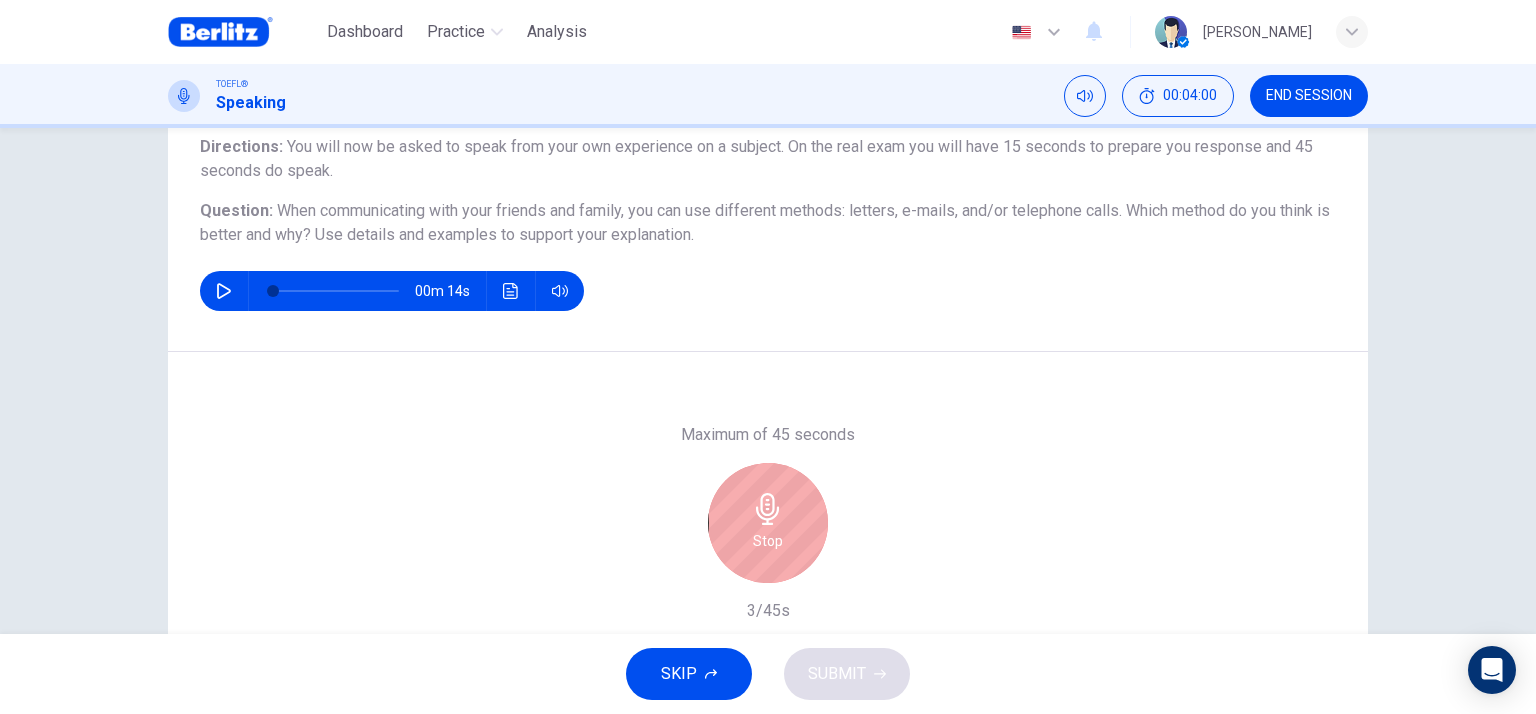 click on "Stop" at bounding box center [768, 523] 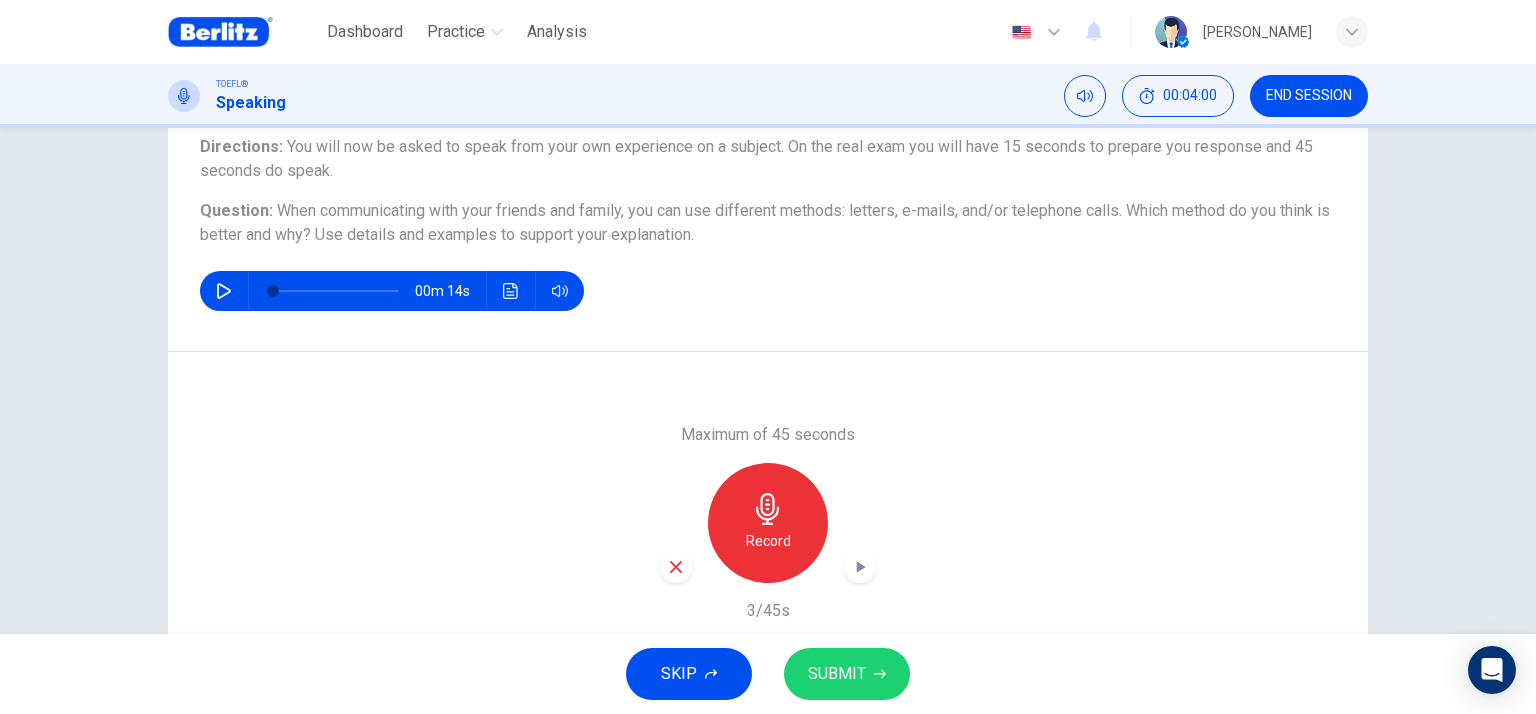 click 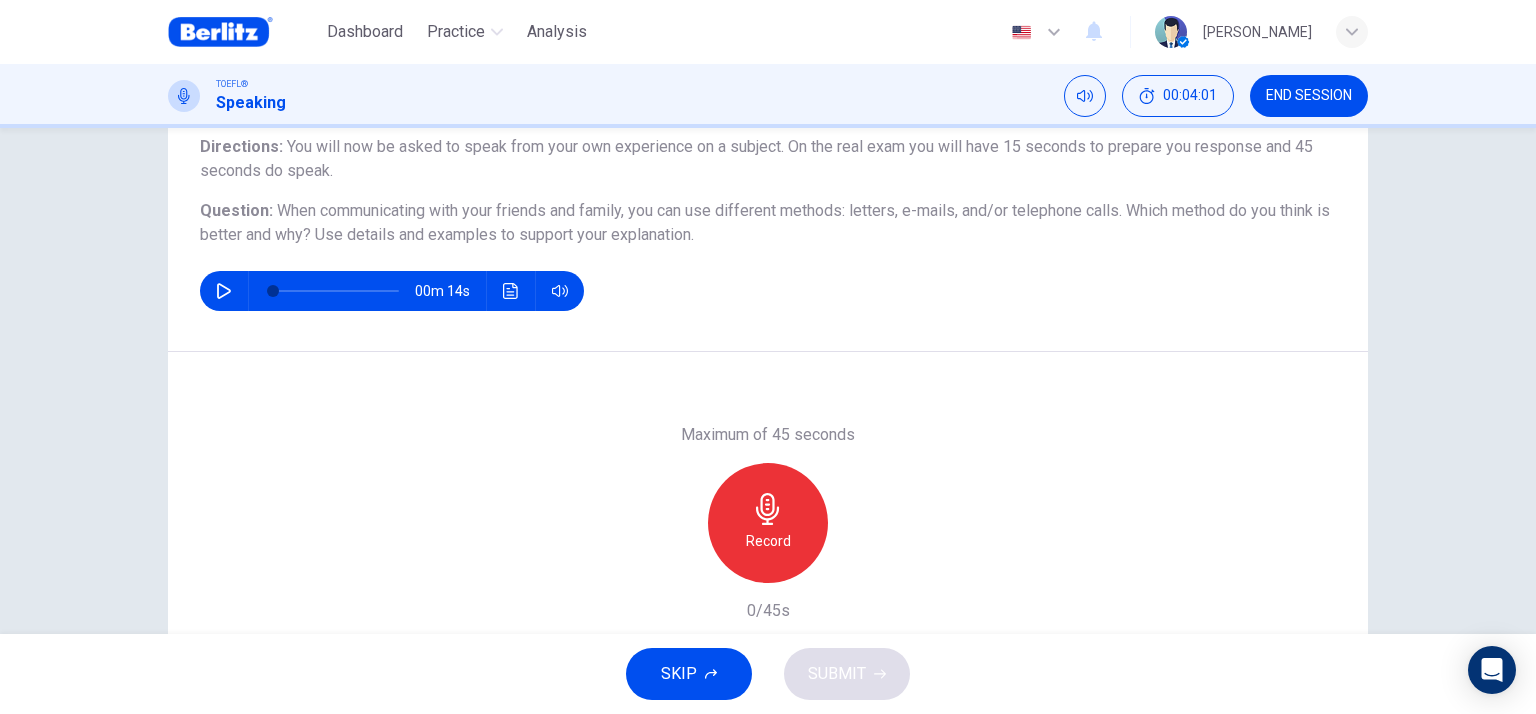 click on "Record" at bounding box center (768, 523) 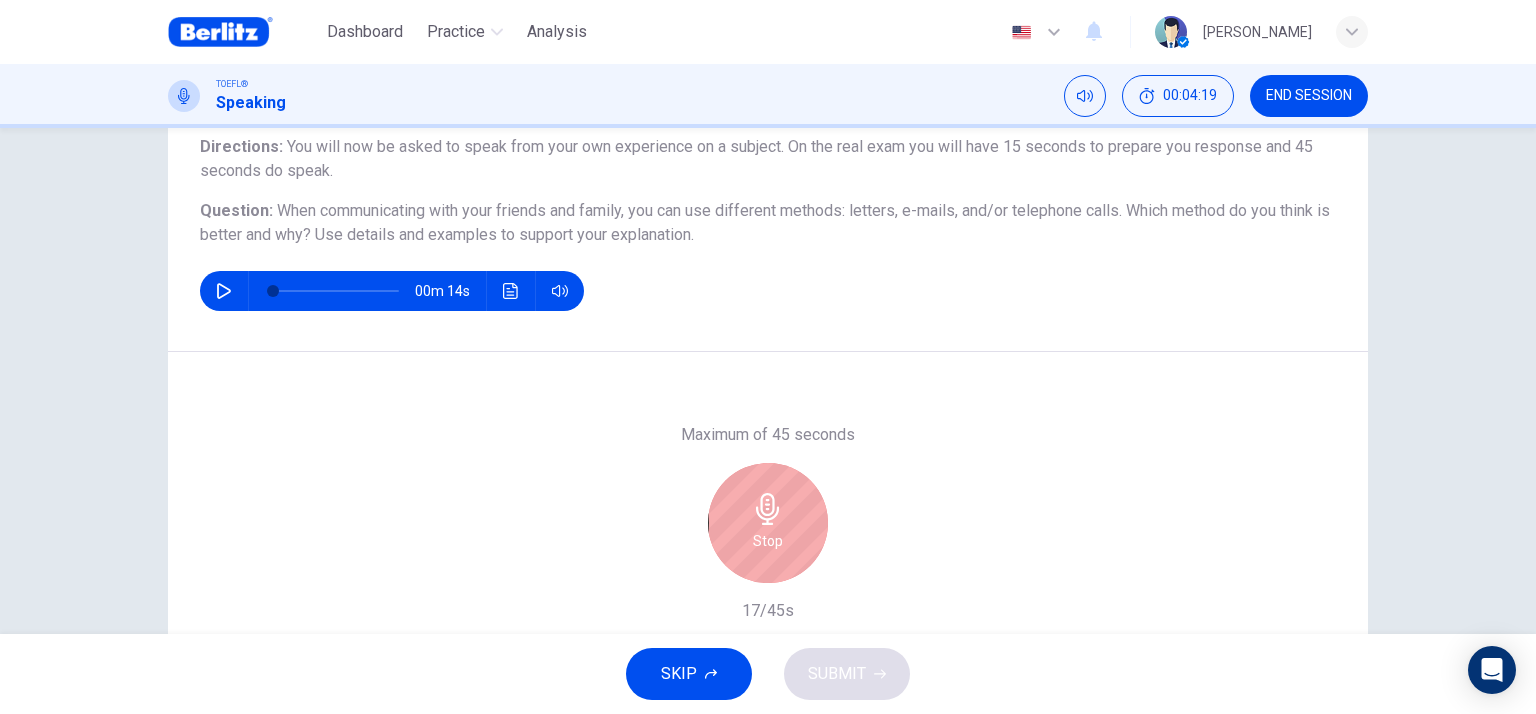 click on "Stop" at bounding box center [768, 523] 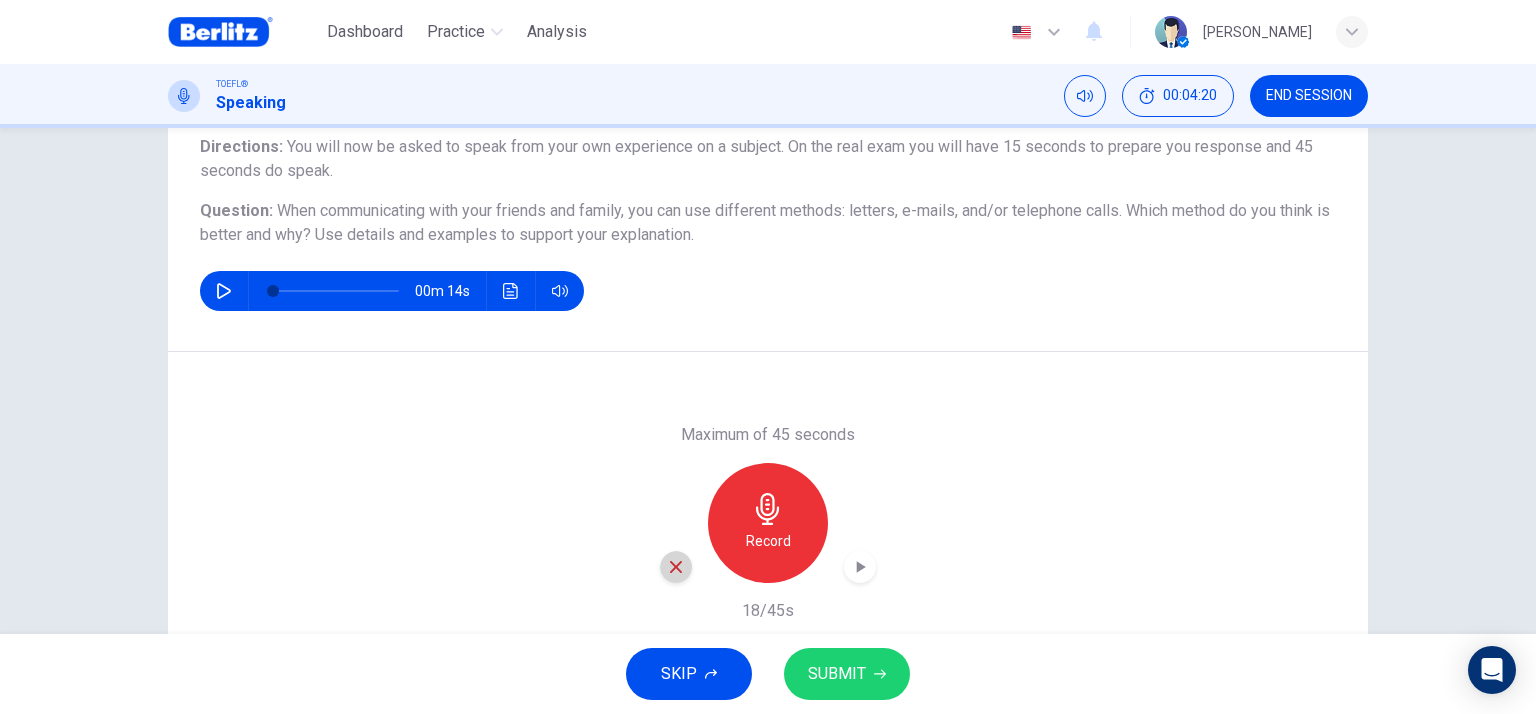 click at bounding box center (676, 567) 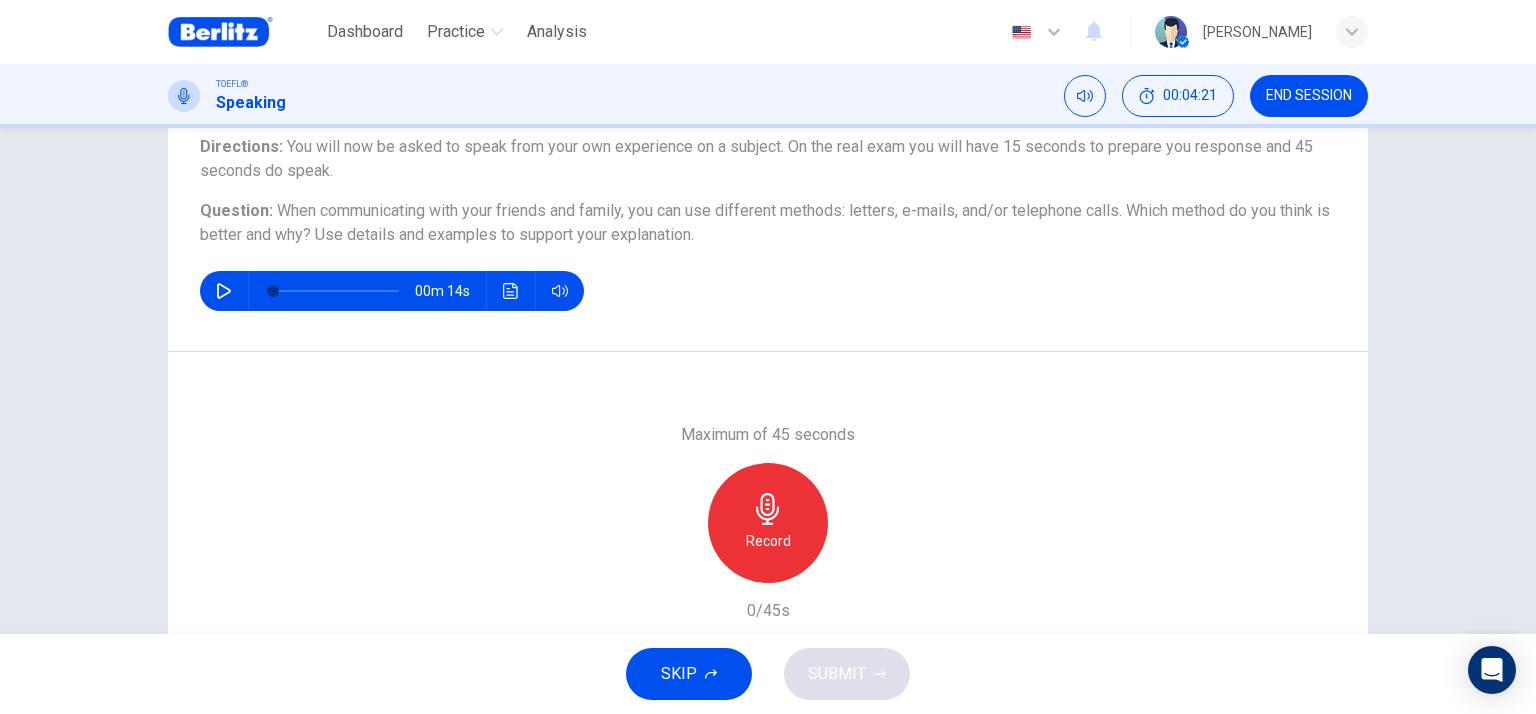 click 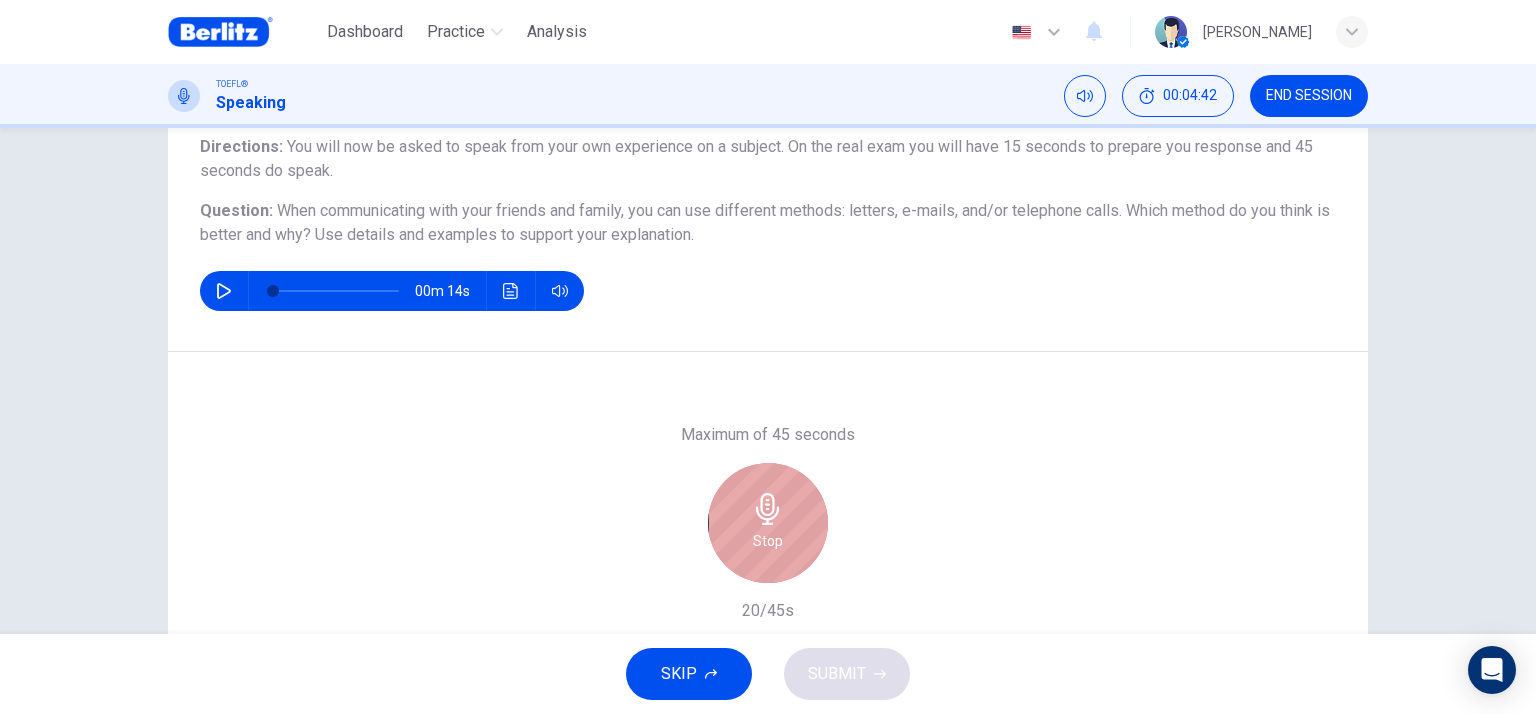 click 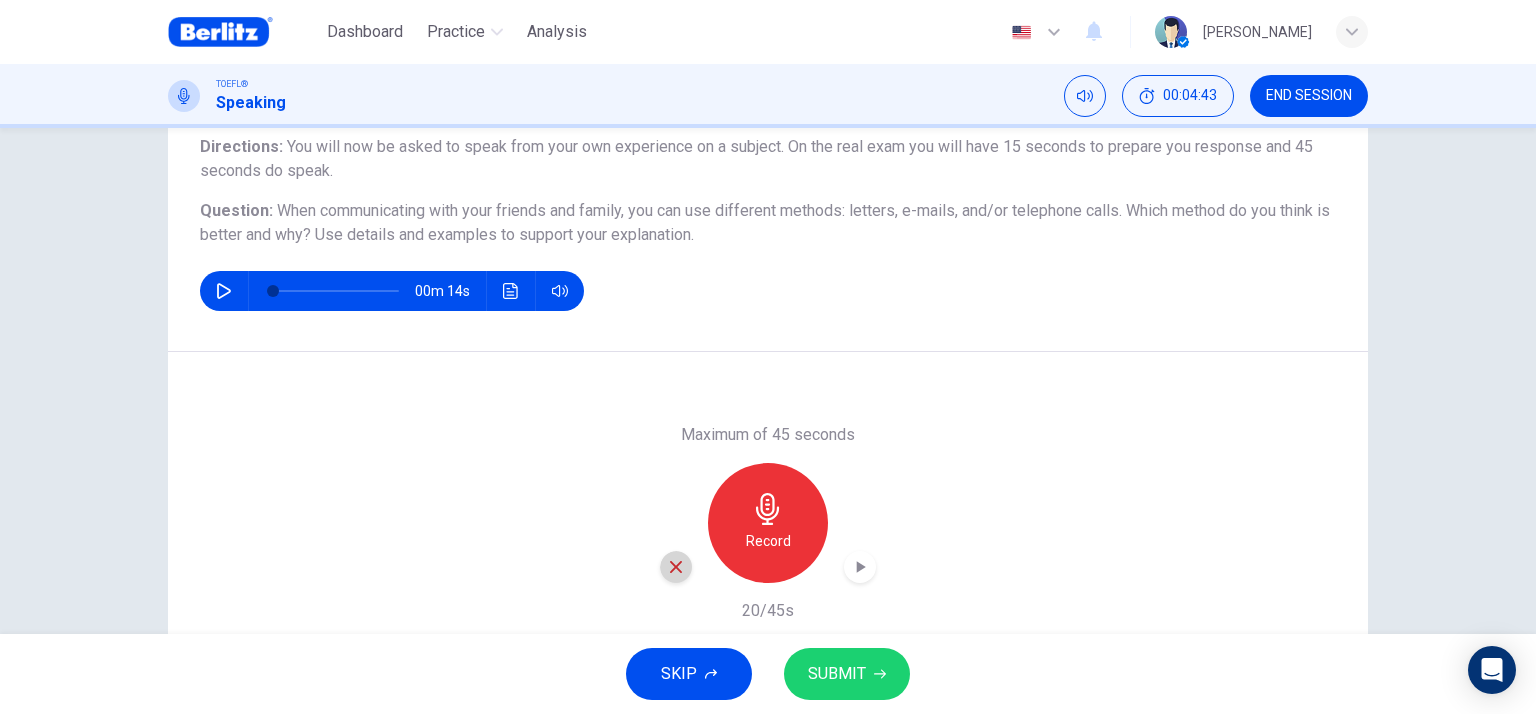 click at bounding box center [676, 567] 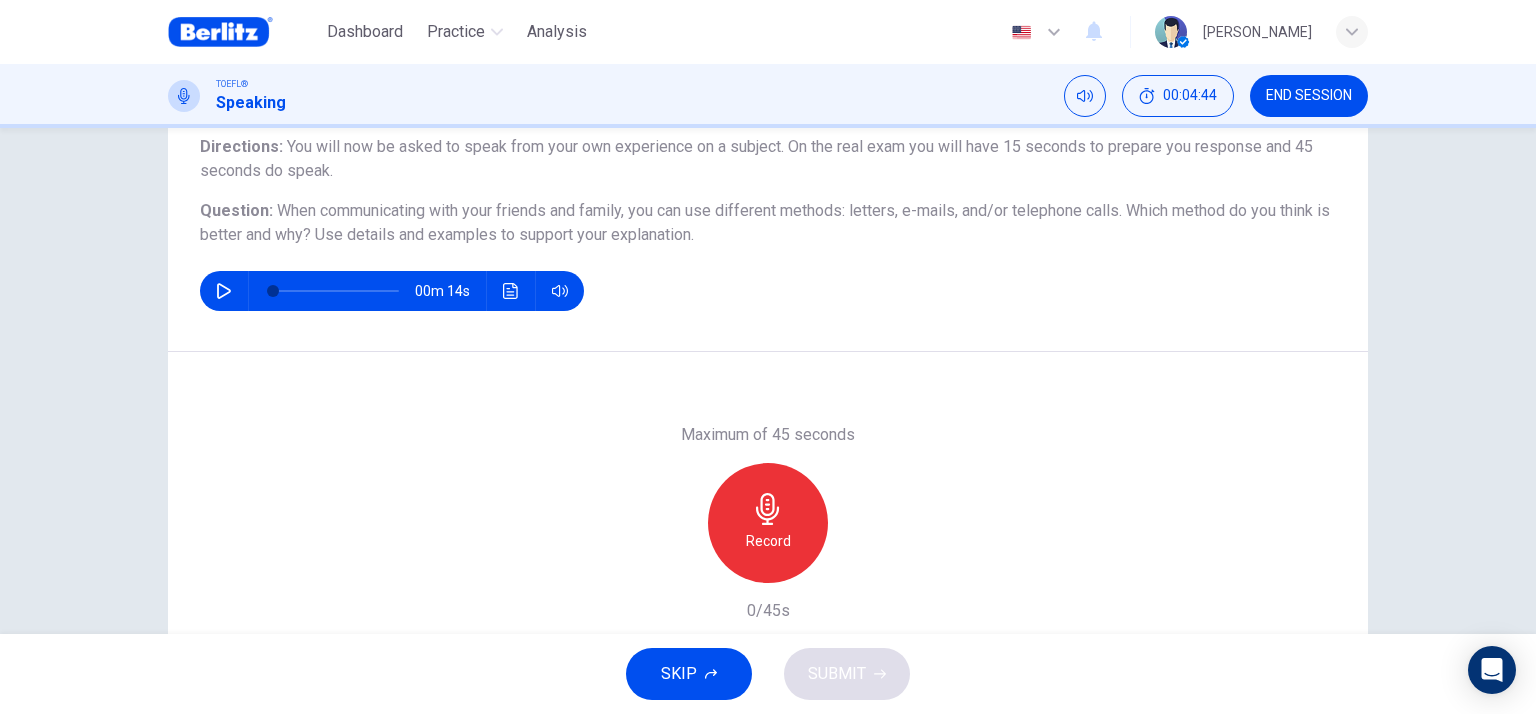 click on "Record" at bounding box center [768, 523] 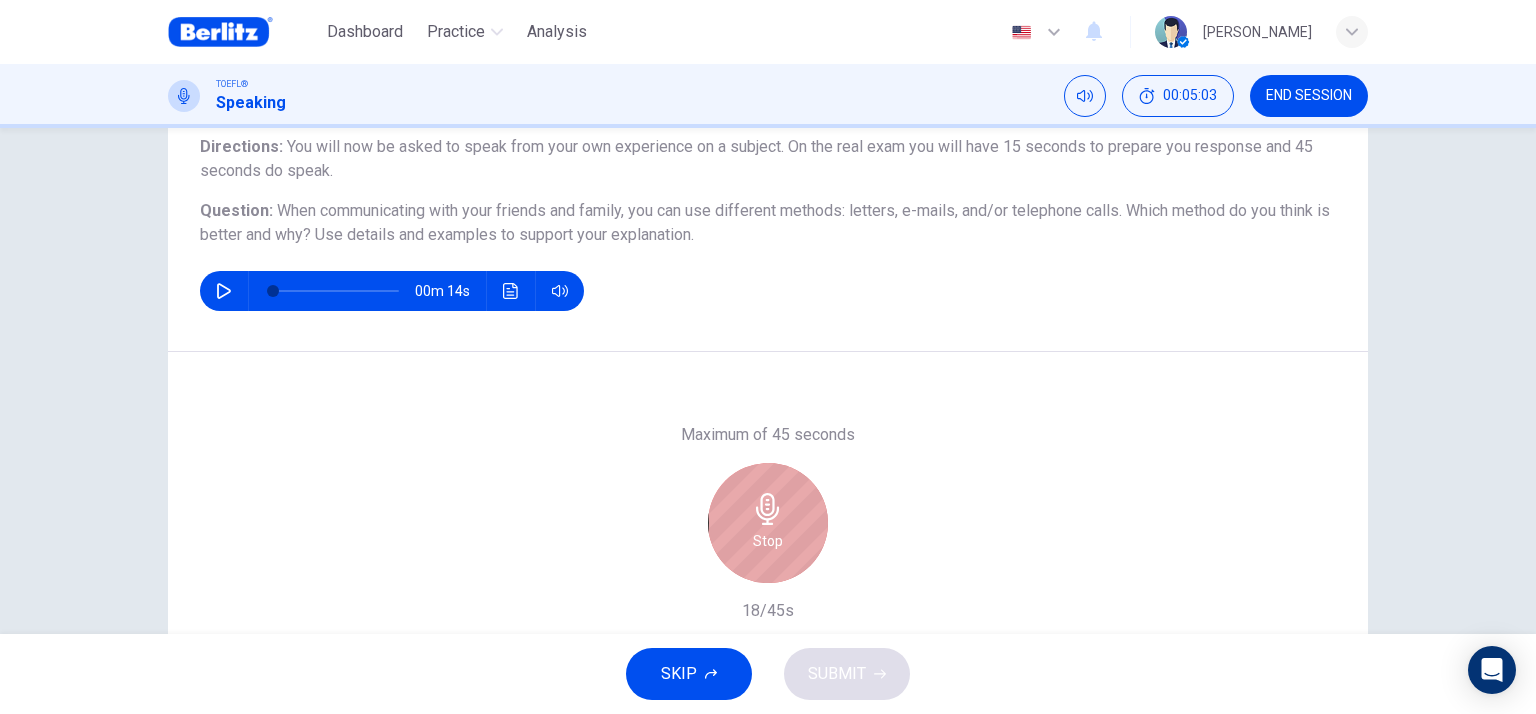 click on "Stop" at bounding box center (768, 523) 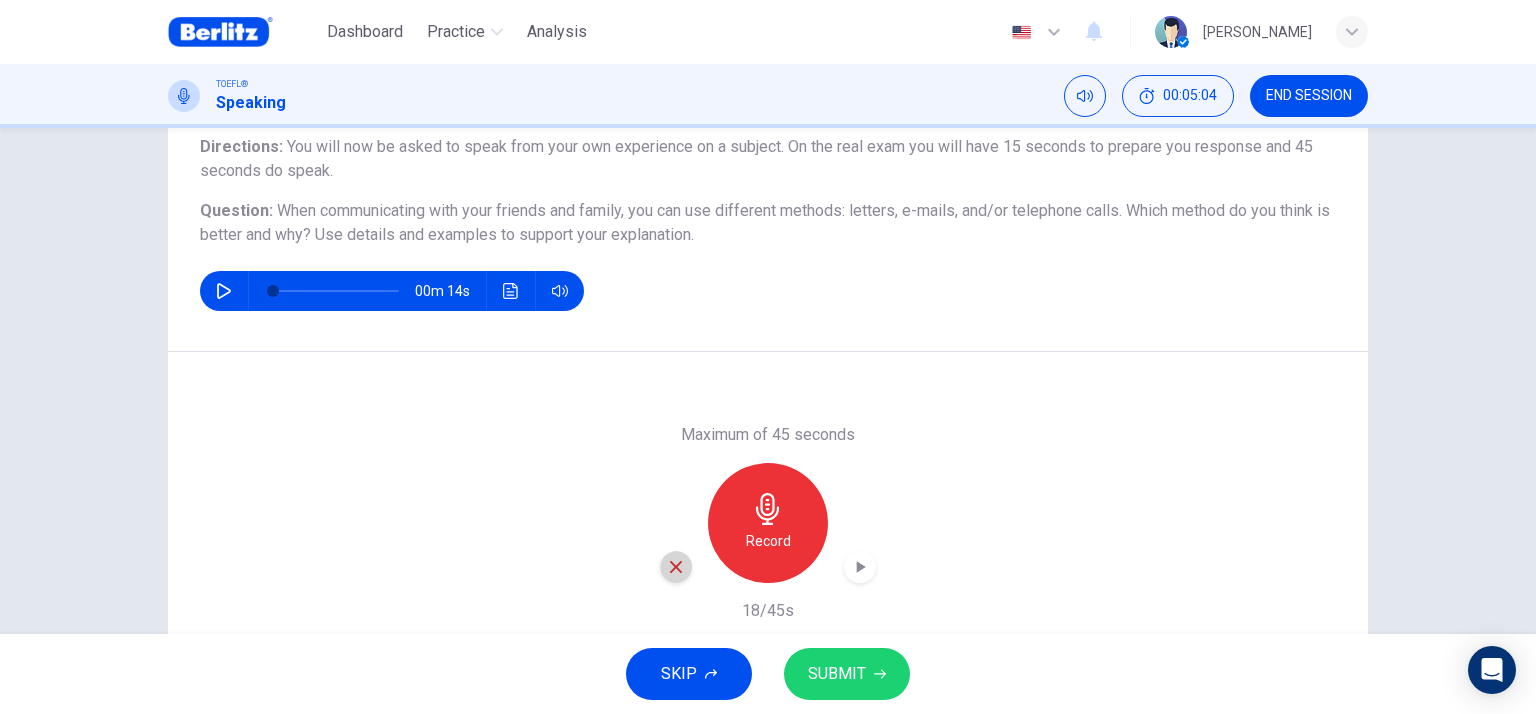 click 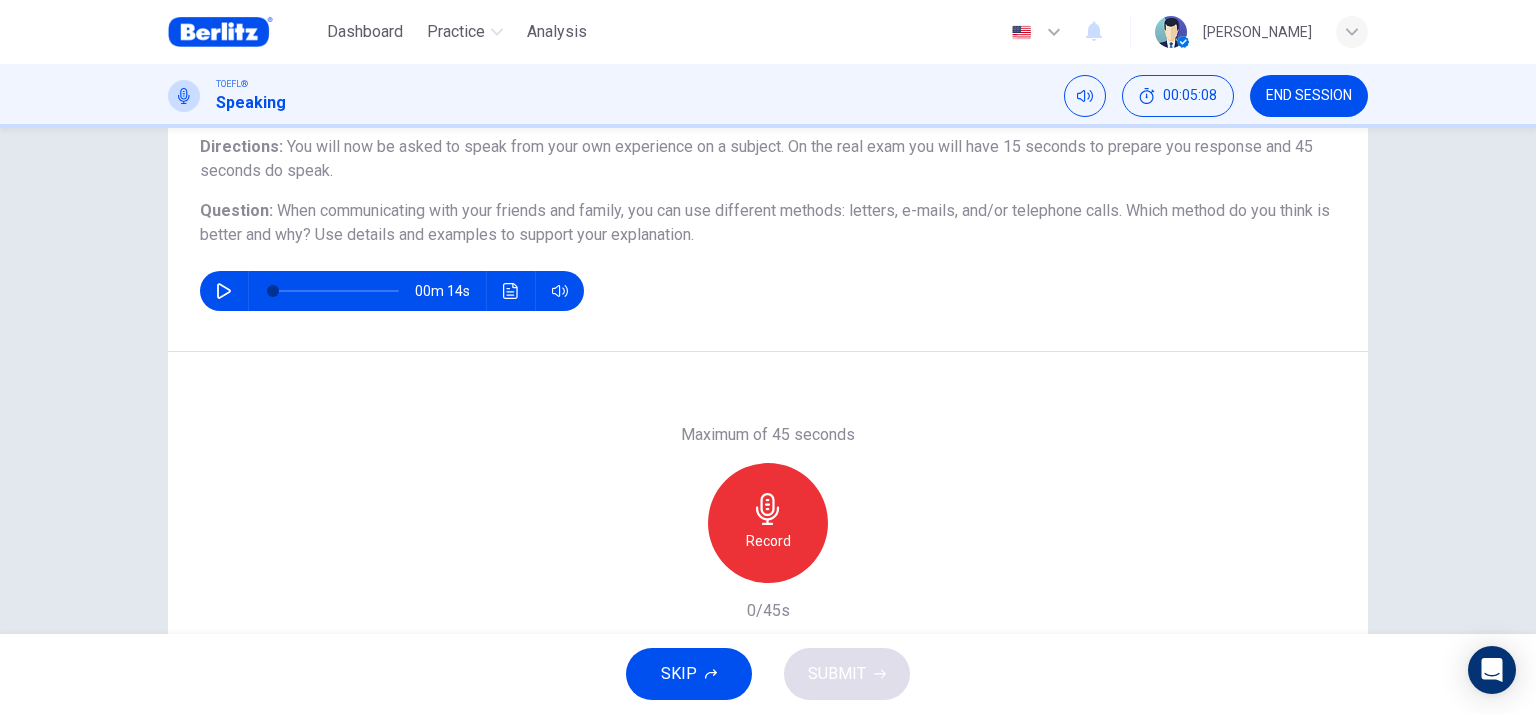 click on "Record" at bounding box center [768, 523] 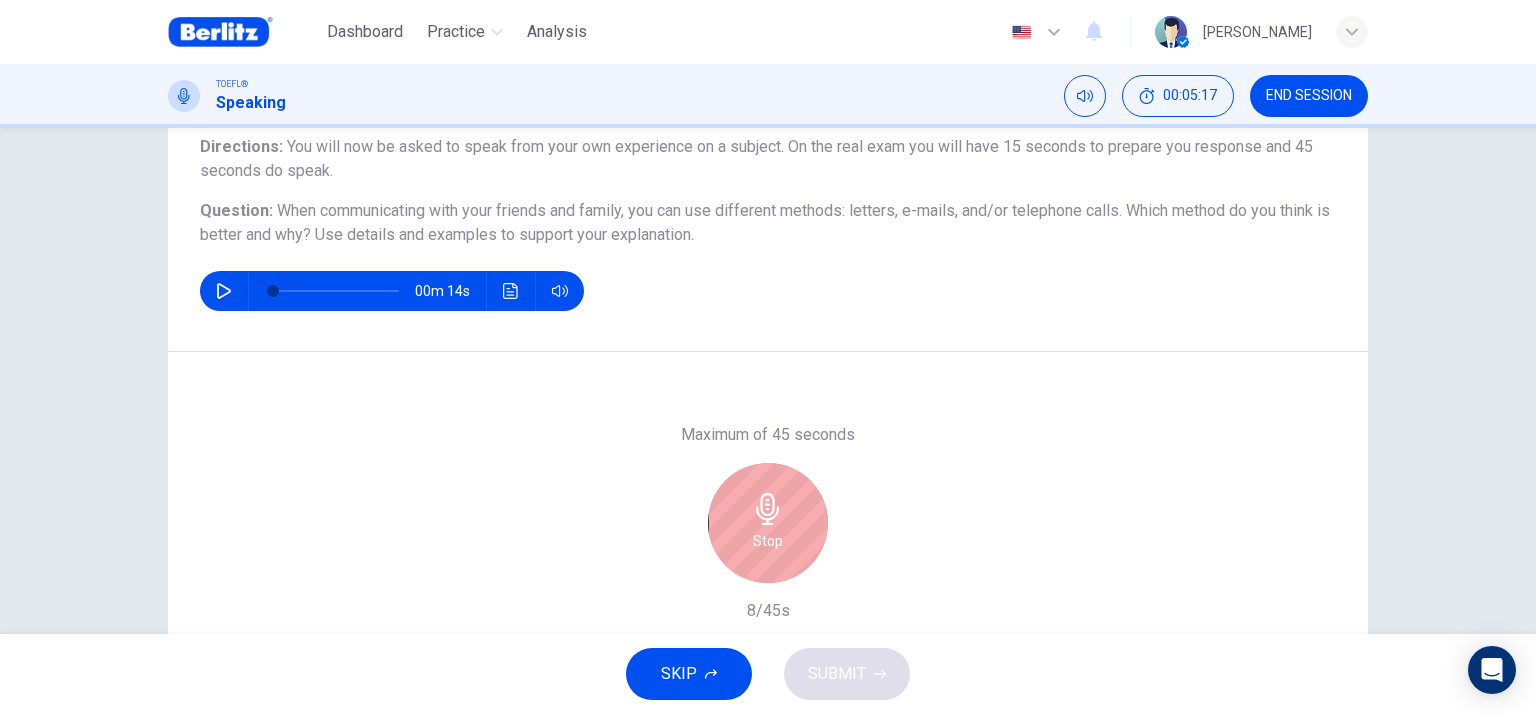 click on "Stop" at bounding box center (768, 523) 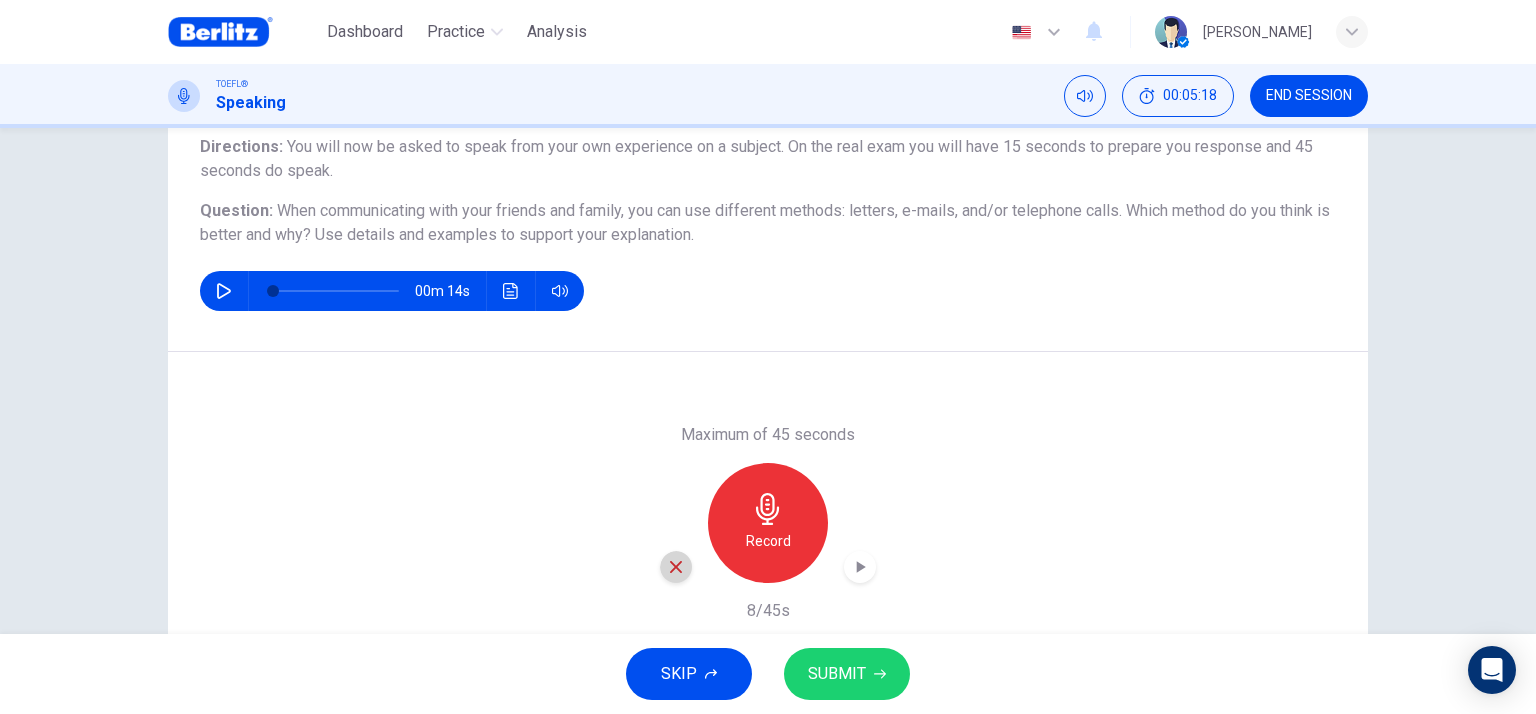 click 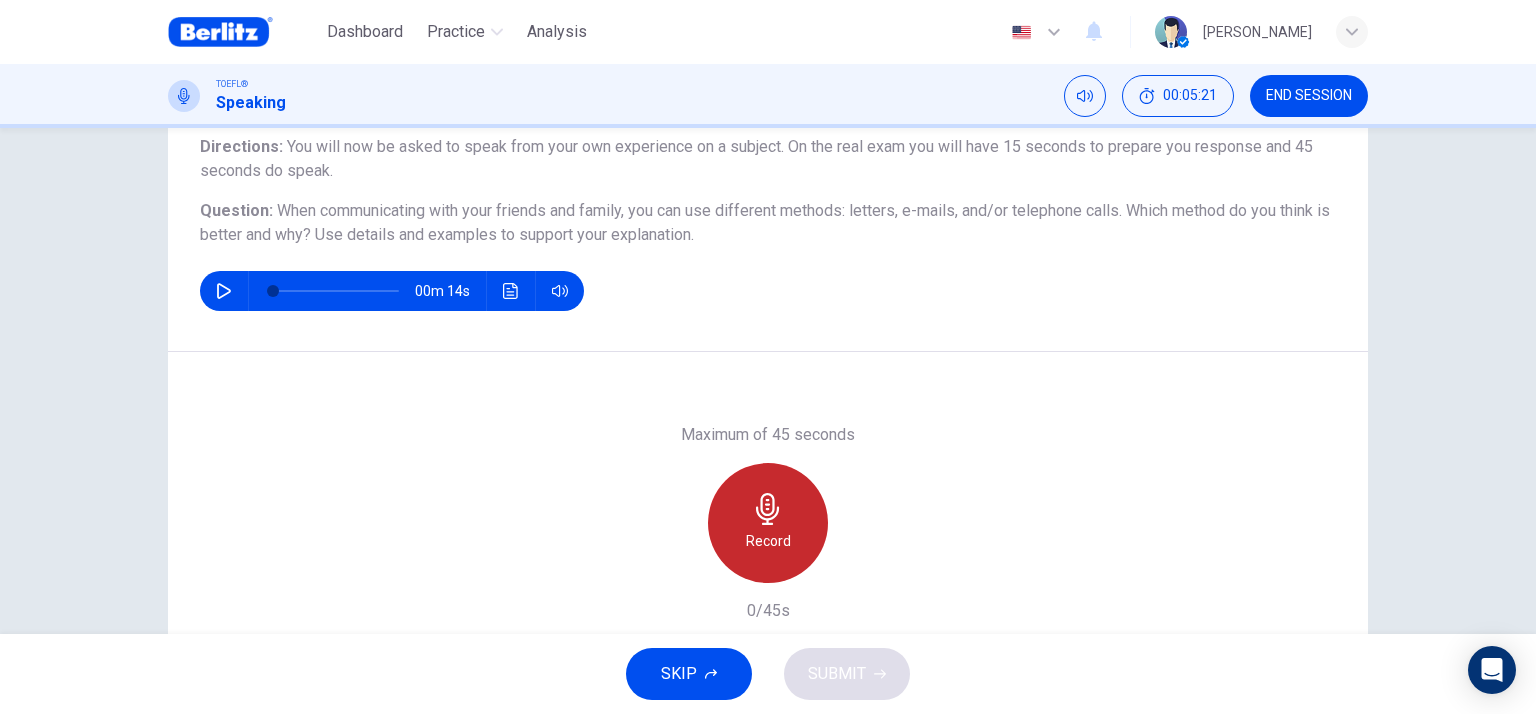 click 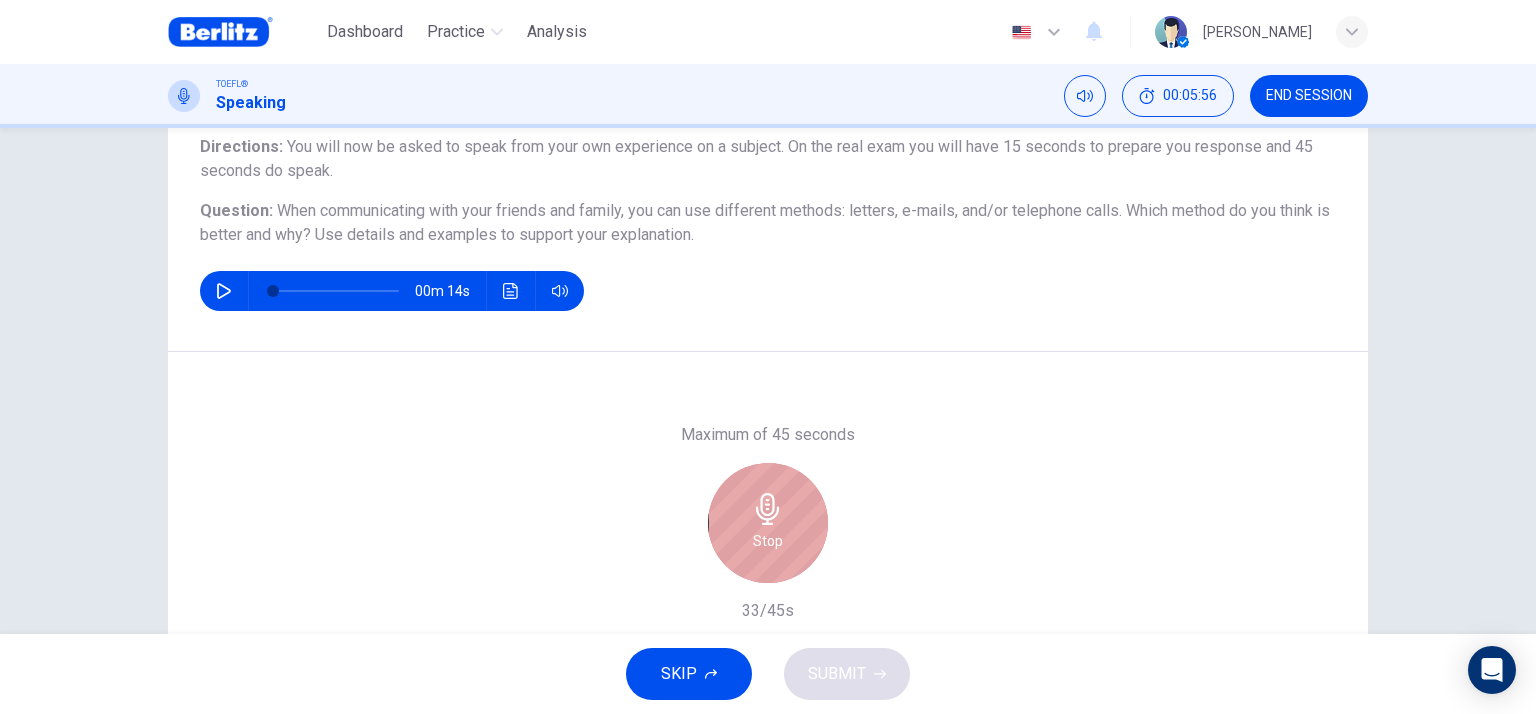 drag, startPoint x: 749, startPoint y: 506, endPoint x: 776, endPoint y: 505, distance: 27.018513 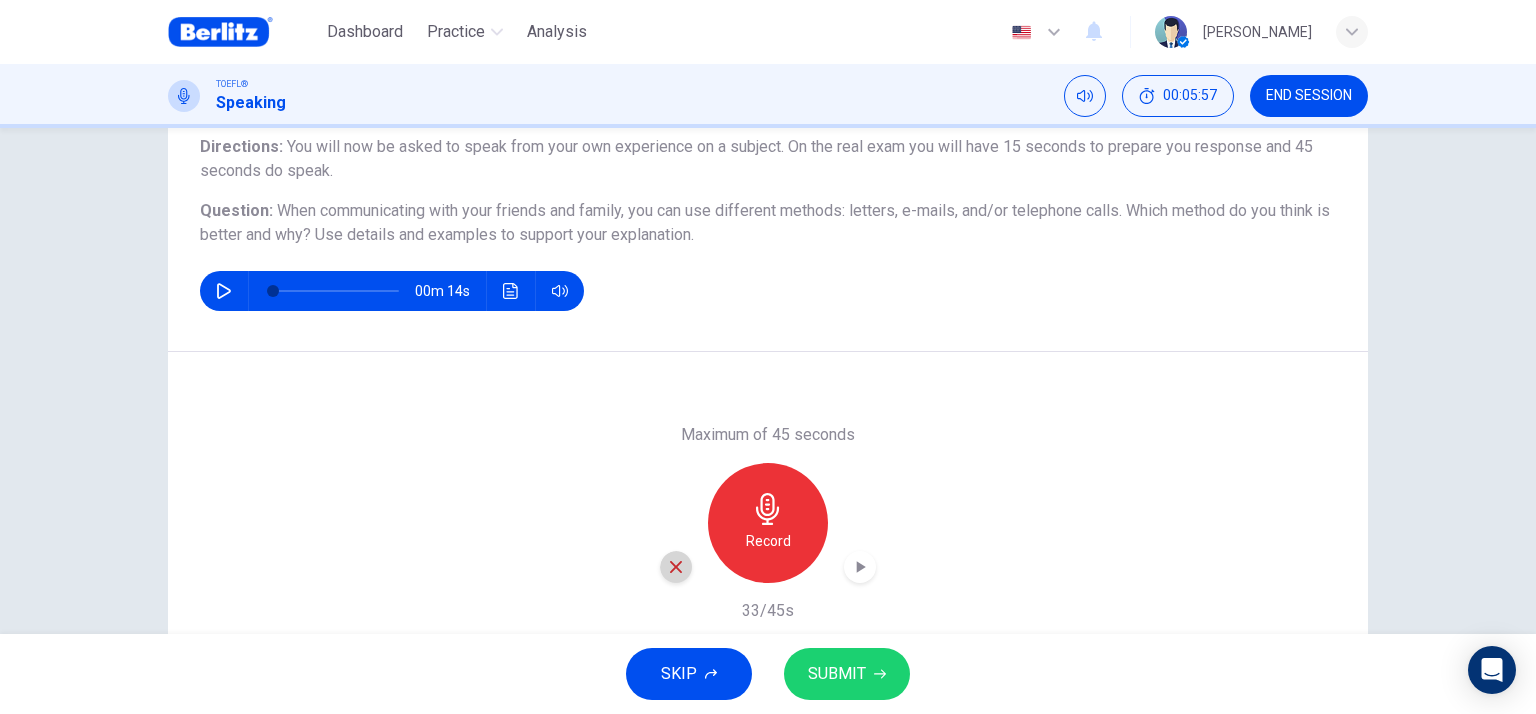 click 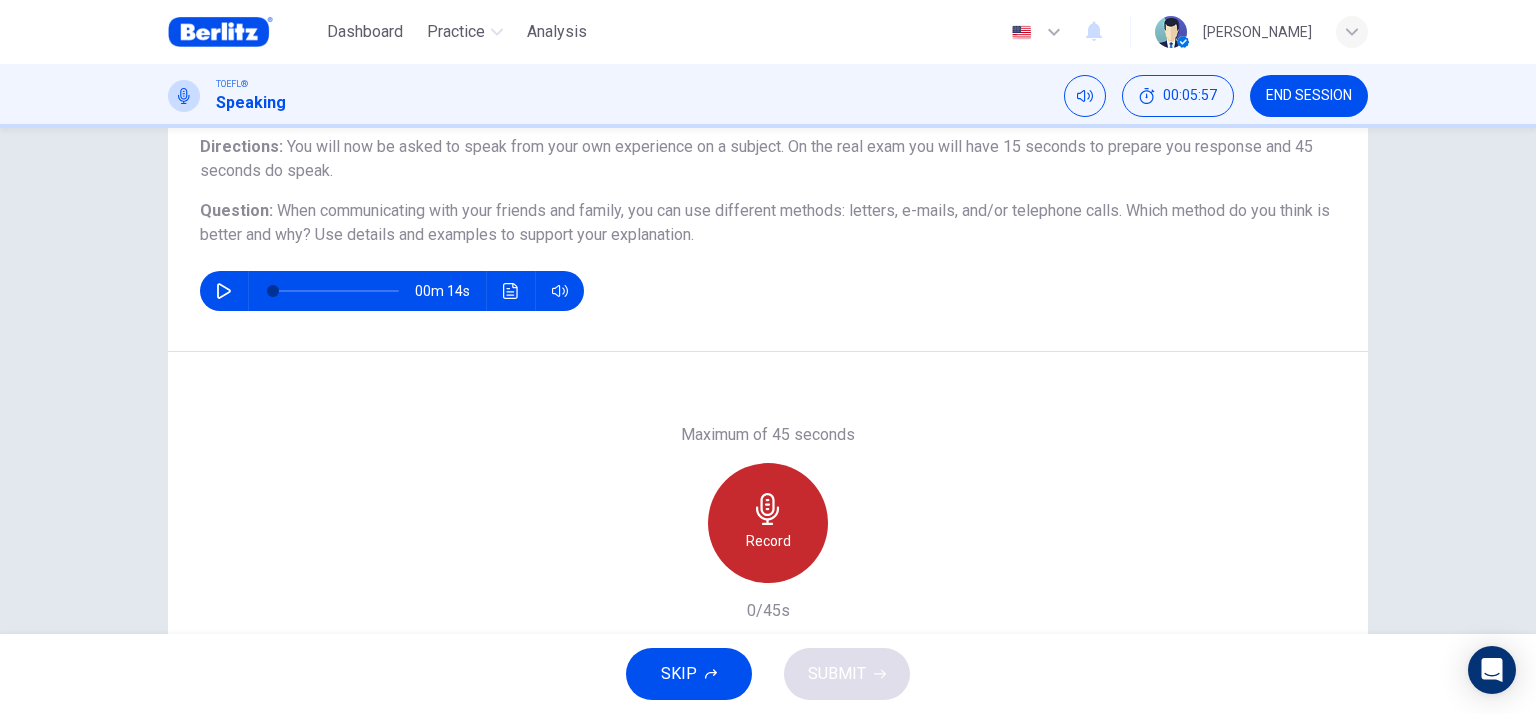 click on "Record" at bounding box center (768, 523) 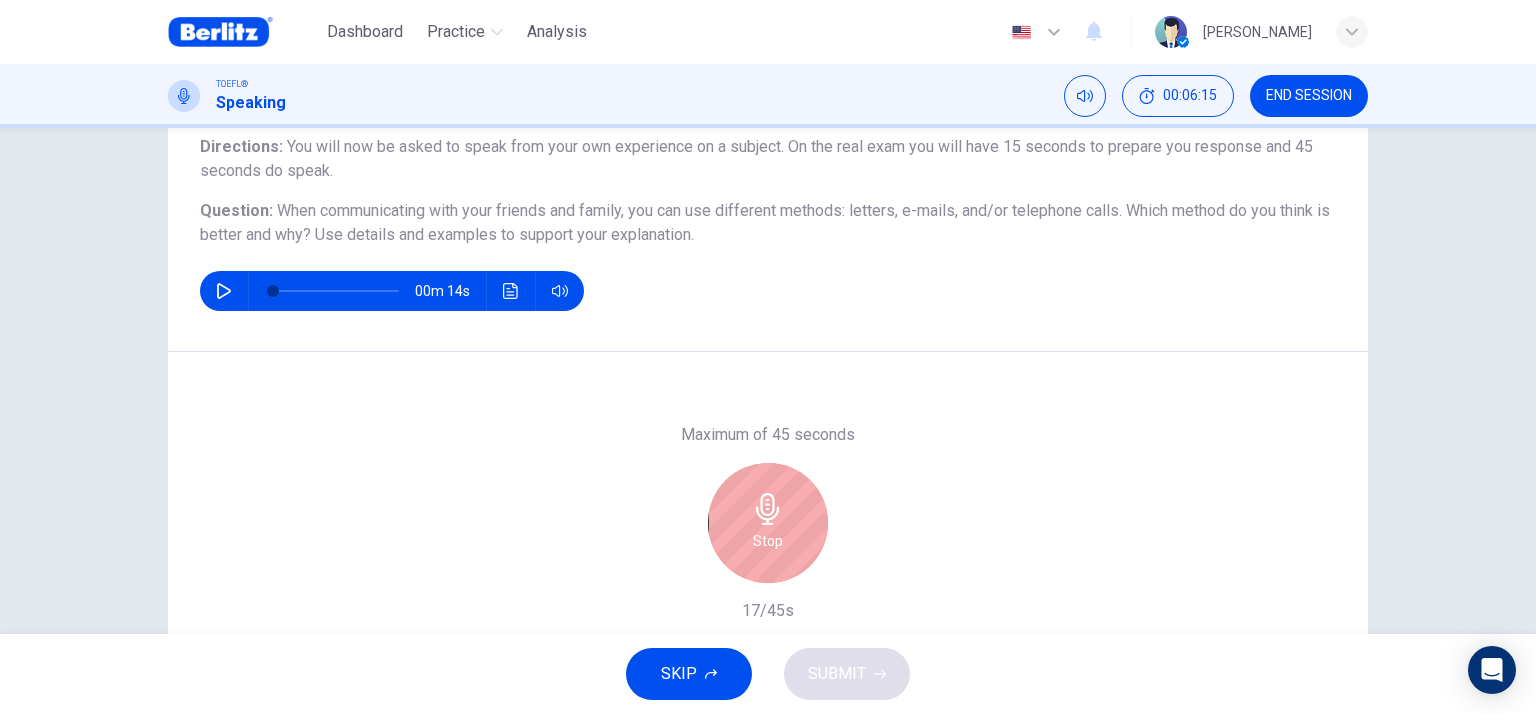click 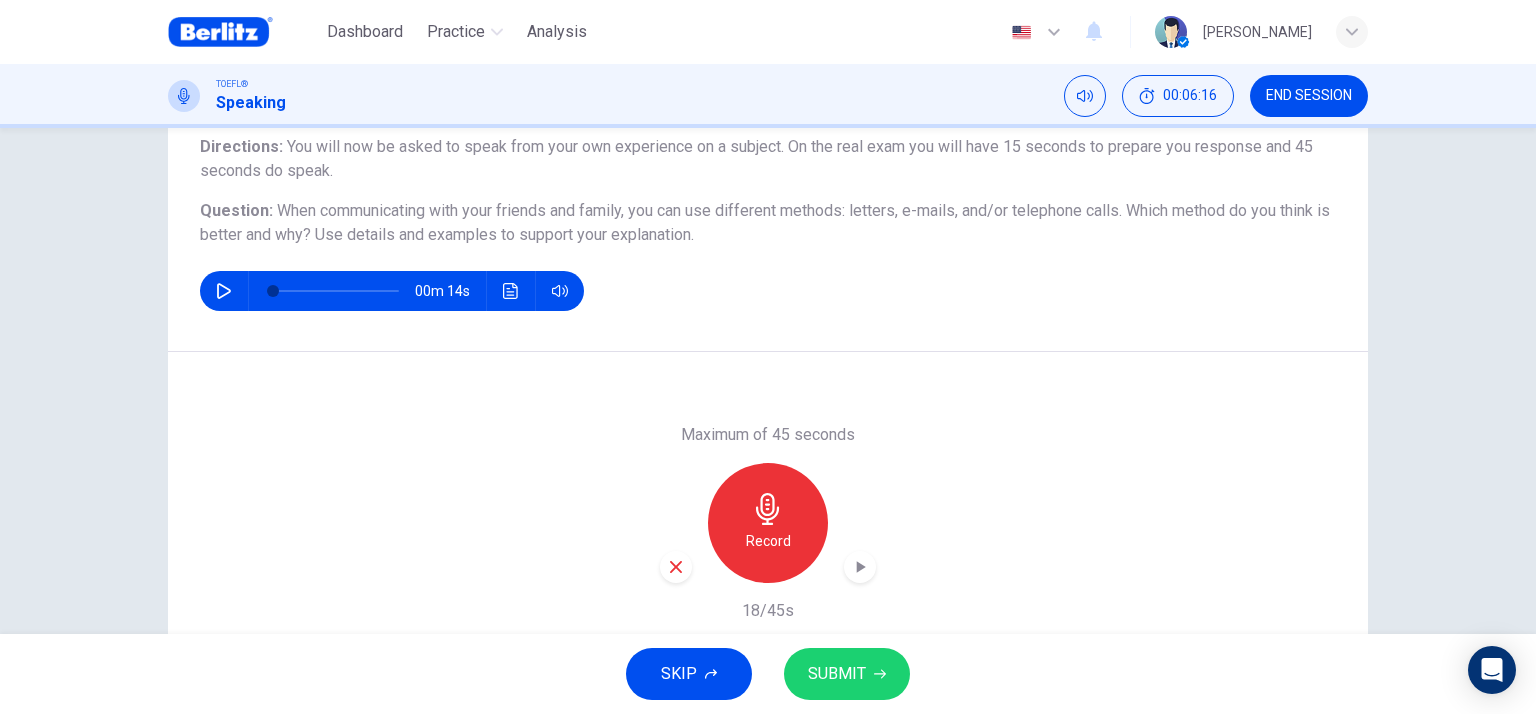 click on "Maximum of 45 seconds Record 18/45s" at bounding box center (768, 523) 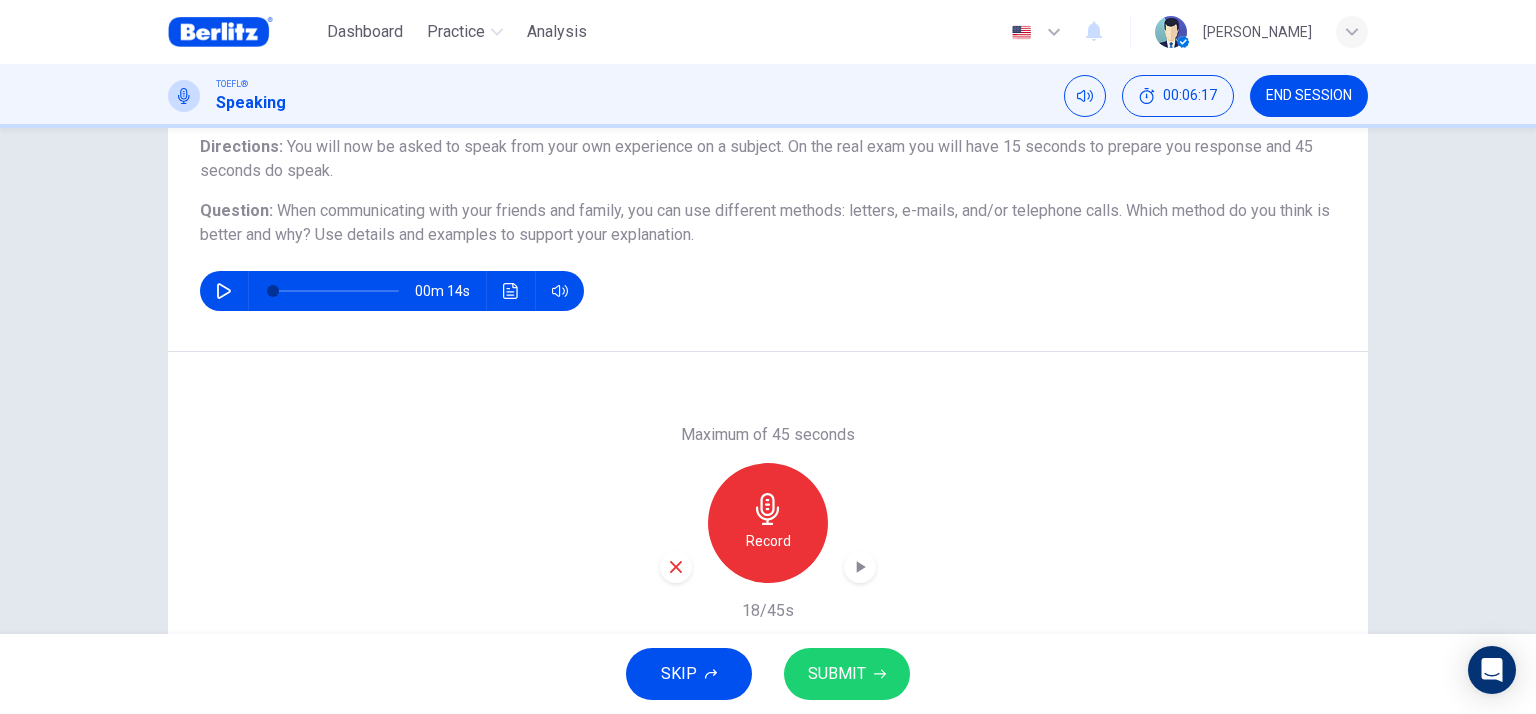 click at bounding box center [676, 567] 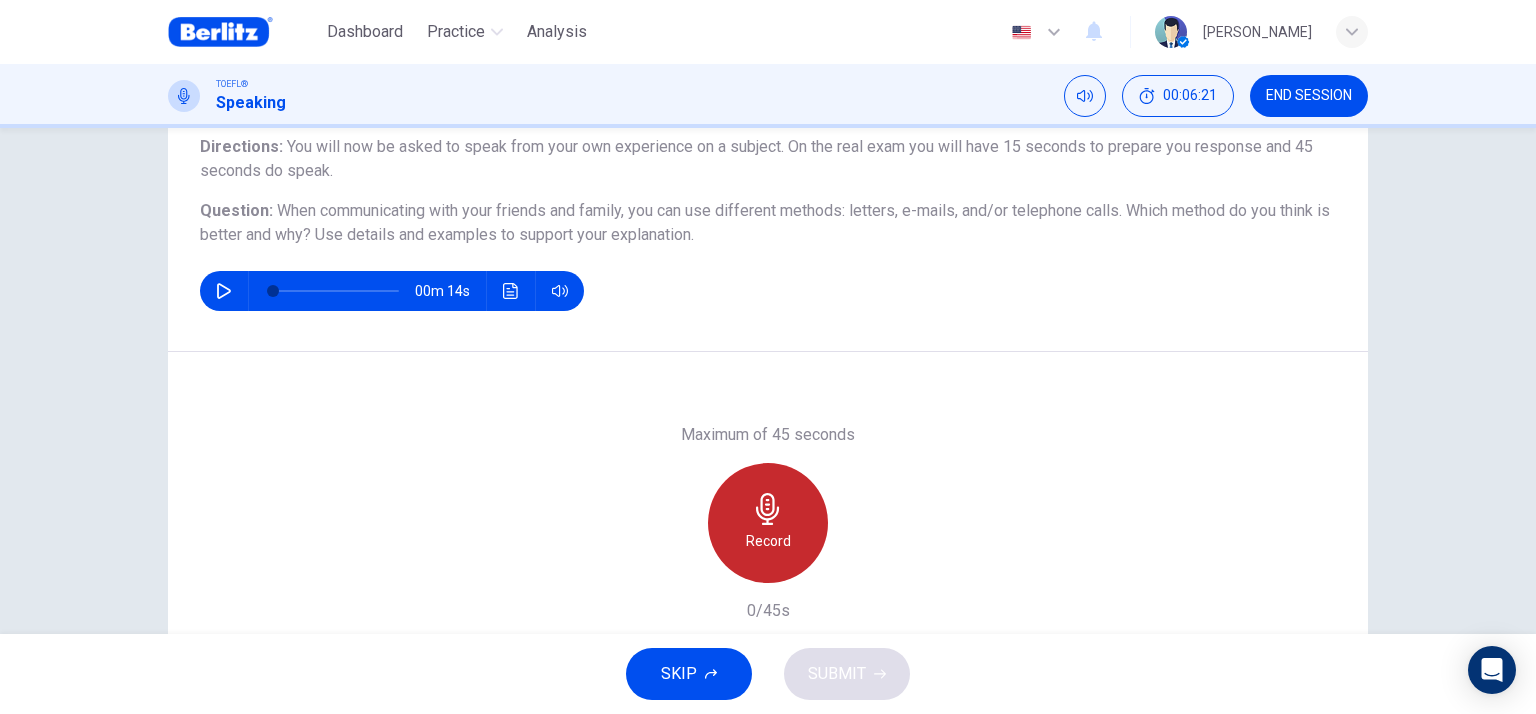 click 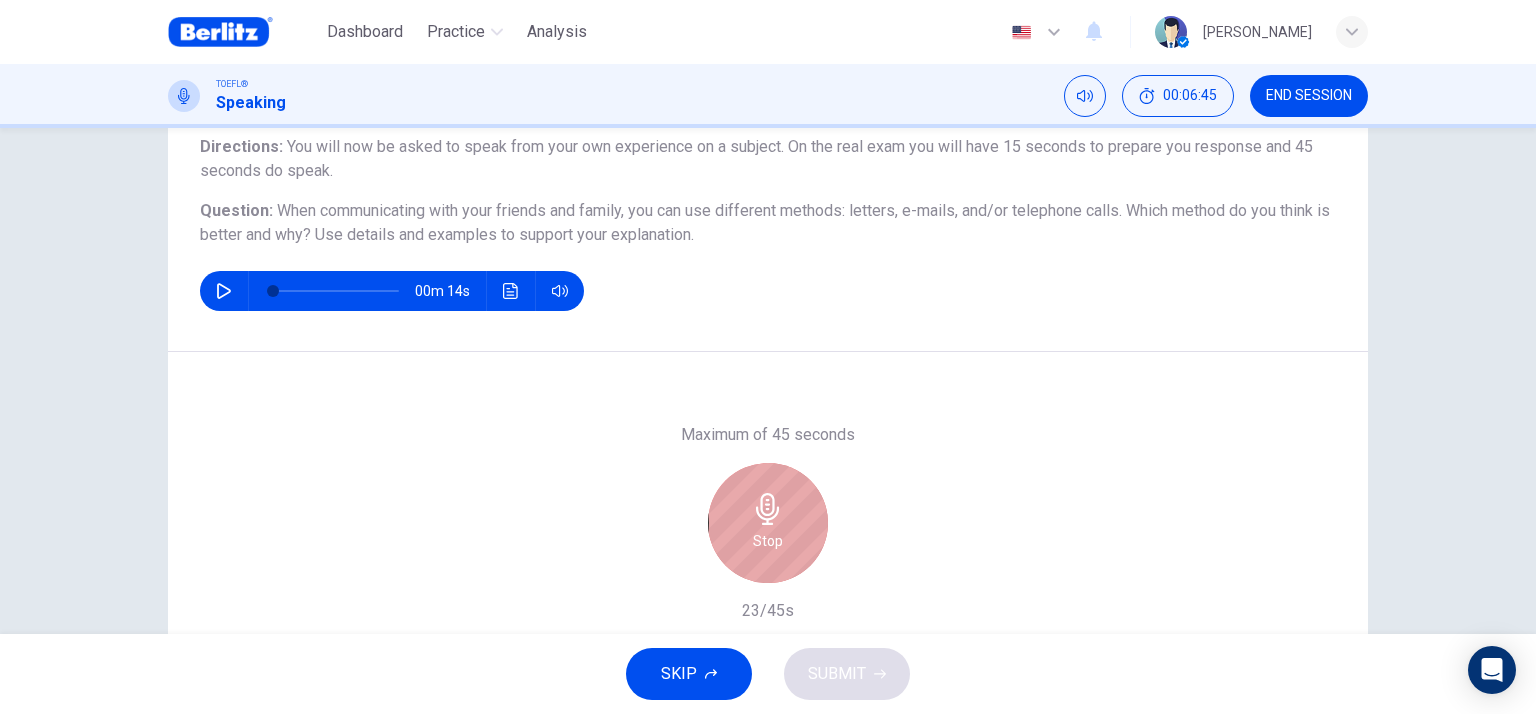 click 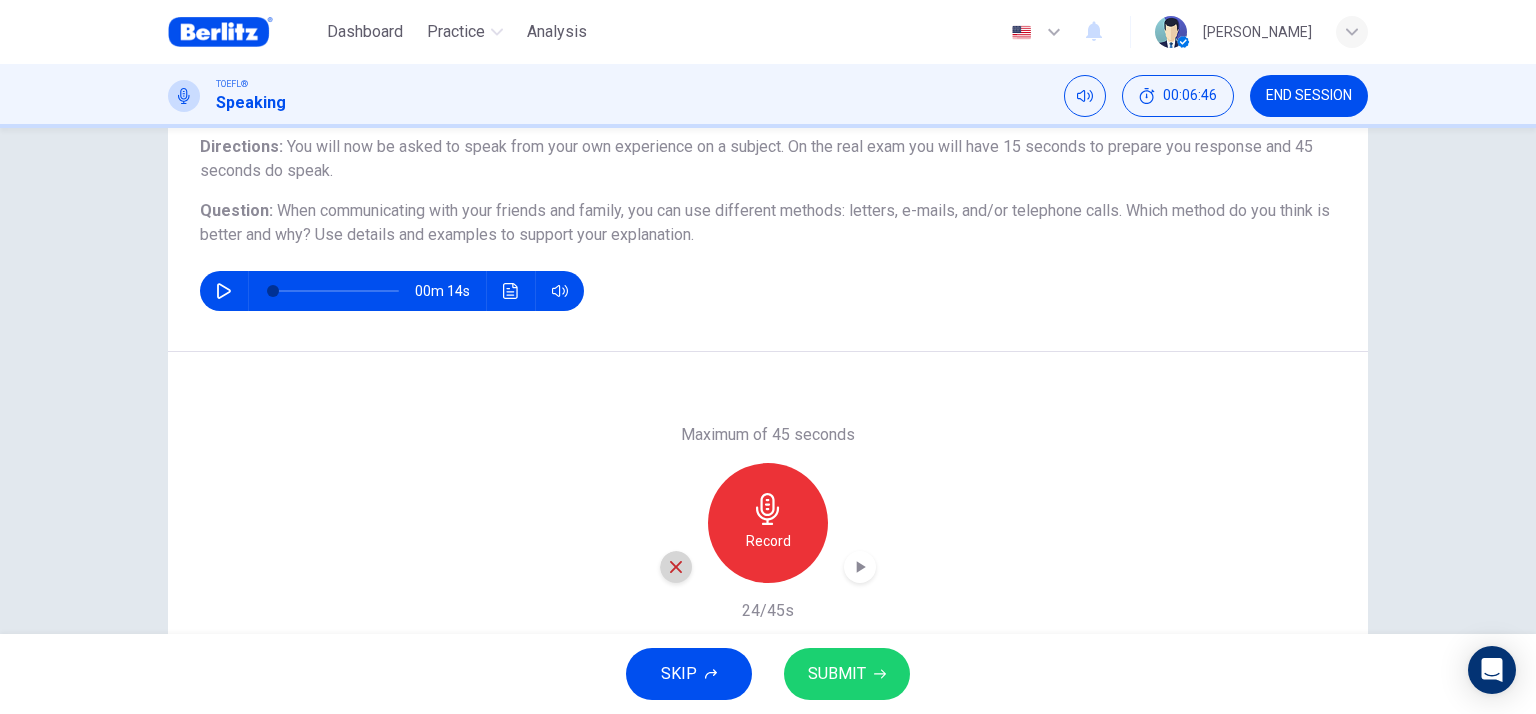 click at bounding box center (676, 567) 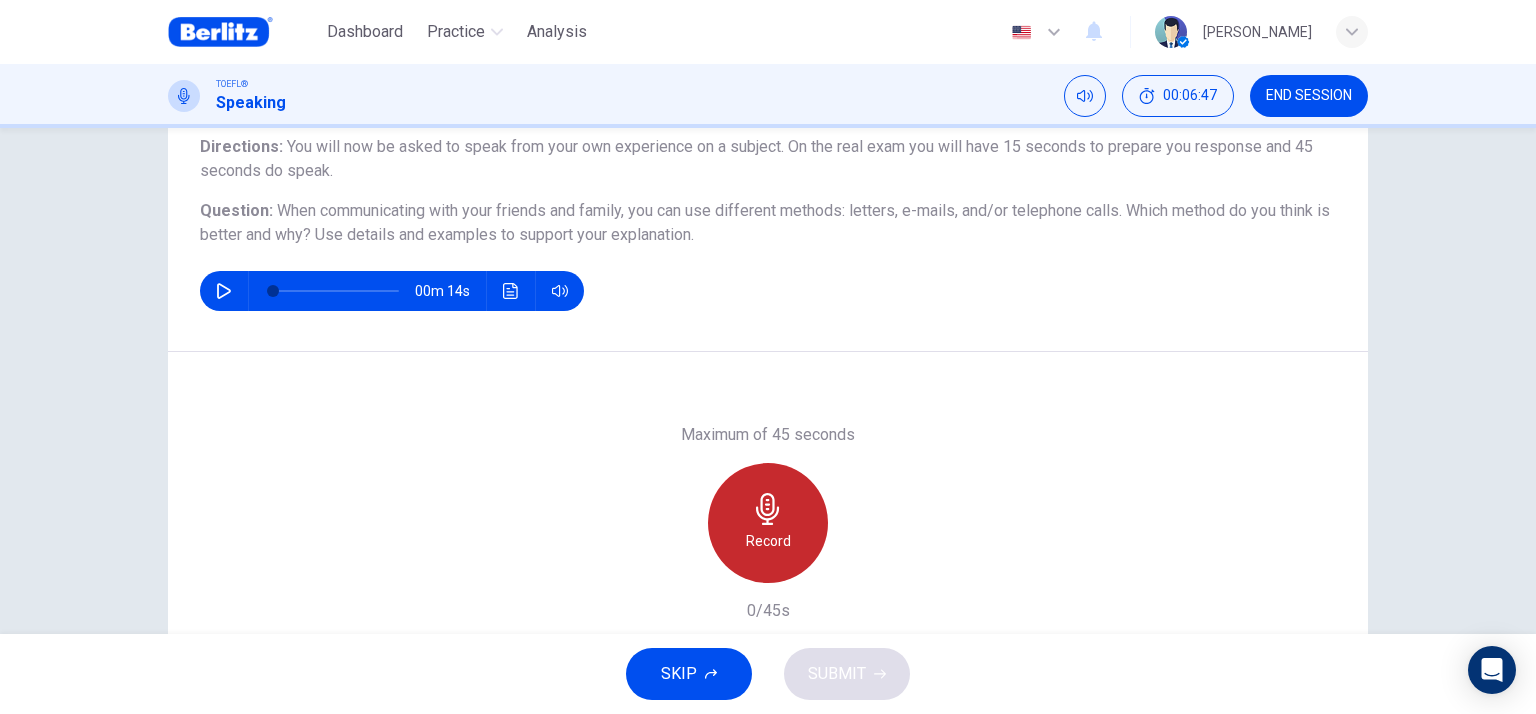 click on "Record" at bounding box center (768, 523) 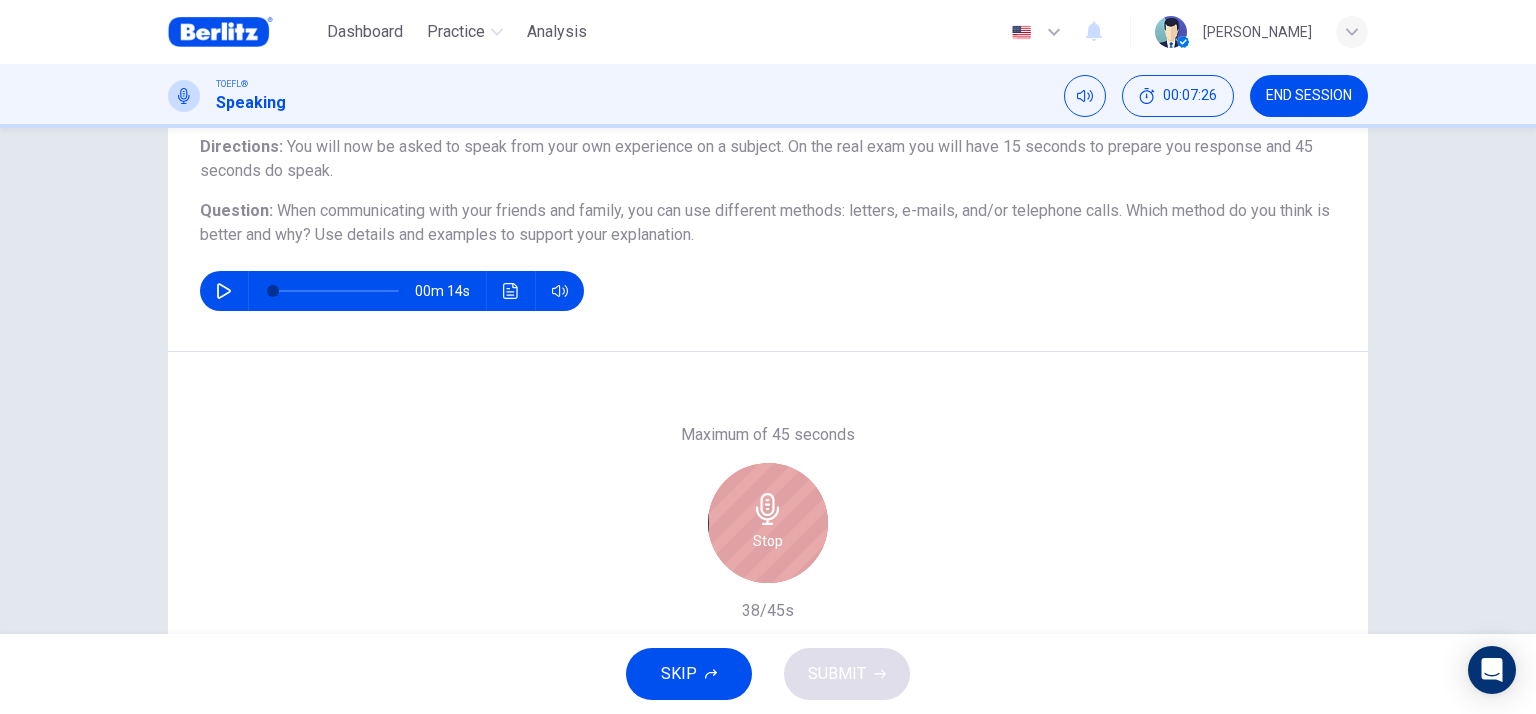 click on "Stop" at bounding box center (768, 523) 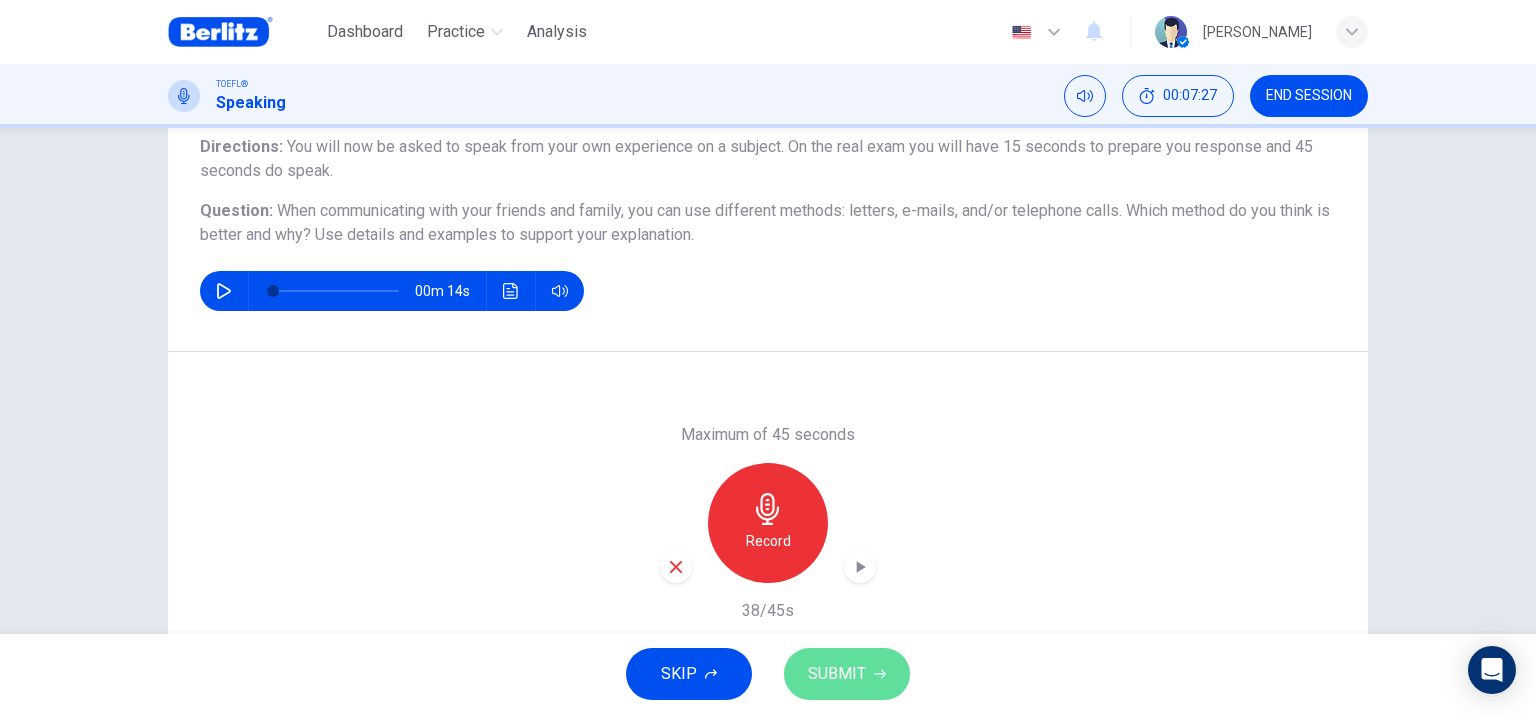 click 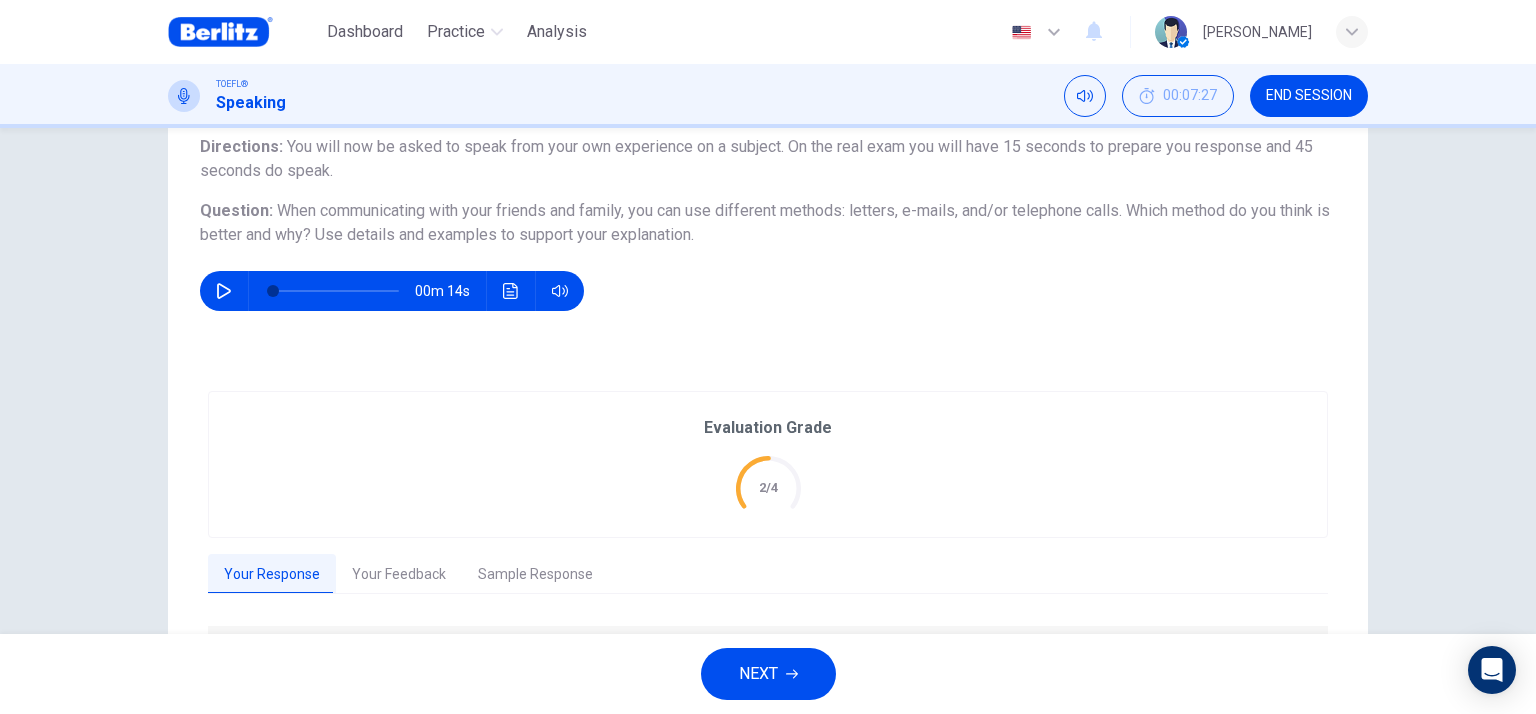 click on "Your Feedback" at bounding box center (399, 575) 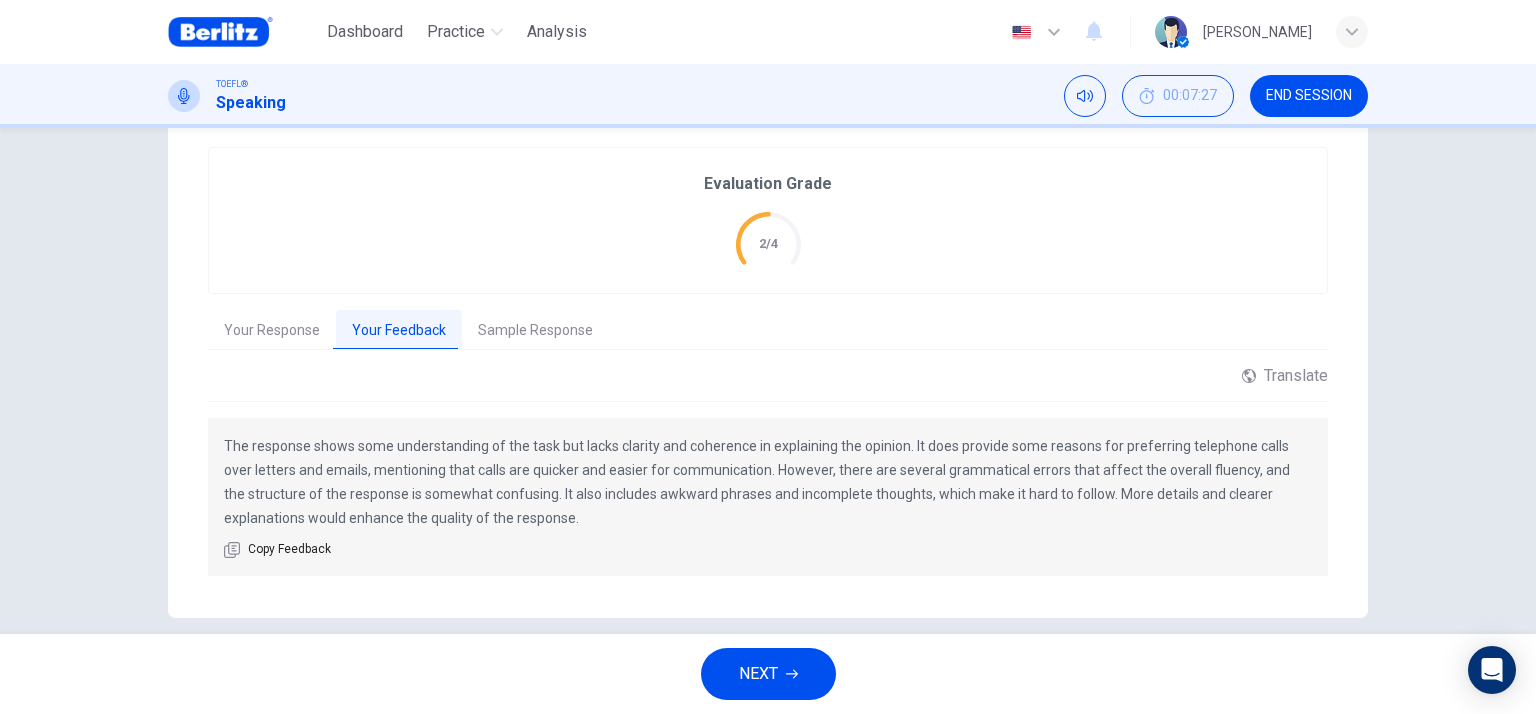 scroll, scrollTop: 437, scrollLeft: 0, axis: vertical 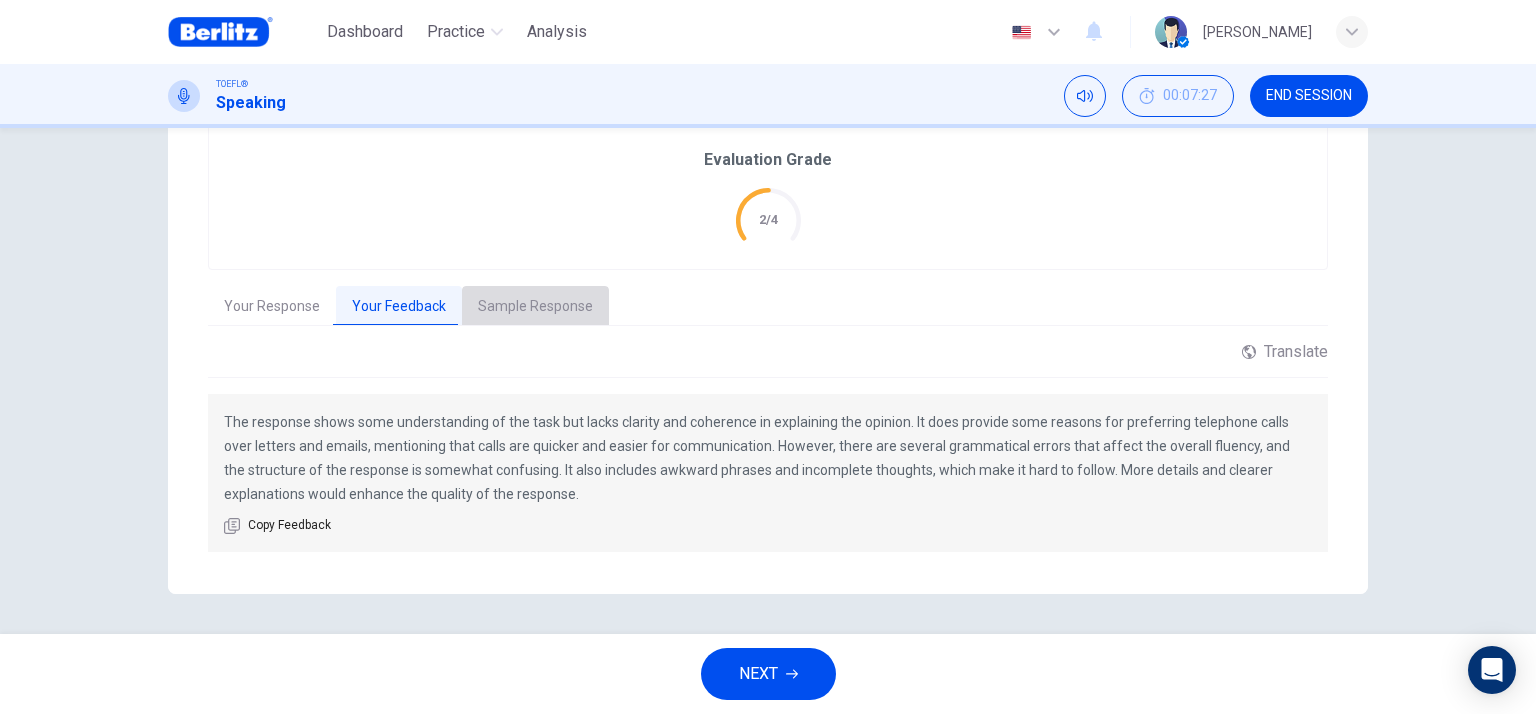 click on "Sample Response" at bounding box center [535, 307] 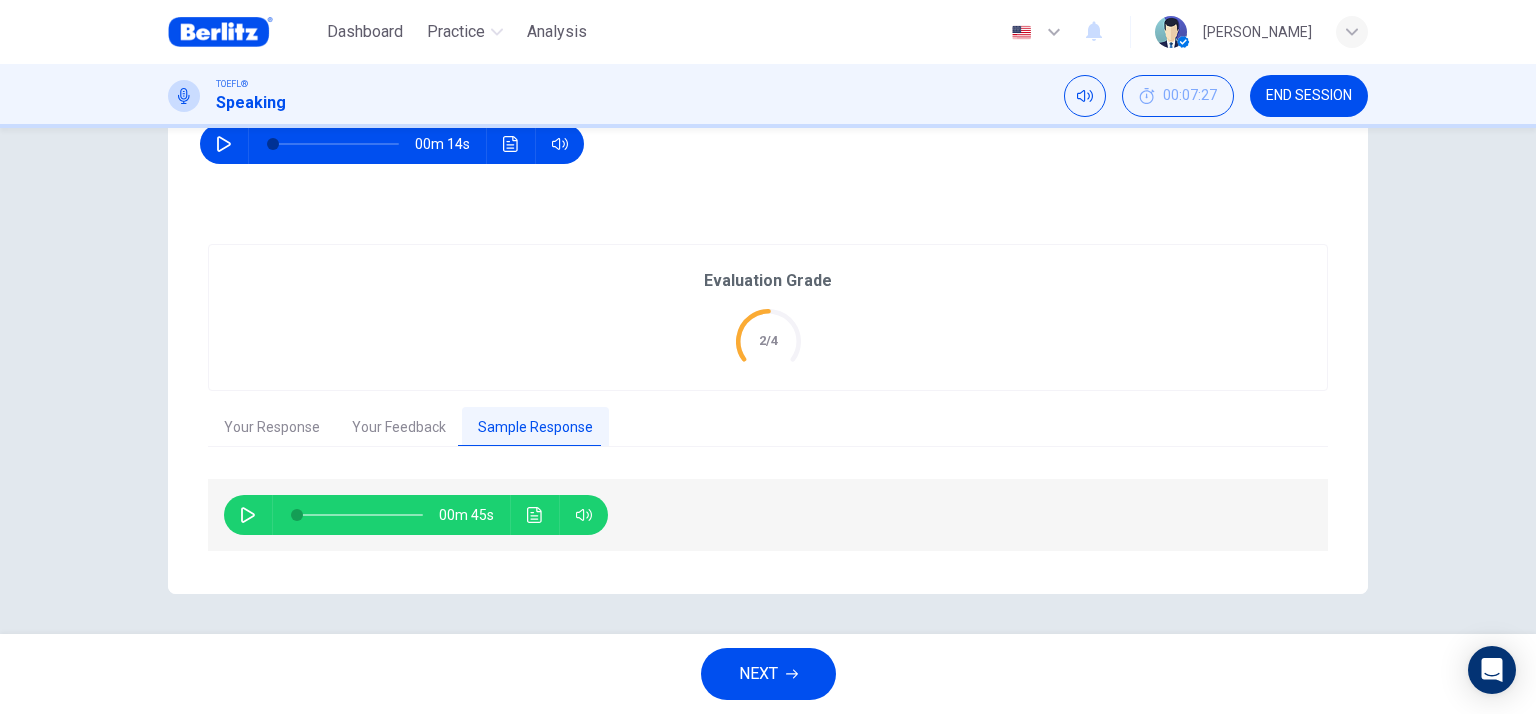 scroll, scrollTop: 315, scrollLeft: 0, axis: vertical 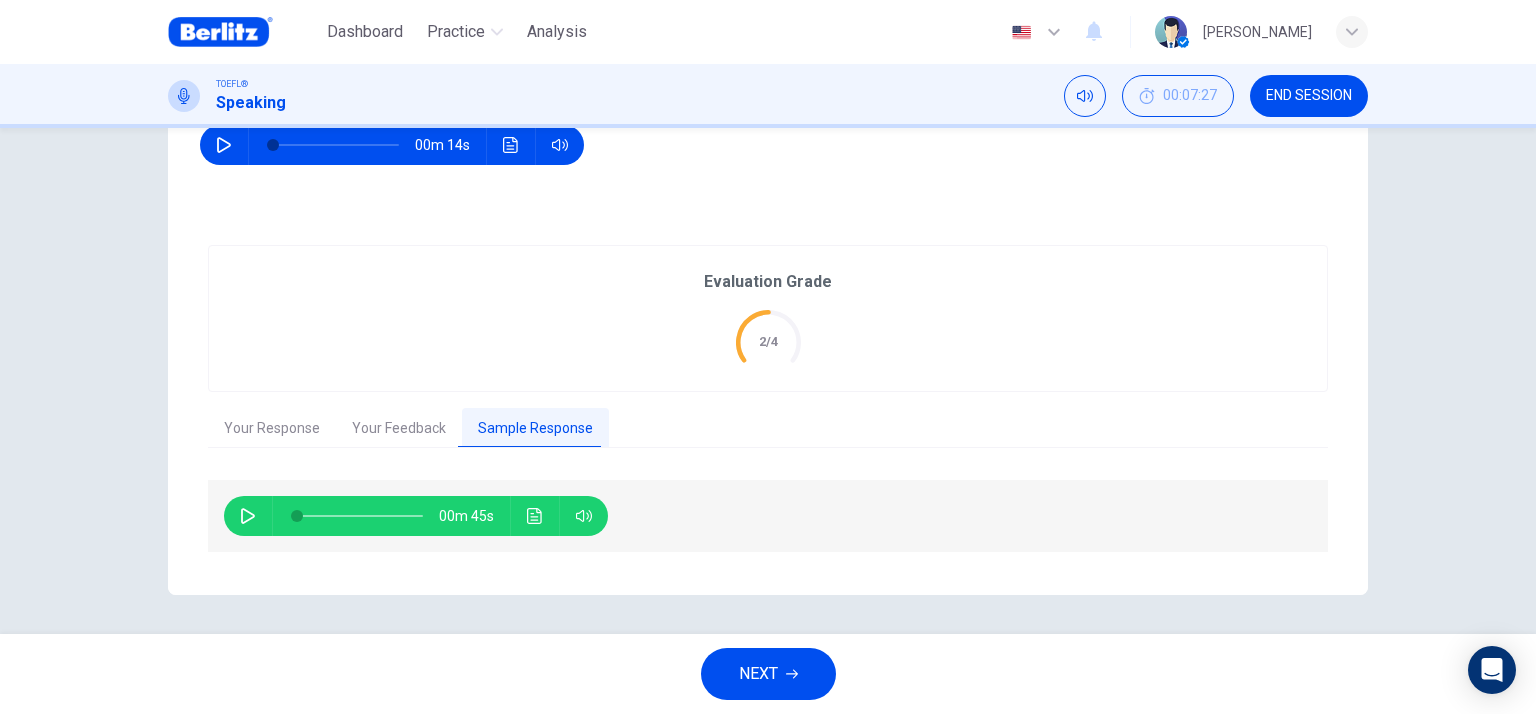 click on "00m 45s" at bounding box center [416, 516] 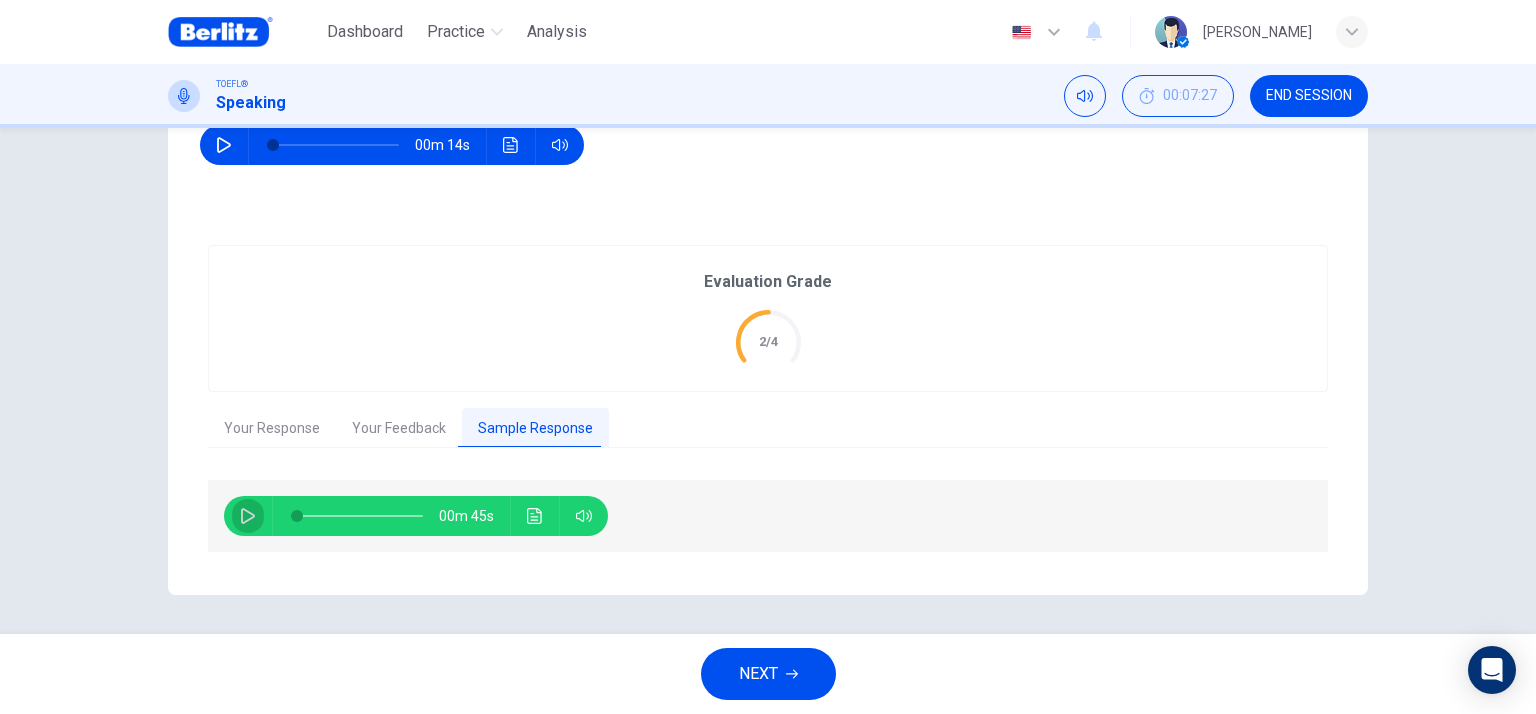click 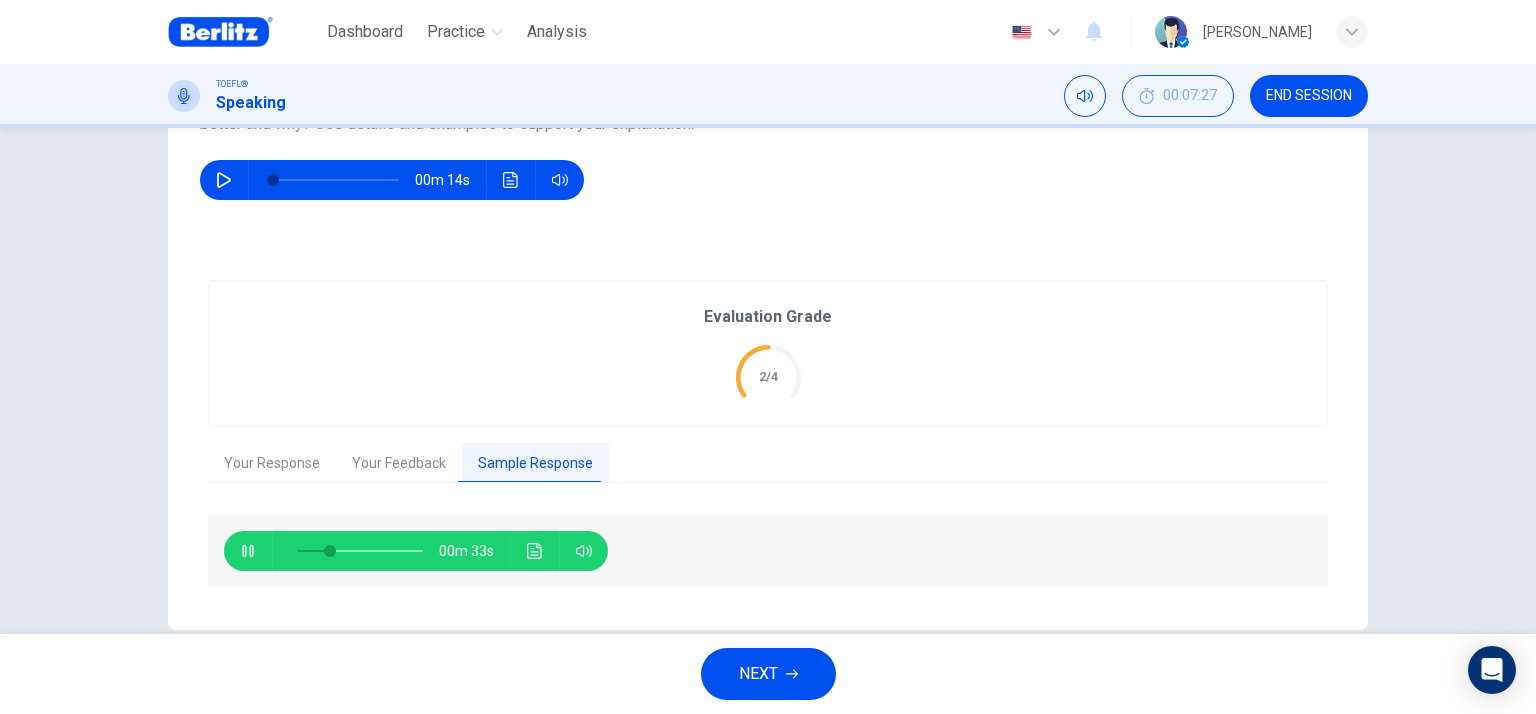 scroll, scrollTop: 315, scrollLeft: 0, axis: vertical 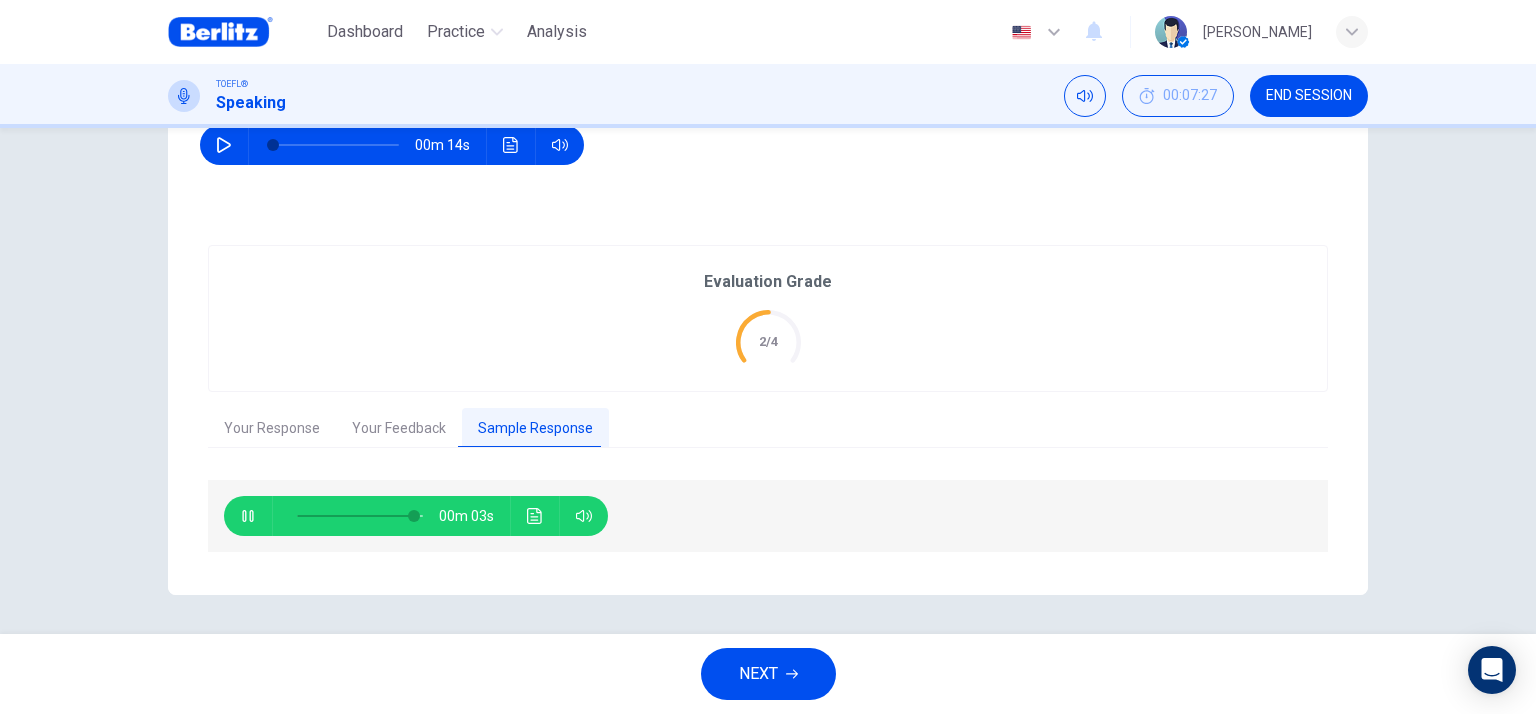type on "**" 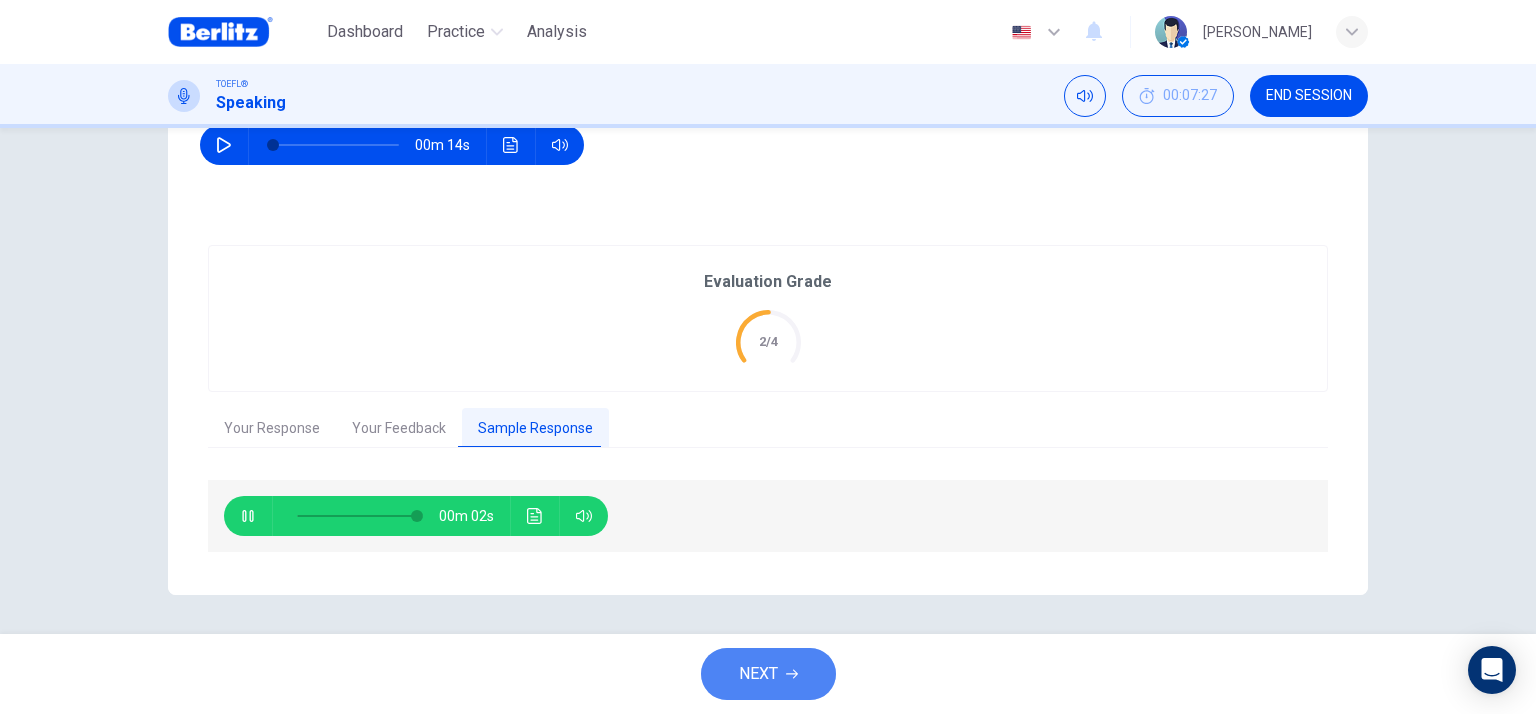 click on "NEXT" at bounding box center [768, 674] 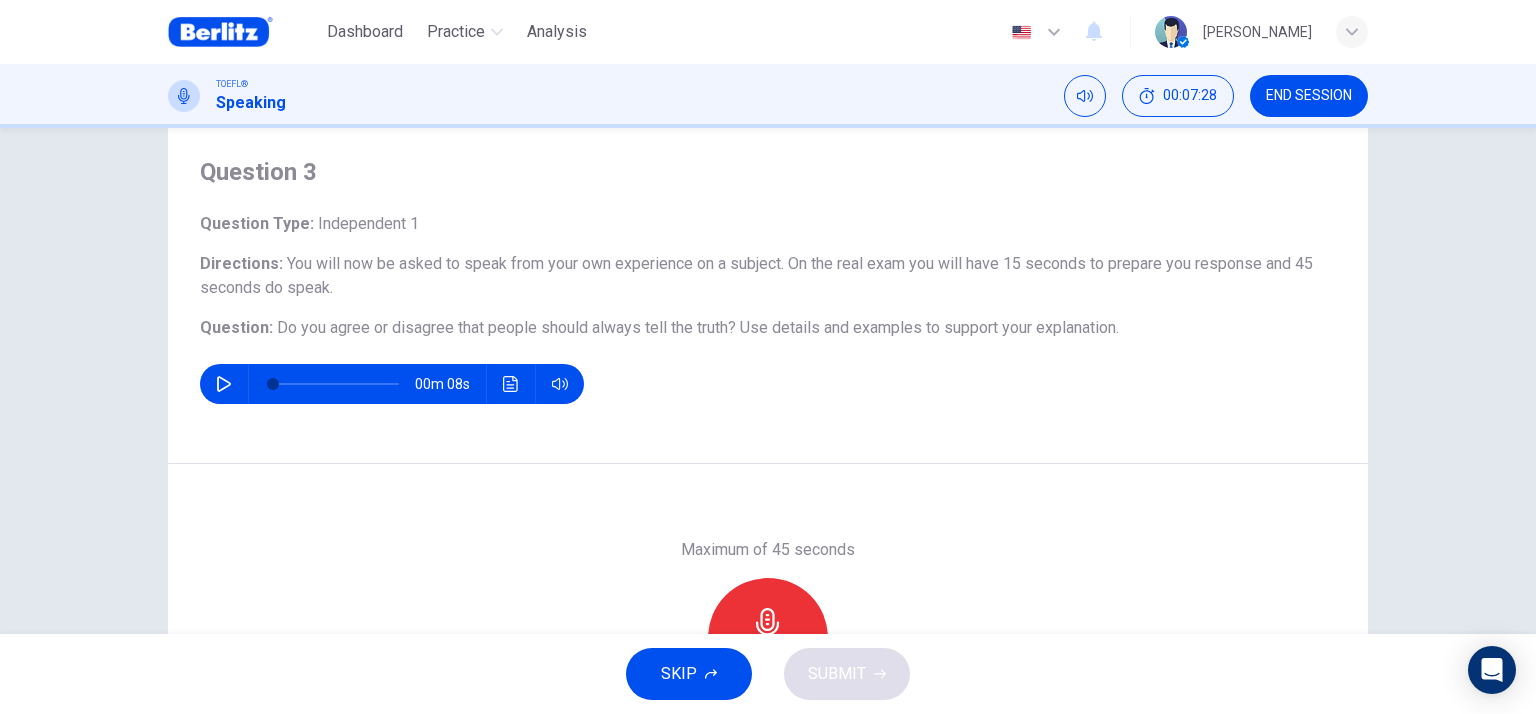 scroll, scrollTop: 100, scrollLeft: 0, axis: vertical 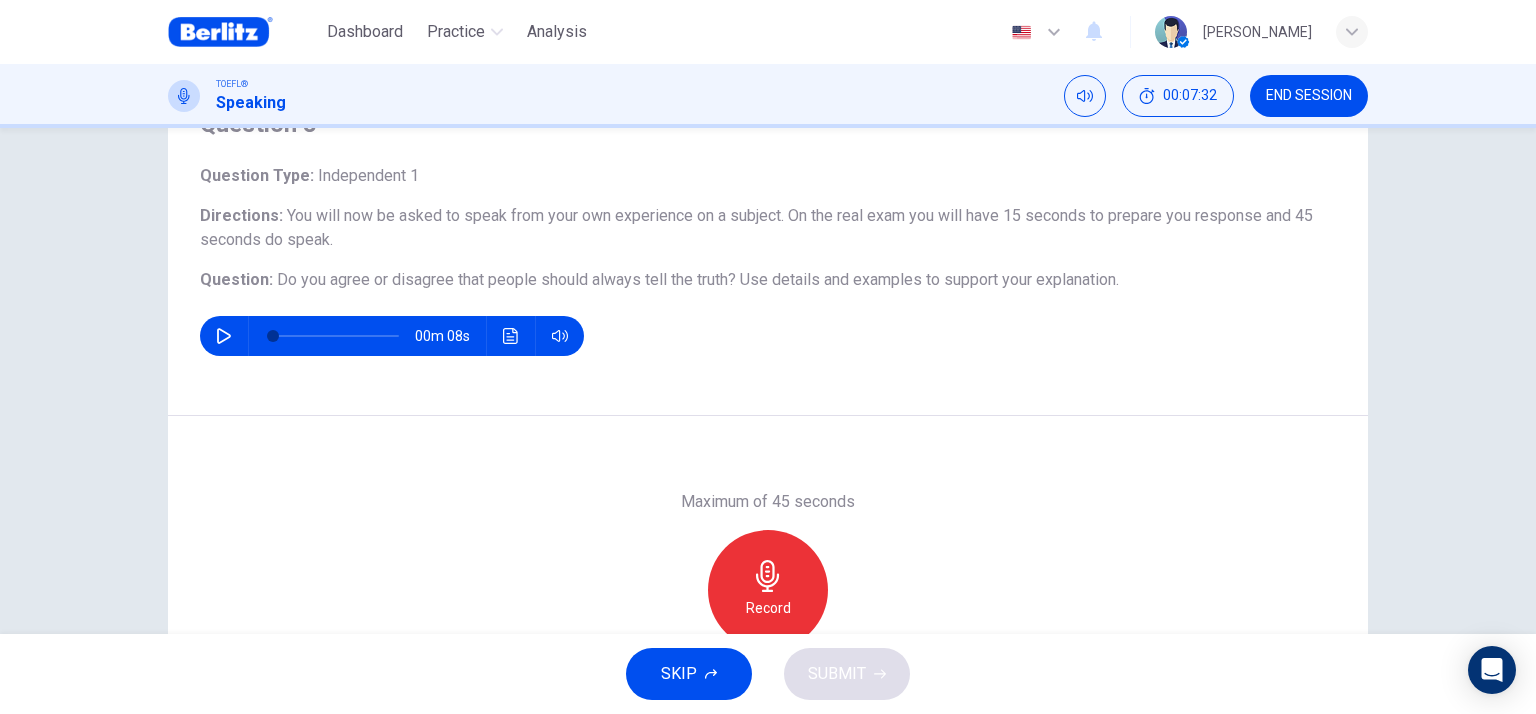 click on "00m 08s" at bounding box center (392, 336) 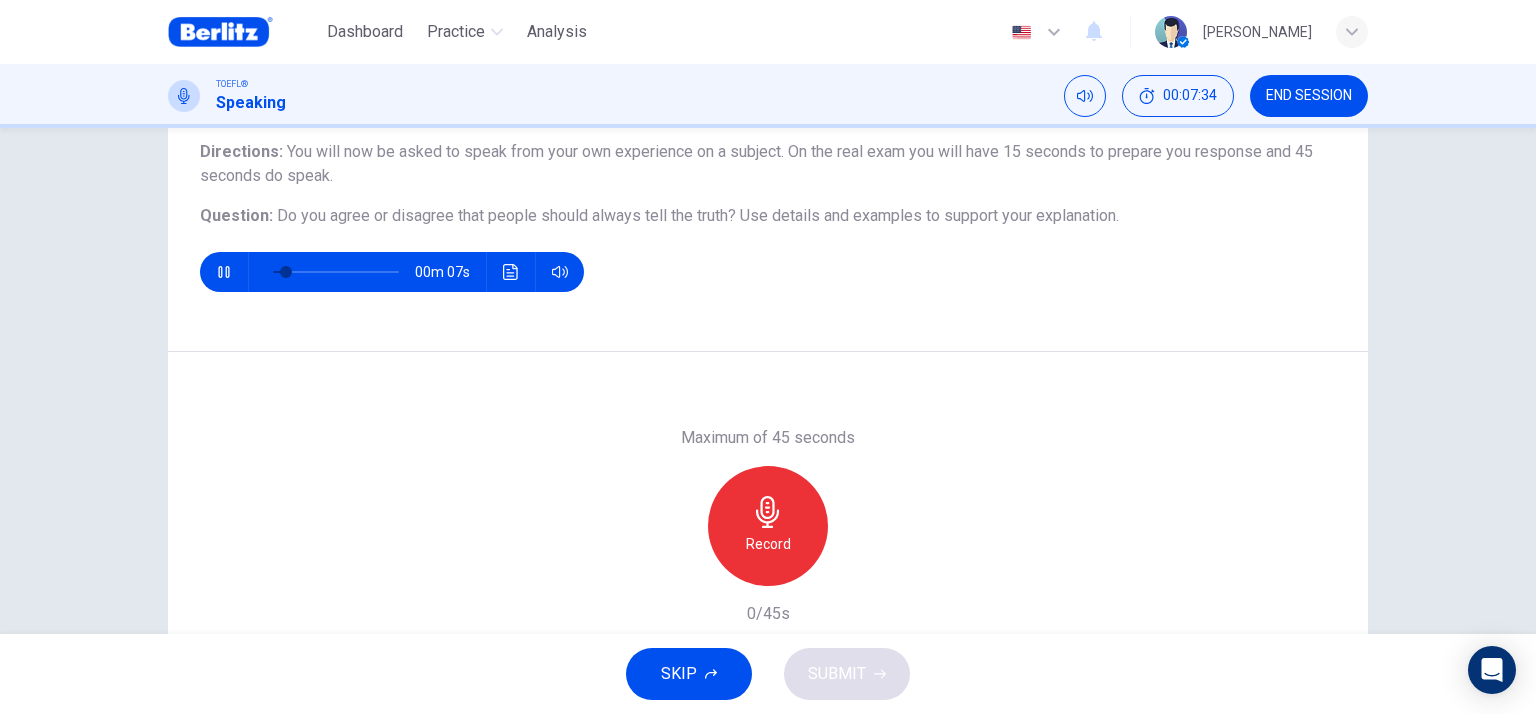 scroll, scrollTop: 200, scrollLeft: 0, axis: vertical 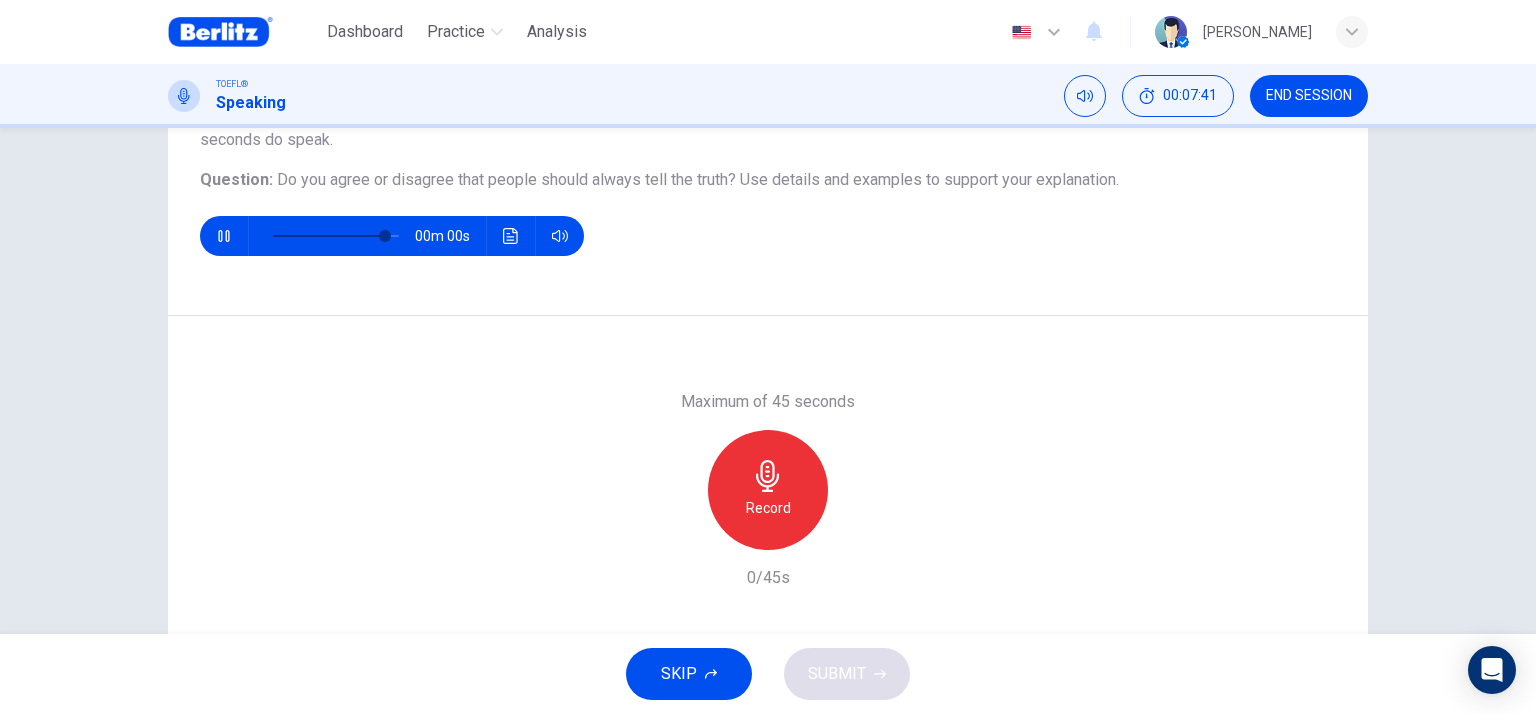 type on "*" 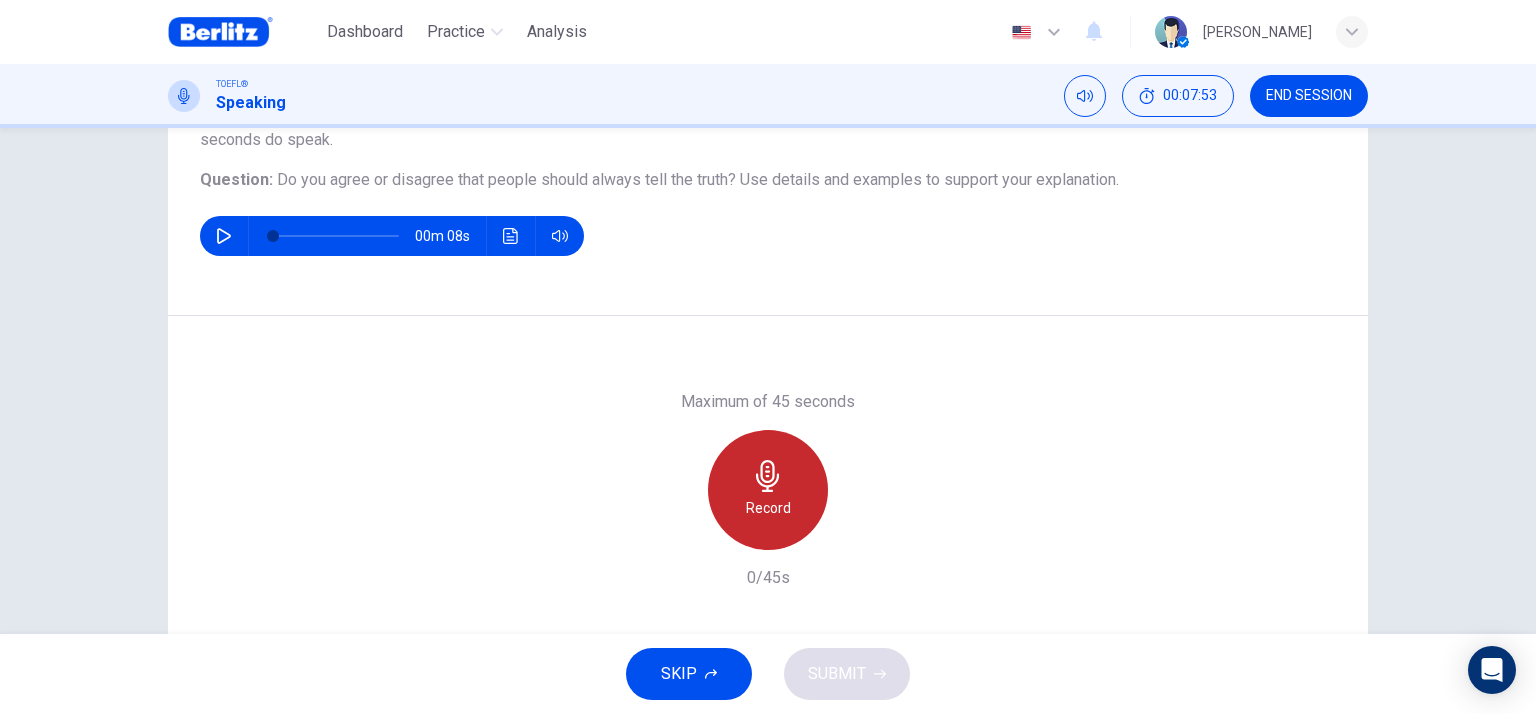 click 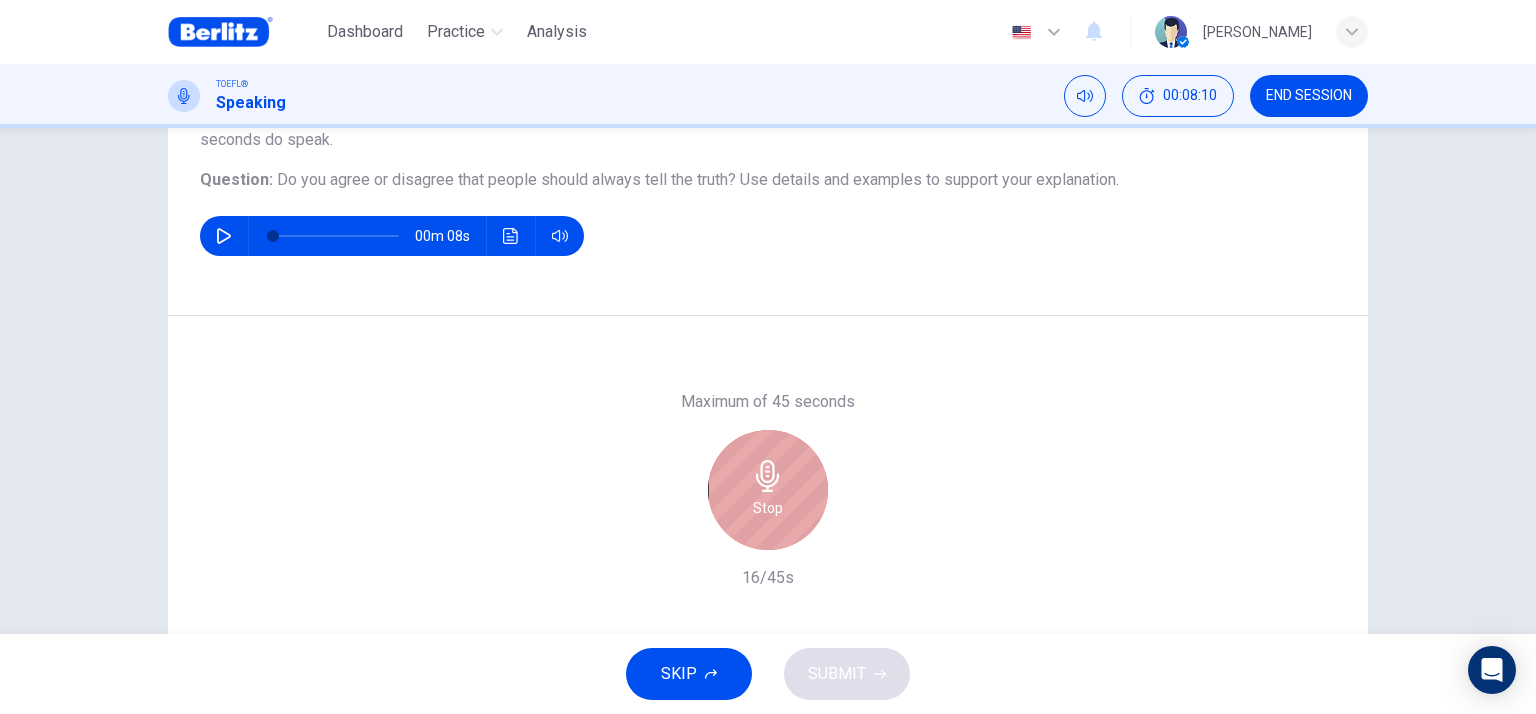 click on "Stop" at bounding box center [768, 490] 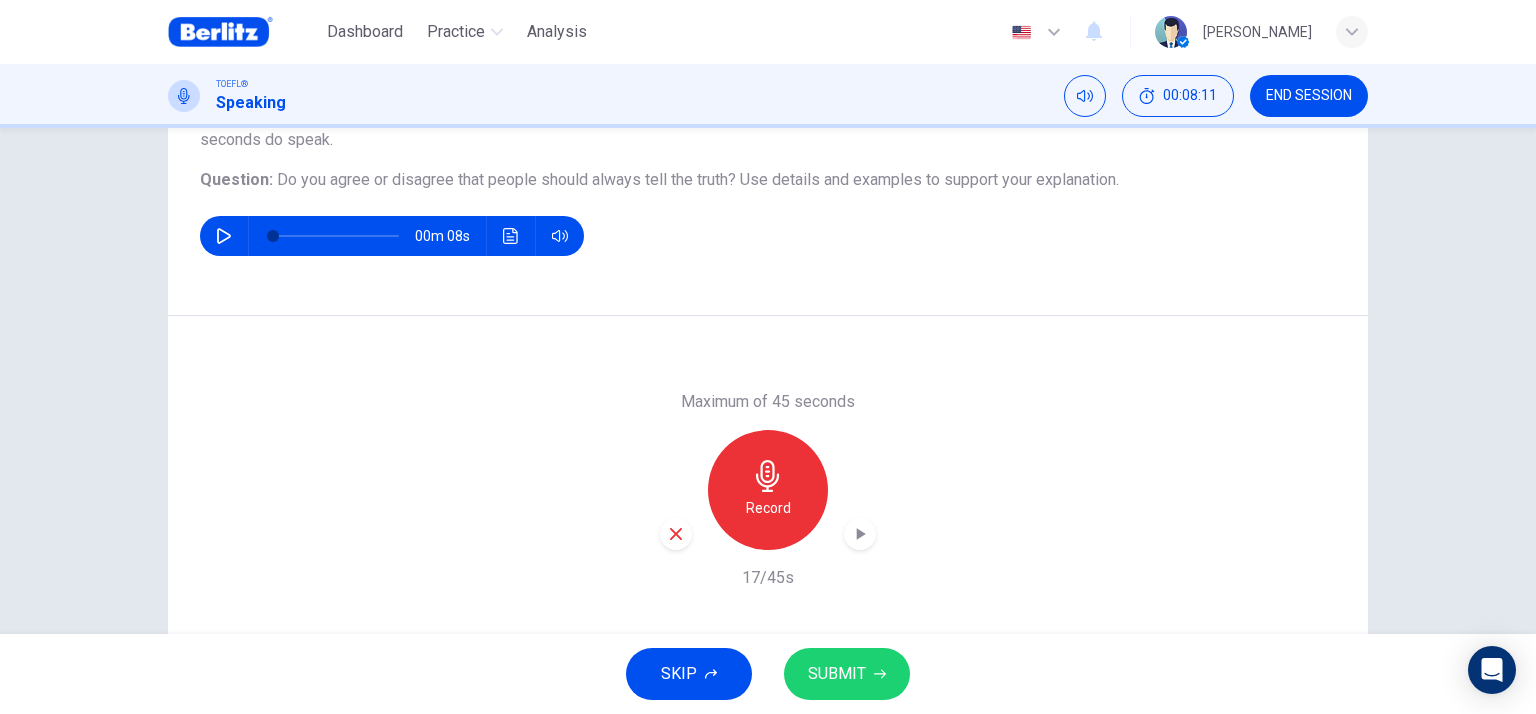 click on "Maximum of 45 seconds Record 17/45s" at bounding box center (768, 490) 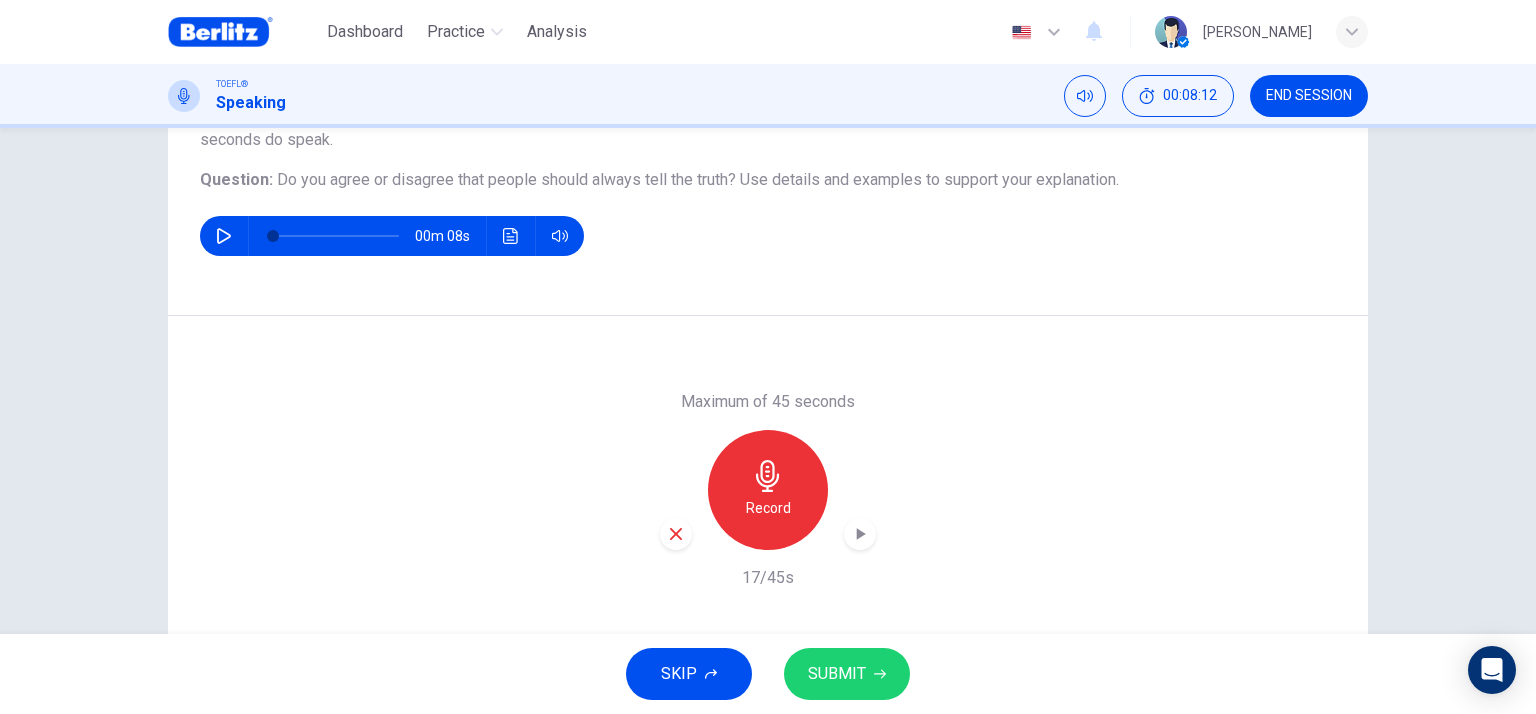 click at bounding box center [676, 534] 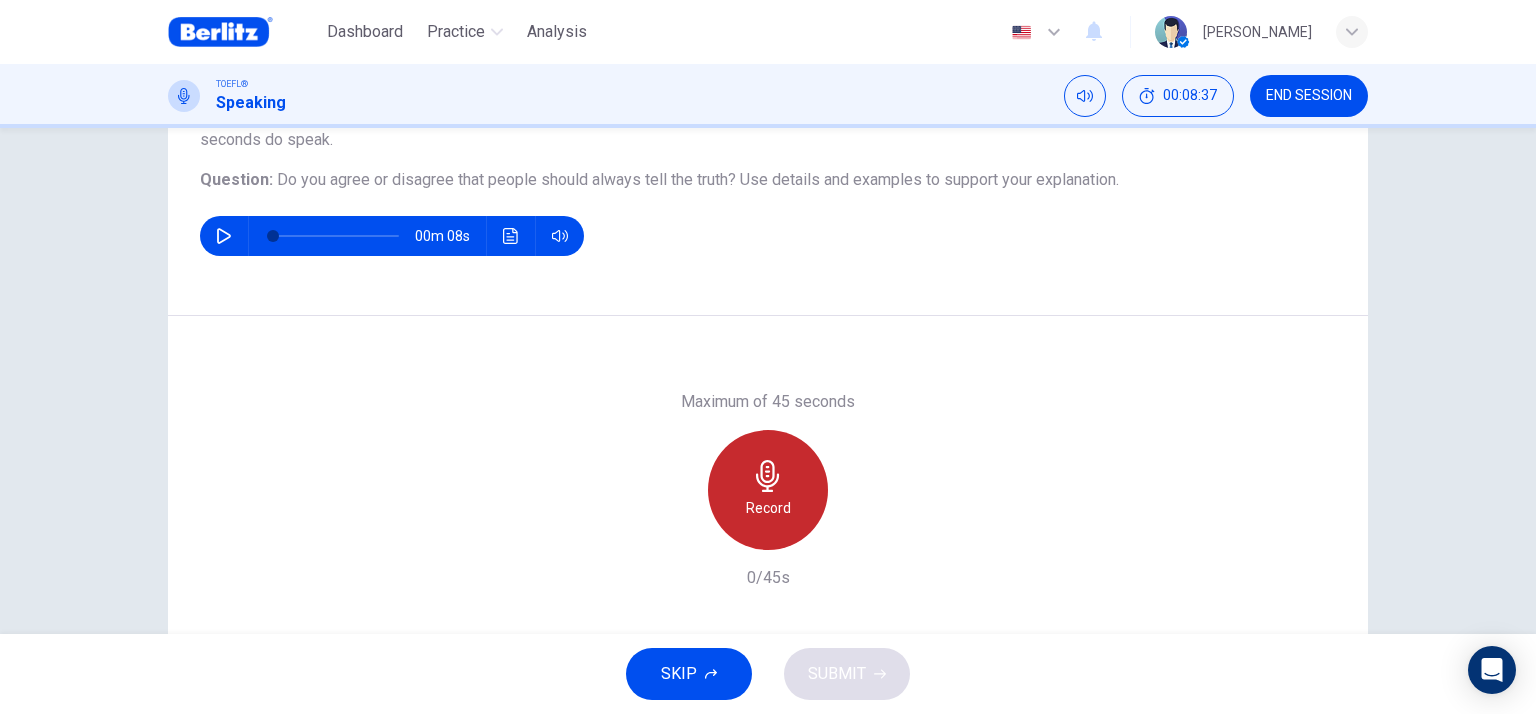click on "Record" at bounding box center (768, 508) 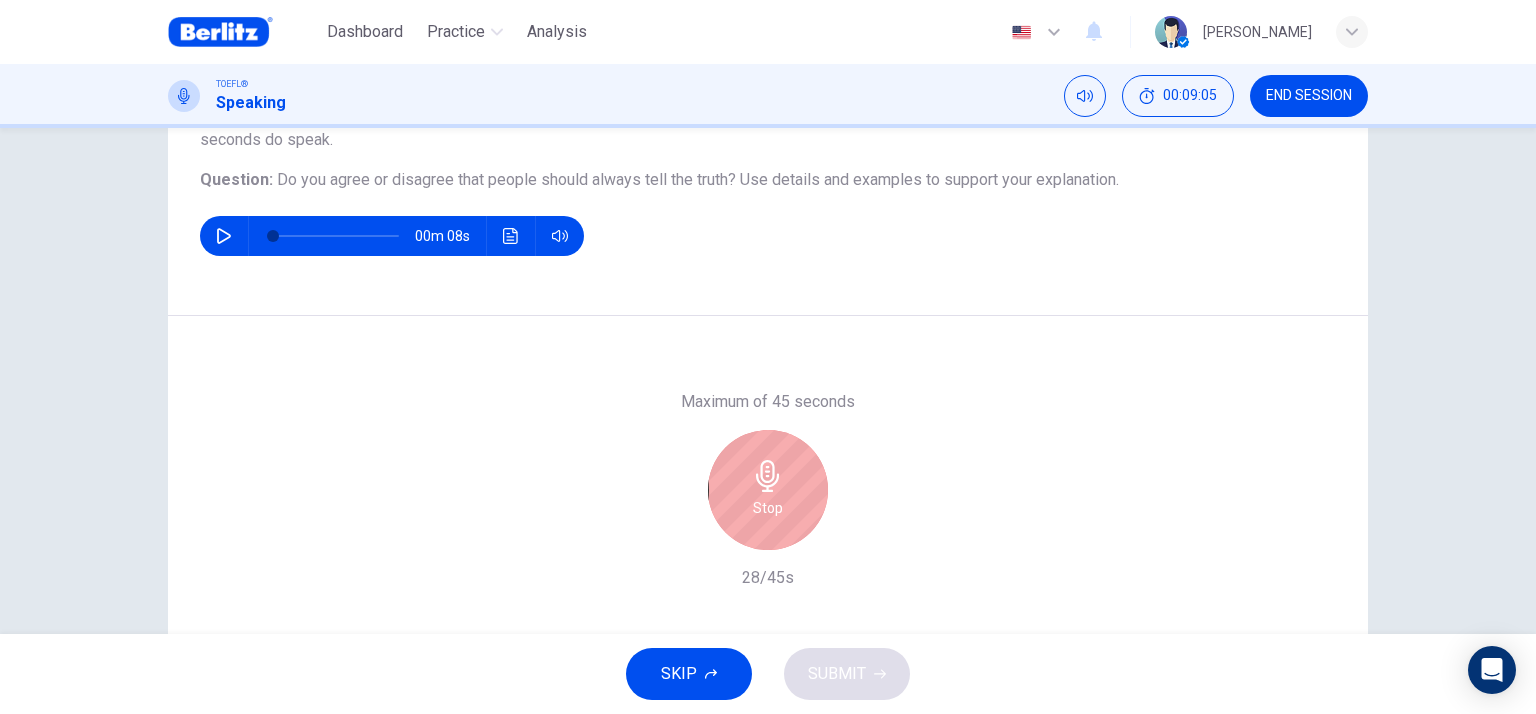 click on "Stop" at bounding box center [768, 490] 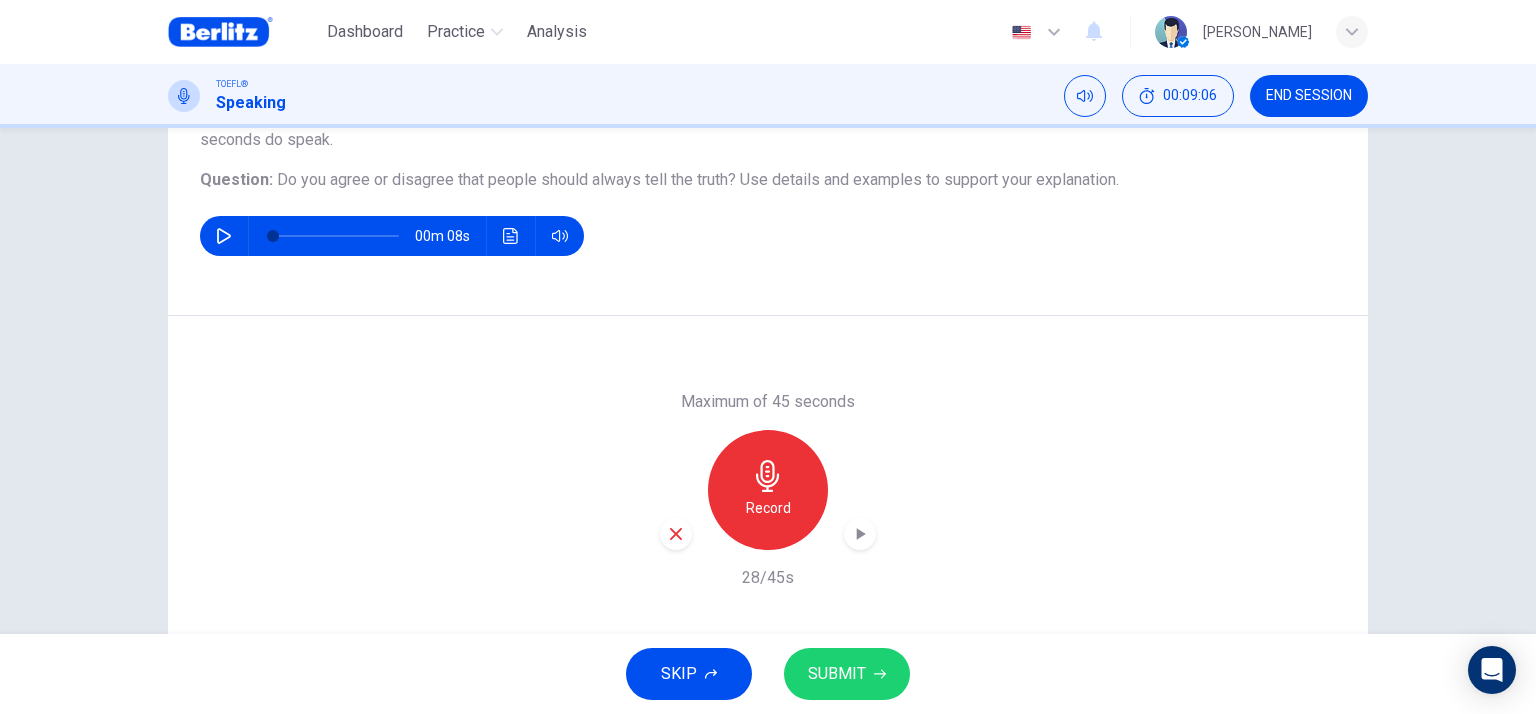 click on "Record" at bounding box center [768, 490] 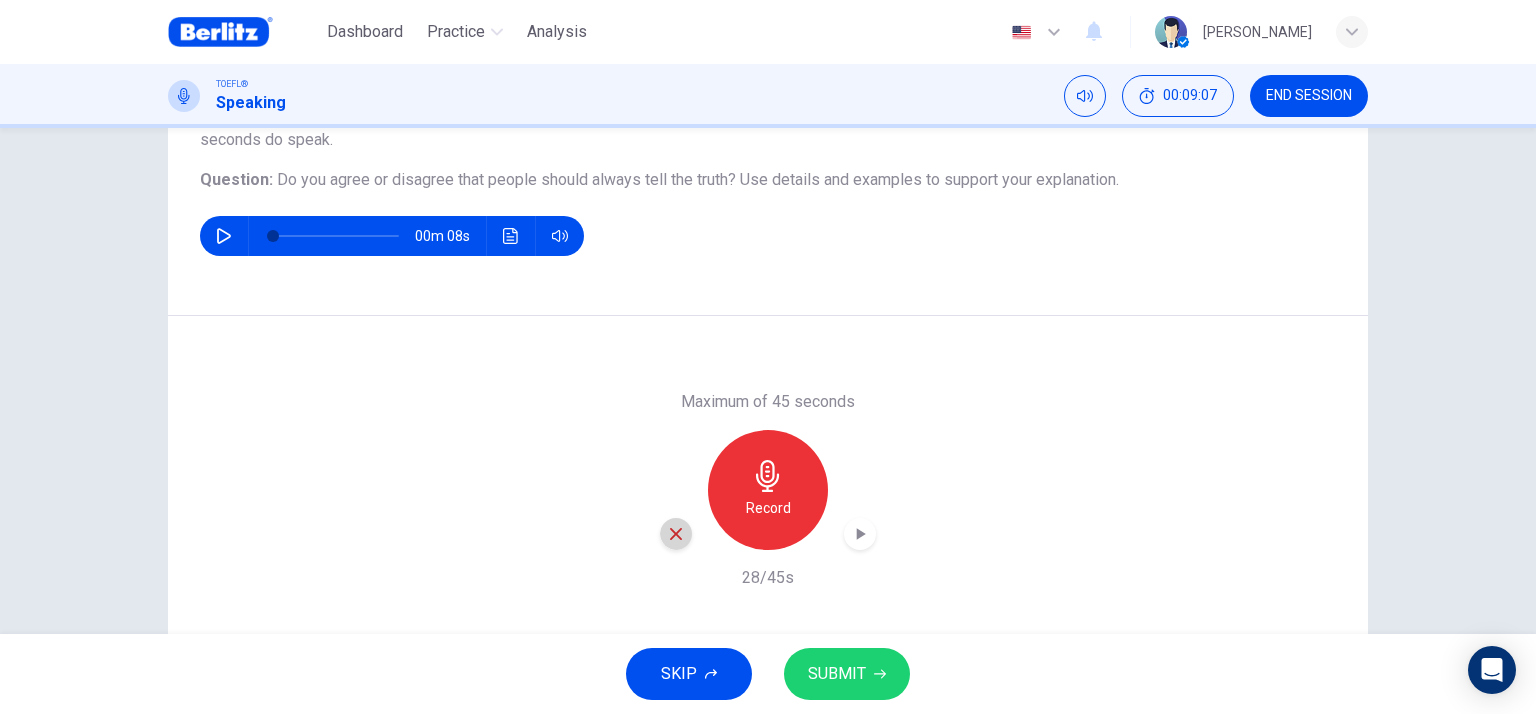 click at bounding box center (676, 534) 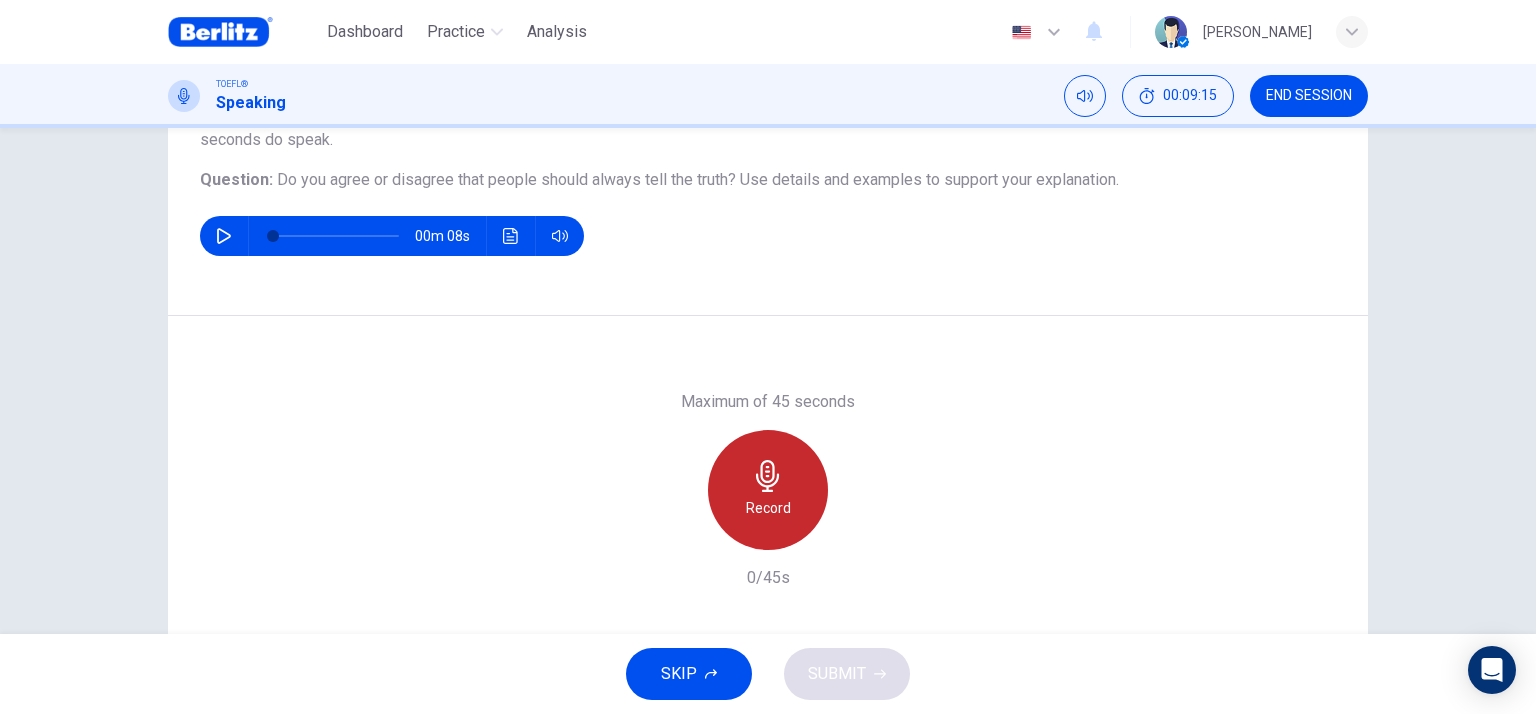 click on "Record" at bounding box center [768, 490] 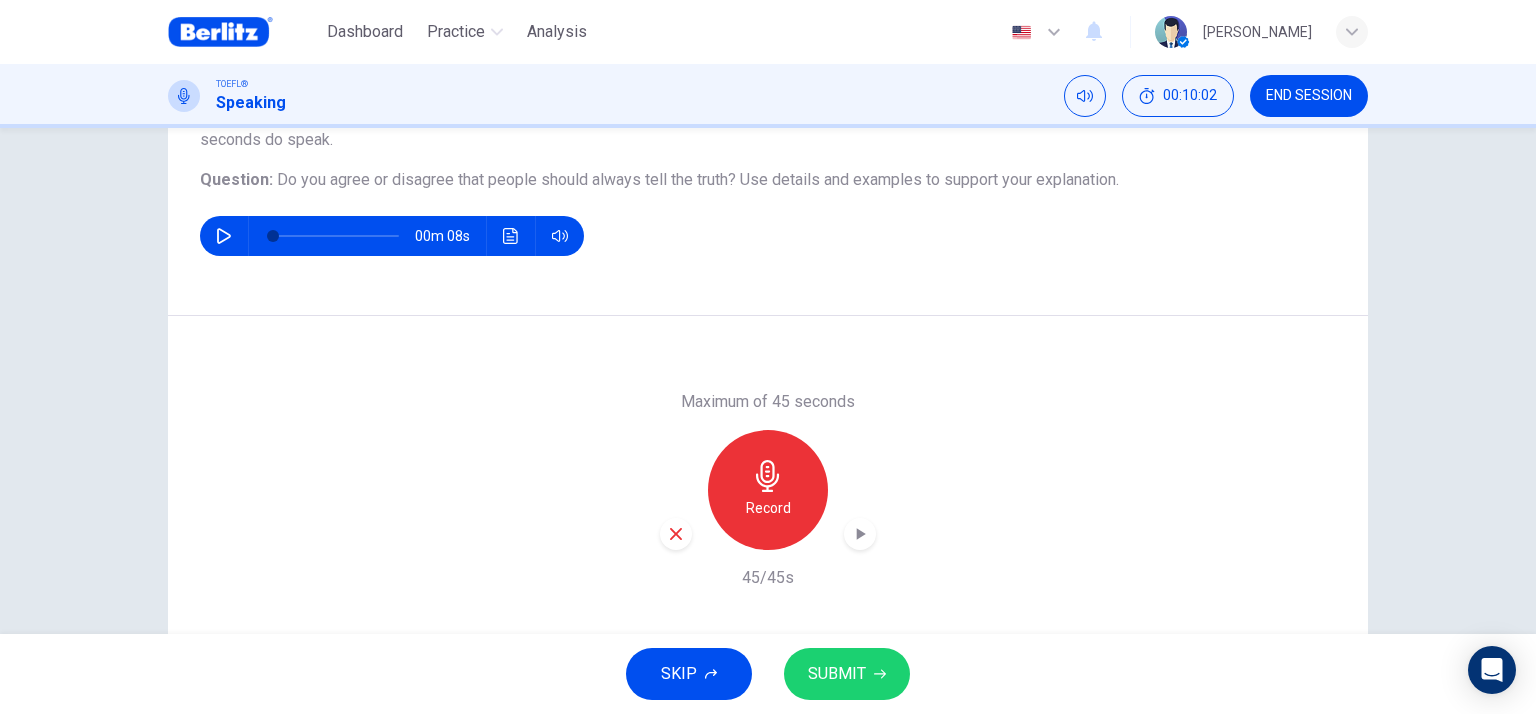 click at bounding box center [676, 534] 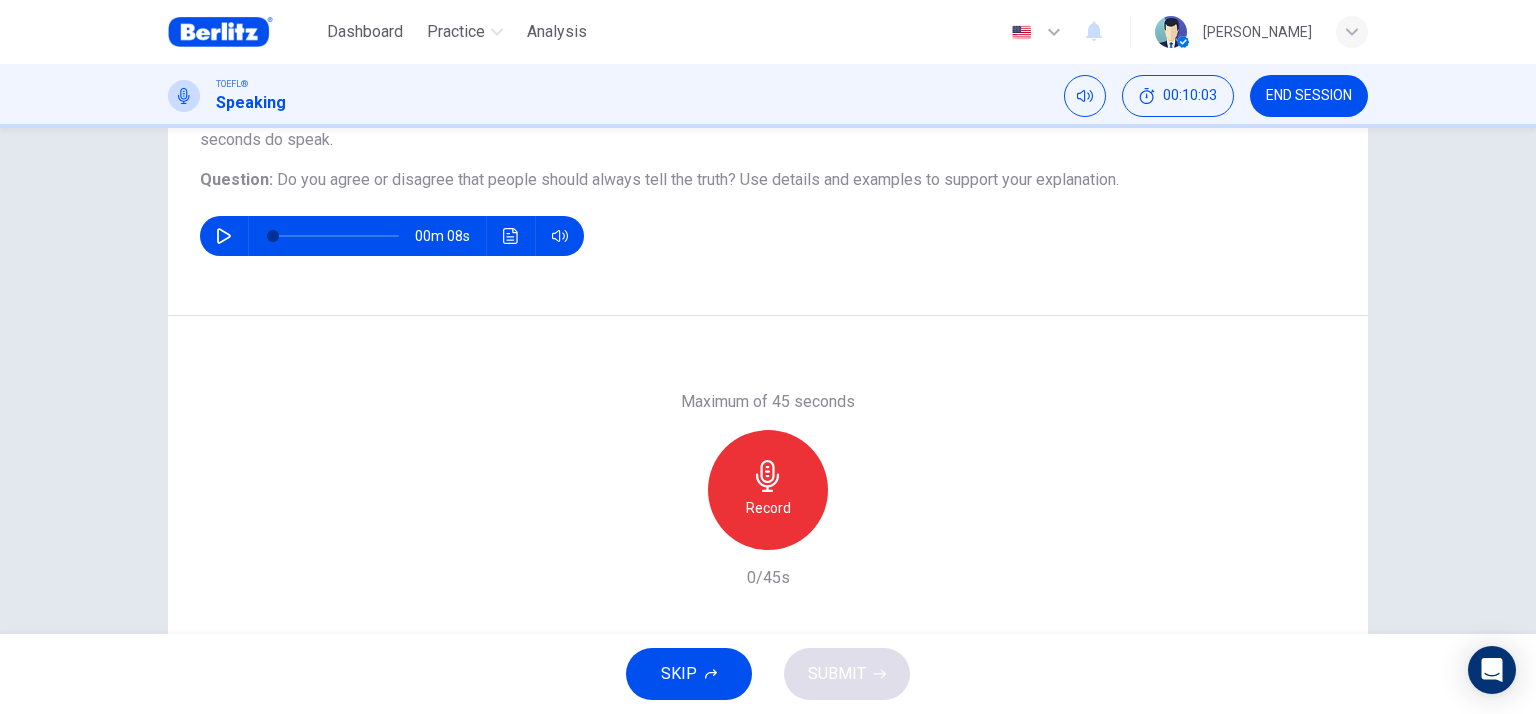 click on "Record" at bounding box center [768, 508] 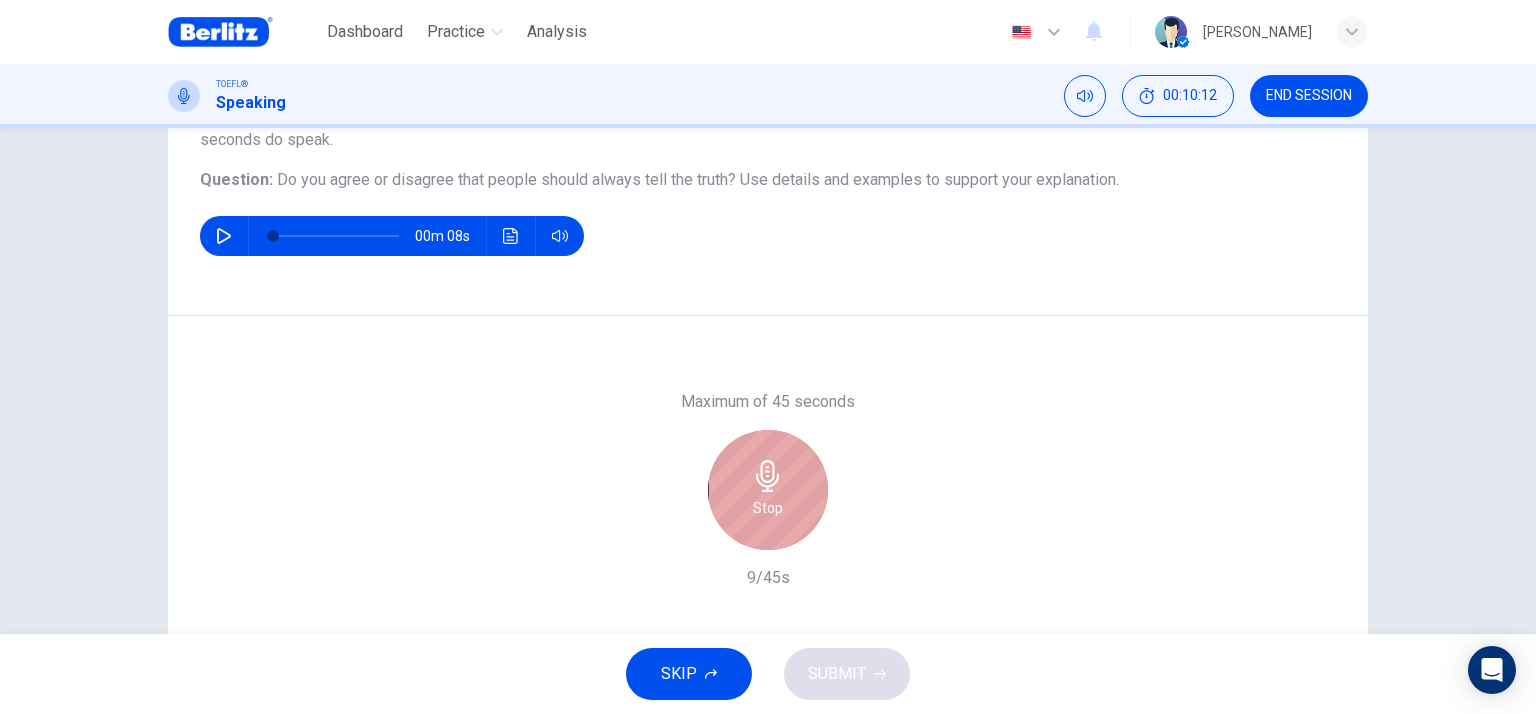 click on "Stop" at bounding box center (768, 508) 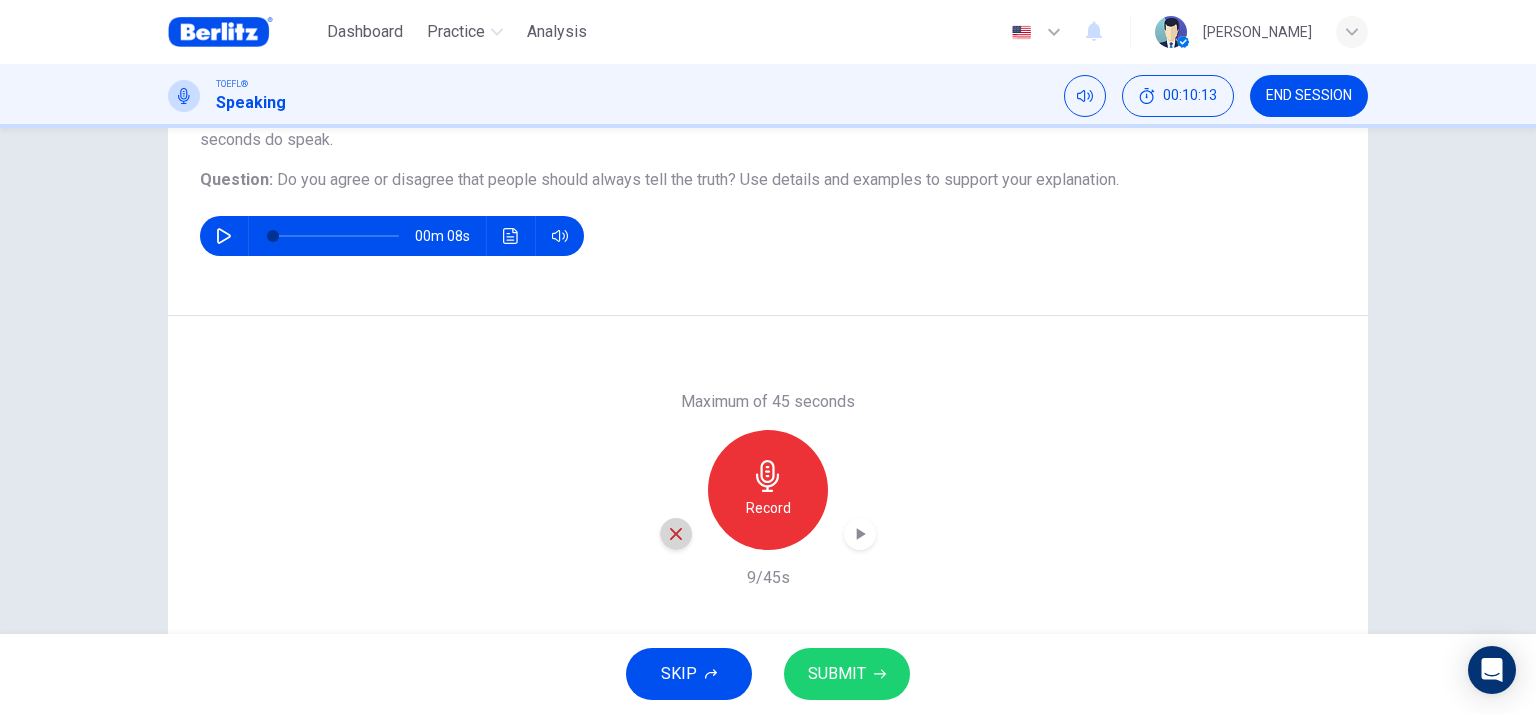 click 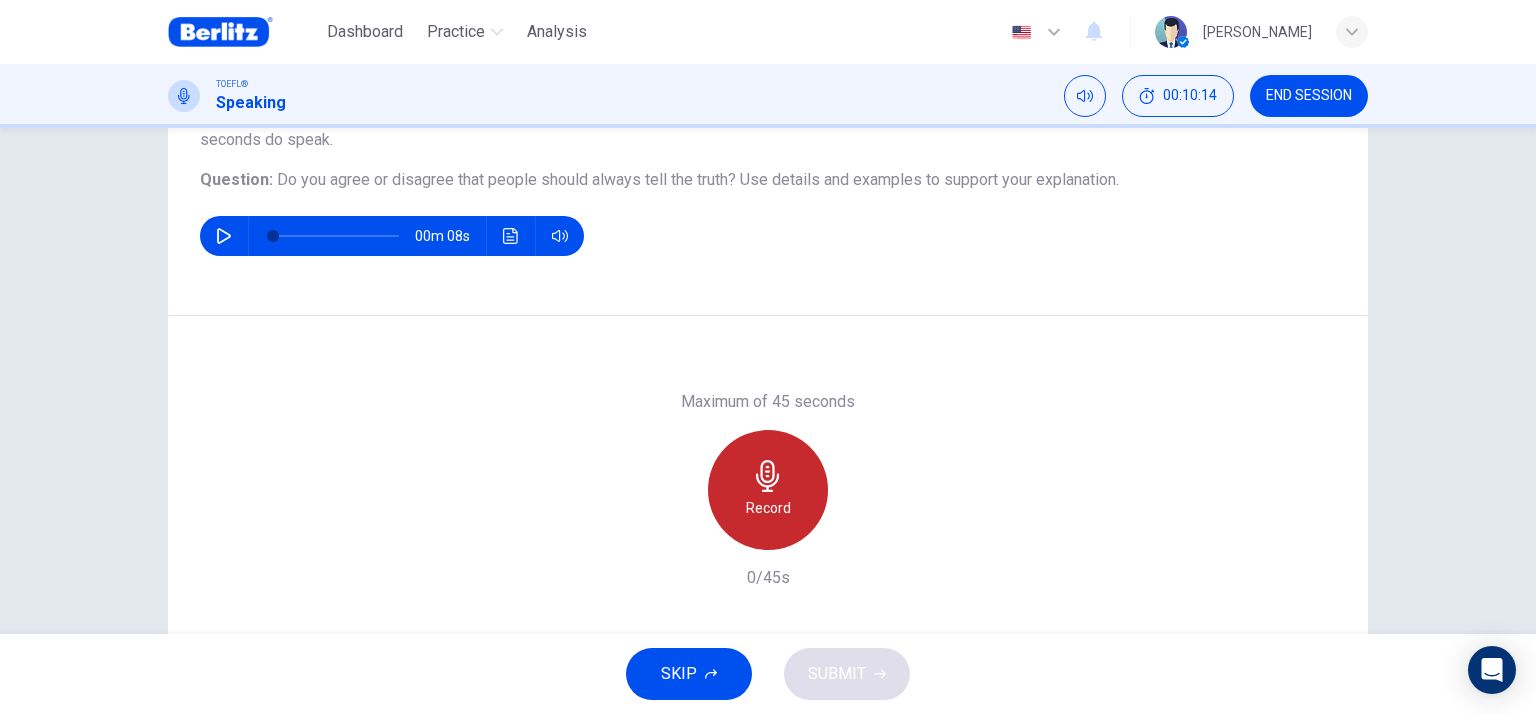 click on "Record" at bounding box center [768, 508] 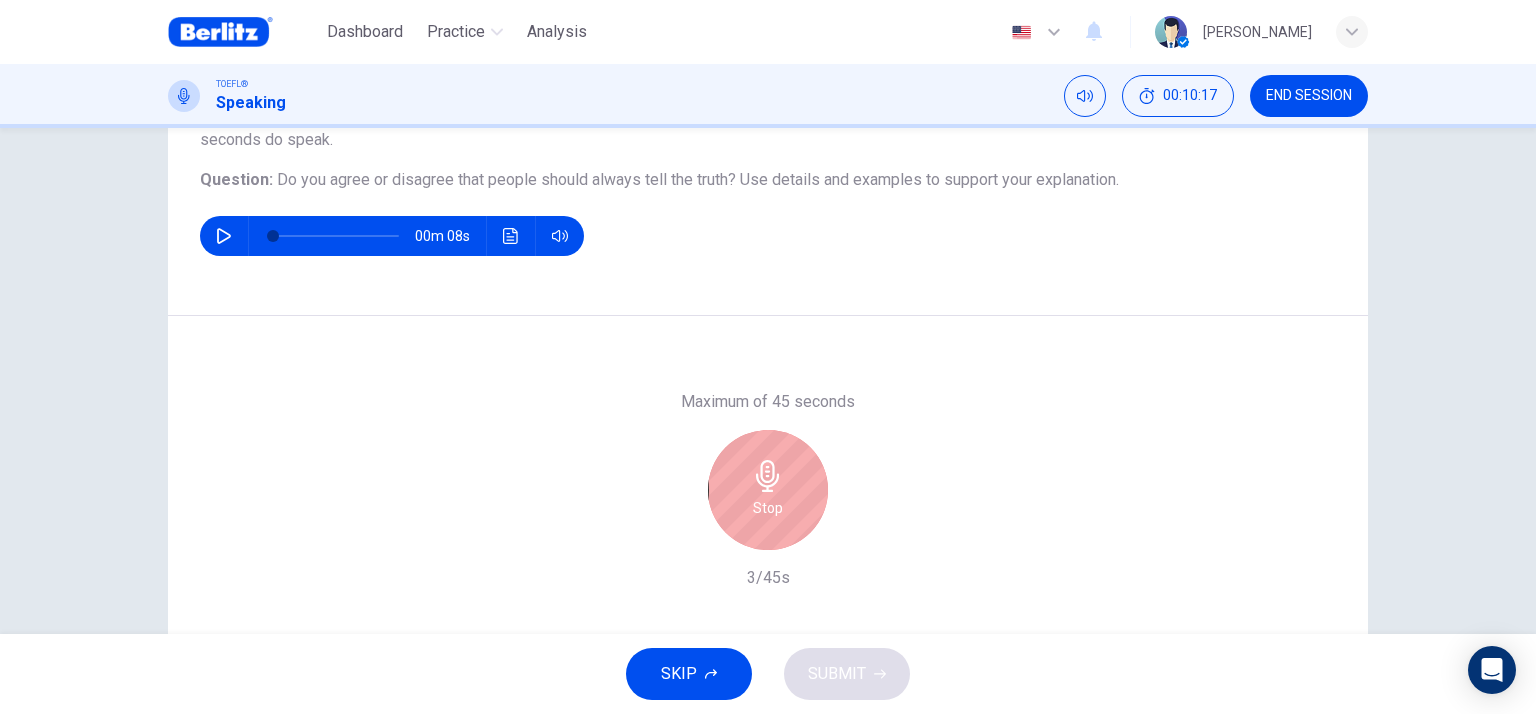 click on "Stop" at bounding box center (768, 508) 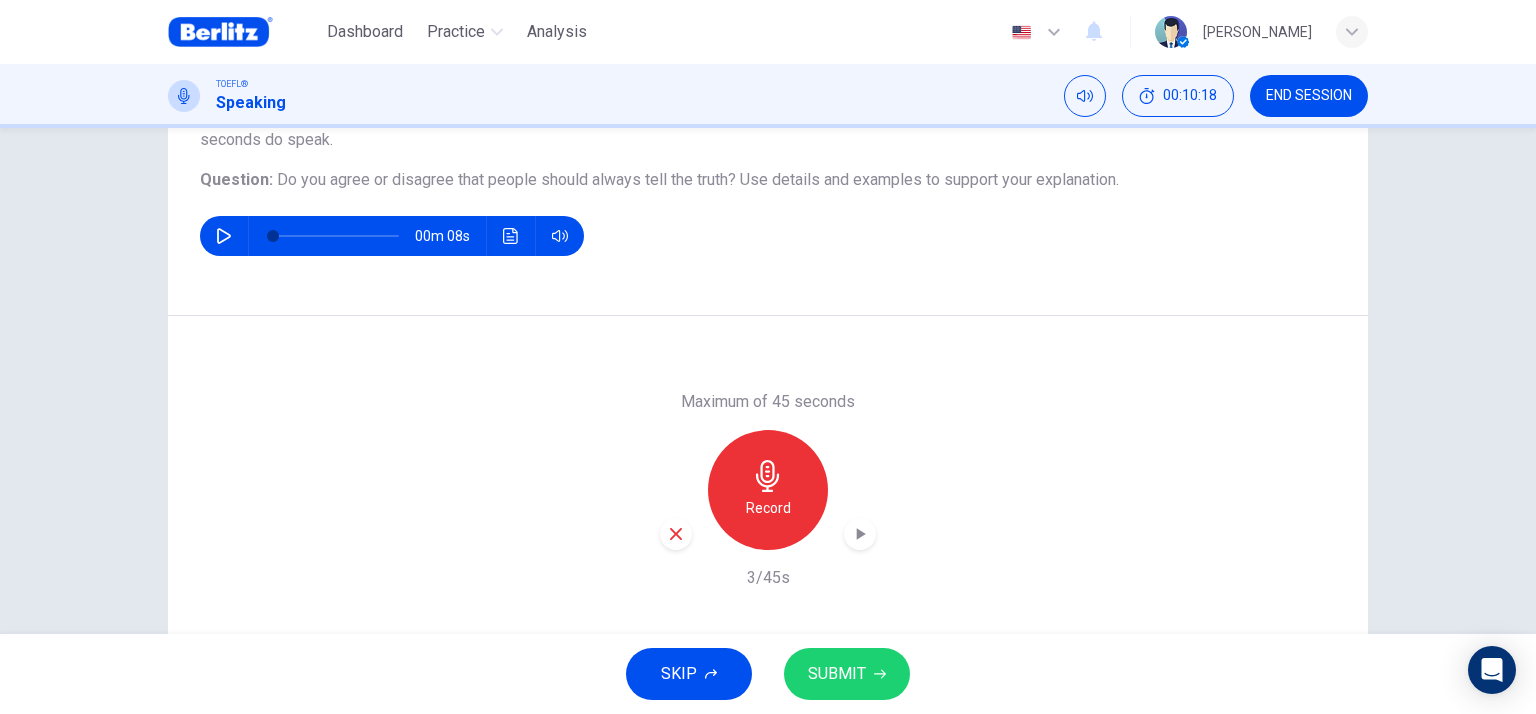 click at bounding box center (676, 534) 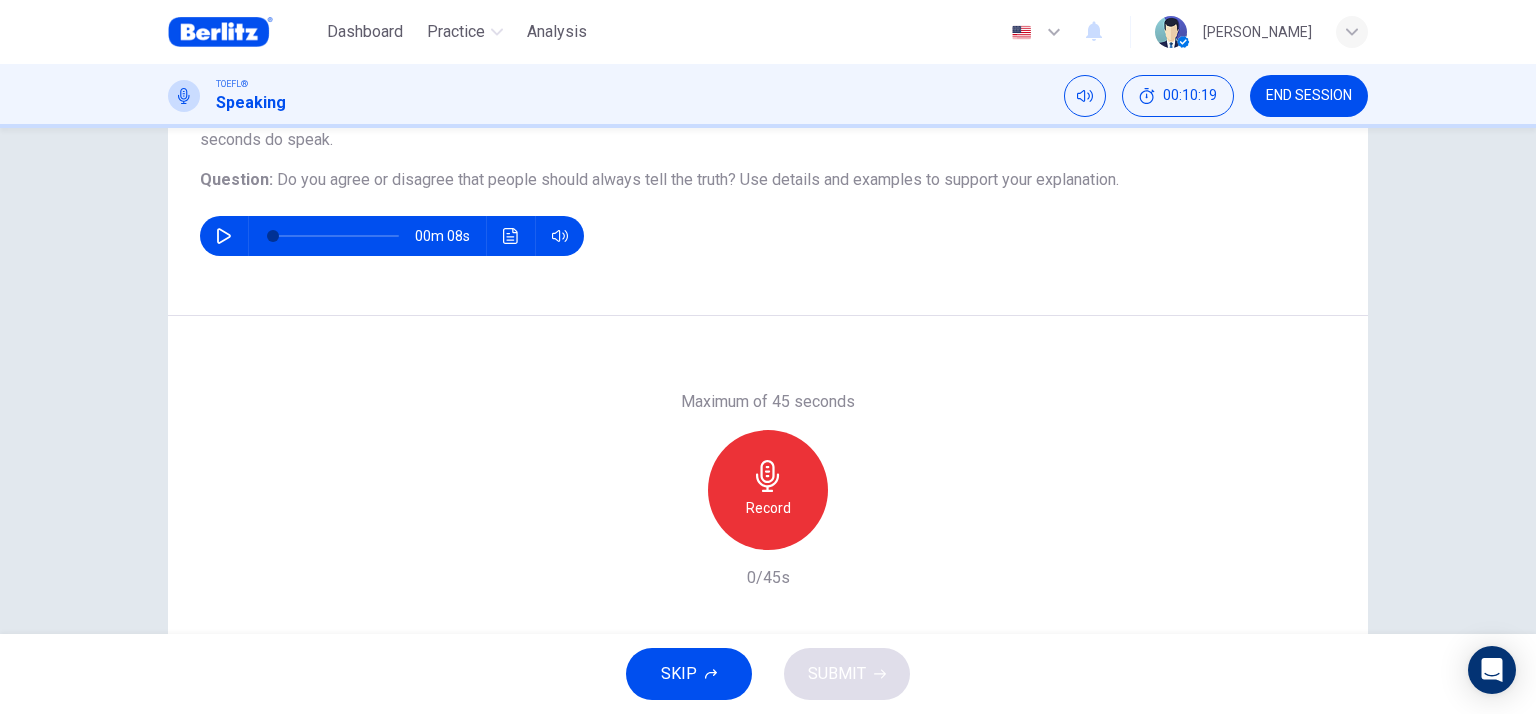 click on "Record" at bounding box center [768, 490] 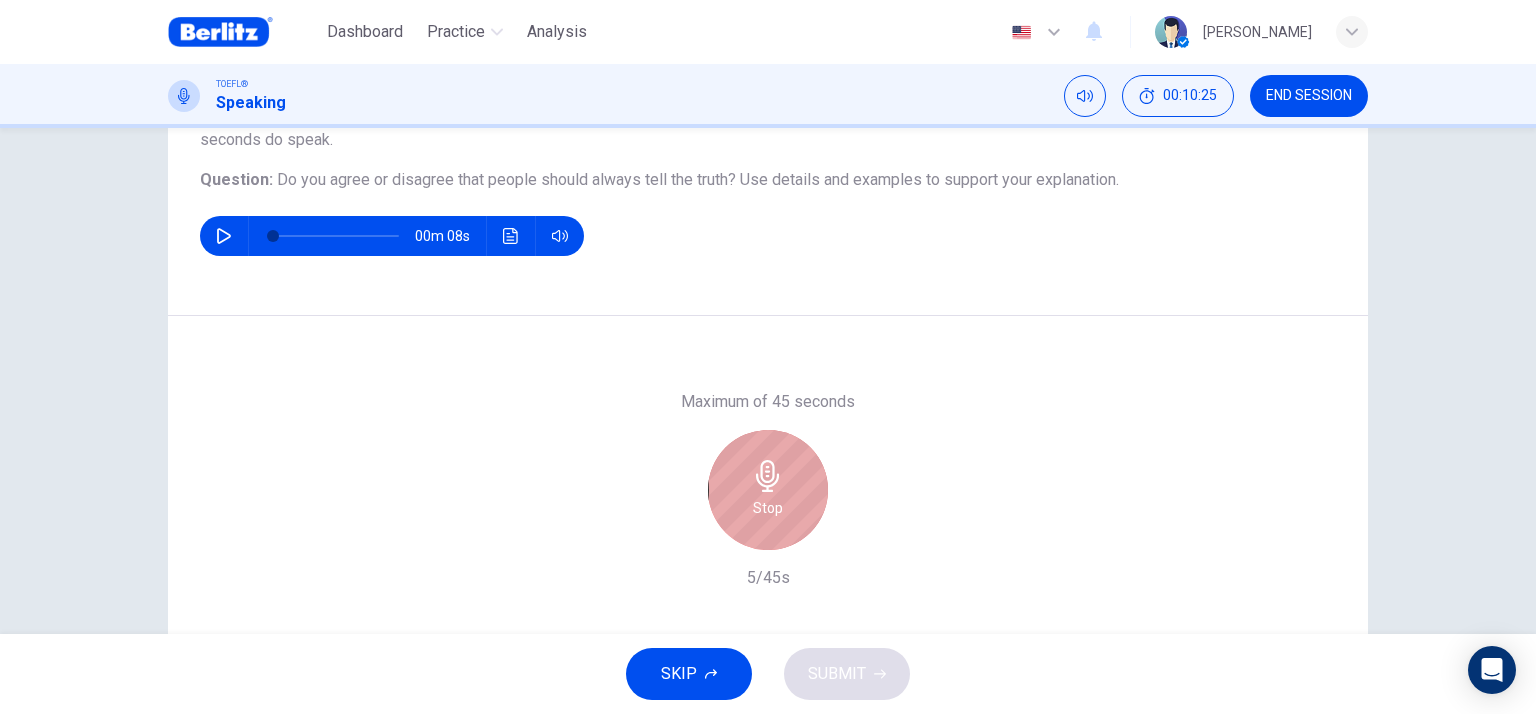 click 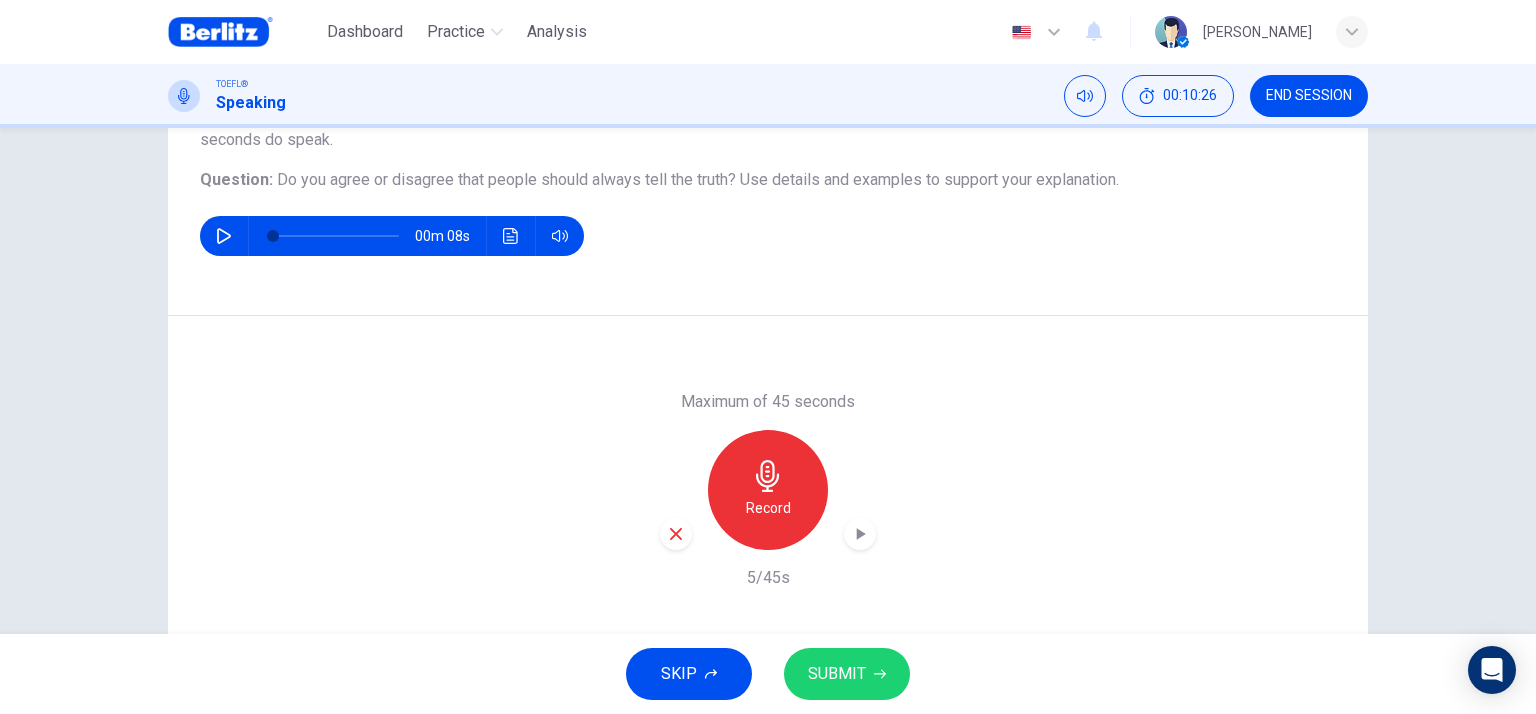 click on "Maximum of 45 seconds Record 5/45s" at bounding box center (768, 489) 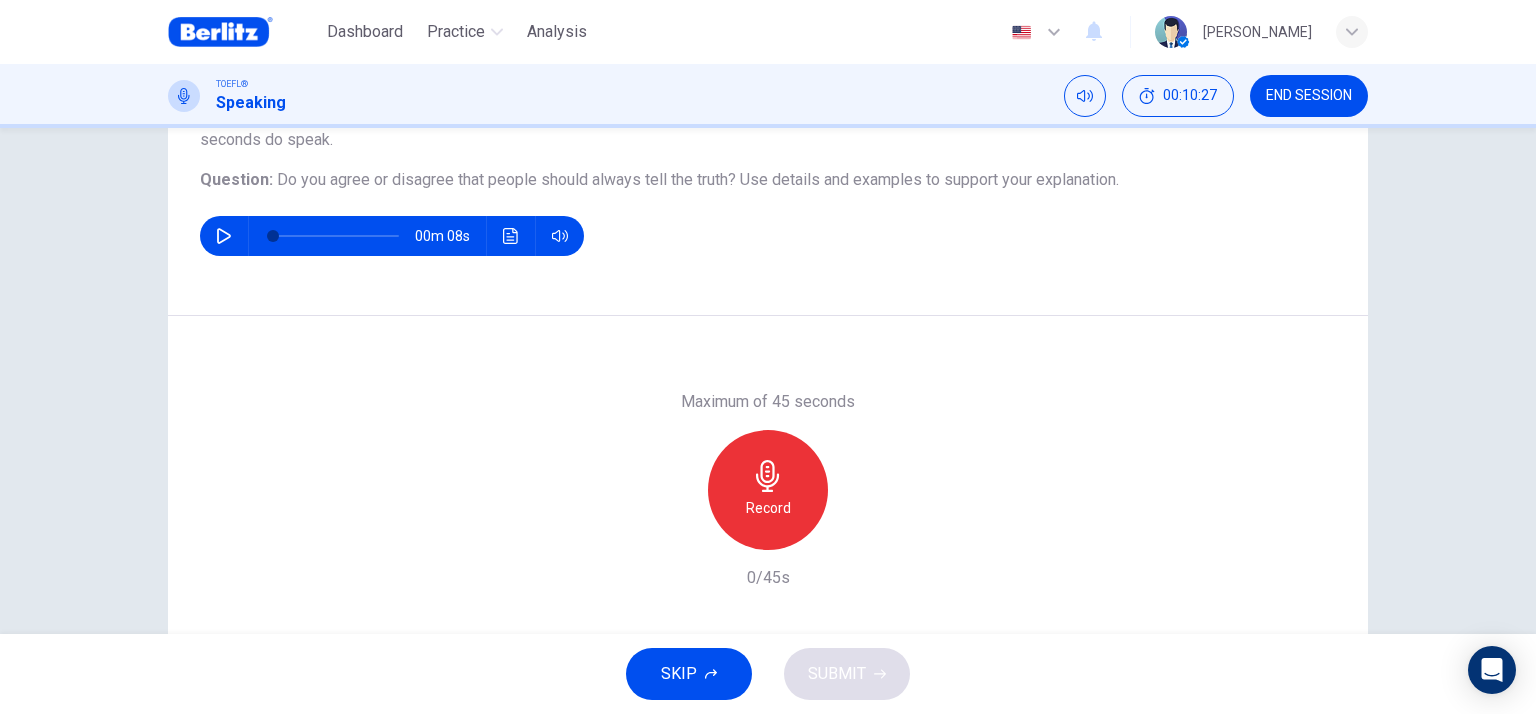 click on "Record" at bounding box center [768, 508] 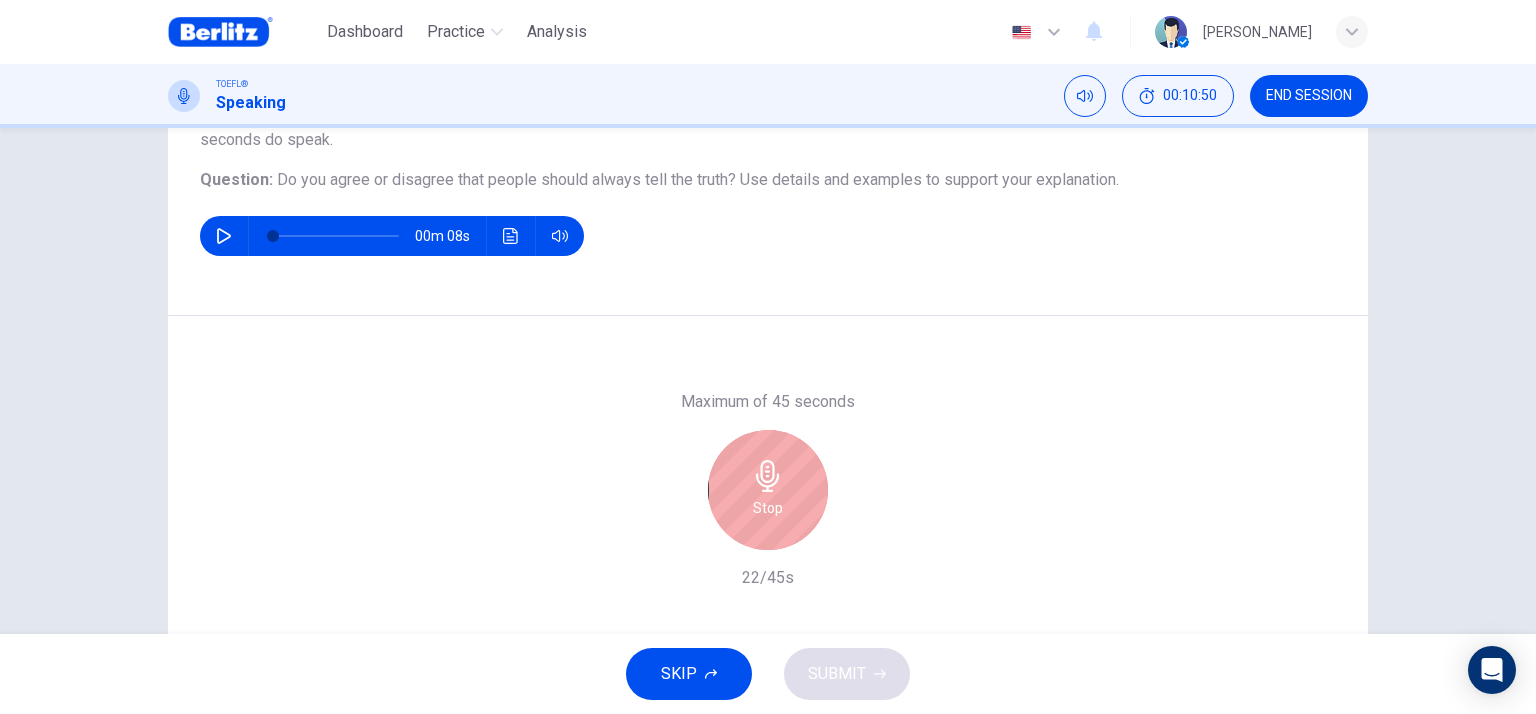click on "Stop" at bounding box center [768, 490] 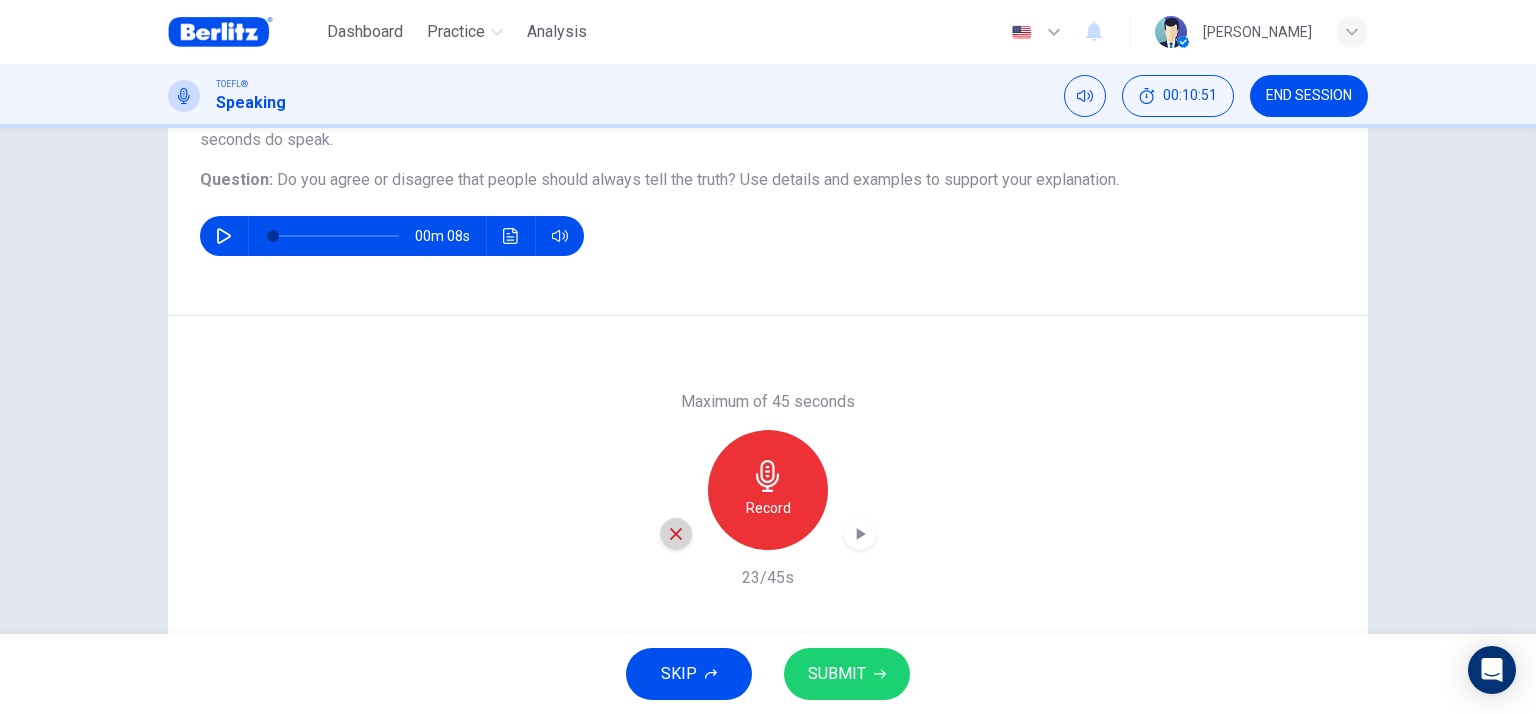 click 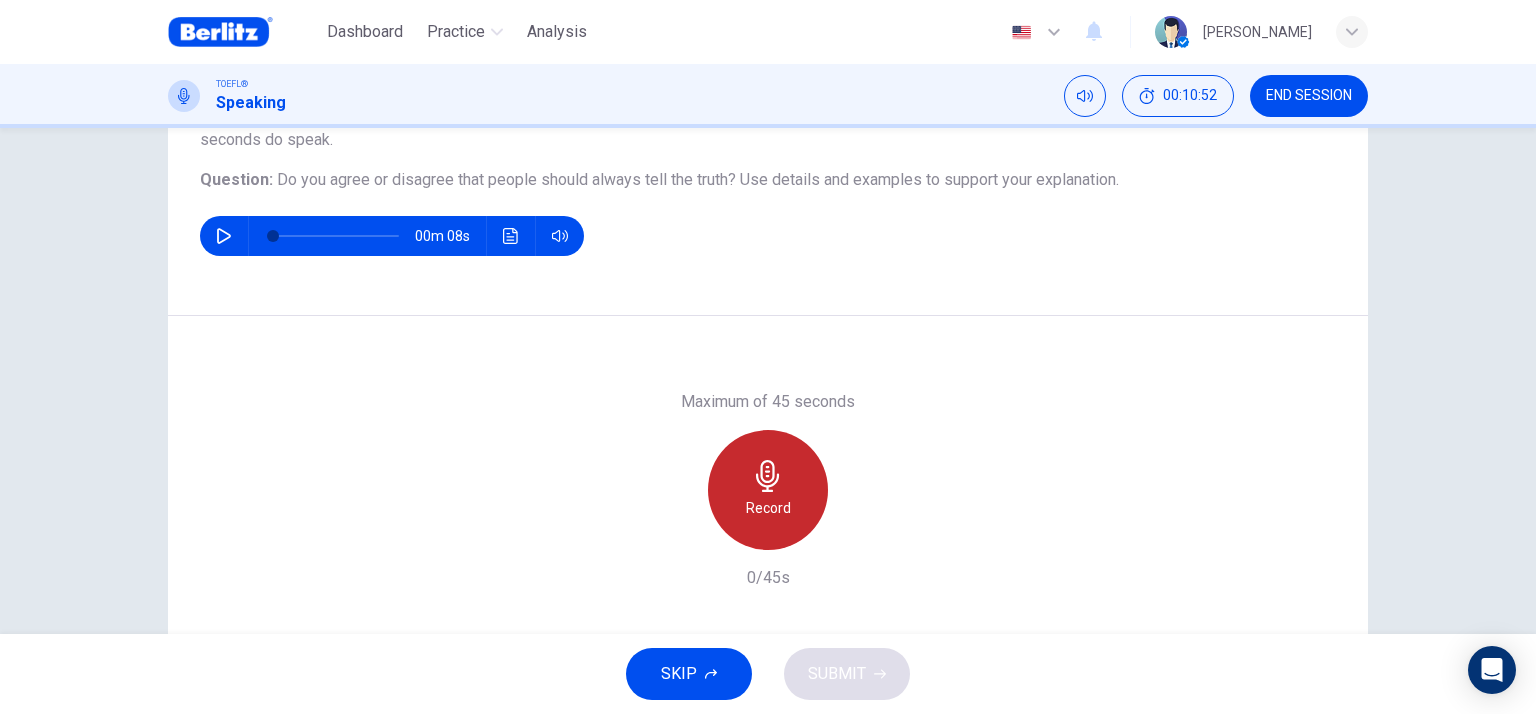 click on "Record" at bounding box center [768, 508] 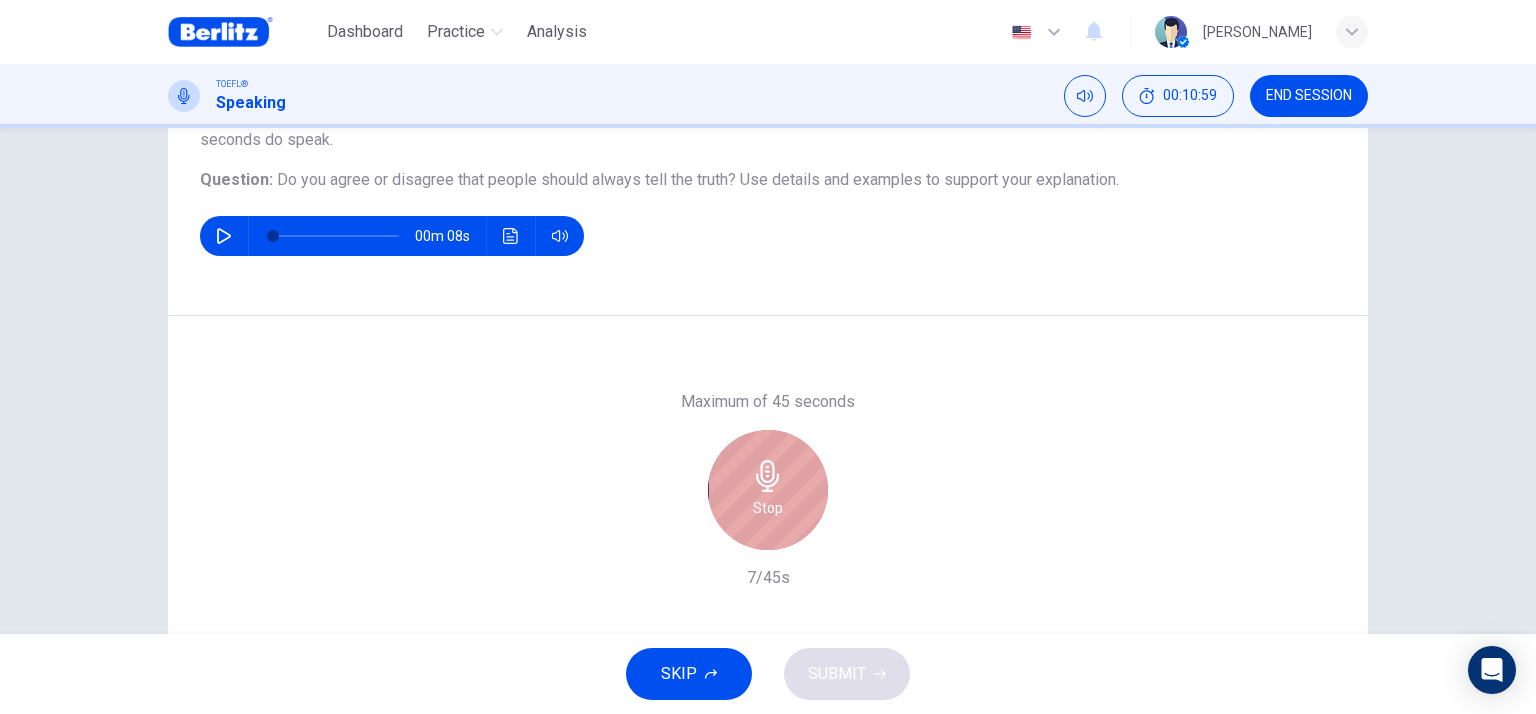 click on "Stop" at bounding box center (768, 508) 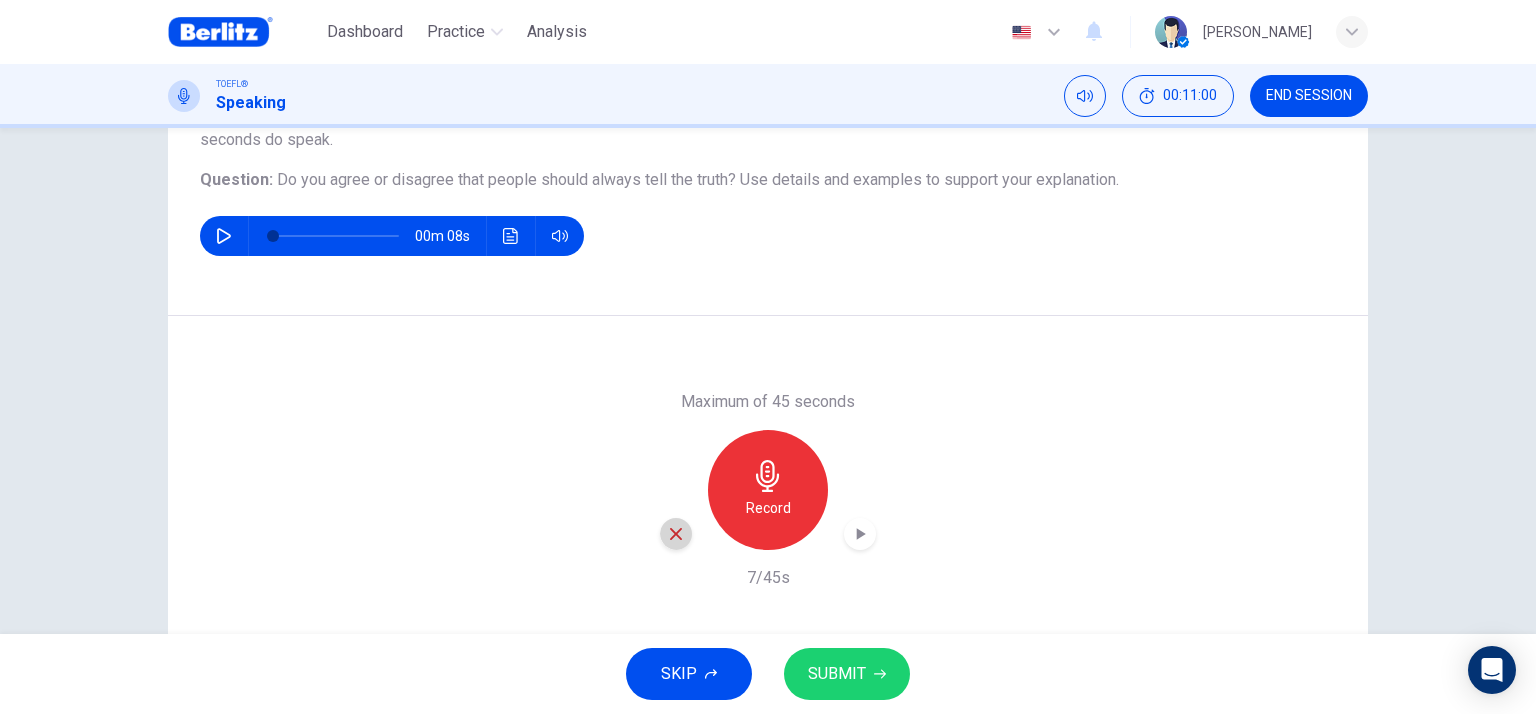 click 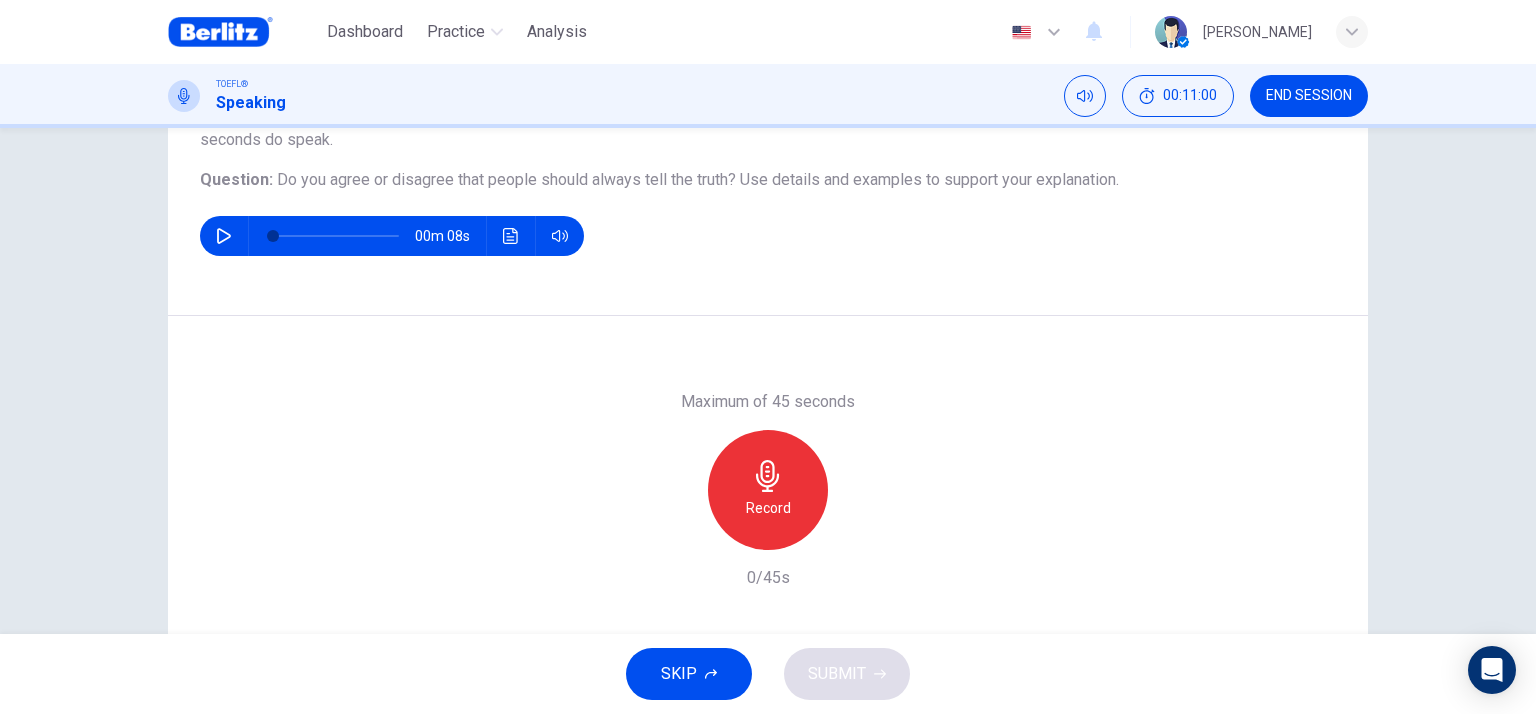 click on "Record" at bounding box center [768, 490] 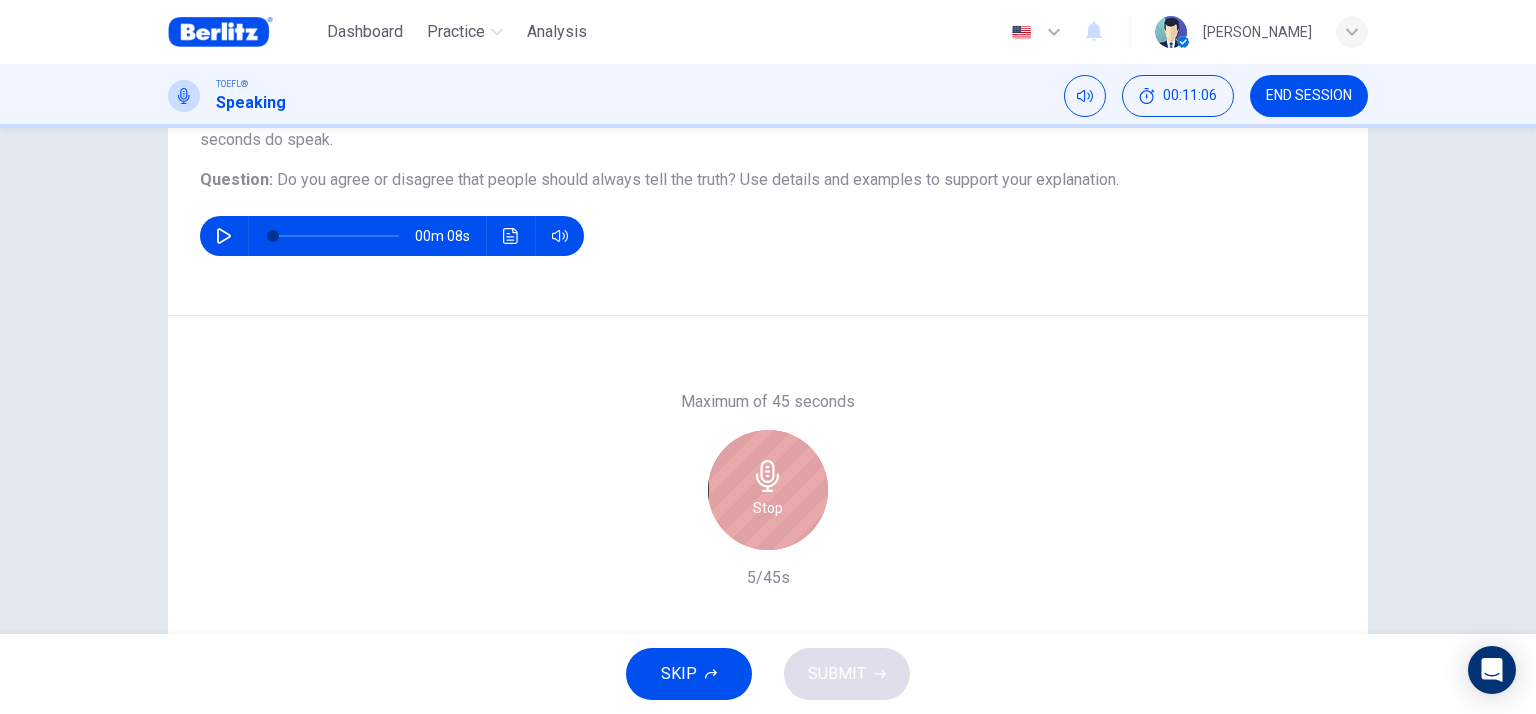 click on "Stop" at bounding box center [768, 490] 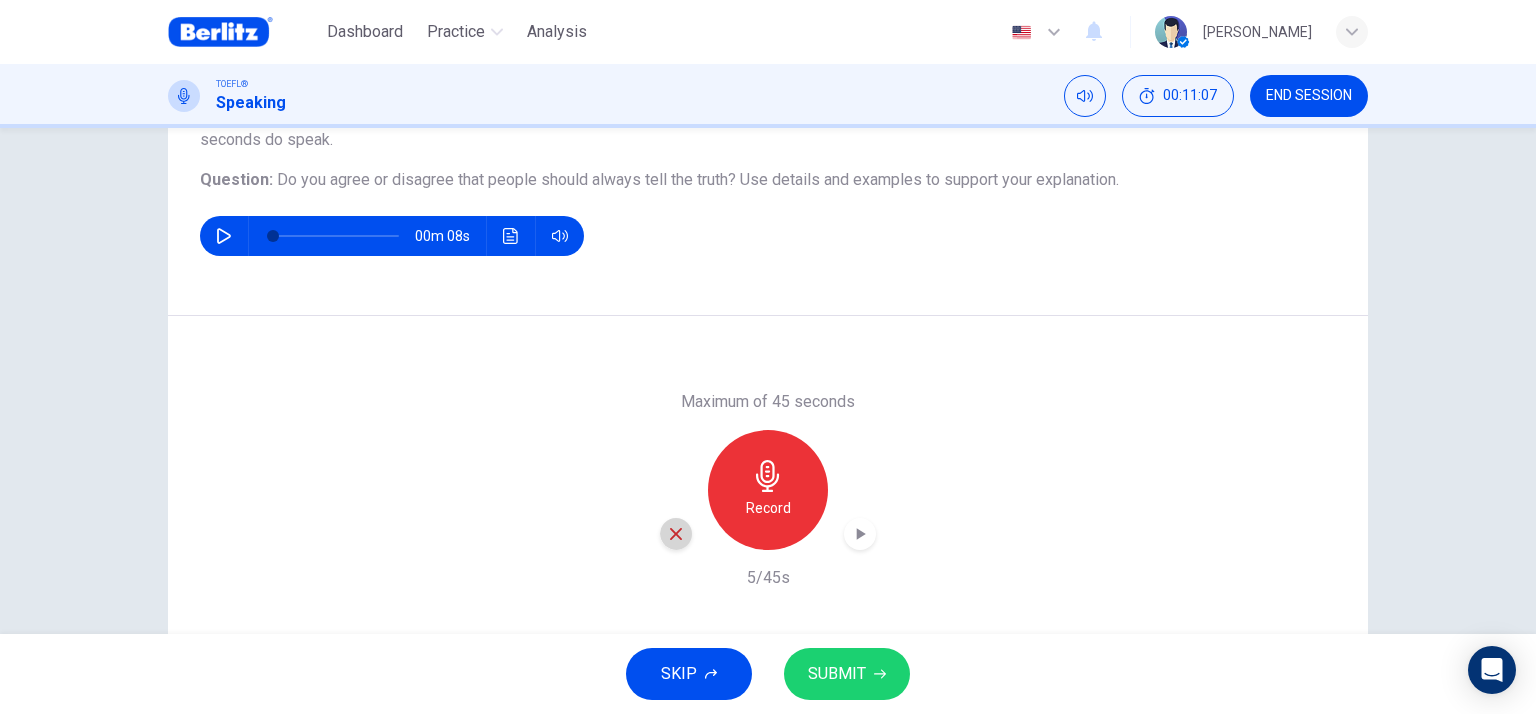 click 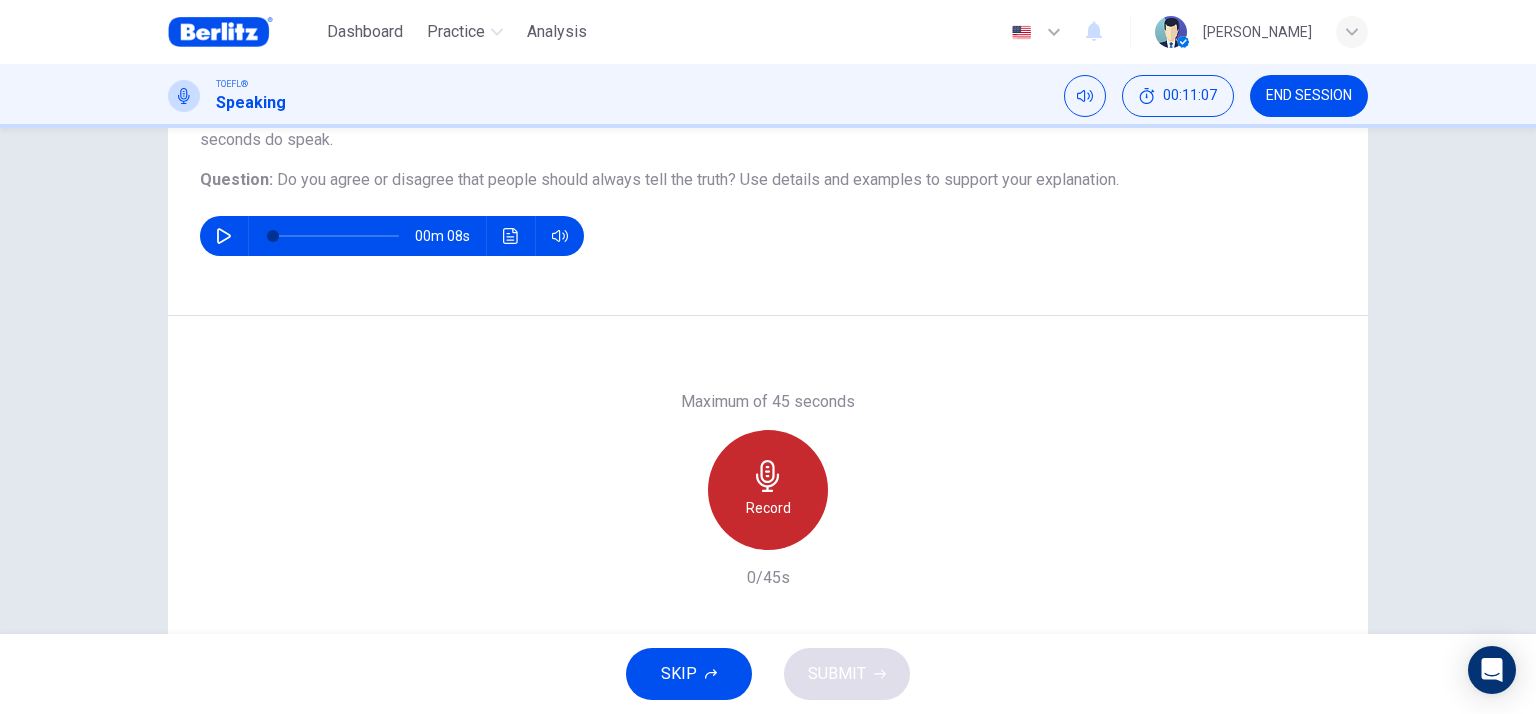 click on "Record" at bounding box center (768, 508) 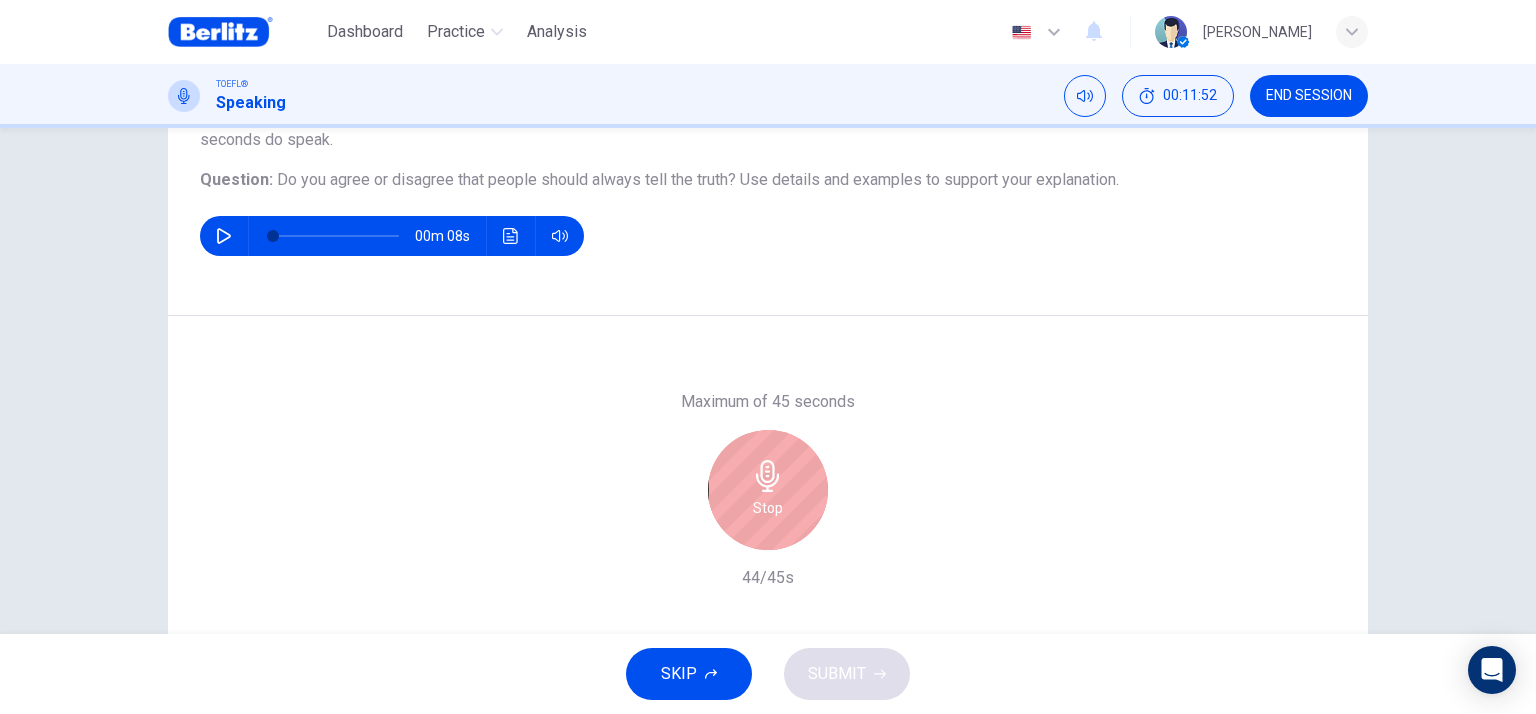 click on "Stop" at bounding box center [768, 490] 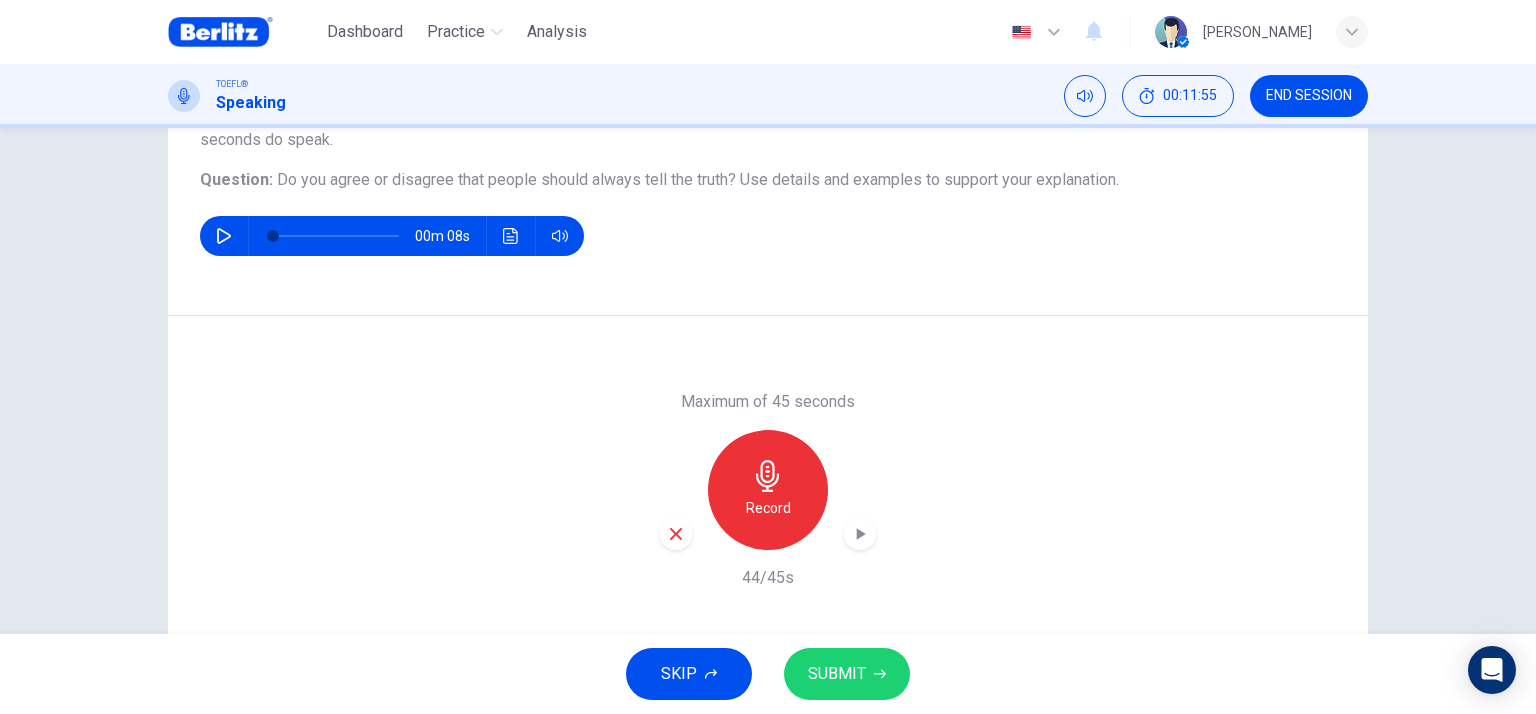 click at bounding box center (676, 534) 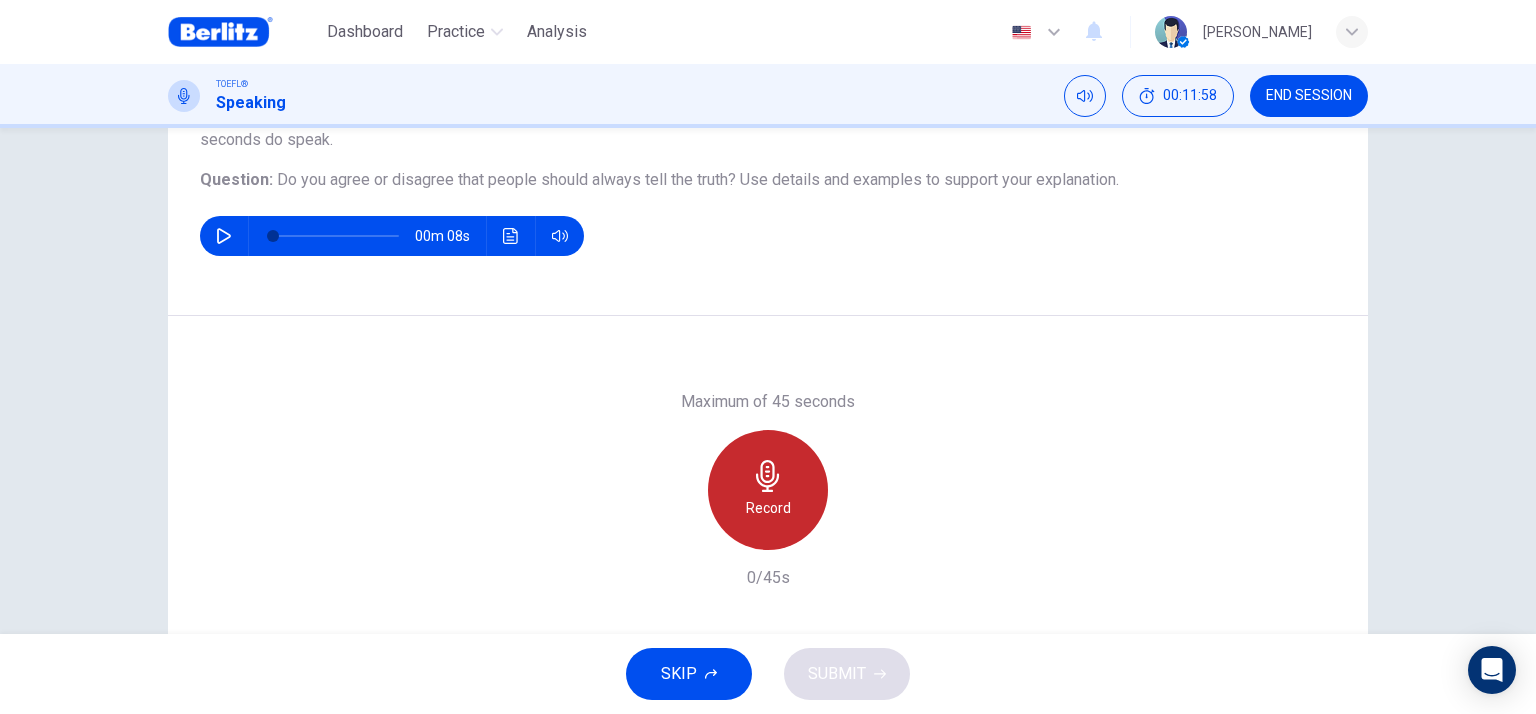click on "Record" at bounding box center (768, 490) 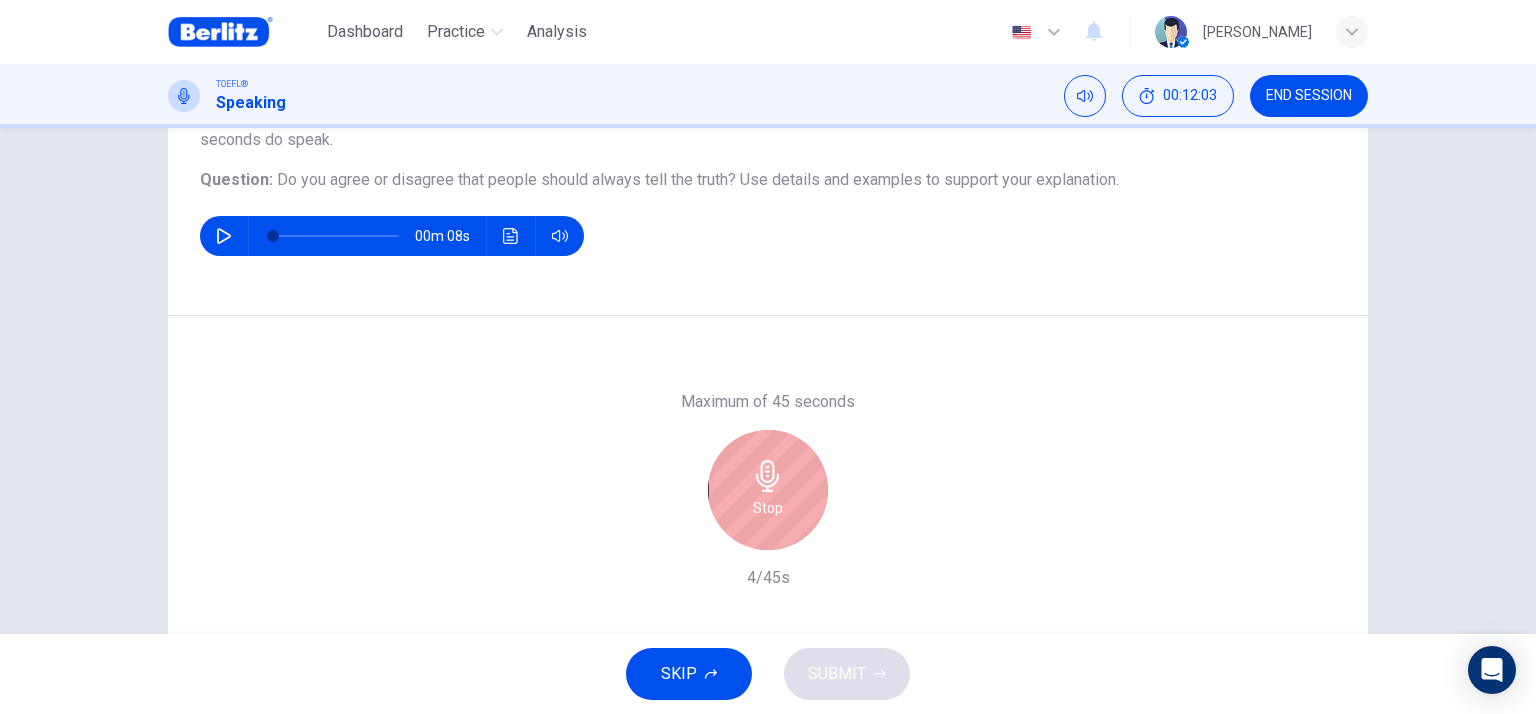 click on "Stop" at bounding box center (768, 490) 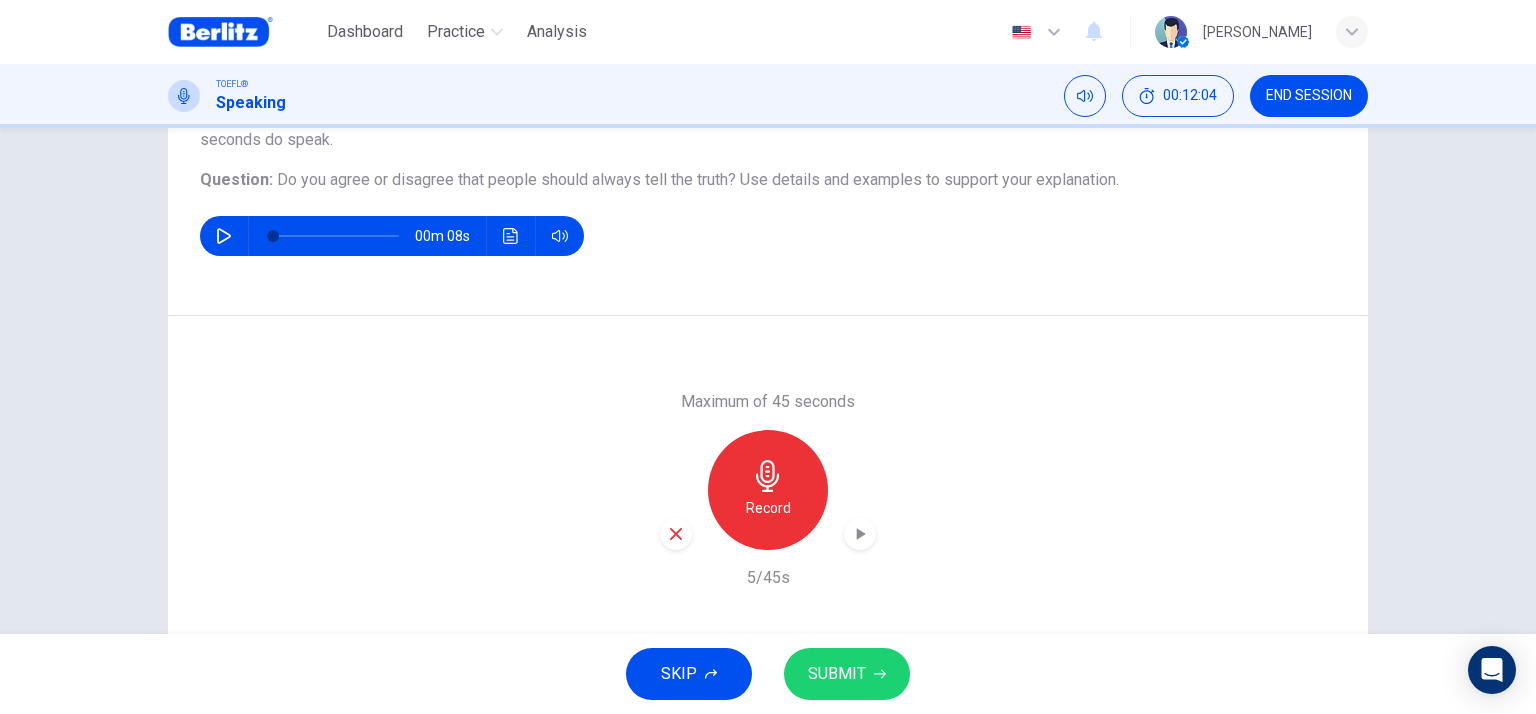 click 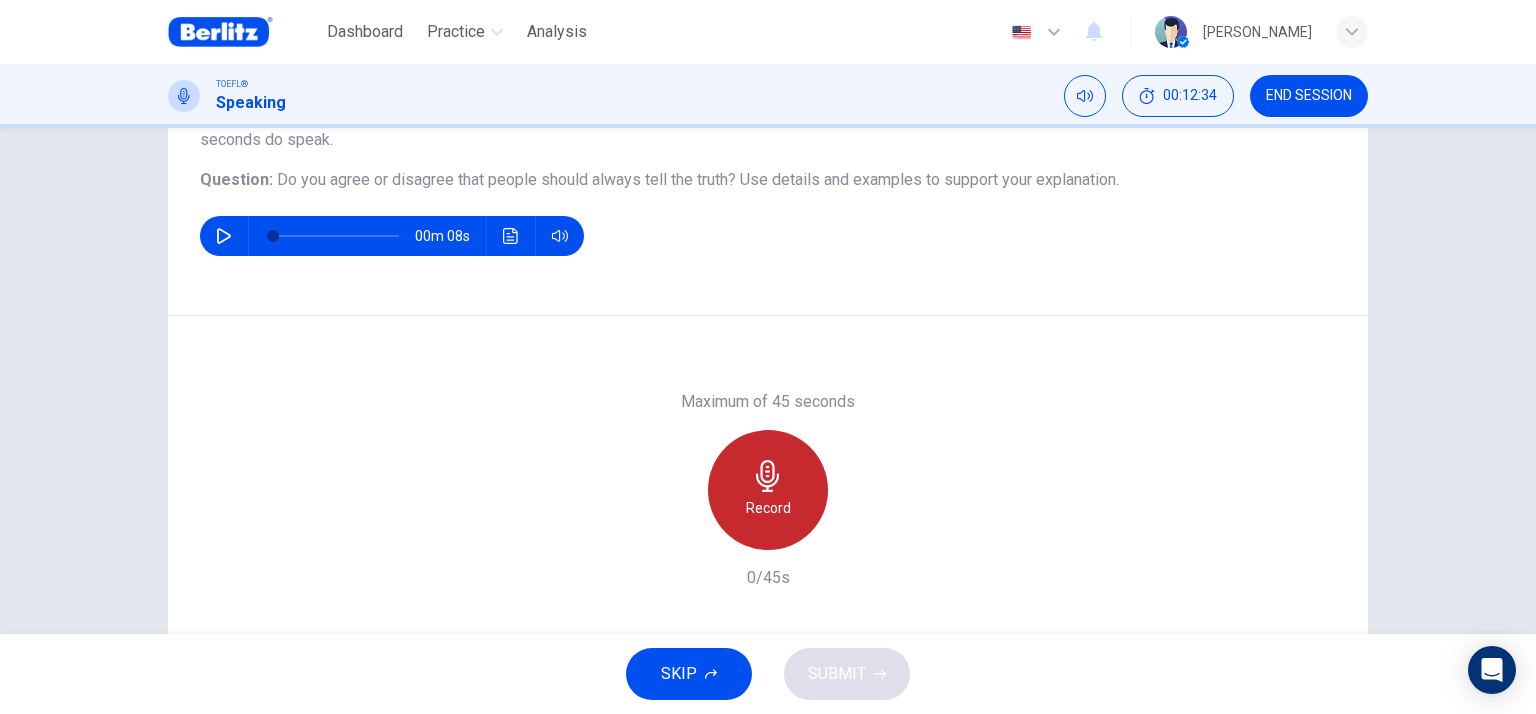 click on "Record" at bounding box center (768, 490) 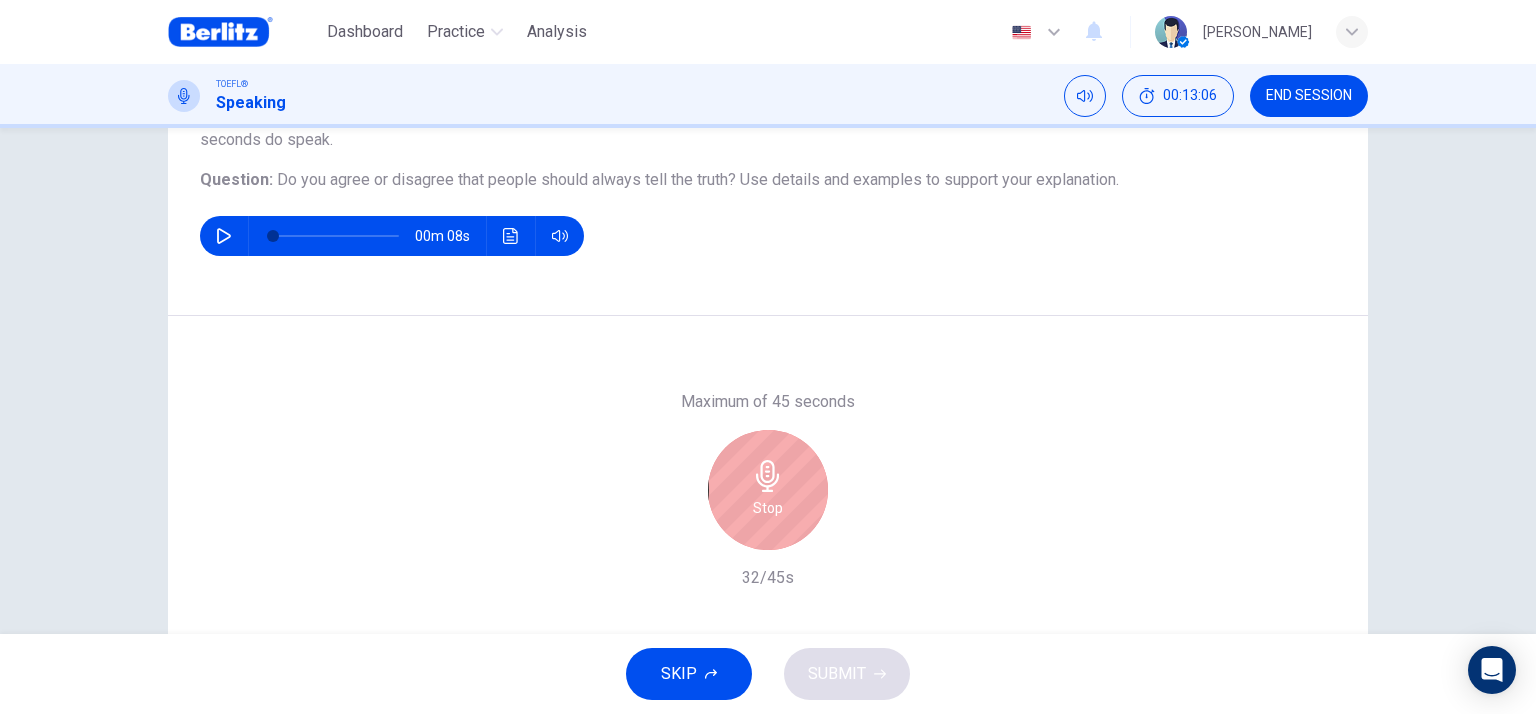 click on "Stop" at bounding box center [768, 508] 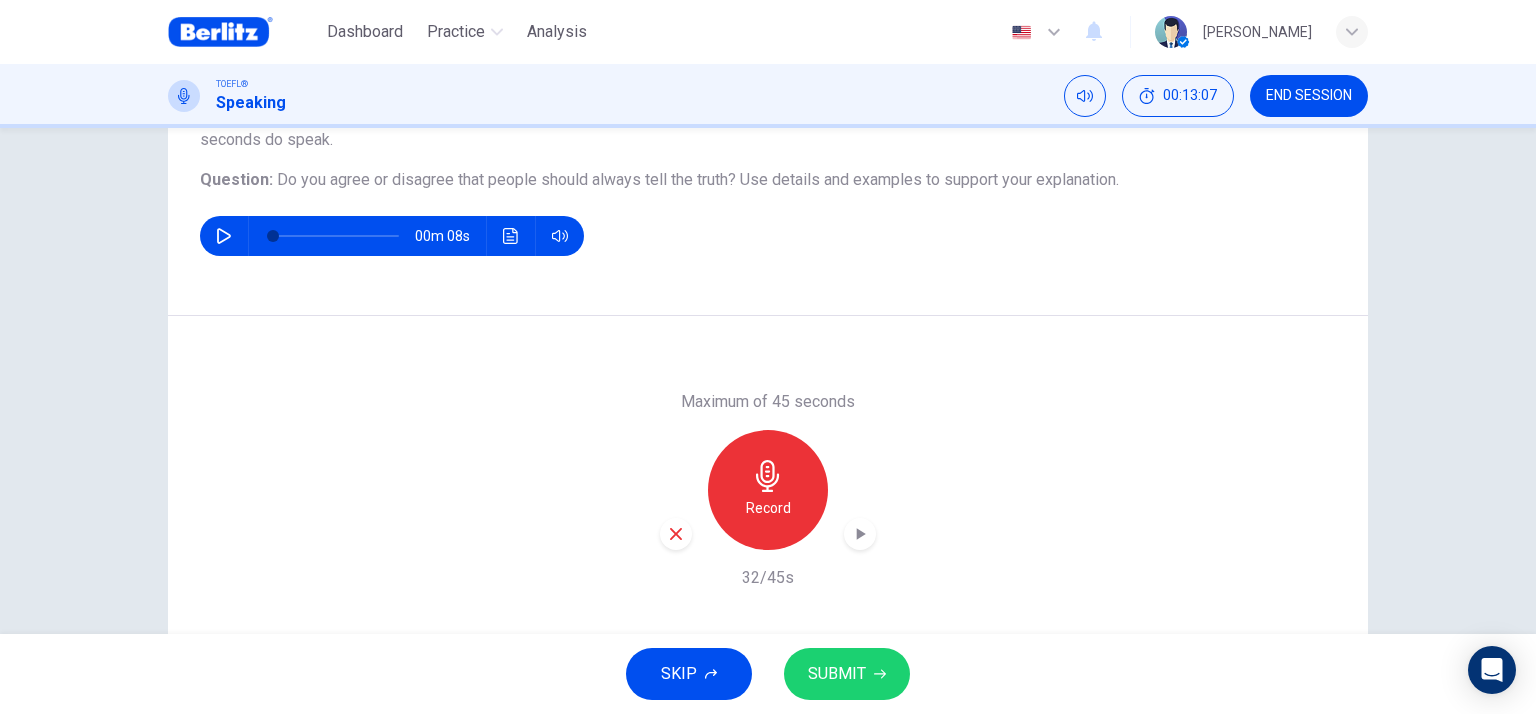 click on "Record" at bounding box center [768, 490] 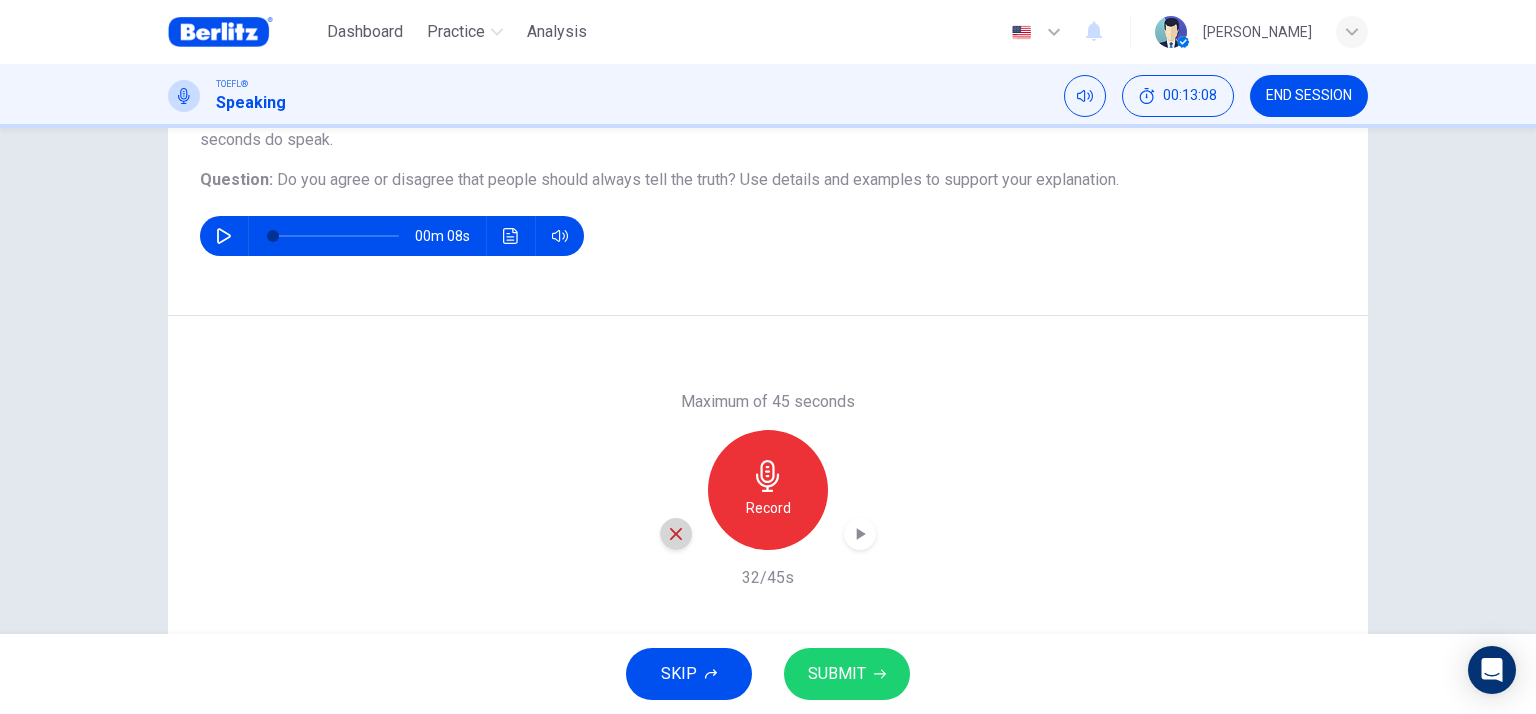 click 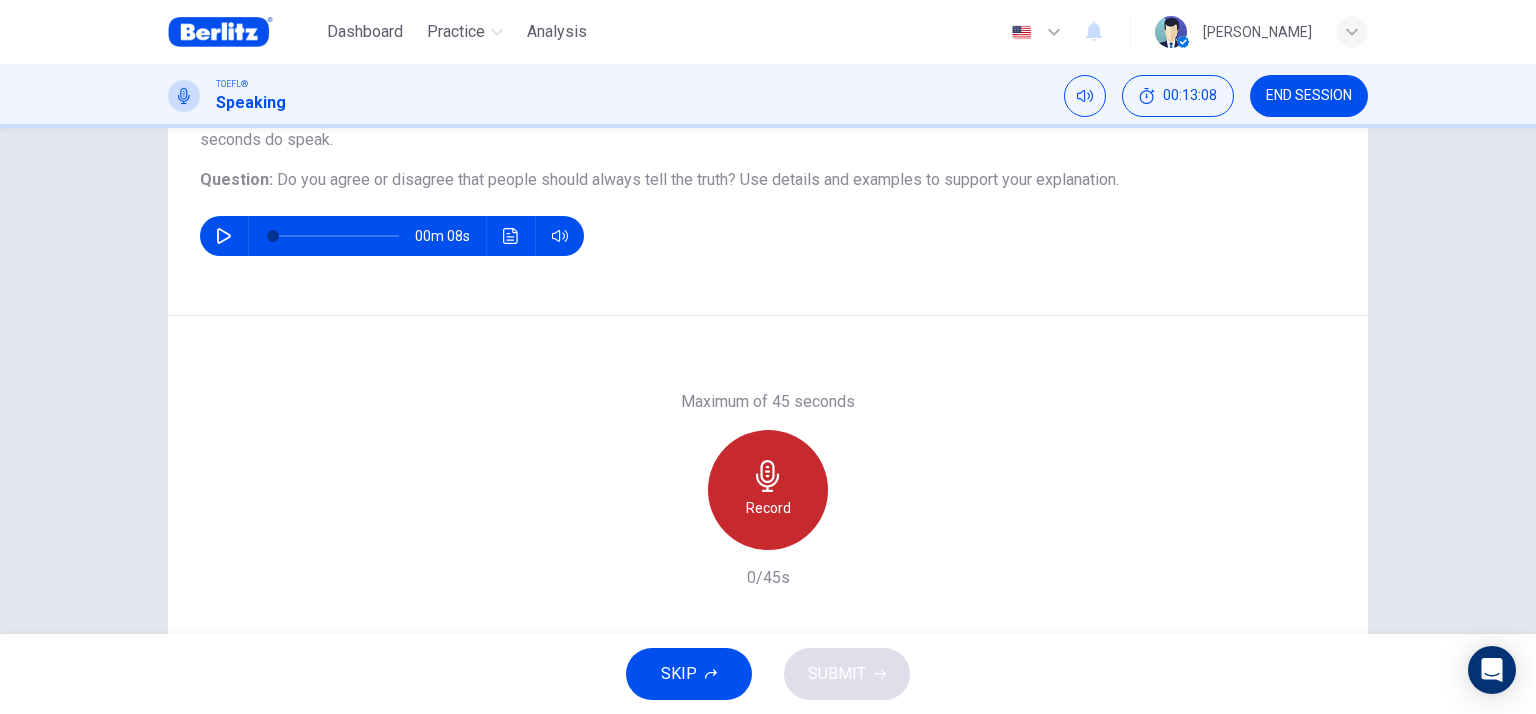 click on "Record" at bounding box center (768, 490) 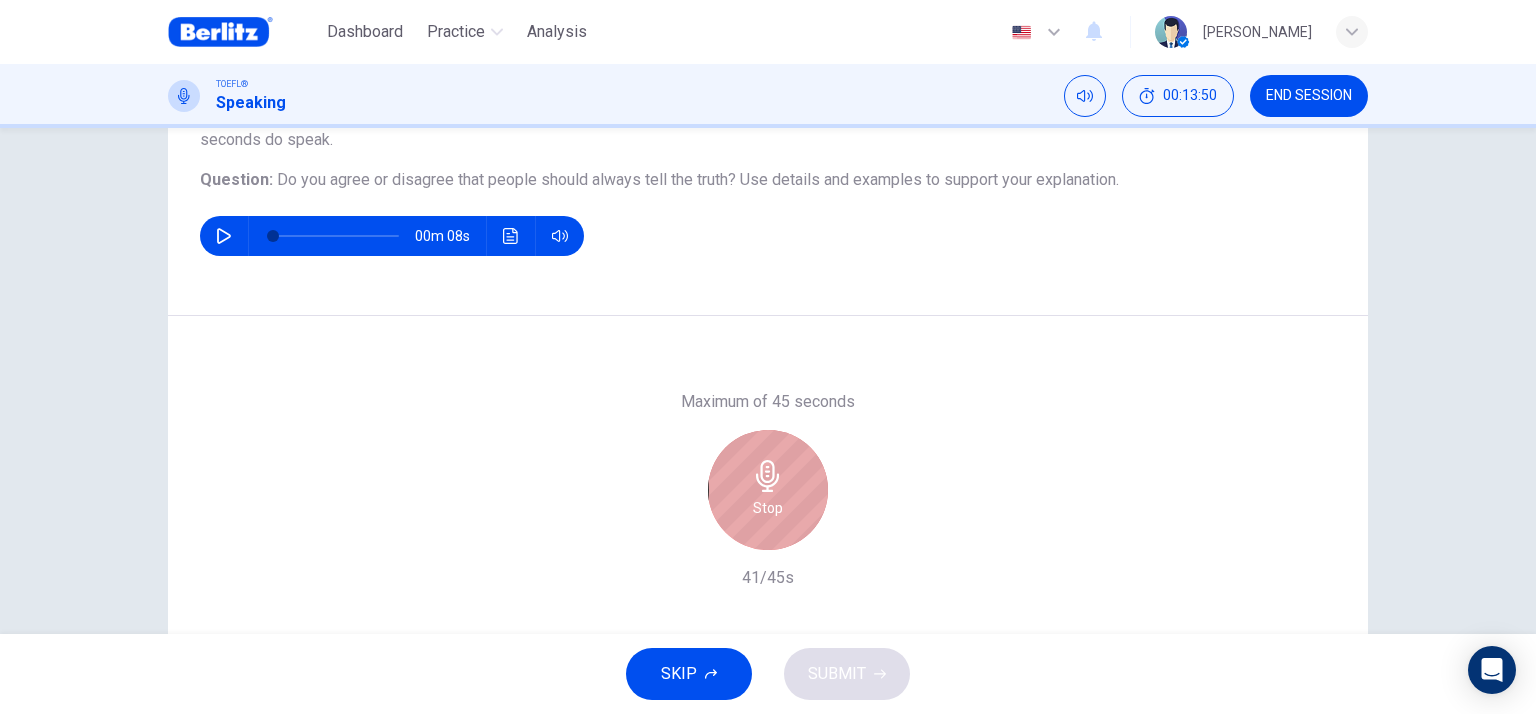 click 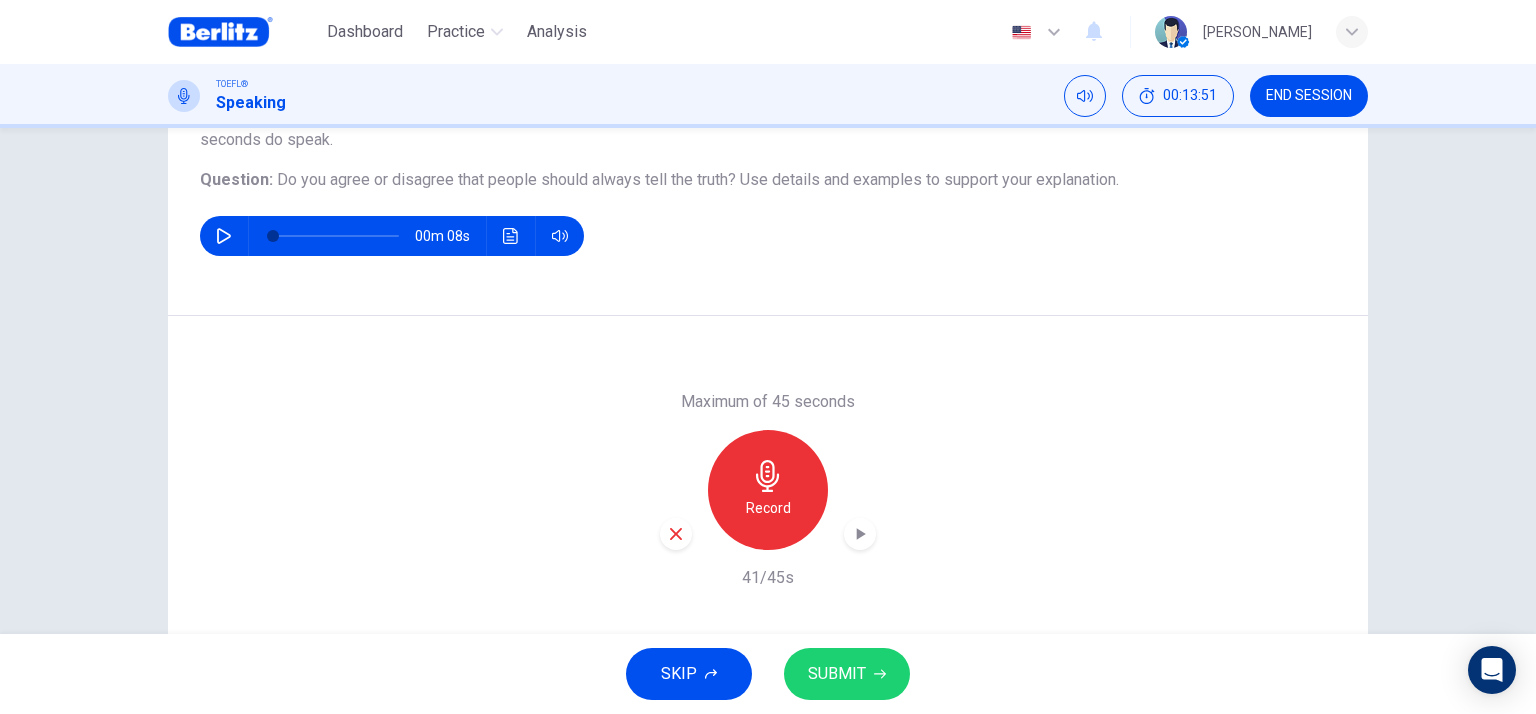 click on "SUBMIT" at bounding box center (837, 674) 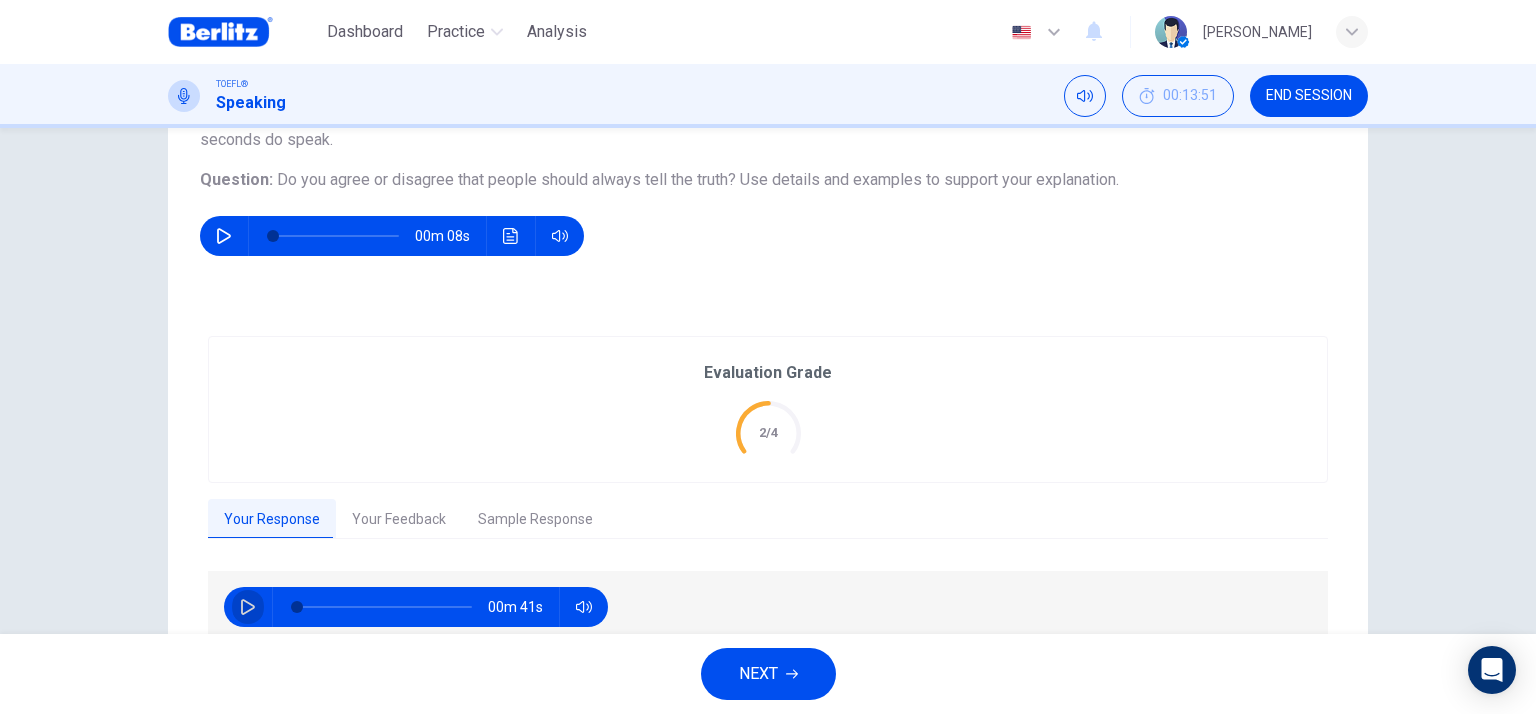 click at bounding box center (248, 607) 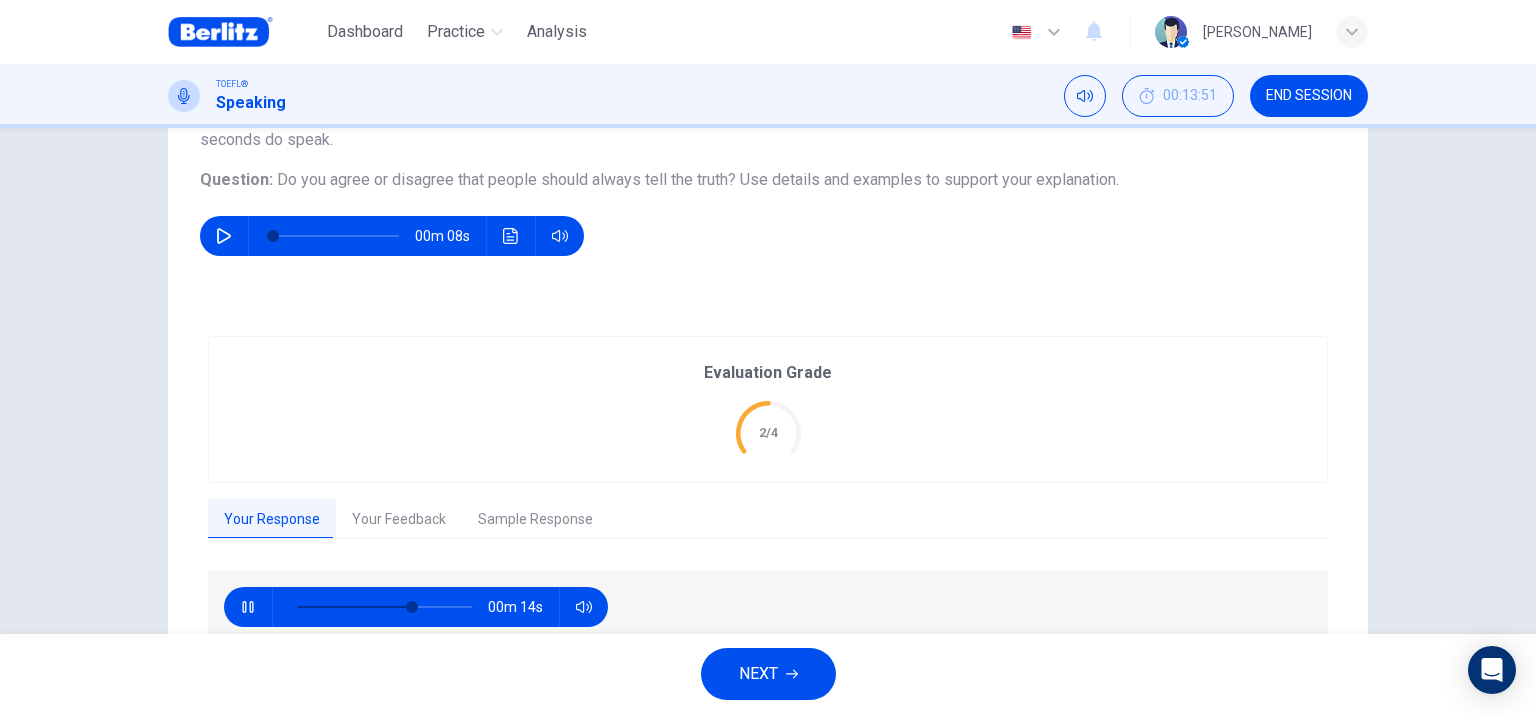 type on "**" 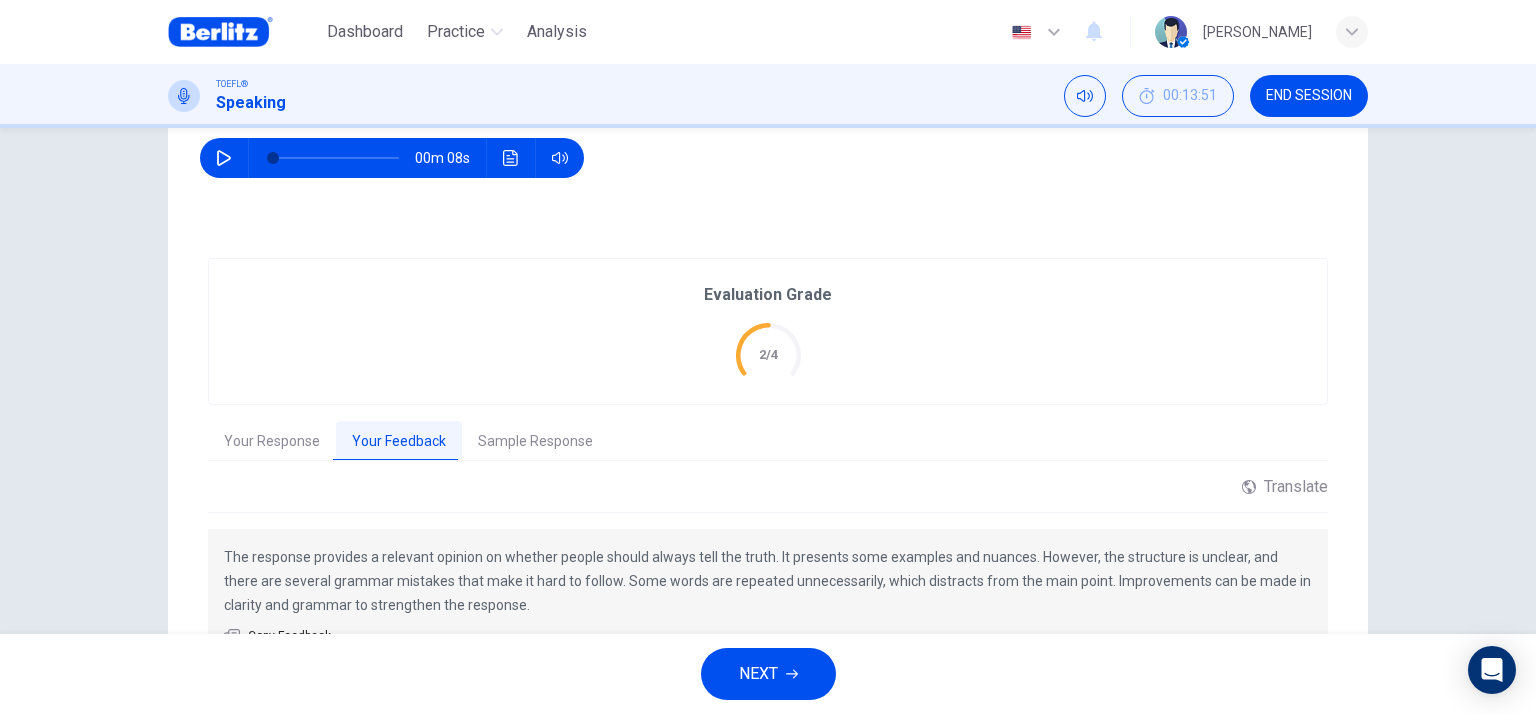scroll, scrollTop: 389, scrollLeft: 0, axis: vertical 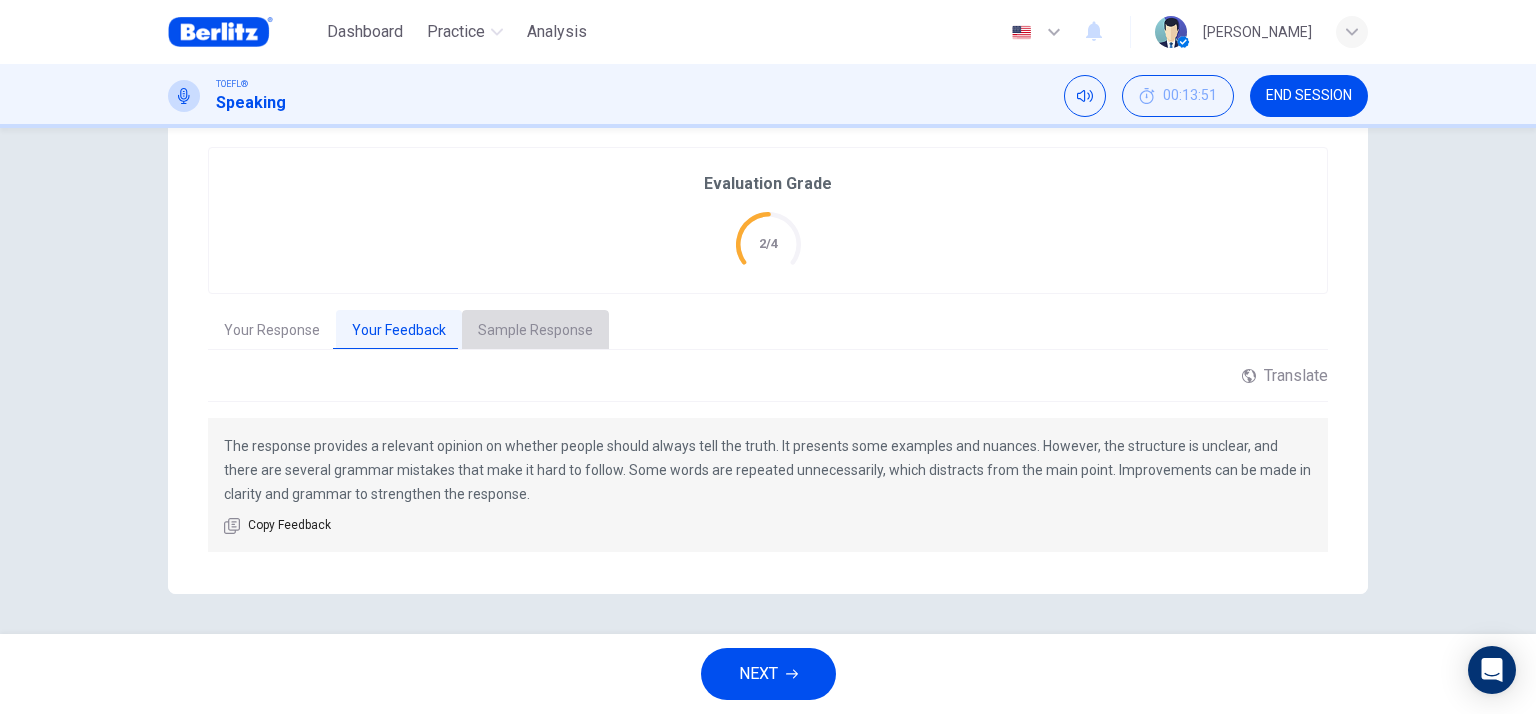 click on "Sample Response" at bounding box center (535, 331) 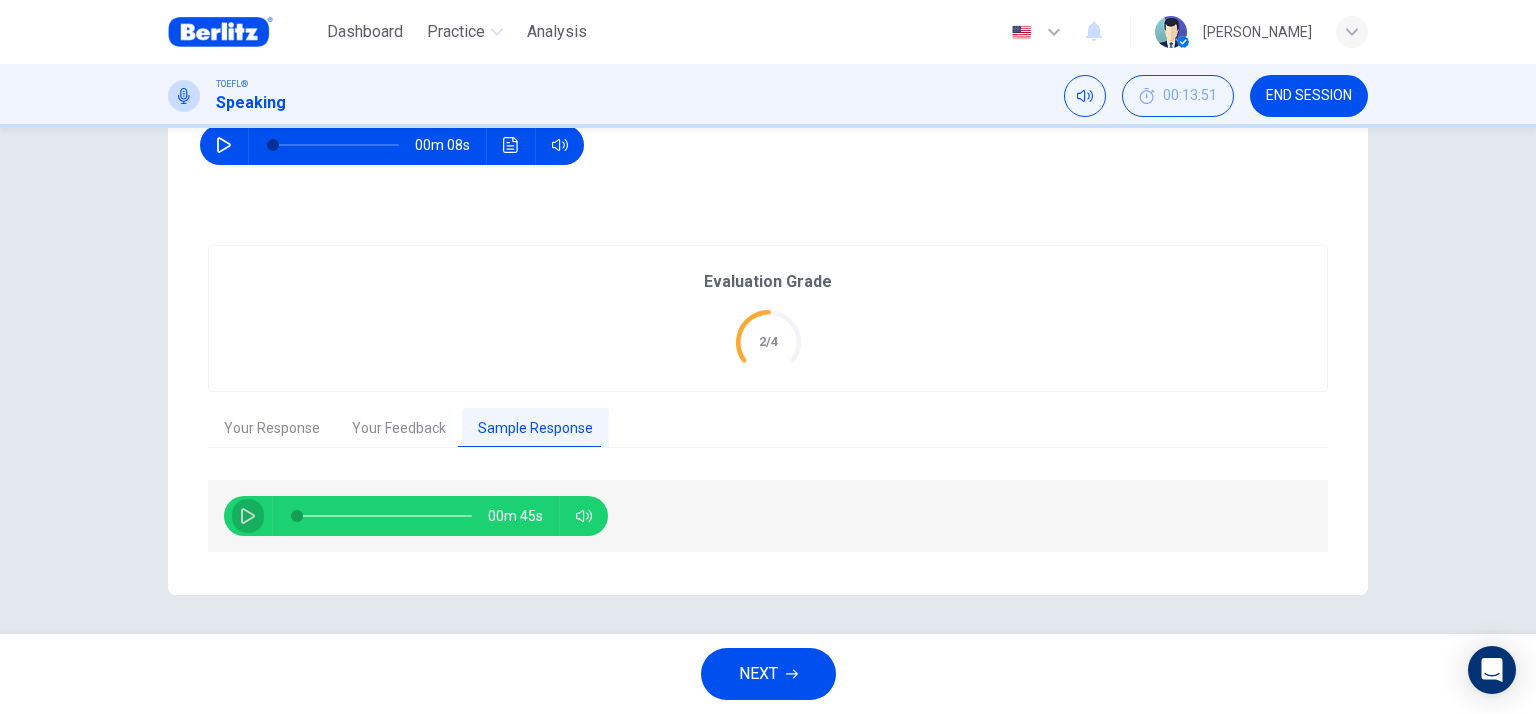 click 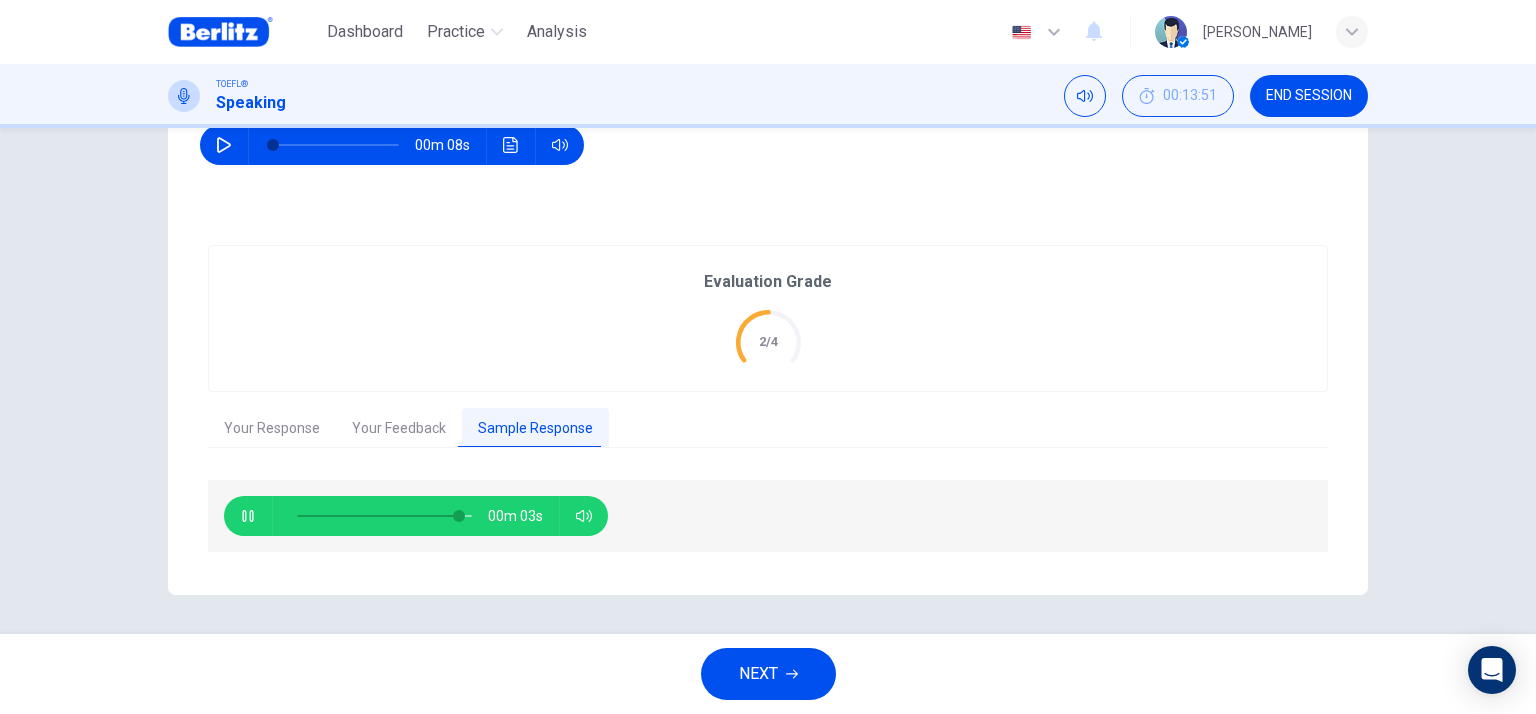 type on "**" 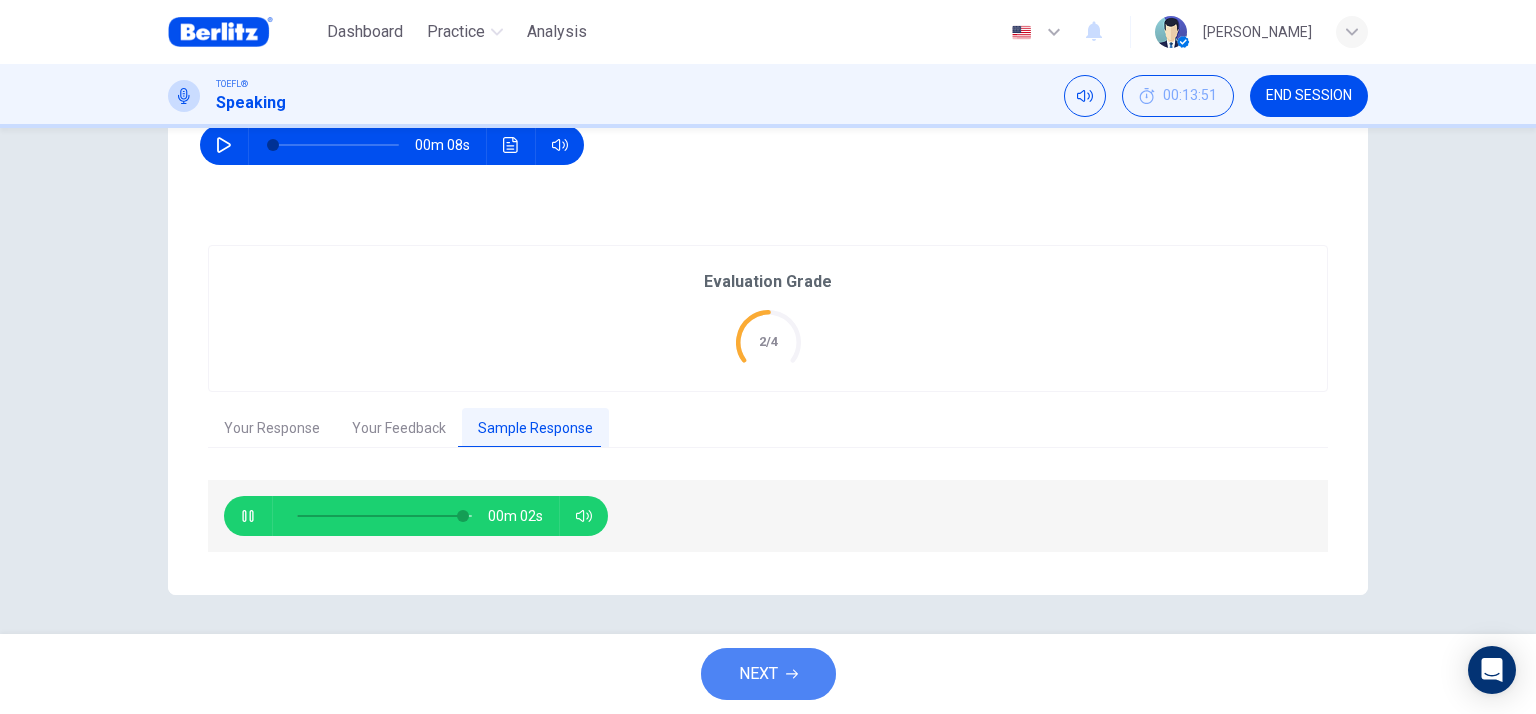 click on "NEXT" at bounding box center (758, 674) 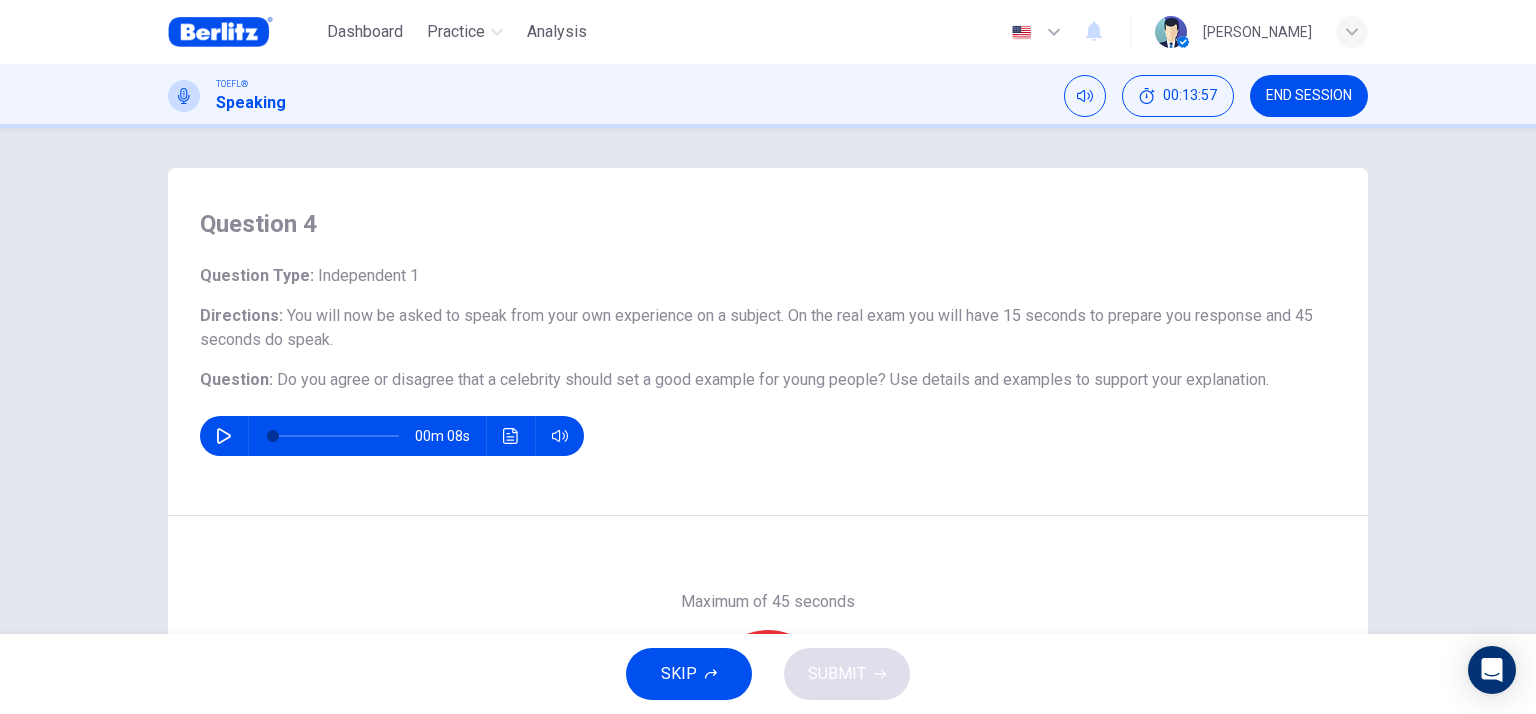 scroll, scrollTop: 100, scrollLeft: 0, axis: vertical 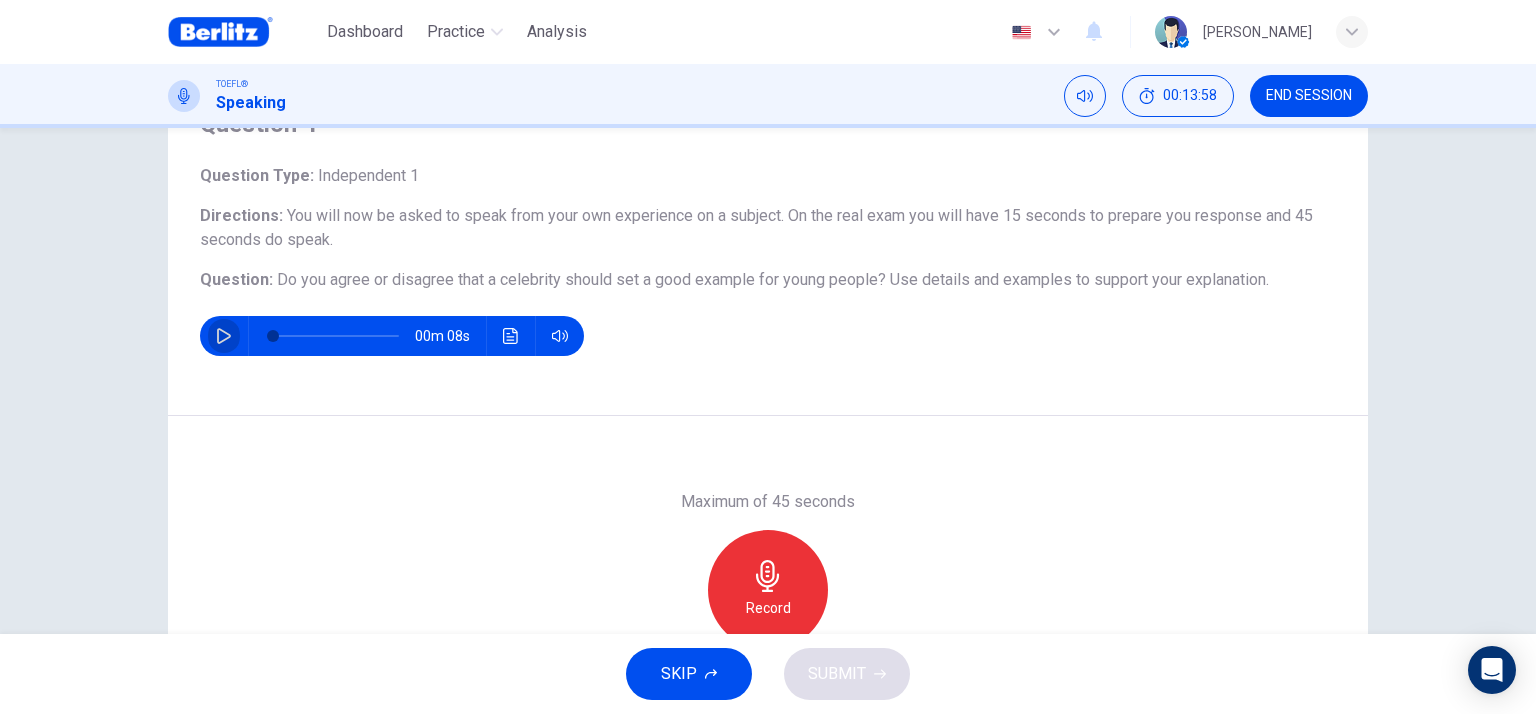 click 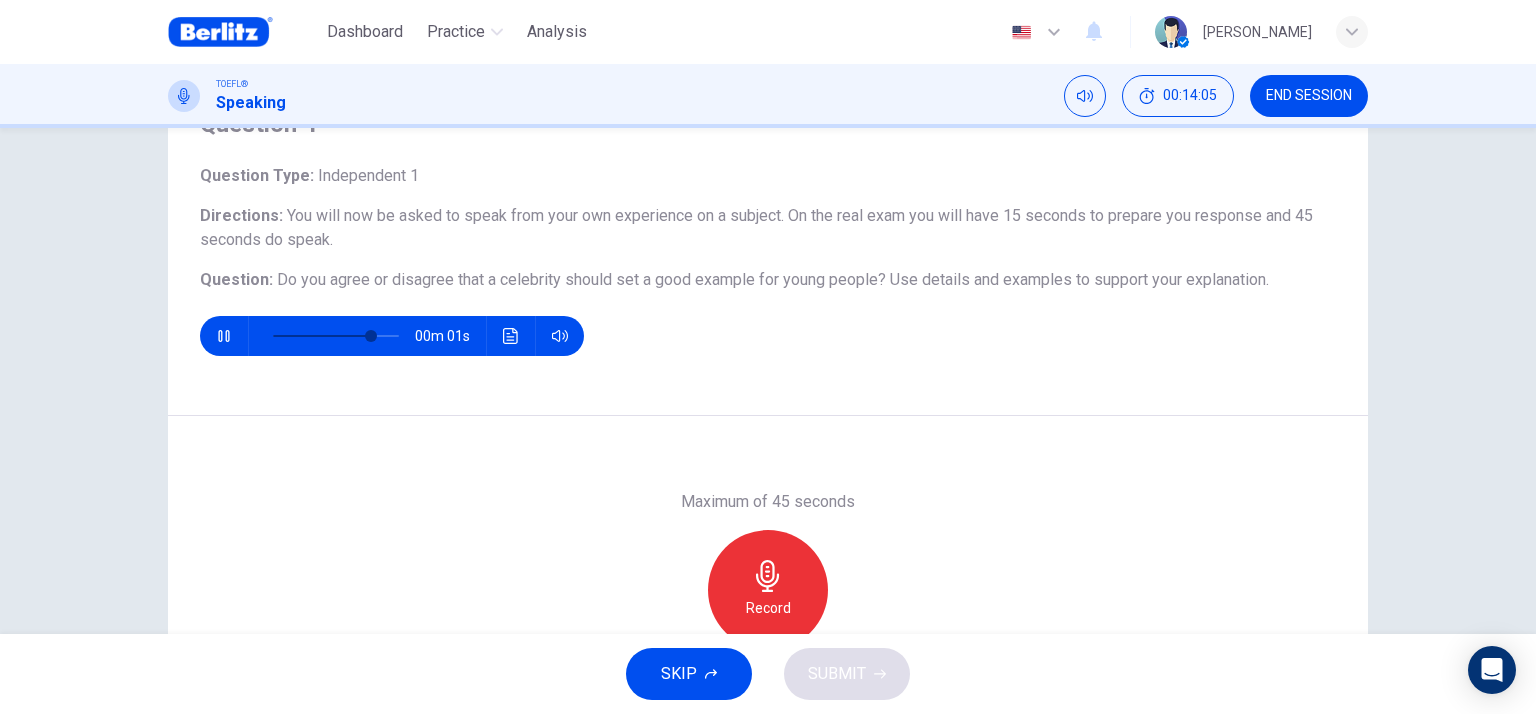 scroll, scrollTop: 200, scrollLeft: 0, axis: vertical 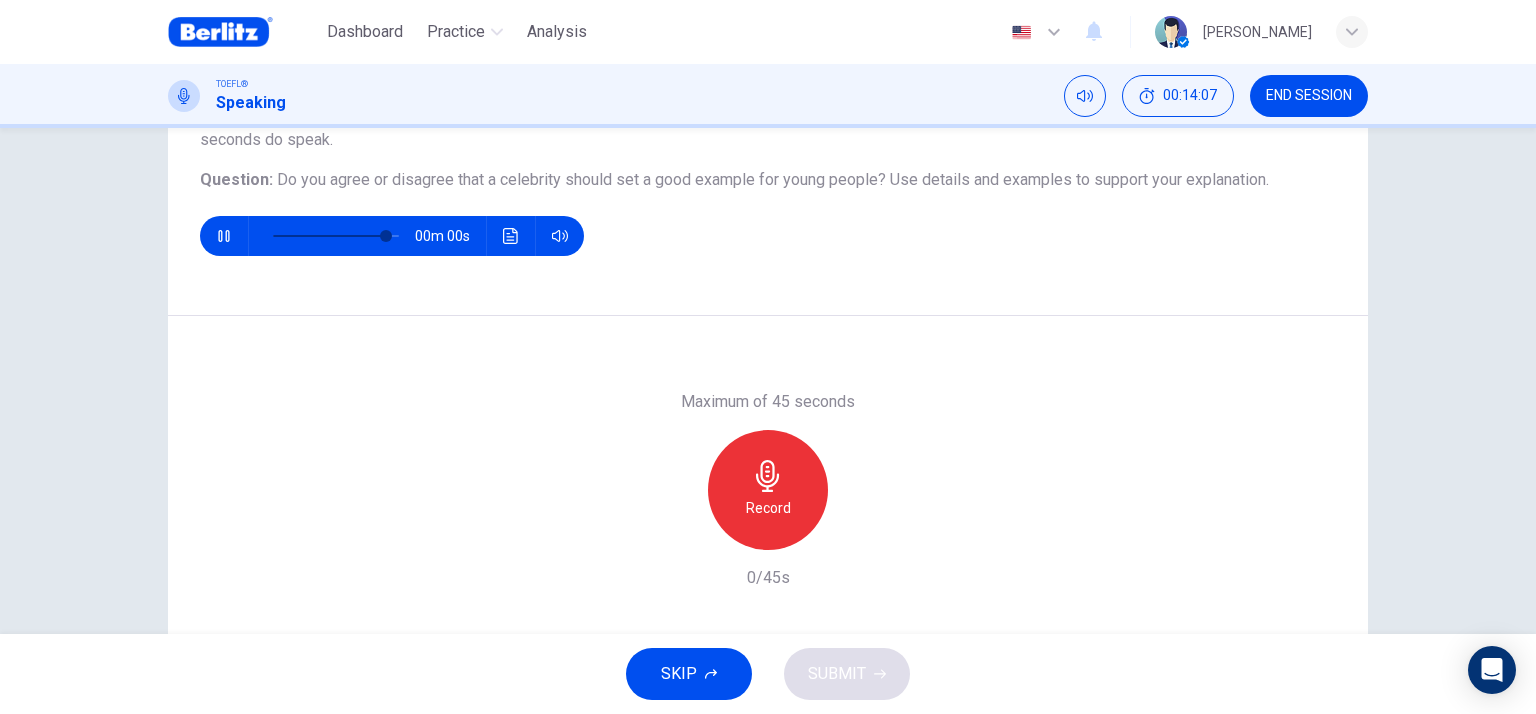 type on "*" 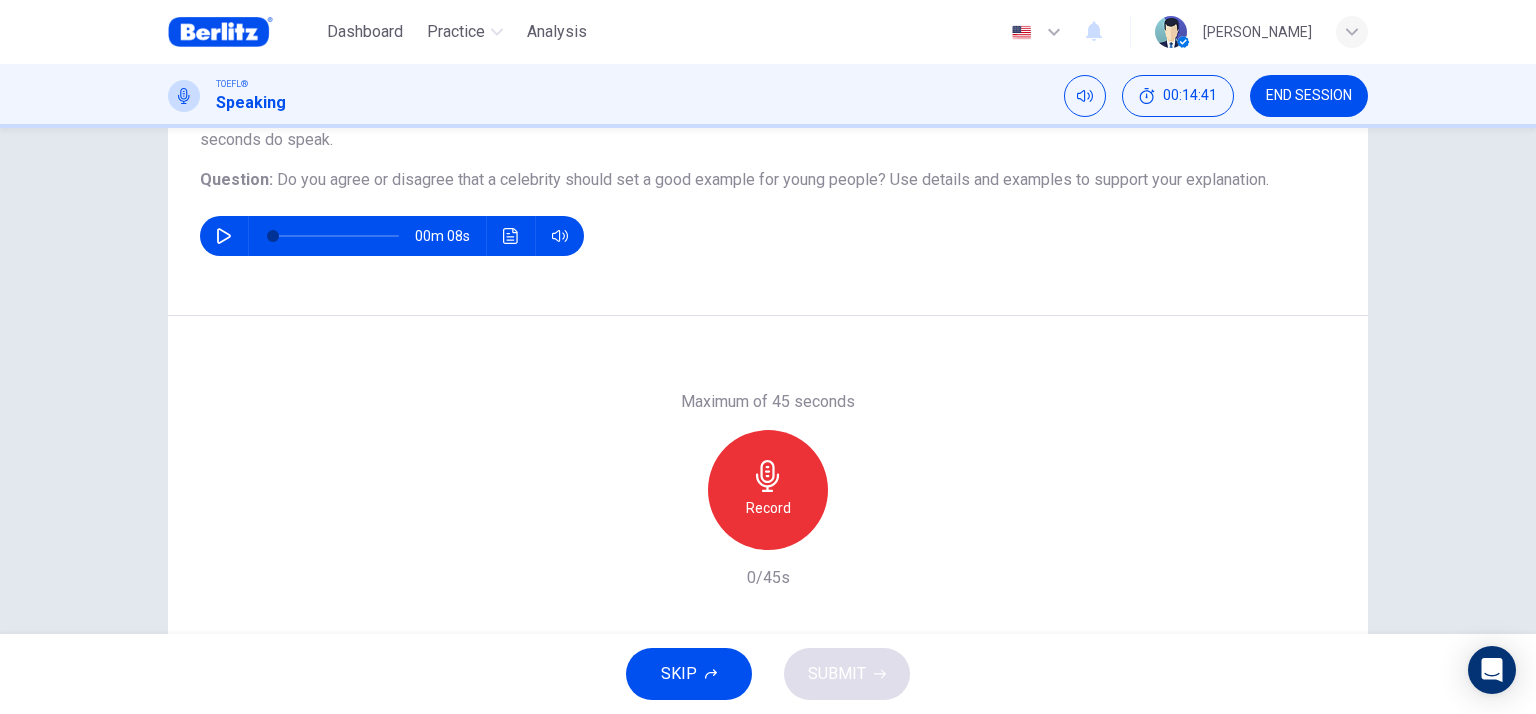 scroll, scrollTop: 269, scrollLeft: 0, axis: vertical 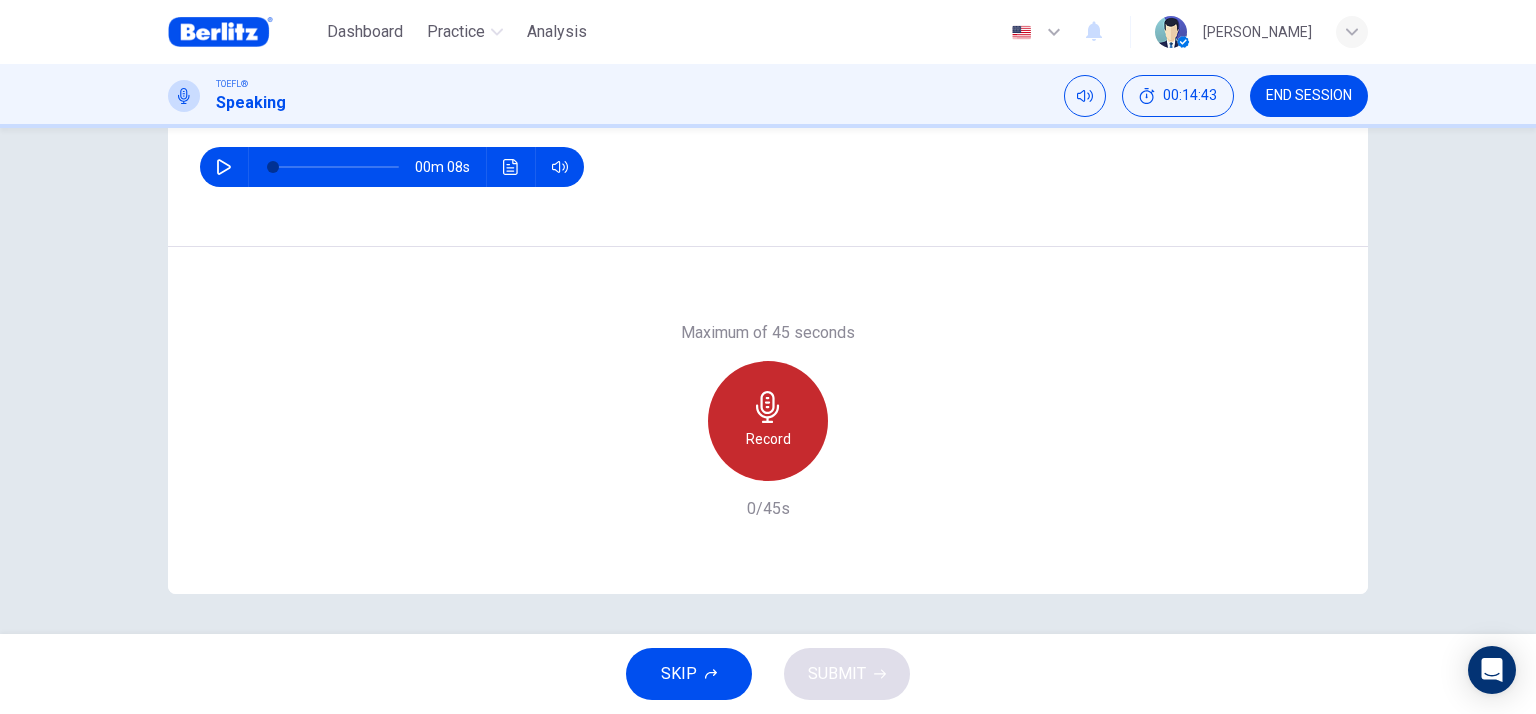 click on "Record" at bounding box center [768, 439] 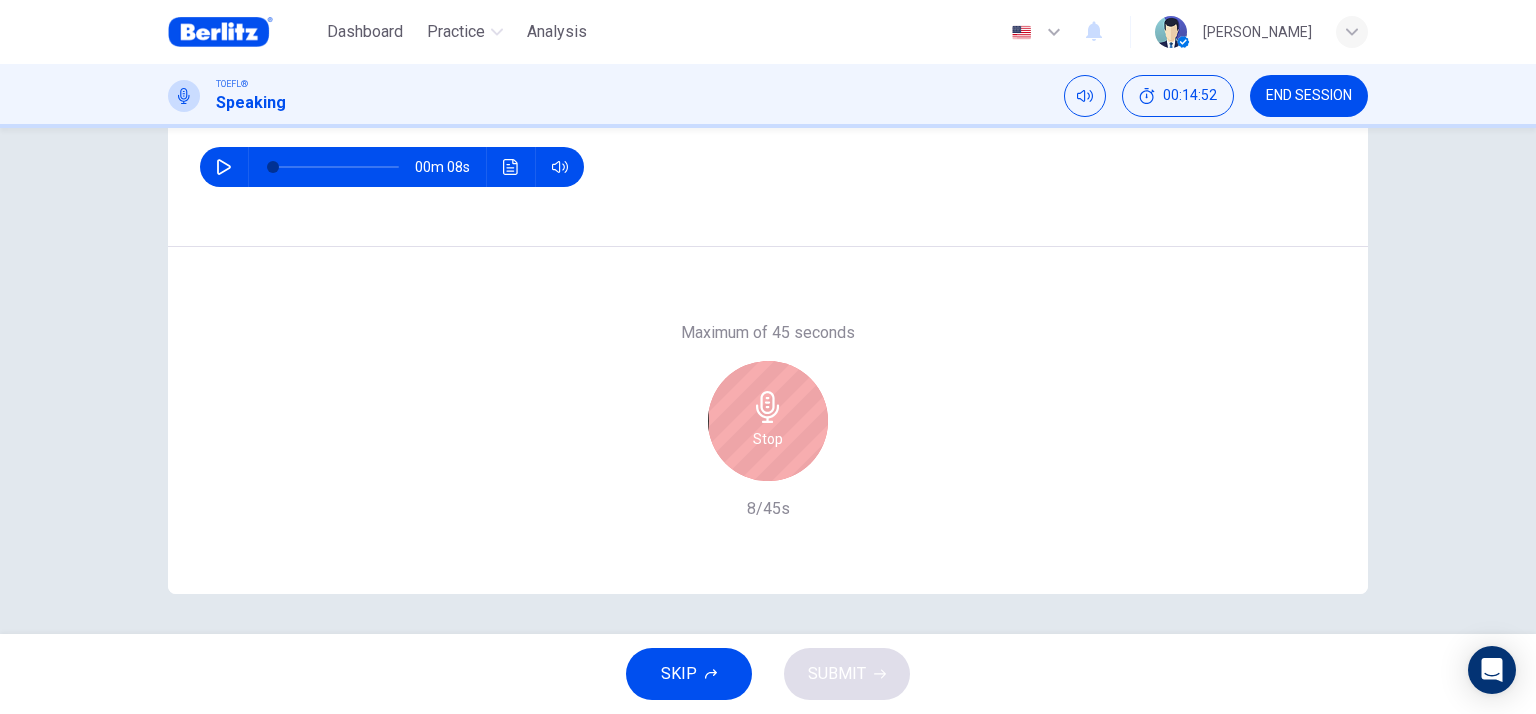 click on "Stop" at bounding box center [768, 439] 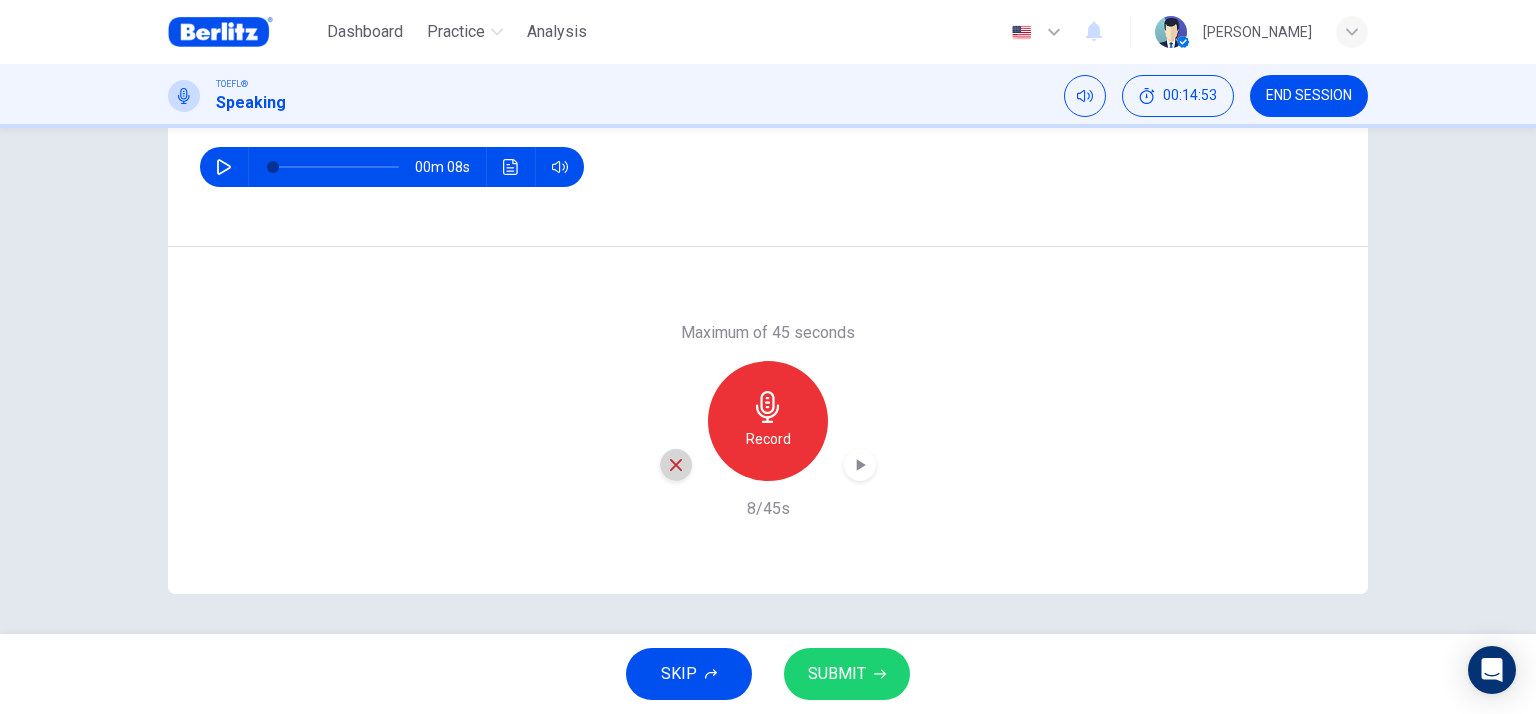 click 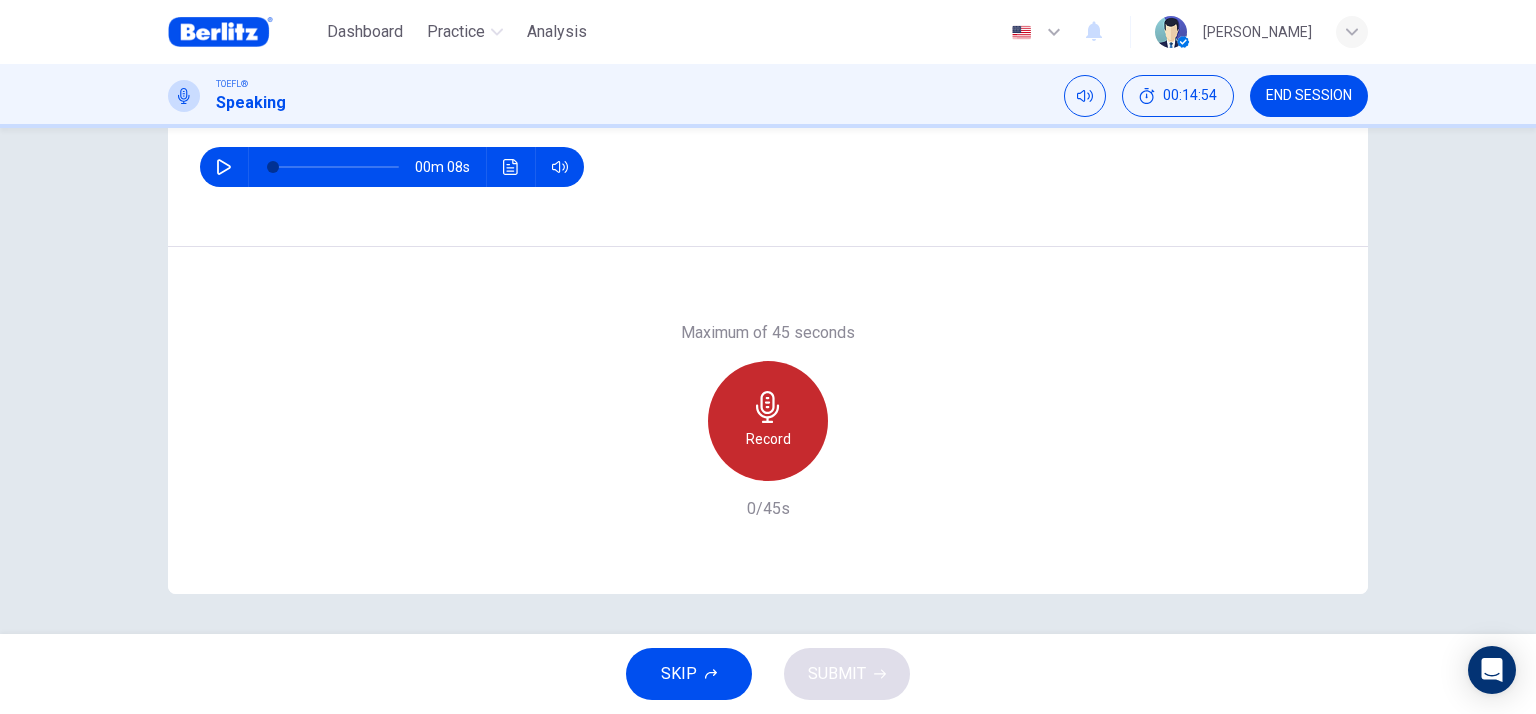 click on "Record" at bounding box center (768, 439) 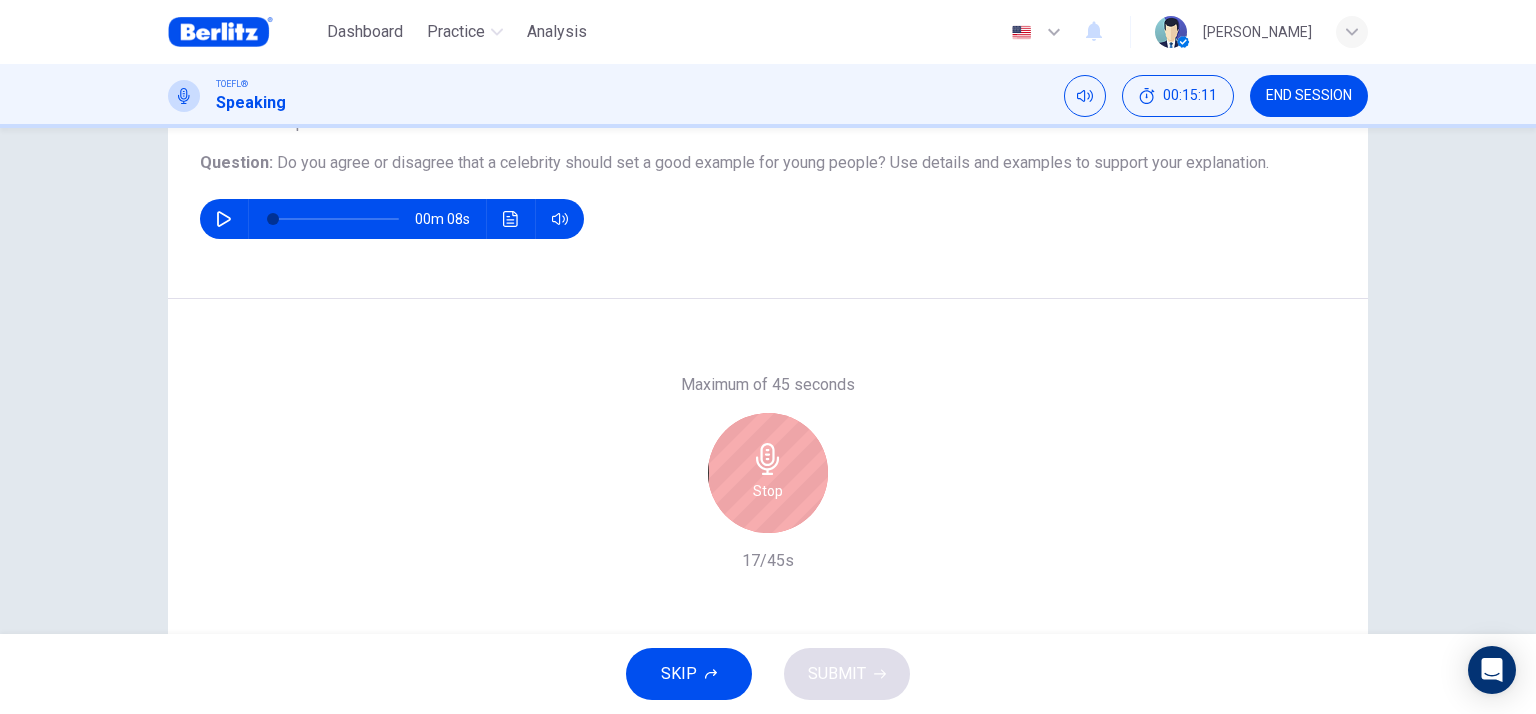 scroll, scrollTop: 169, scrollLeft: 0, axis: vertical 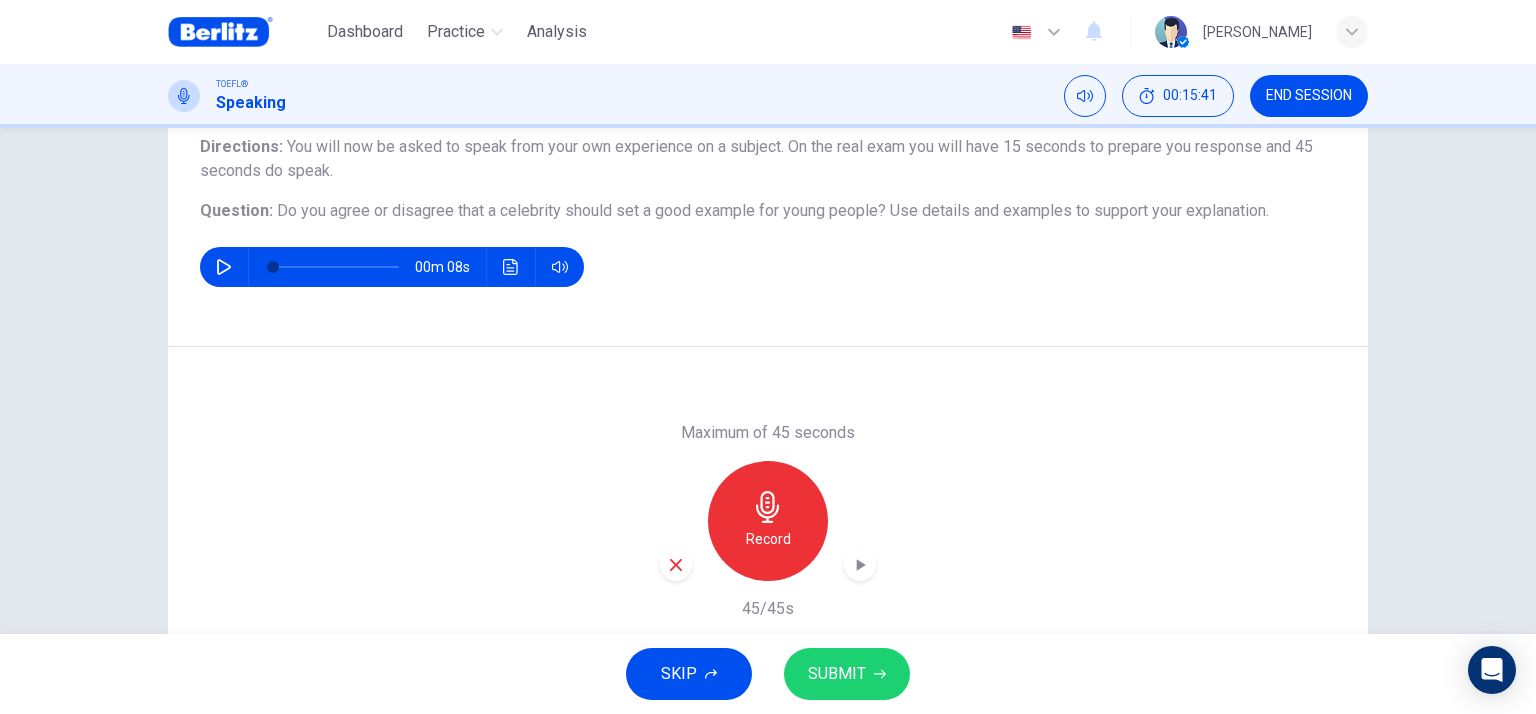 click at bounding box center [676, 565] 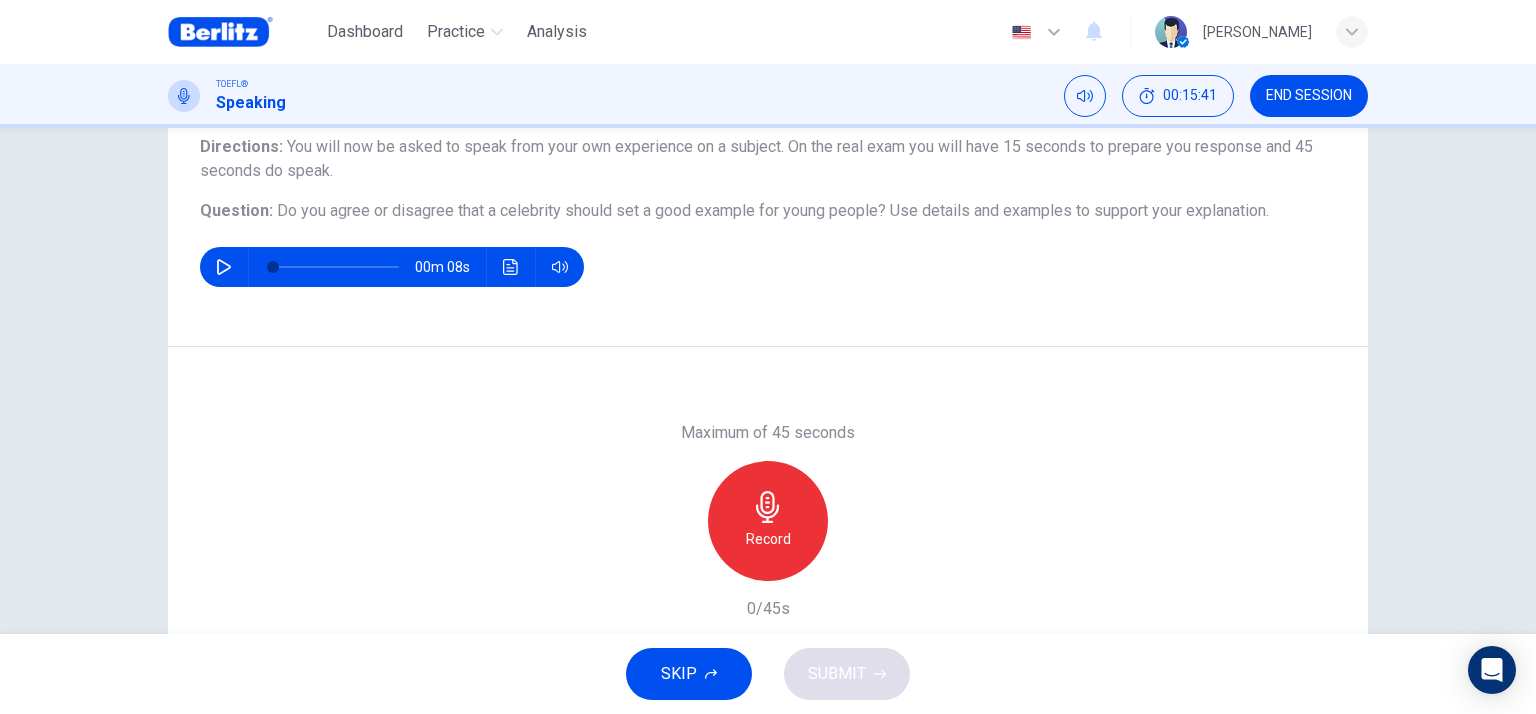 click on "Record" at bounding box center (768, 539) 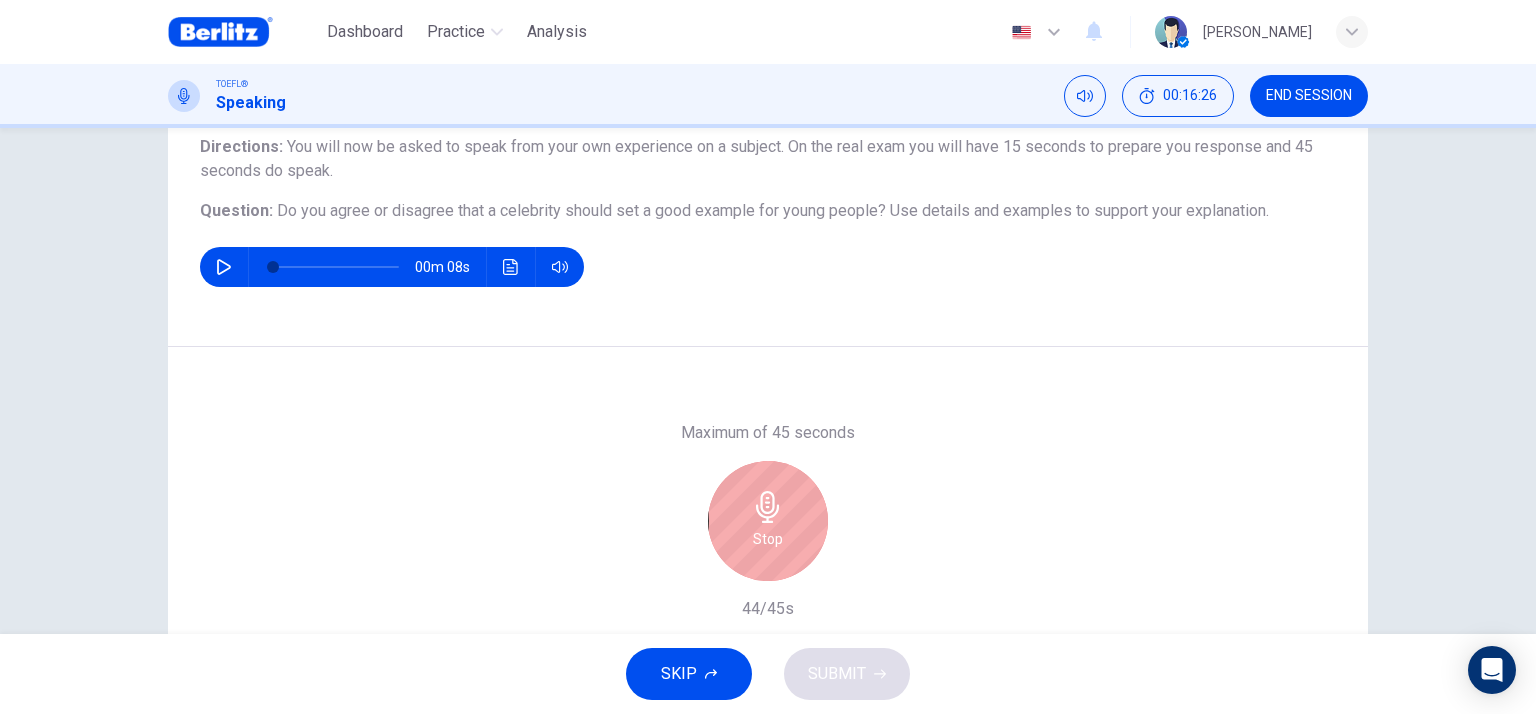 click on "Stop" at bounding box center [768, 521] 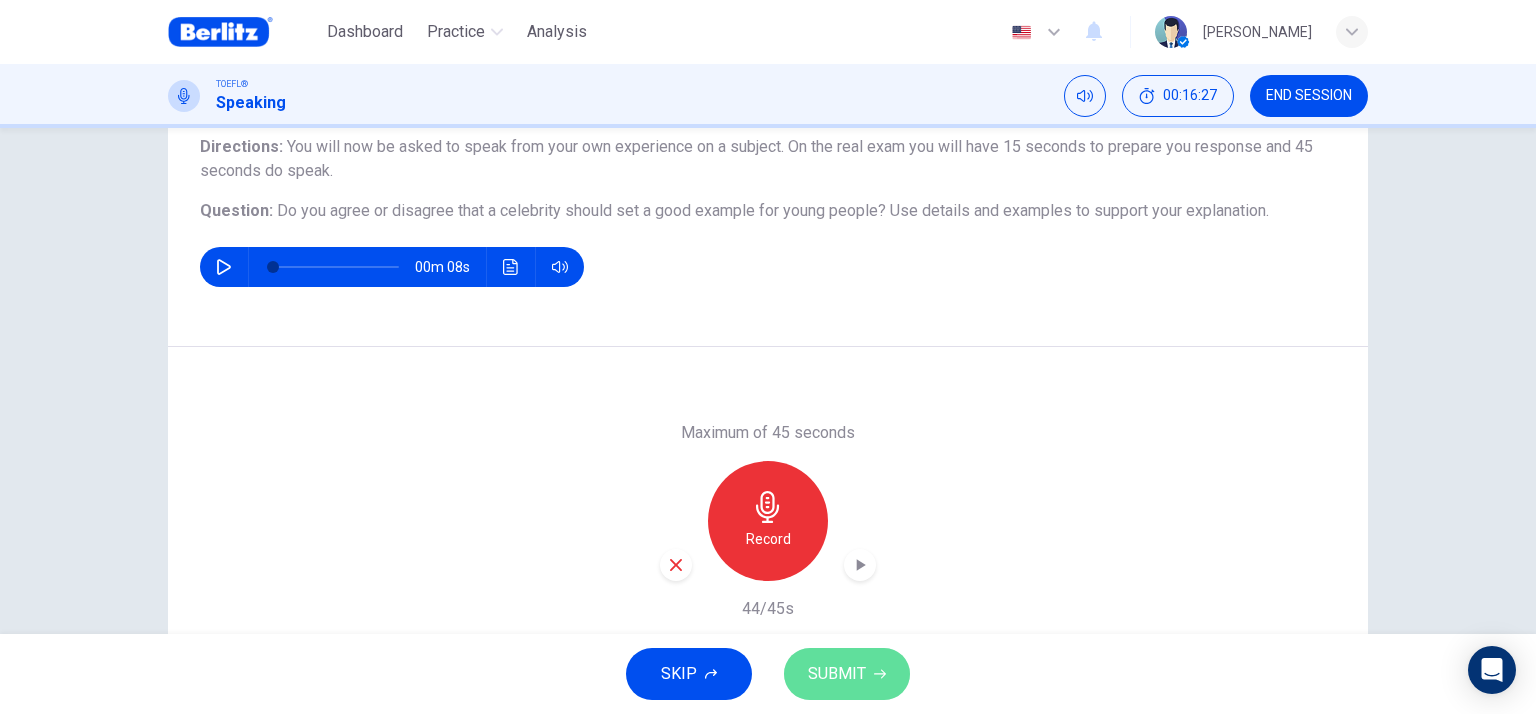 click on "SUBMIT" at bounding box center (837, 674) 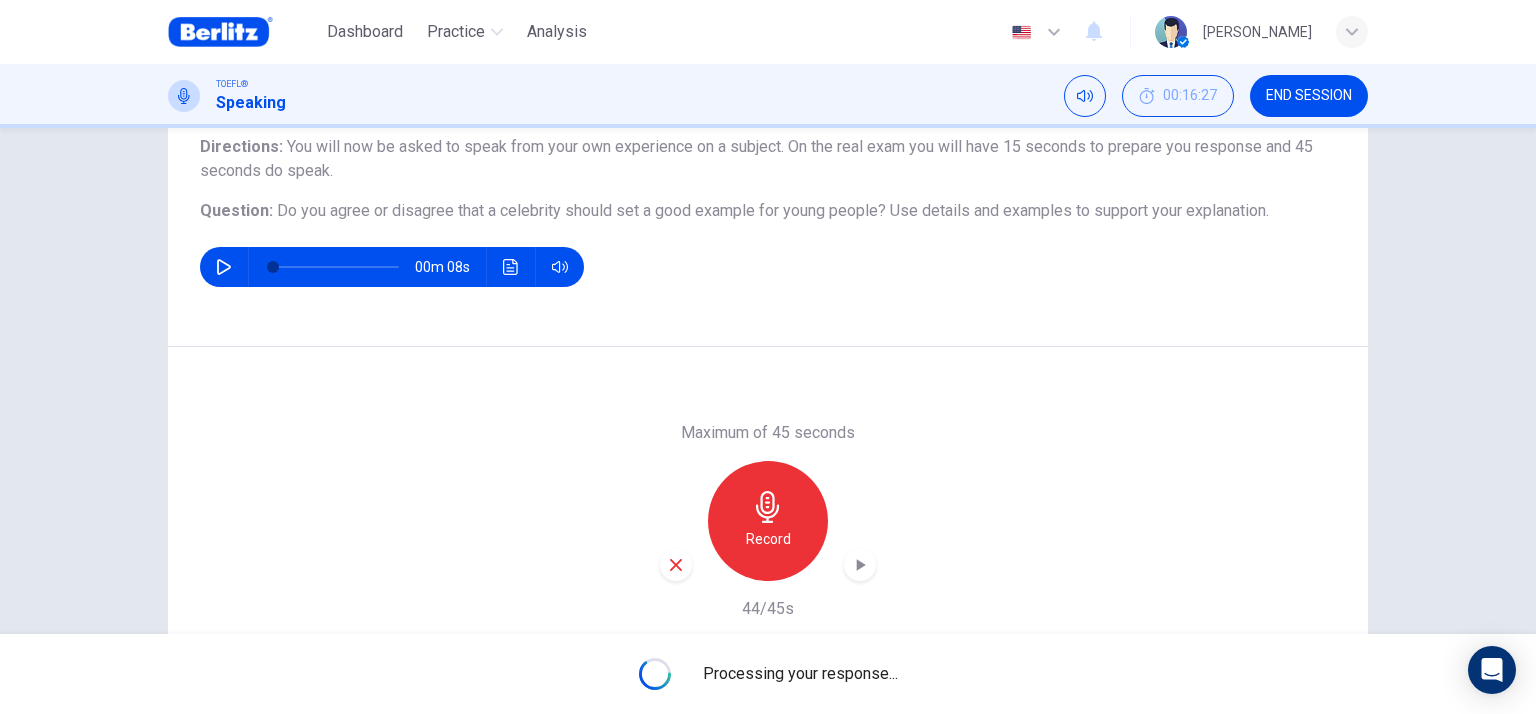 scroll, scrollTop: 269, scrollLeft: 0, axis: vertical 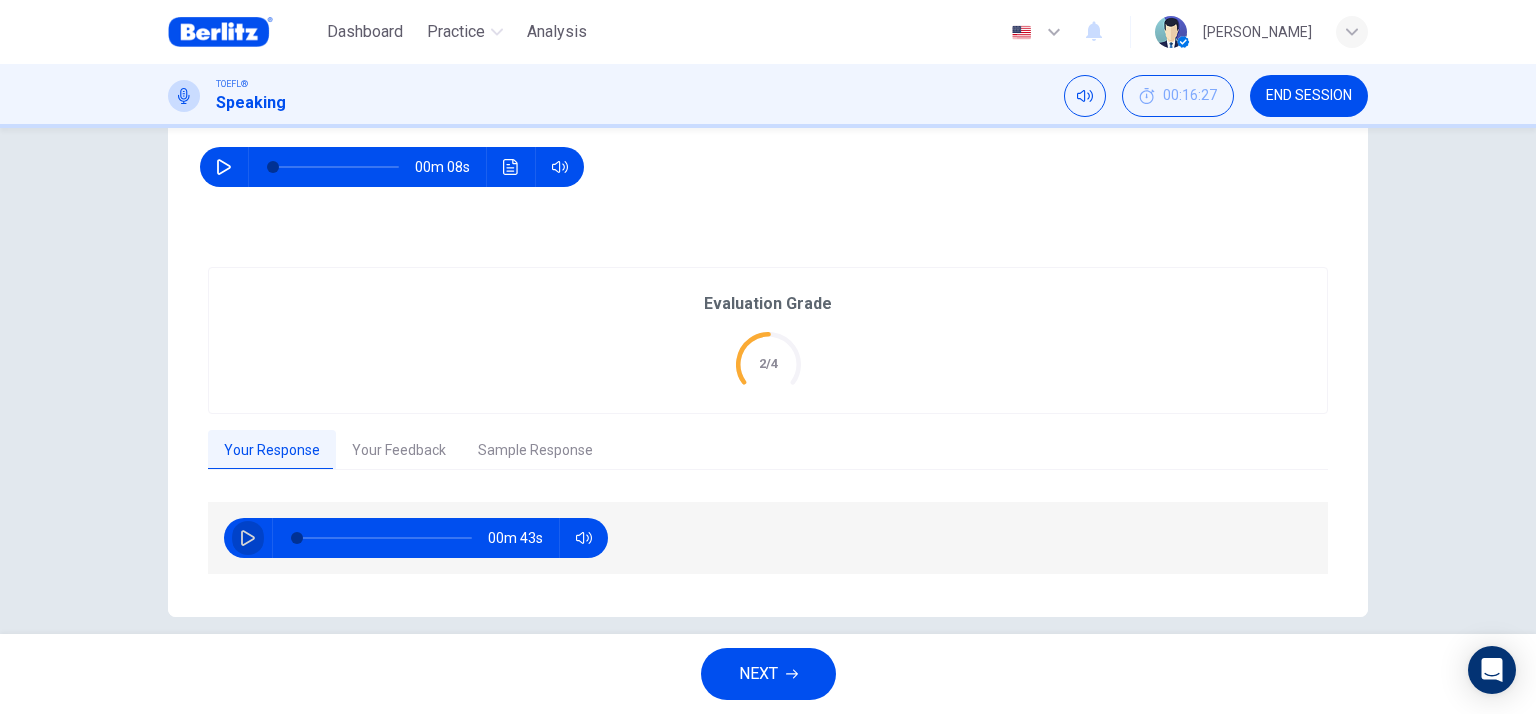 click 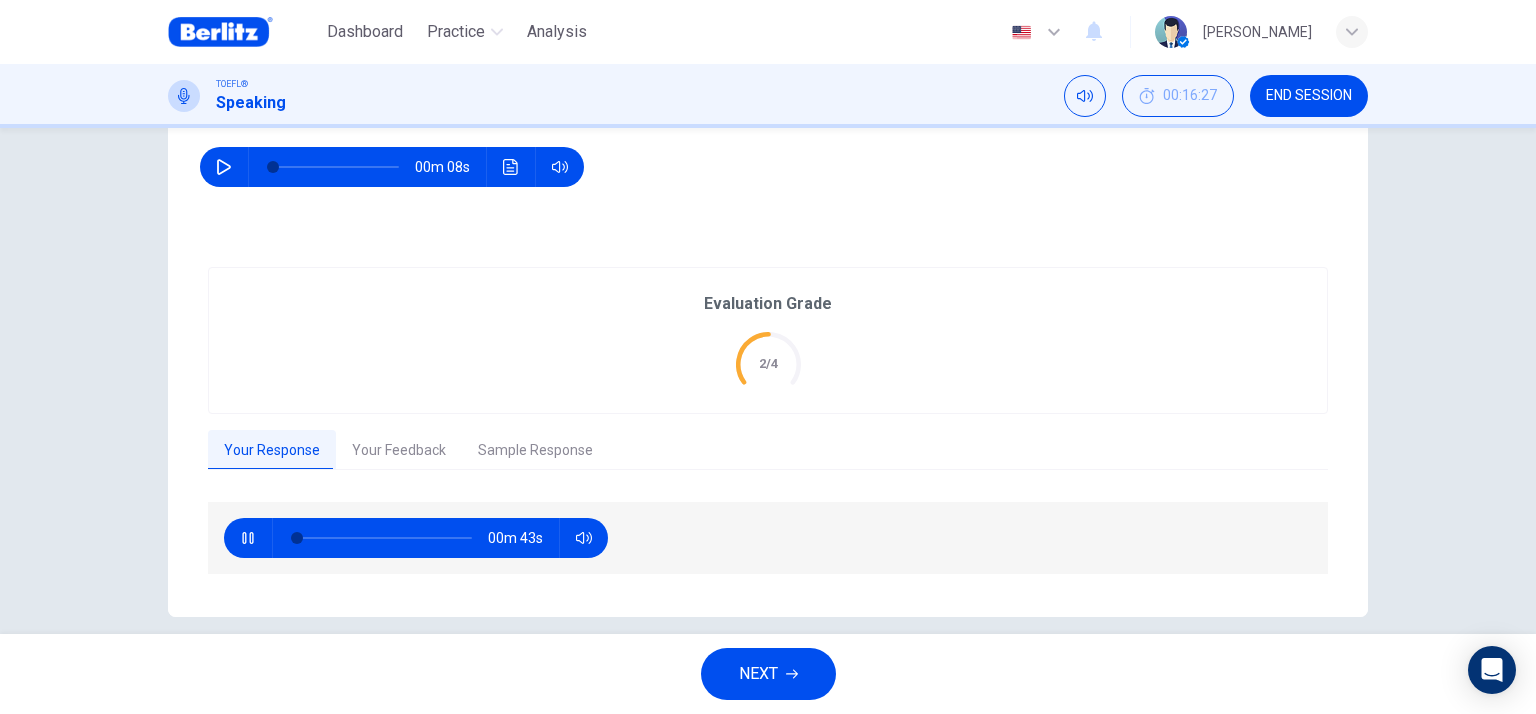 type on "*" 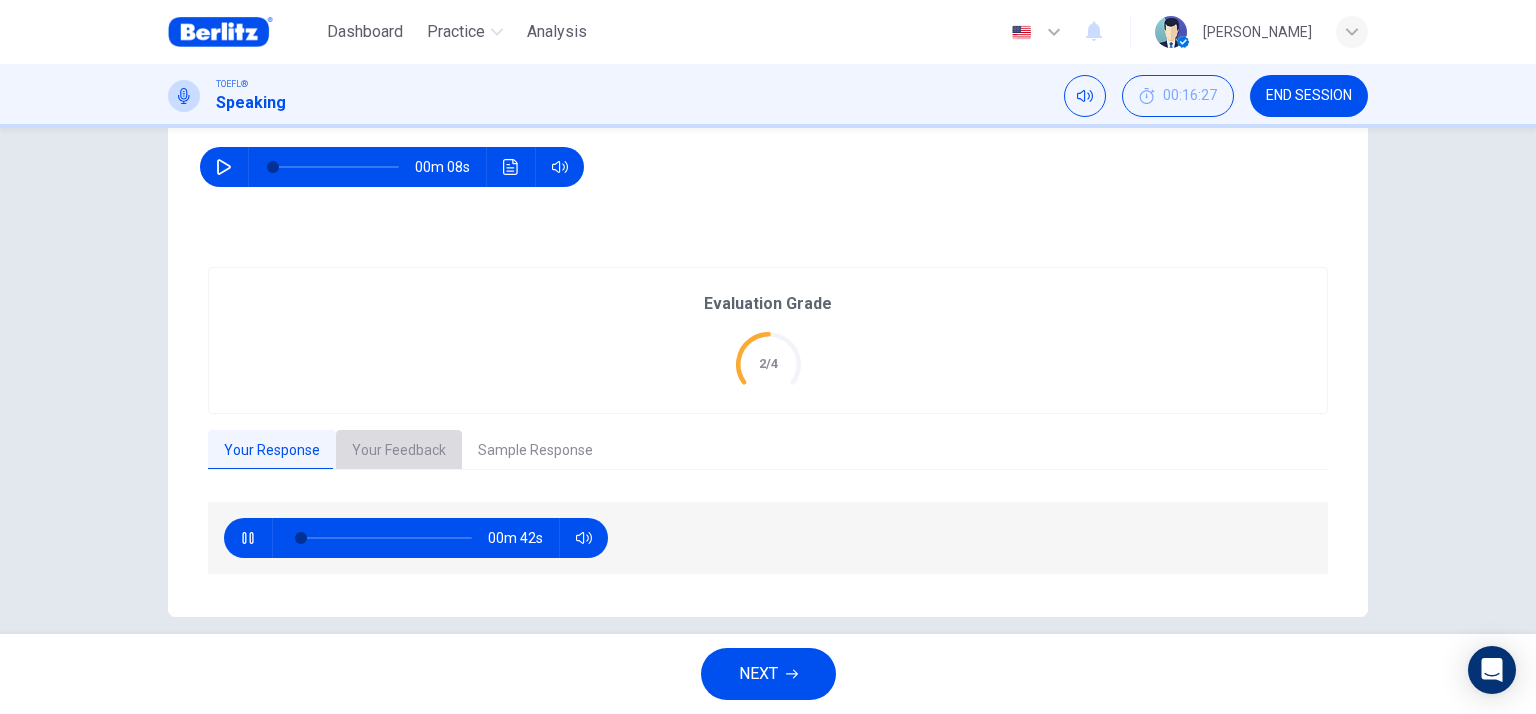 click on "Your Feedback" at bounding box center [399, 451] 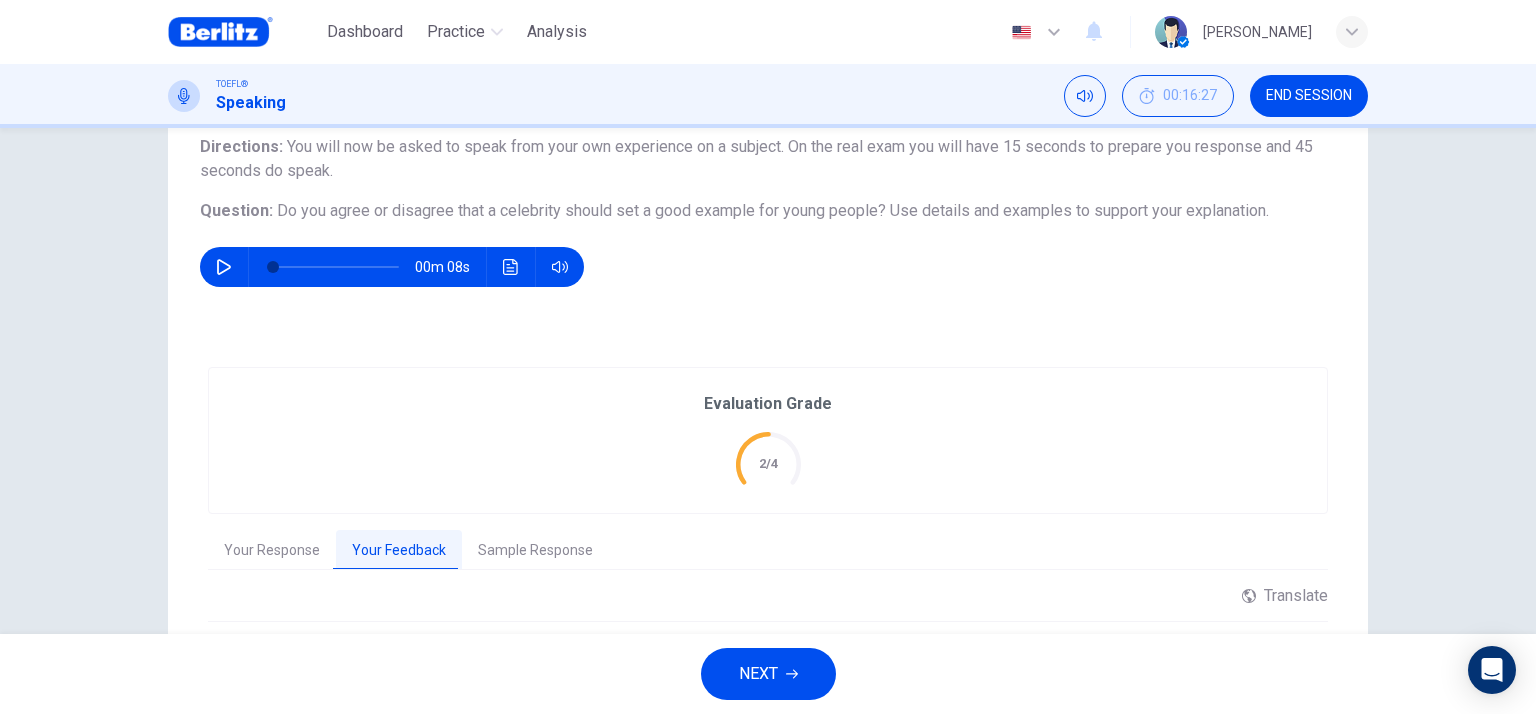 scroll, scrollTop: 269, scrollLeft: 0, axis: vertical 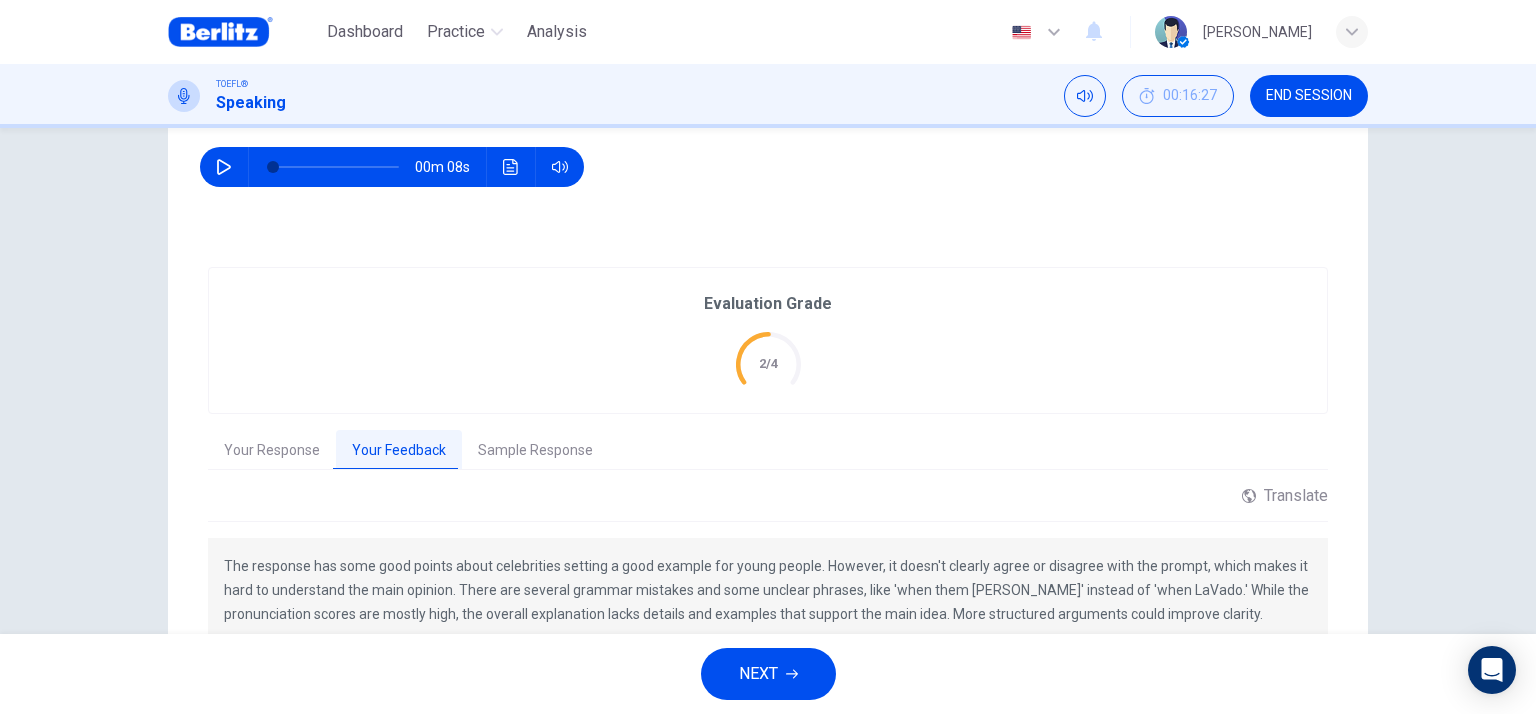 click on "Sample Response" at bounding box center [535, 451] 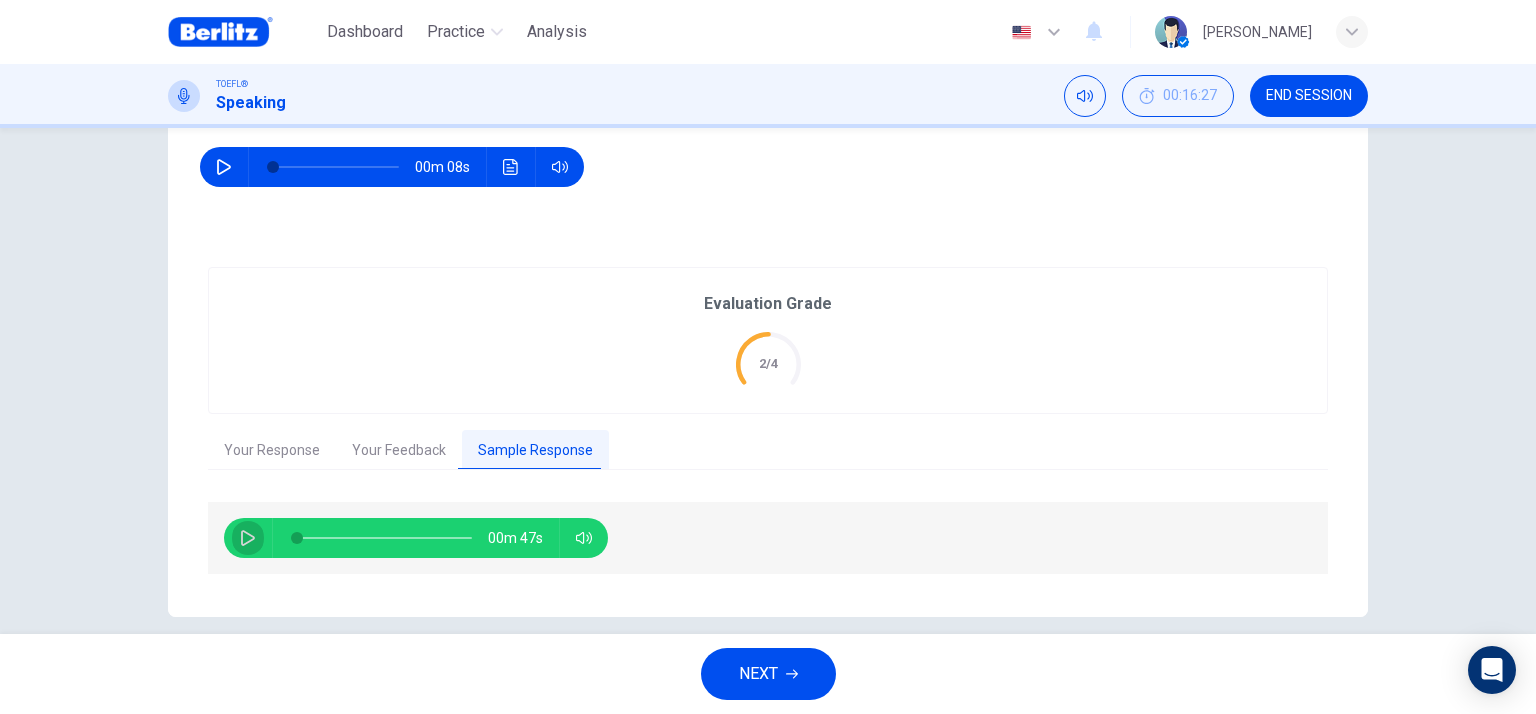 click at bounding box center (248, 538) 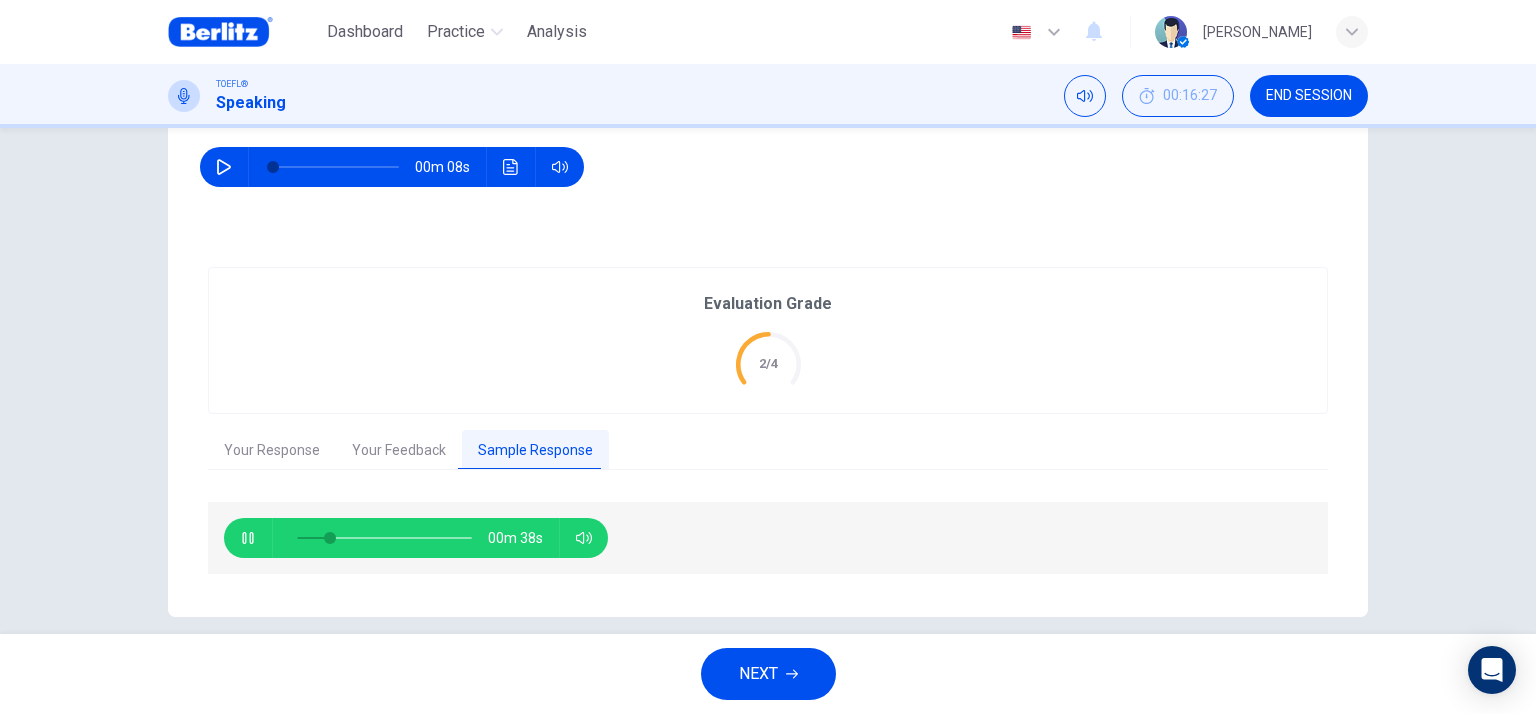 type on "**" 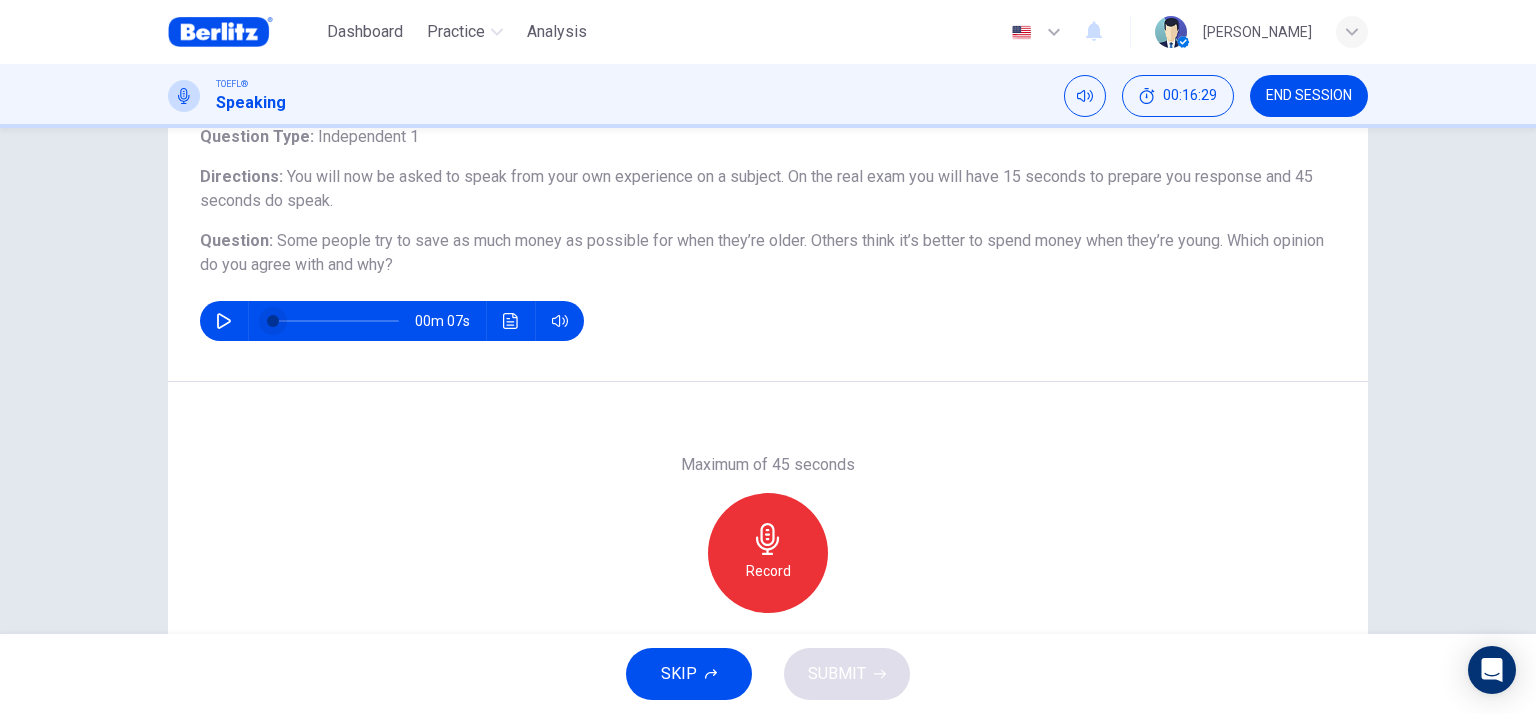 scroll, scrollTop: 200, scrollLeft: 0, axis: vertical 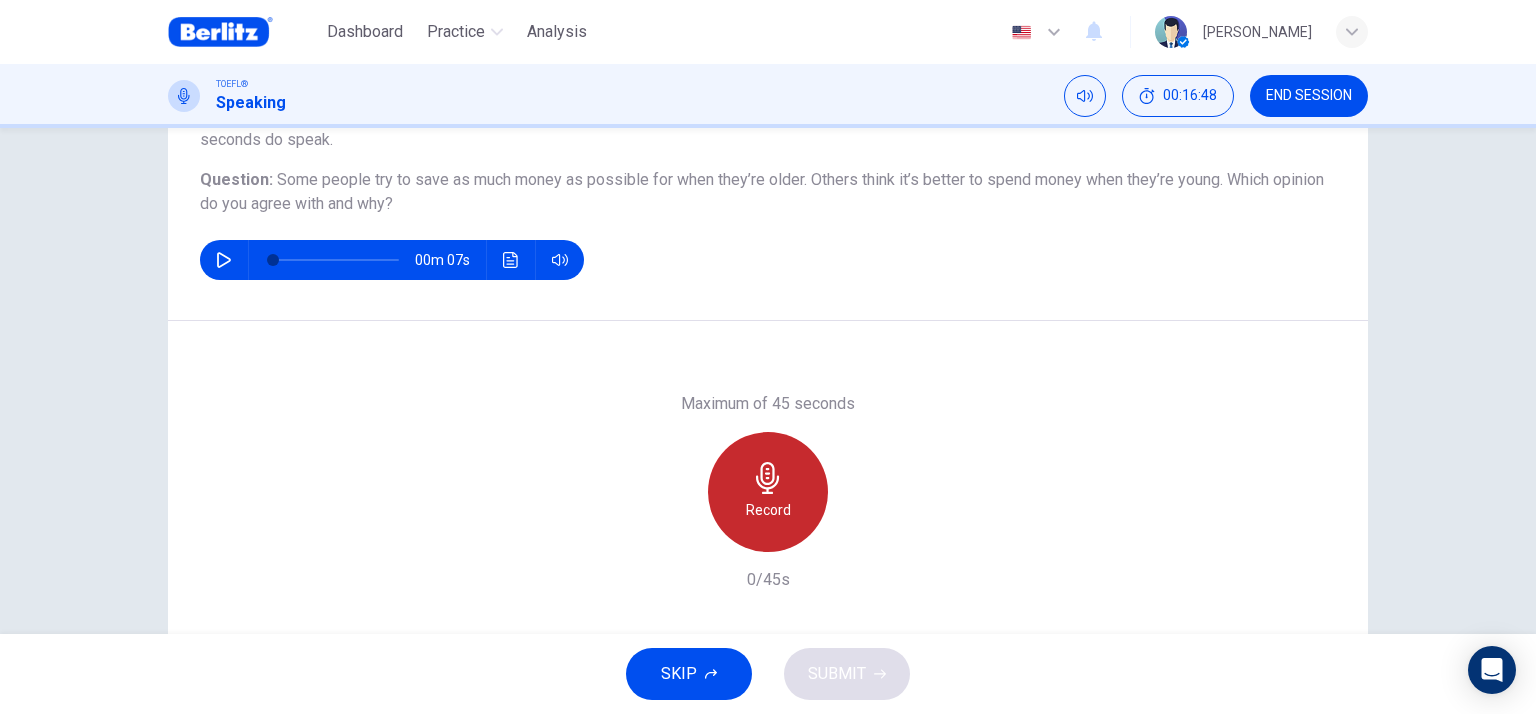 click on "Record" at bounding box center [768, 510] 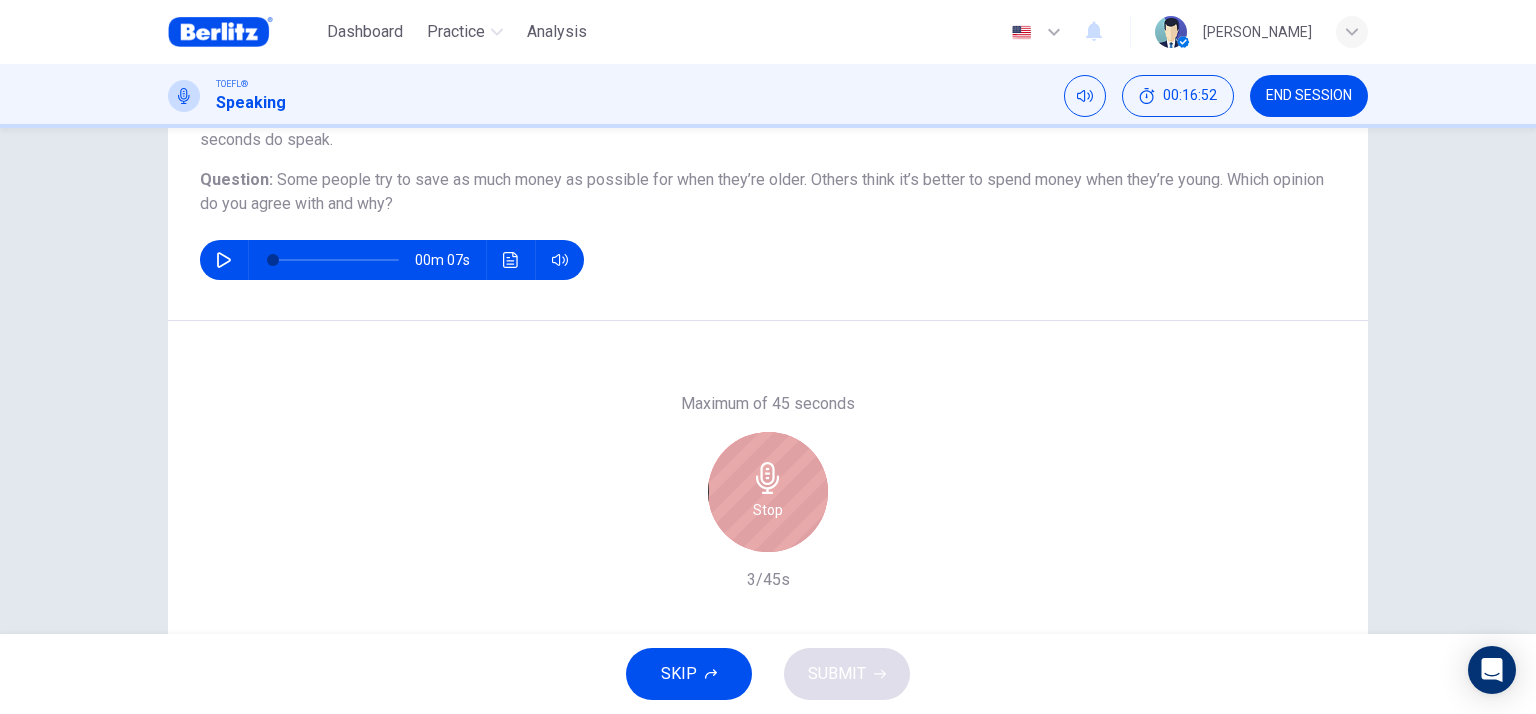 click on "Stop" at bounding box center (768, 492) 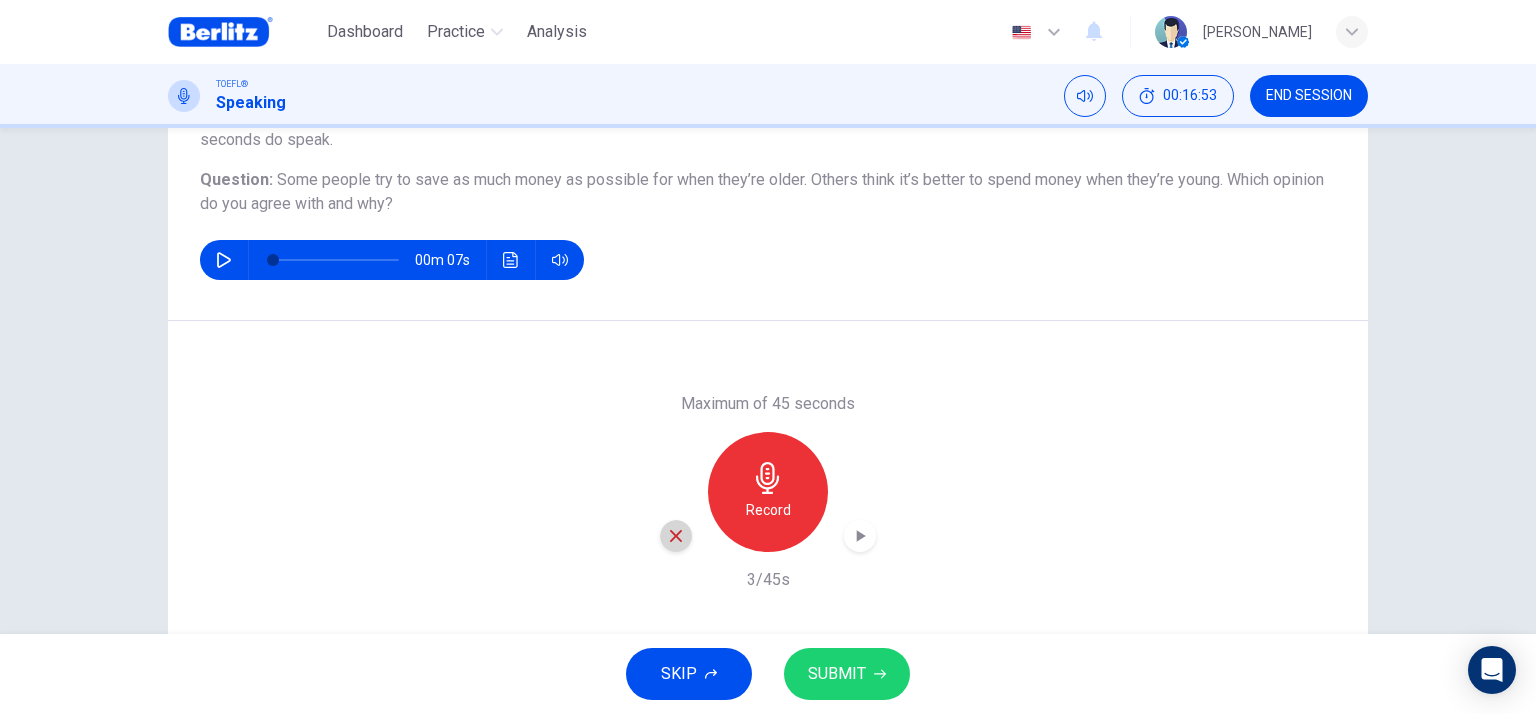 click 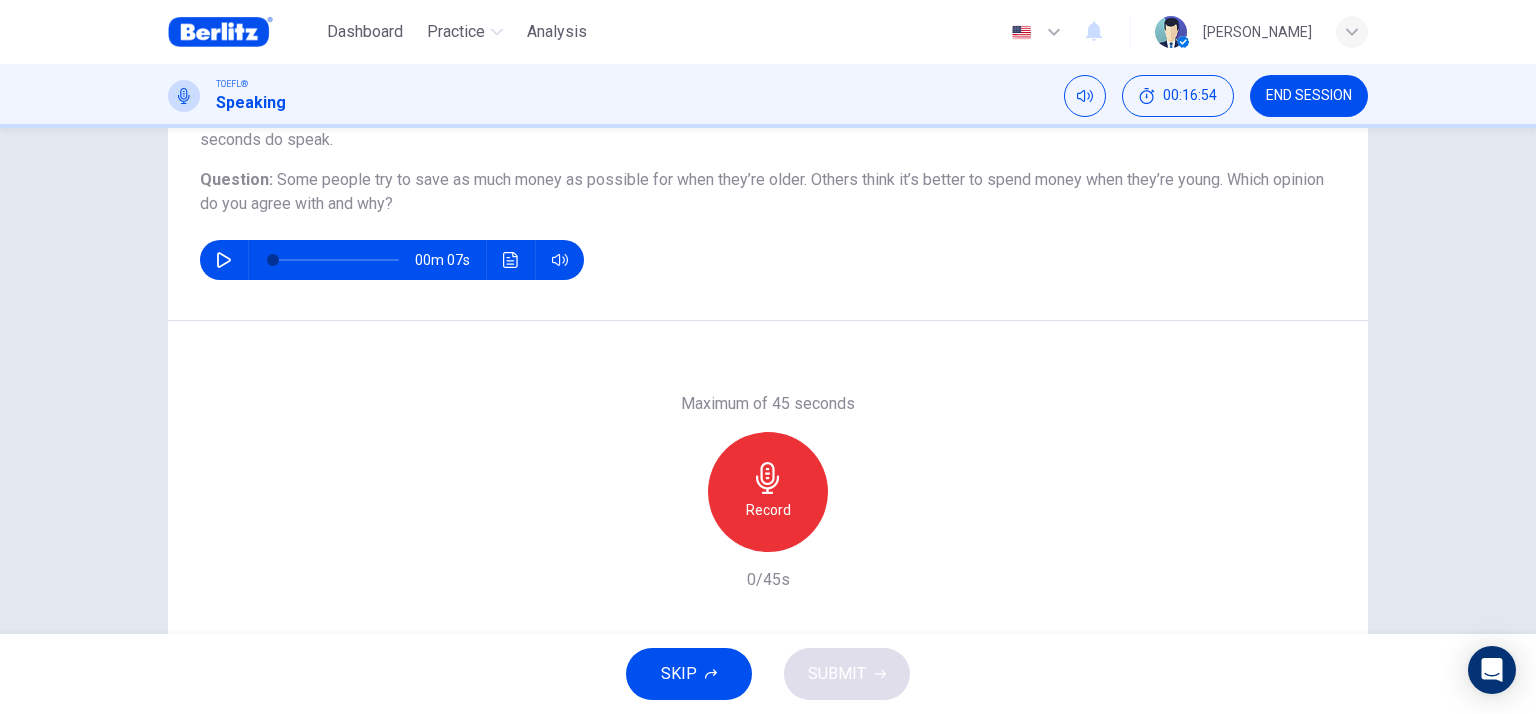 click on "Record" at bounding box center [768, 492] 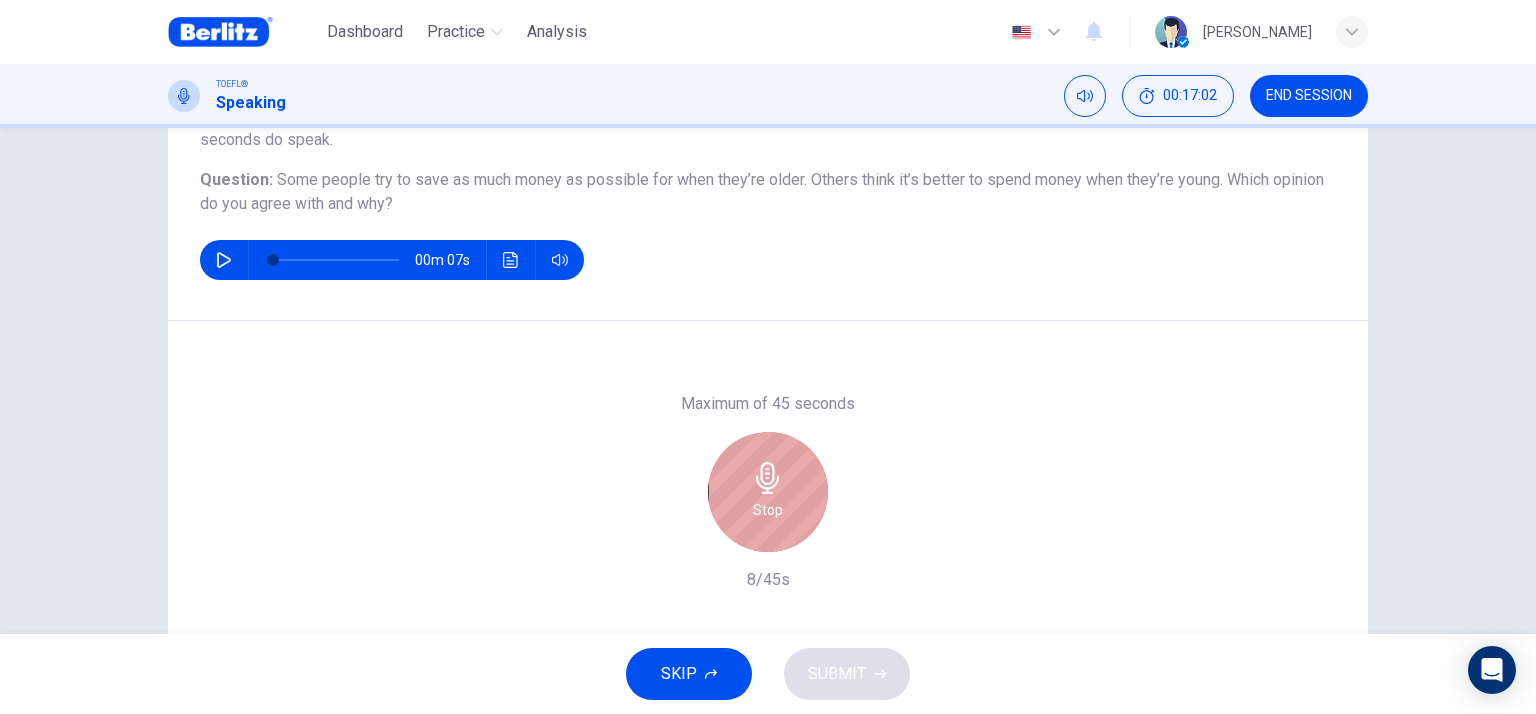 click on "Stop" at bounding box center [768, 492] 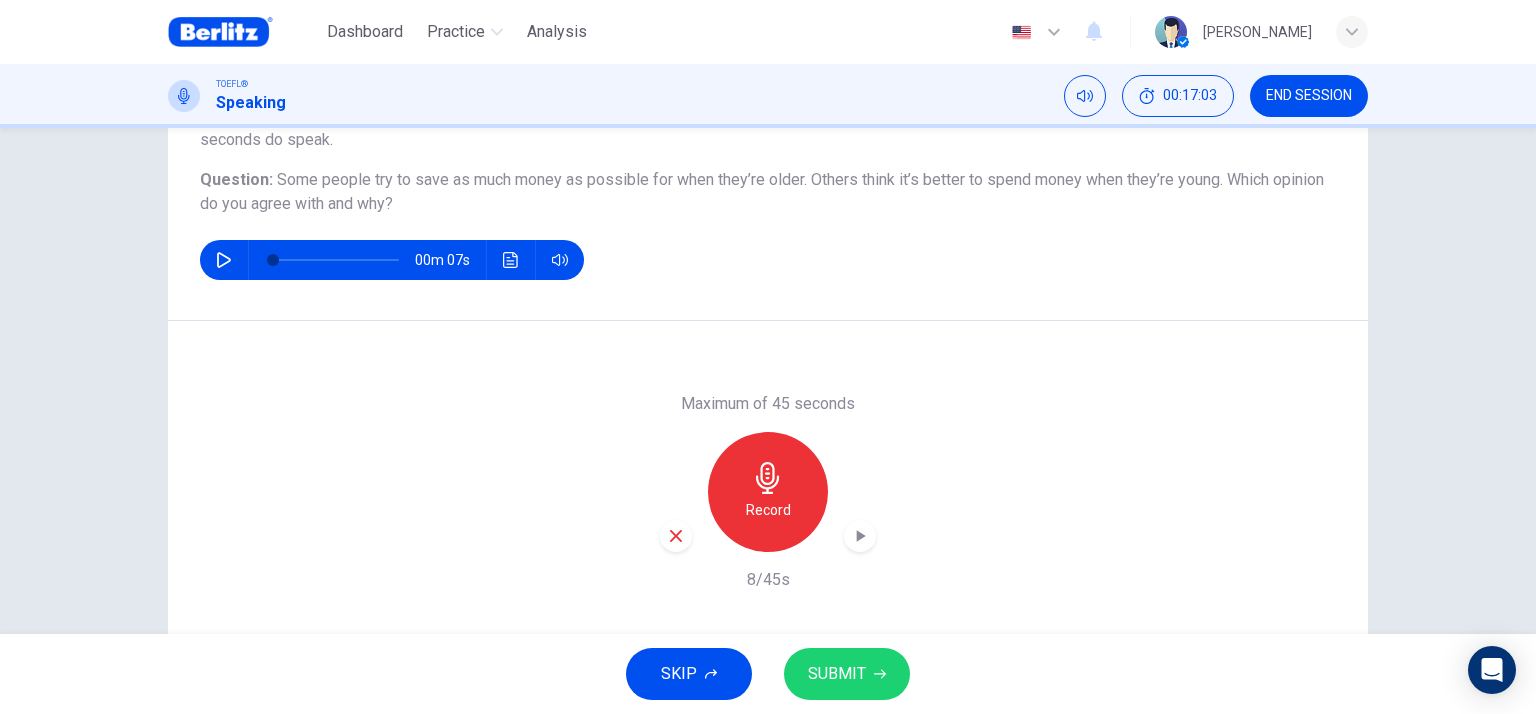click 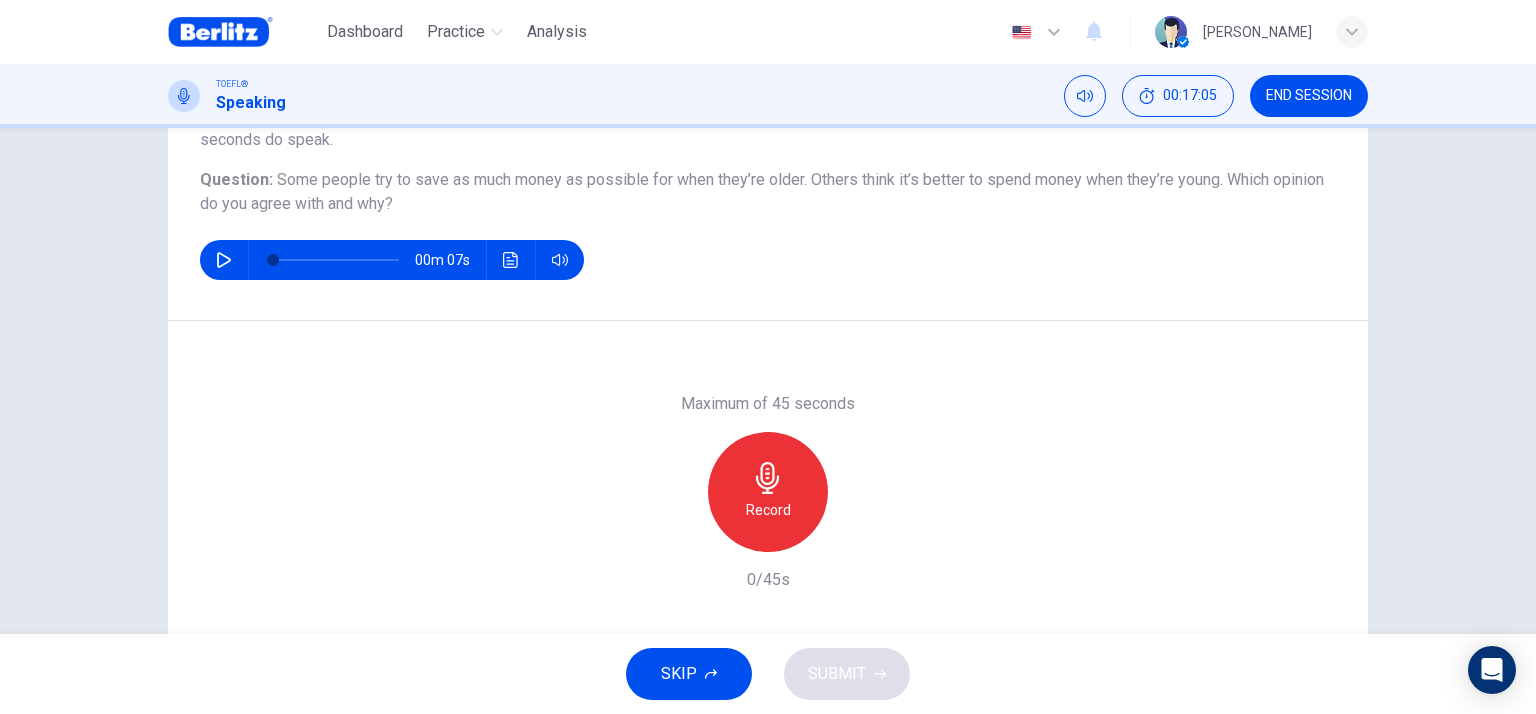 click 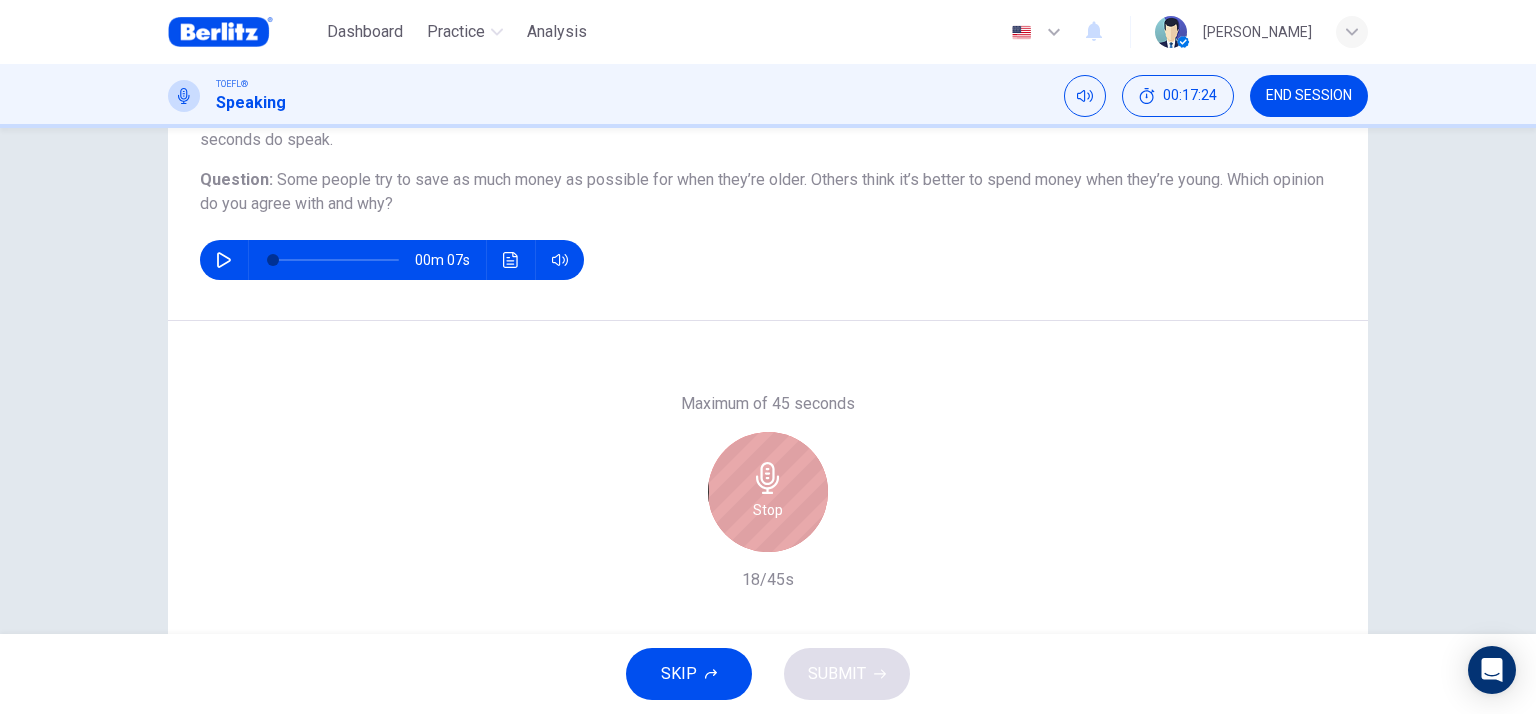 click 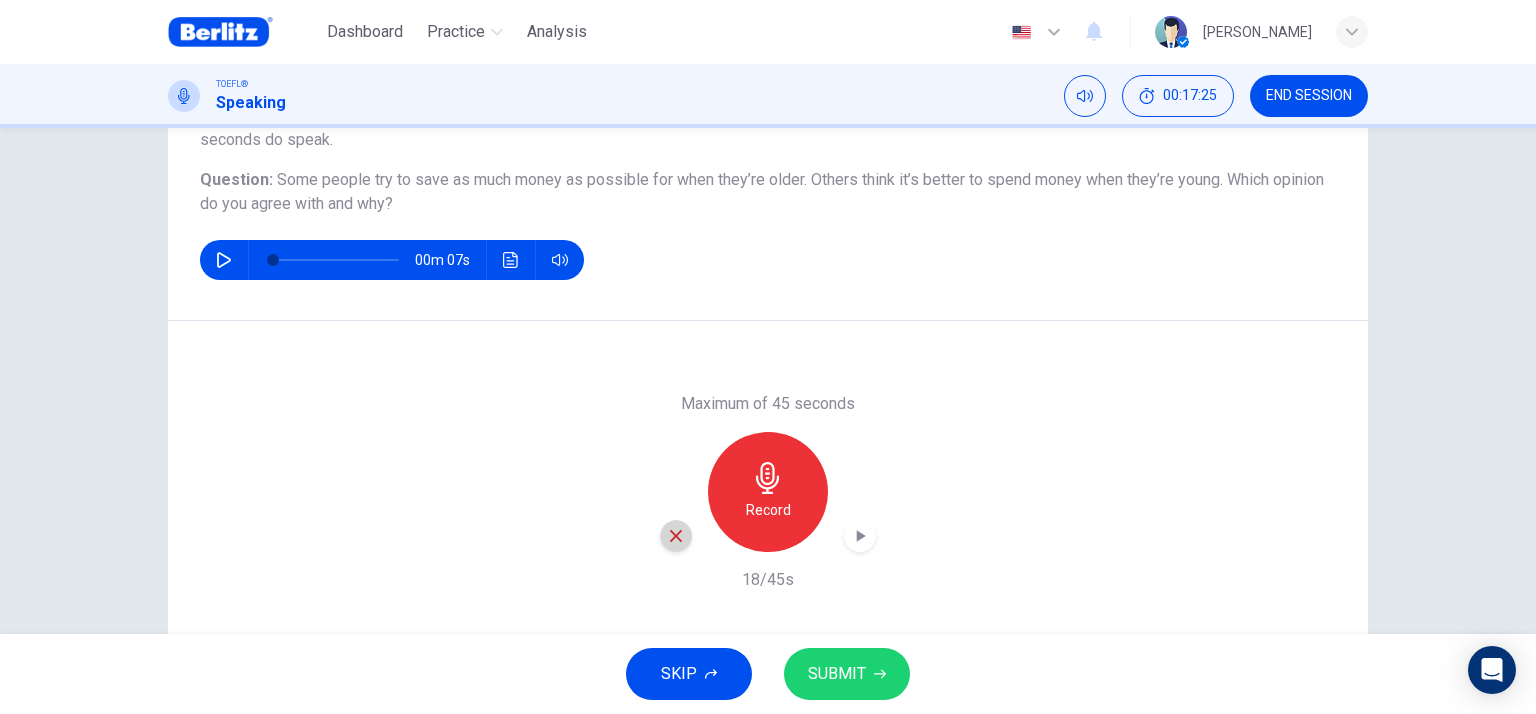 click at bounding box center [676, 536] 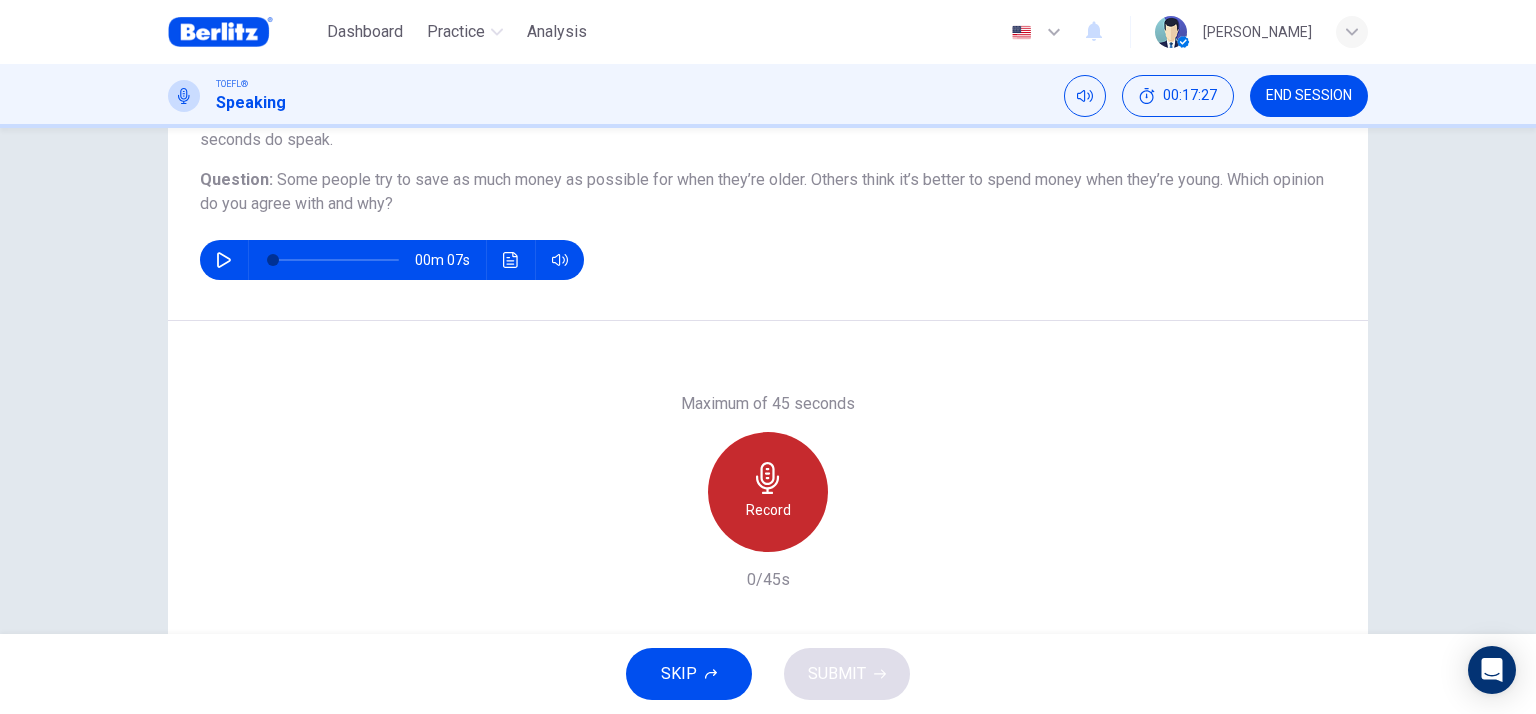 click on "Record" at bounding box center [768, 510] 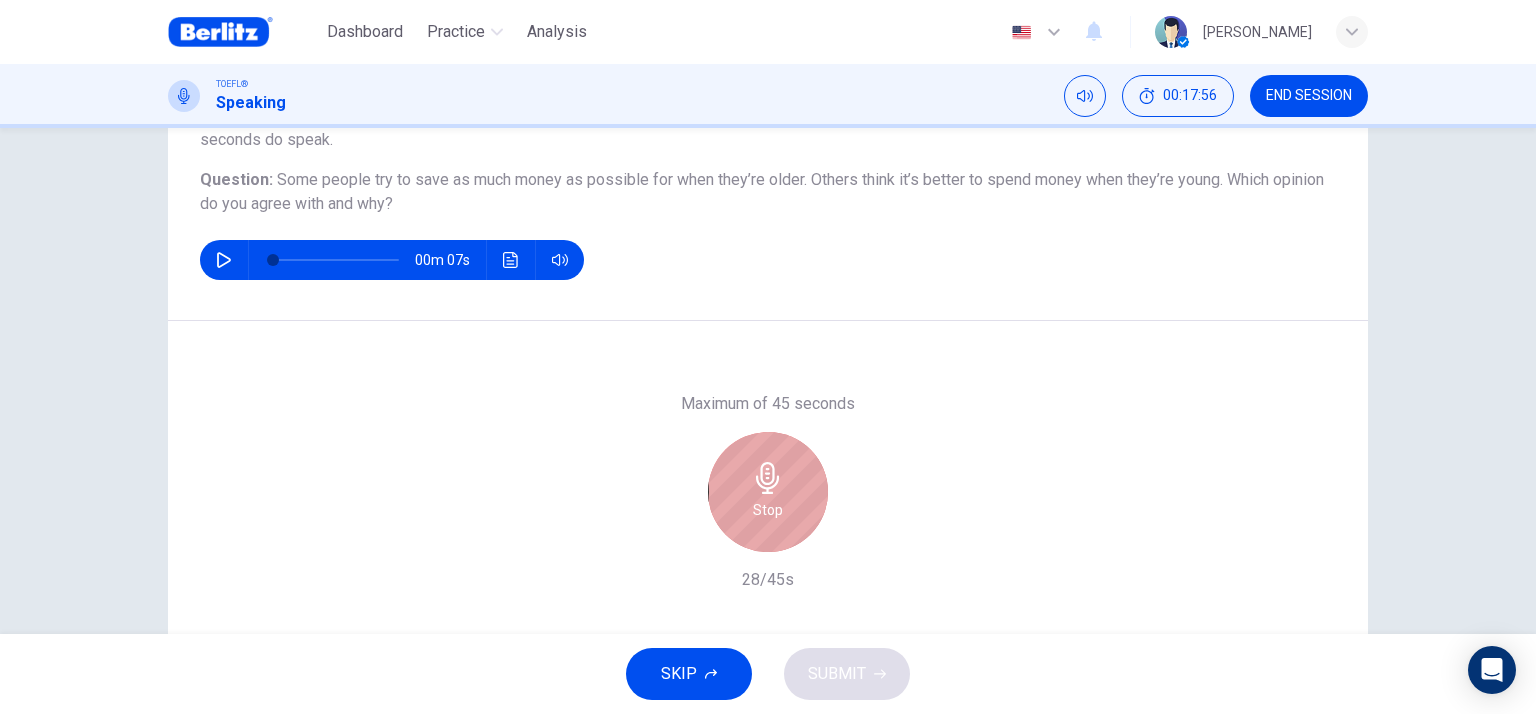 click on "Stop" at bounding box center [768, 492] 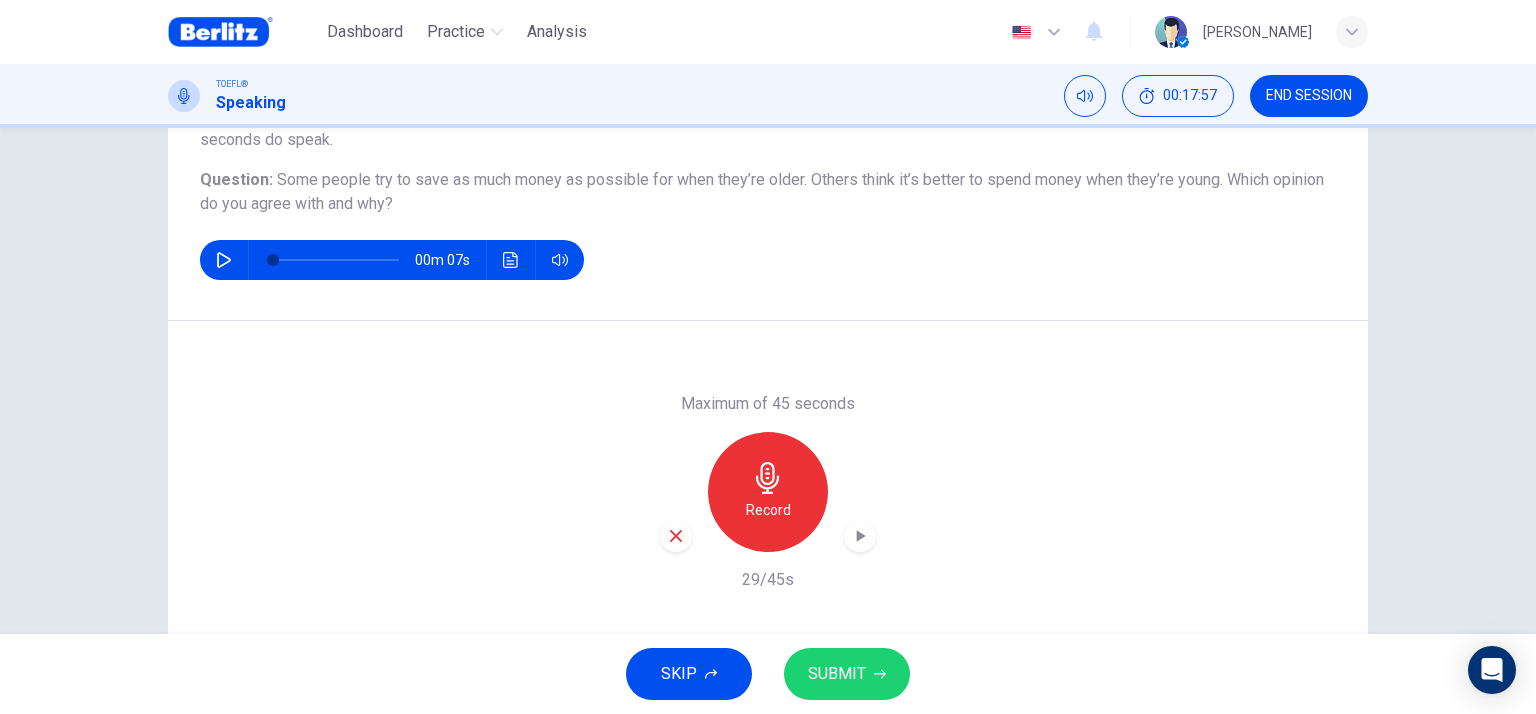 click on "Maximum of 45 seconds Record 29/45s" at bounding box center (768, 492) 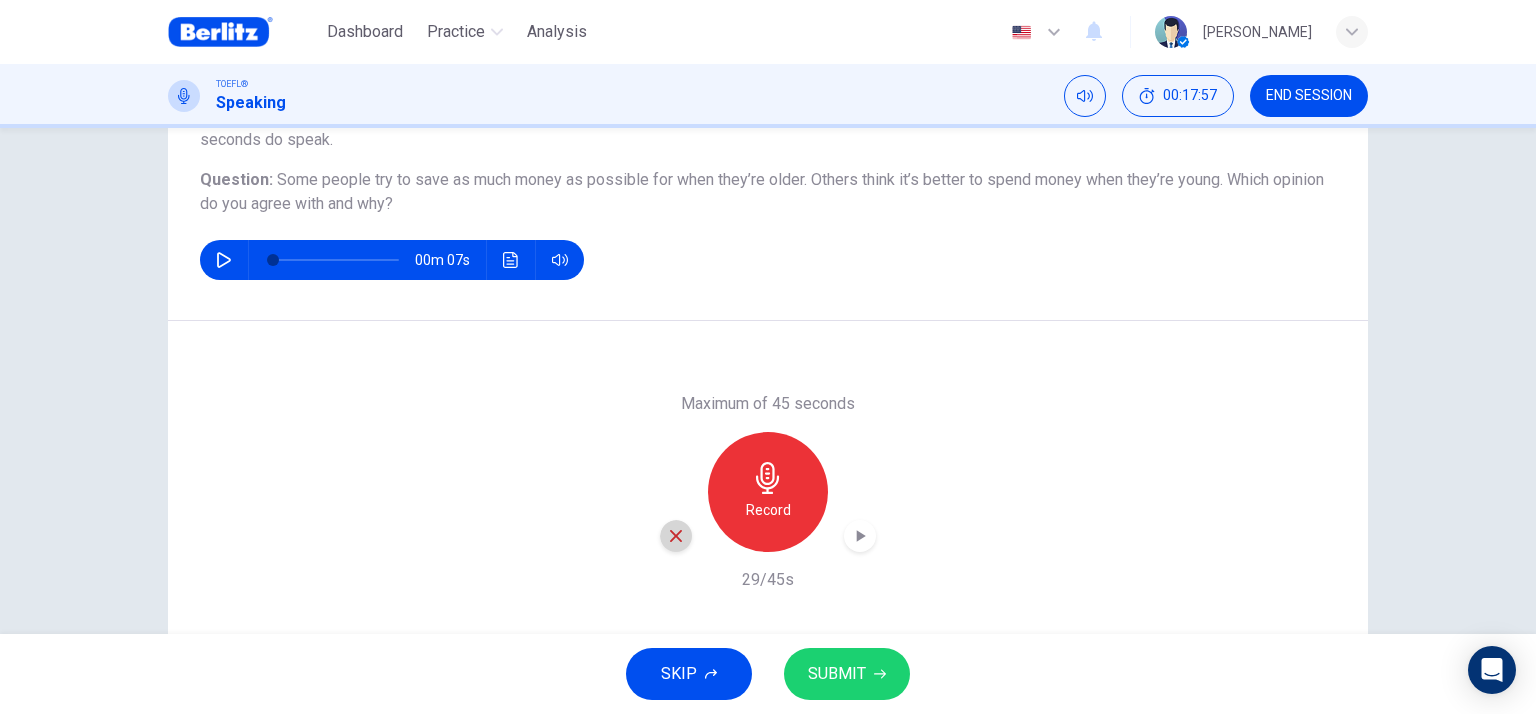 click at bounding box center (676, 536) 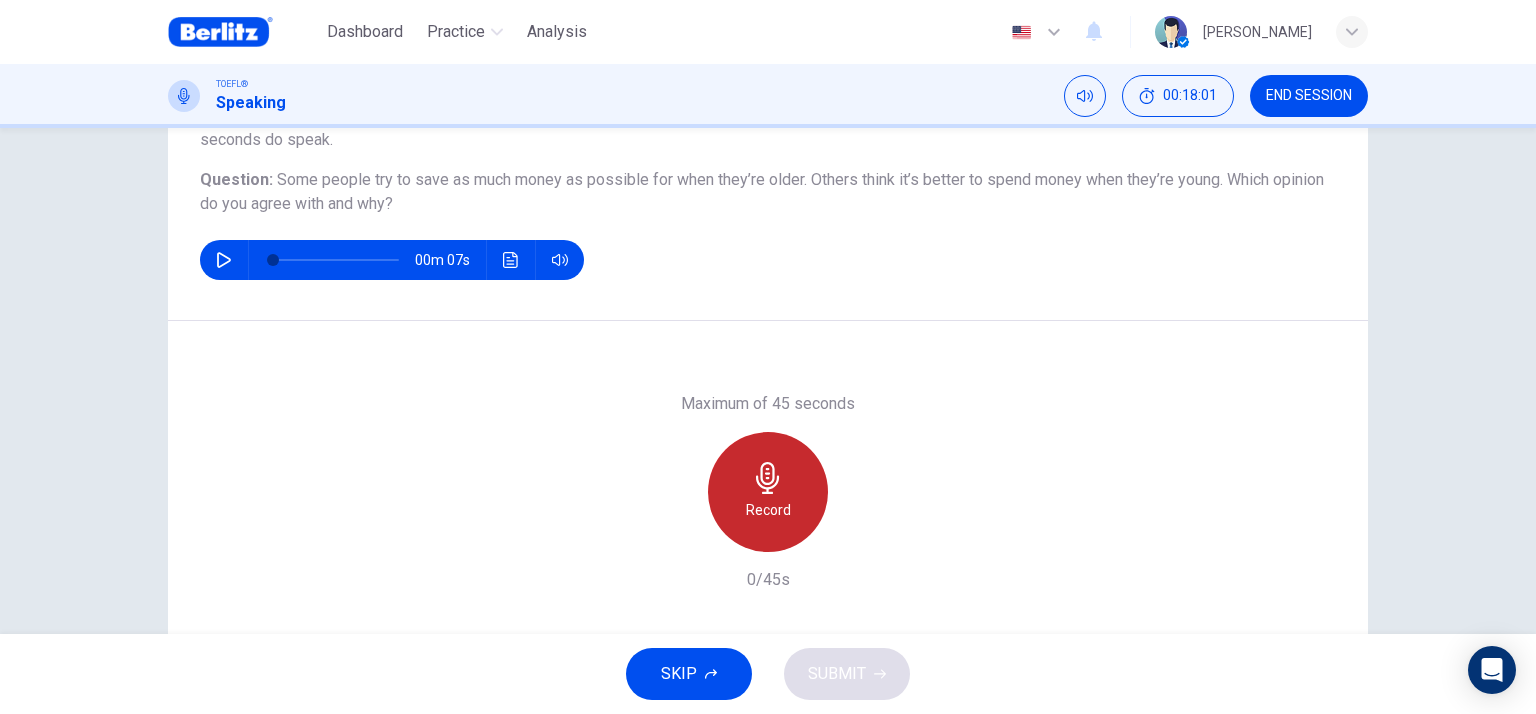 click 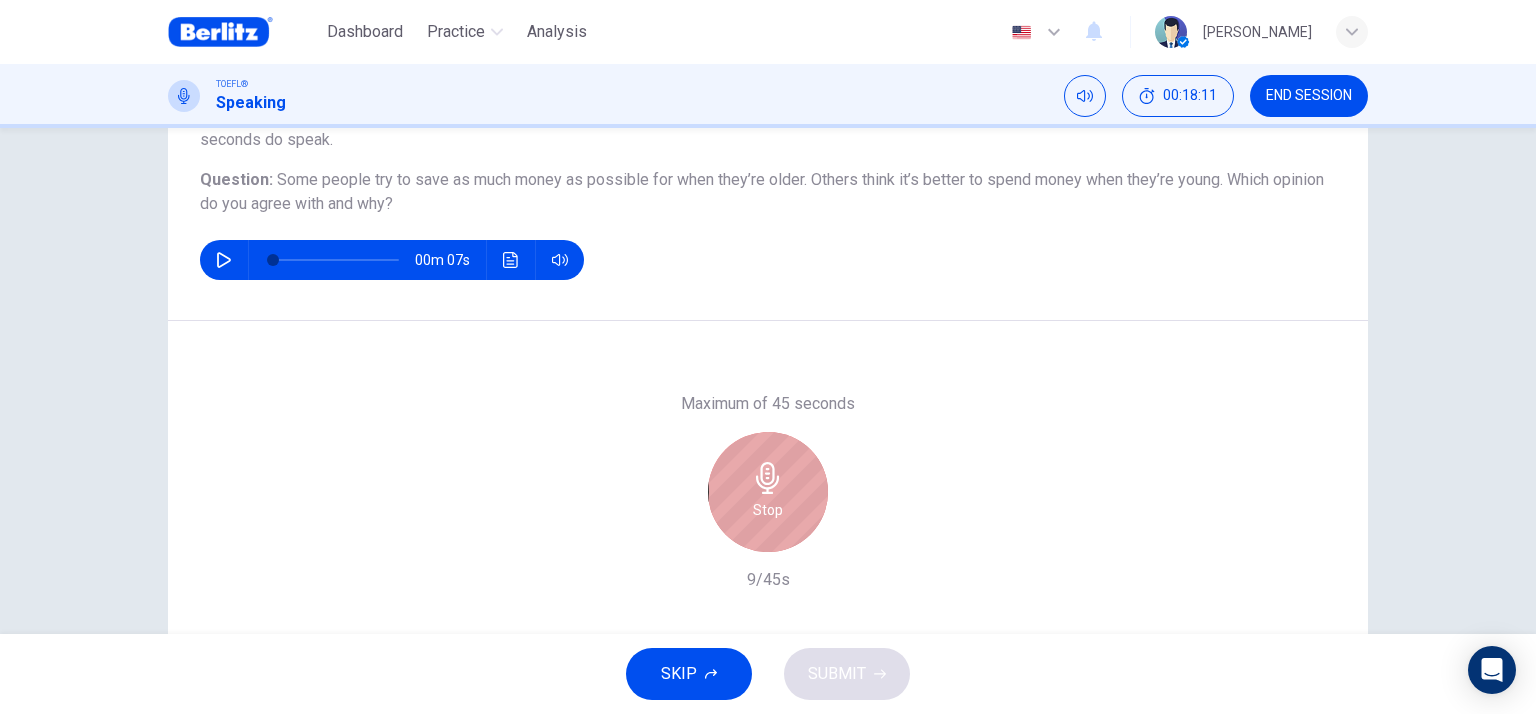 click 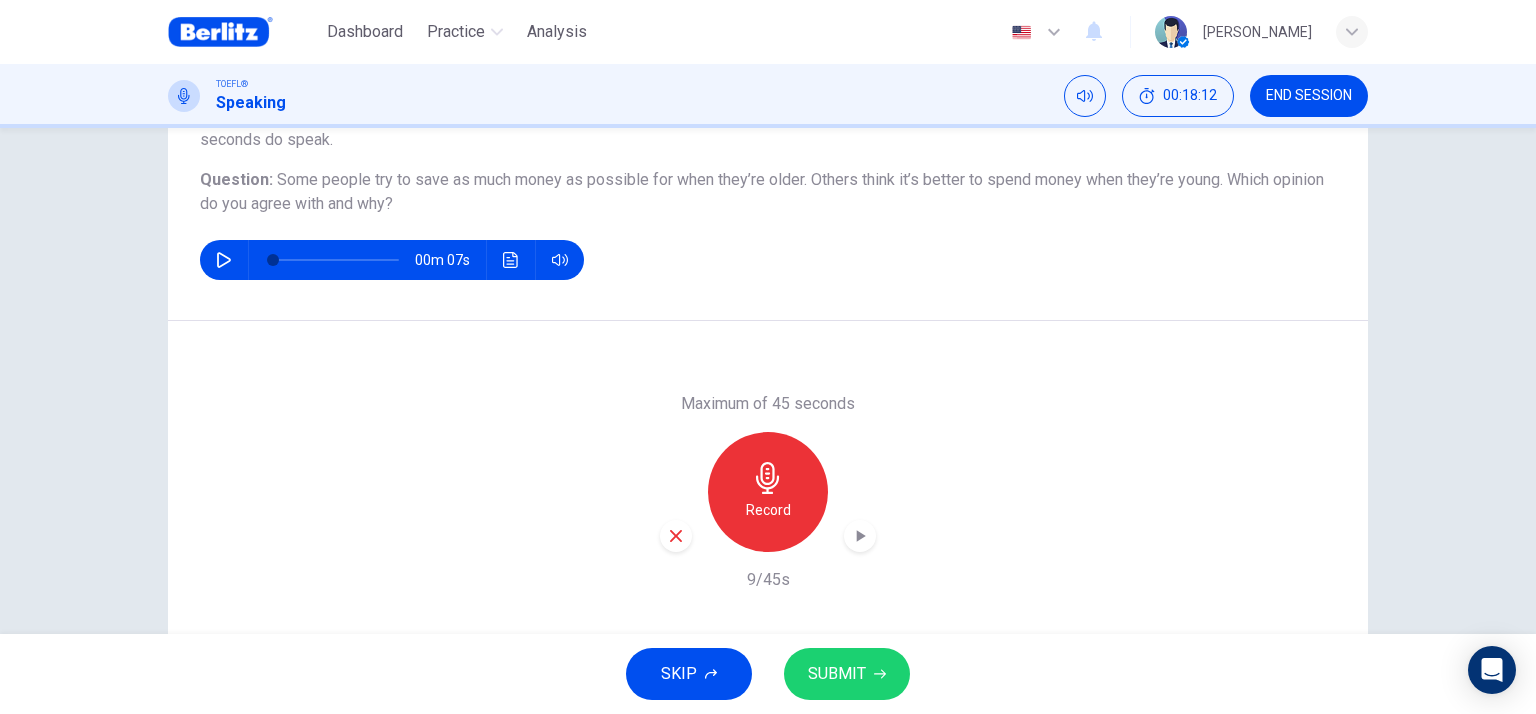 click 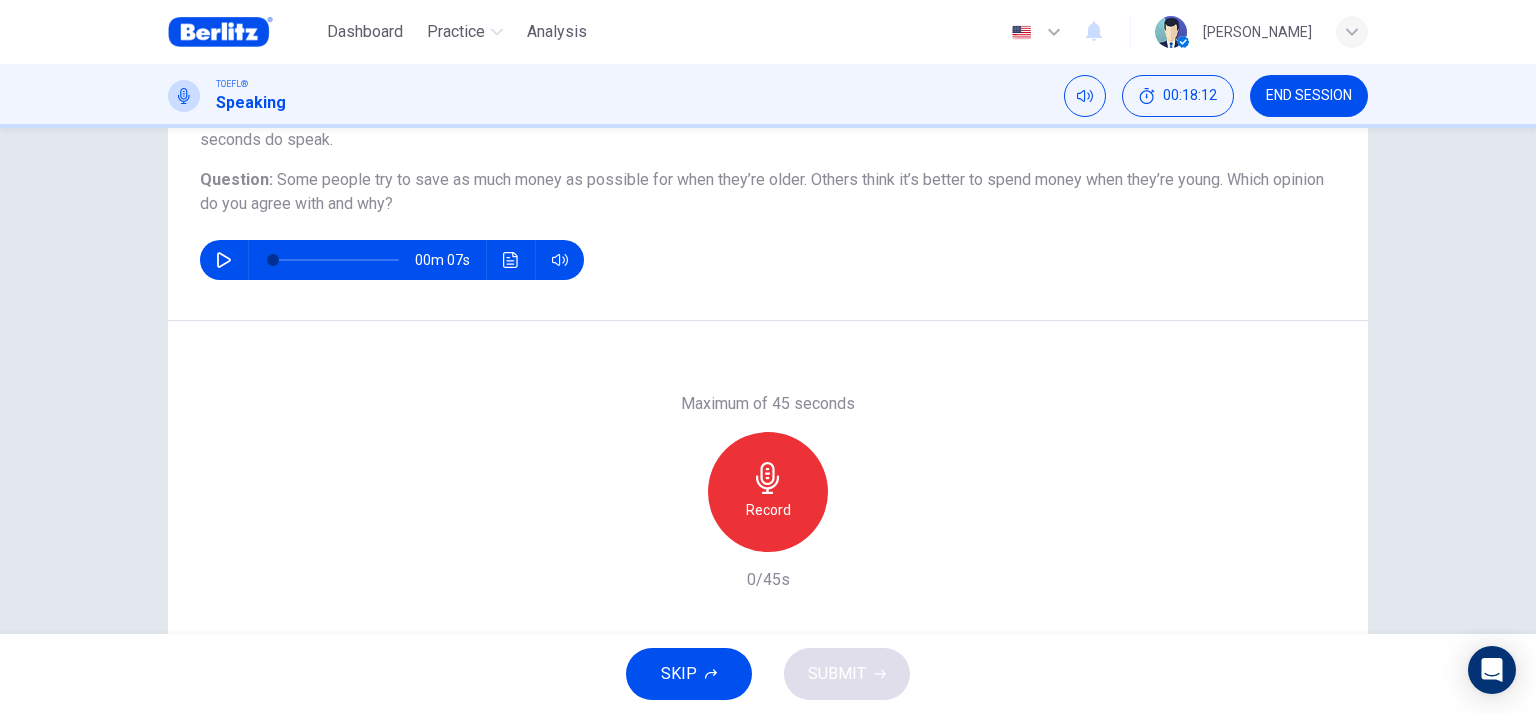 click on "Record" at bounding box center (768, 492) 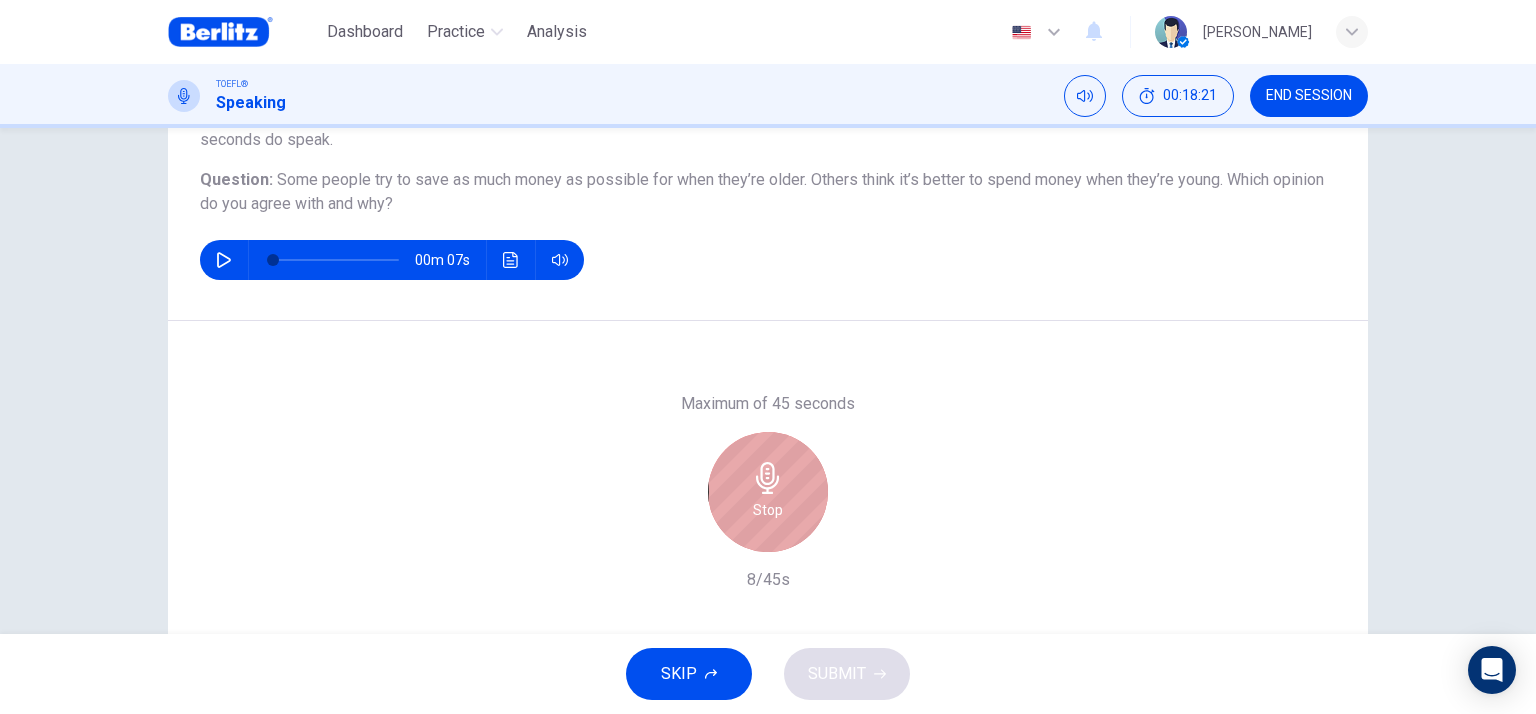 click on "Stop" at bounding box center (768, 492) 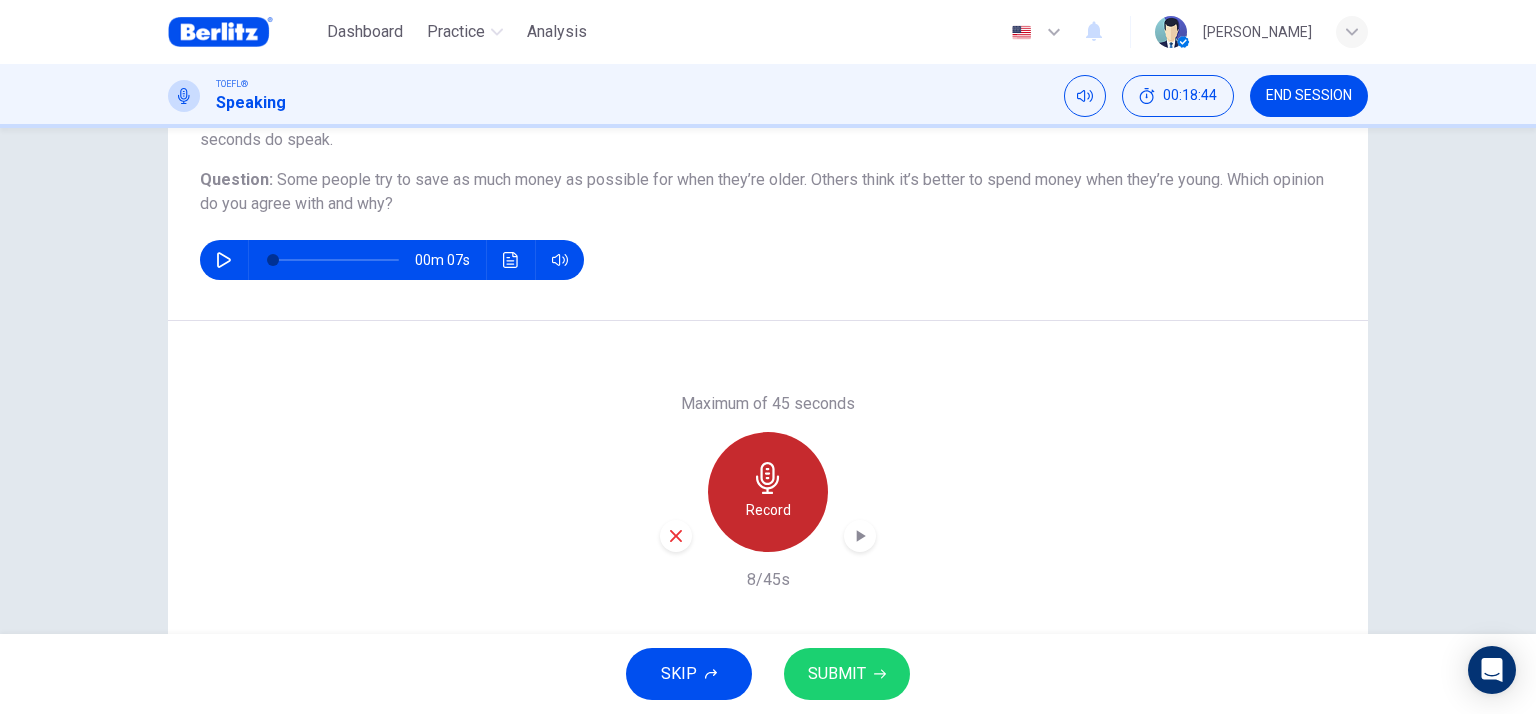 click 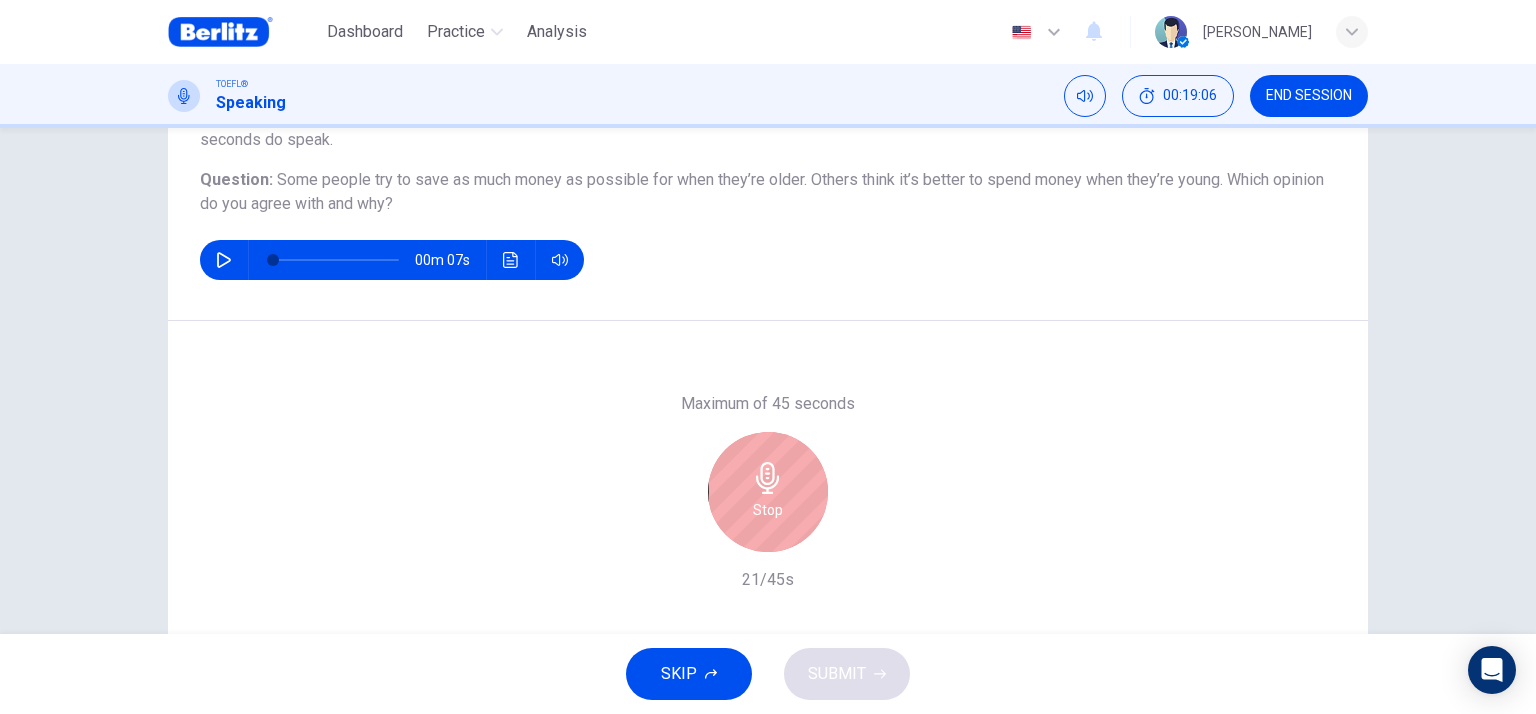 click on "Stop" at bounding box center (768, 492) 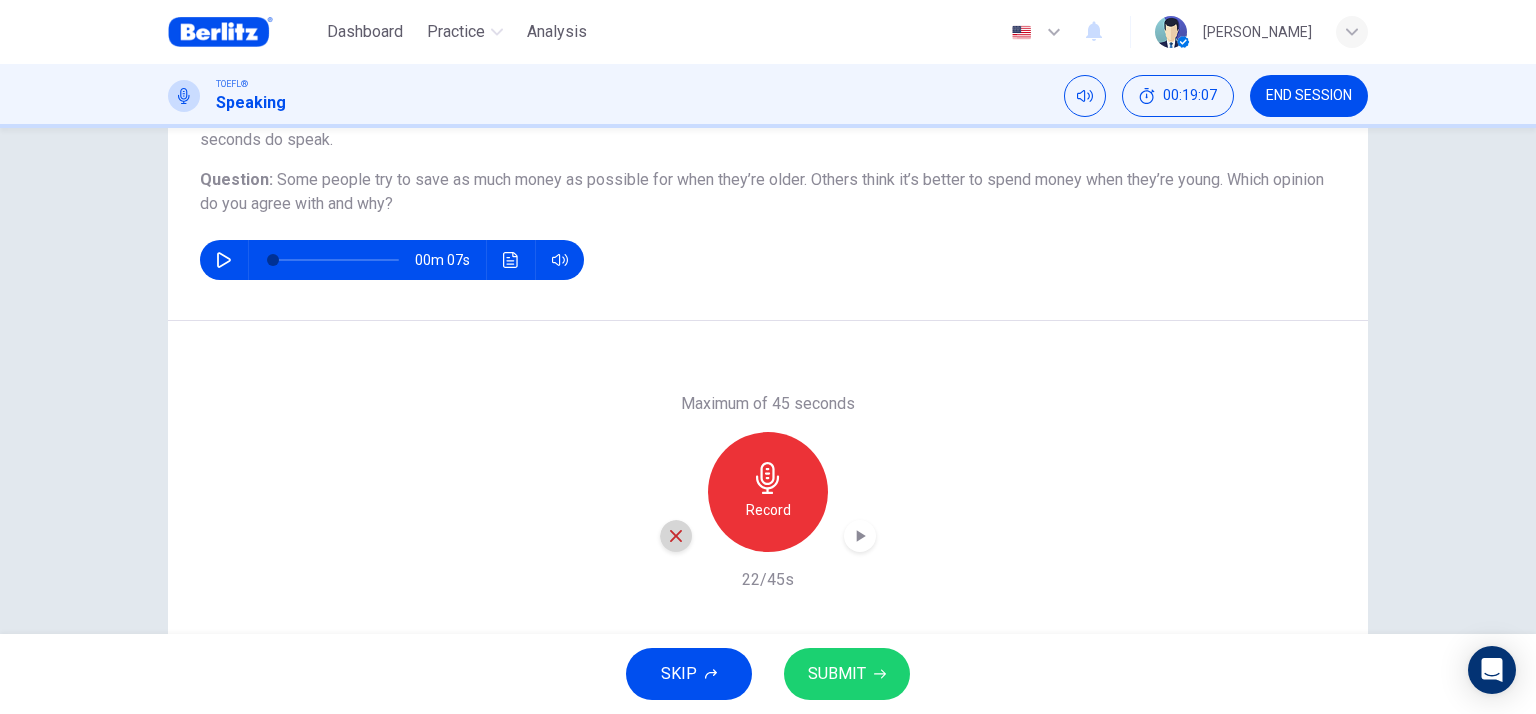 click at bounding box center (676, 536) 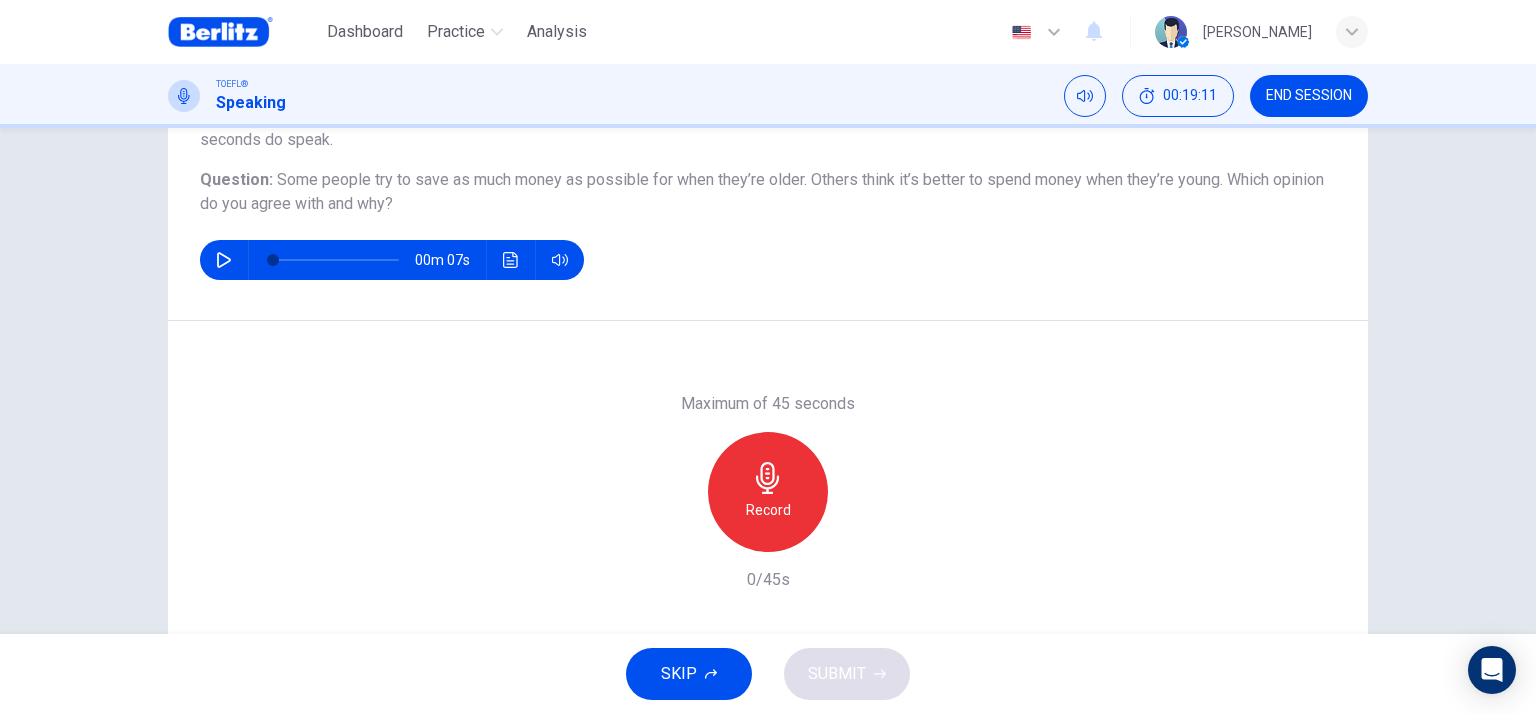 click 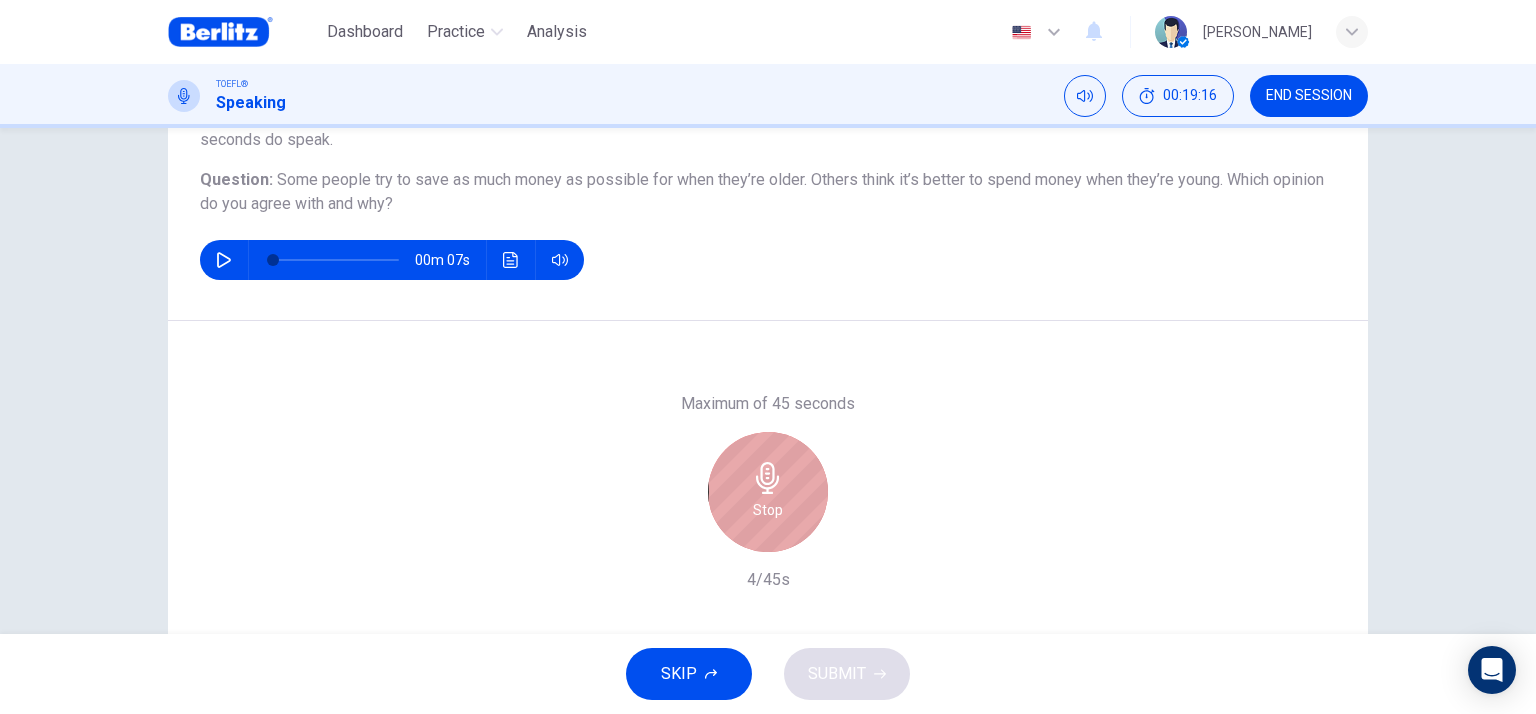 click 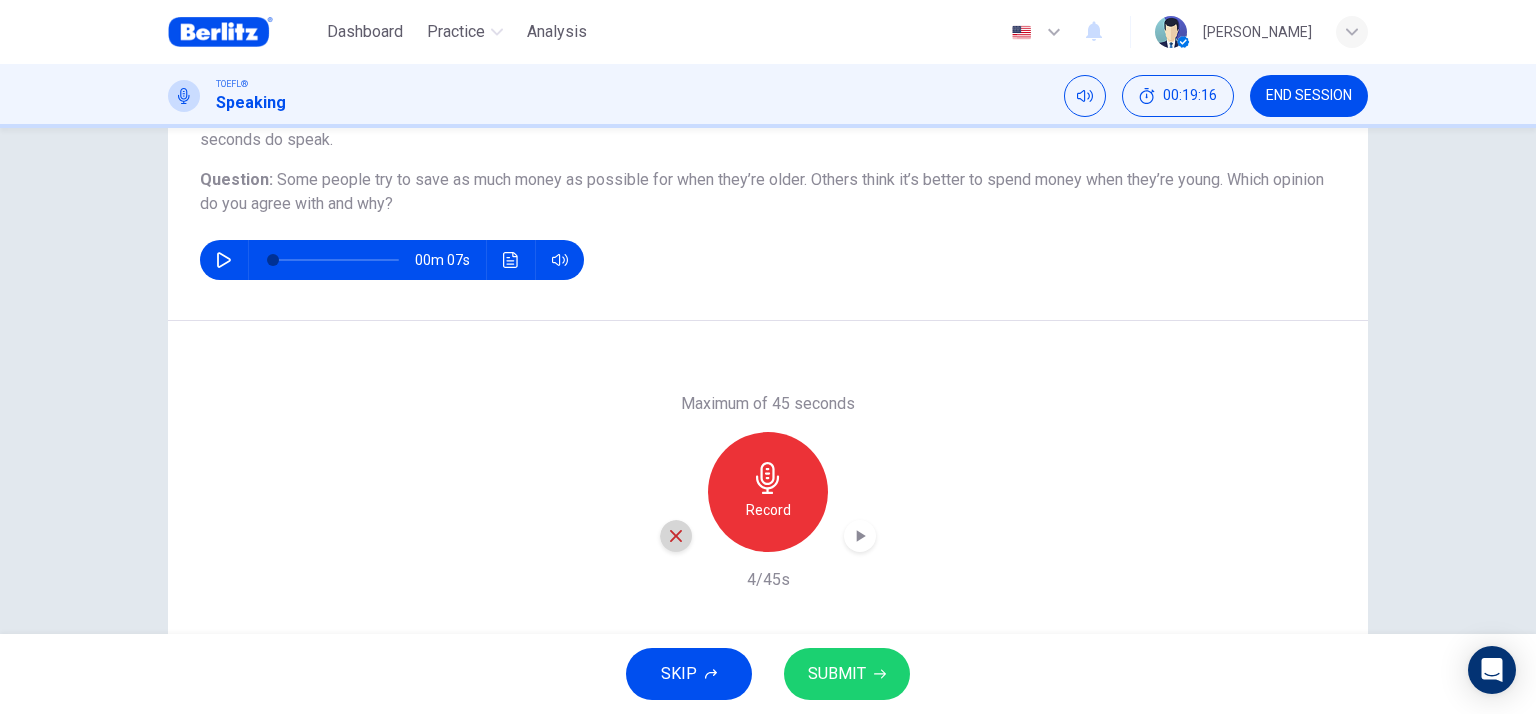 click 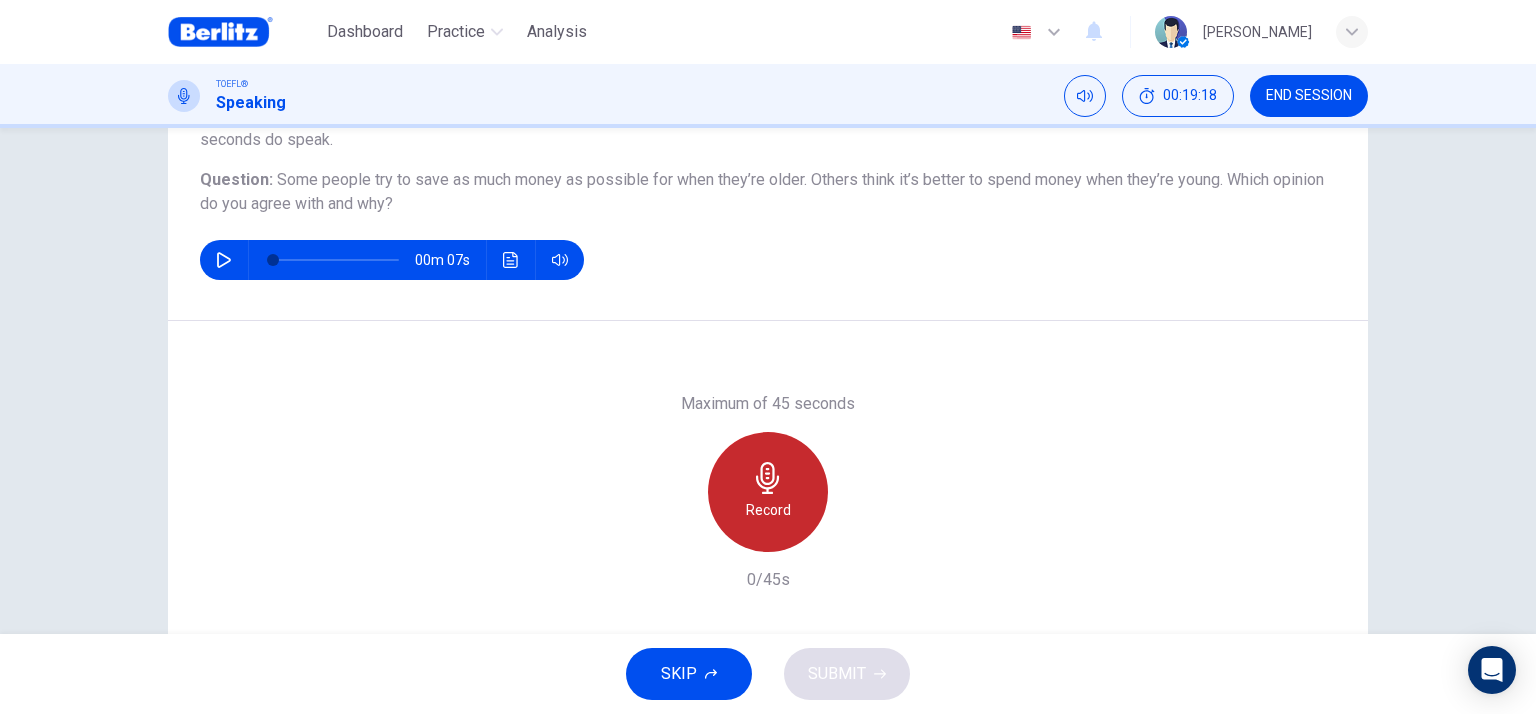 click on "Record" at bounding box center [768, 510] 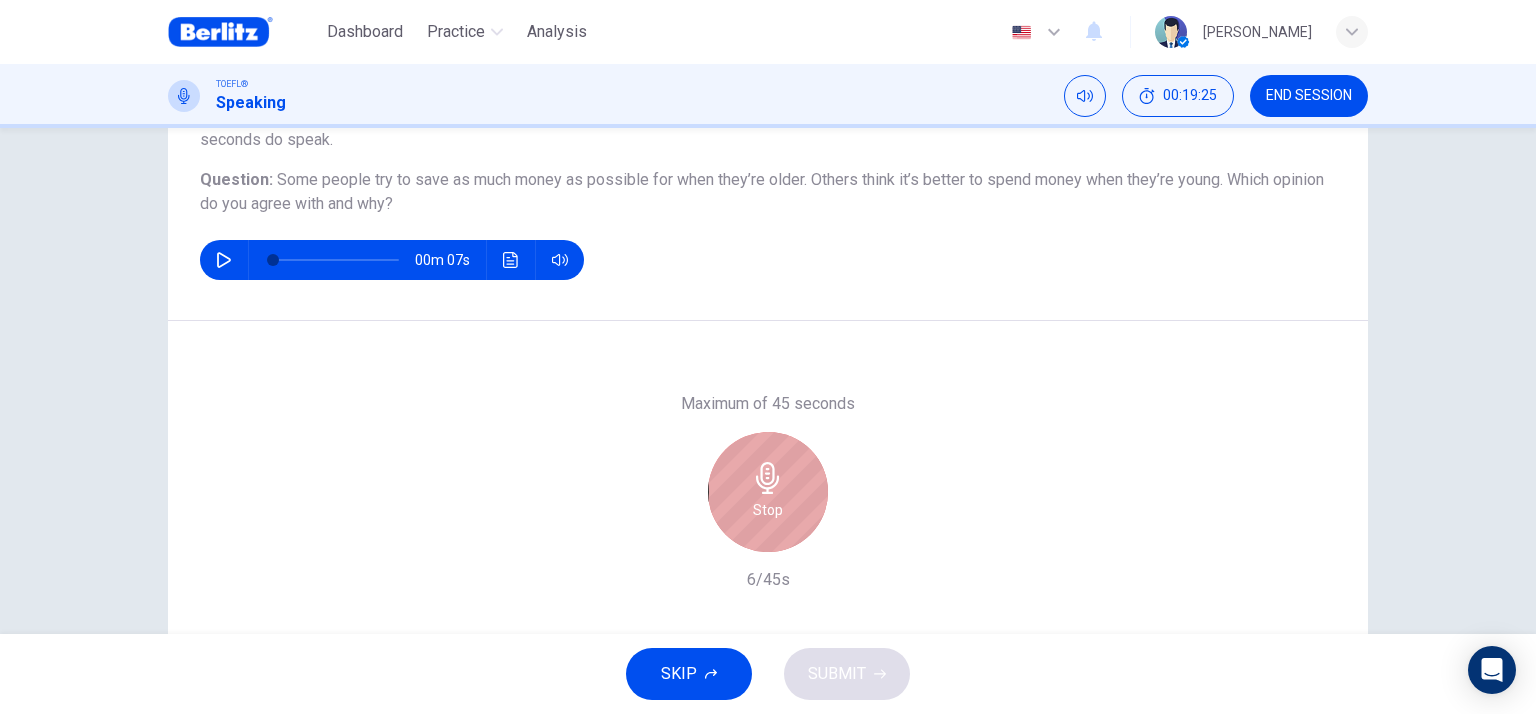 click on "Stop" at bounding box center (768, 510) 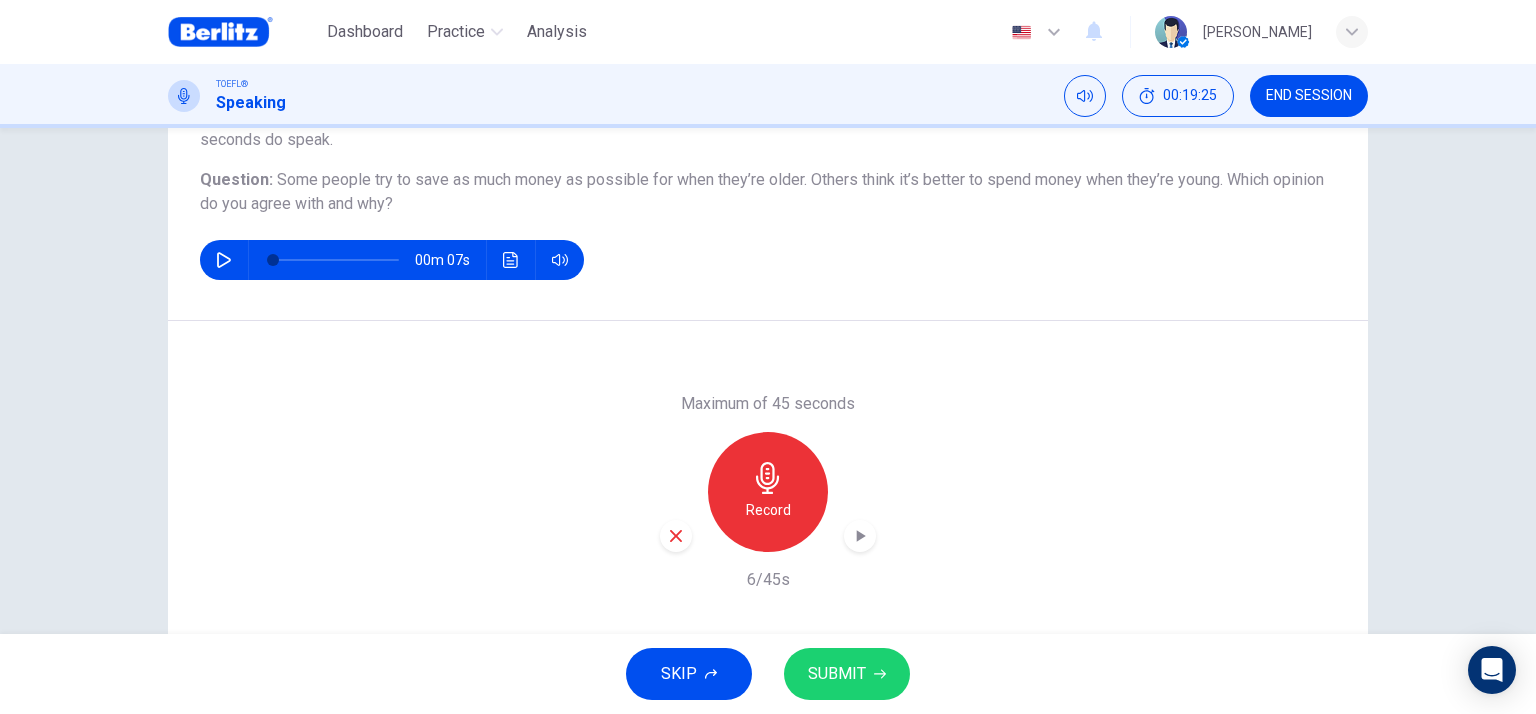 click at bounding box center [676, 536] 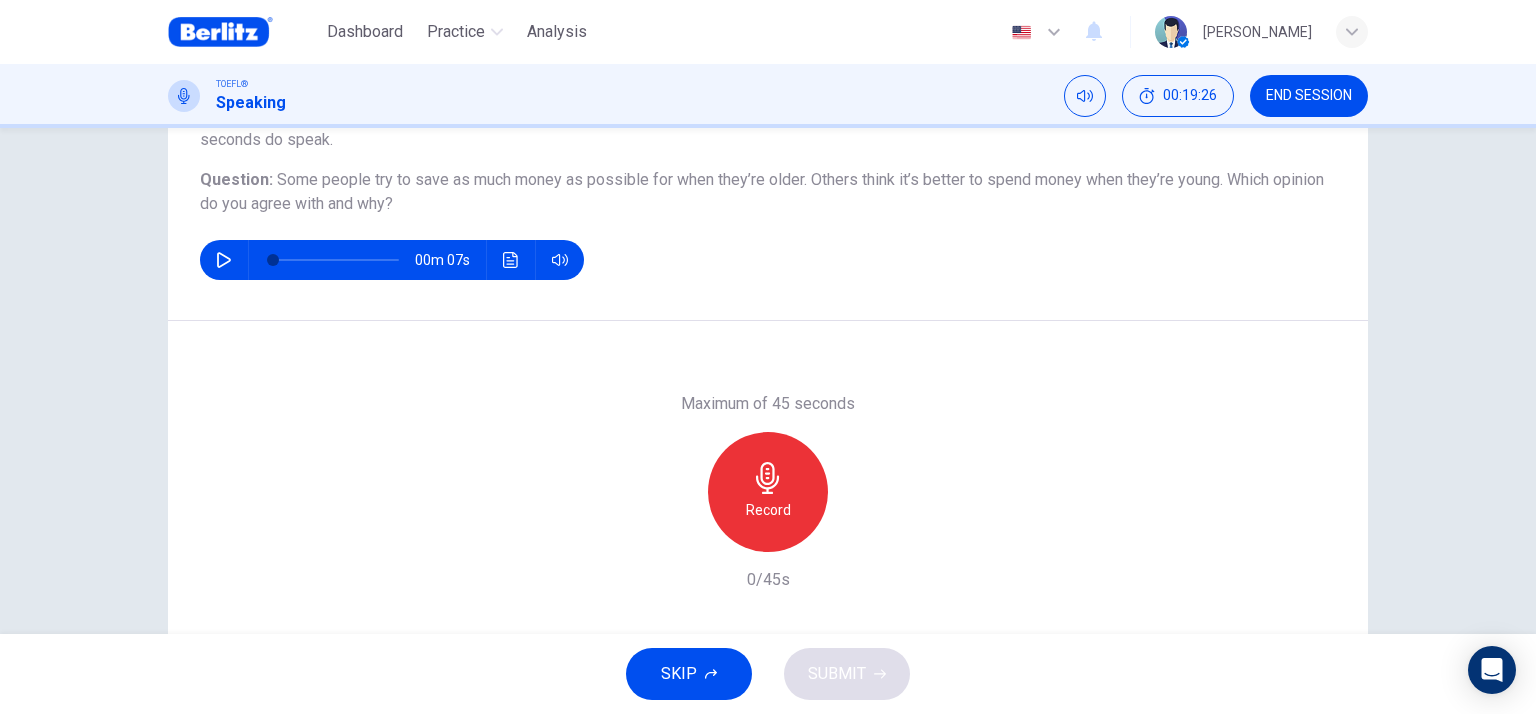 click on "Record" at bounding box center (768, 492) 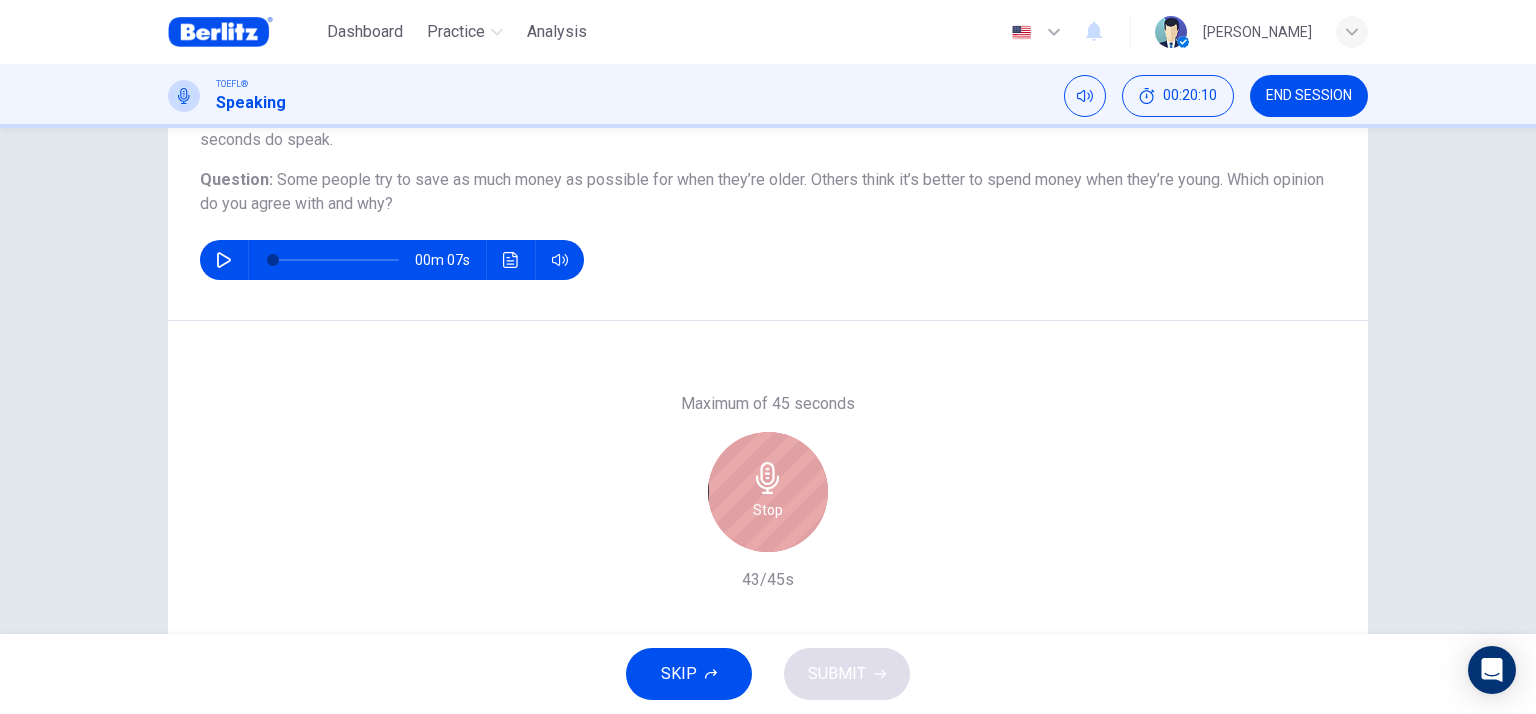 click 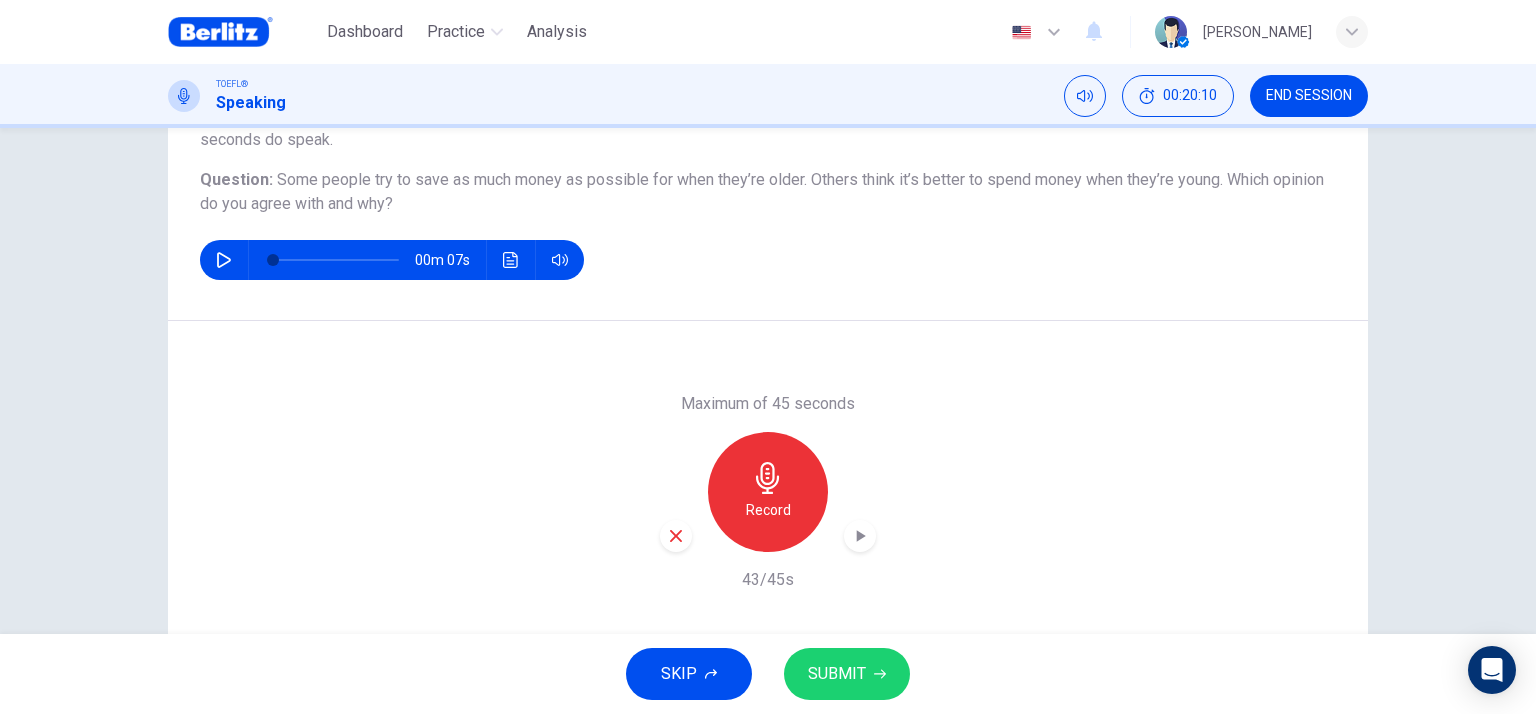 click 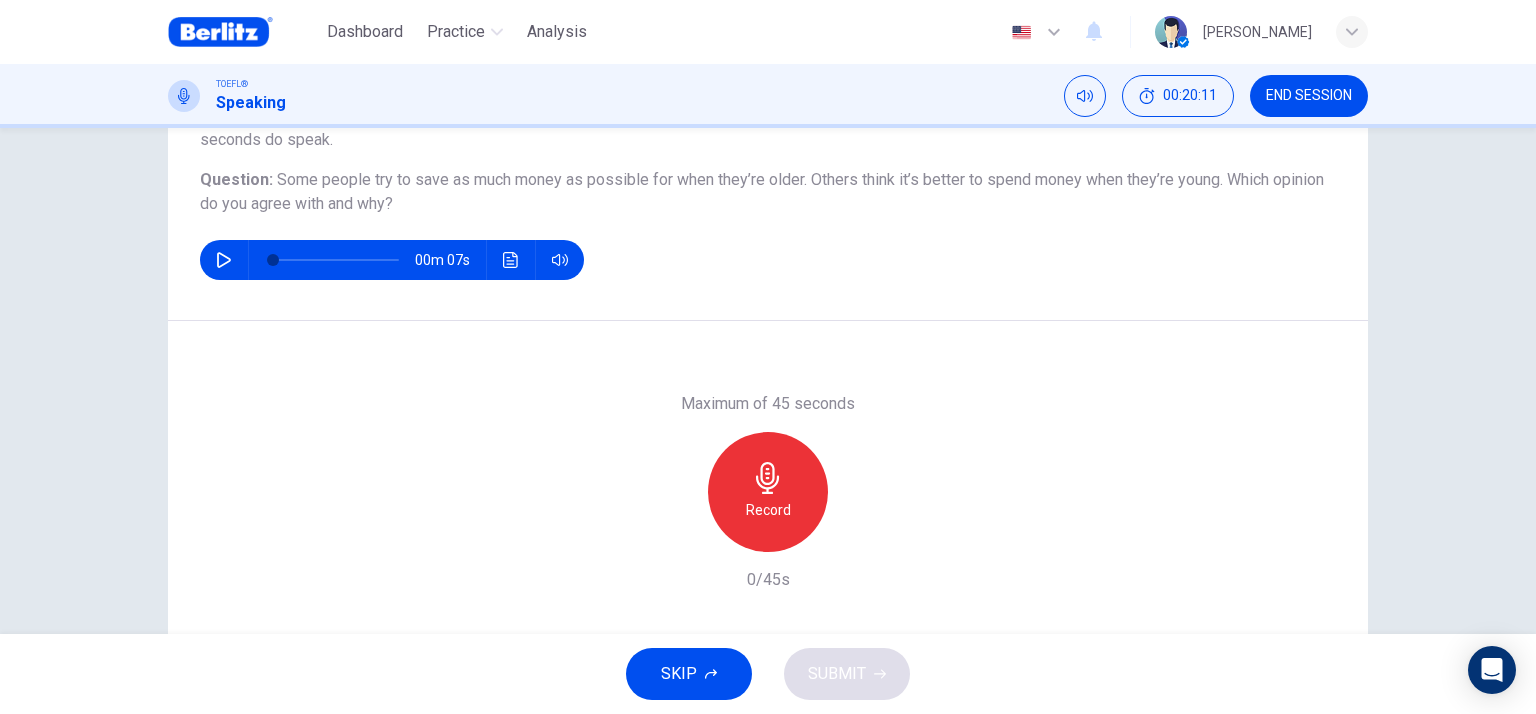 click on "Record" at bounding box center (768, 510) 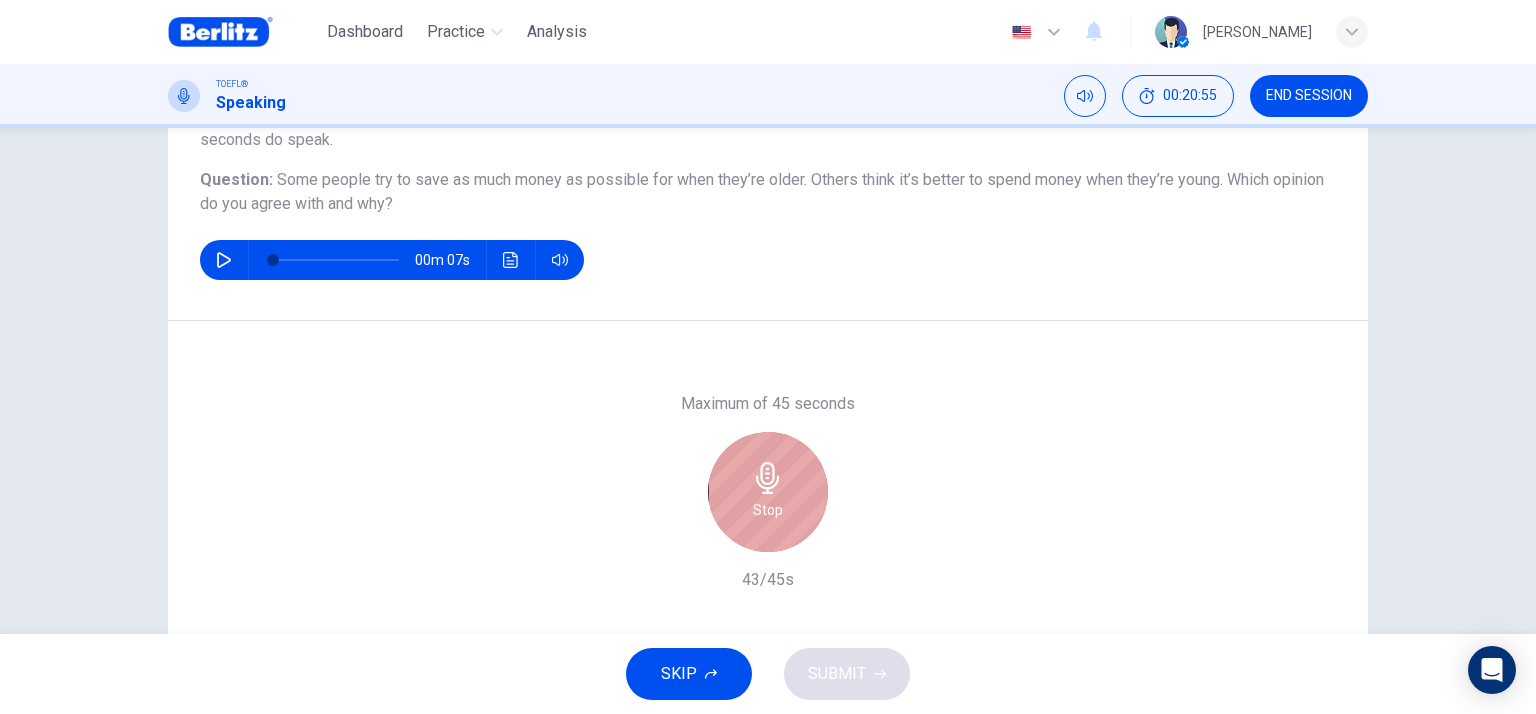 click 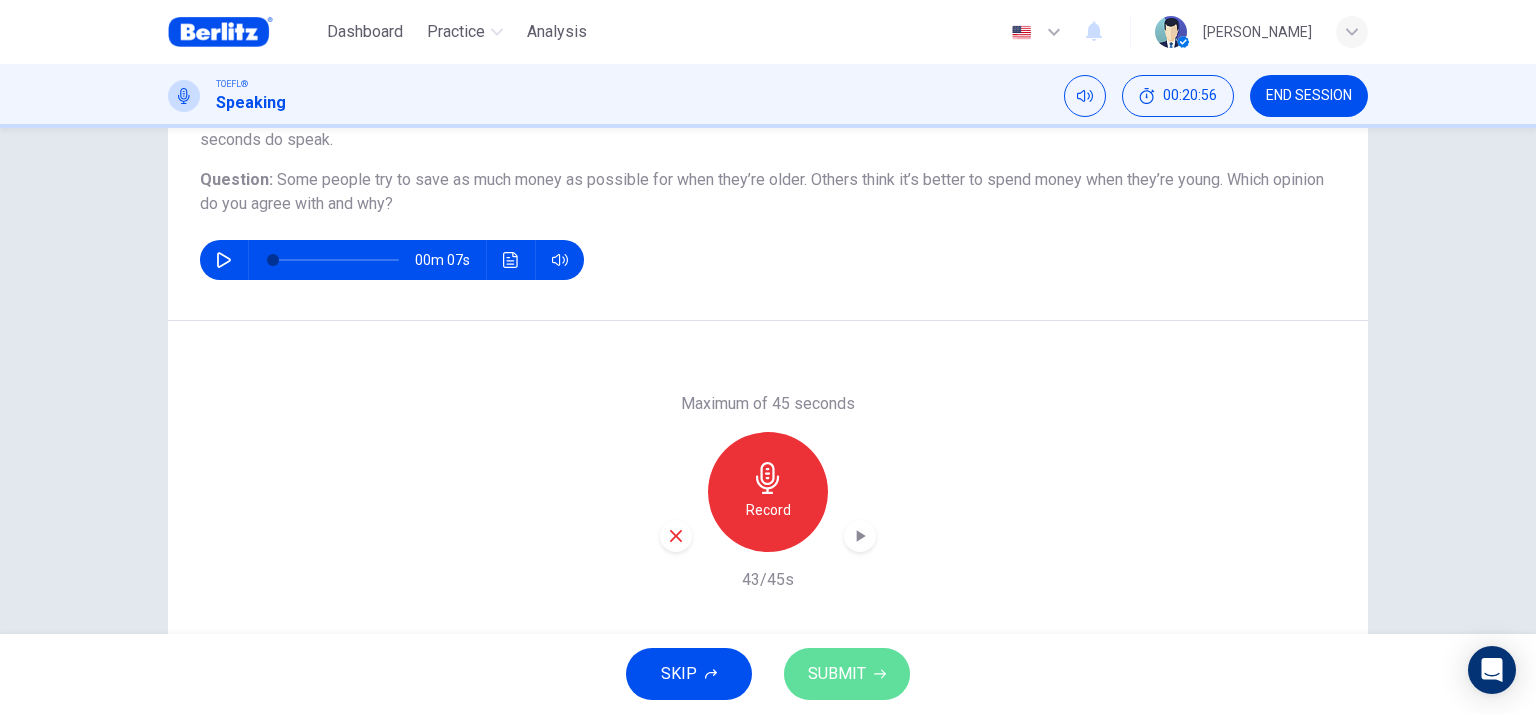 click on "SUBMIT" at bounding box center [837, 674] 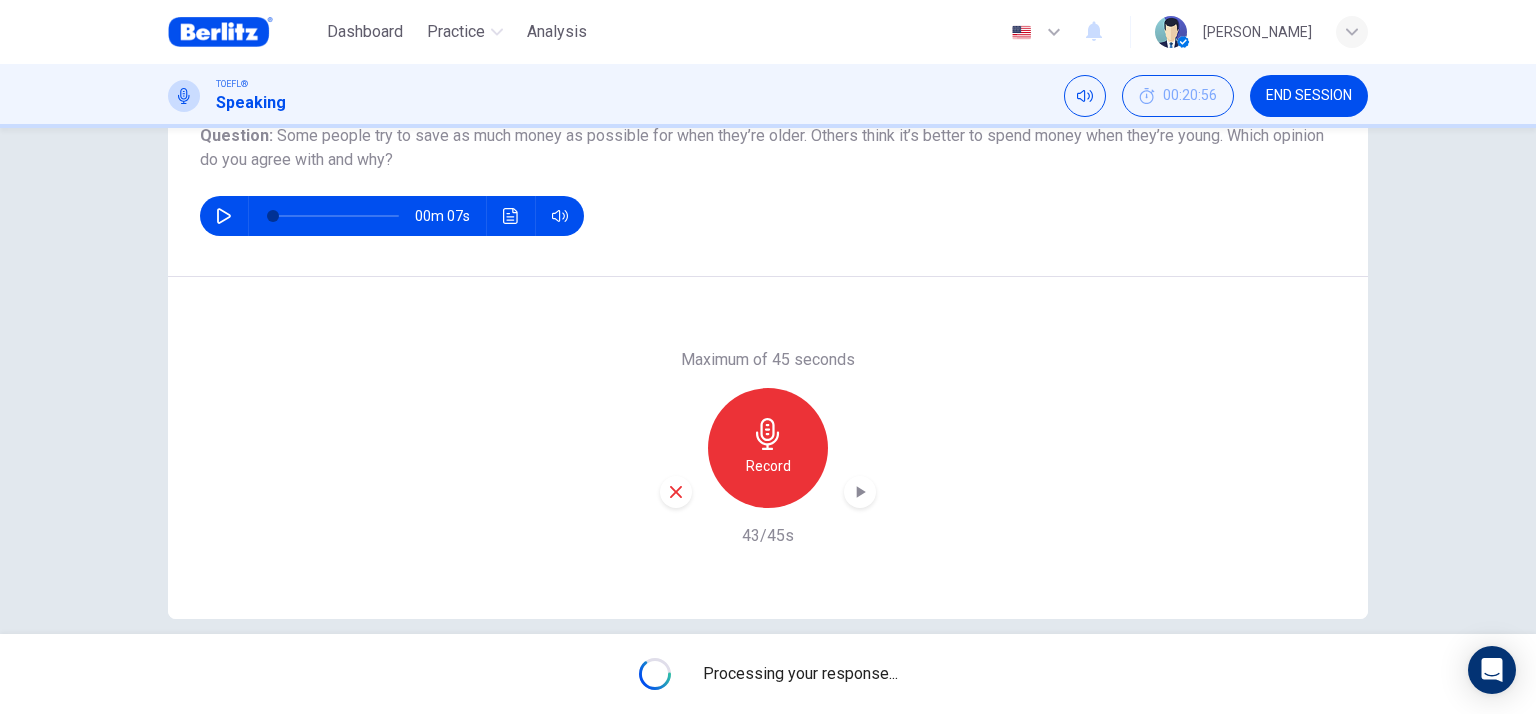 scroll, scrollTop: 269, scrollLeft: 0, axis: vertical 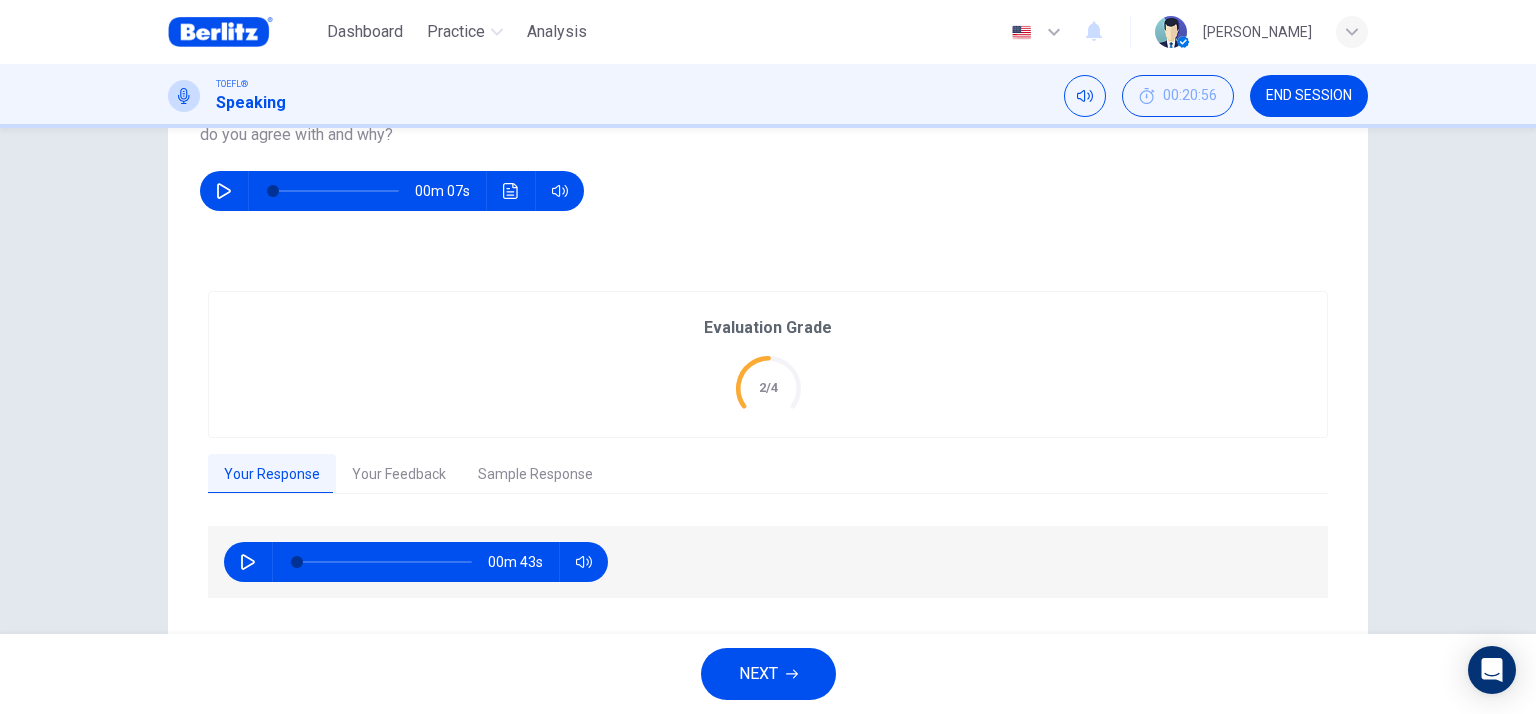 click 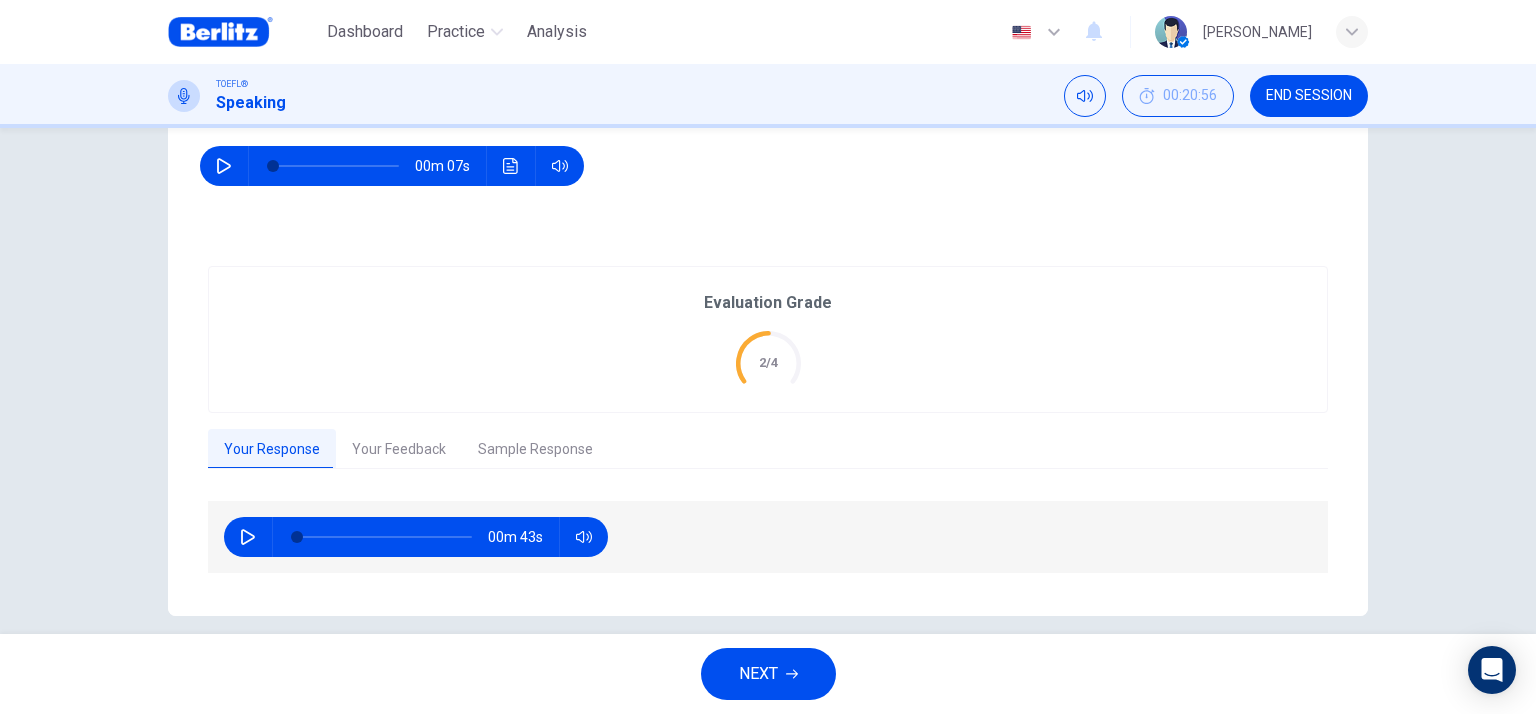 scroll, scrollTop: 315, scrollLeft: 0, axis: vertical 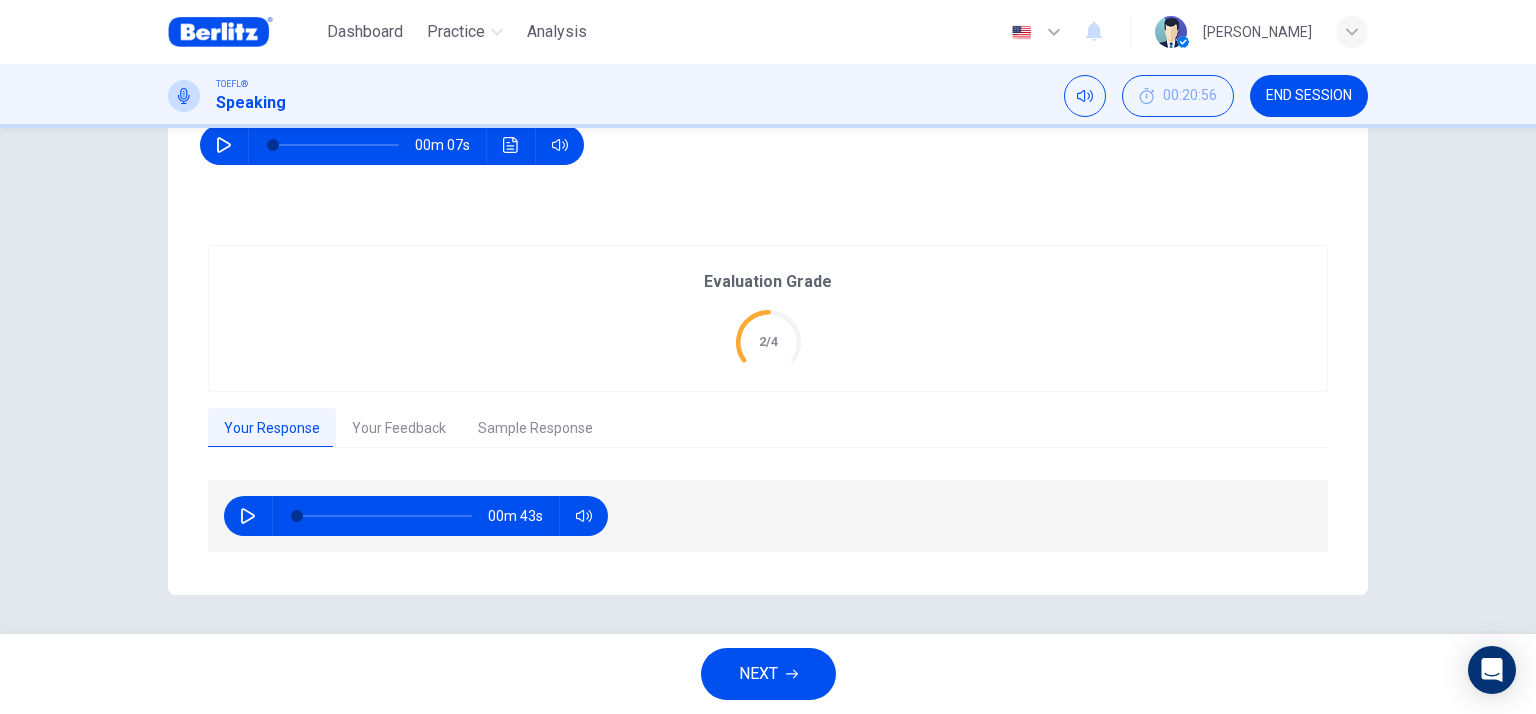 click on "Your Feedback" at bounding box center [399, 429] 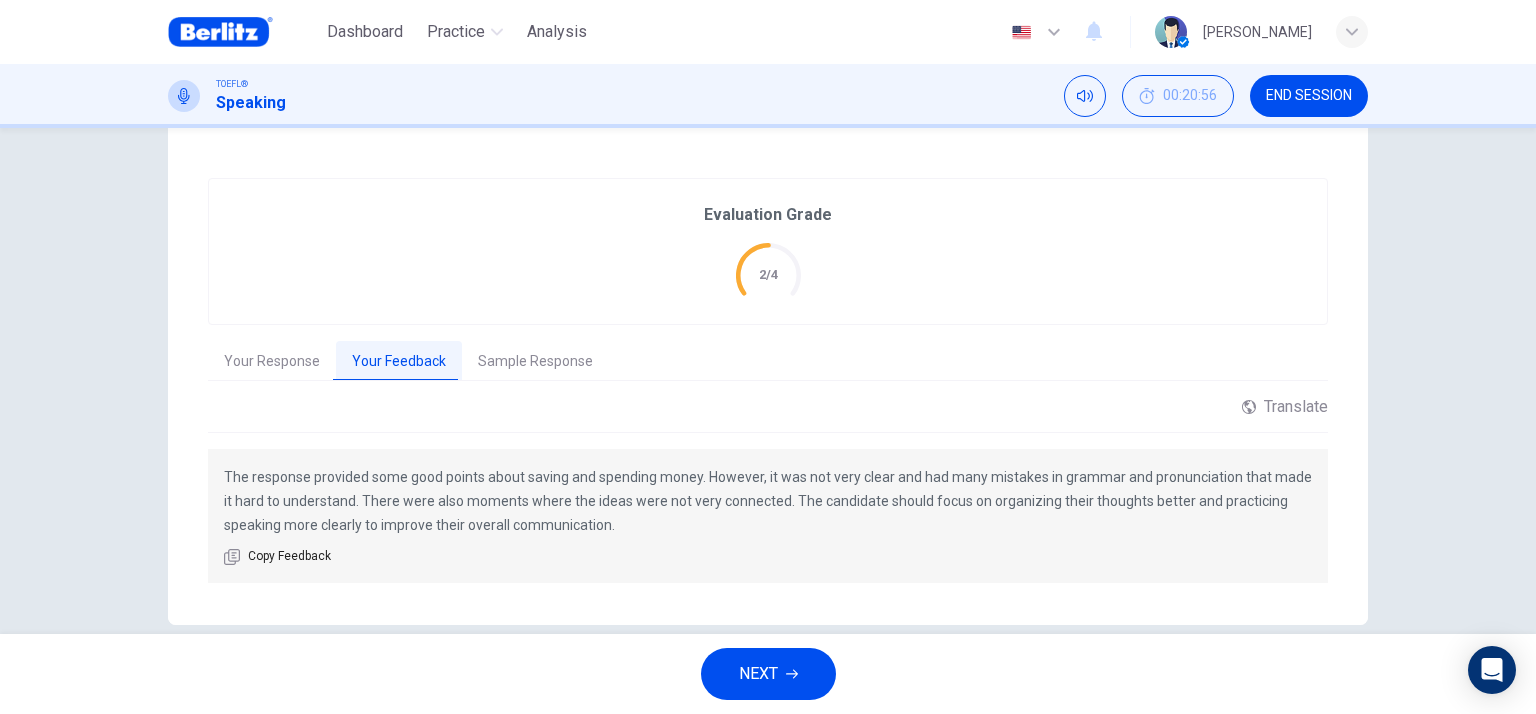 scroll, scrollTop: 413, scrollLeft: 0, axis: vertical 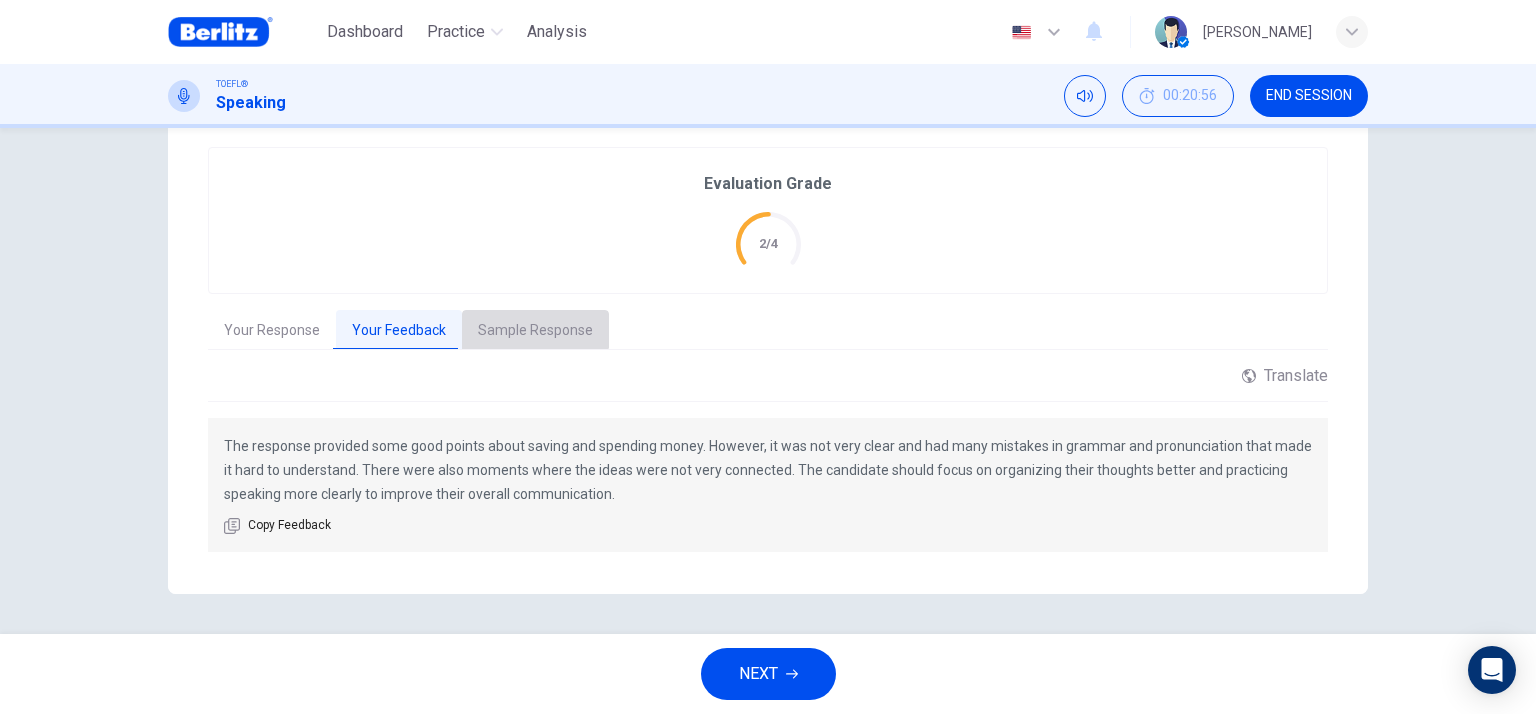 click on "Sample Response" at bounding box center [535, 331] 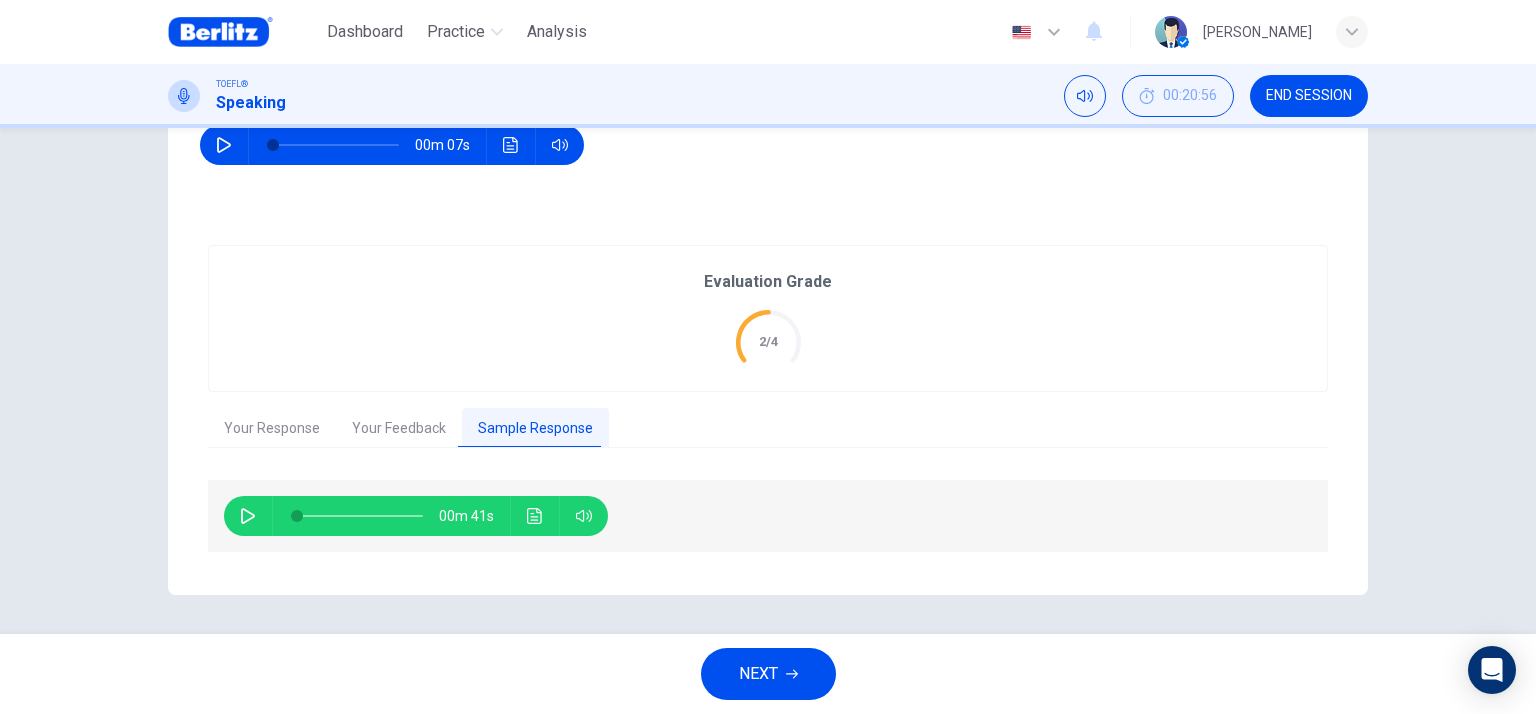 click 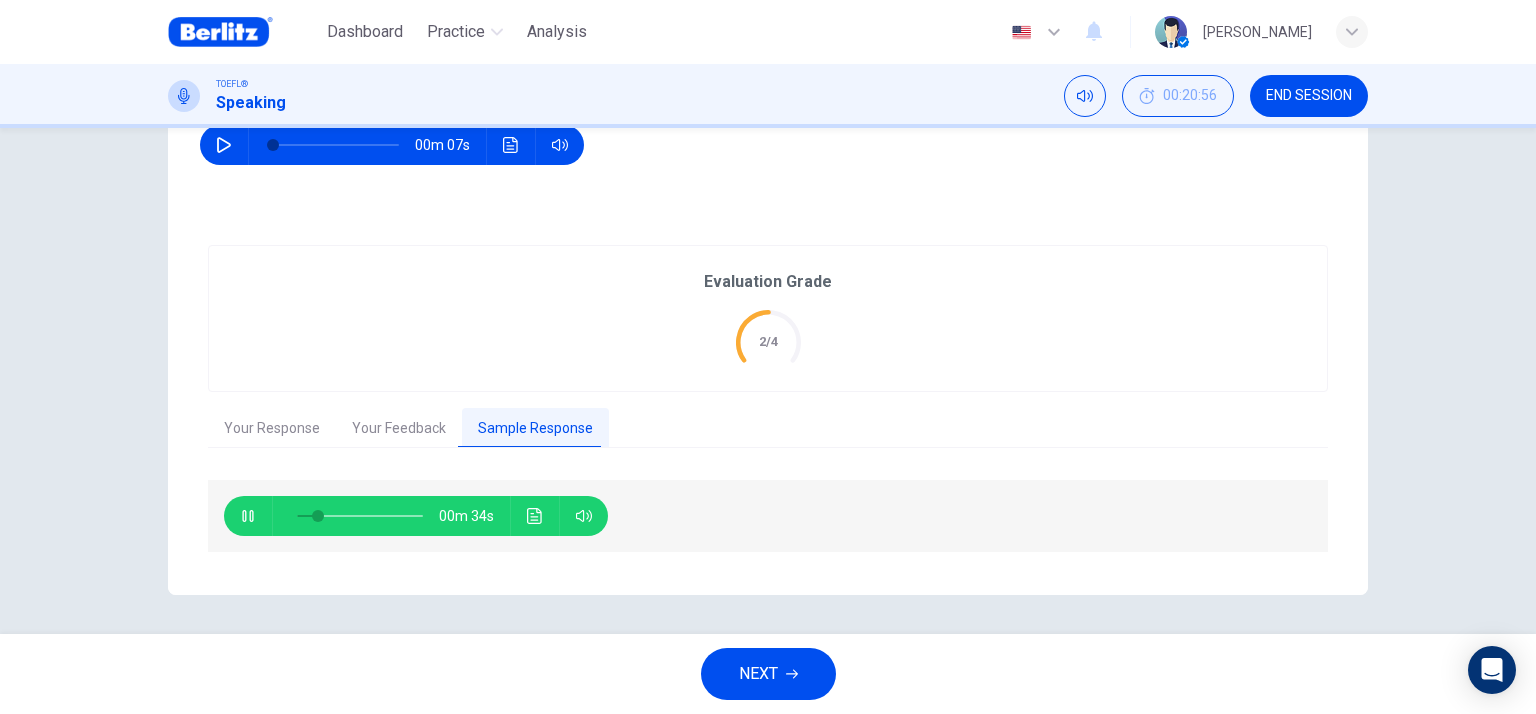 click 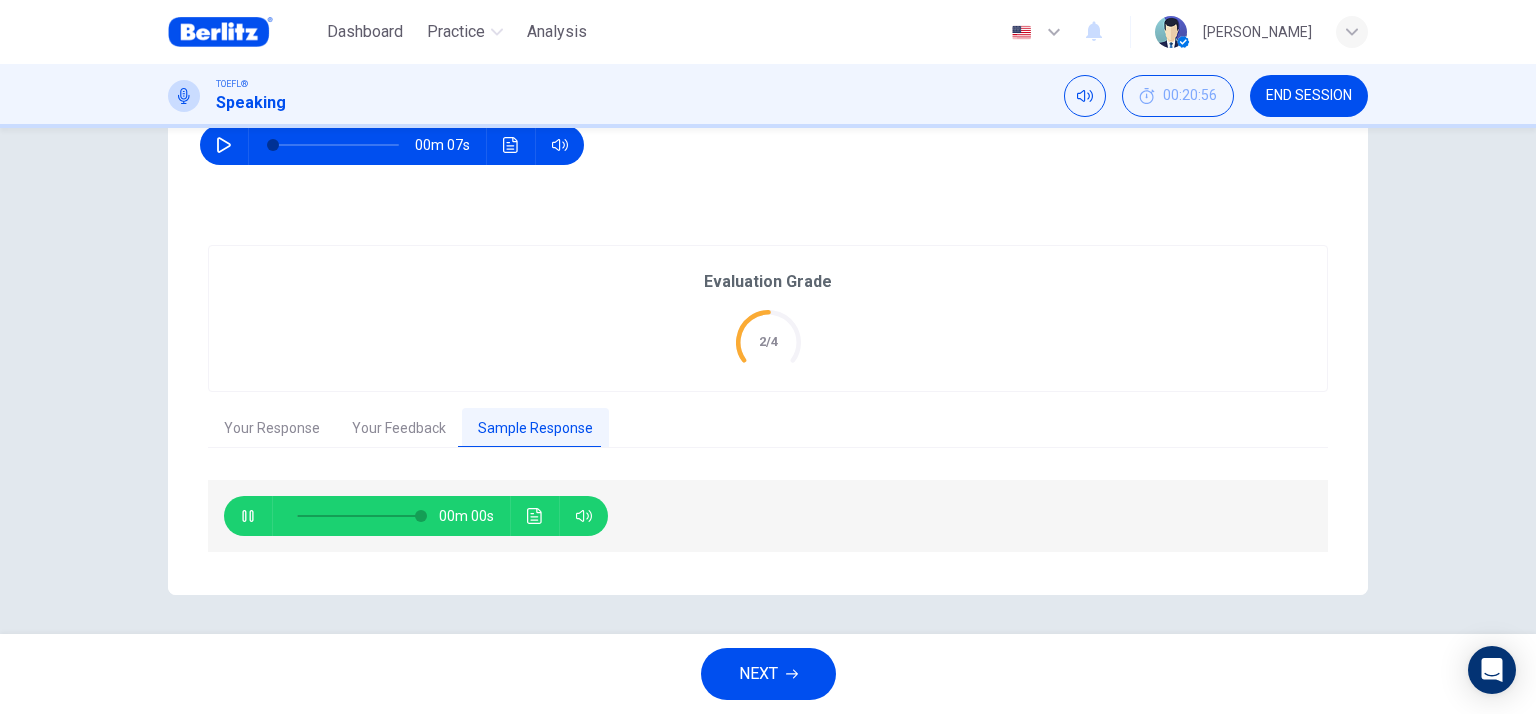 type on "*" 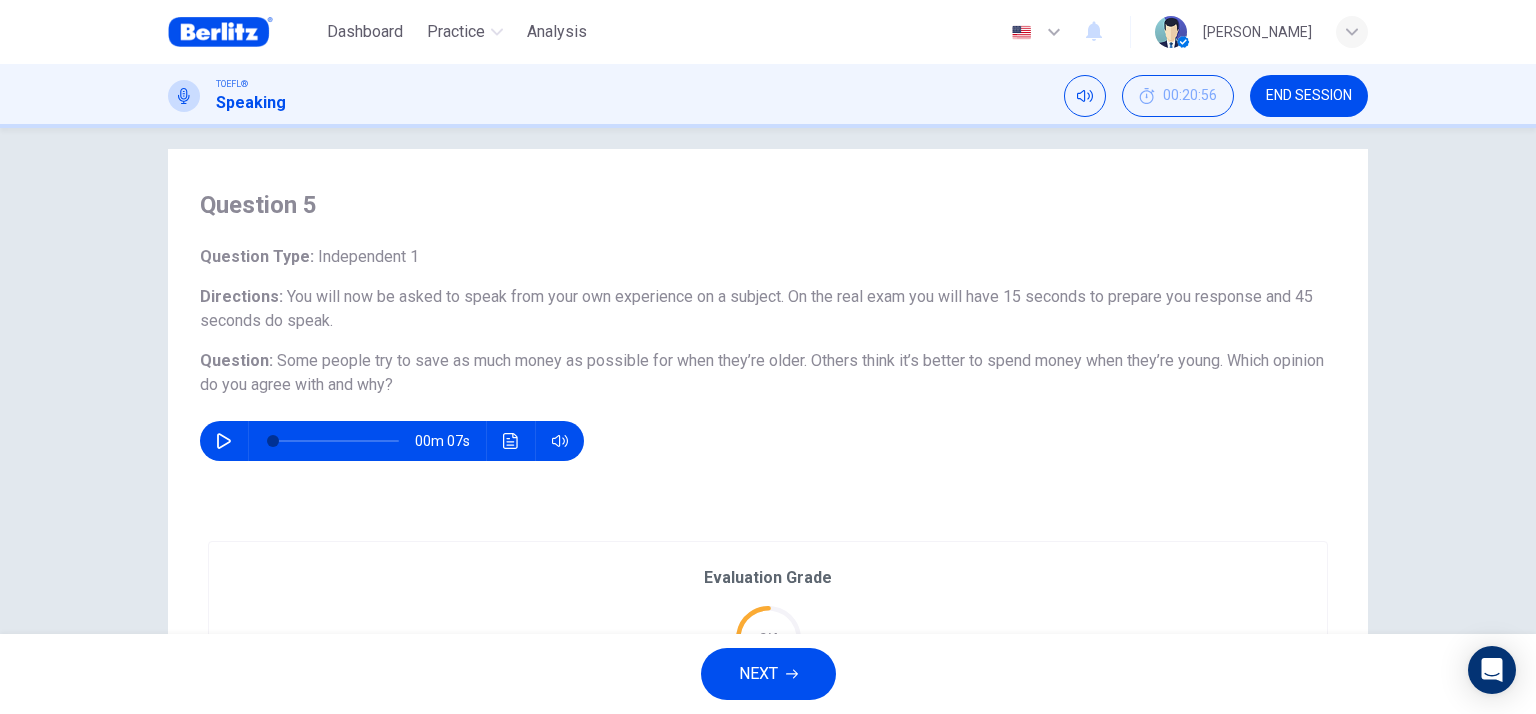 scroll, scrollTop: 15, scrollLeft: 0, axis: vertical 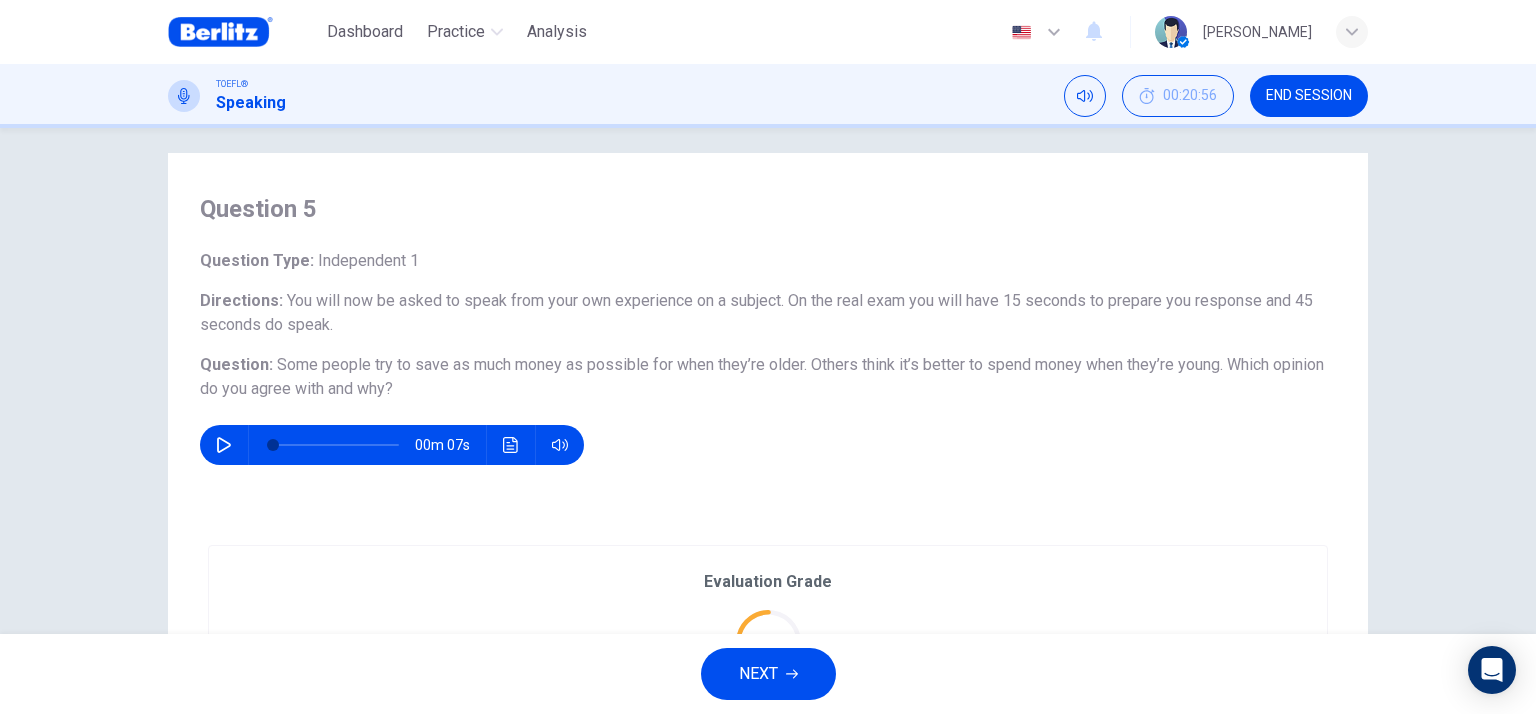 click on "NEXT" at bounding box center [768, 674] 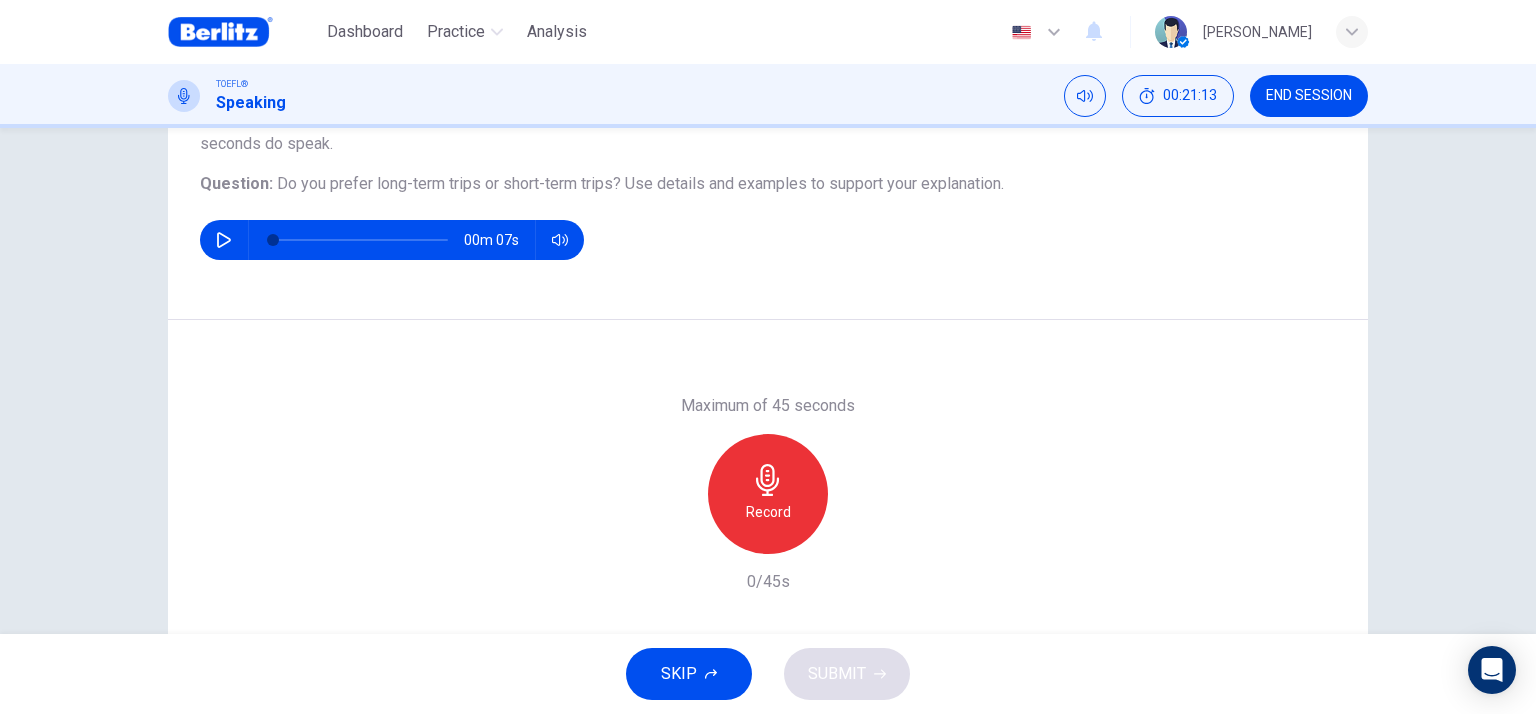 scroll, scrollTop: 200, scrollLeft: 0, axis: vertical 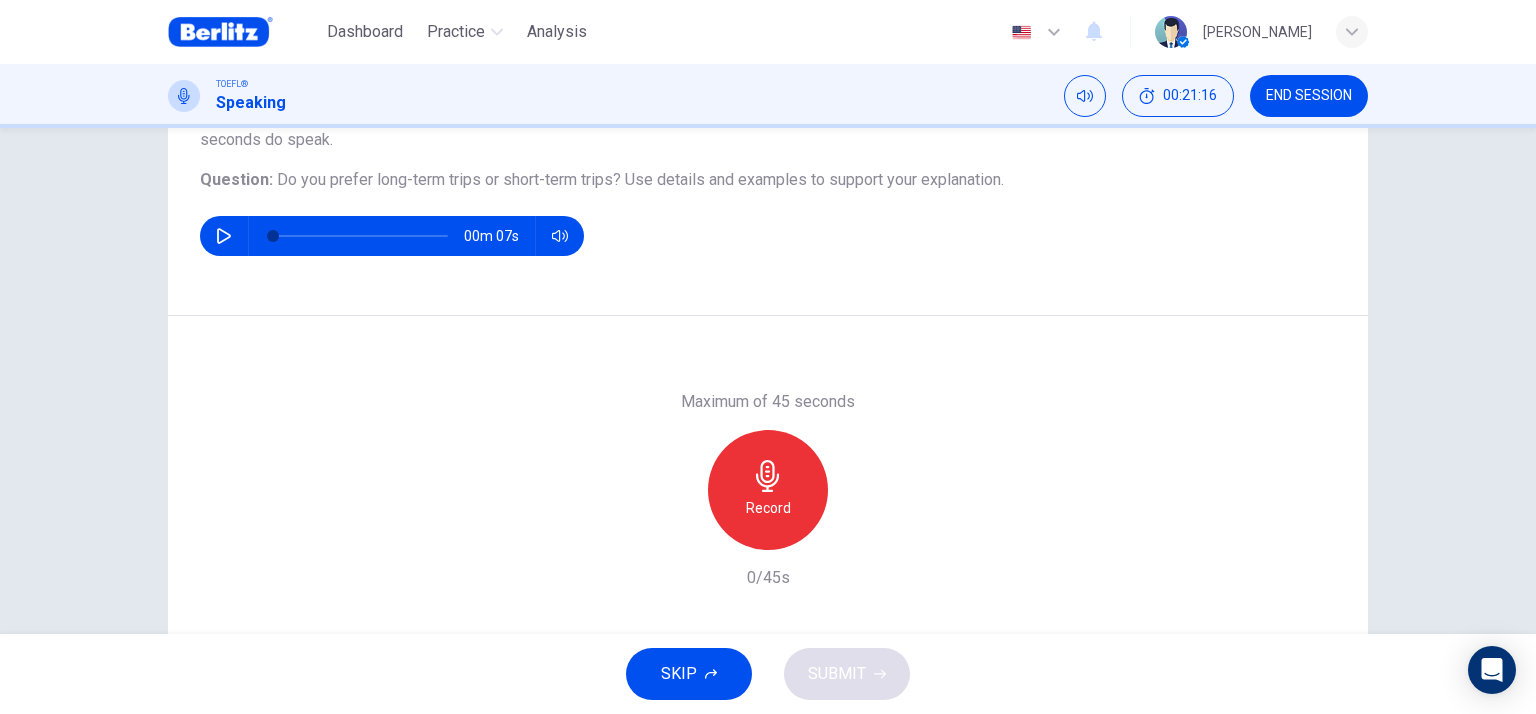 click on "Record" at bounding box center (768, 490) 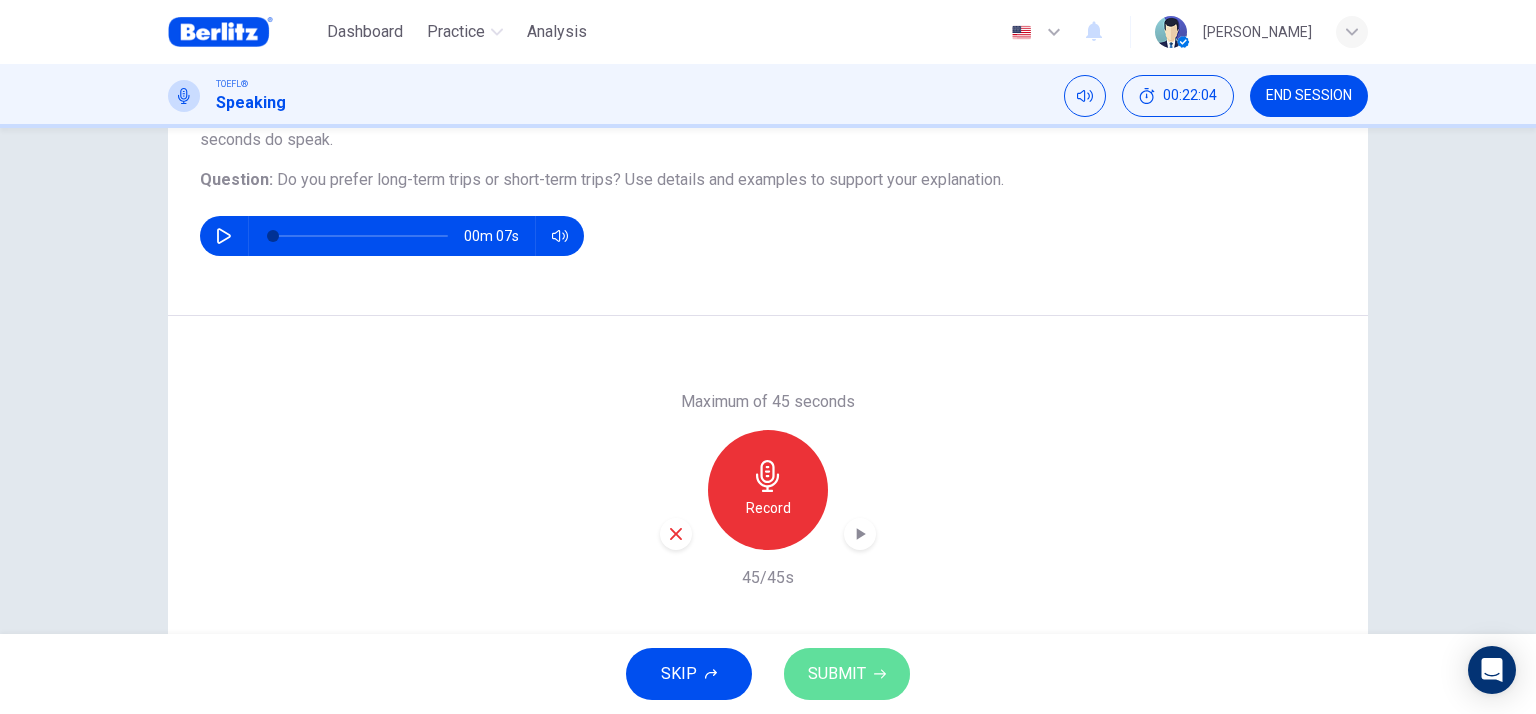 click on "SUBMIT" at bounding box center [837, 674] 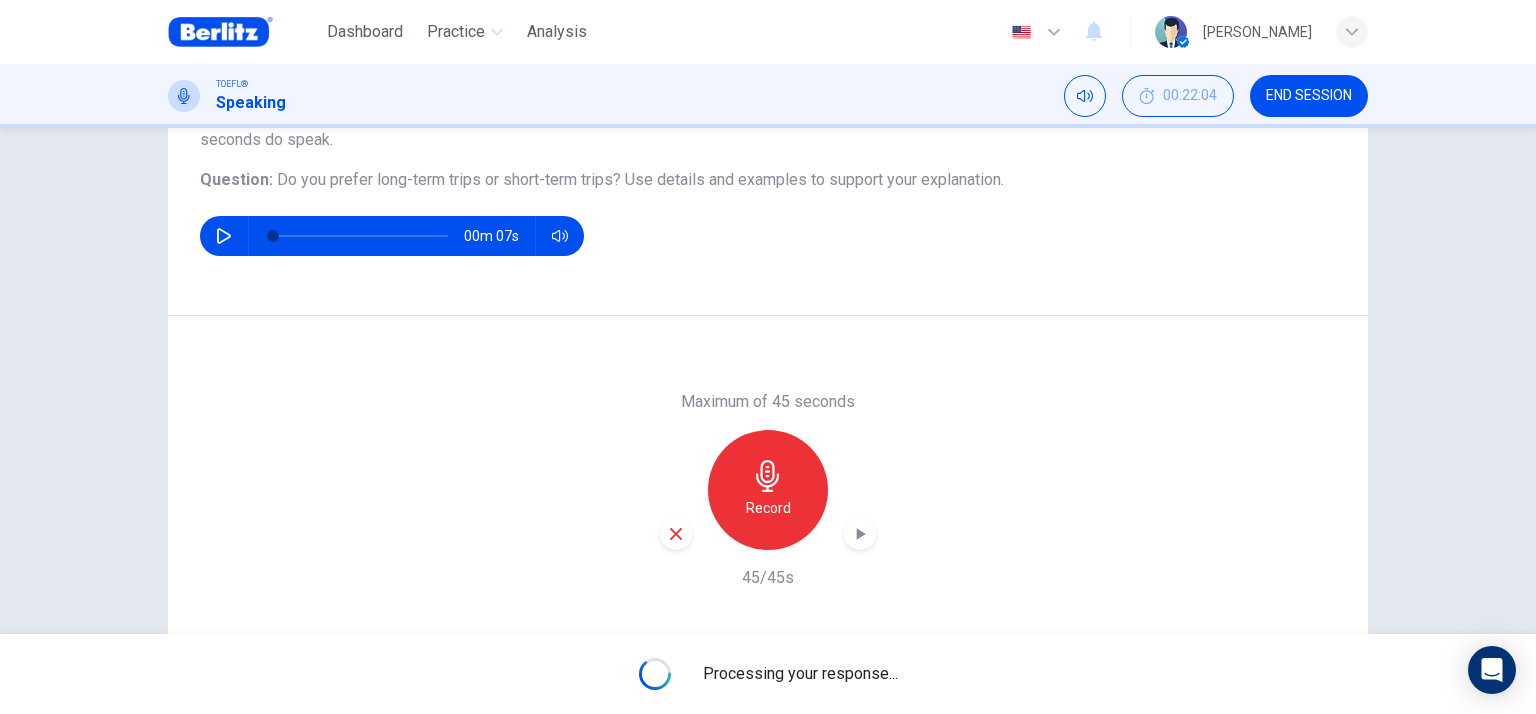scroll, scrollTop: 269, scrollLeft: 0, axis: vertical 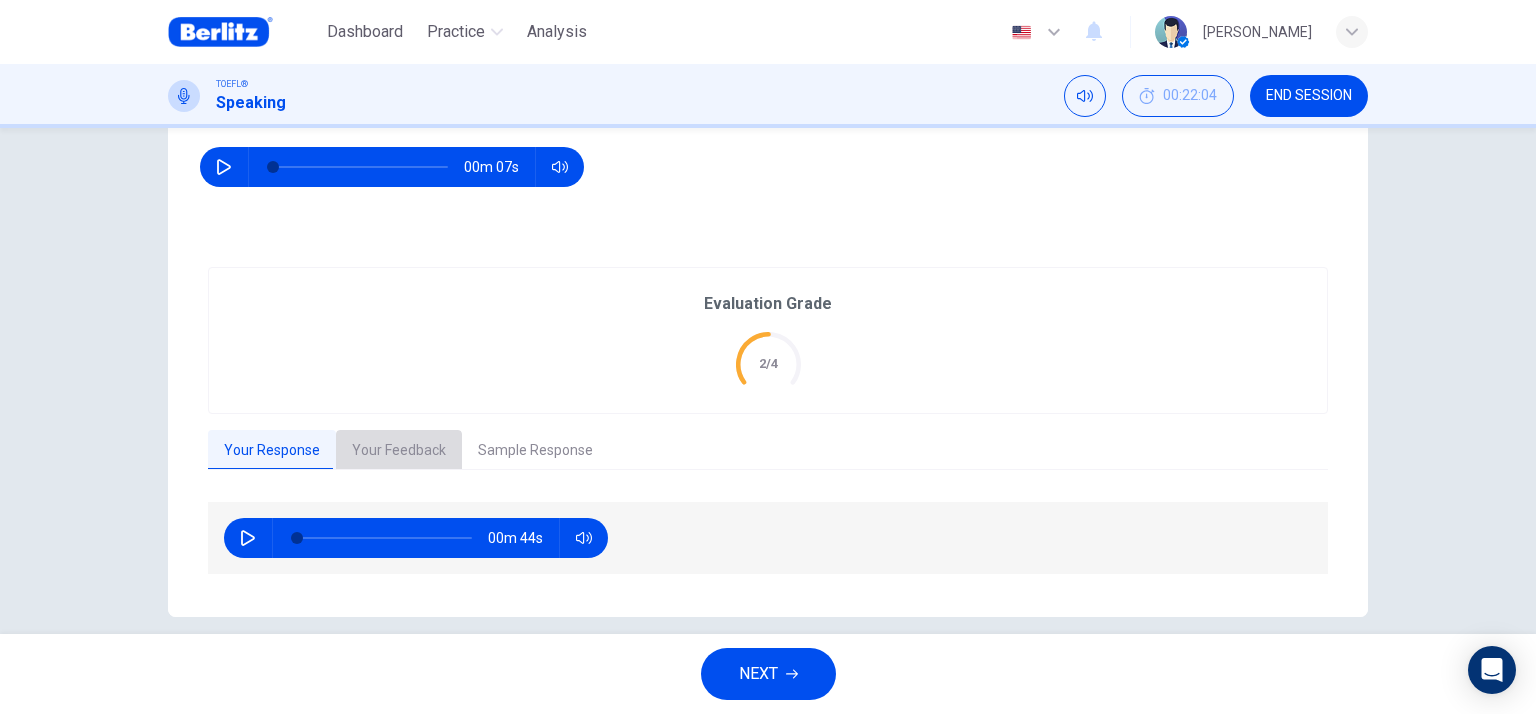 click on "Your Feedback" at bounding box center [399, 451] 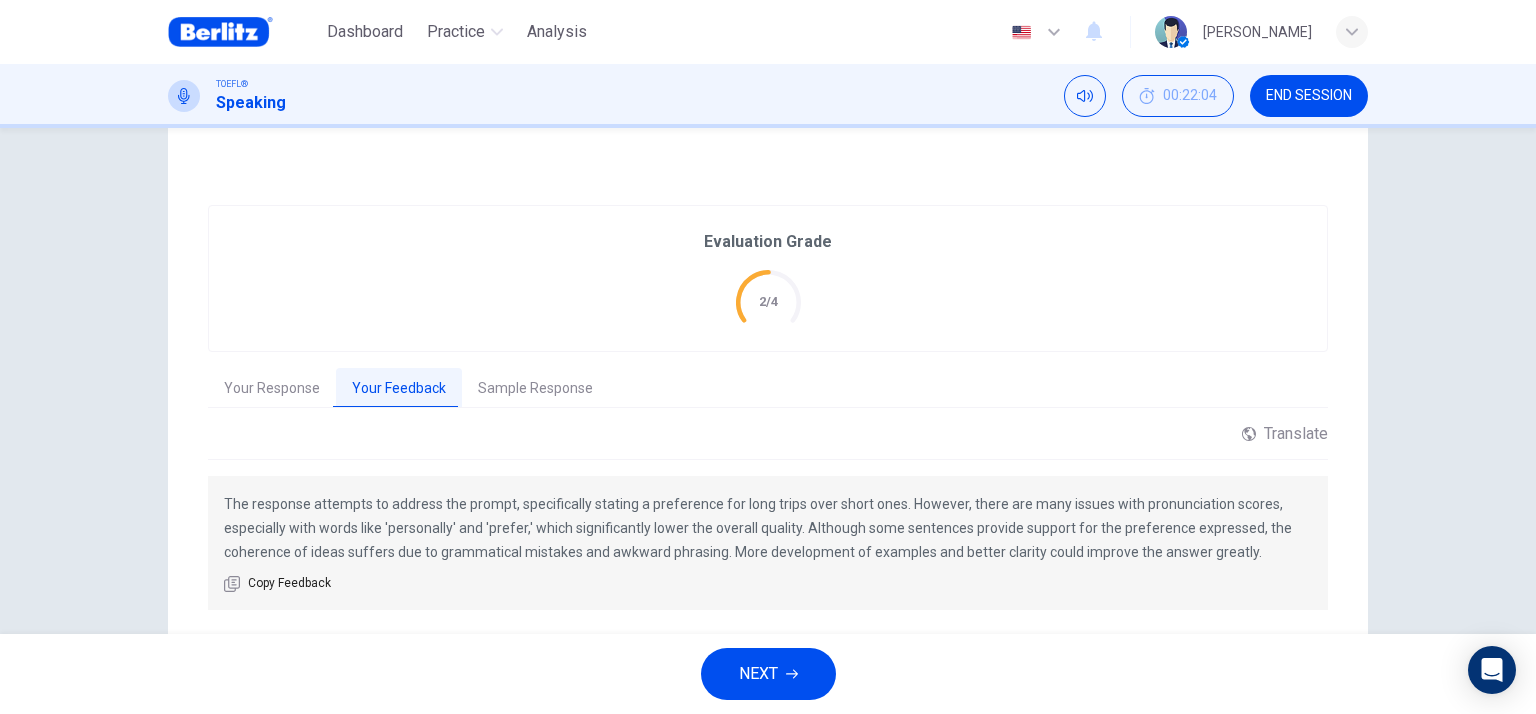 scroll, scrollTop: 389, scrollLeft: 0, axis: vertical 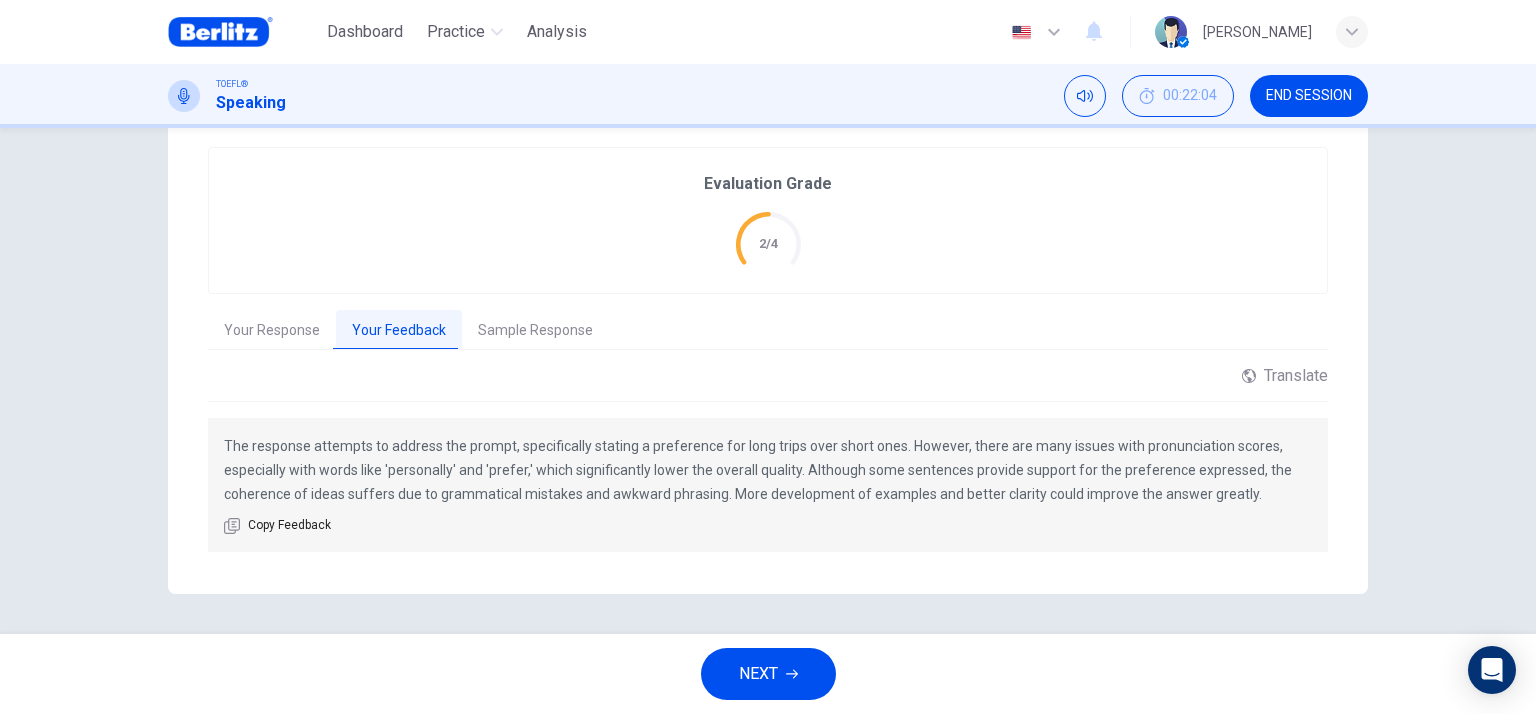 click on "NEXT" at bounding box center [768, 674] 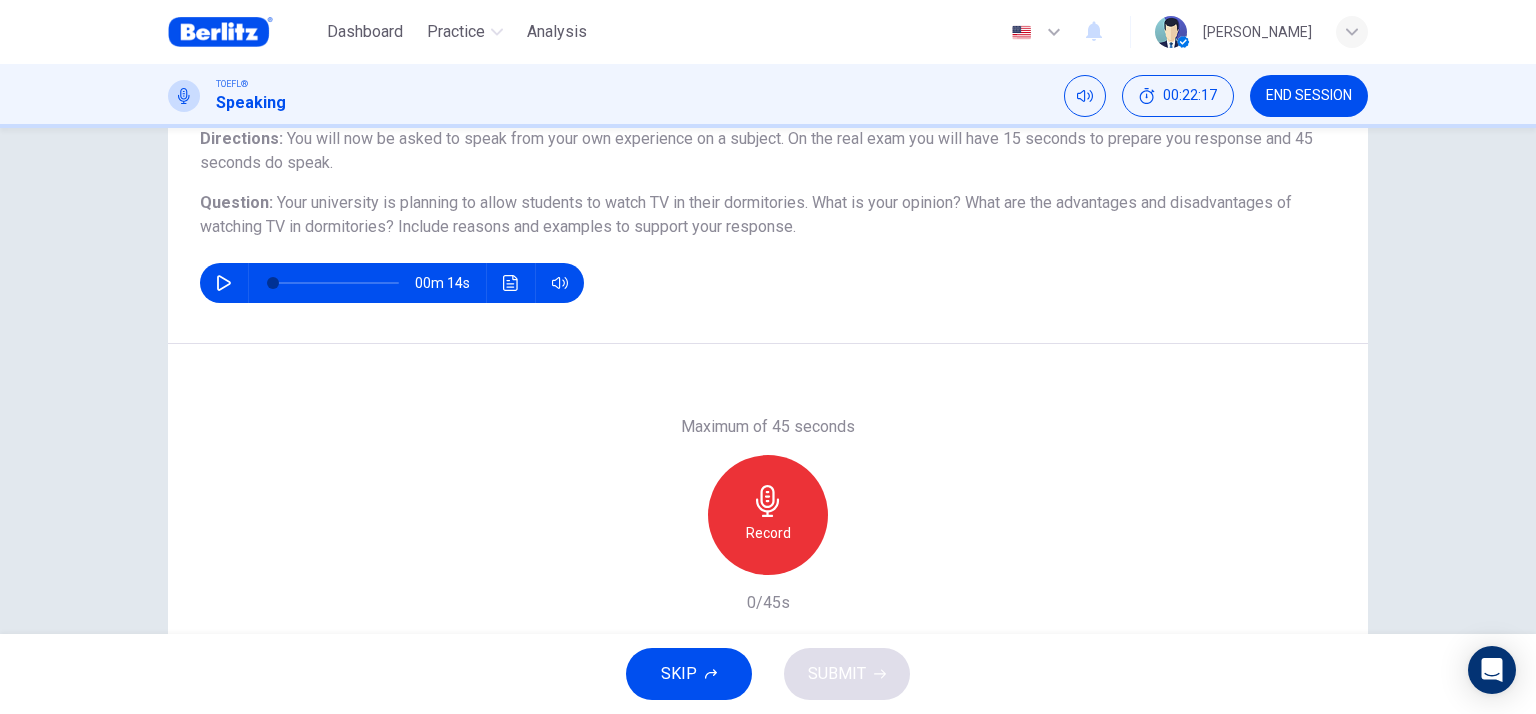 scroll, scrollTop: 200, scrollLeft: 0, axis: vertical 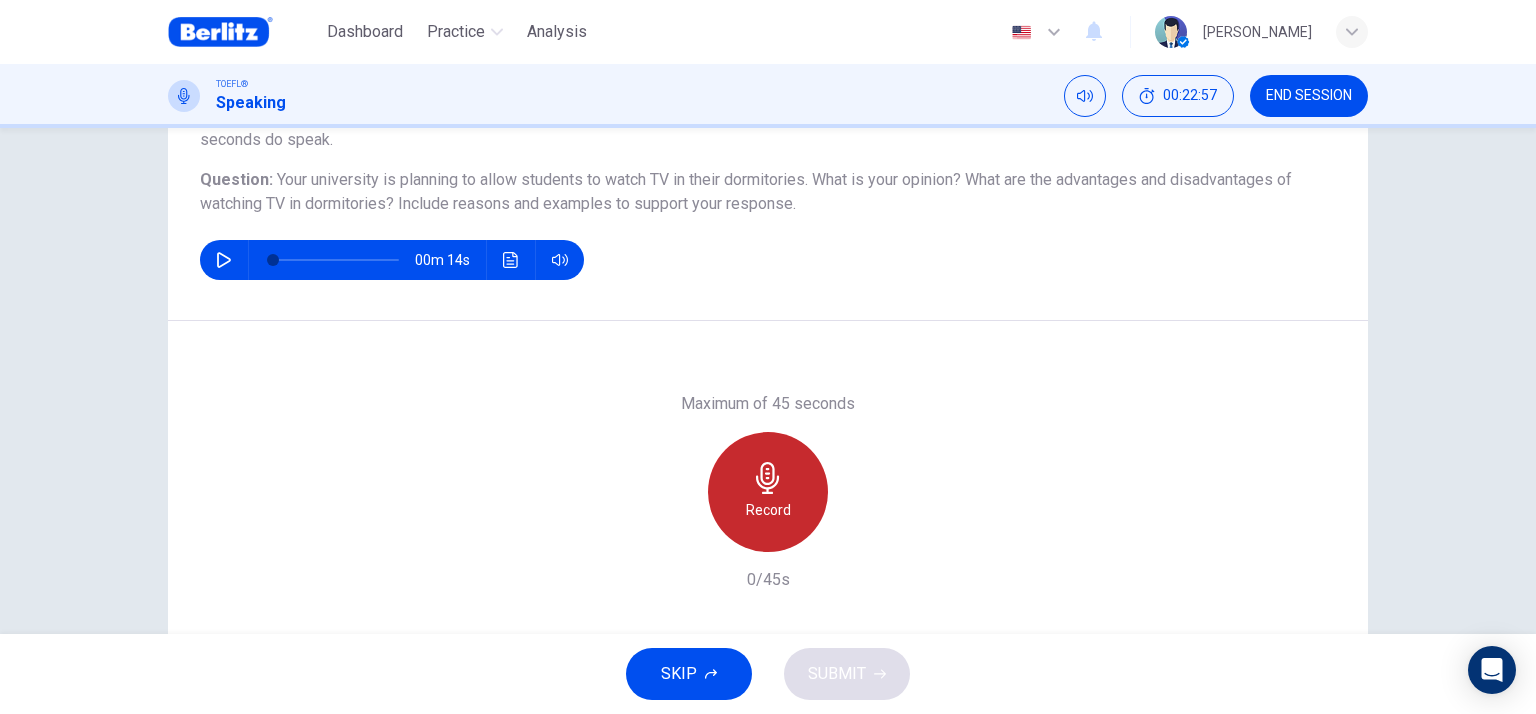 click on "Record" at bounding box center (768, 492) 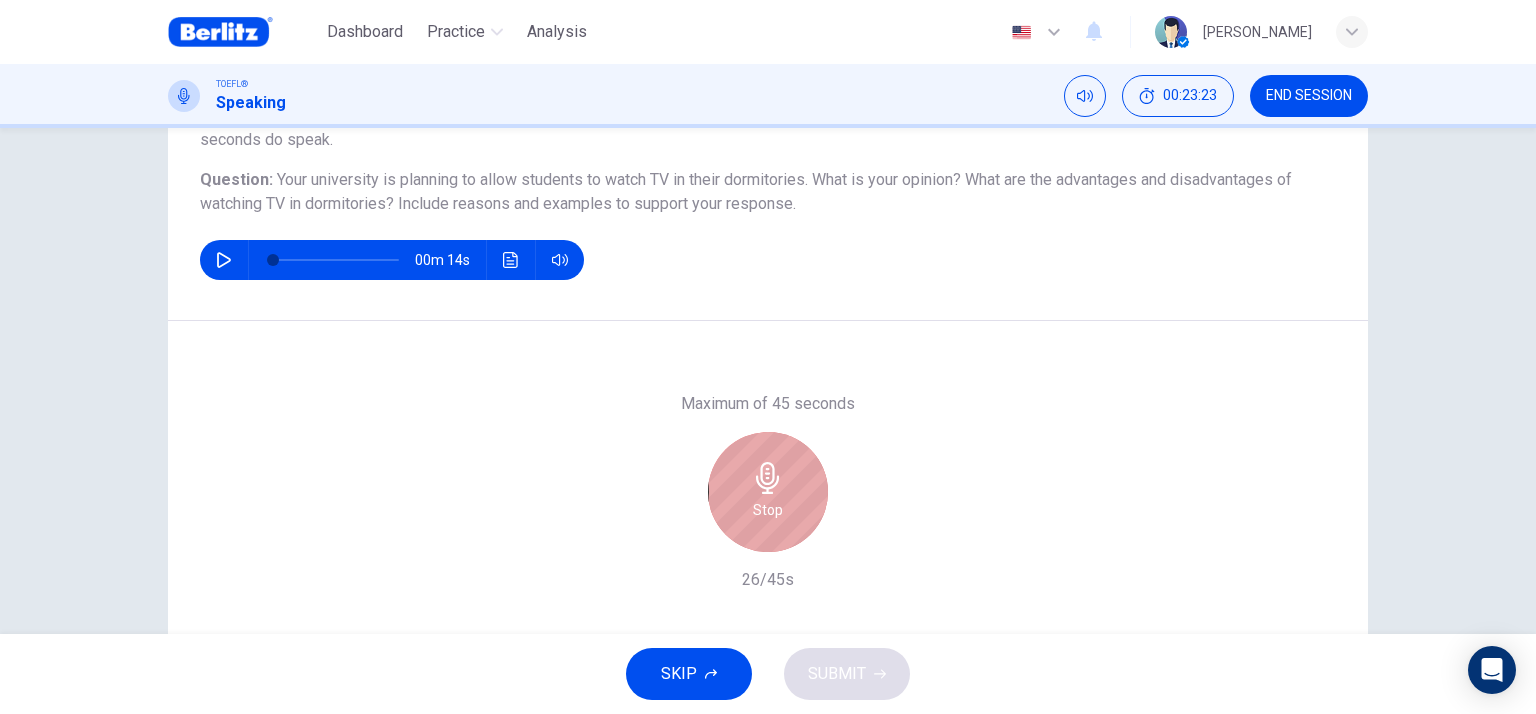 click 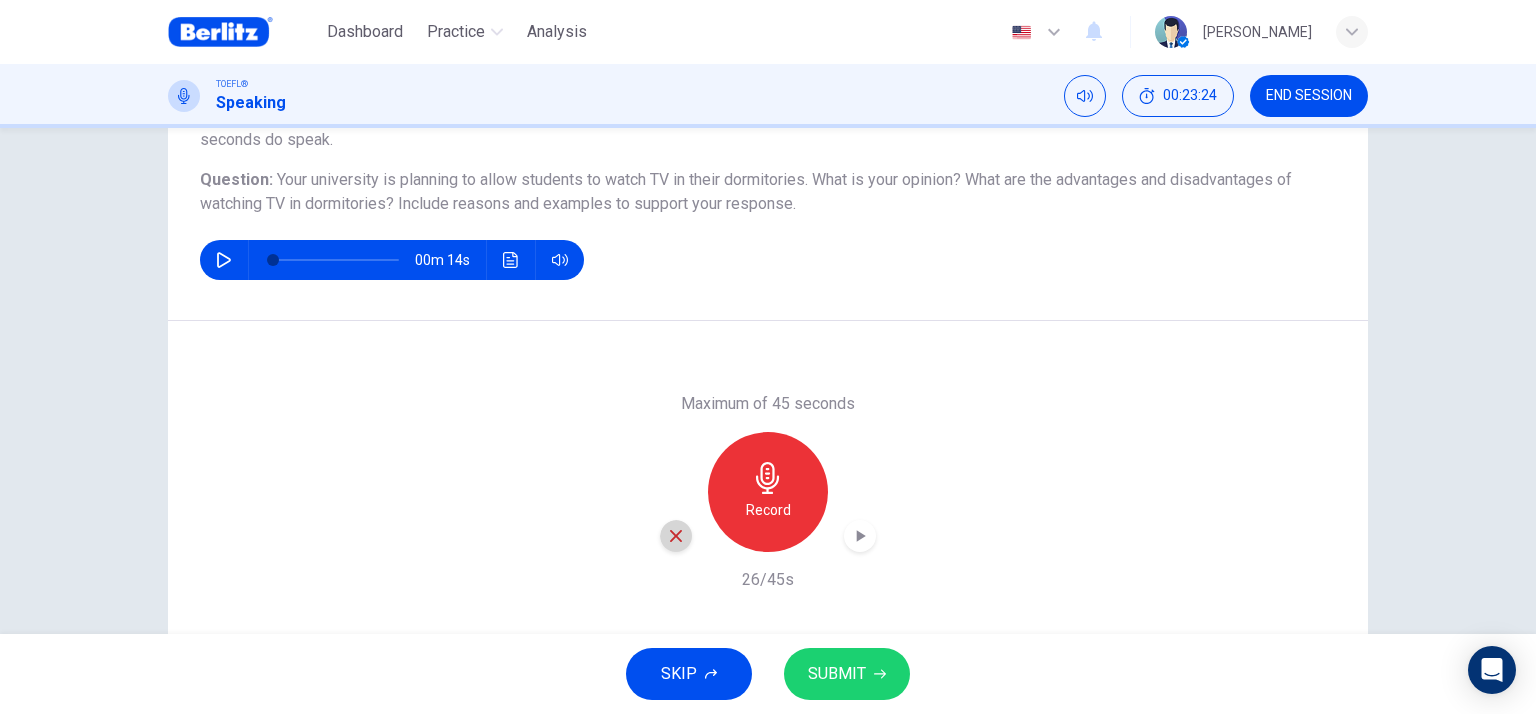 click 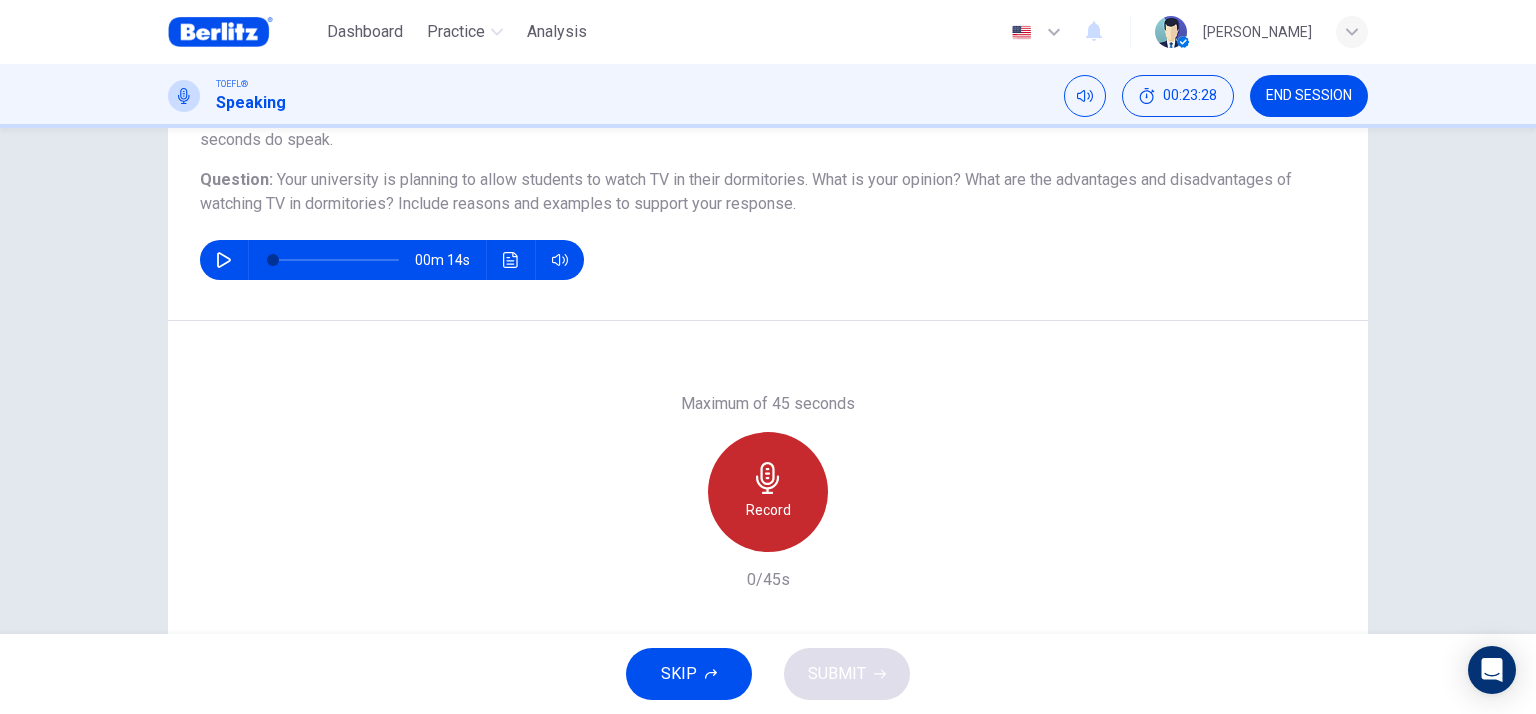 click 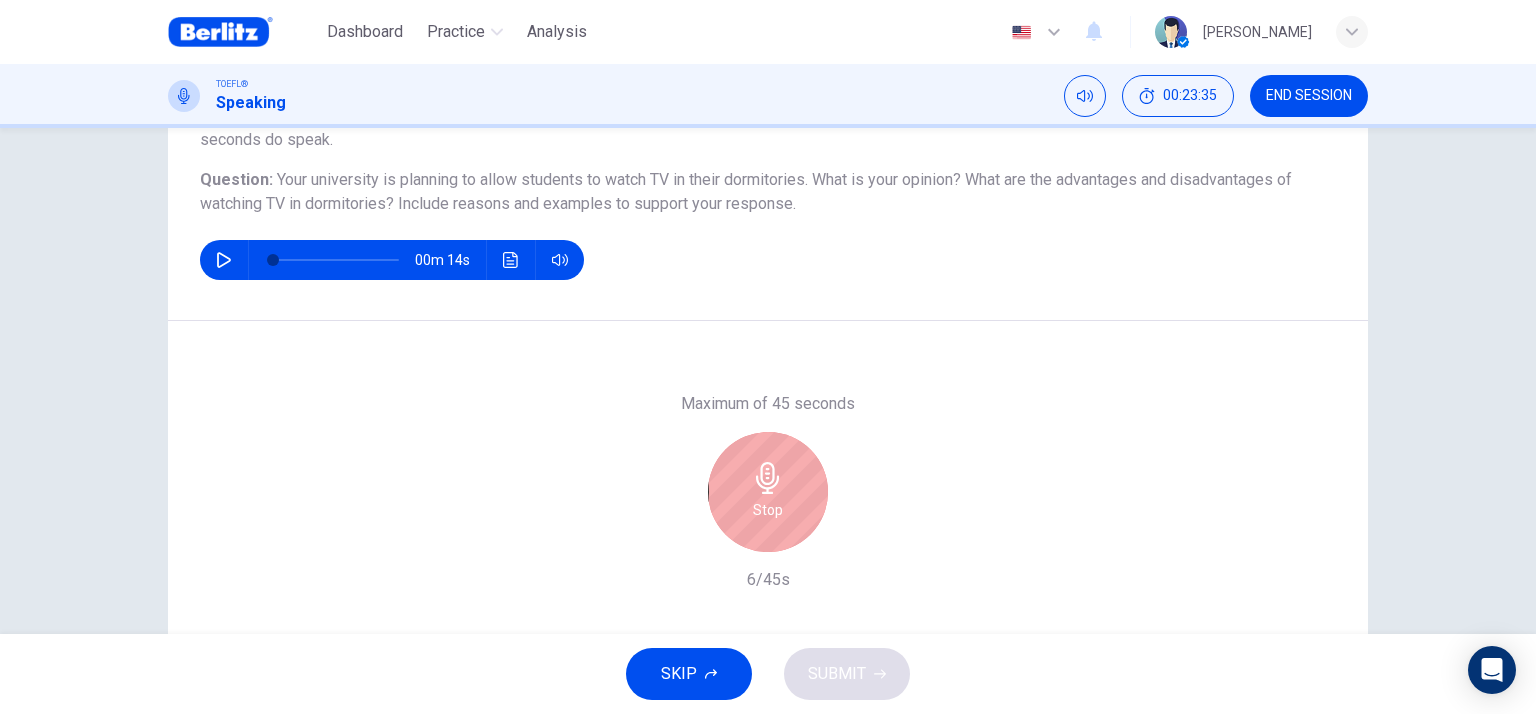 click on "Stop" at bounding box center [768, 510] 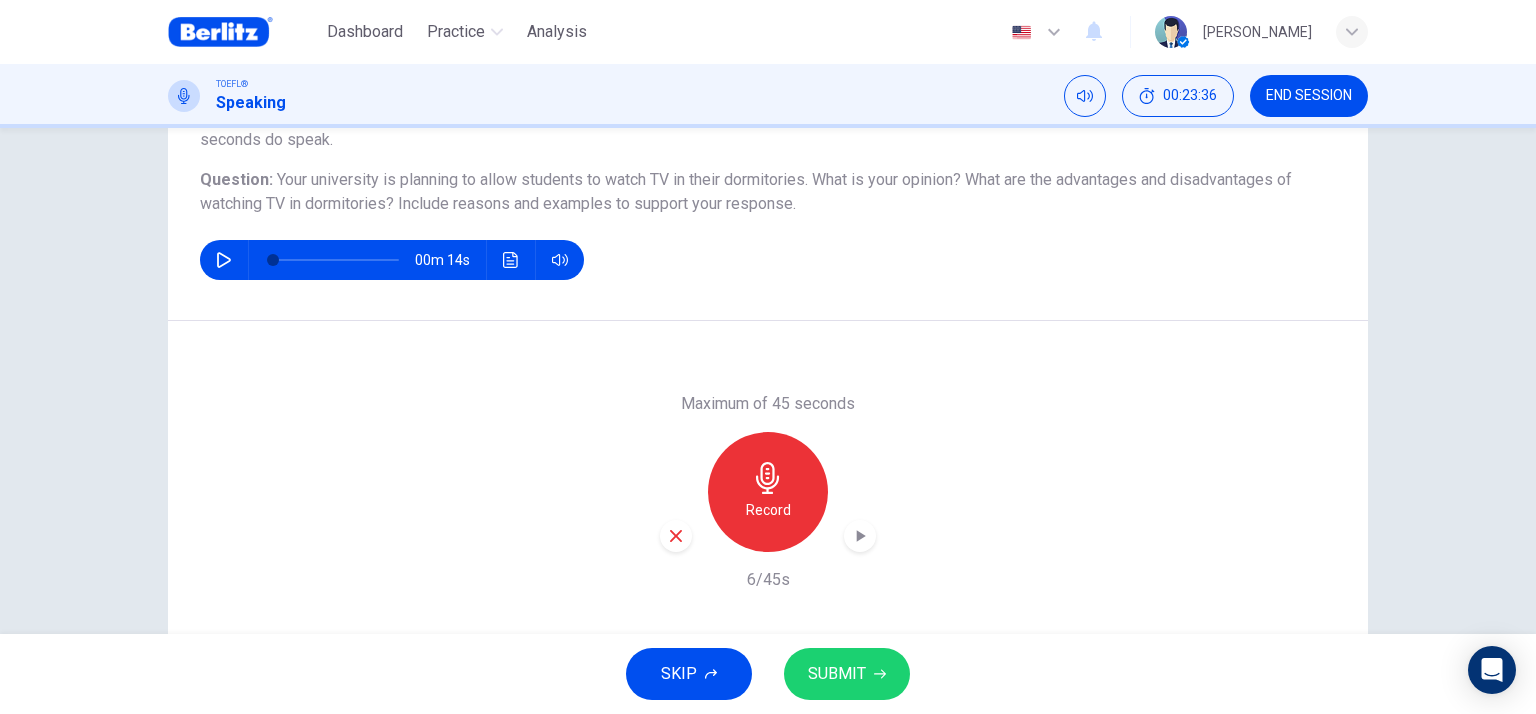 click on "Maximum of 45 seconds Record 6/45s" at bounding box center (768, 492) 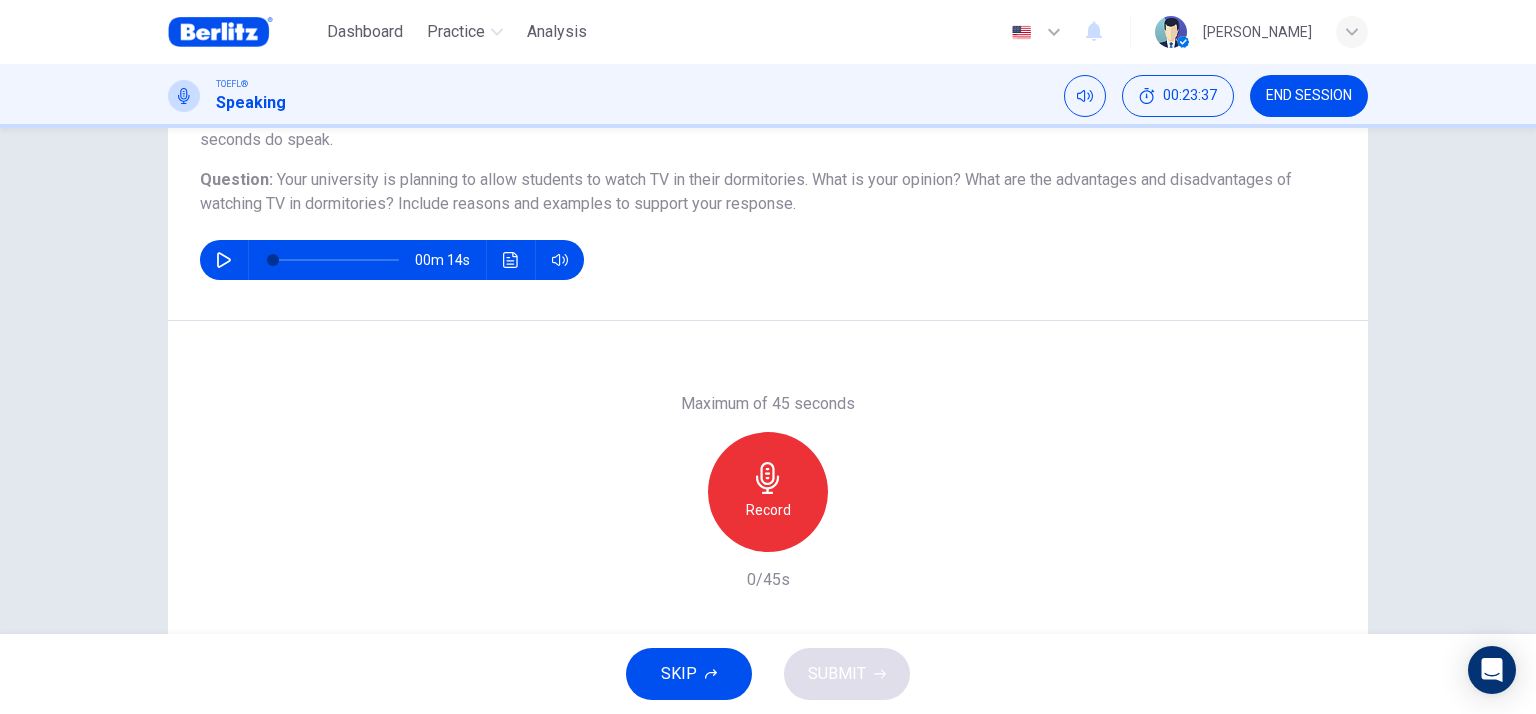 click on "Record" at bounding box center (768, 492) 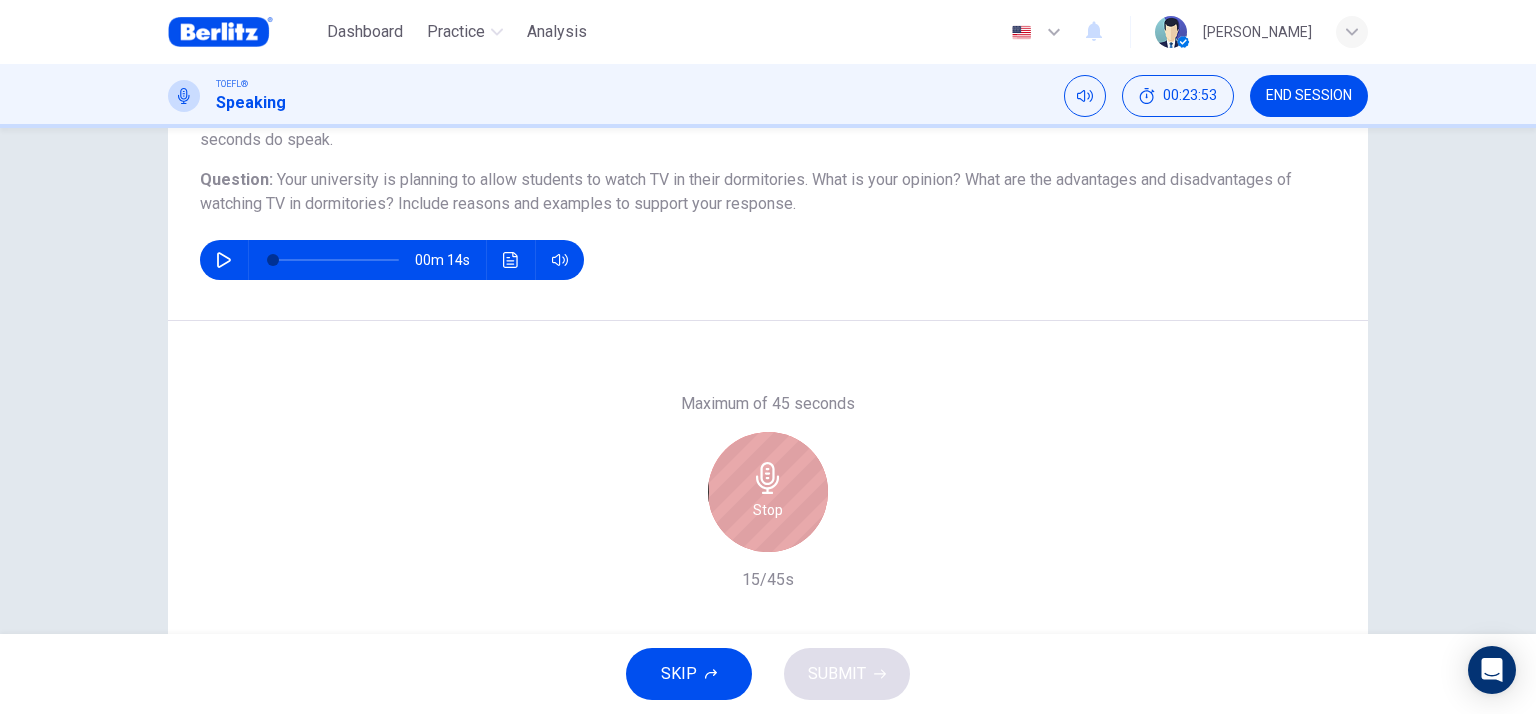 click on "Stop" at bounding box center [768, 510] 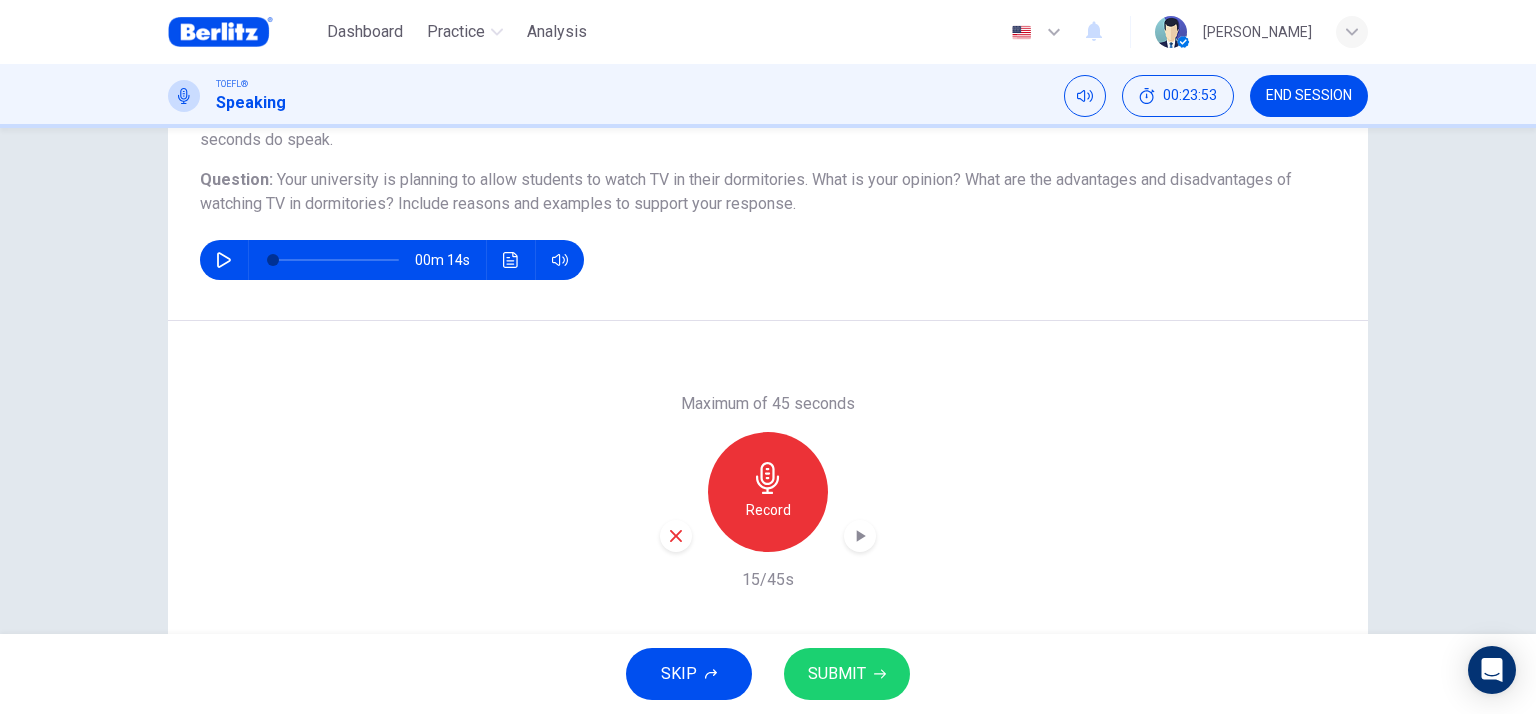 click on "Record" at bounding box center (768, 492) 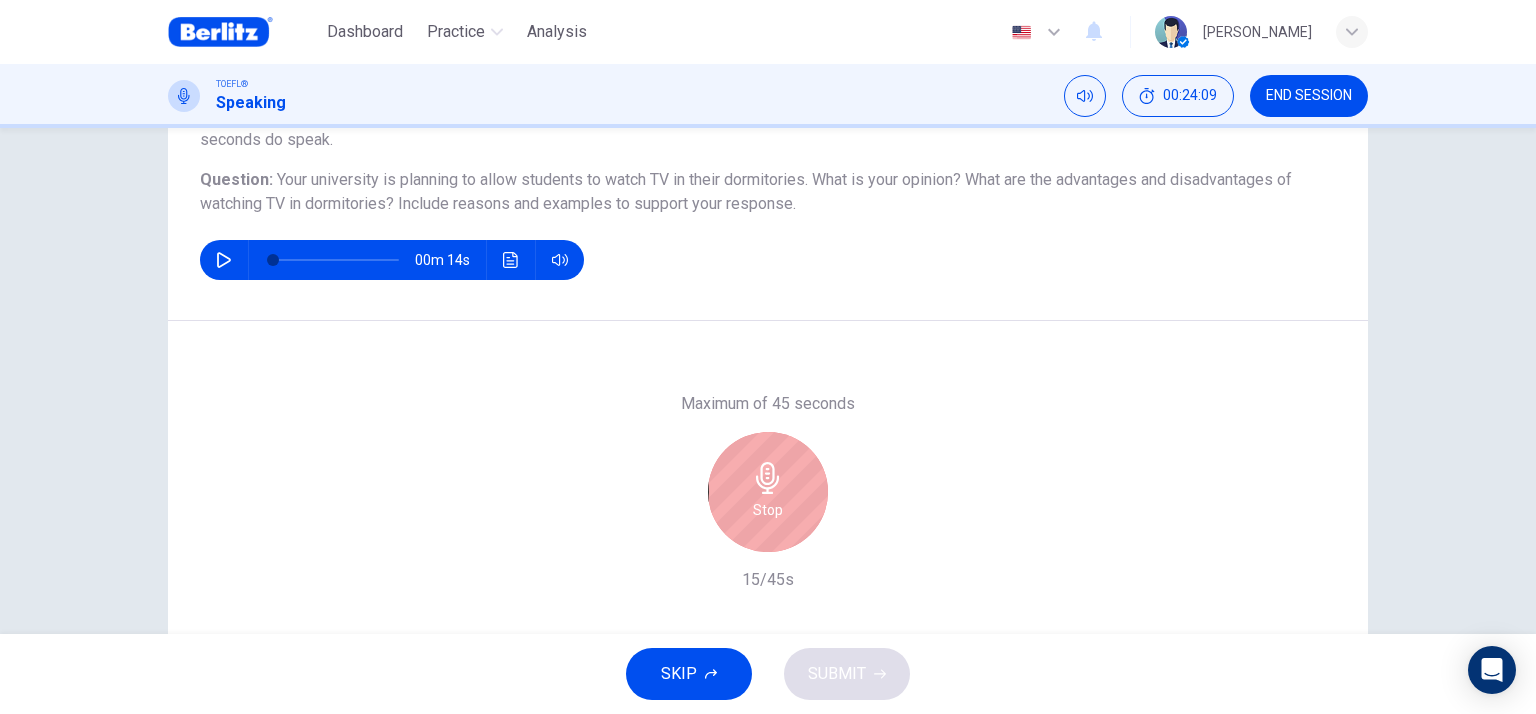 click on "Stop" at bounding box center [768, 510] 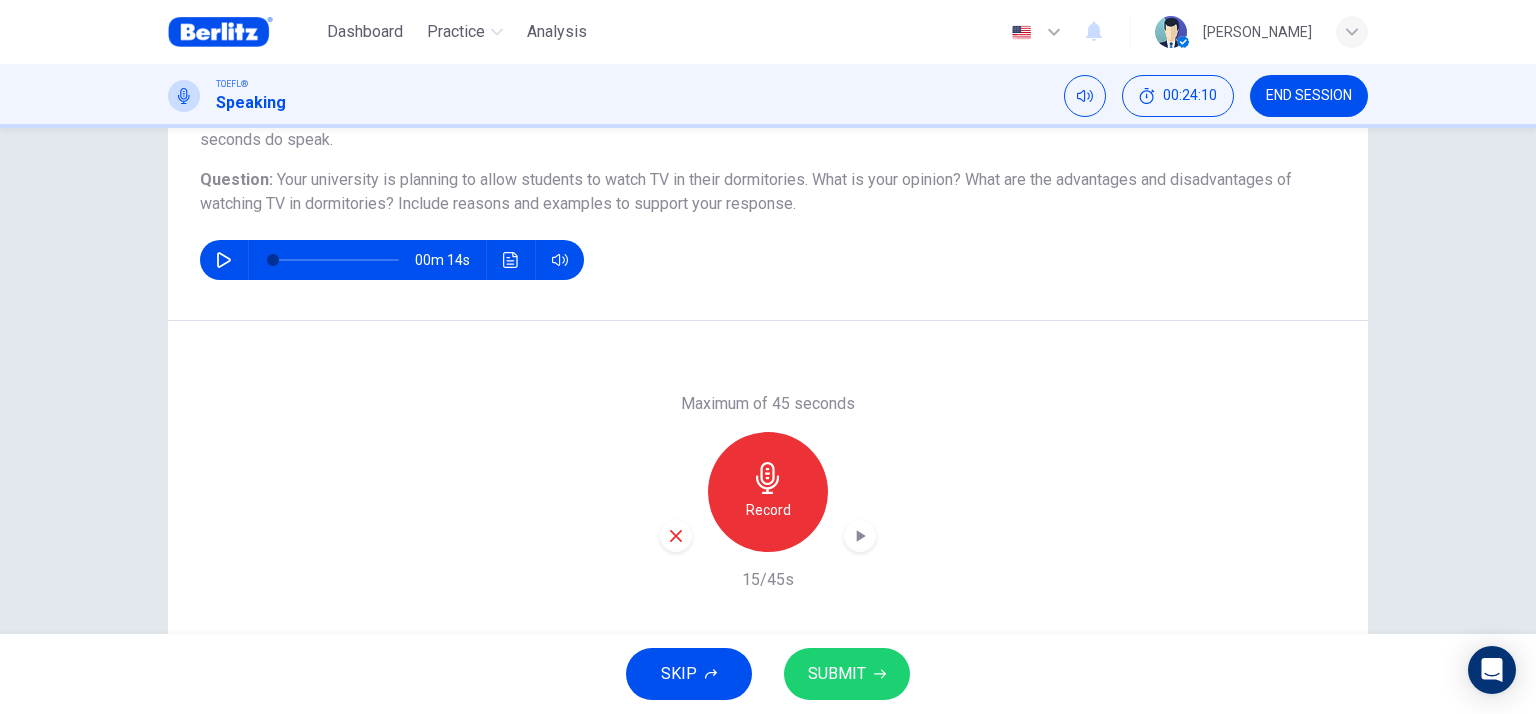 click on "Record" at bounding box center [768, 510] 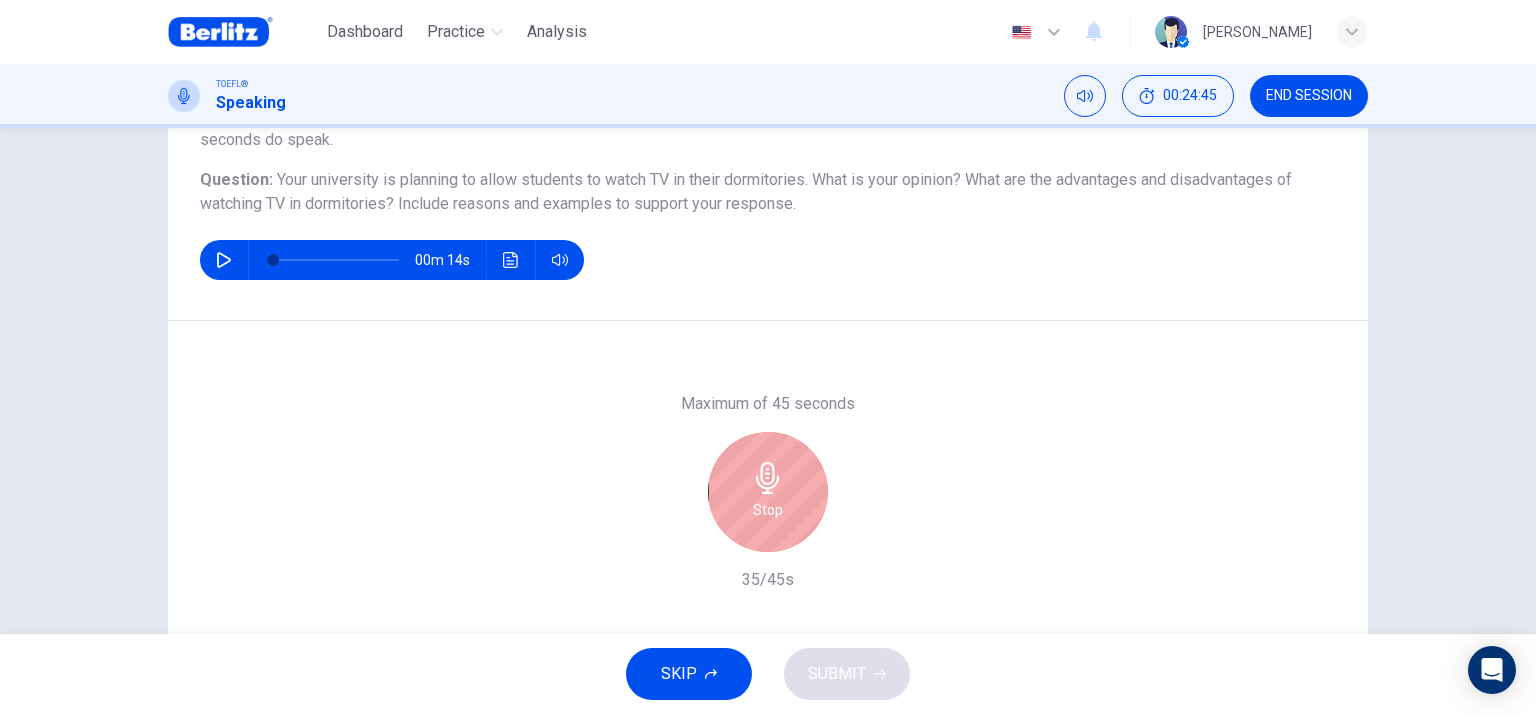 click on "Stop" at bounding box center (768, 492) 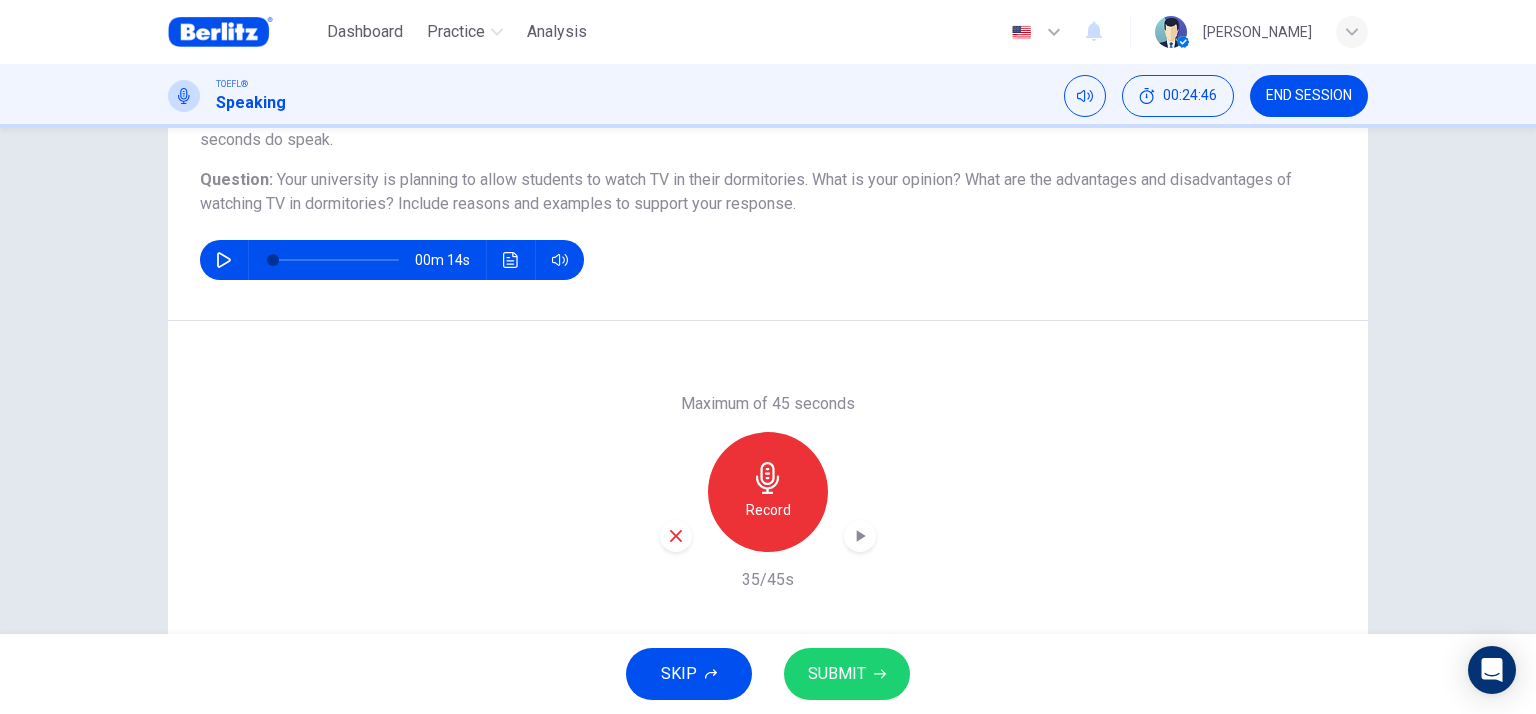 click on "SUBMIT" at bounding box center [837, 674] 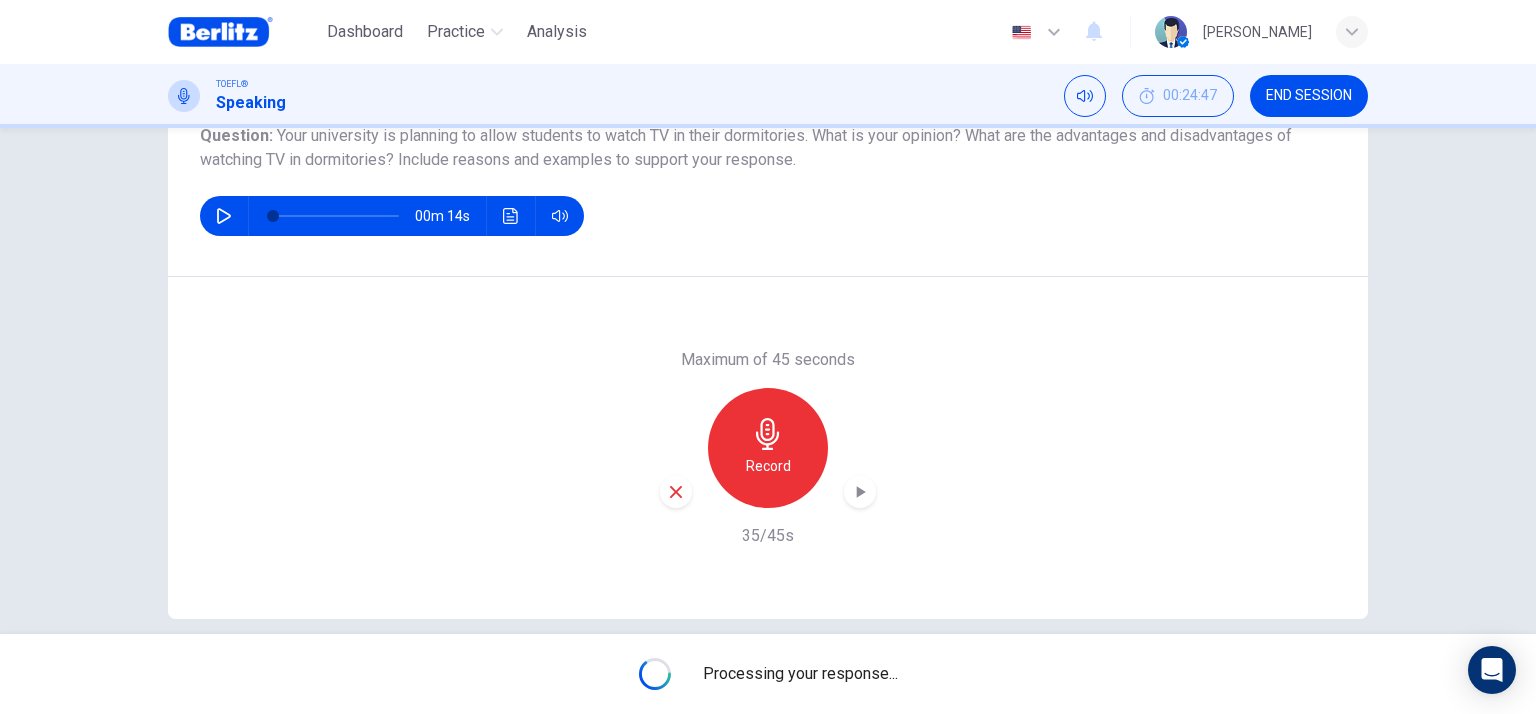 scroll, scrollTop: 269, scrollLeft: 0, axis: vertical 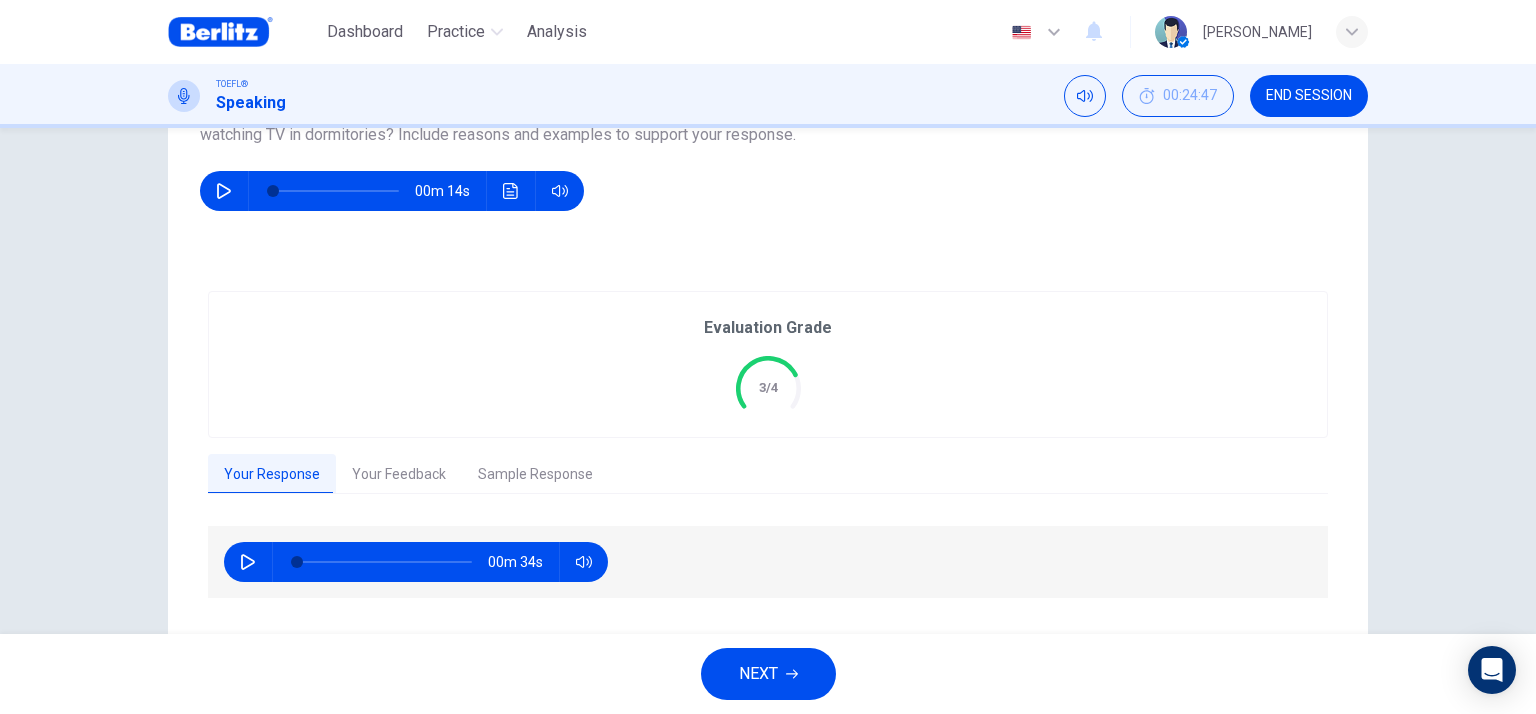 click at bounding box center [248, 562] 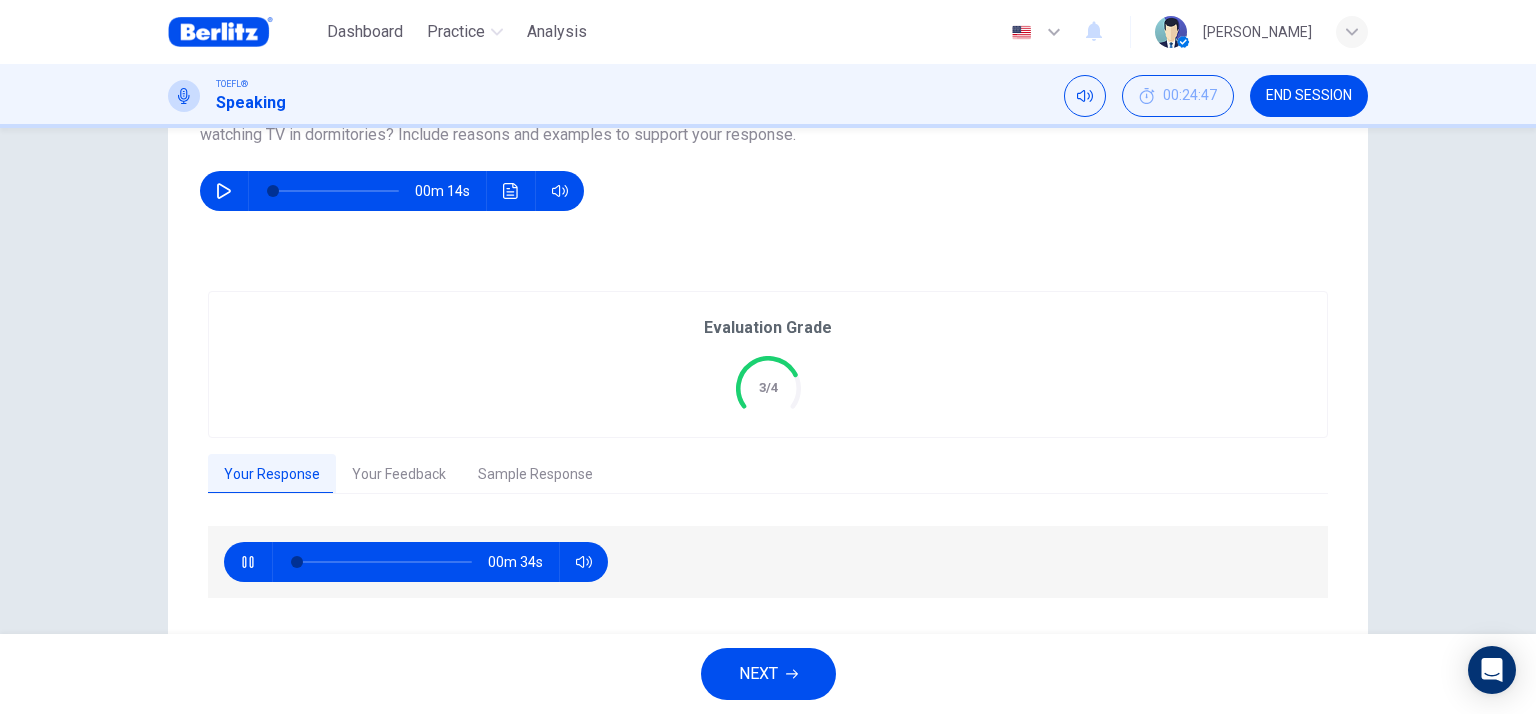 type on "*" 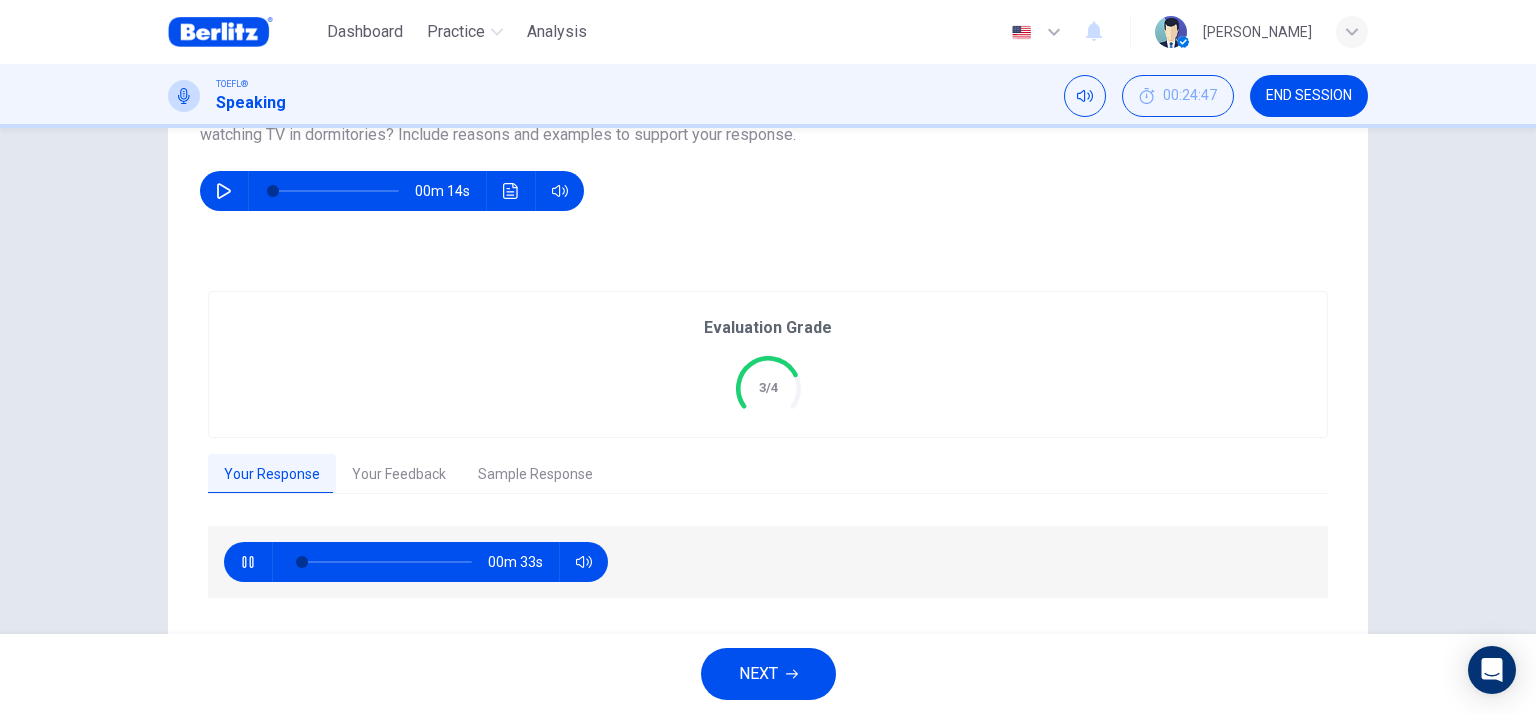 click on "Your Feedback" at bounding box center (399, 475) 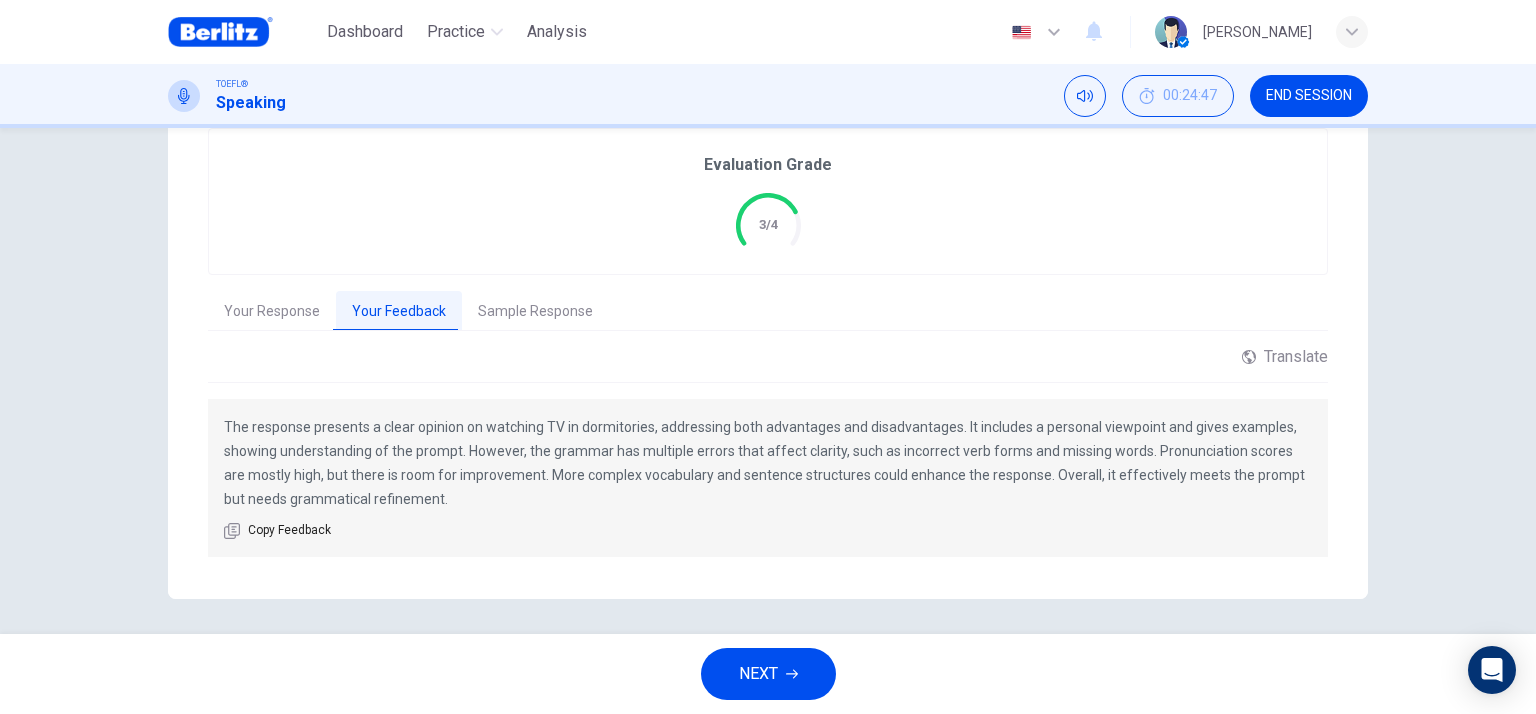 scroll, scrollTop: 437, scrollLeft: 0, axis: vertical 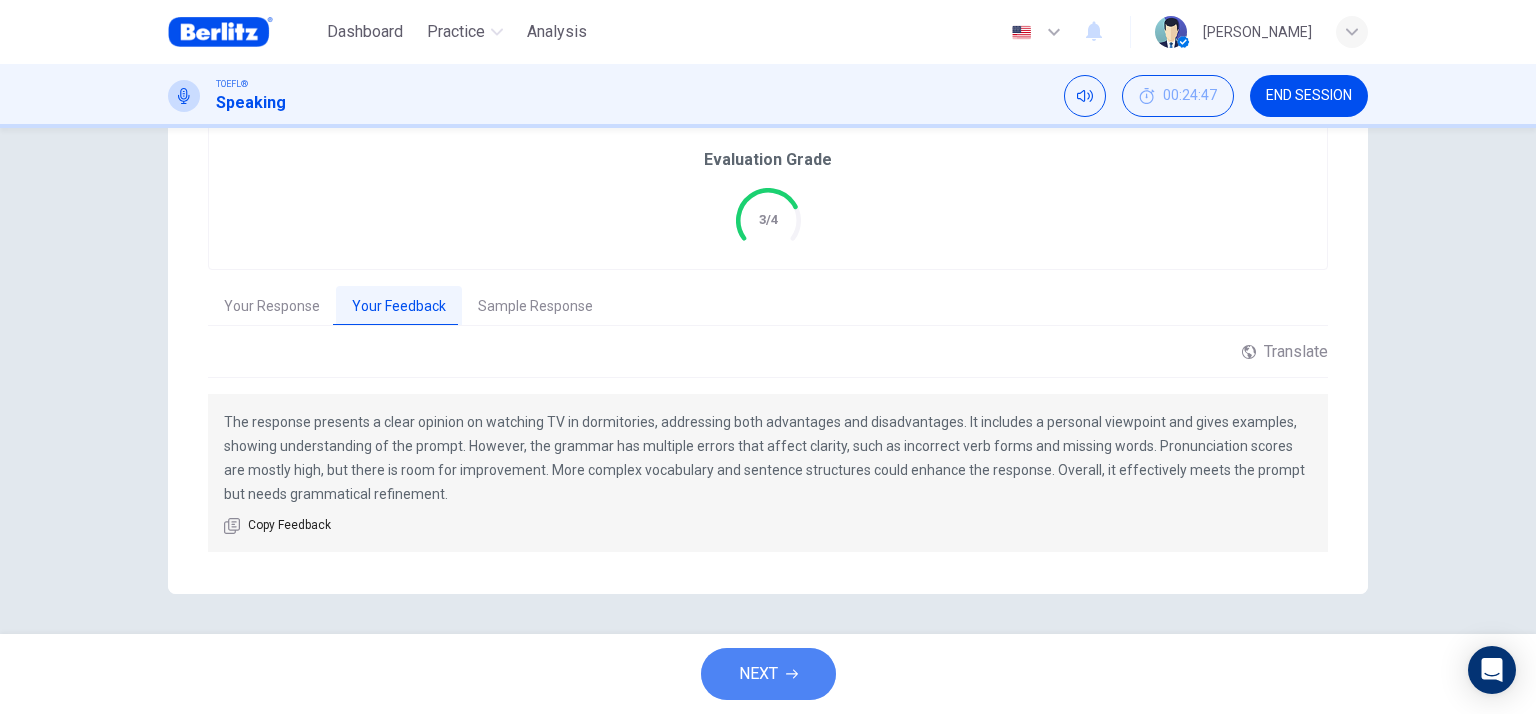 click on "NEXT" at bounding box center (768, 674) 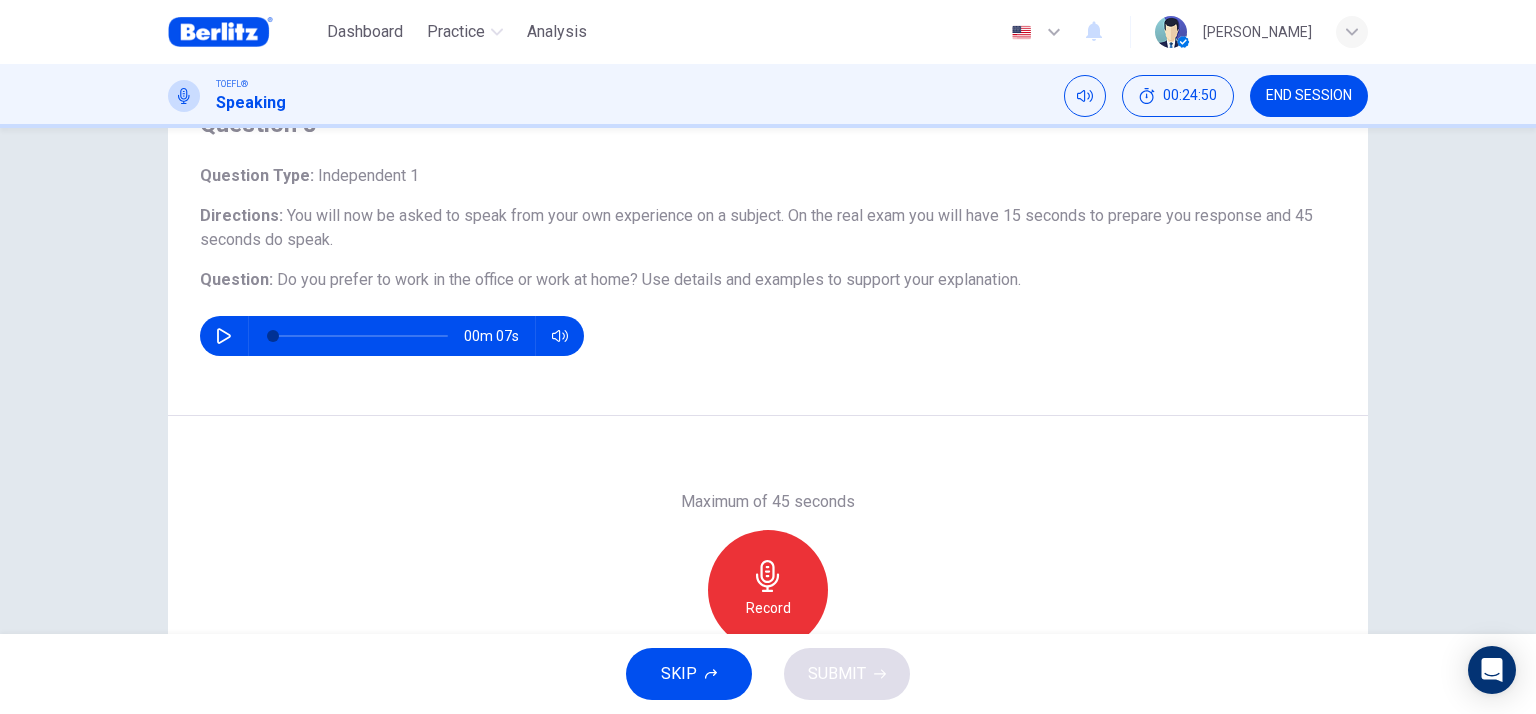 scroll, scrollTop: 200, scrollLeft: 0, axis: vertical 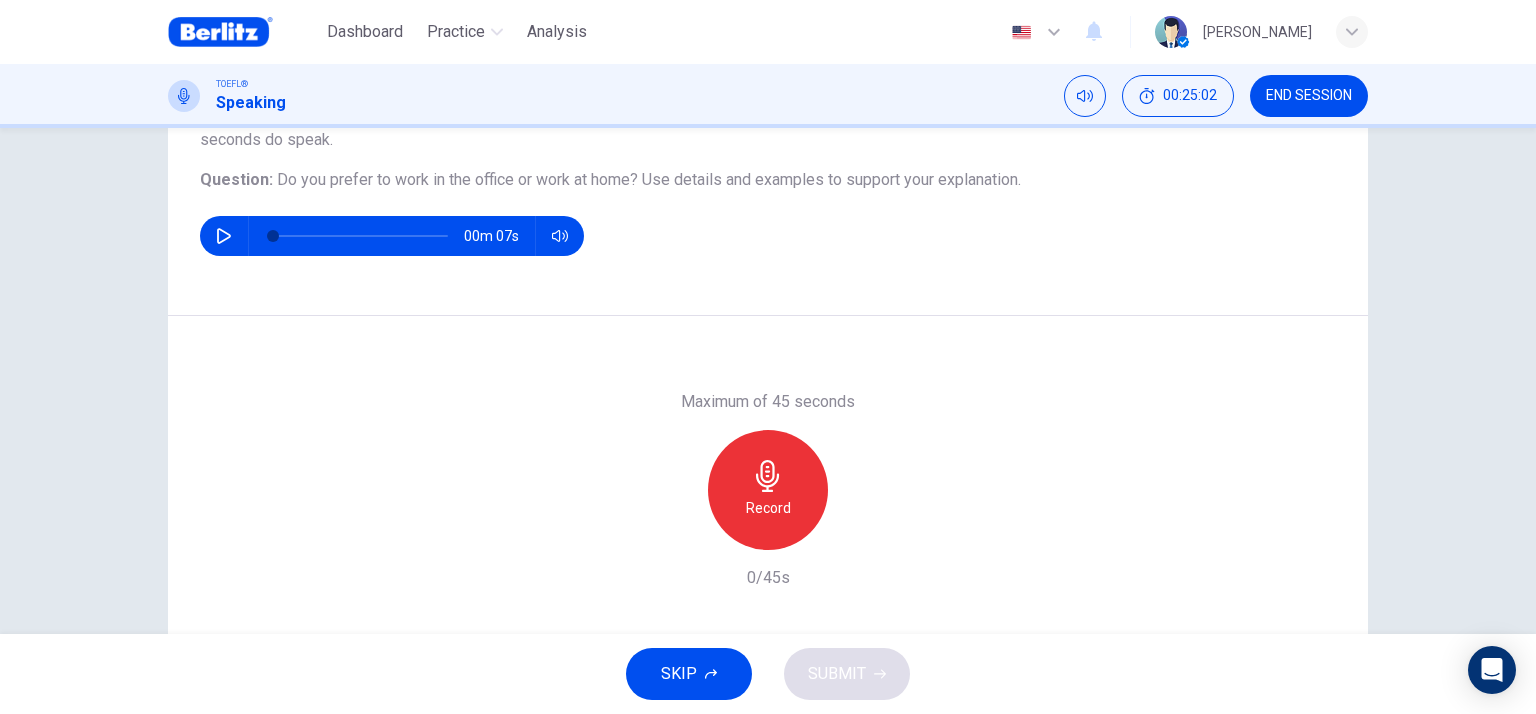 click 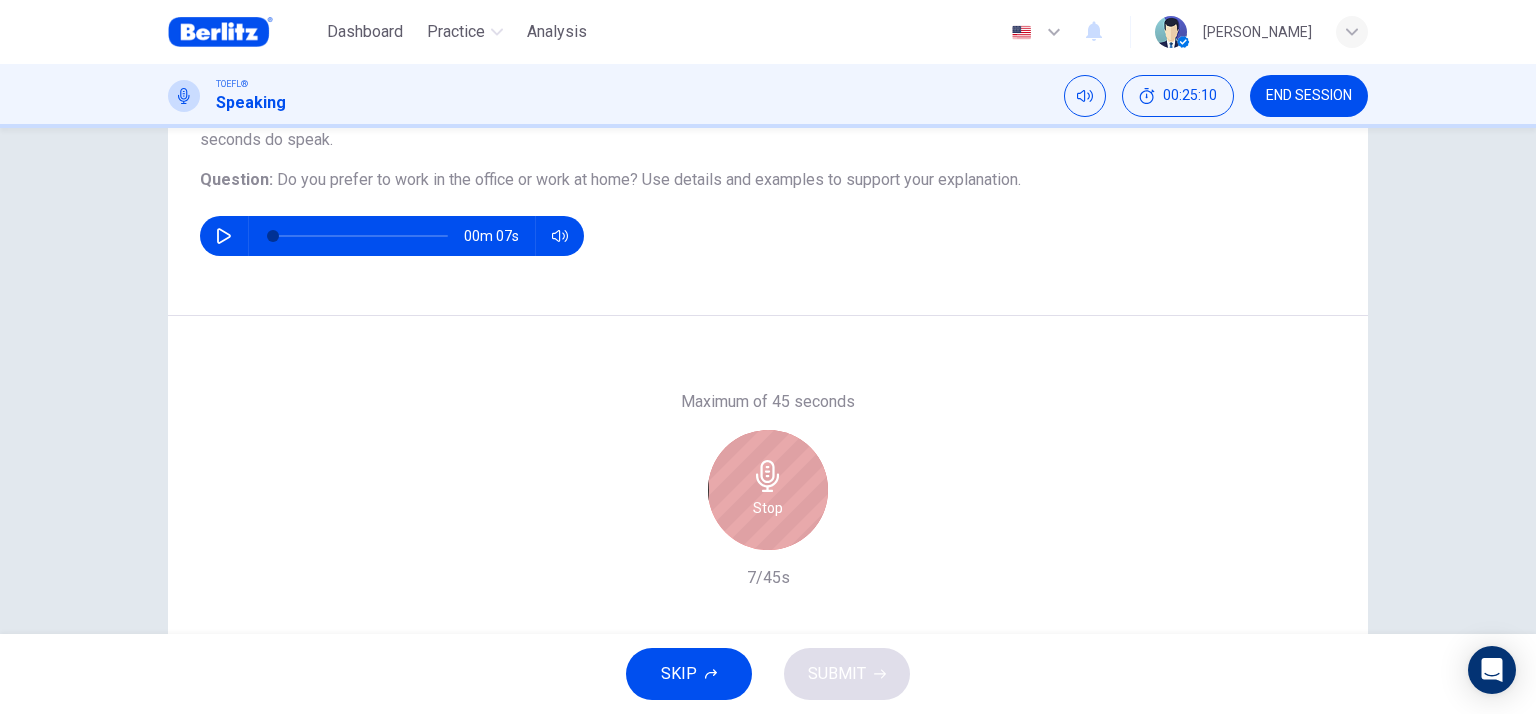 click on "Stop" at bounding box center (768, 490) 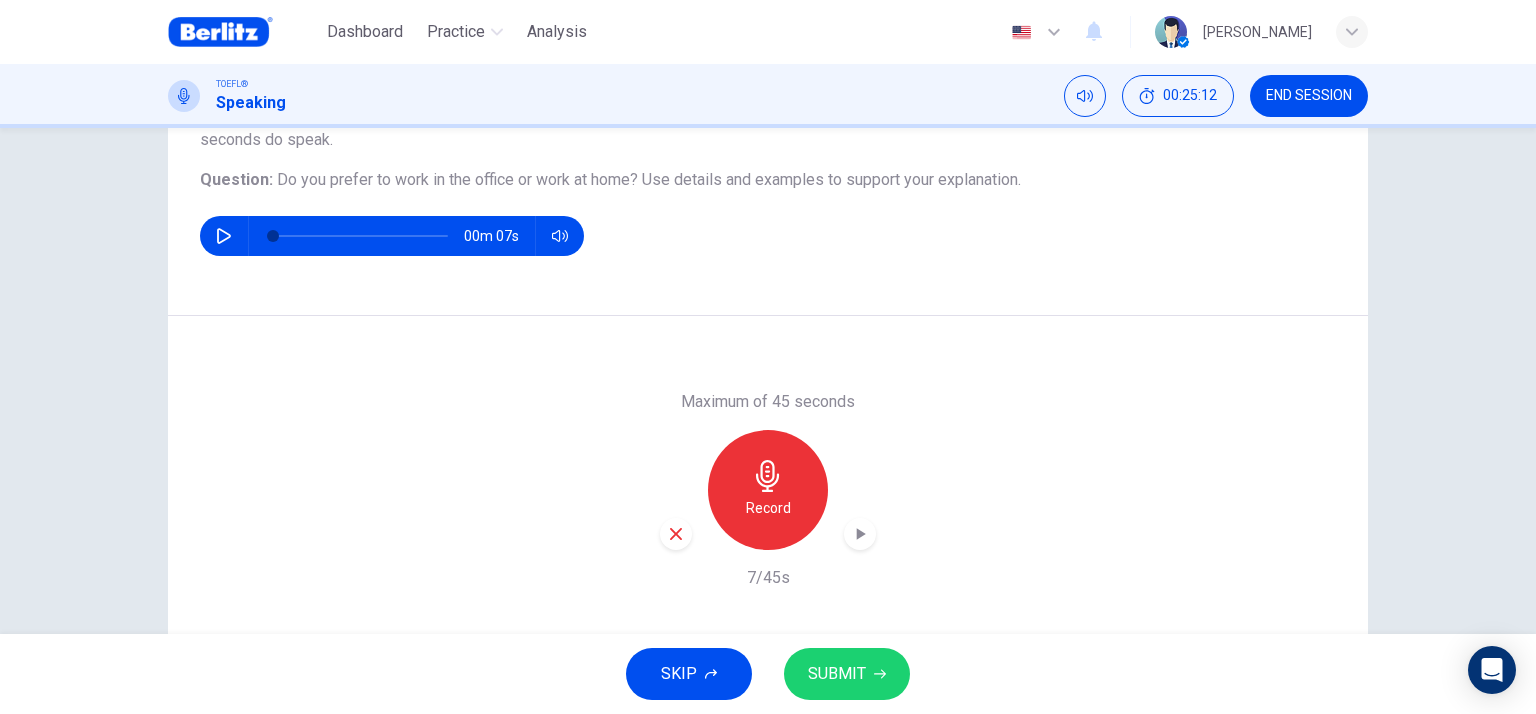 click at bounding box center [676, 534] 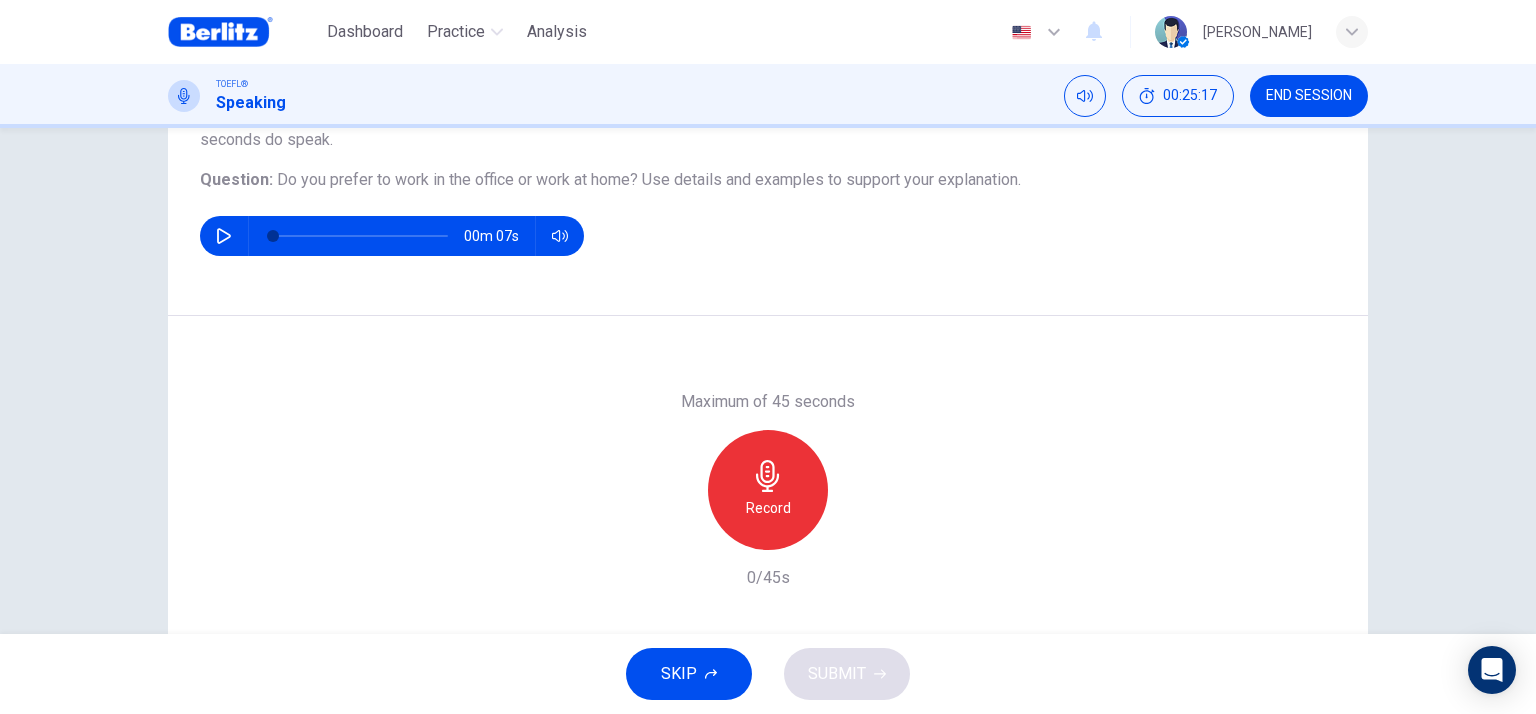 click on "Record" at bounding box center [768, 490] 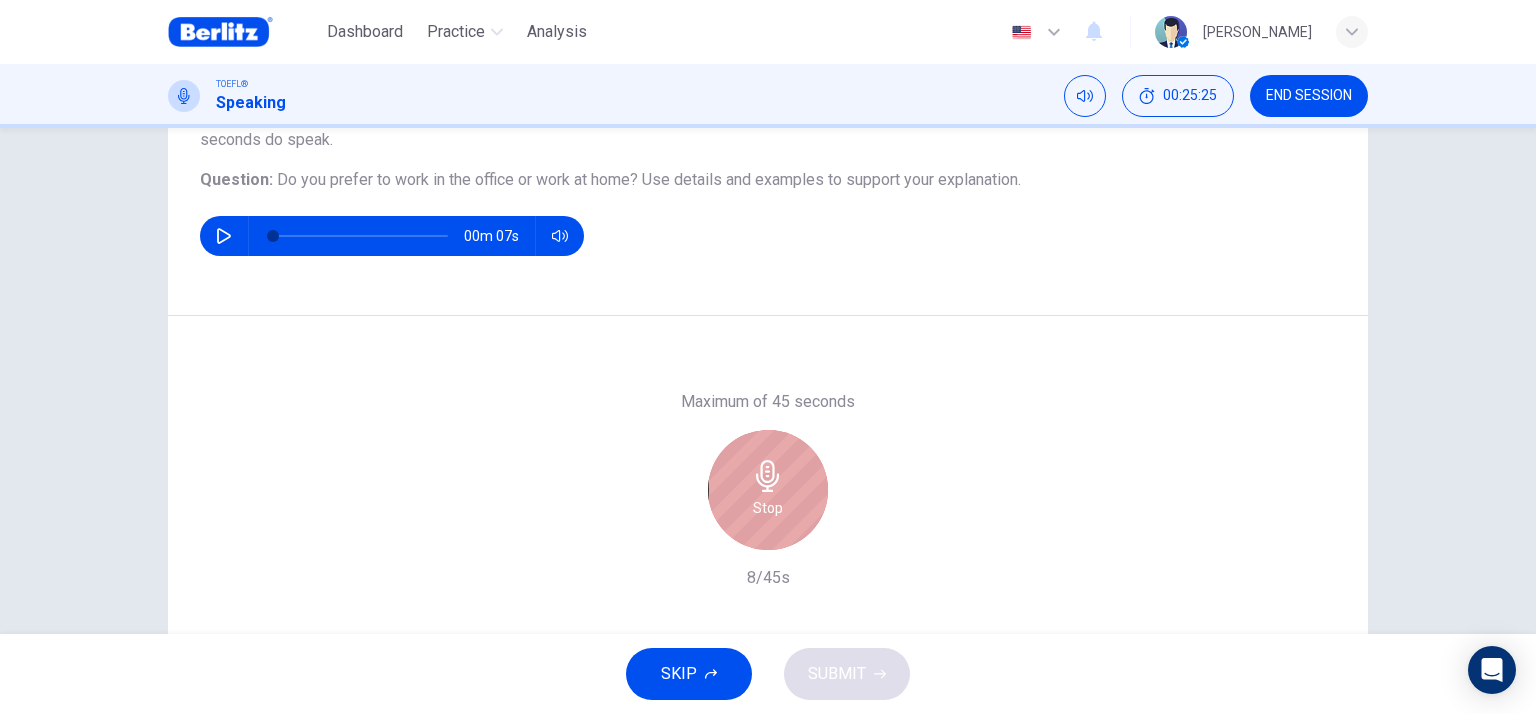 click on "Stop" at bounding box center (768, 490) 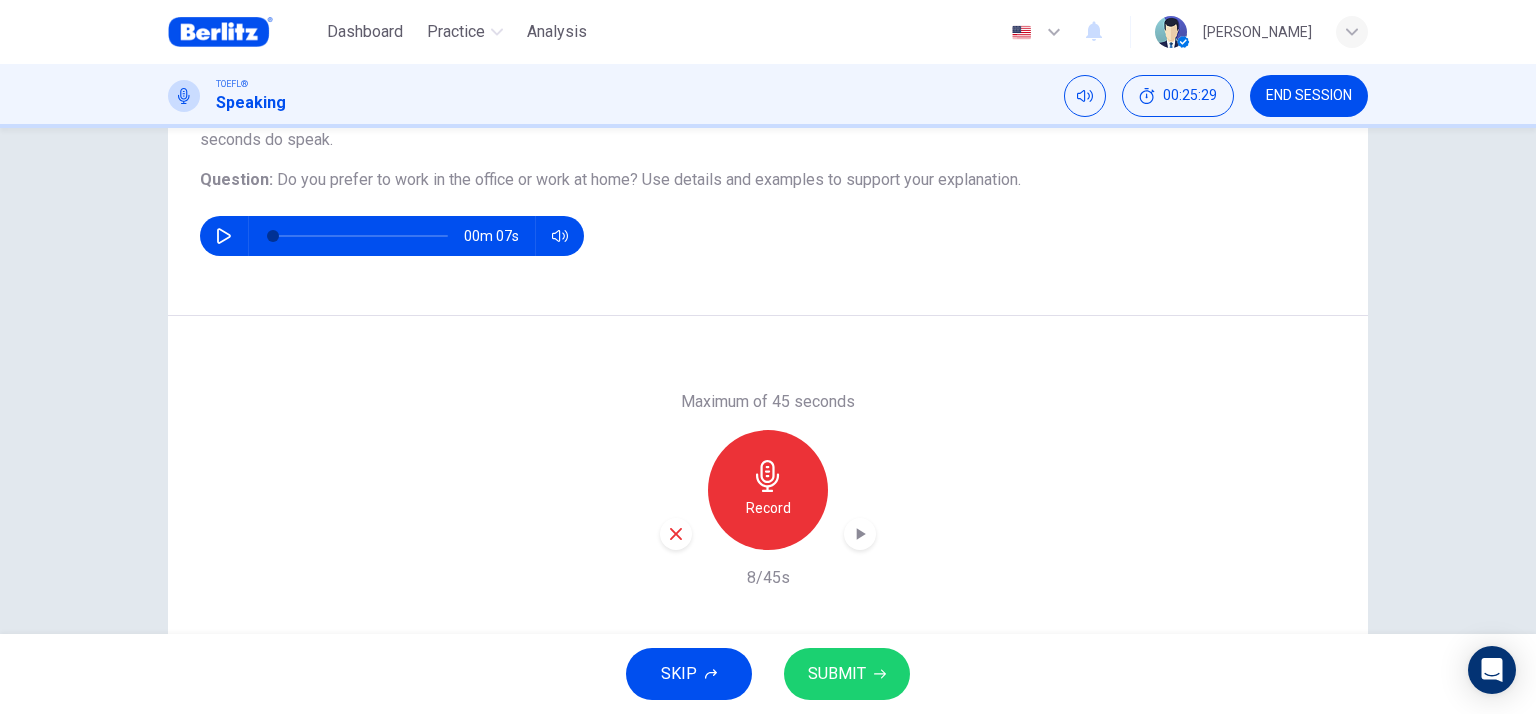 click 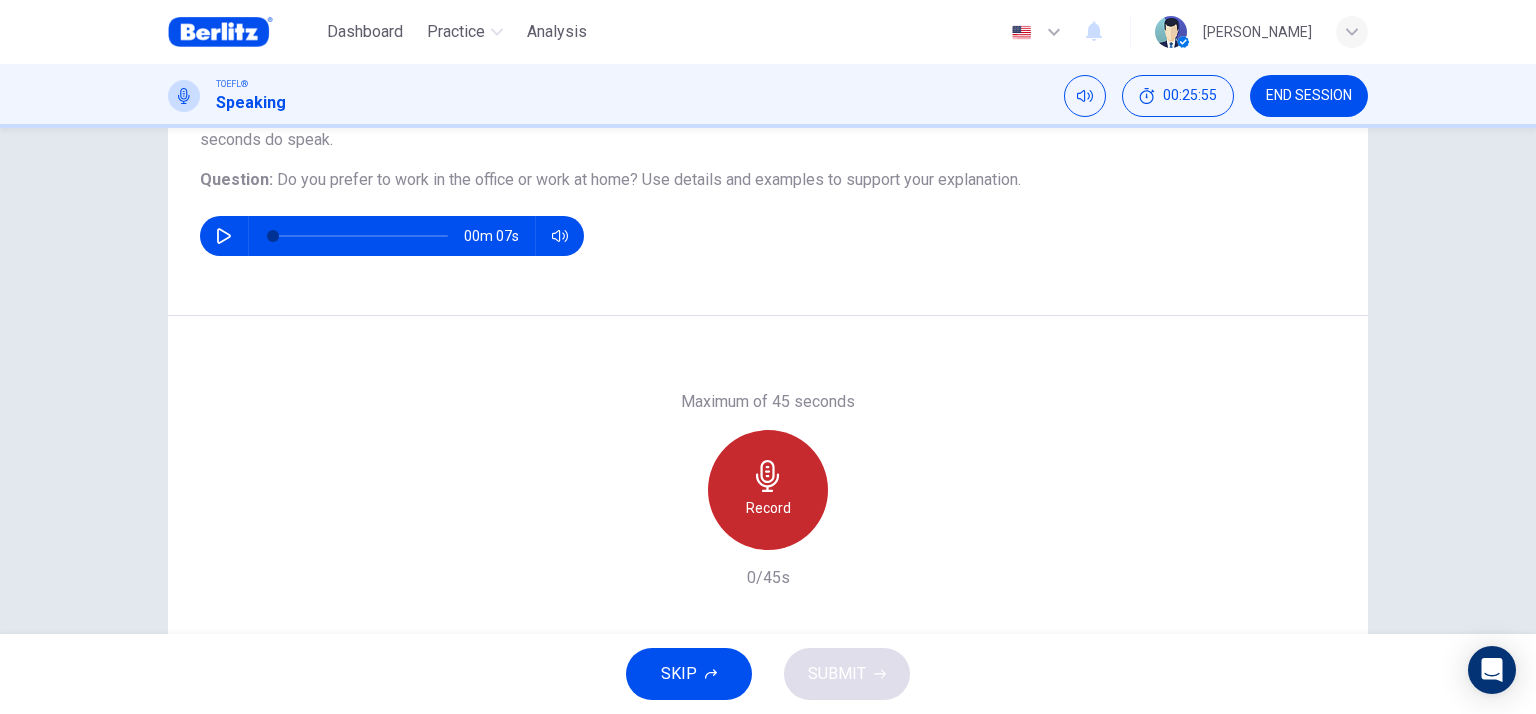 click on "Record" at bounding box center (768, 508) 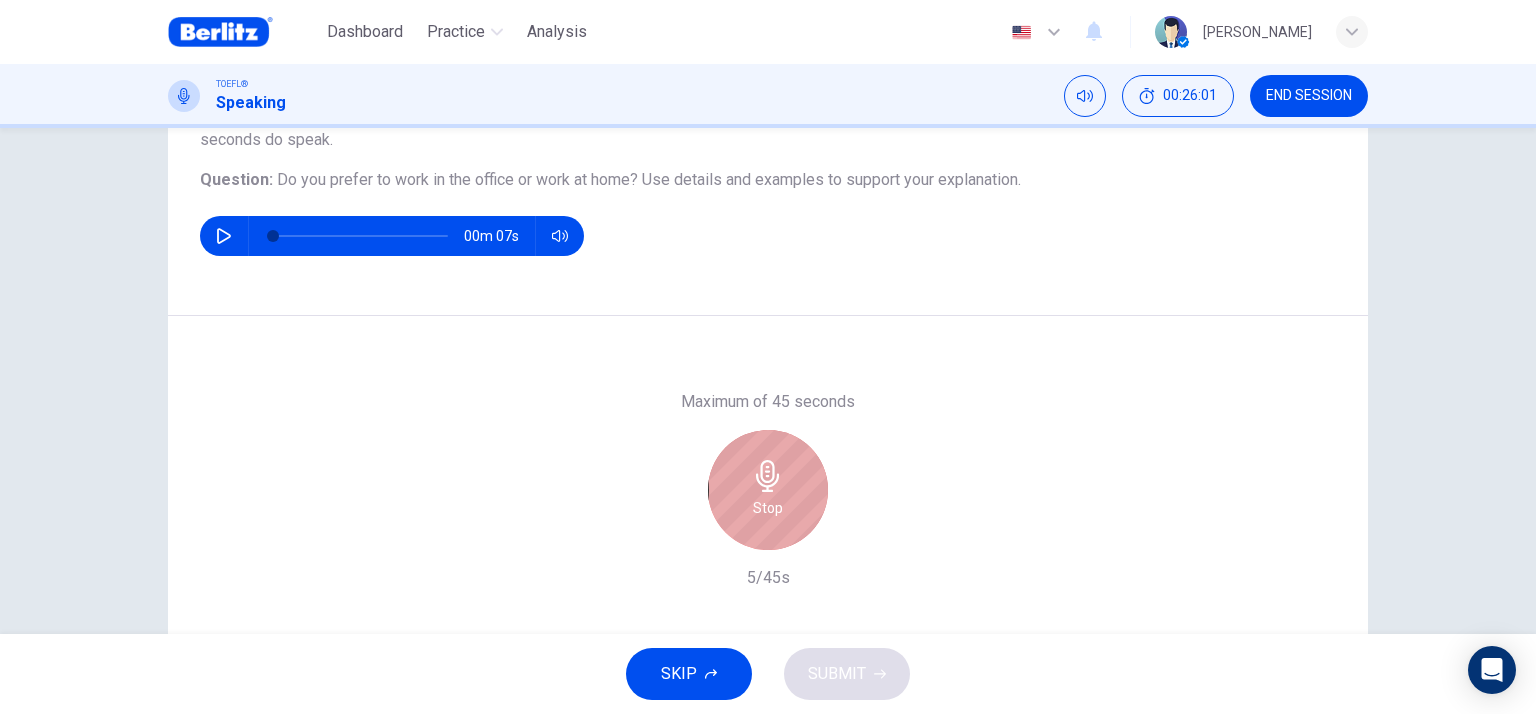 click on "Stop" at bounding box center [768, 508] 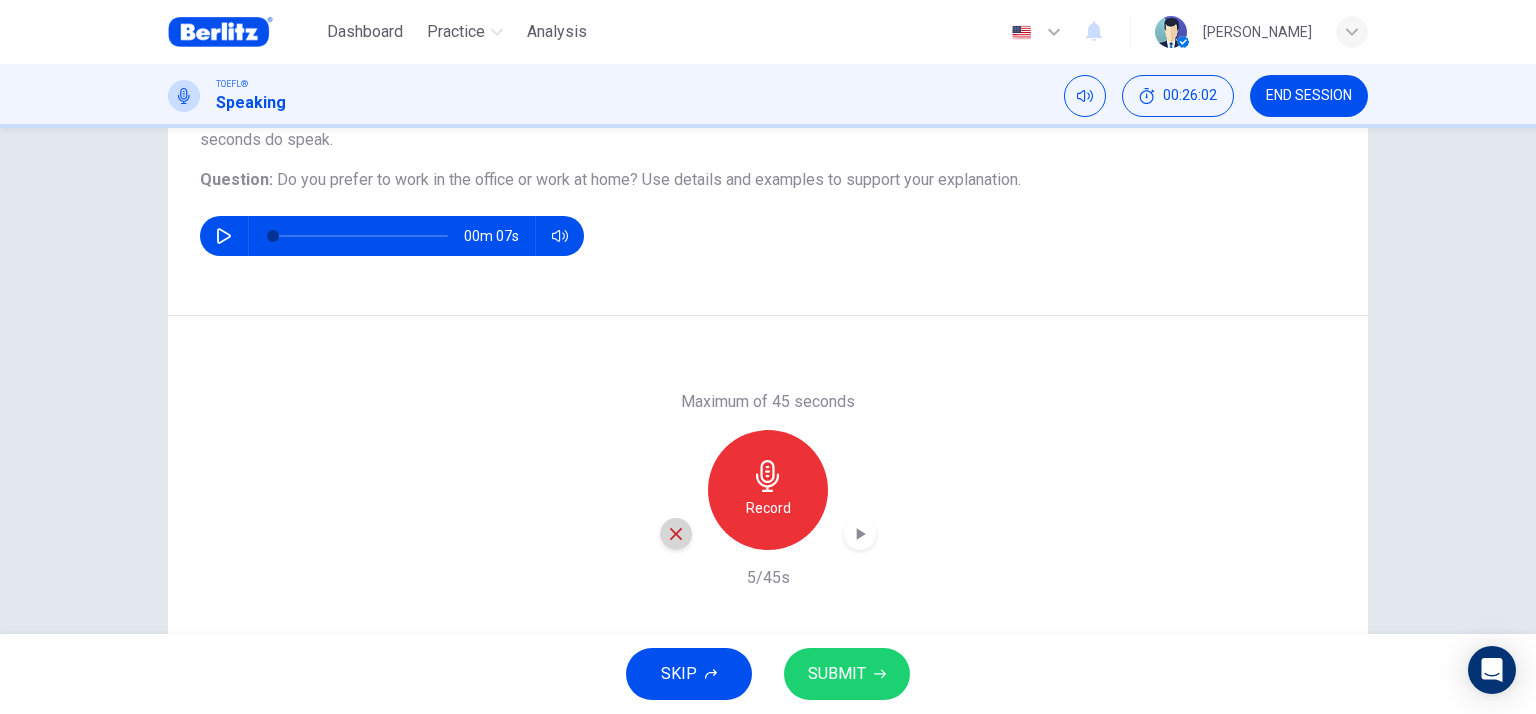 click 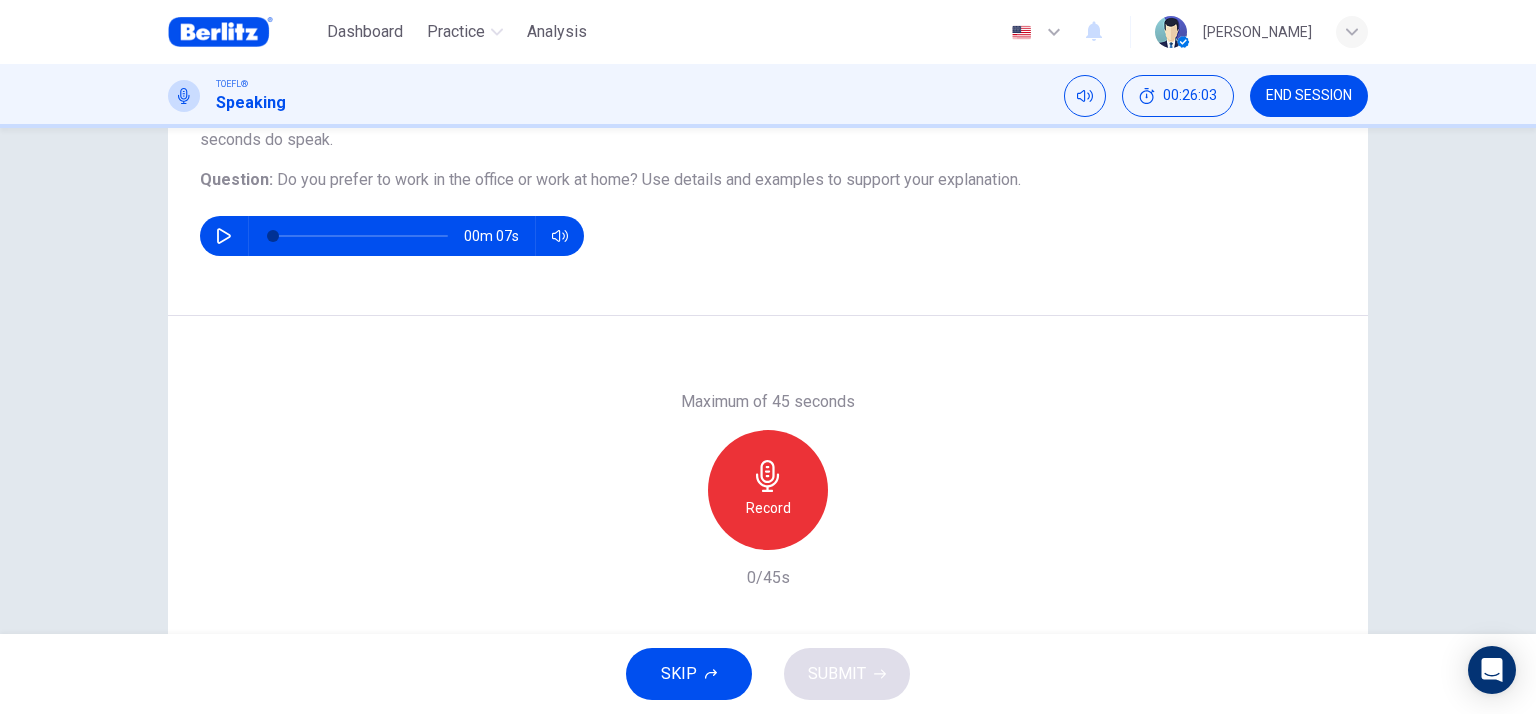 click on "Record" at bounding box center (768, 508) 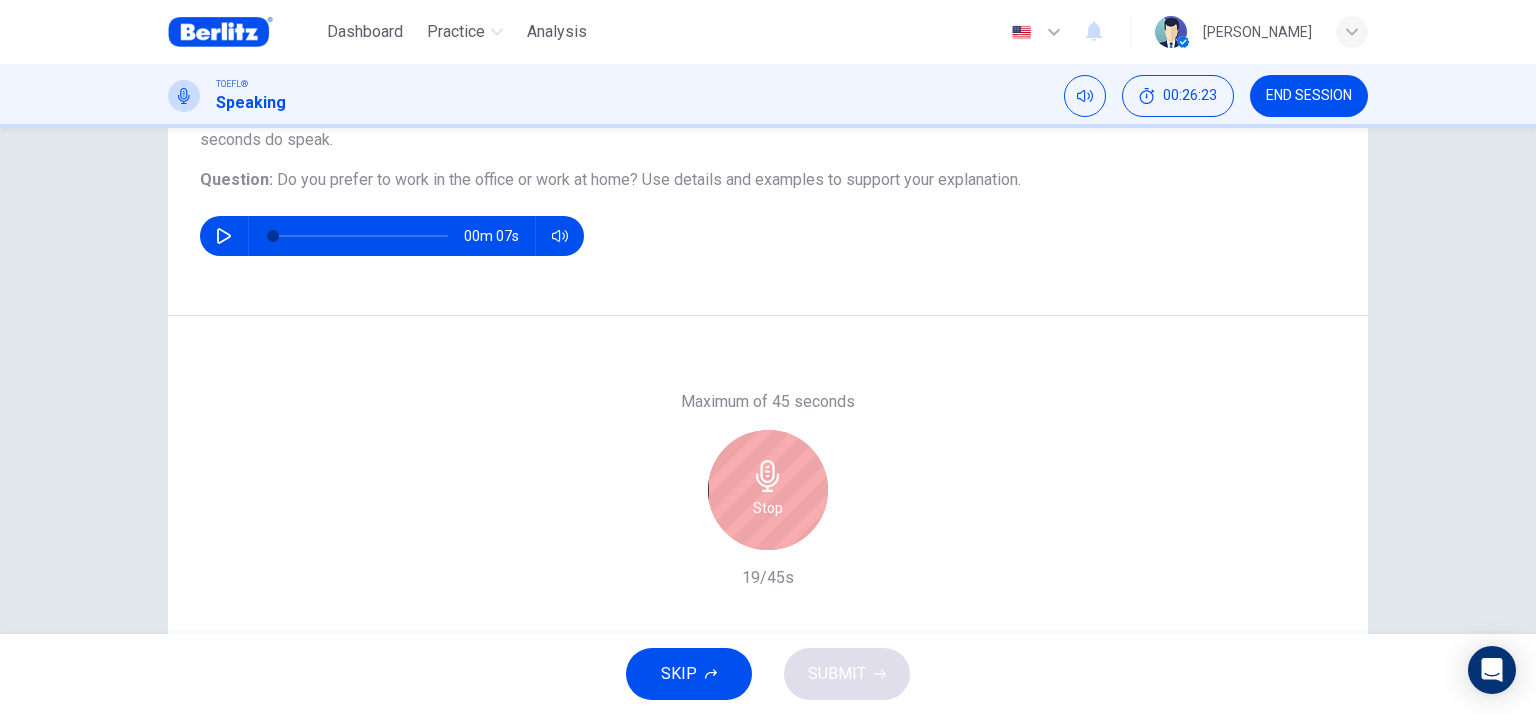 click on "Stop" at bounding box center [768, 508] 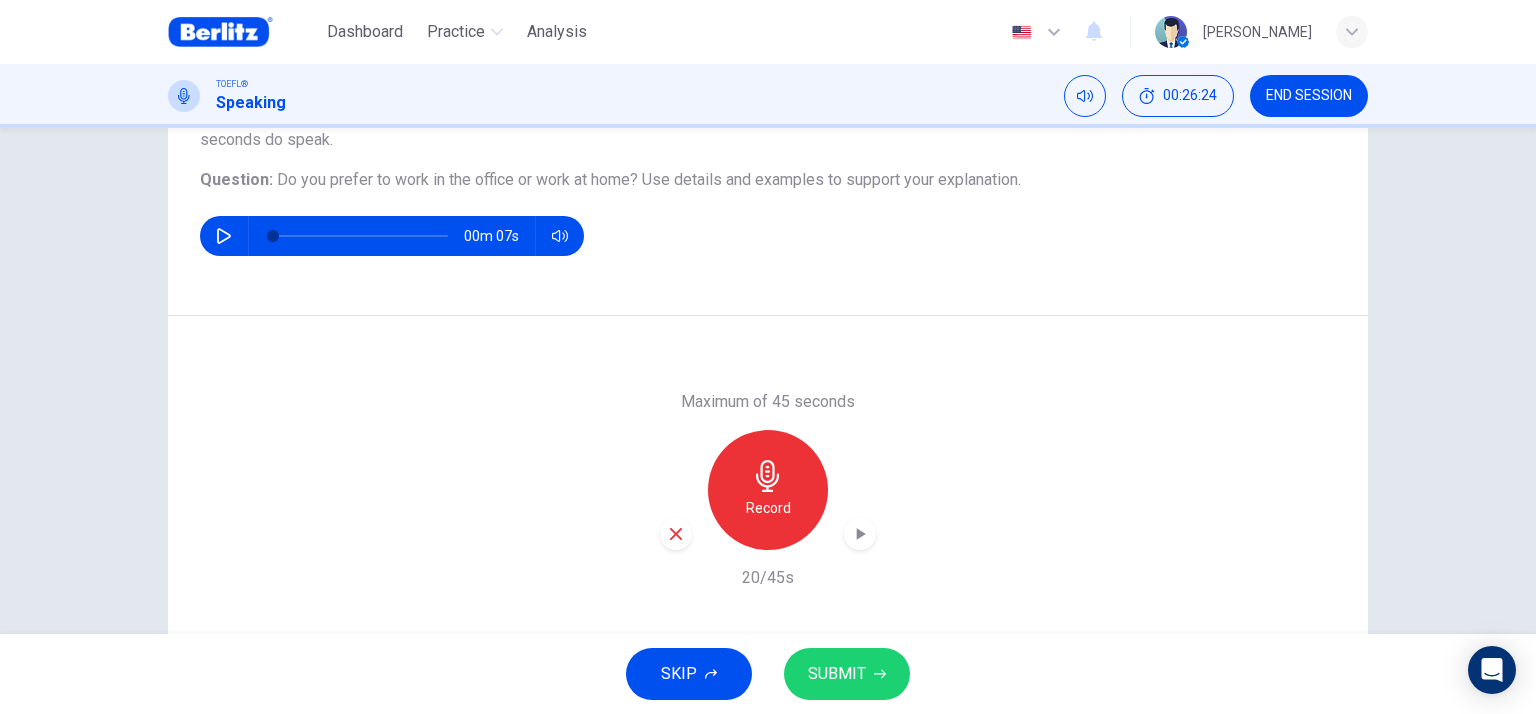 click 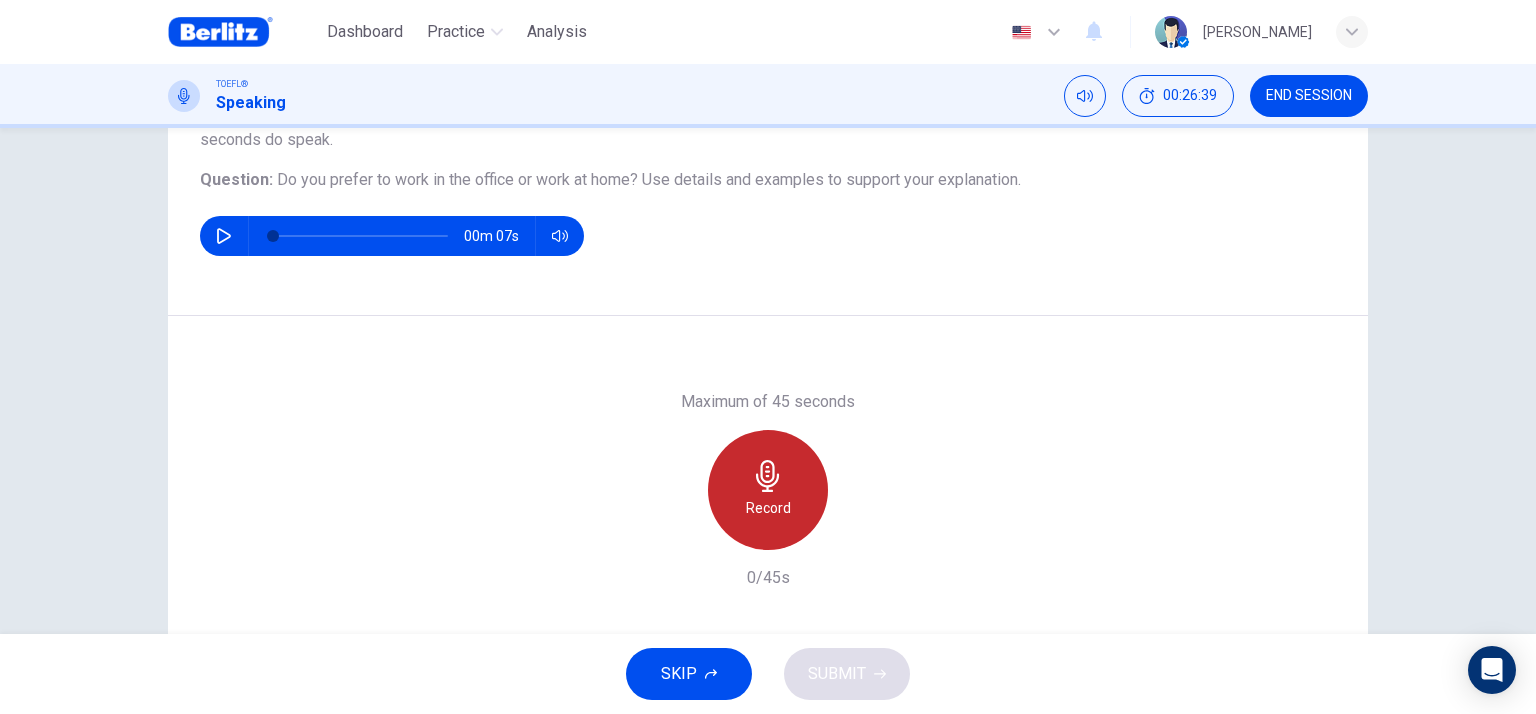 click on "Record" at bounding box center [768, 508] 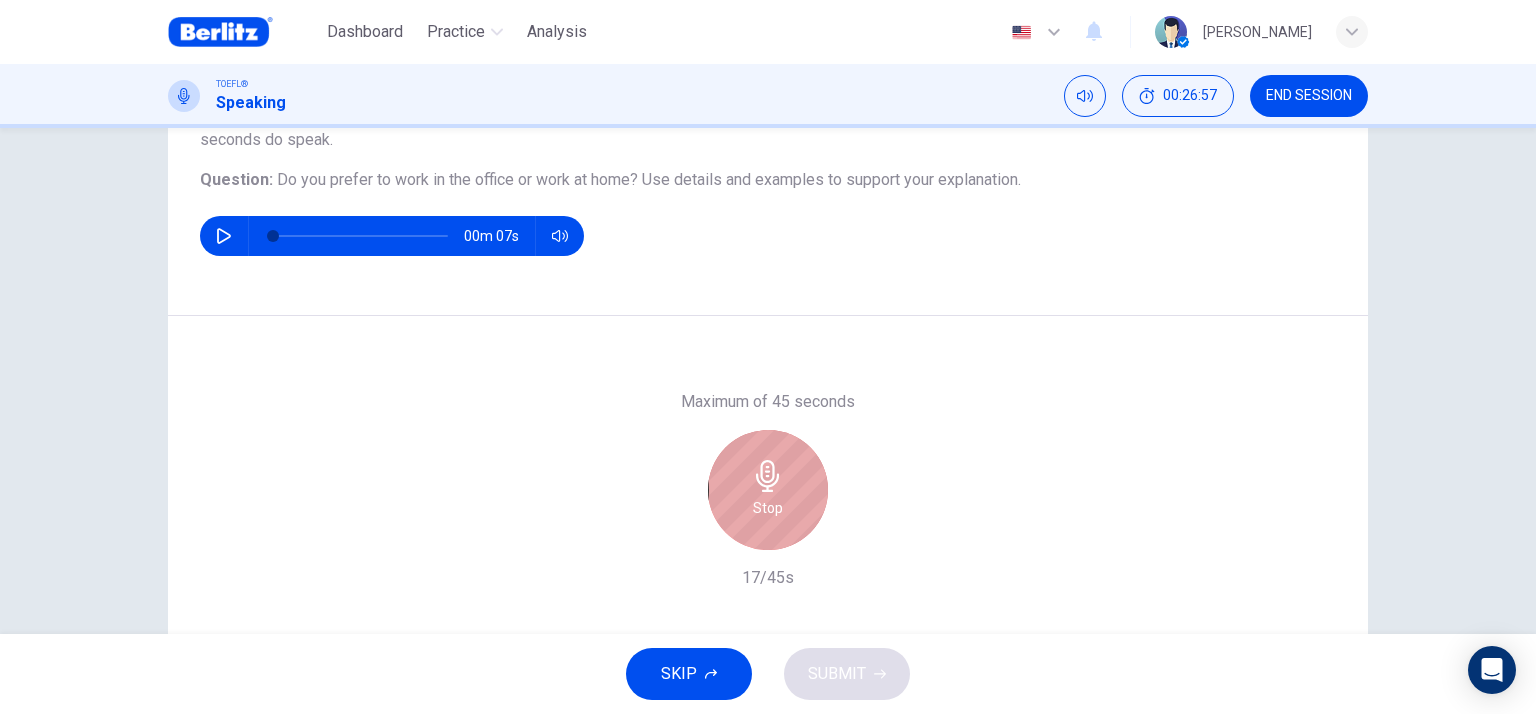click on "Stop" at bounding box center (768, 490) 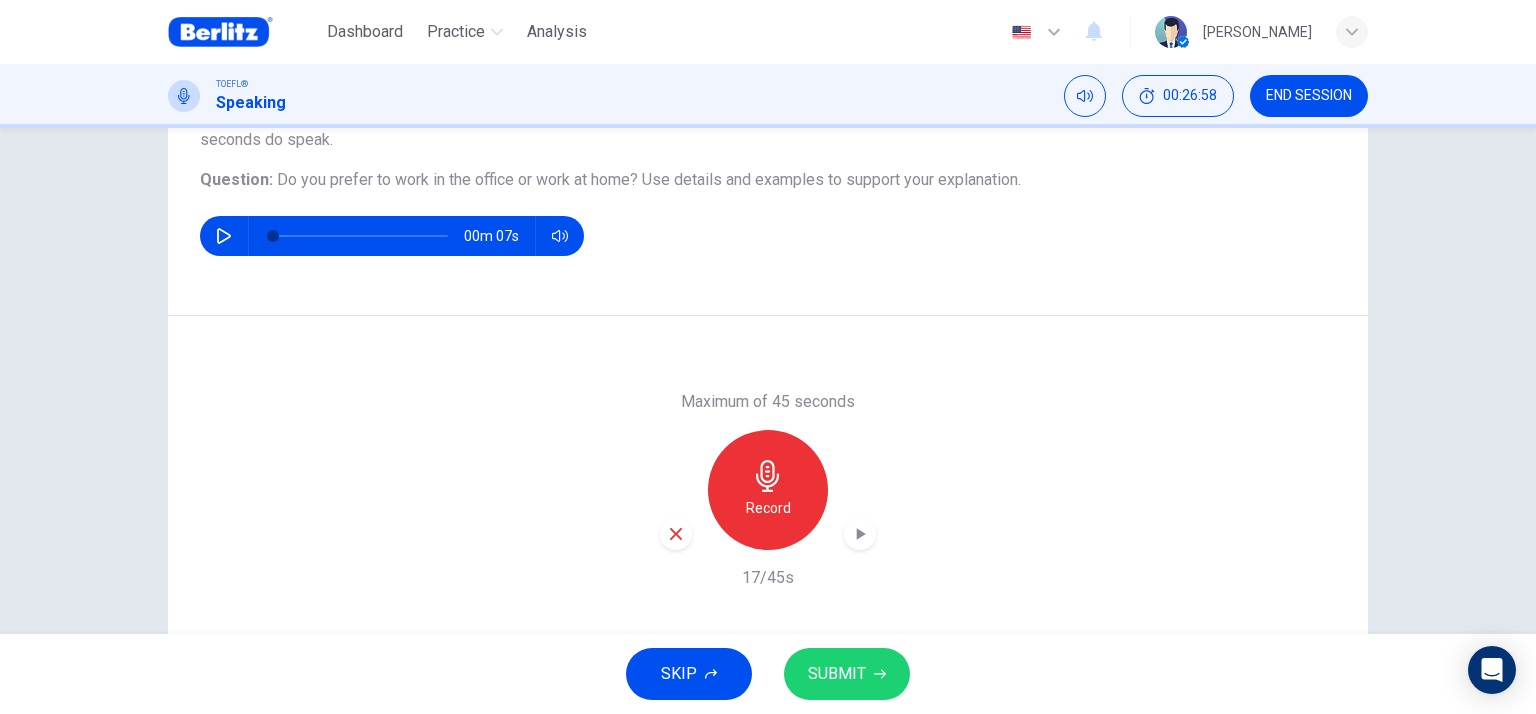 click on "Record" at bounding box center (768, 490) 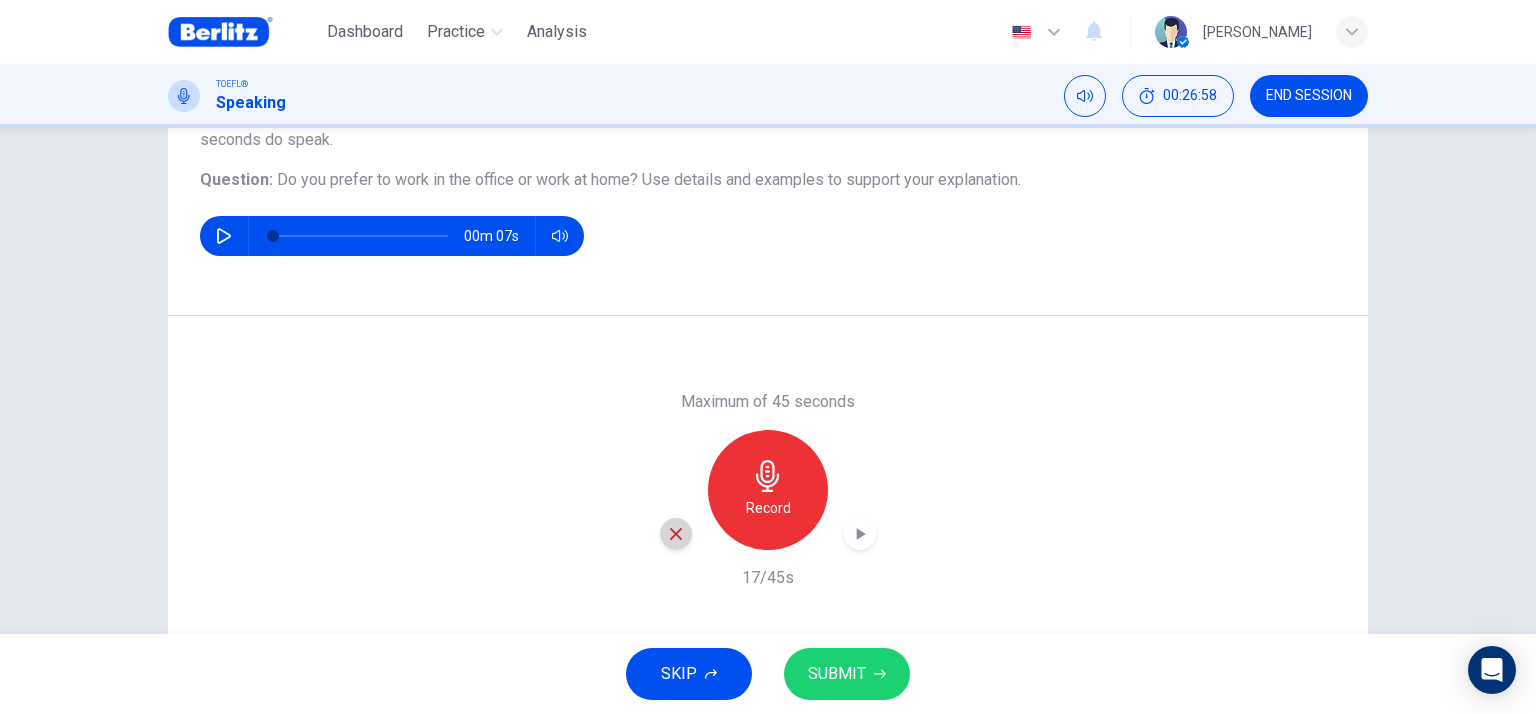 click 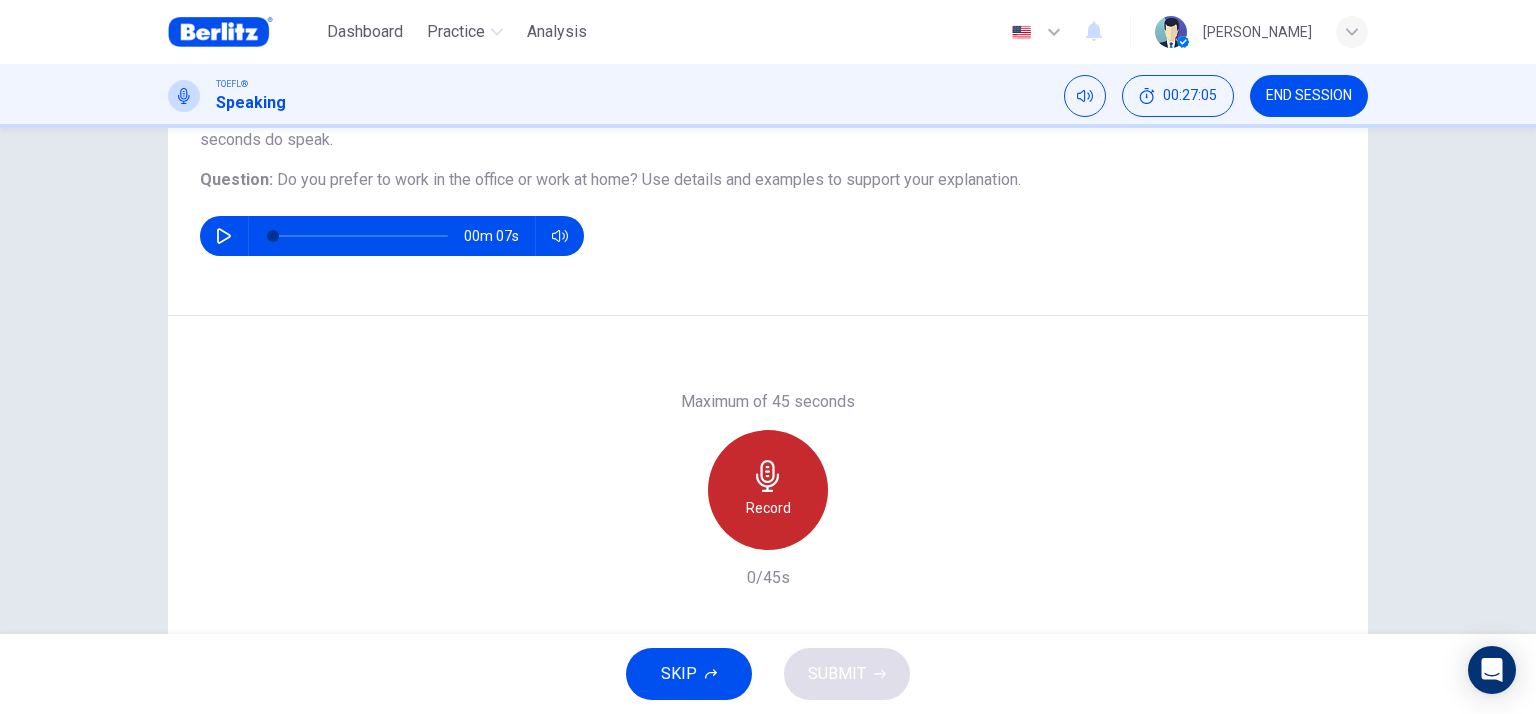 click 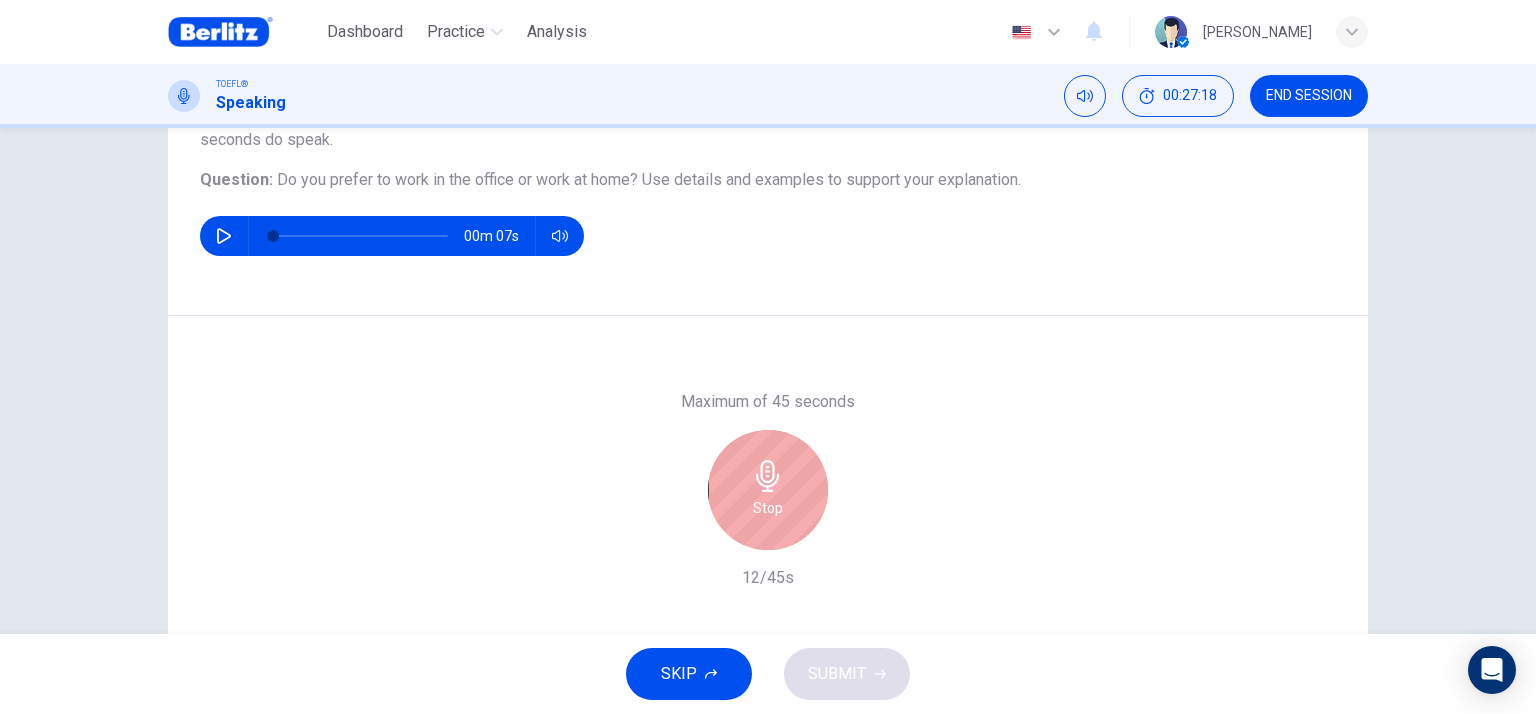 click 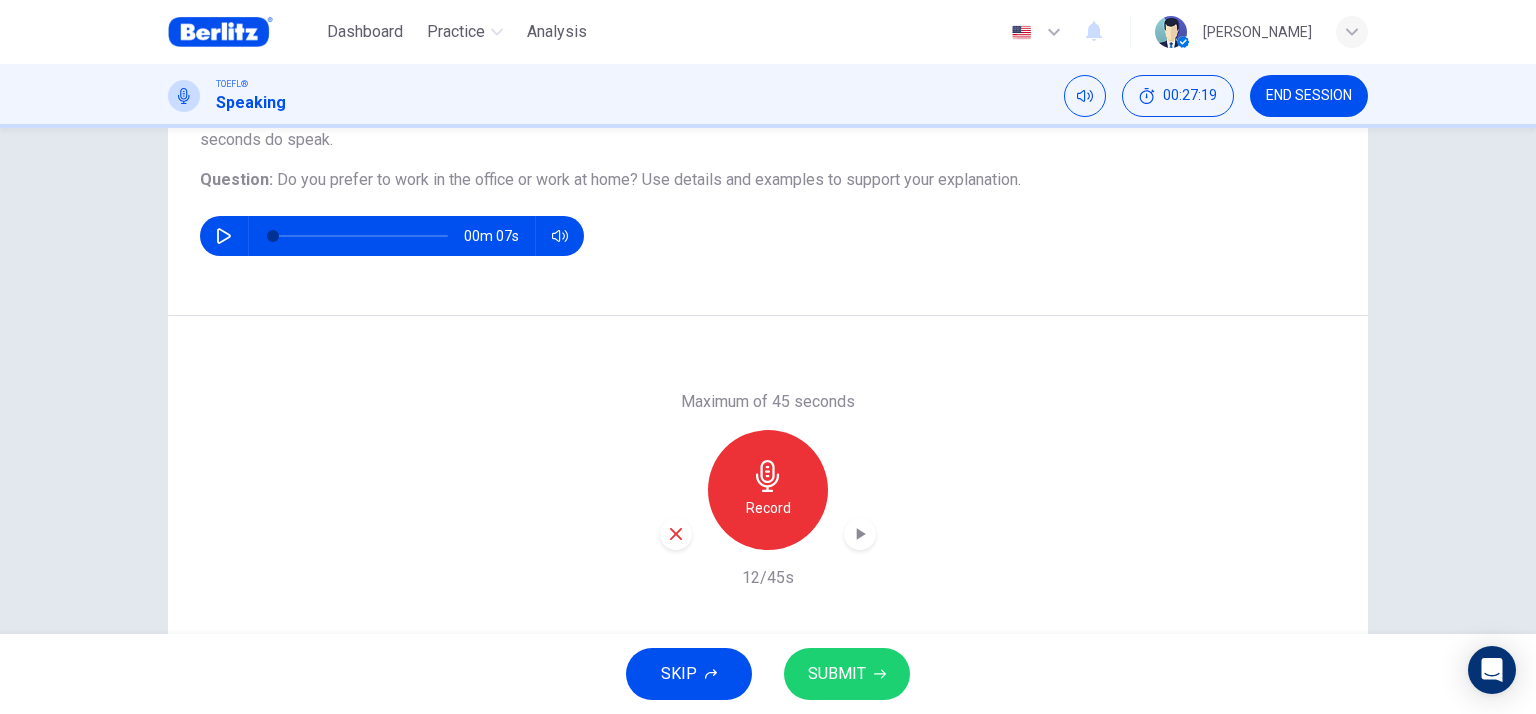click 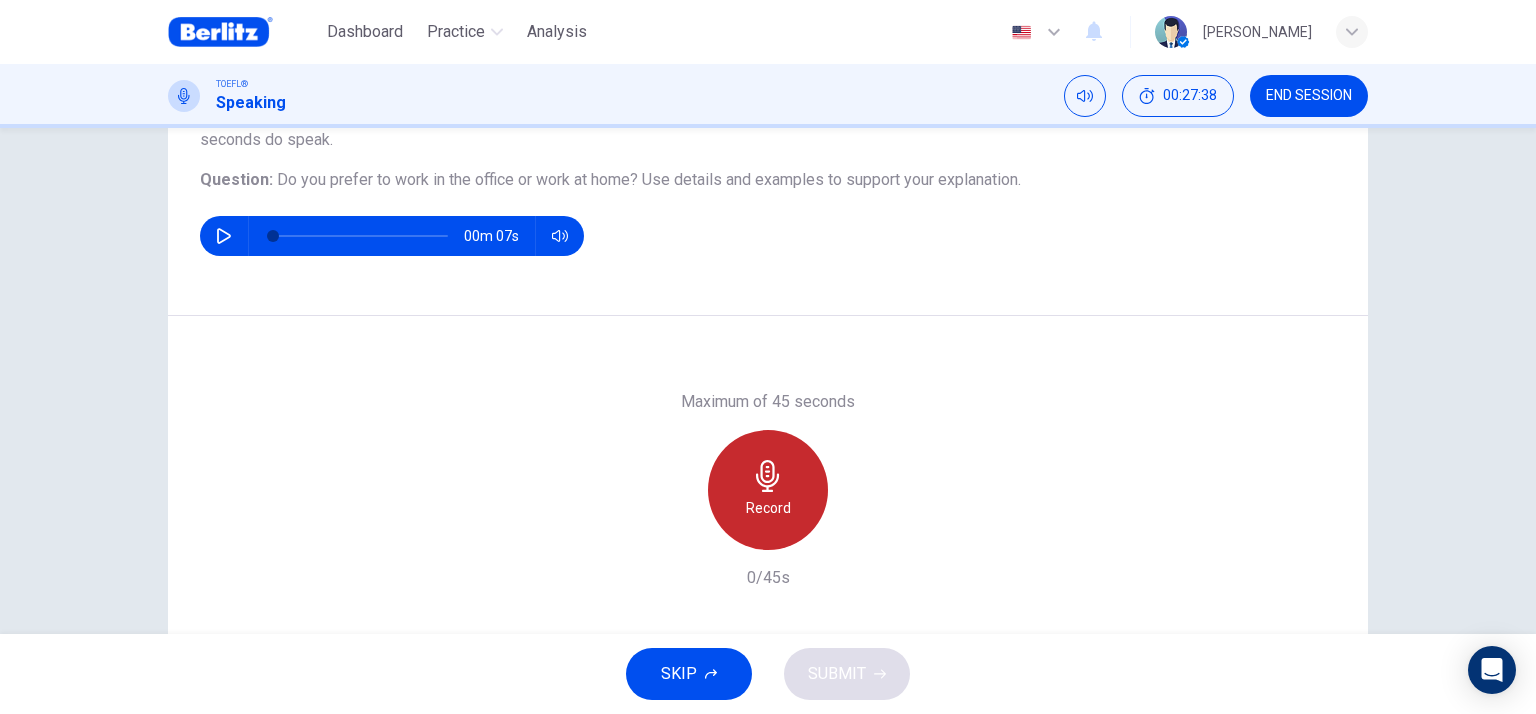 click on "Record" at bounding box center [768, 508] 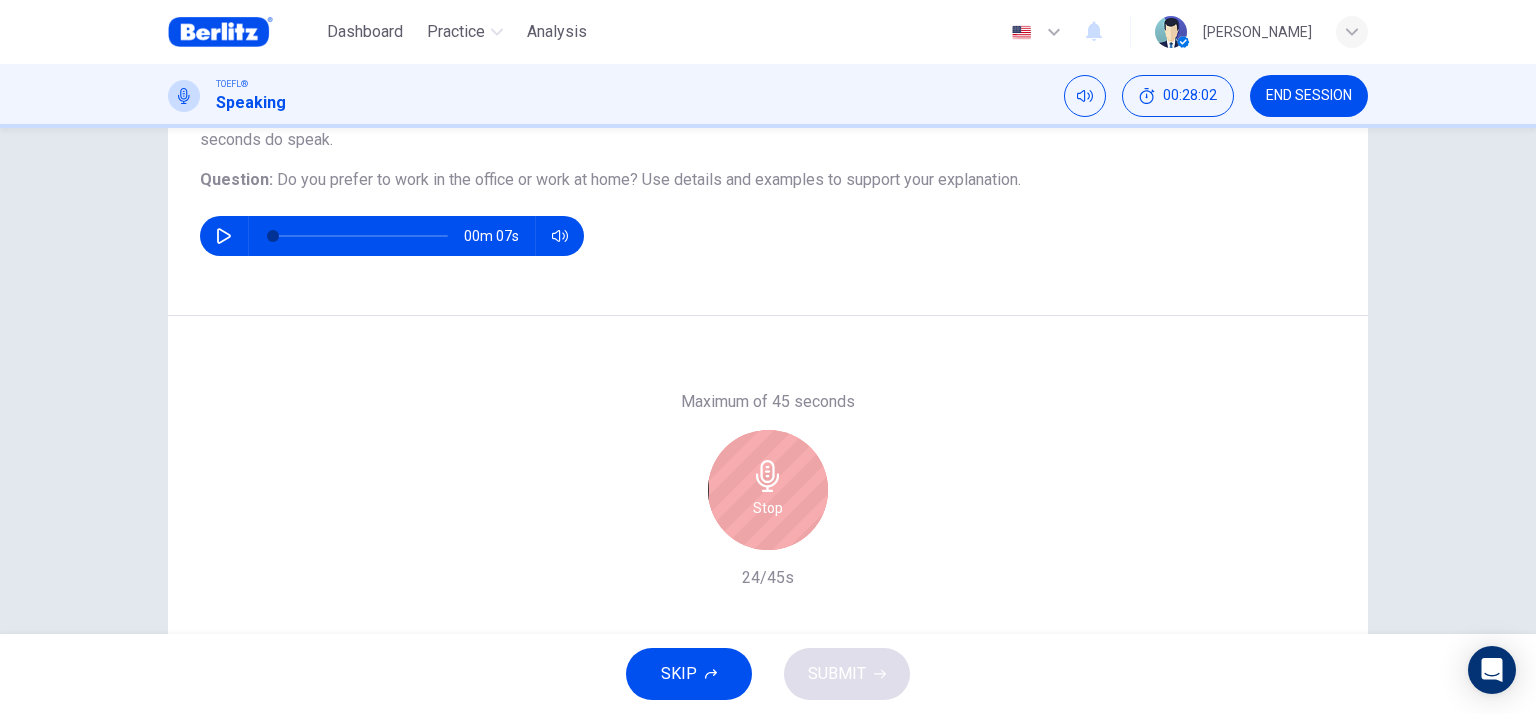 click on "Stop" at bounding box center (768, 490) 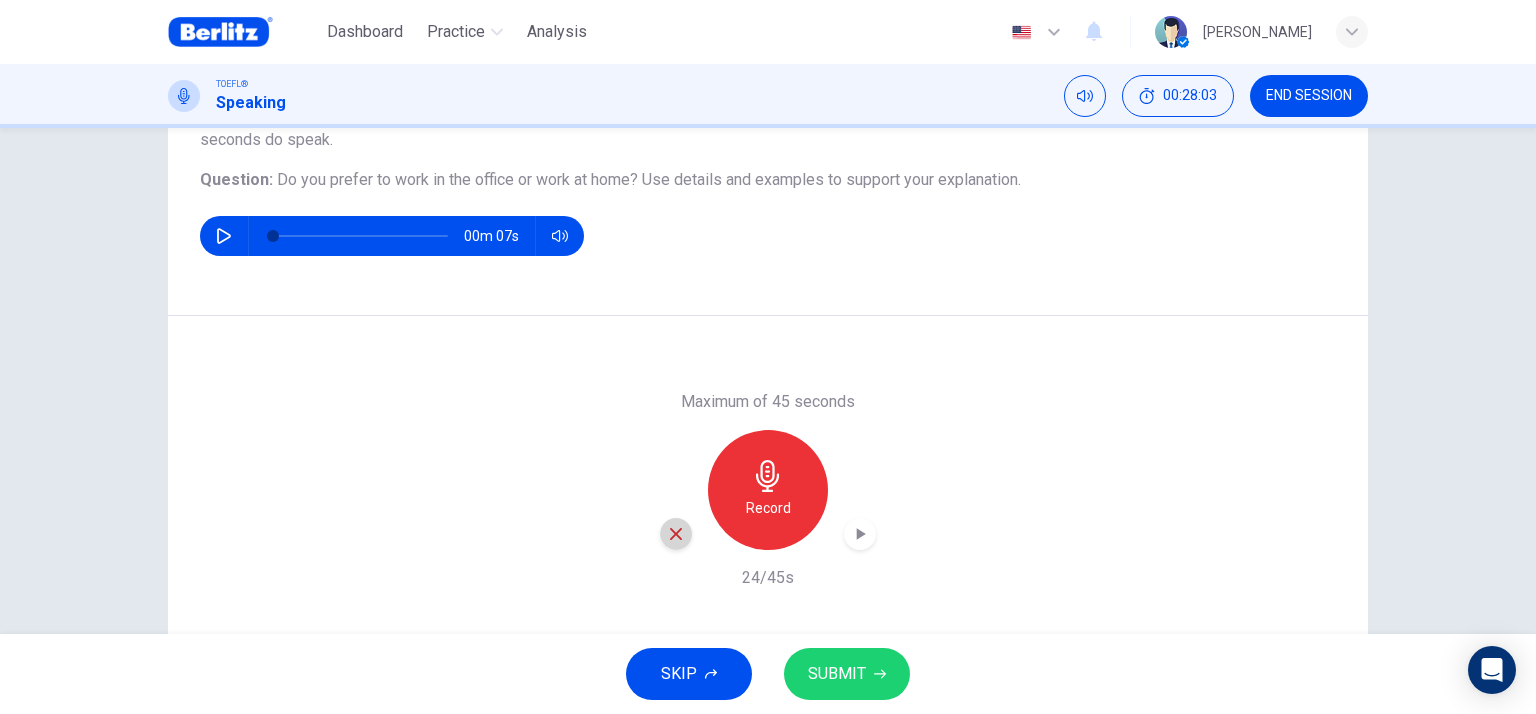 click 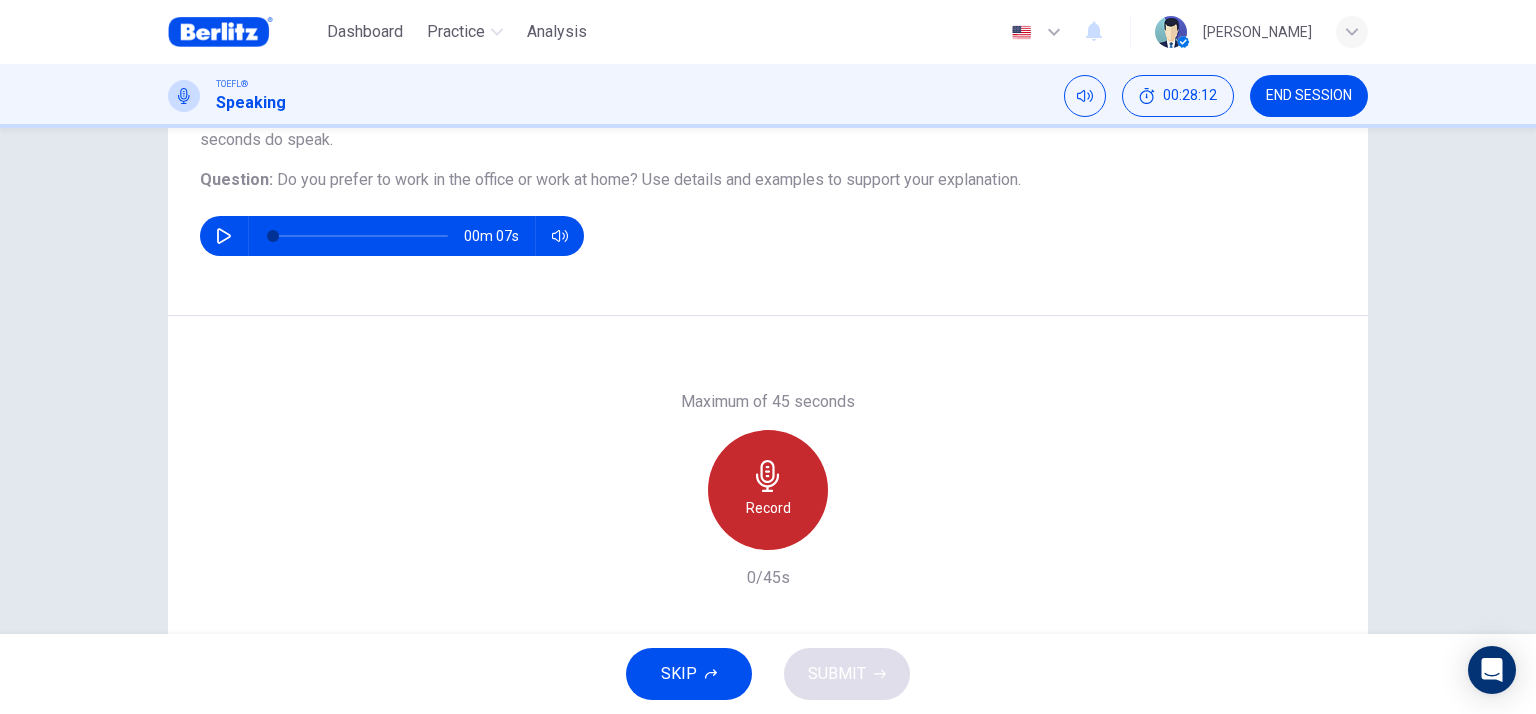 click on "Record" at bounding box center [768, 508] 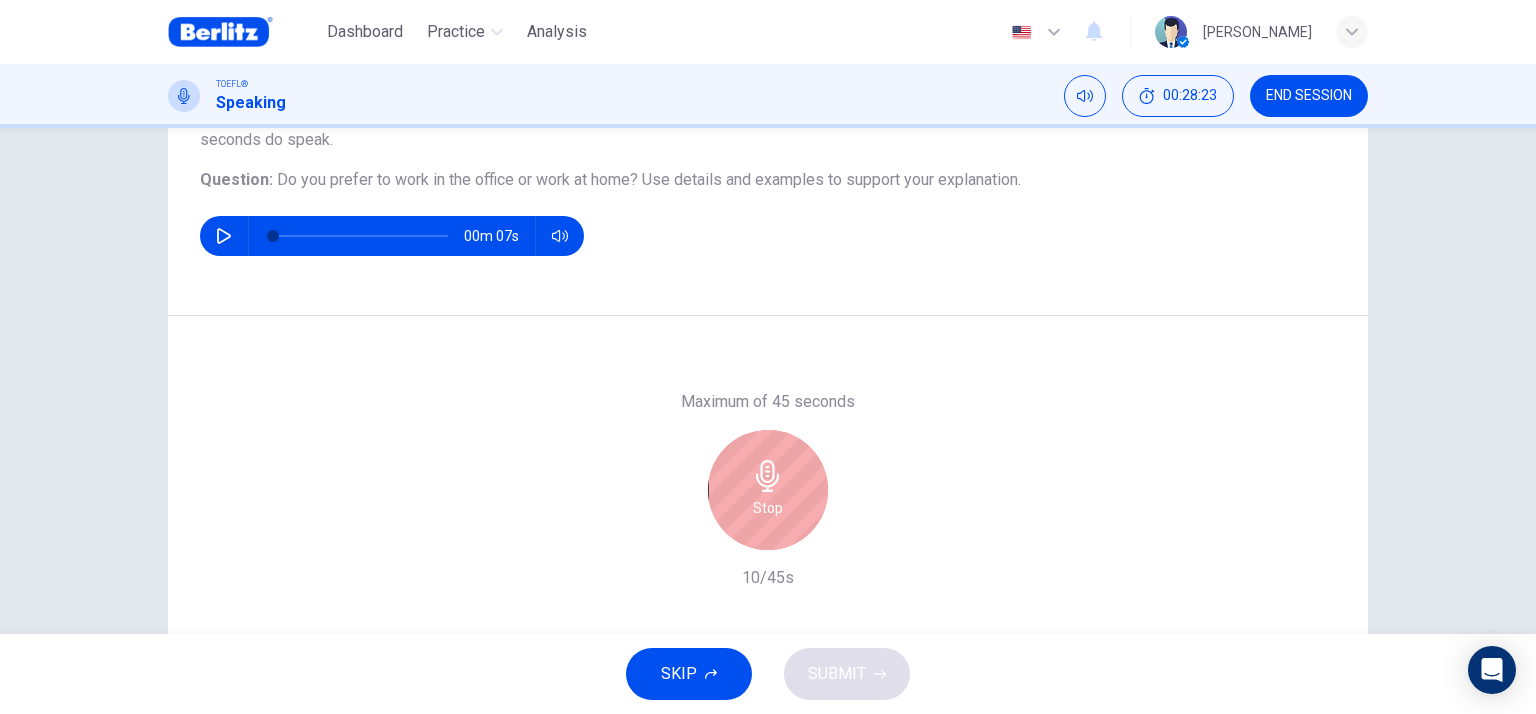 click on "Stop" at bounding box center [768, 490] 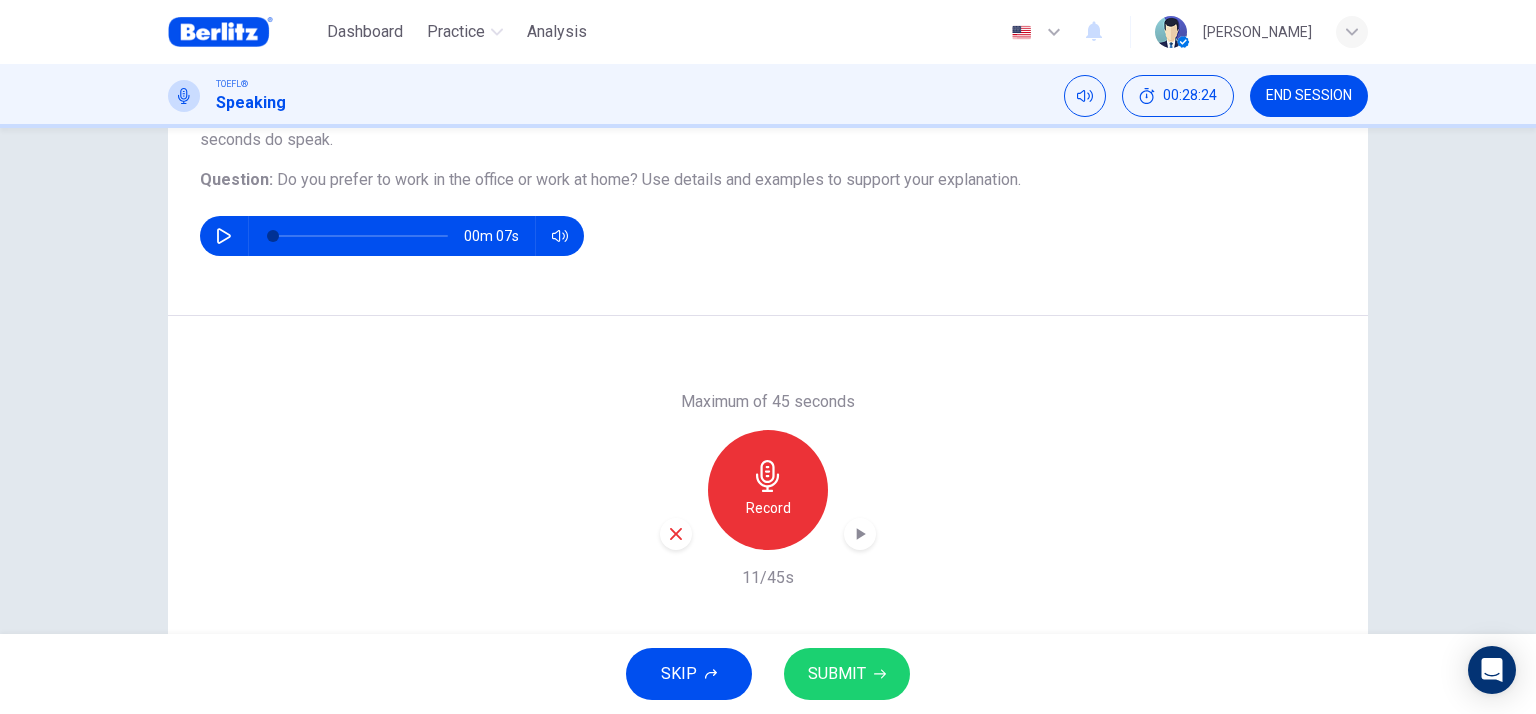 click at bounding box center [676, 534] 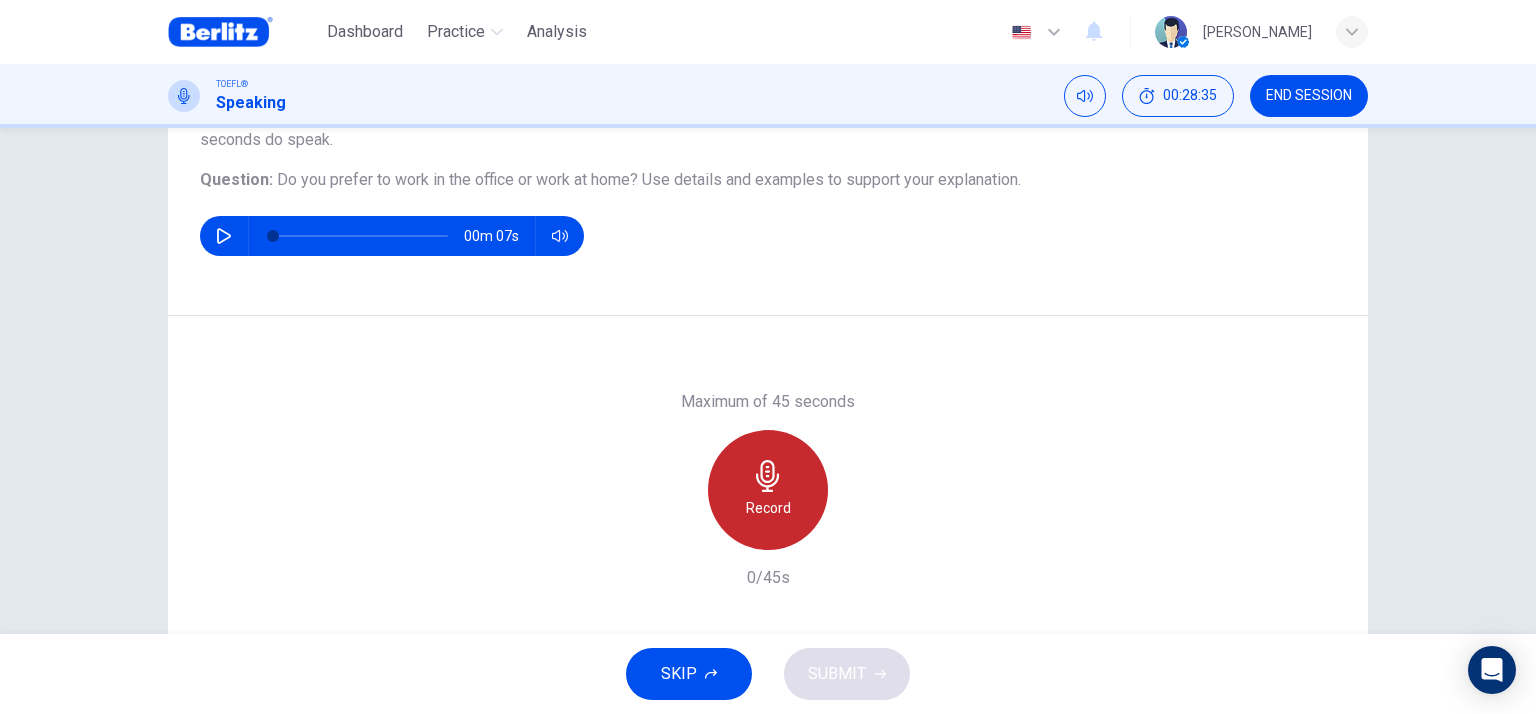 click 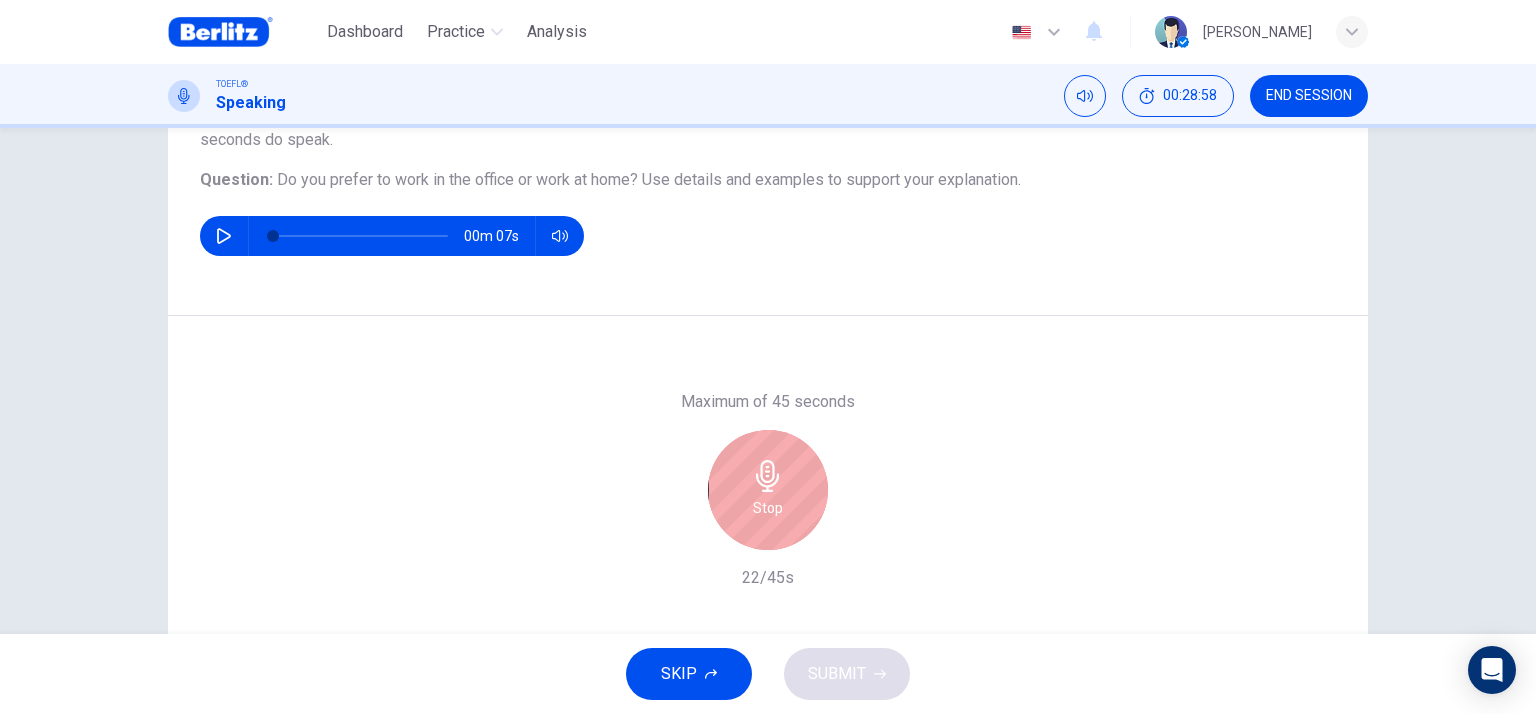 click 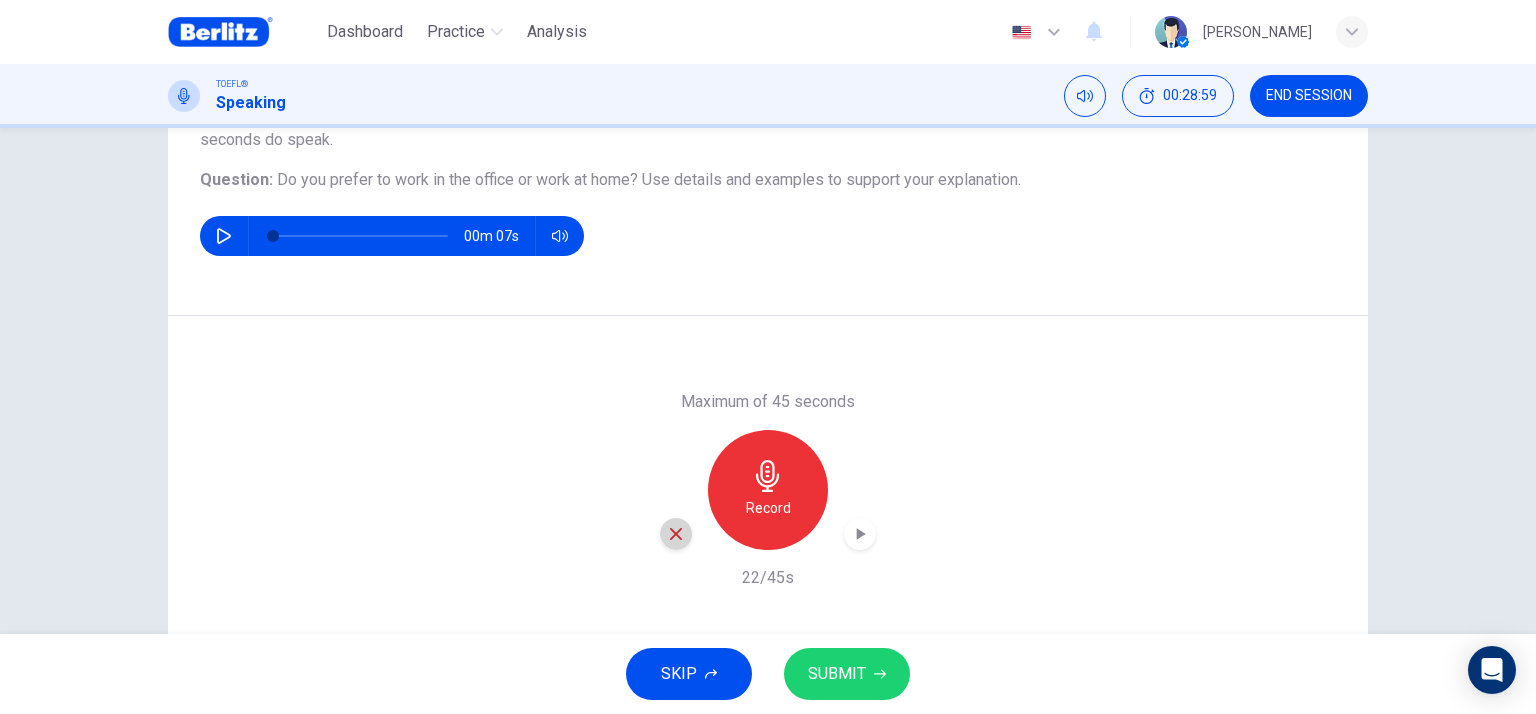 click 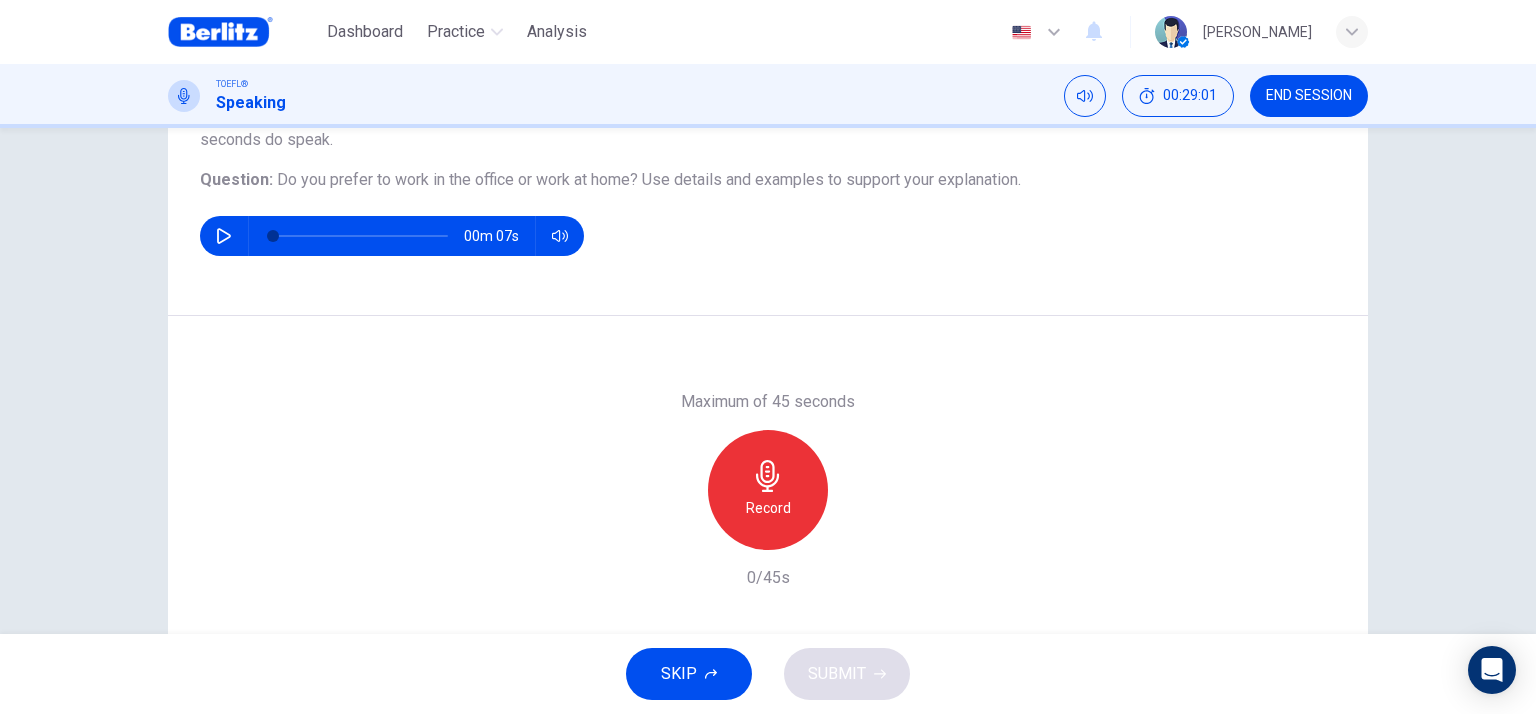 click on "Record" at bounding box center [768, 490] 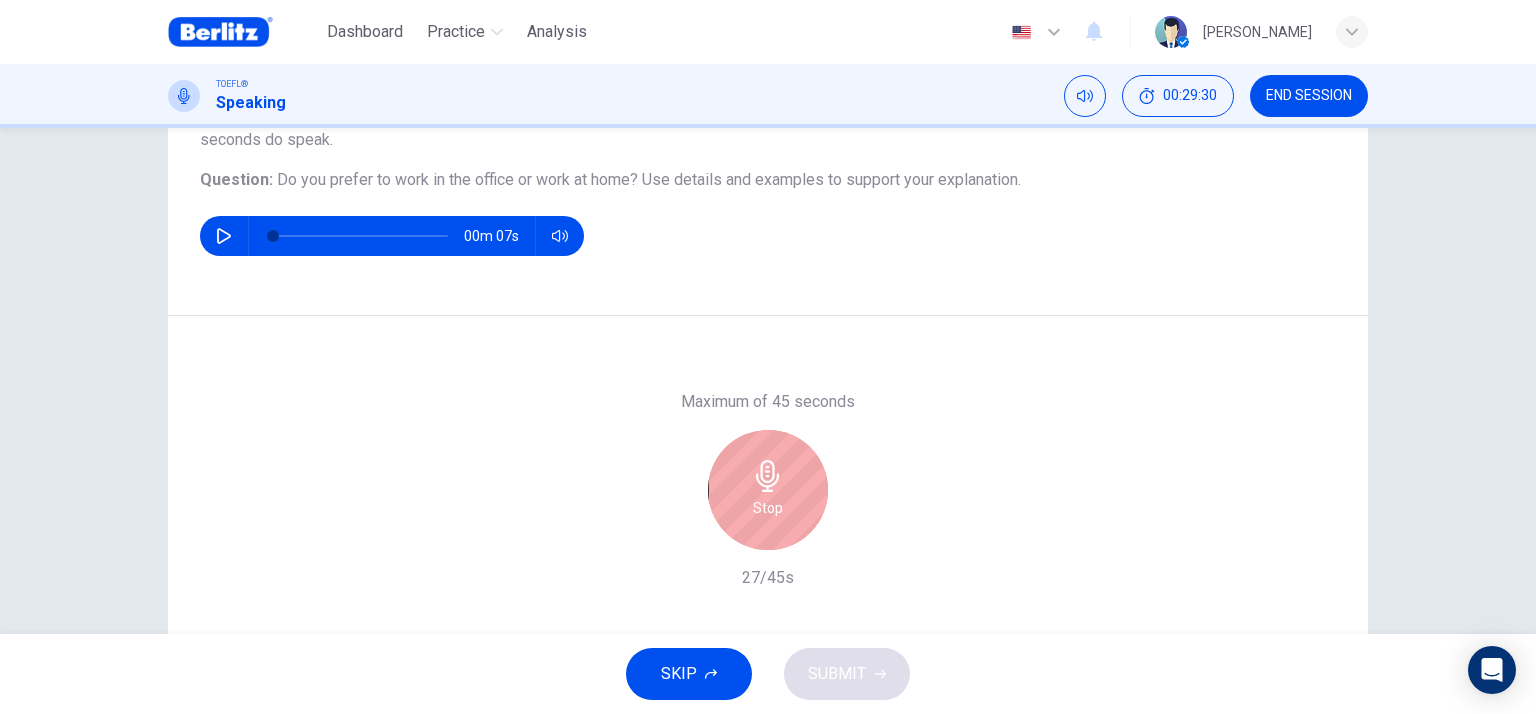 click on "Stop" at bounding box center (768, 490) 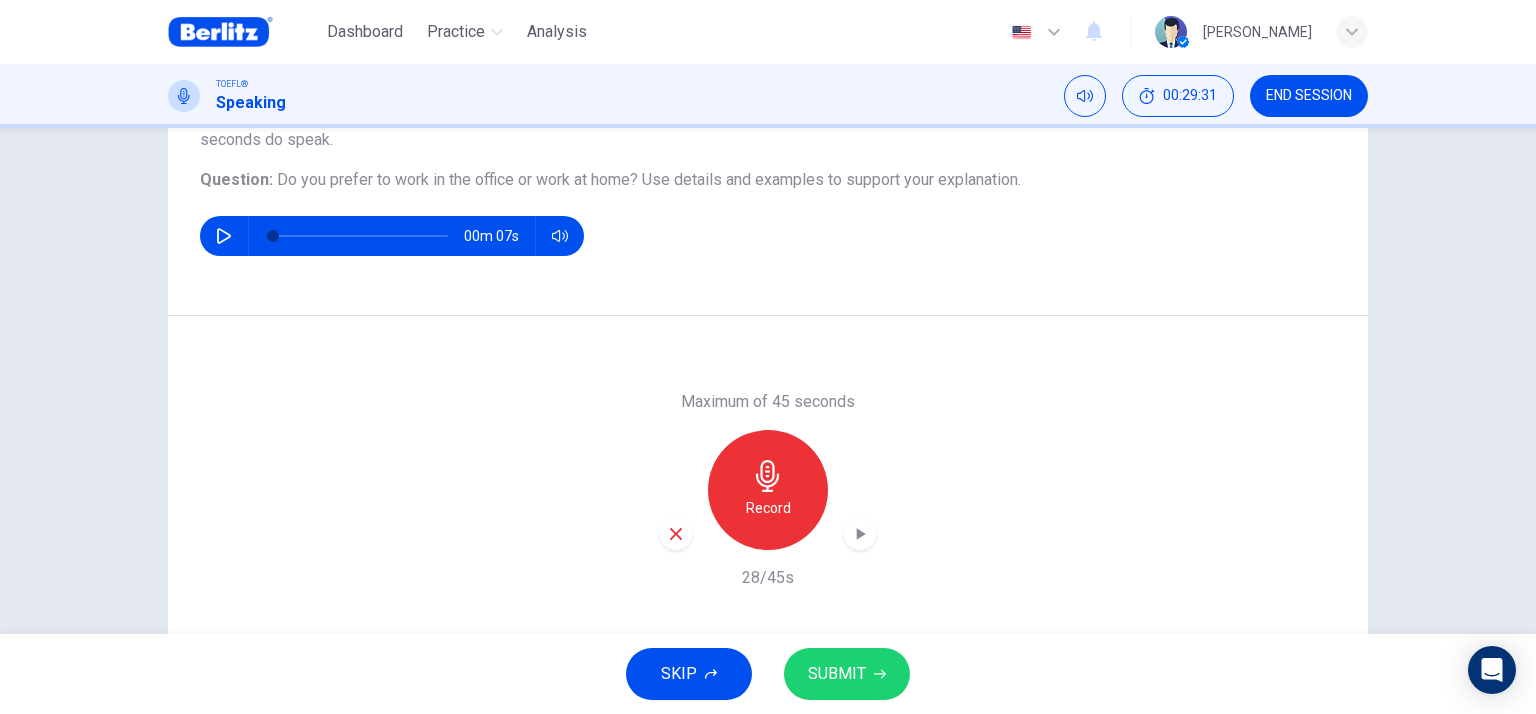 click at bounding box center [676, 534] 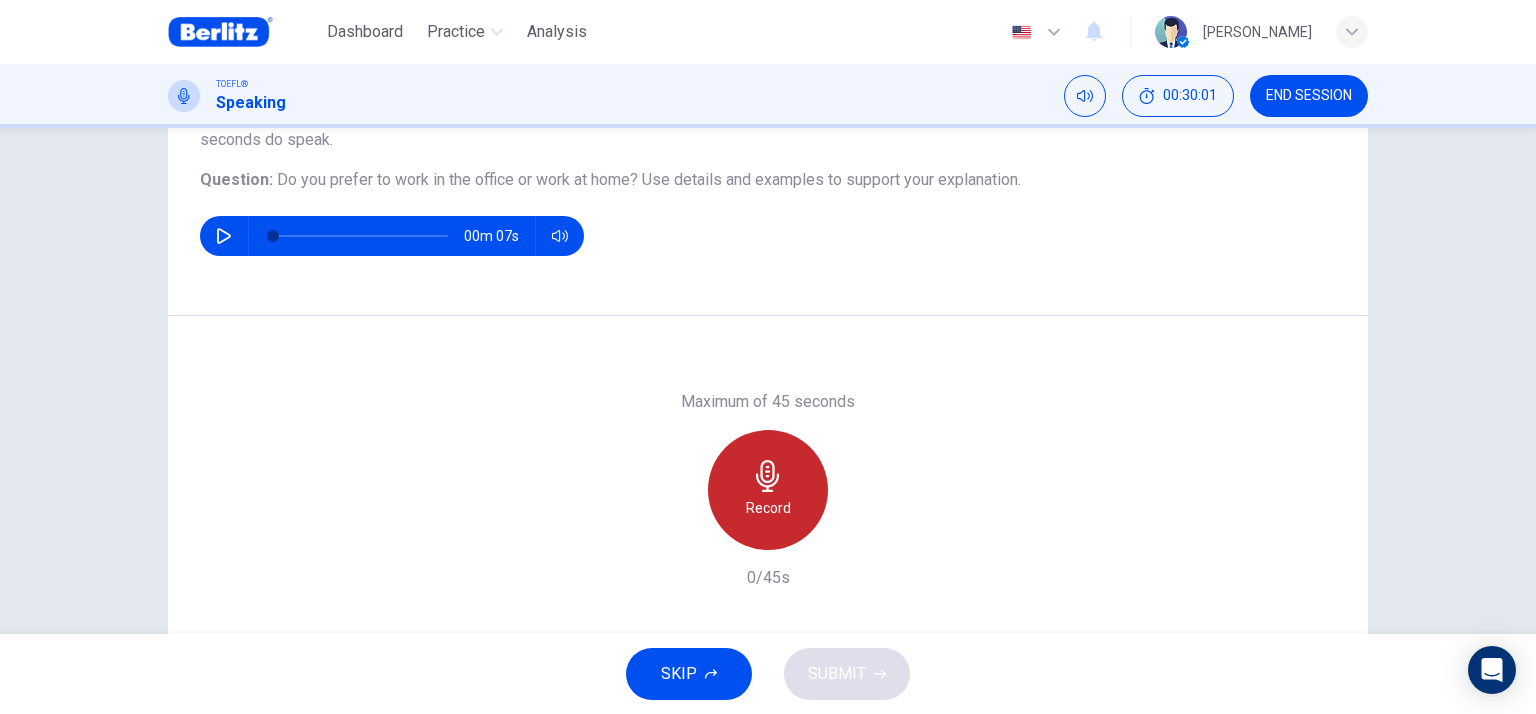 click 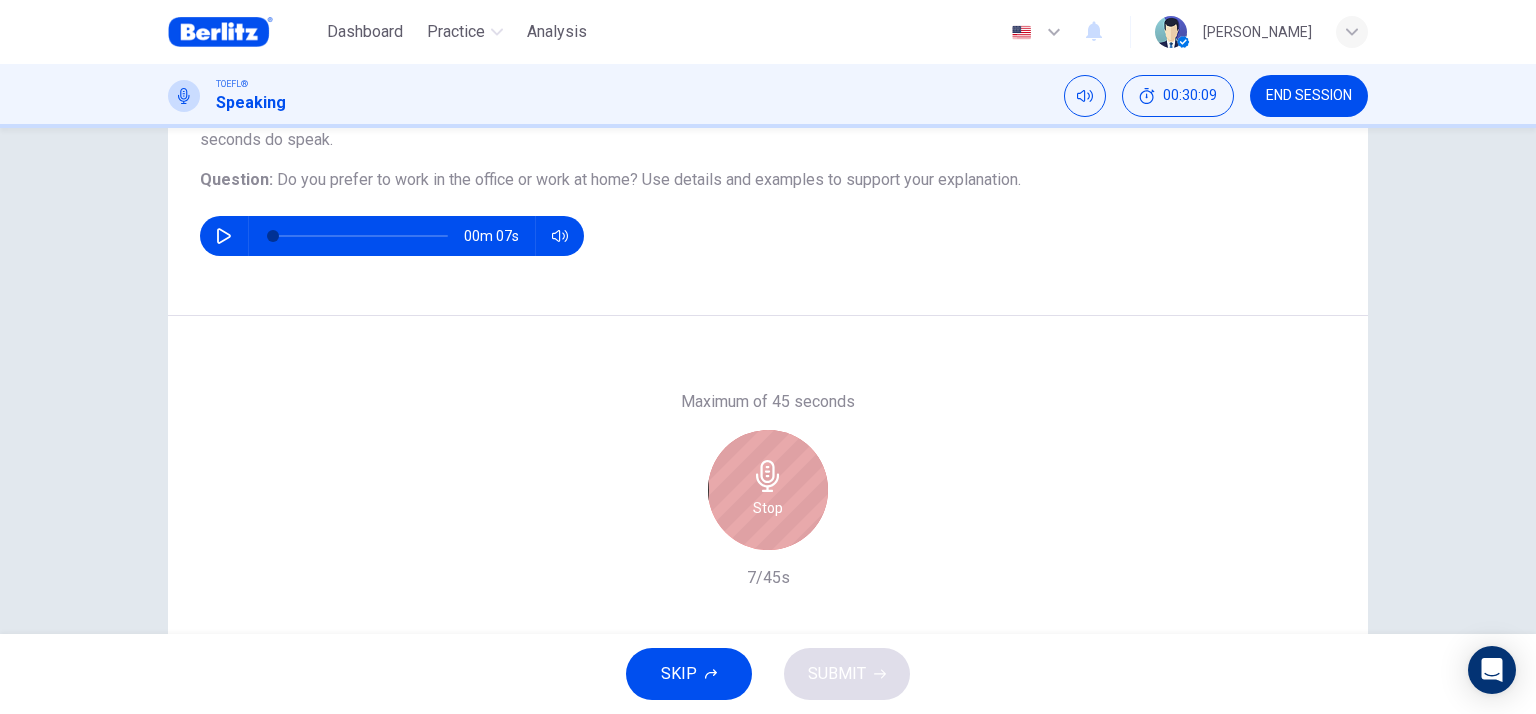 click 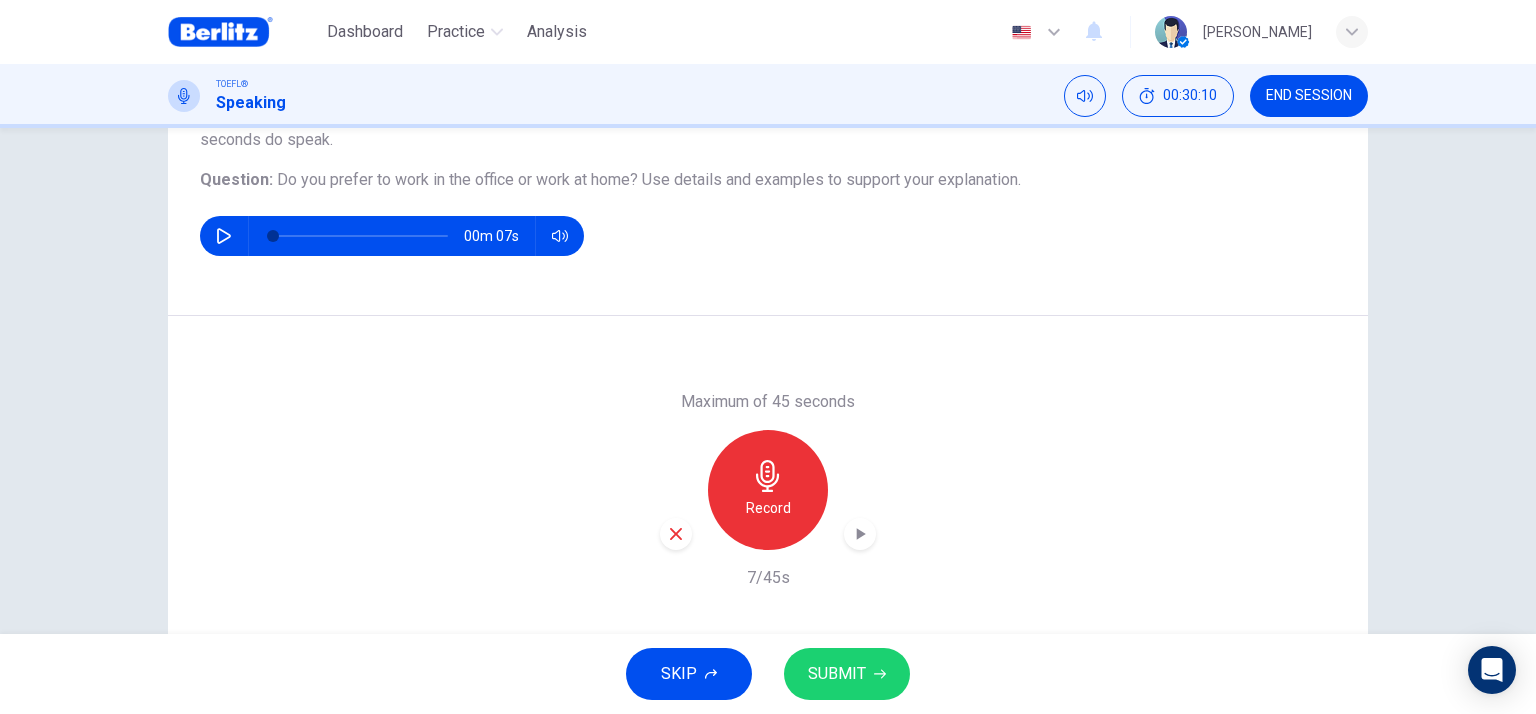 click on "Maximum of 45 seconds Record 7/45s" at bounding box center (768, 490) 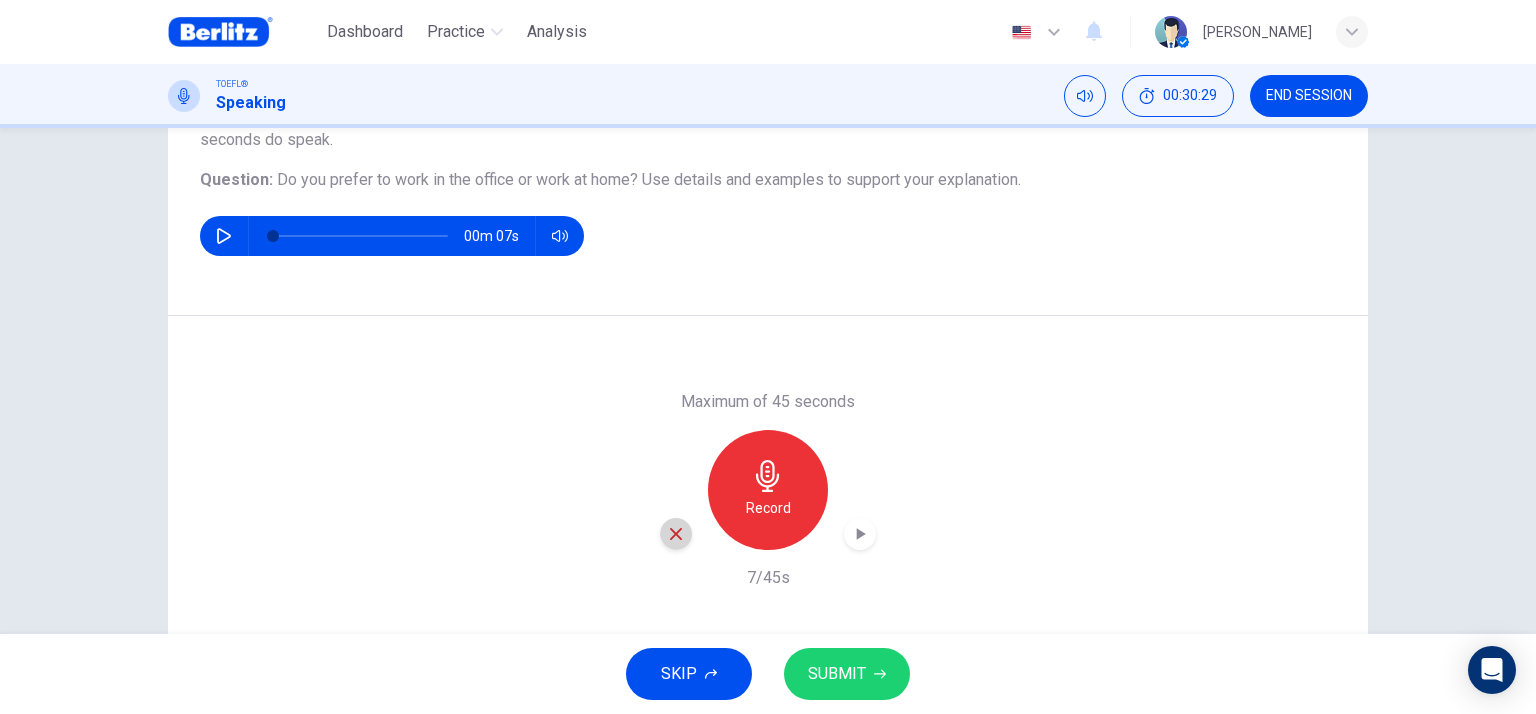 click 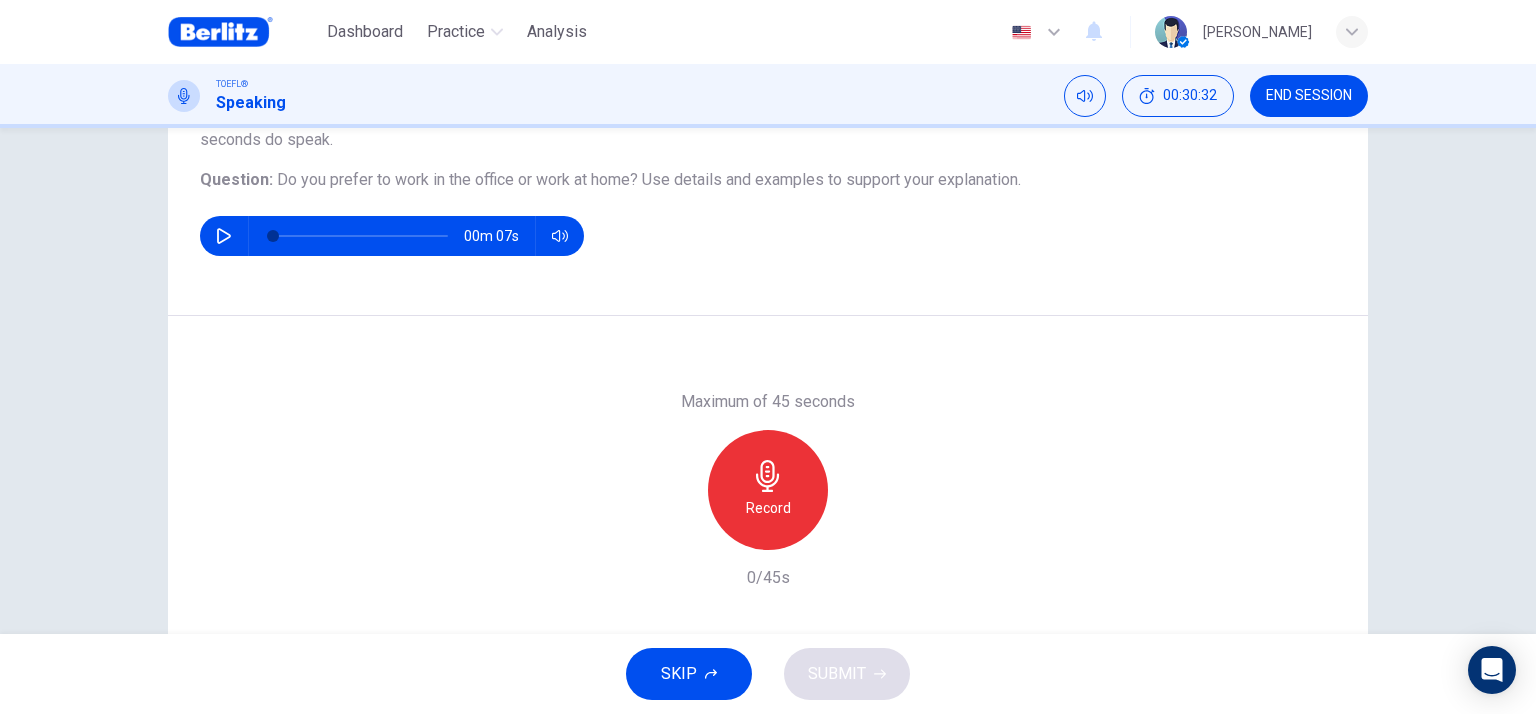 click 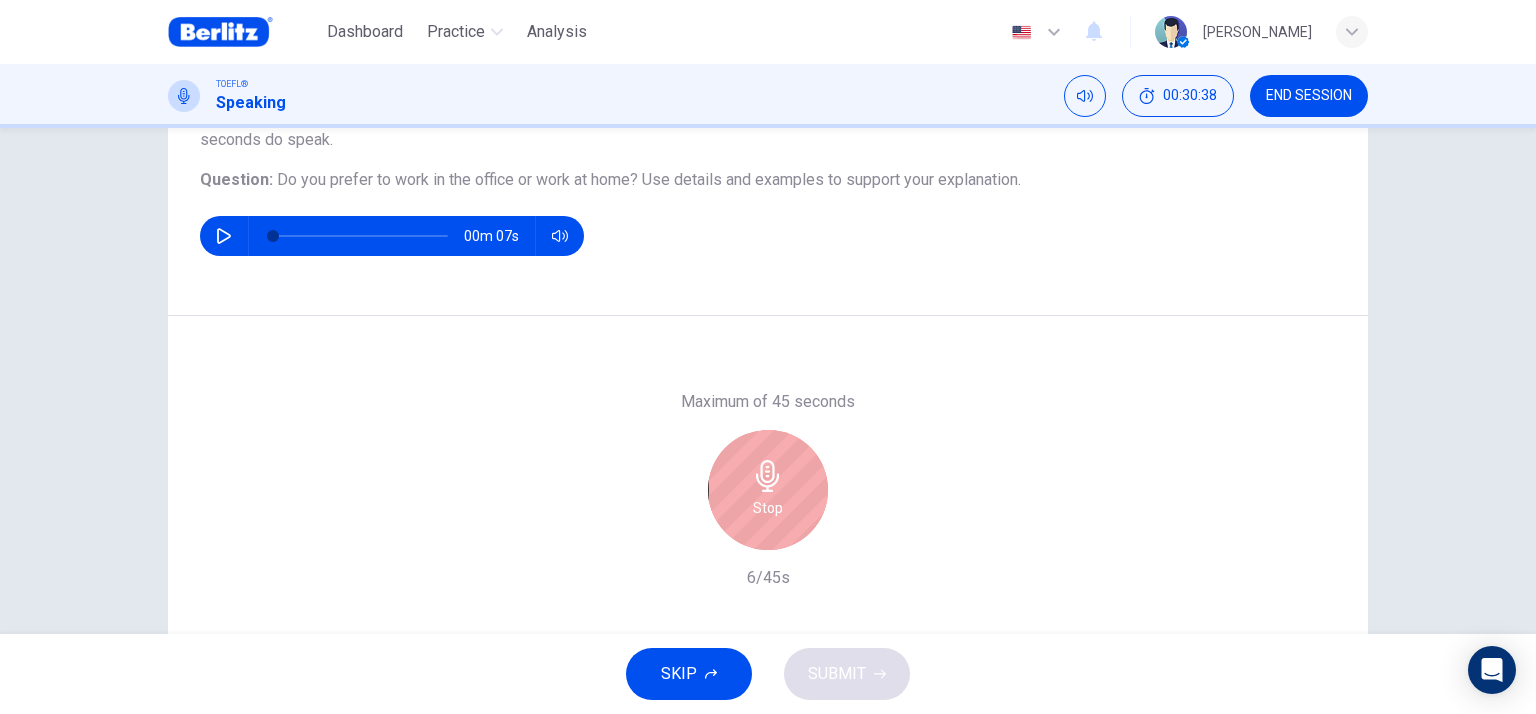 click 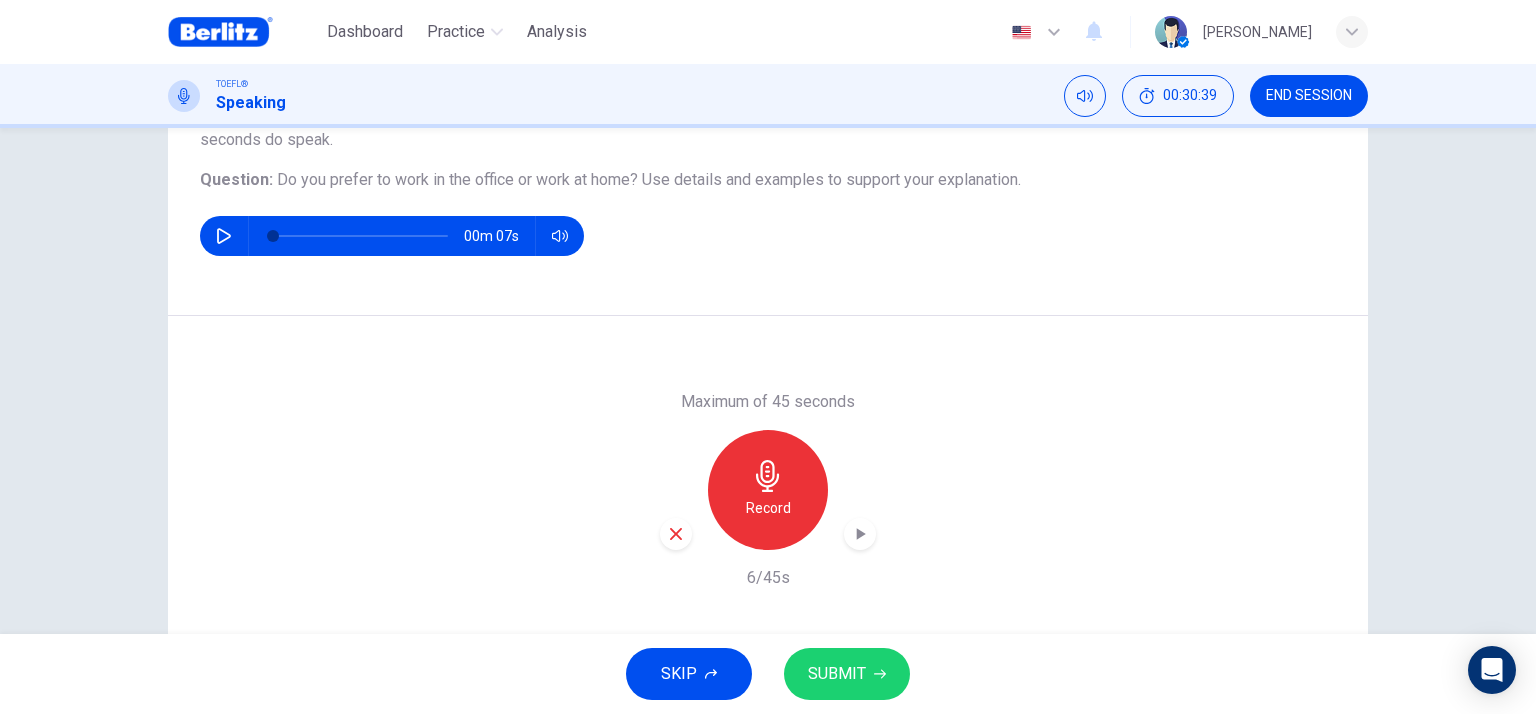 click 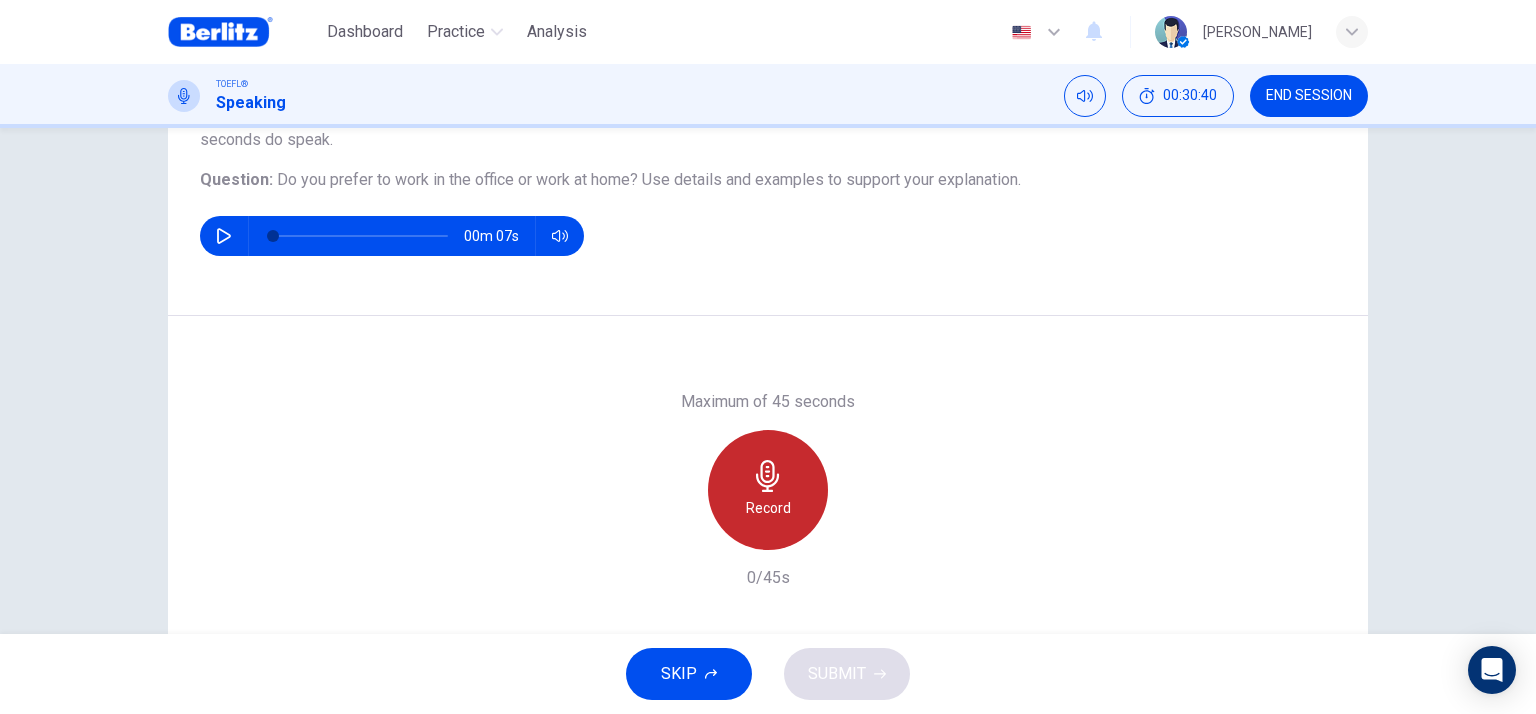 click on "Record" at bounding box center (768, 508) 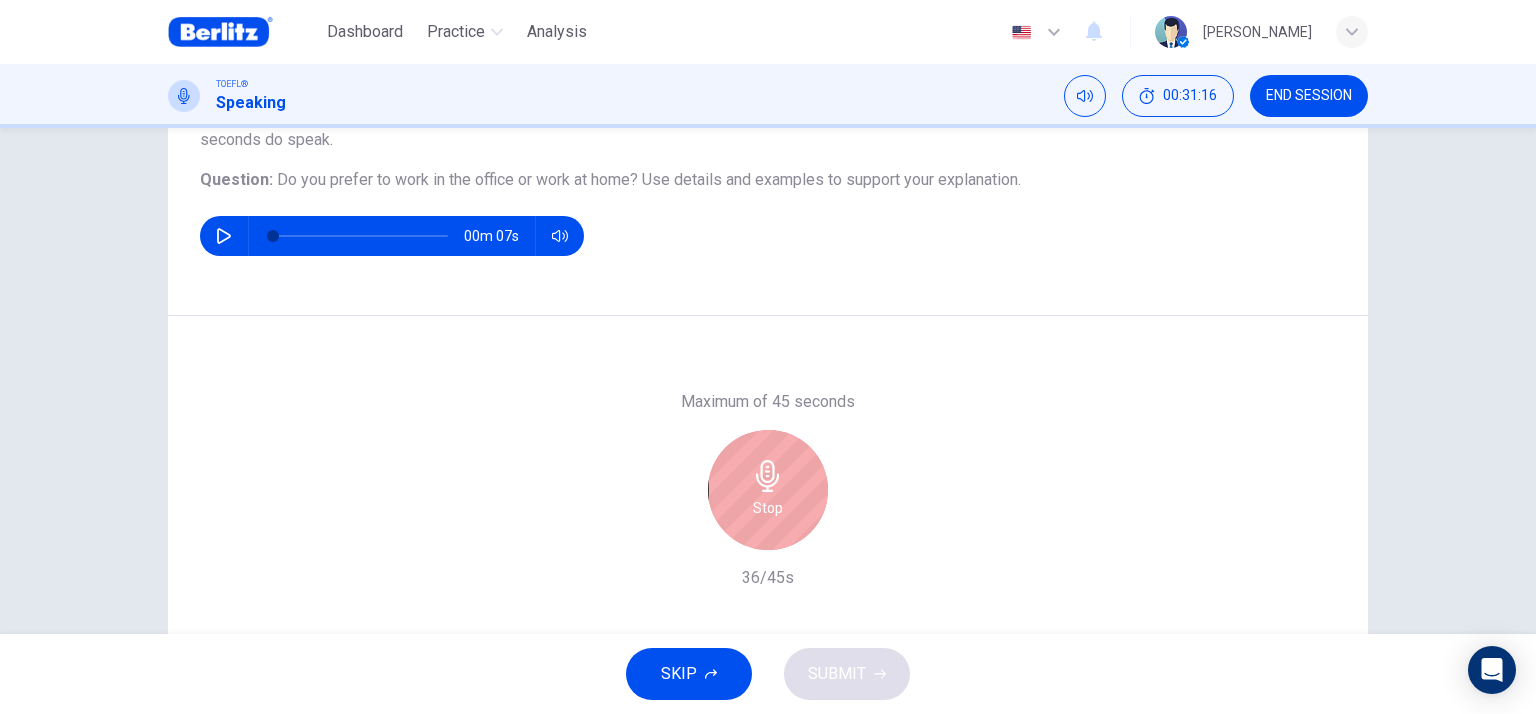 click on "Stop" at bounding box center (768, 490) 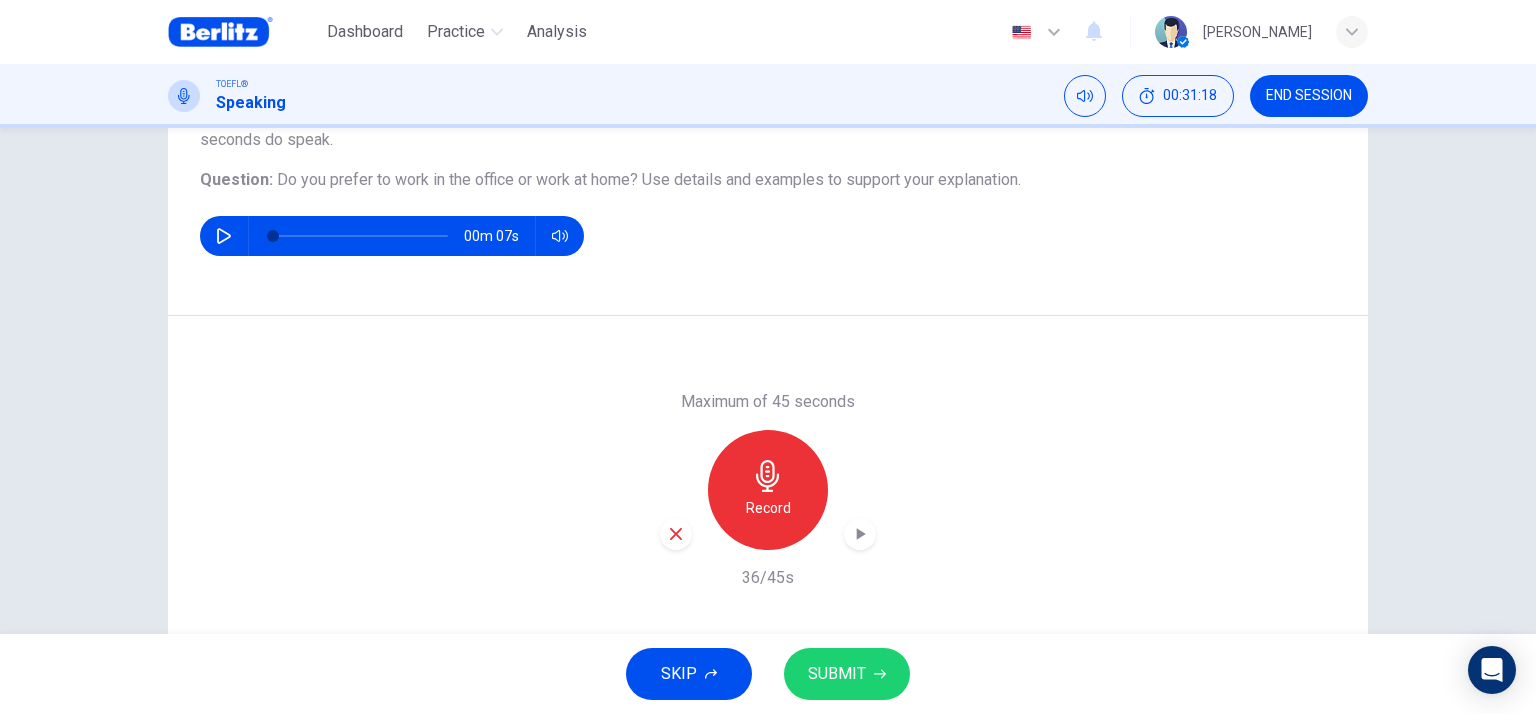click on "SUBMIT" at bounding box center (837, 674) 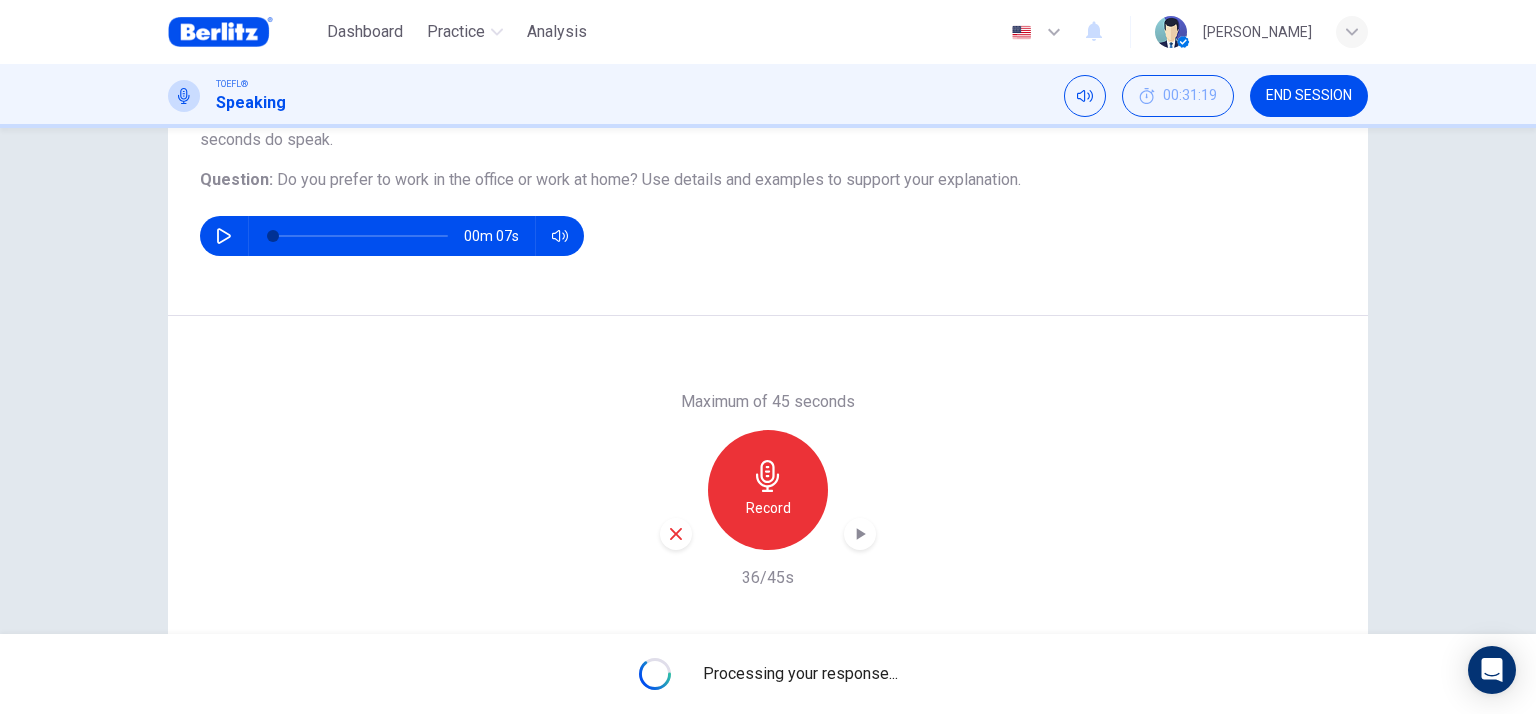 scroll, scrollTop: 269, scrollLeft: 0, axis: vertical 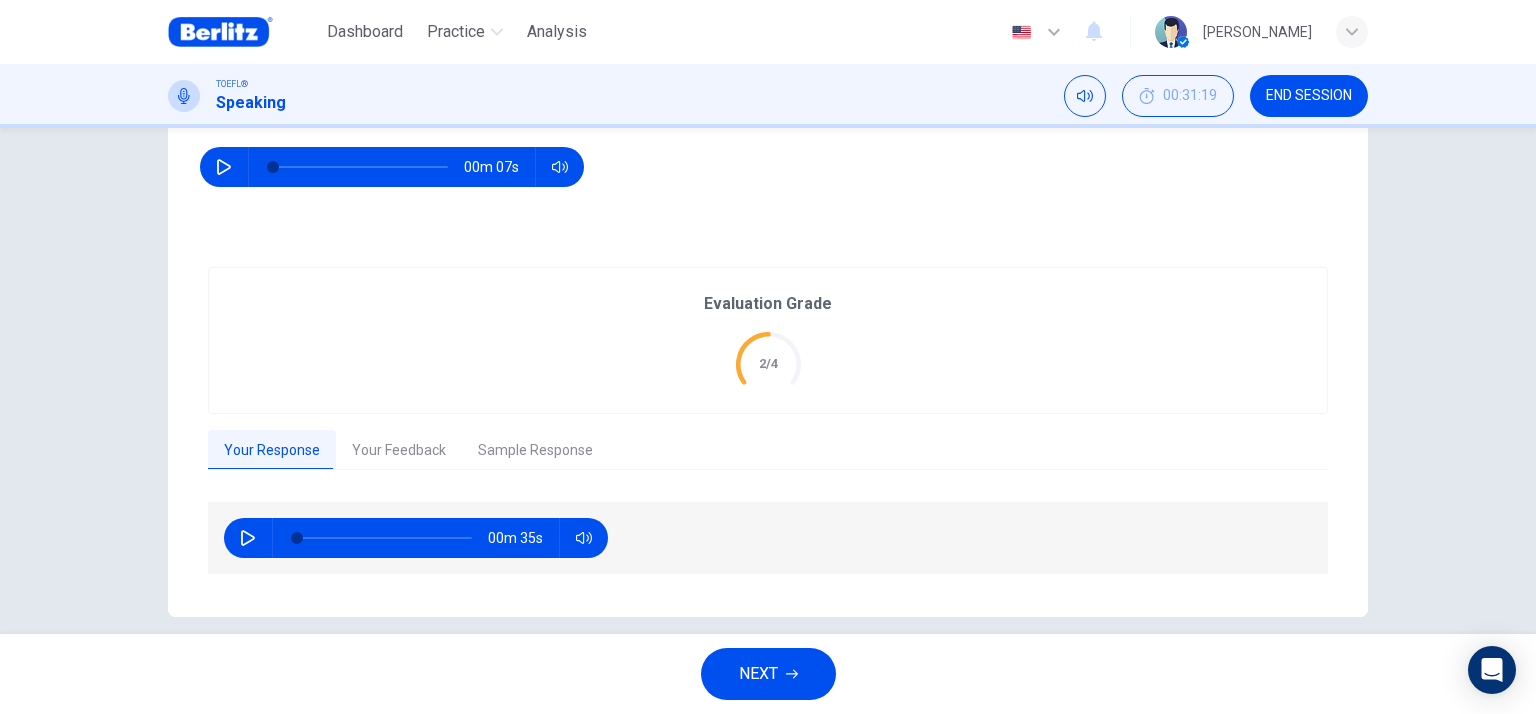 click on "00m 35s" at bounding box center [768, 538] 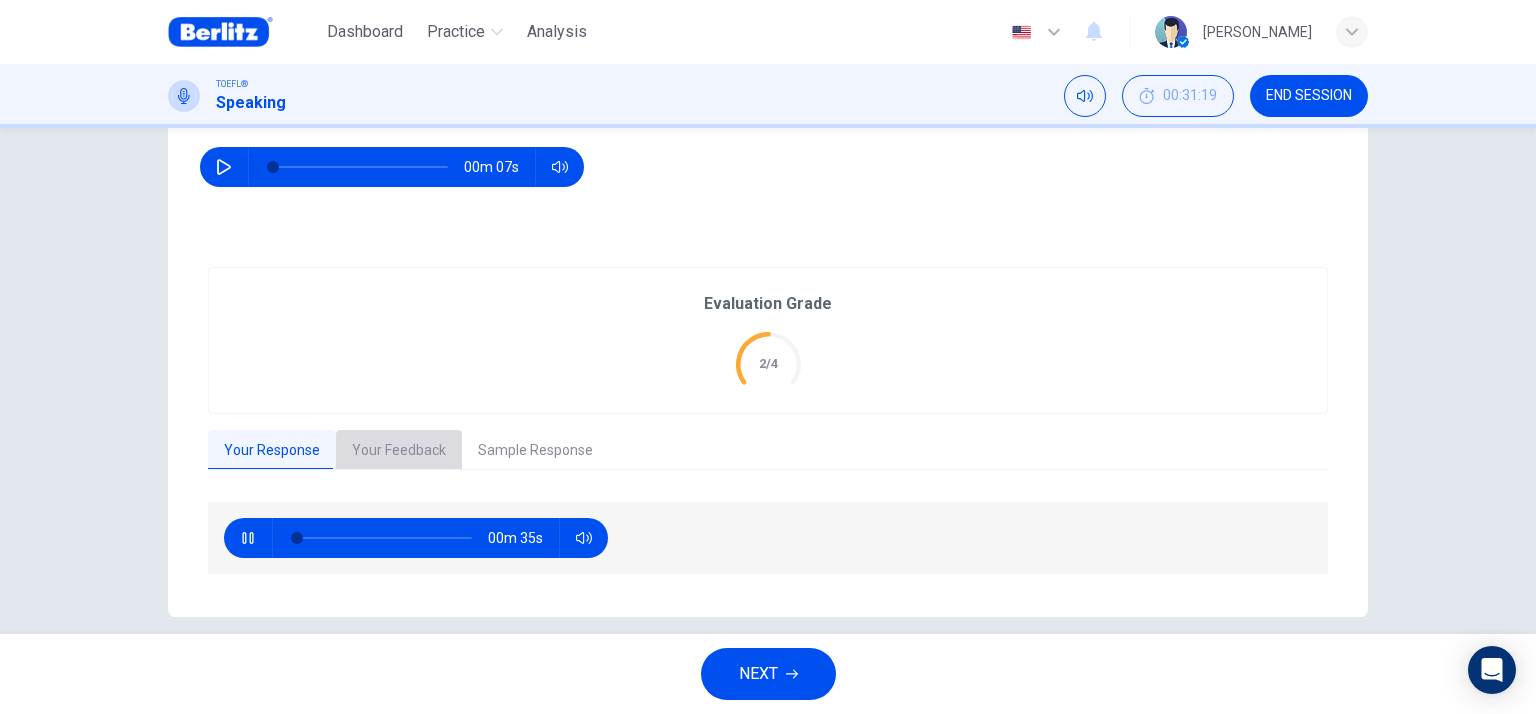 click on "Your Feedback" at bounding box center [399, 451] 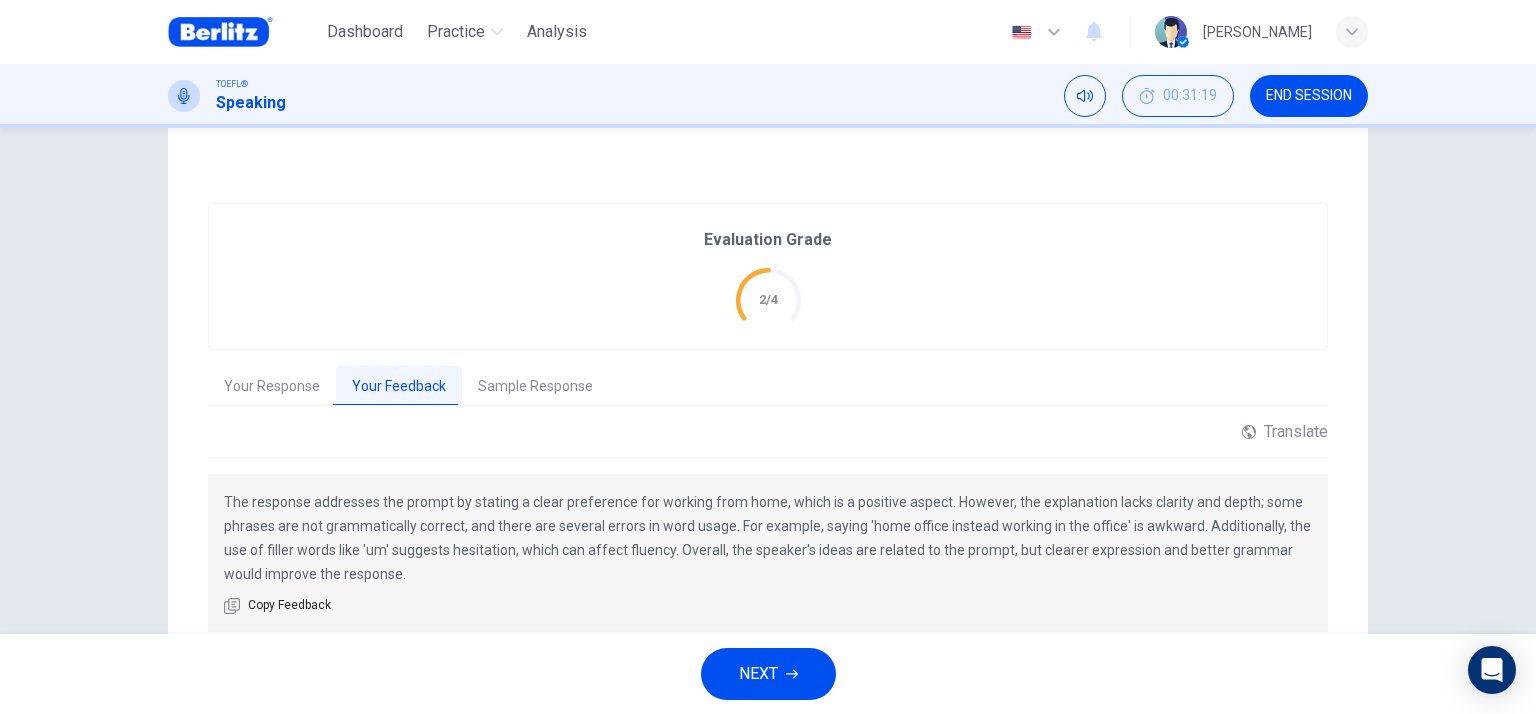 scroll, scrollTop: 413, scrollLeft: 0, axis: vertical 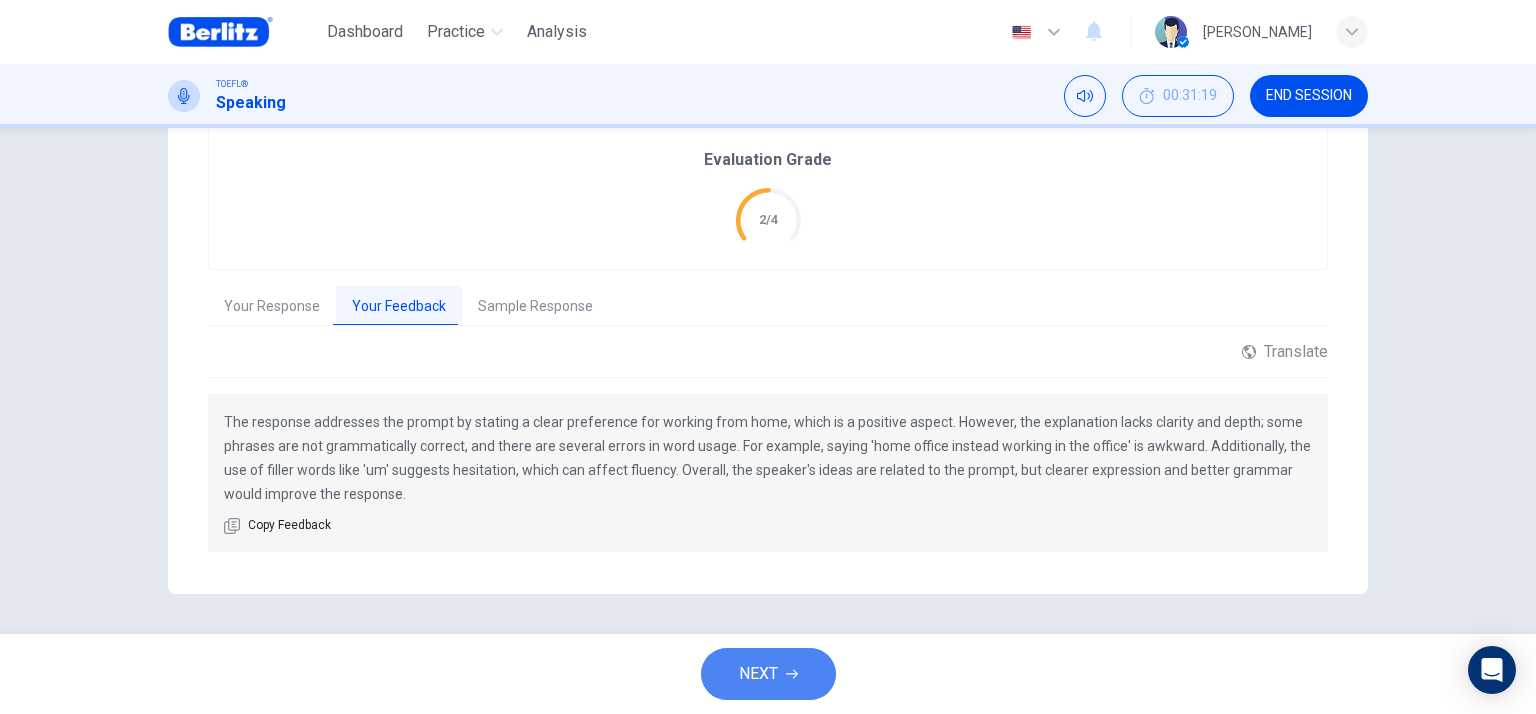 click on "NEXT" at bounding box center [758, 674] 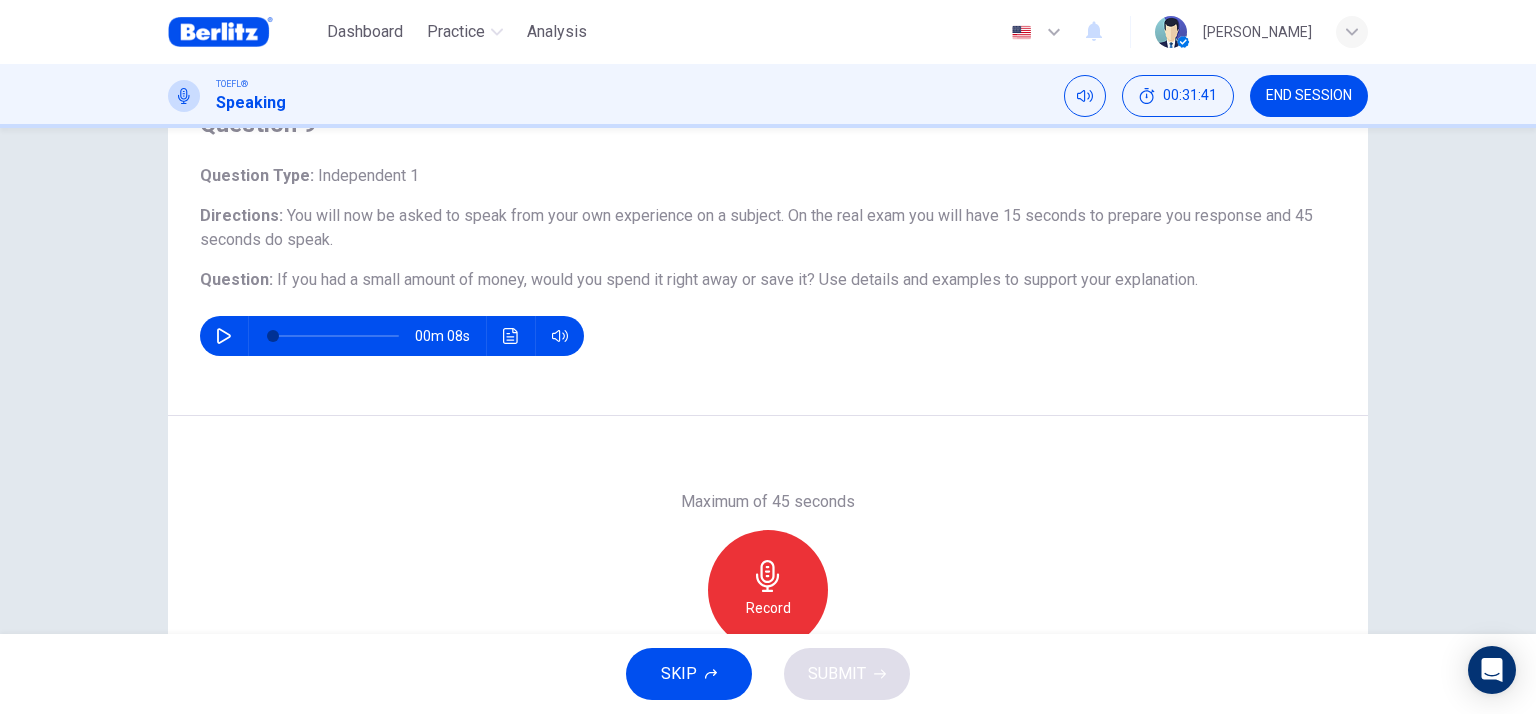 scroll, scrollTop: 200, scrollLeft: 0, axis: vertical 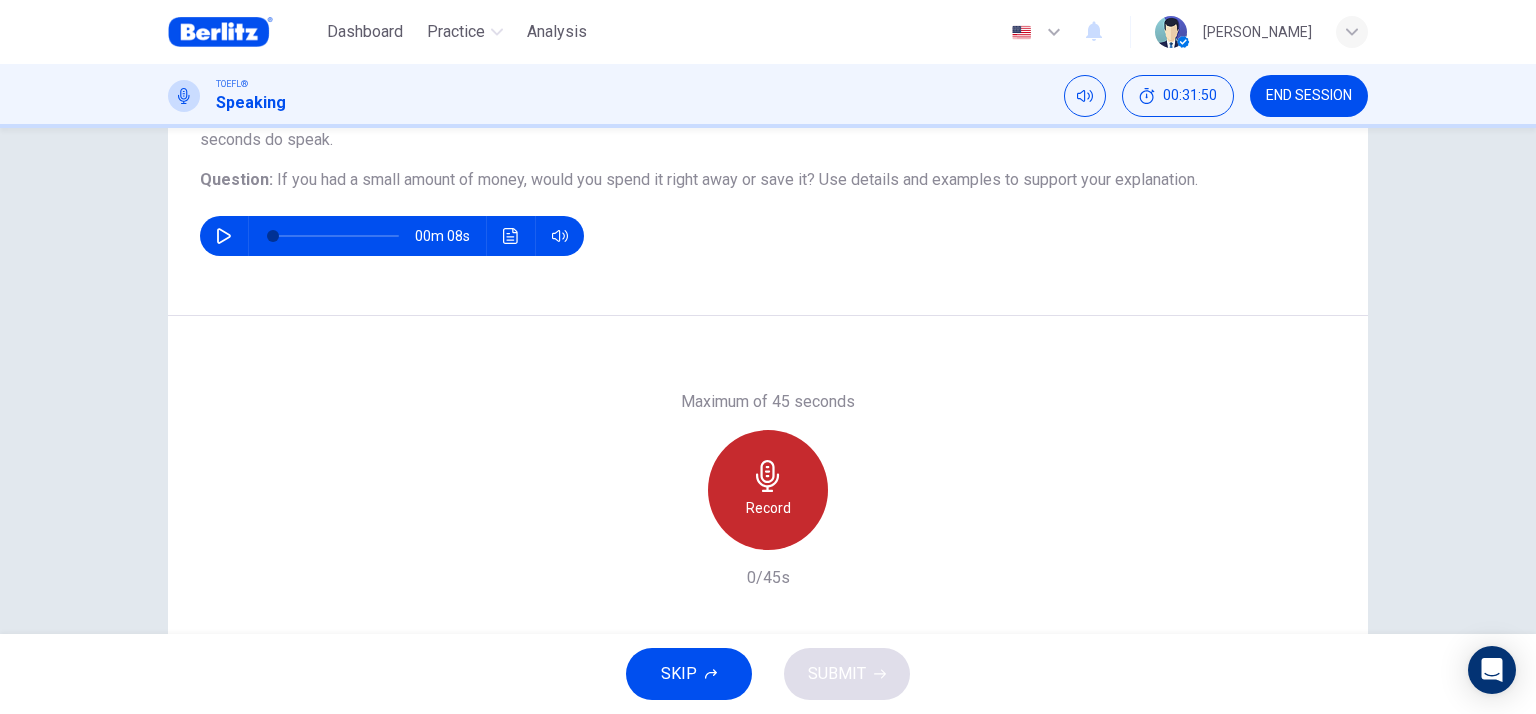 click on "Record" at bounding box center [768, 490] 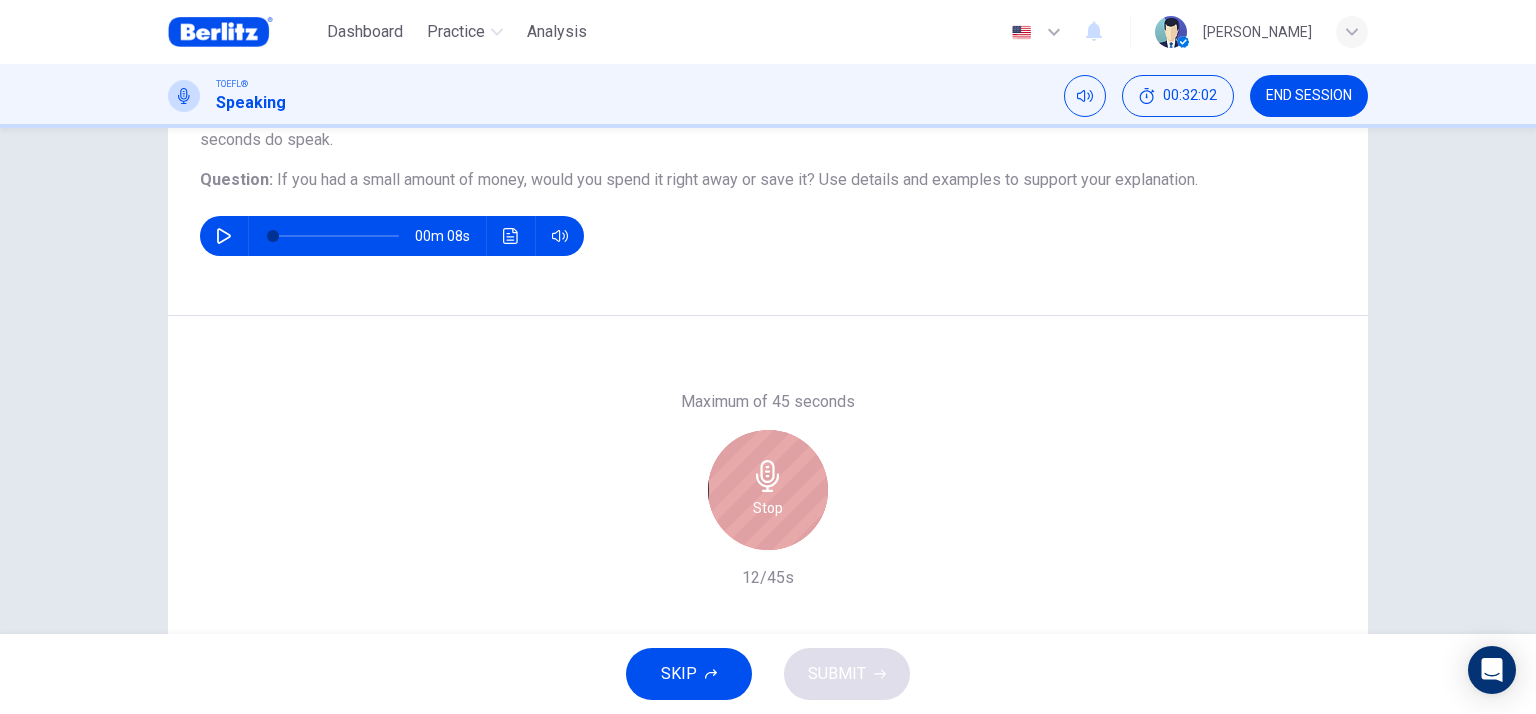 click on "Stop" at bounding box center (768, 508) 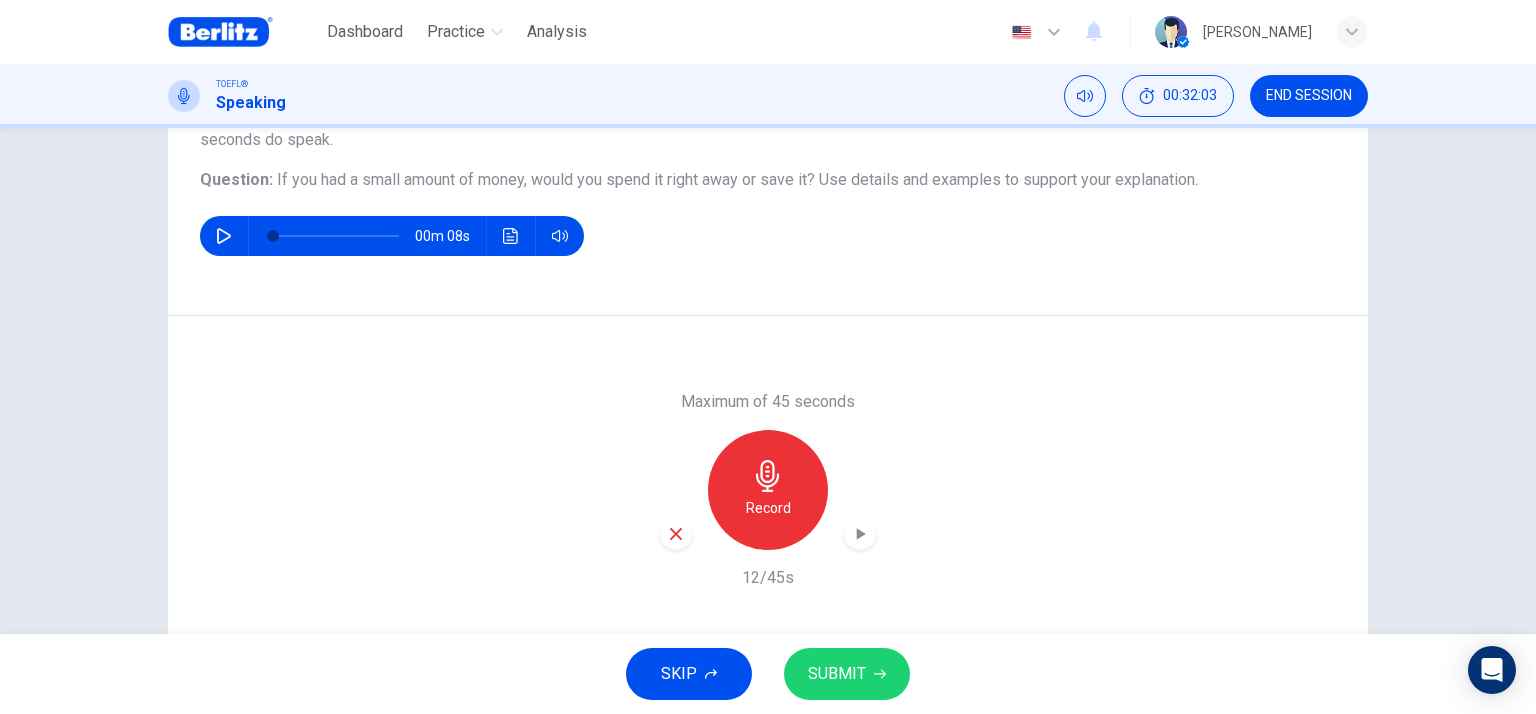 click 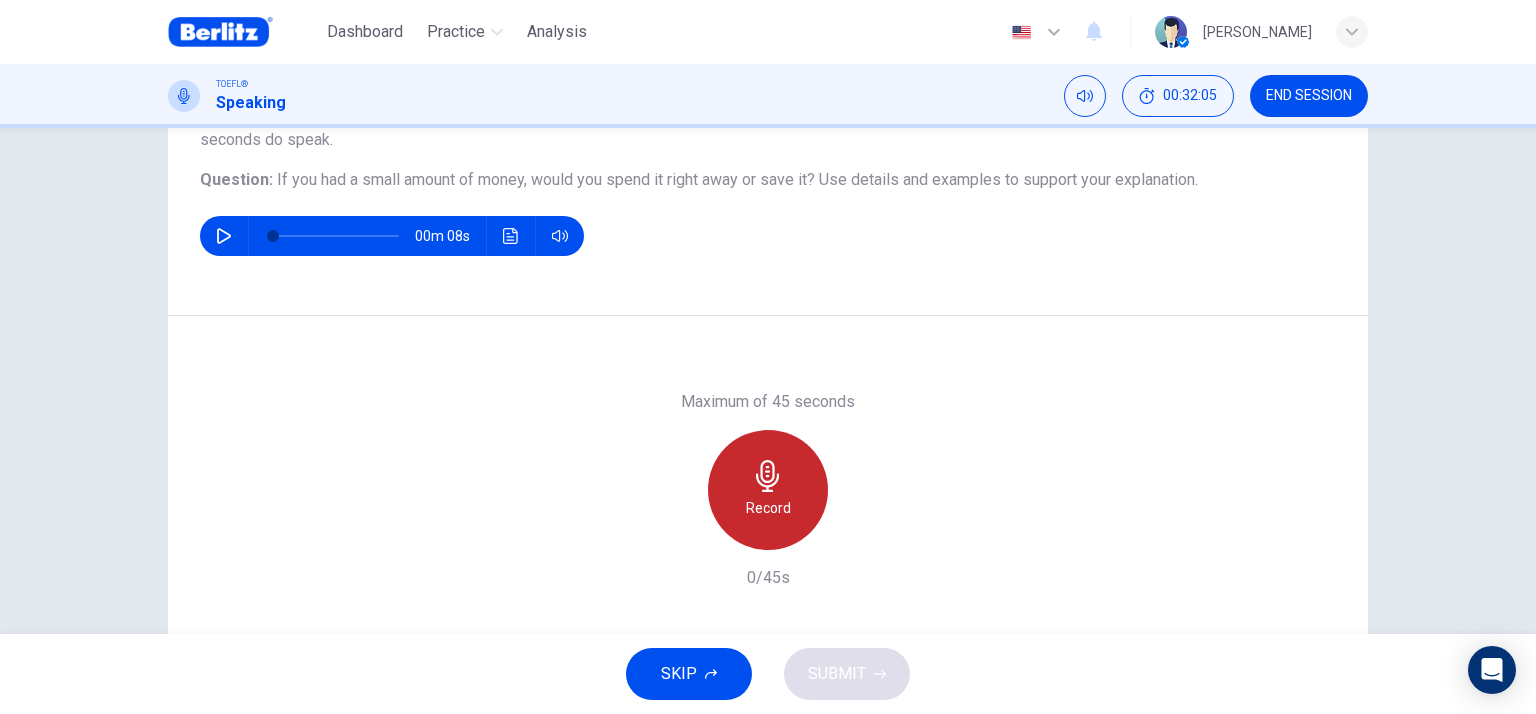 click on "Record" at bounding box center (768, 490) 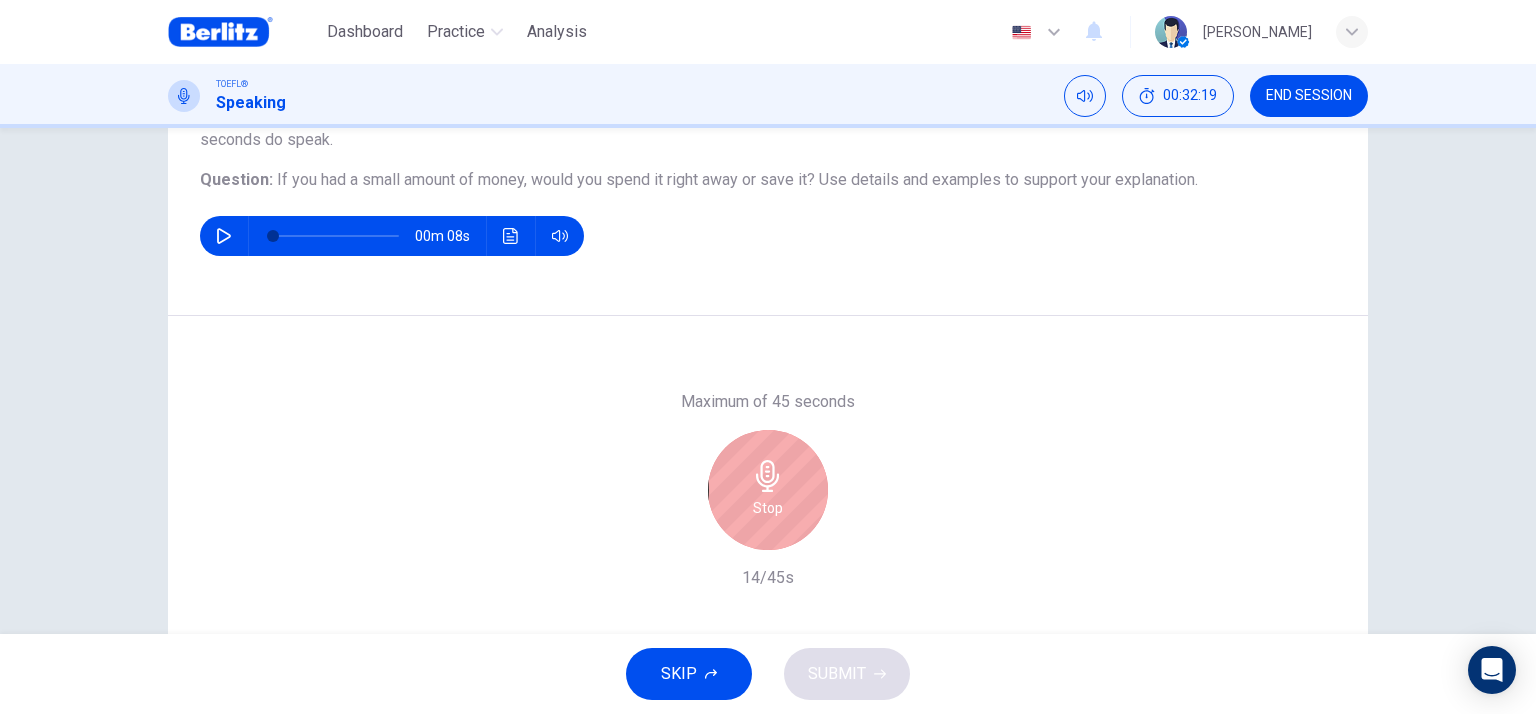 click on "Stop" at bounding box center [768, 490] 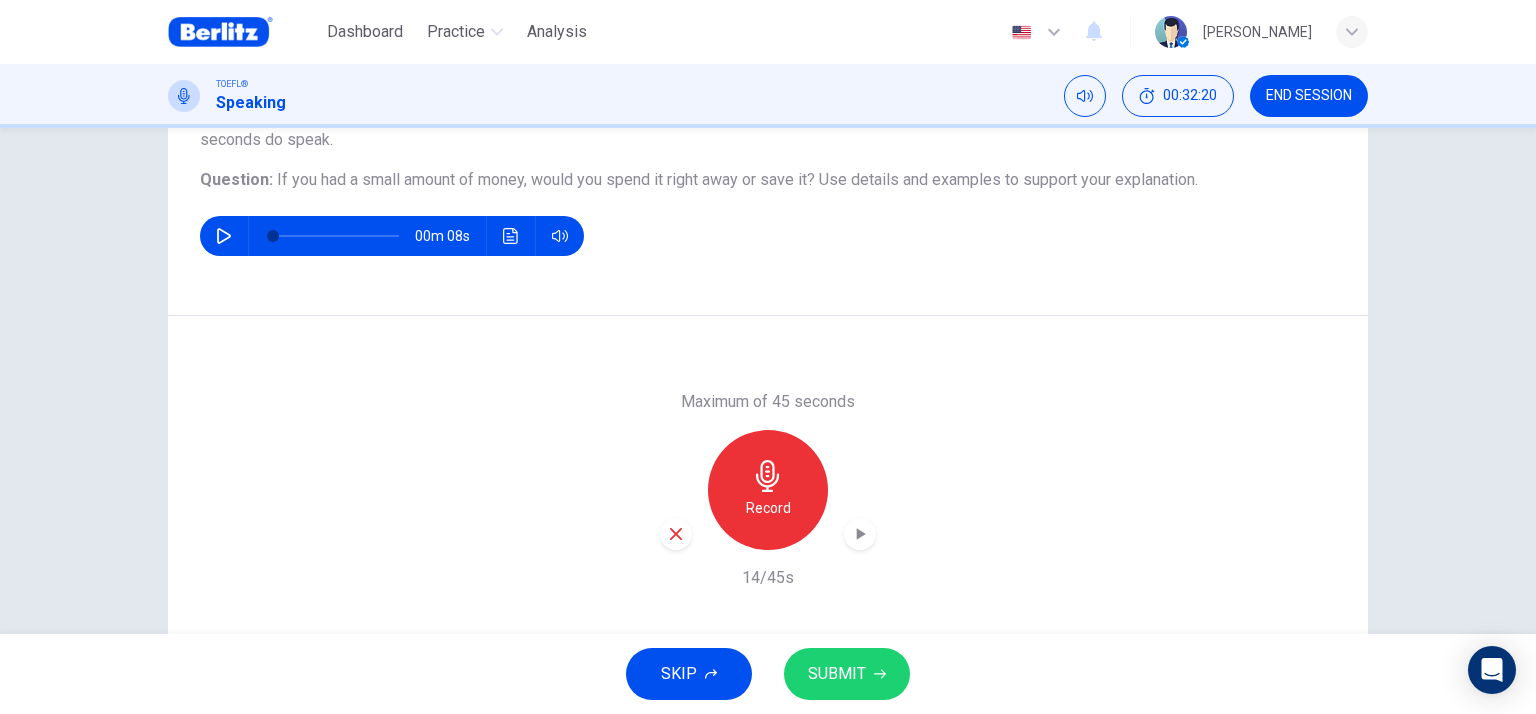 click 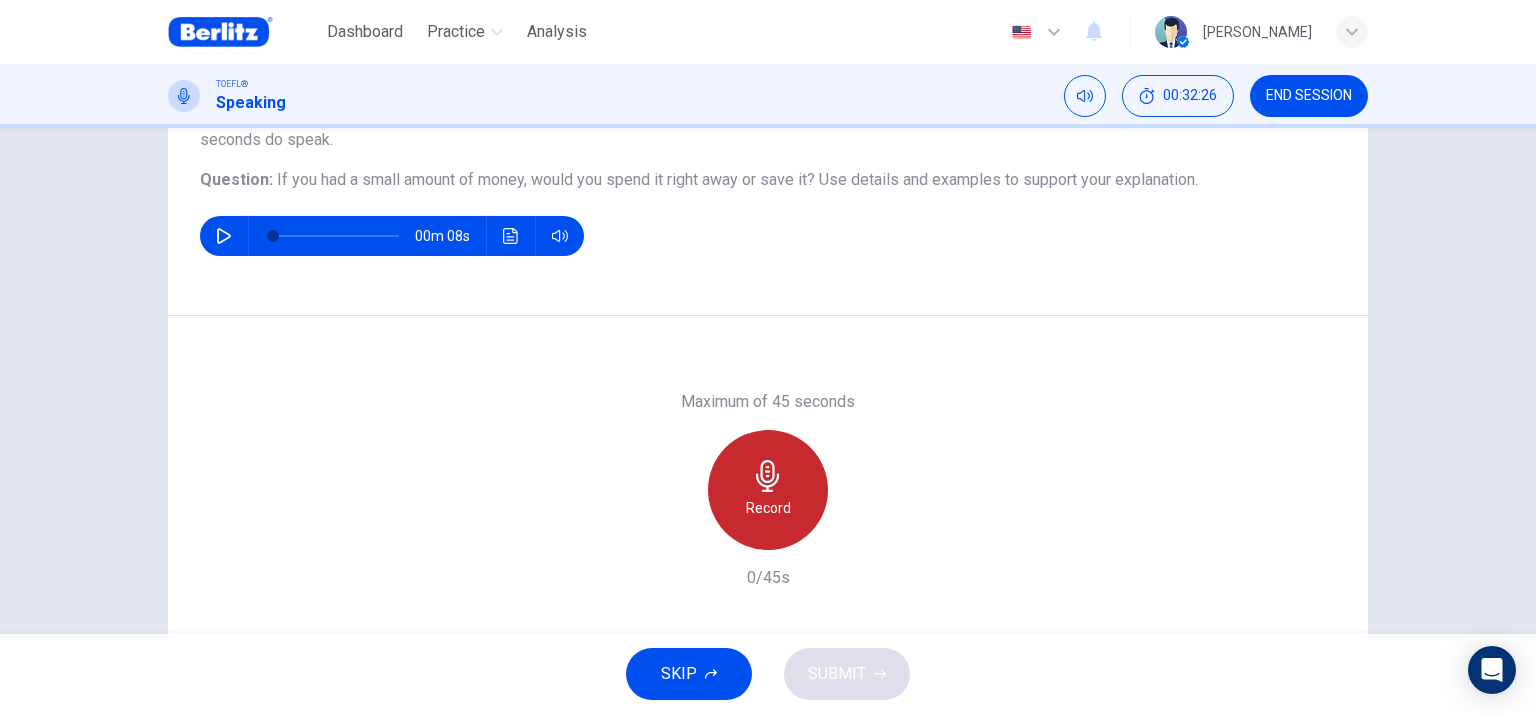 click on "Record" at bounding box center [768, 508] 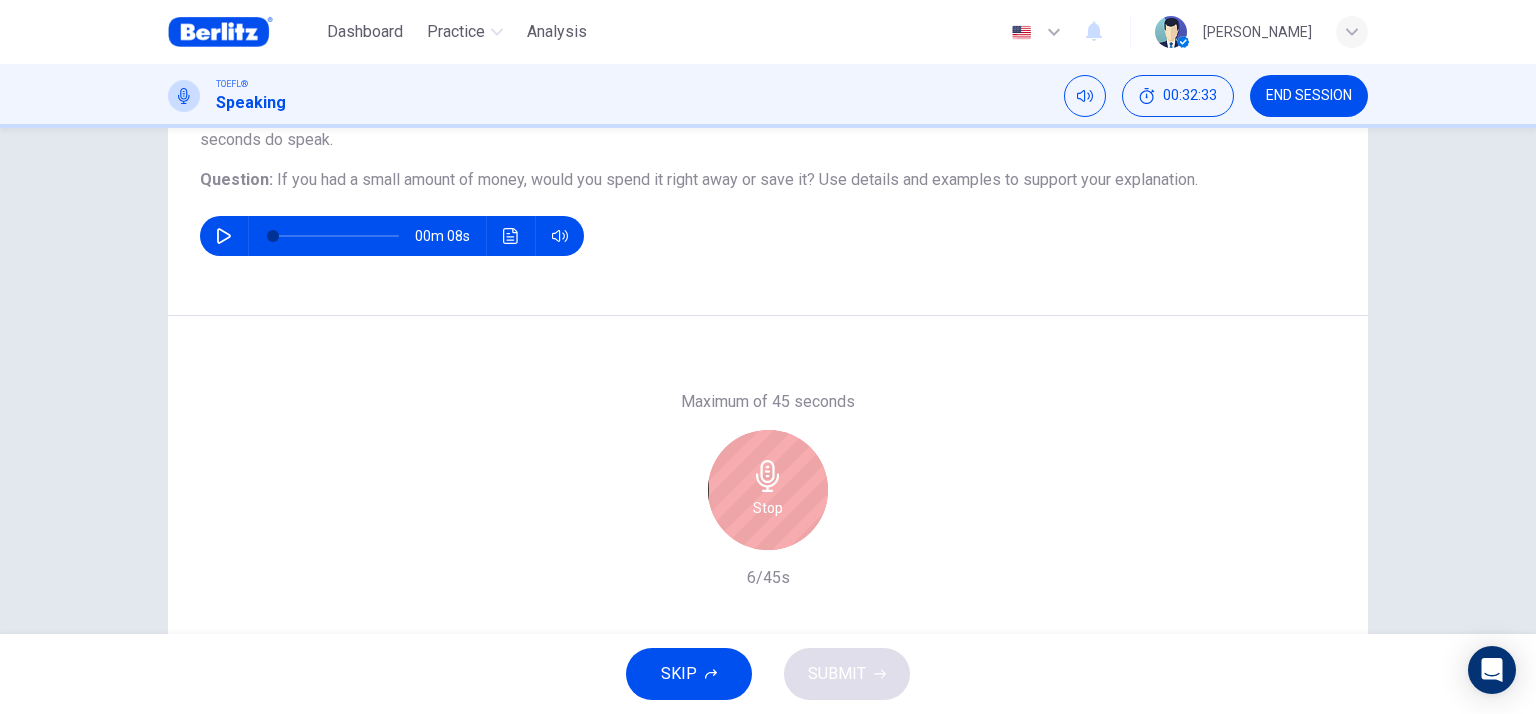 click on "Stop" at bounding box center (768, 508) 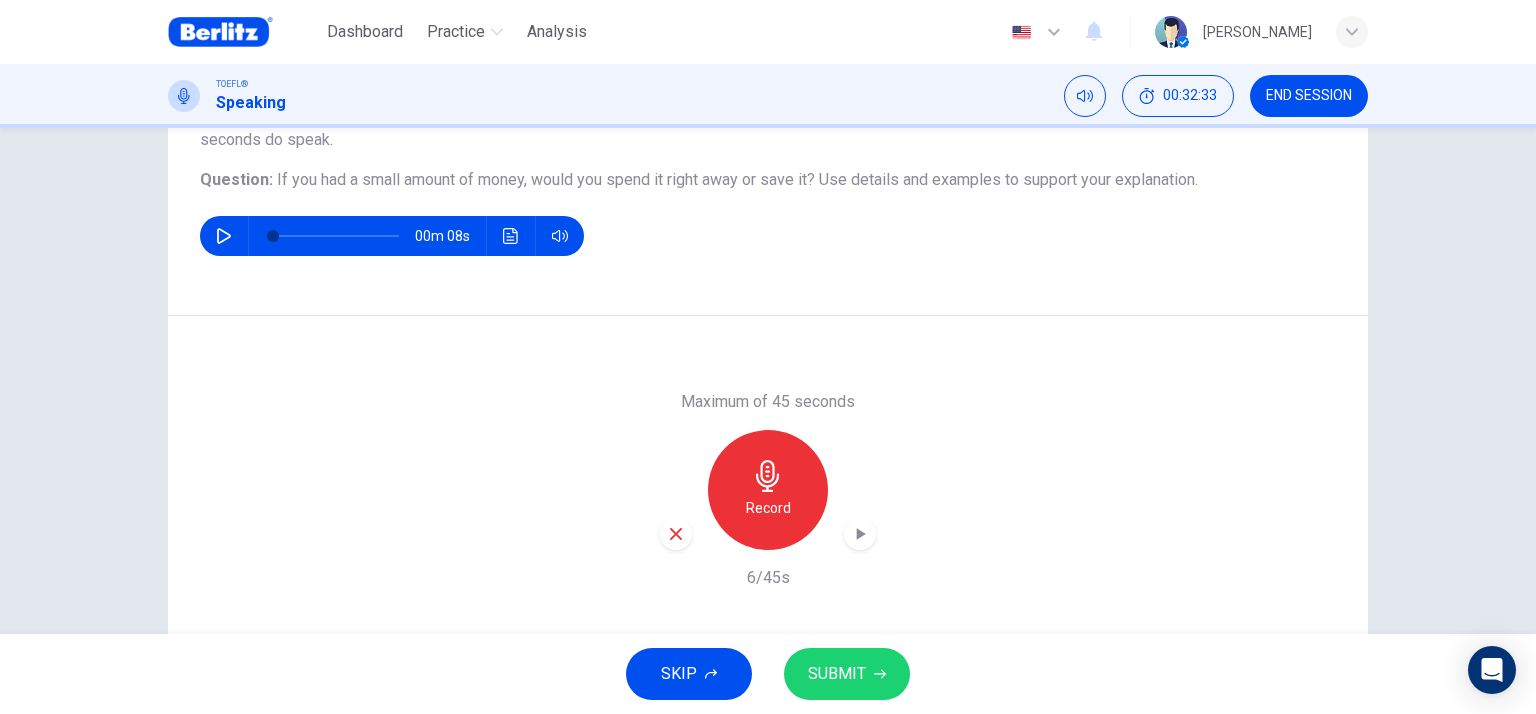 click on "Record" at bounding box center (768, 508) 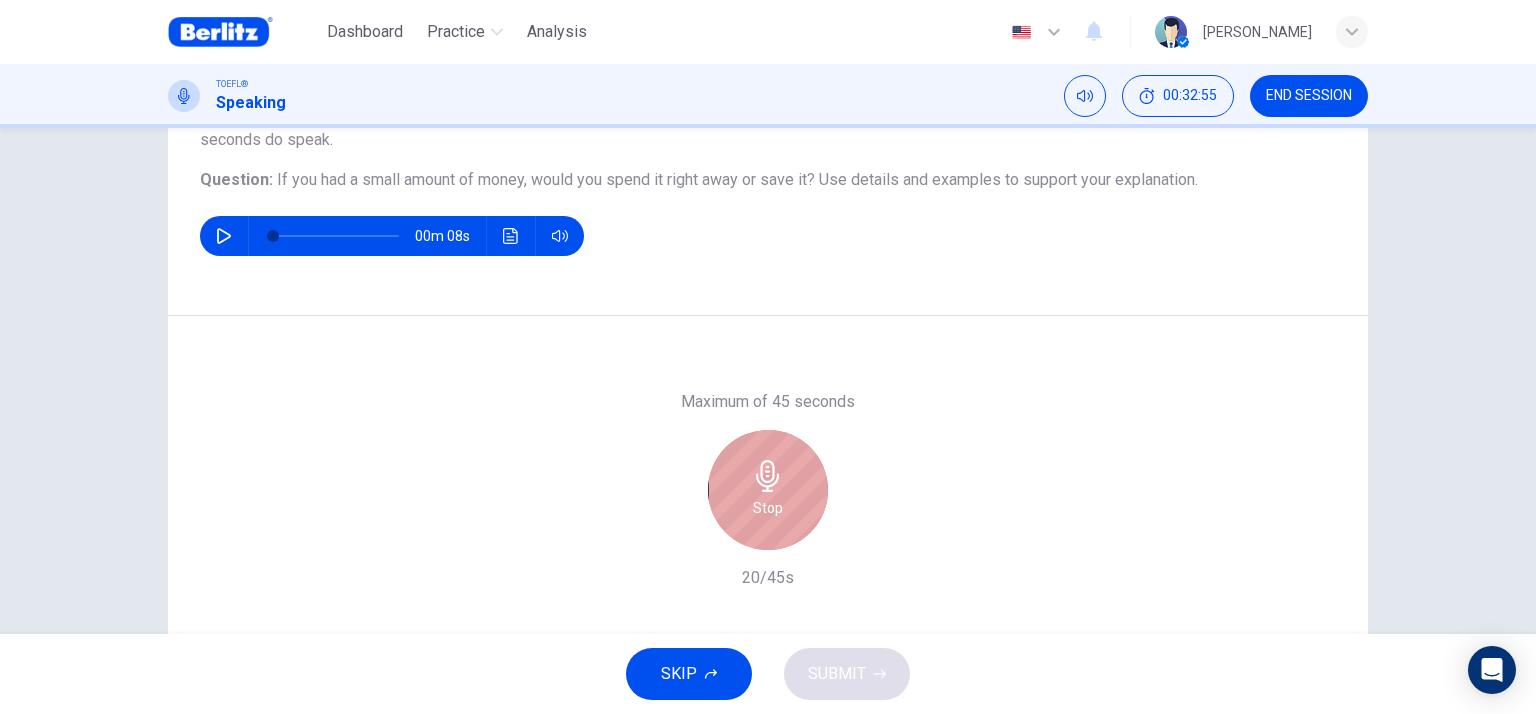 click on "Stop" at bounding box center (768, 490) 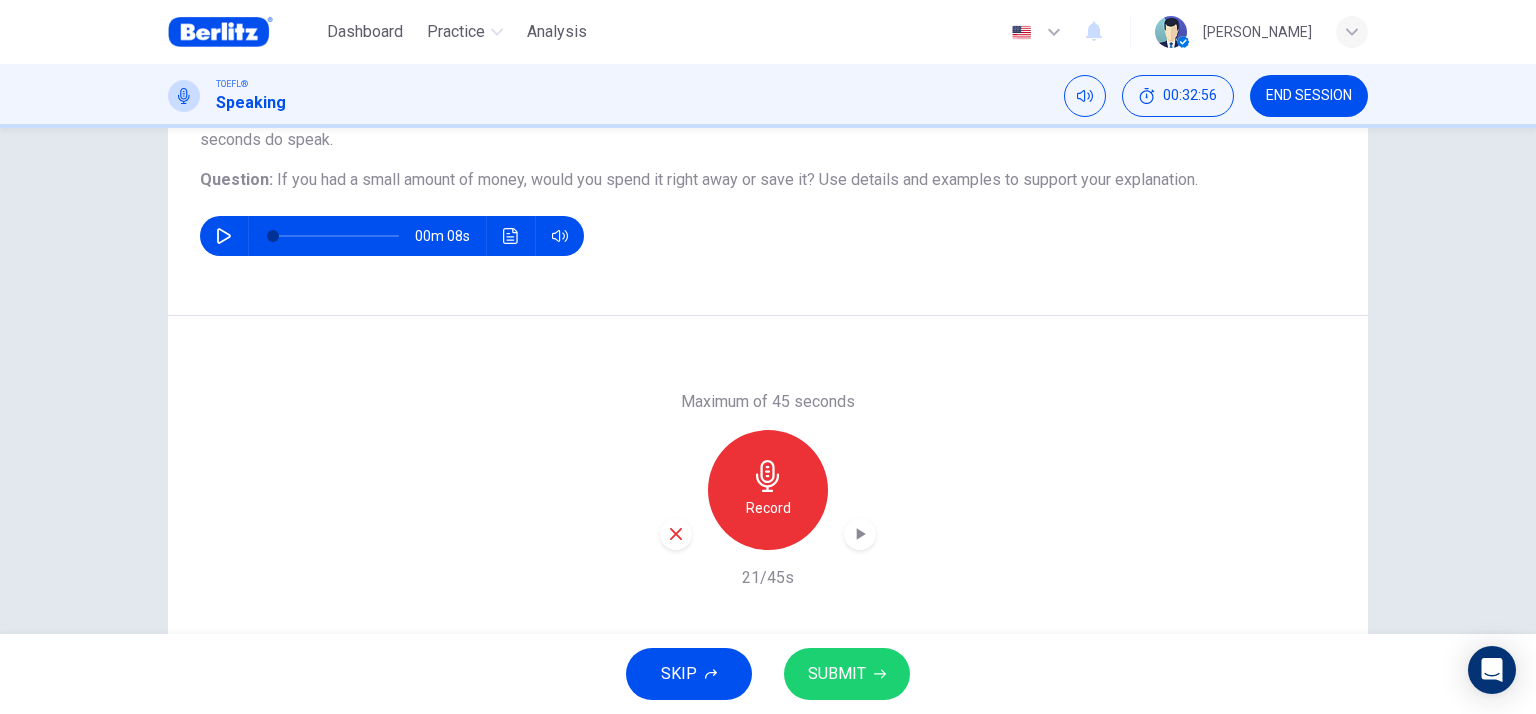 click at bounding box center [676, 534] 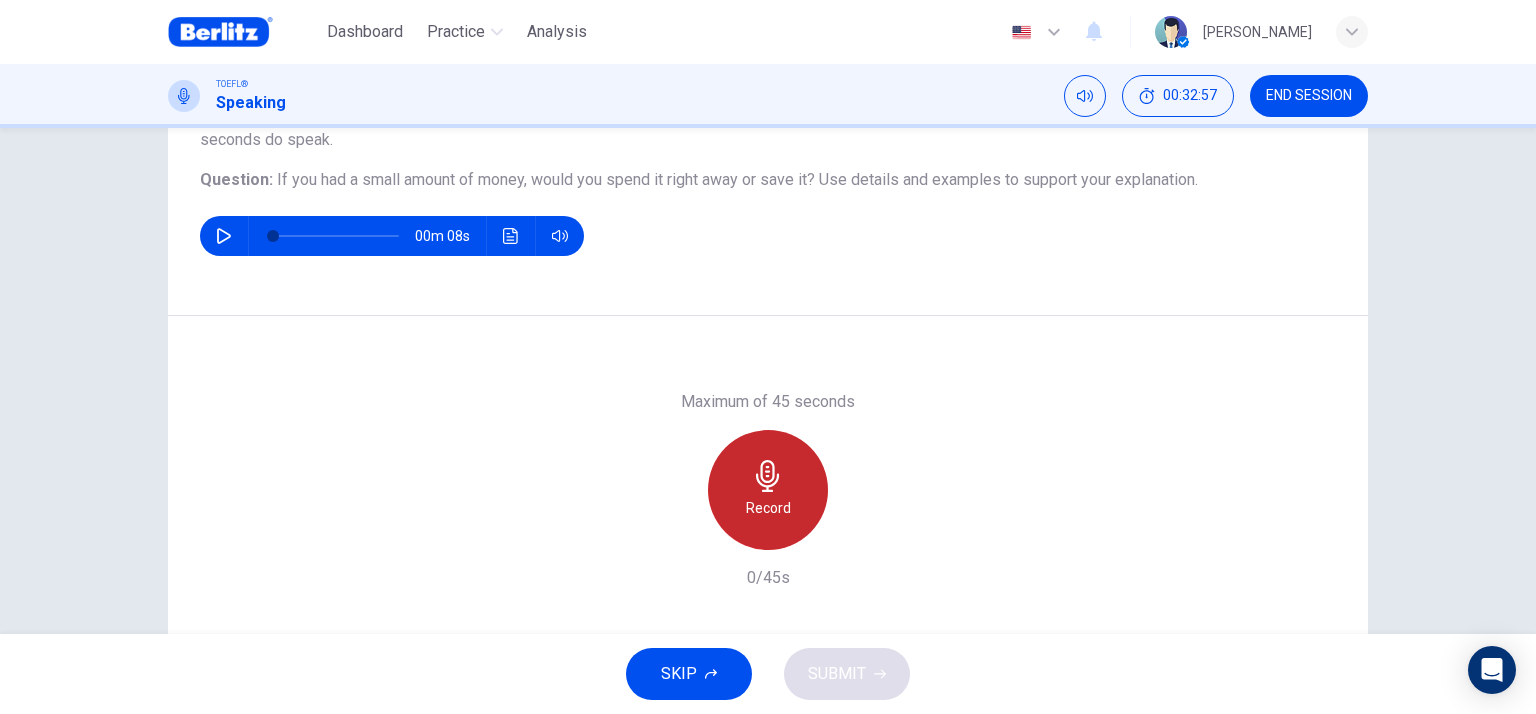 click on "Record" at bounding box center (768, 490) 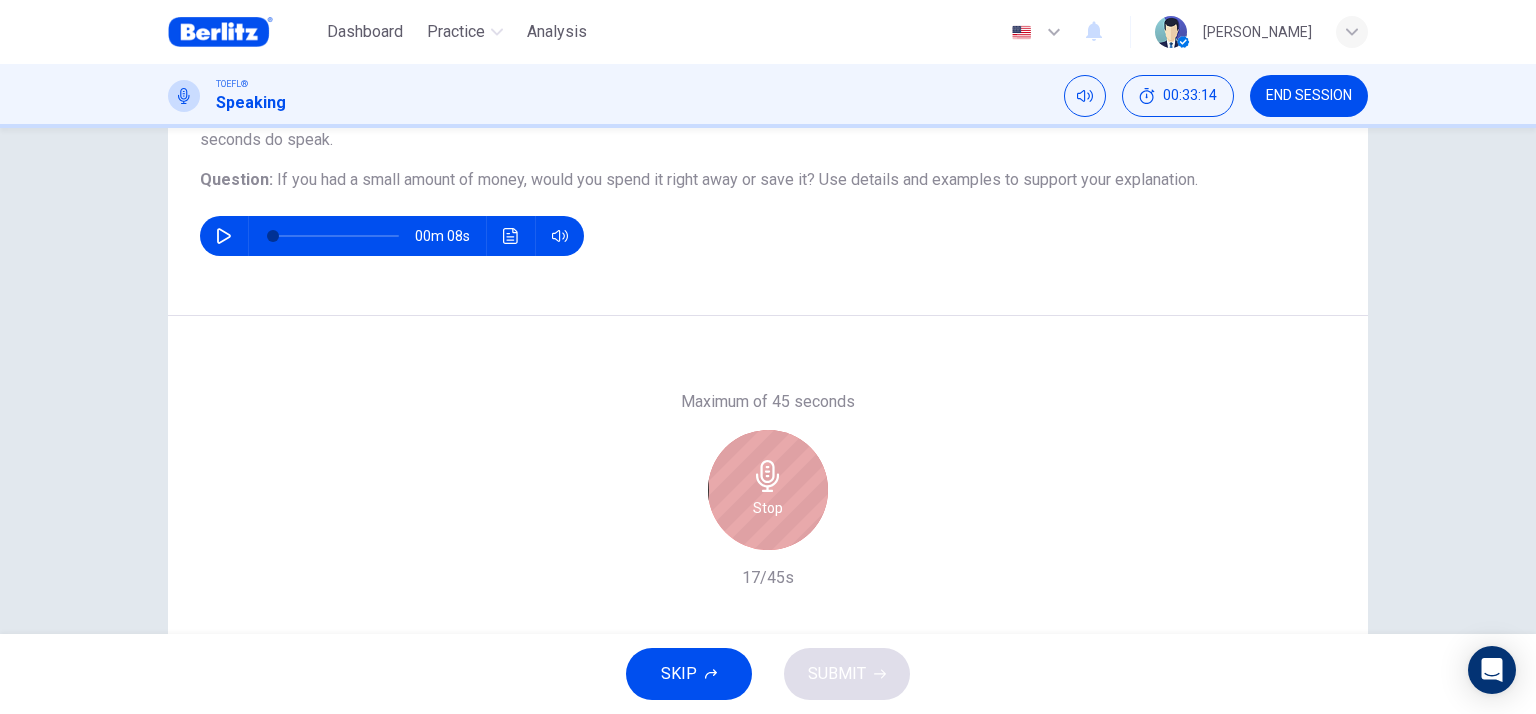 click on "Stop" at bounding box center (768, 490) 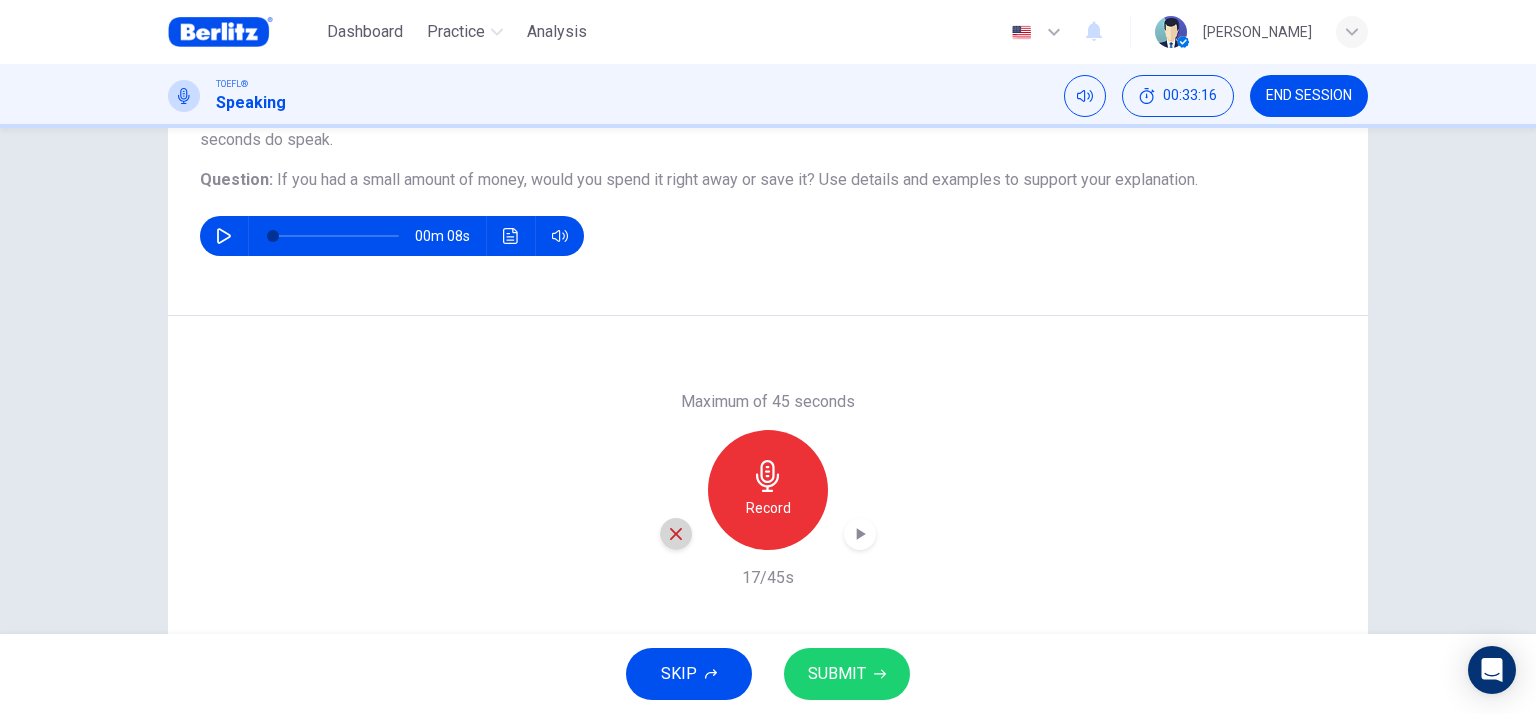 click 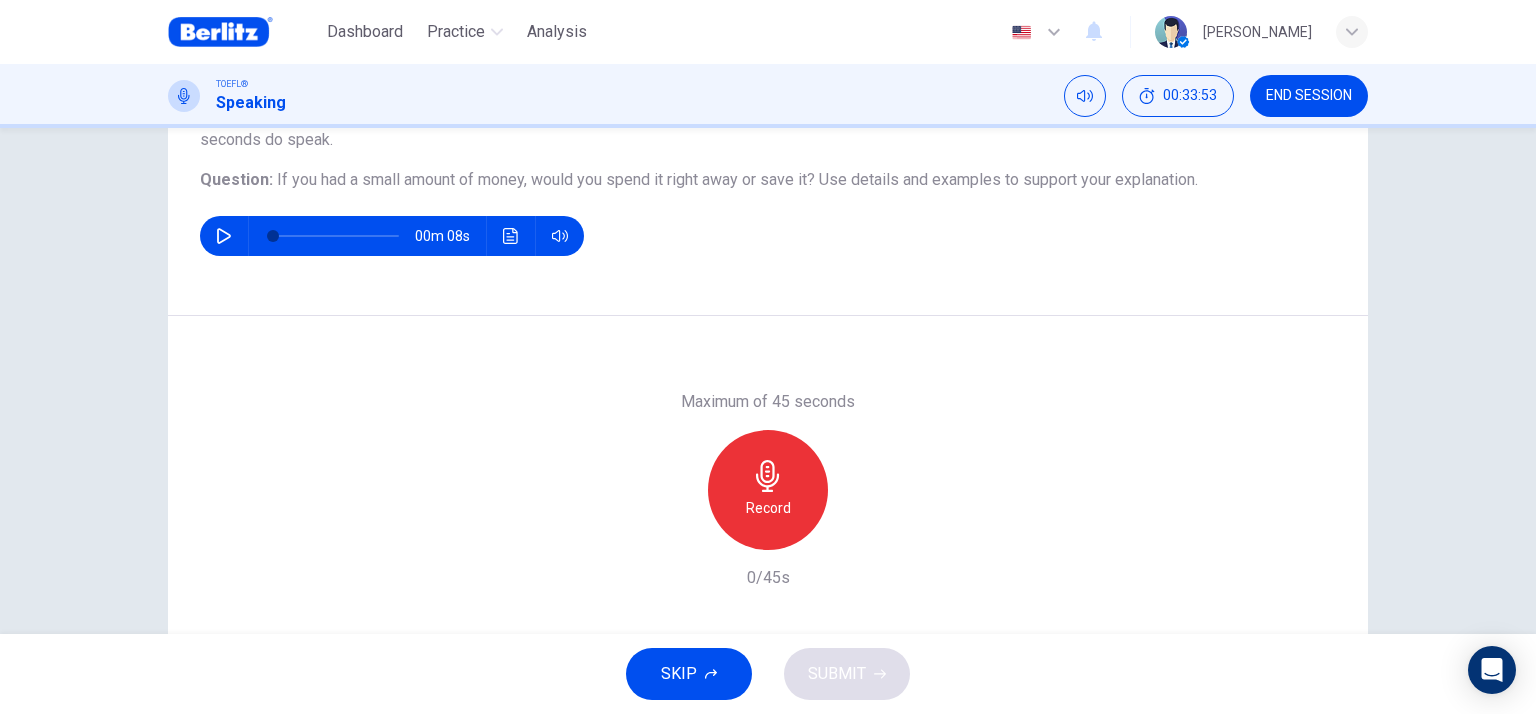 click on "Record" at bounding box center [768, 490] 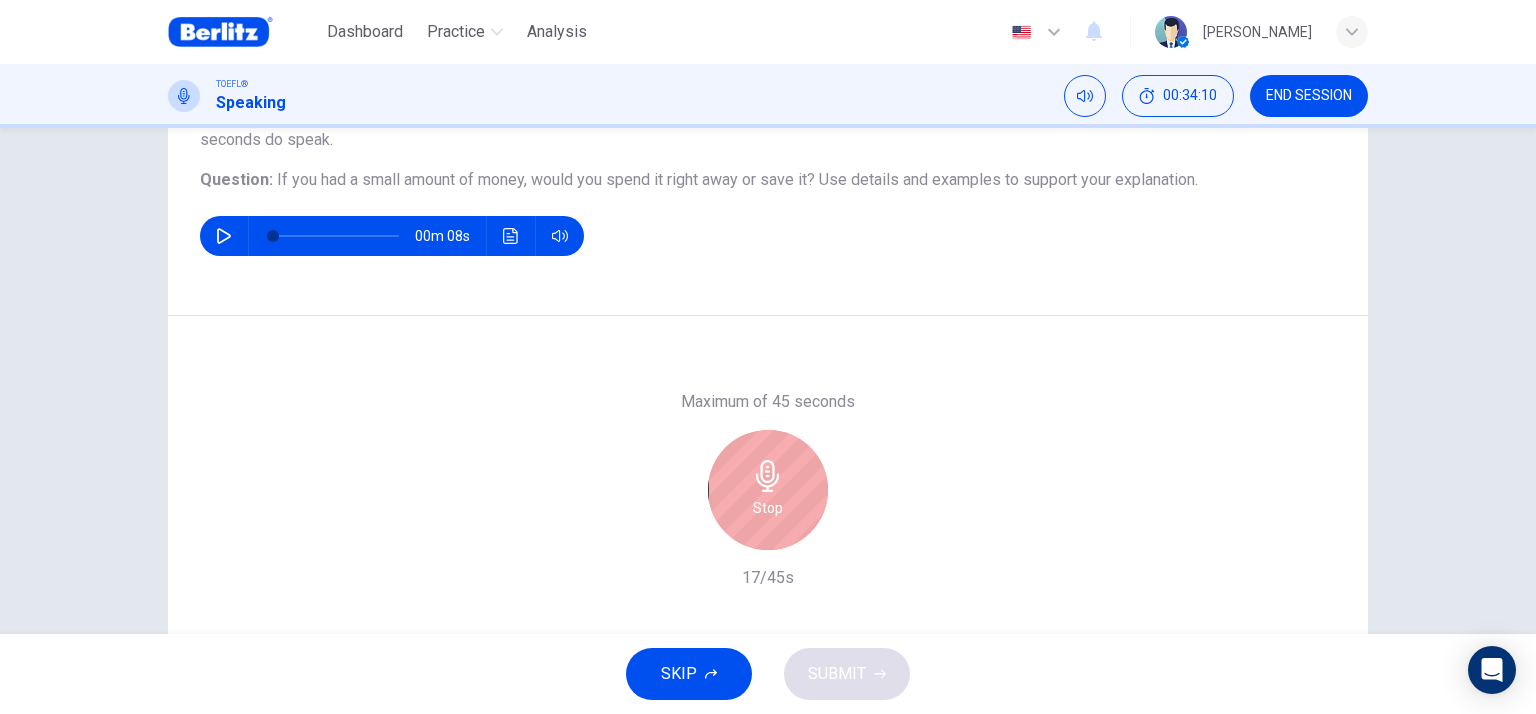 click on "Stop" at bounding box center (768, 490) 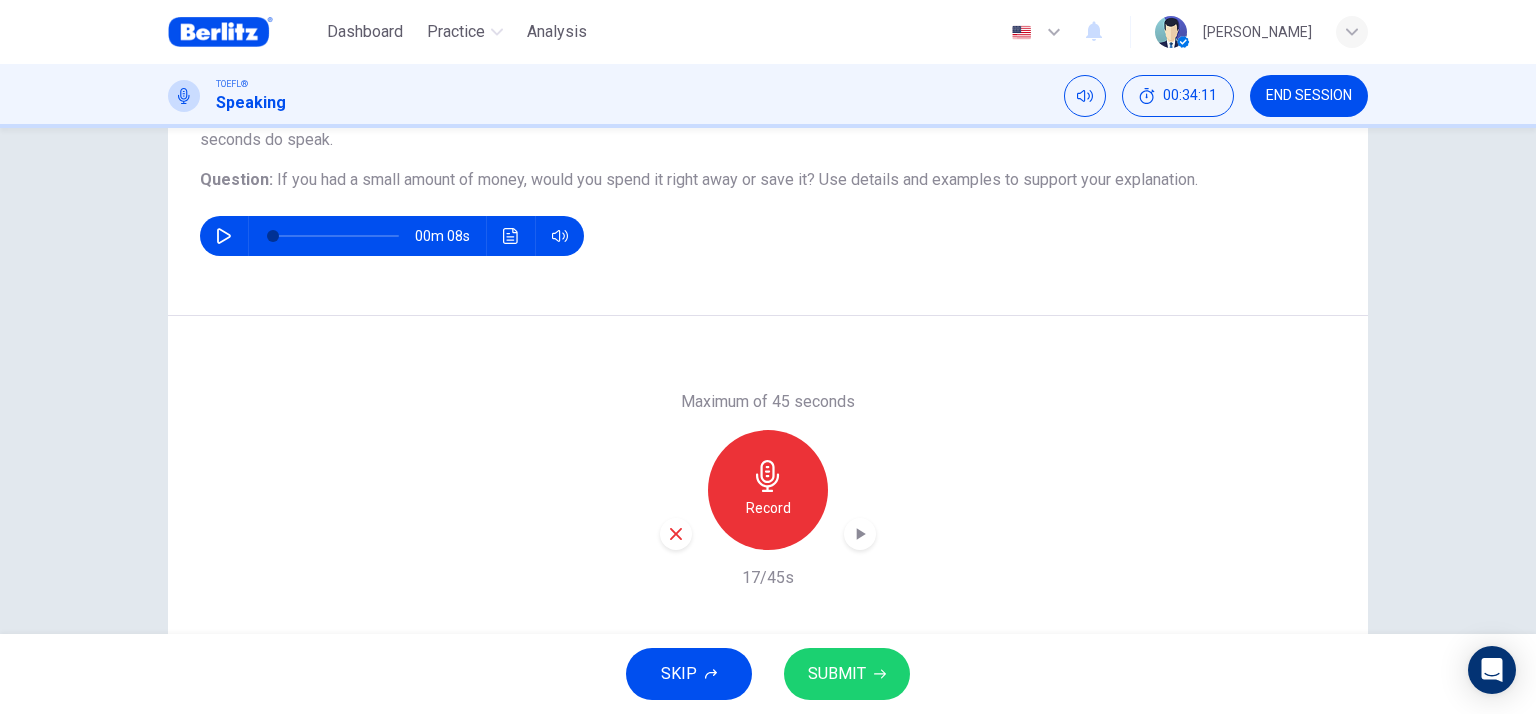 click 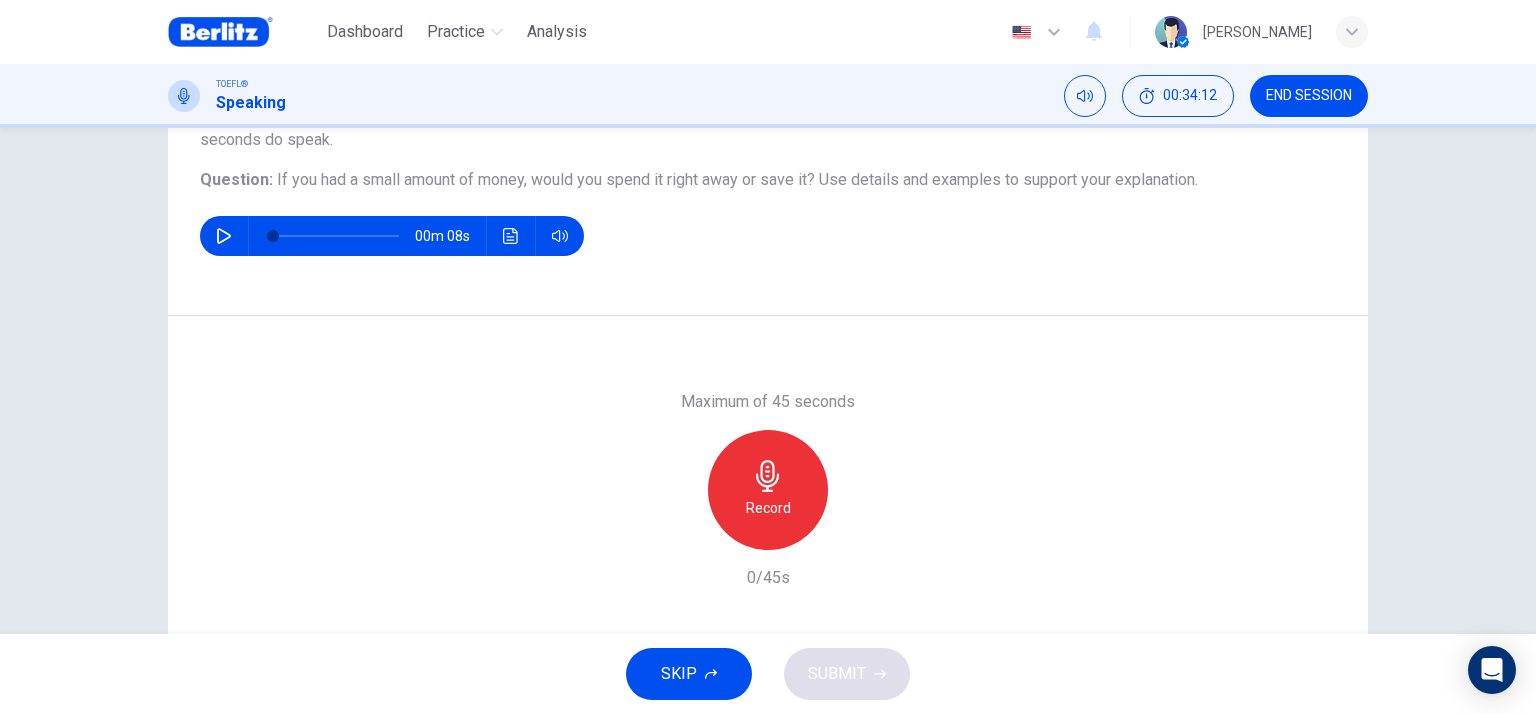 click on "Record" at bounding box center (768, 508) 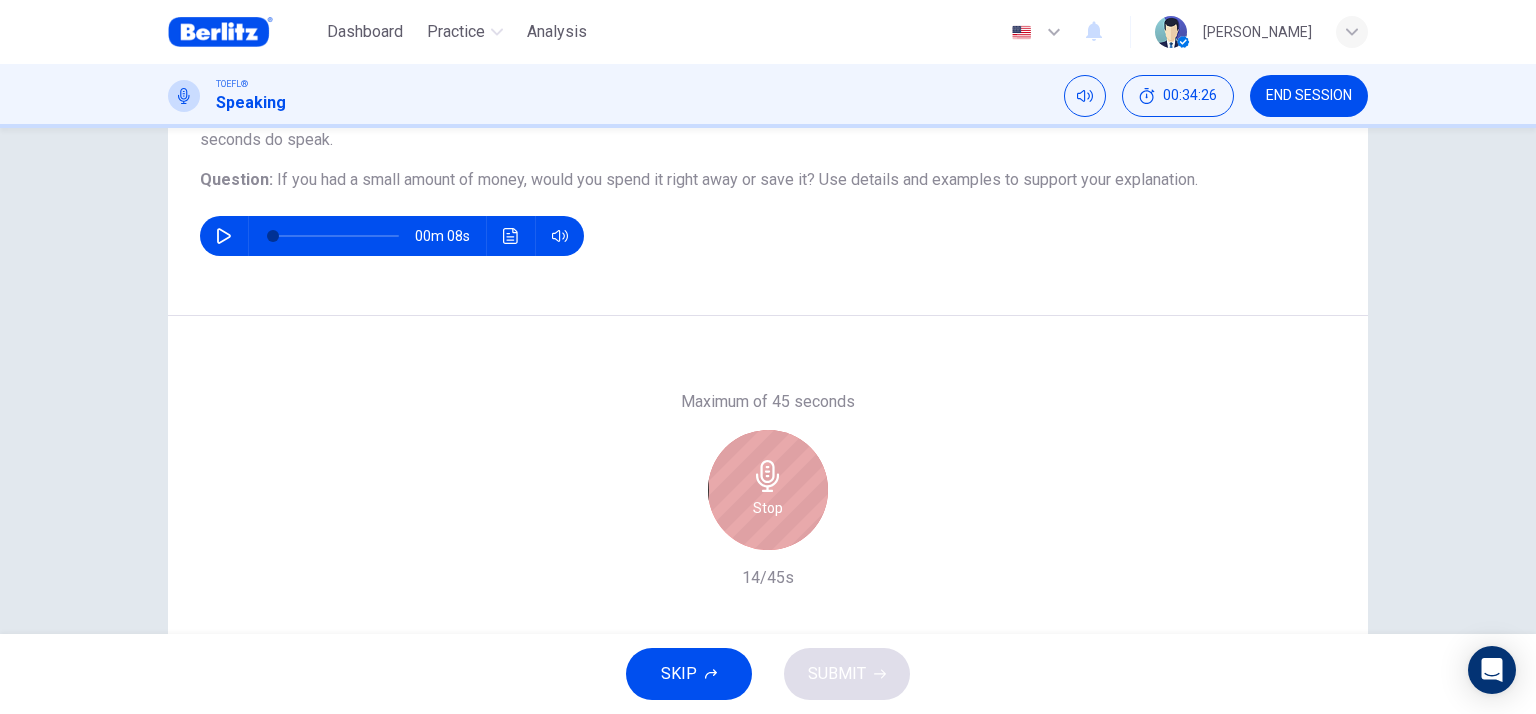 click on "Stop" at bounding box center (768, 490) 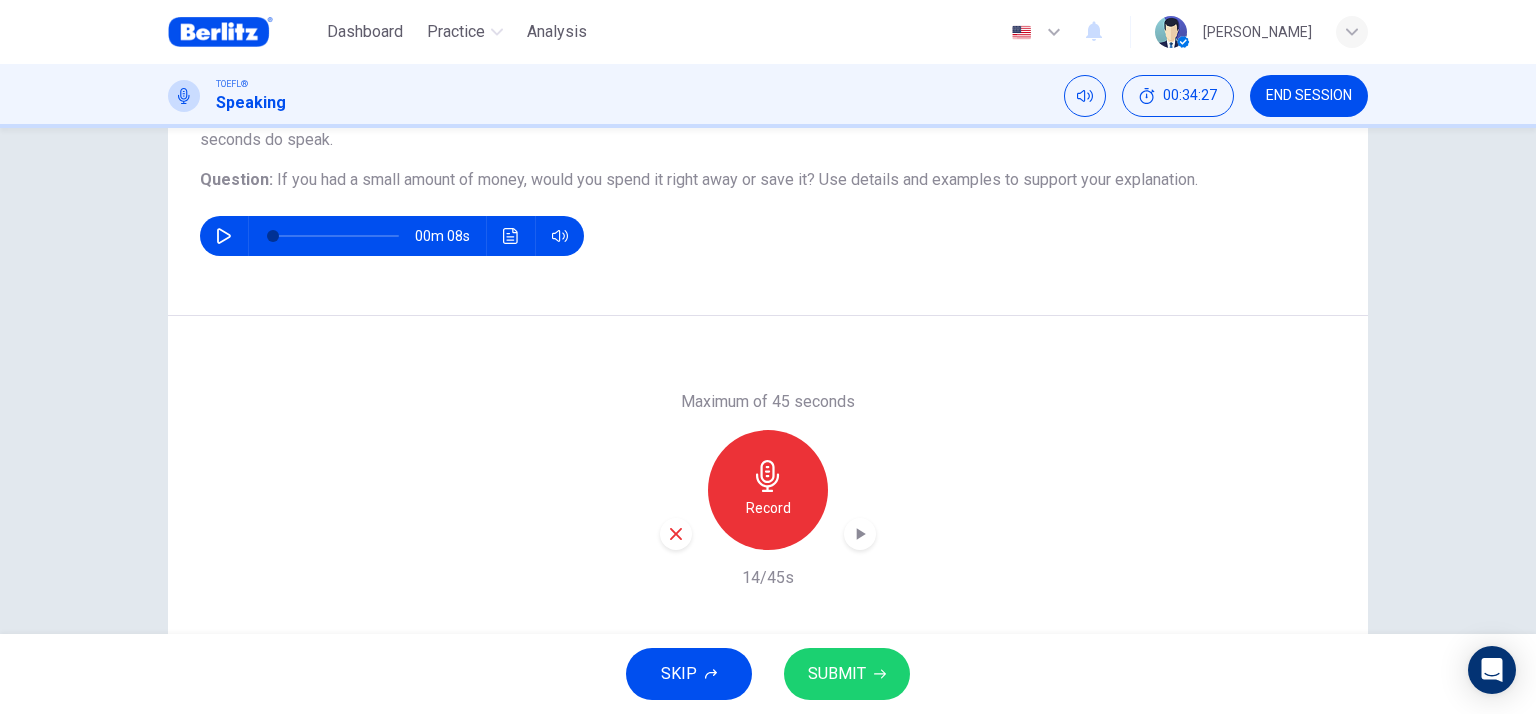 click 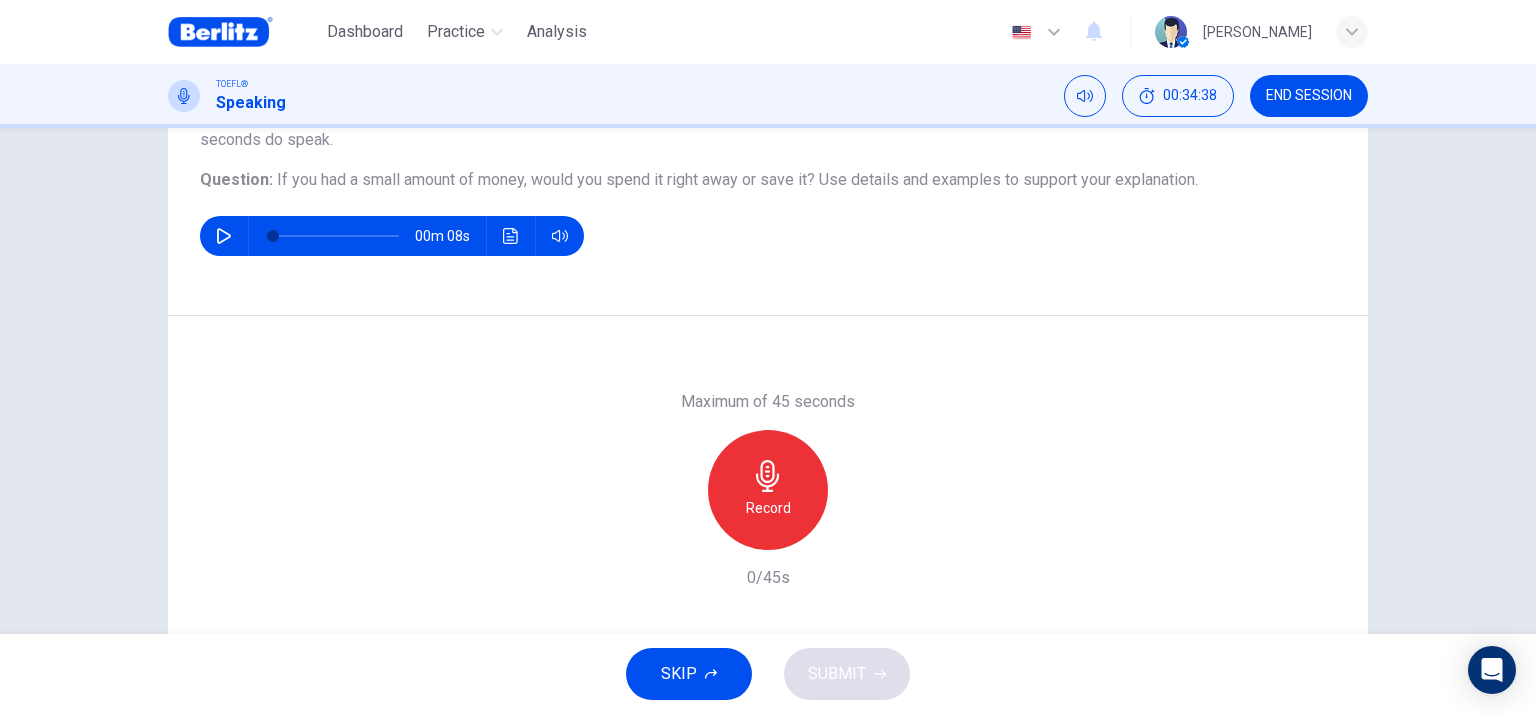 click on "Record" at bounding box center [768, 490] 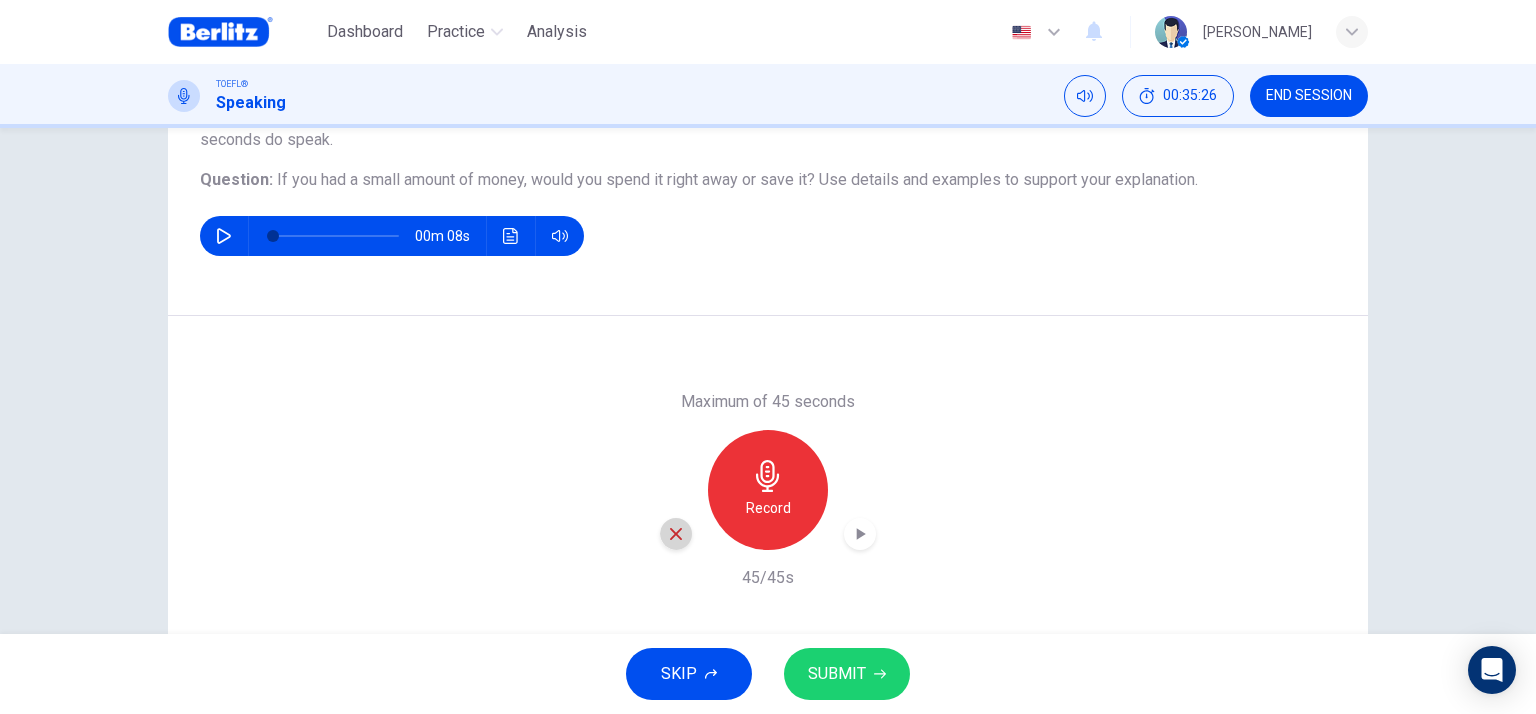 click 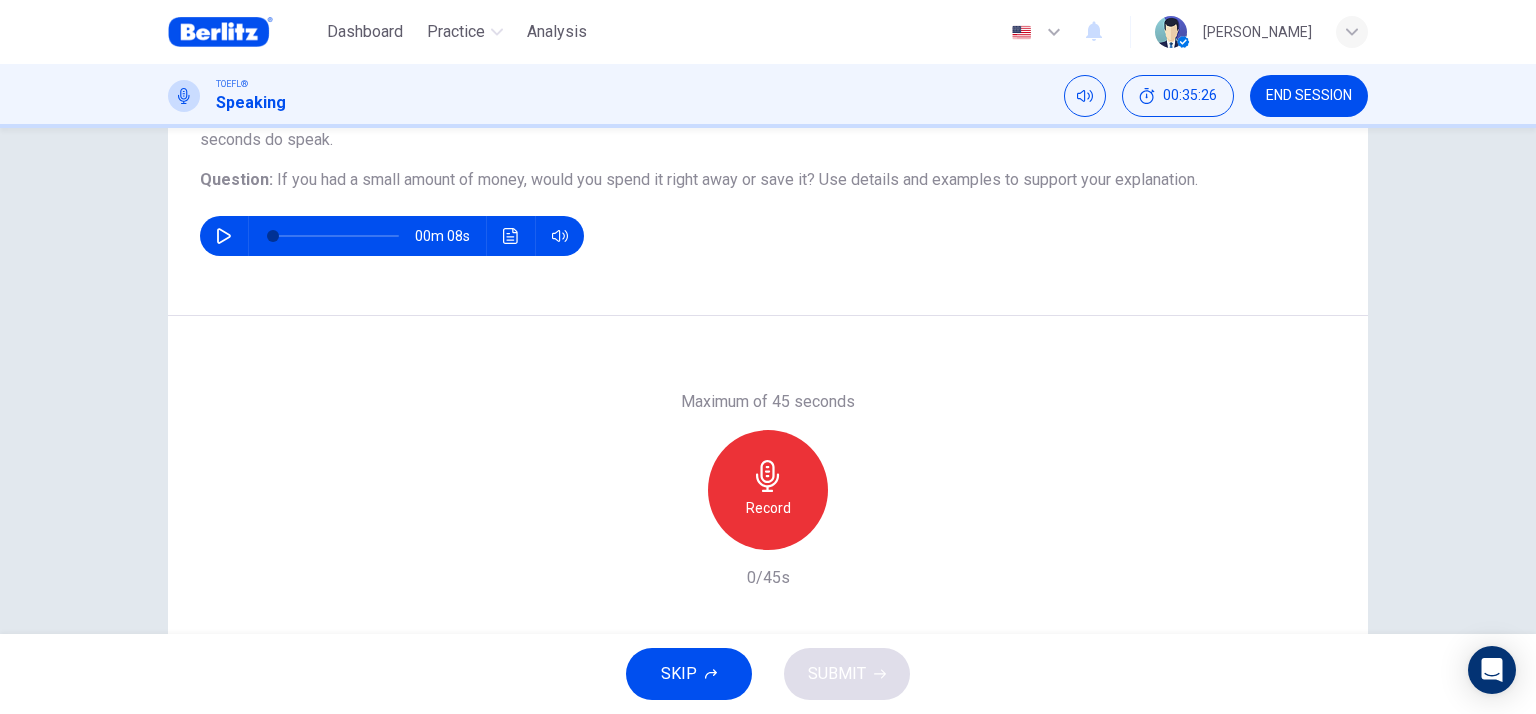 click on "Record" at bounding box center (768, 508) 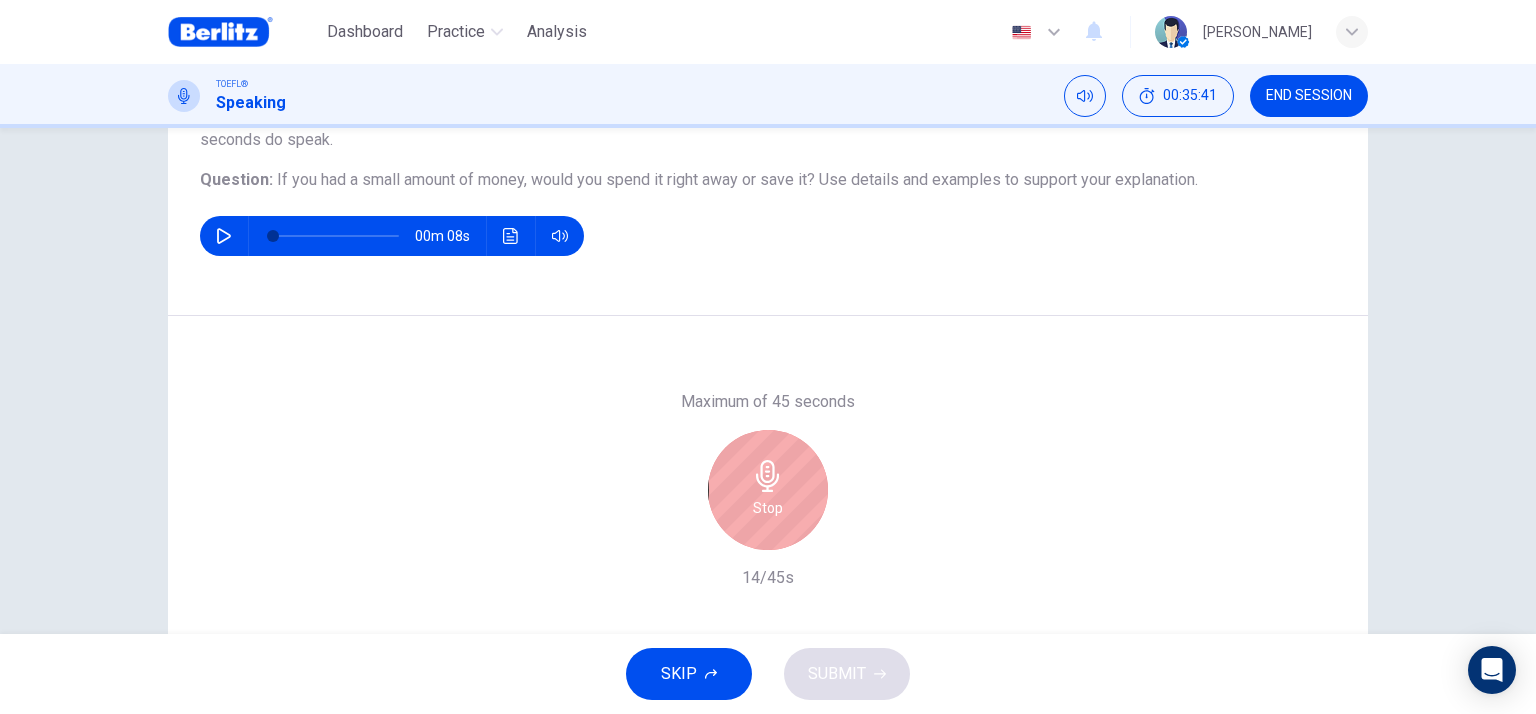click on "Stop" at bounding box center (768, 508) 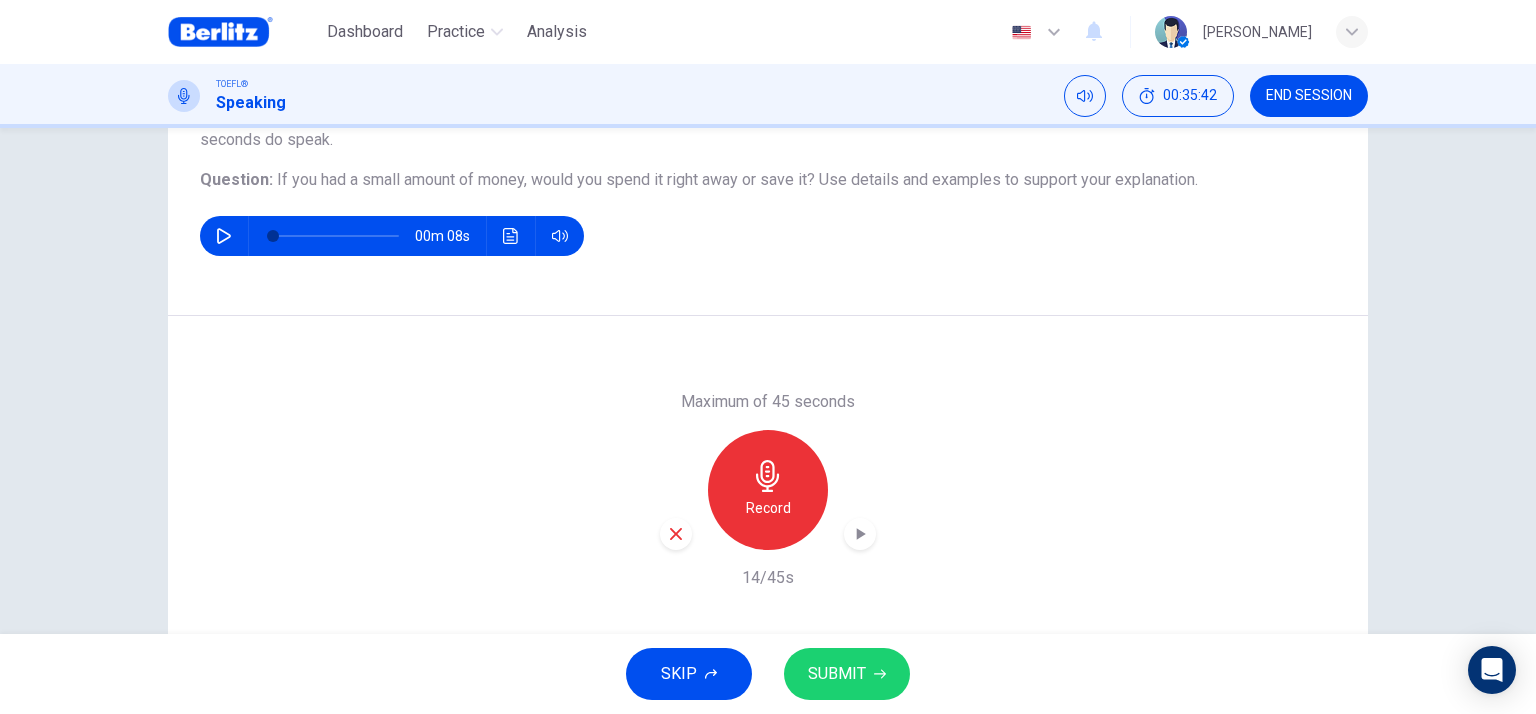 click on "Record" at bounding box center [768, 490] 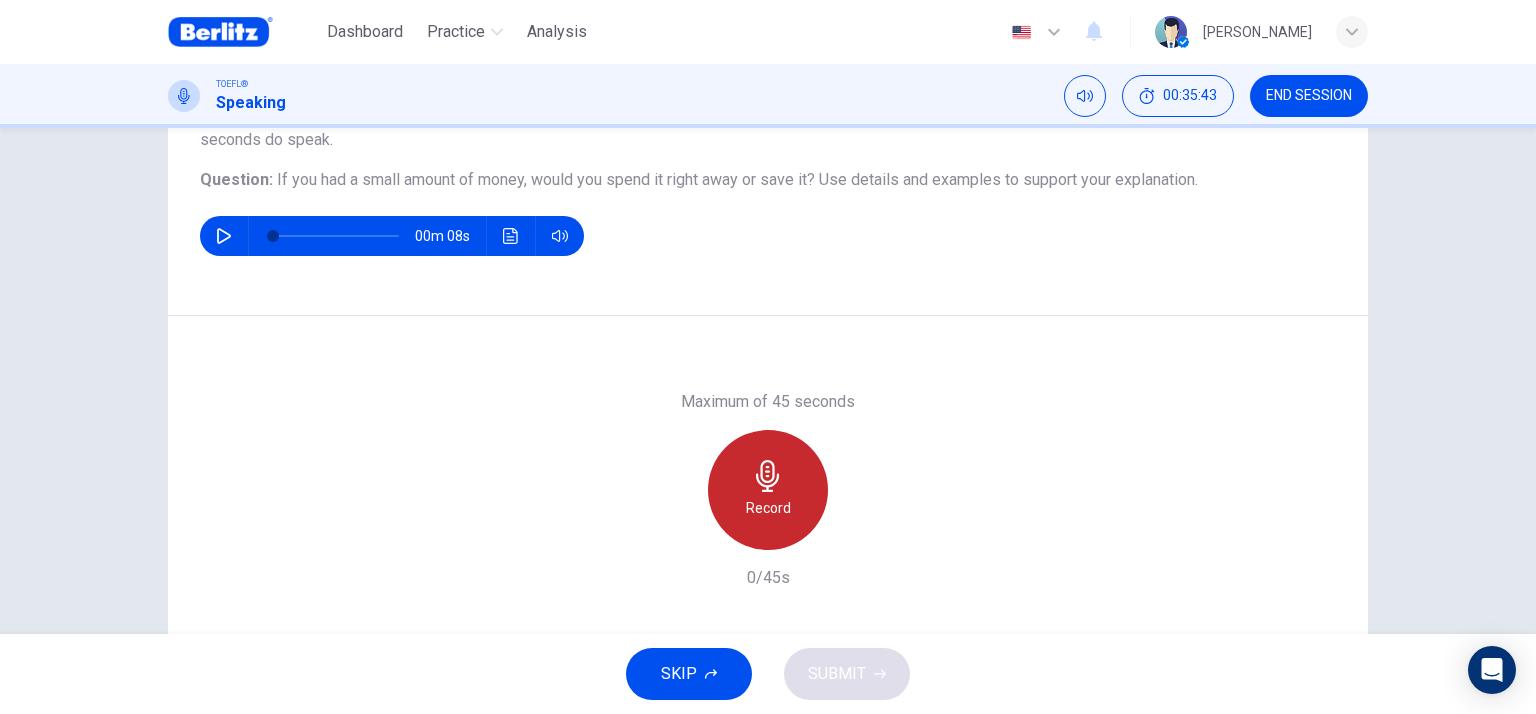 click on "Record" at bounding box center (768, 508) 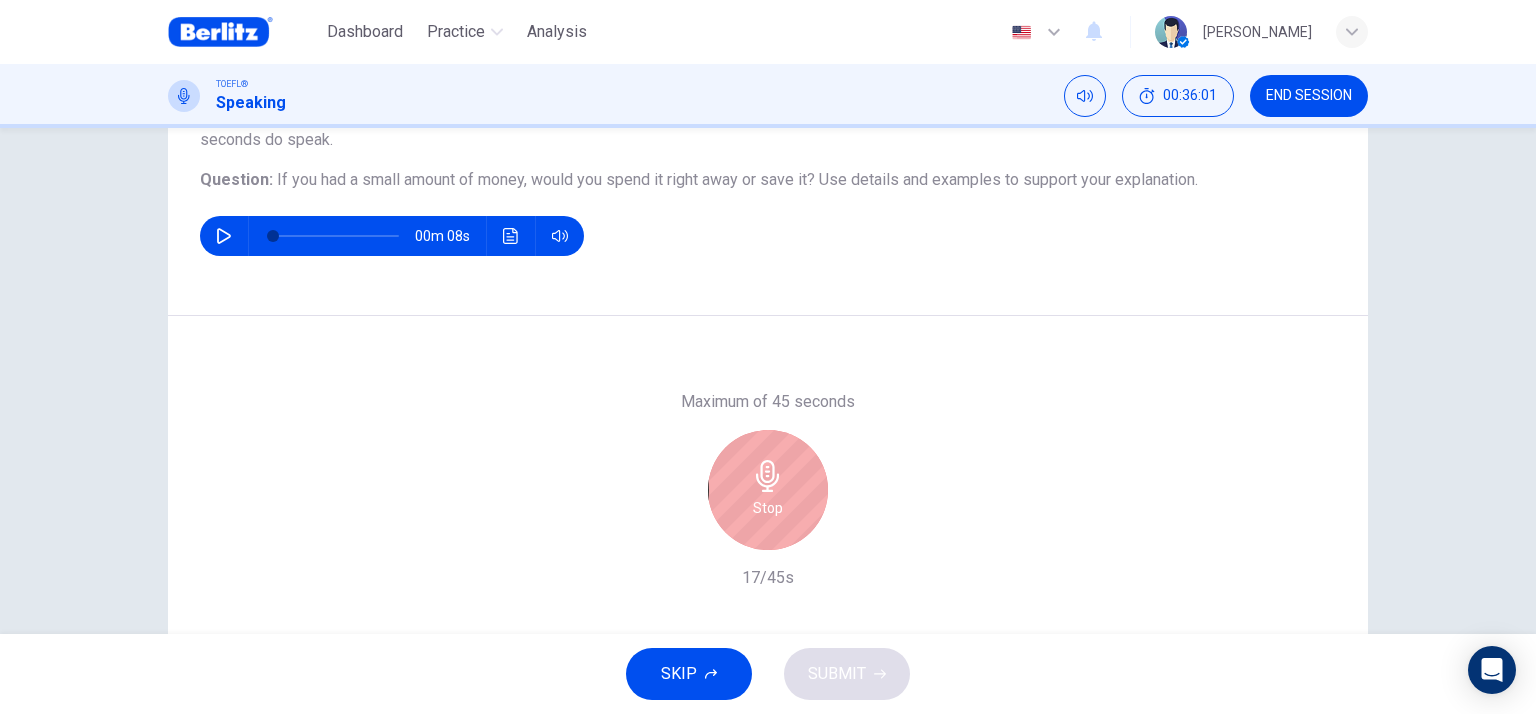 click on "Stop" at bounding box center [768, 508] 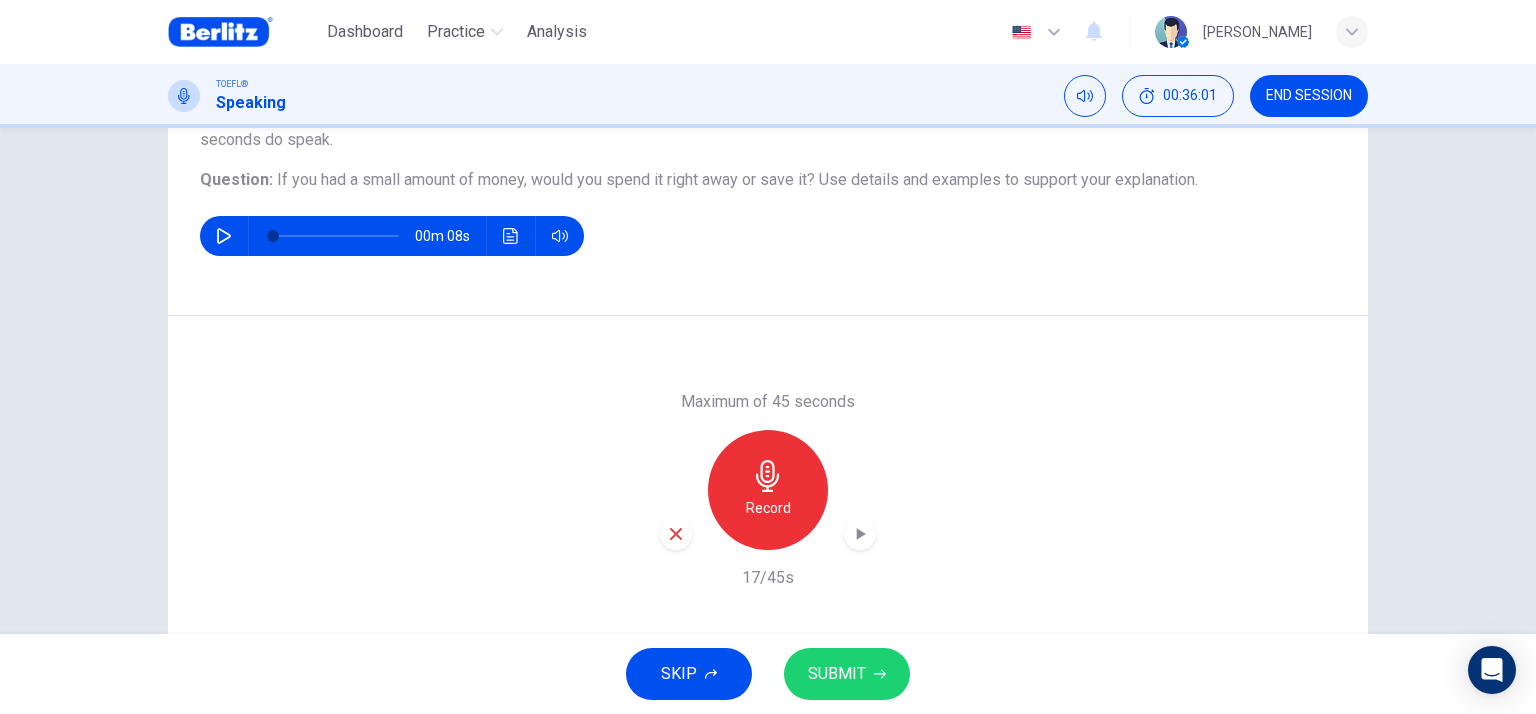 click 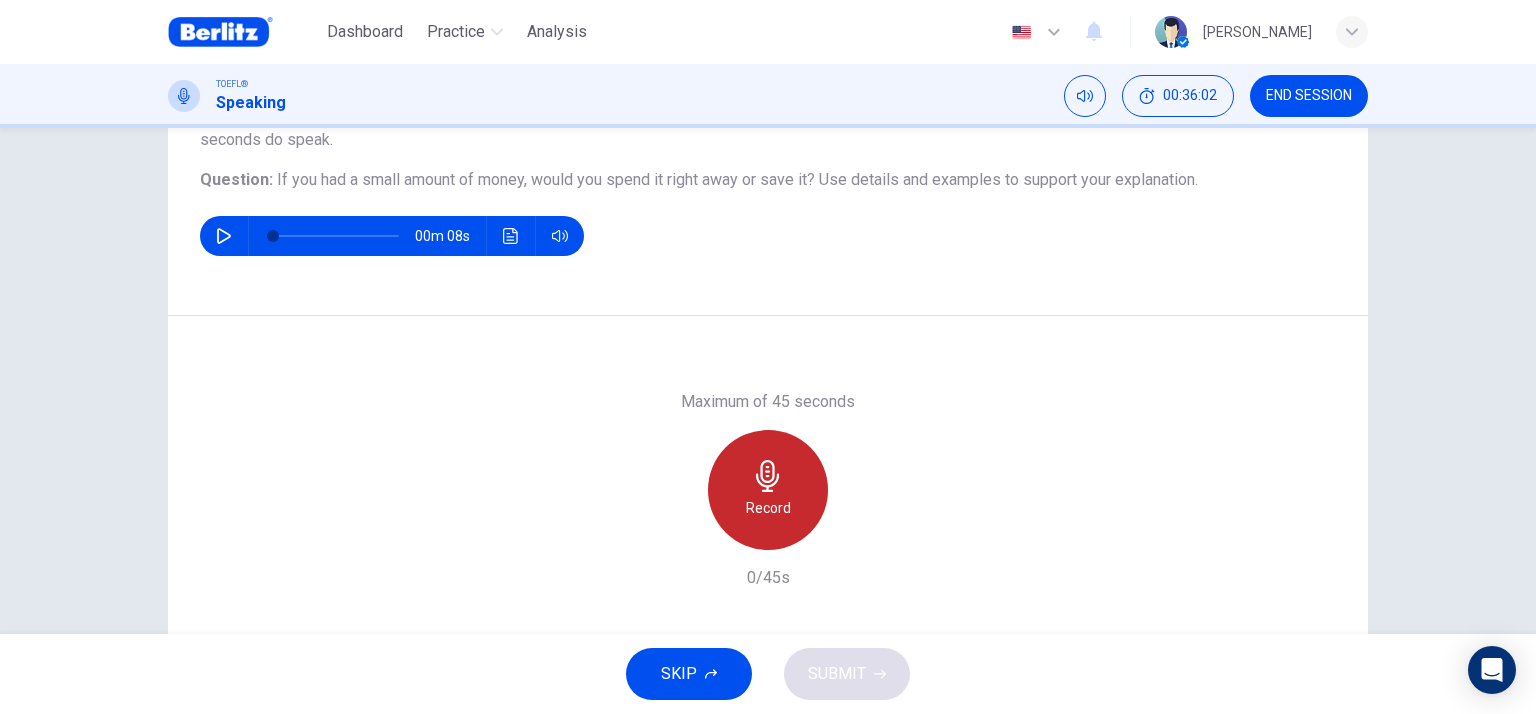 click on "Record" at bounding box center (768, 490) 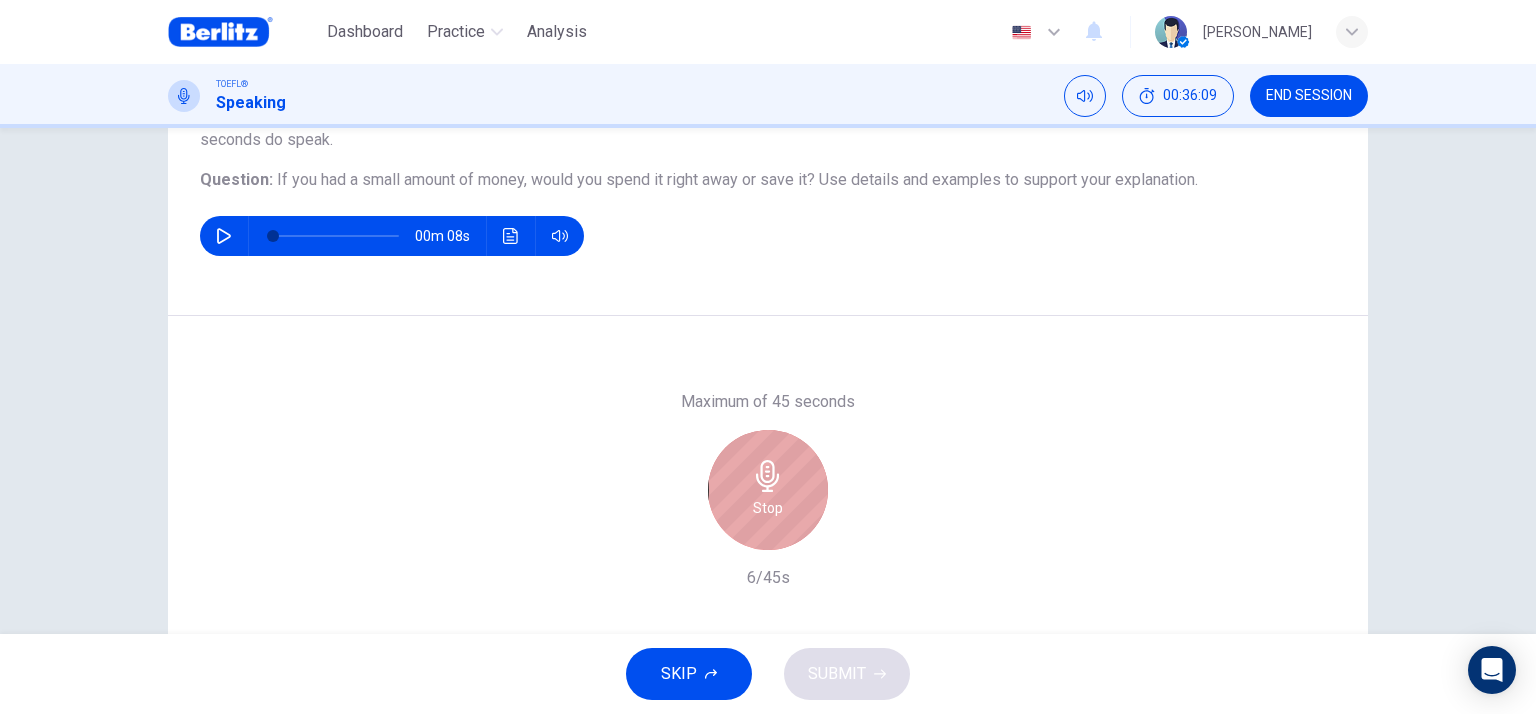 click on "Stop" at bounding box center (768, 490) 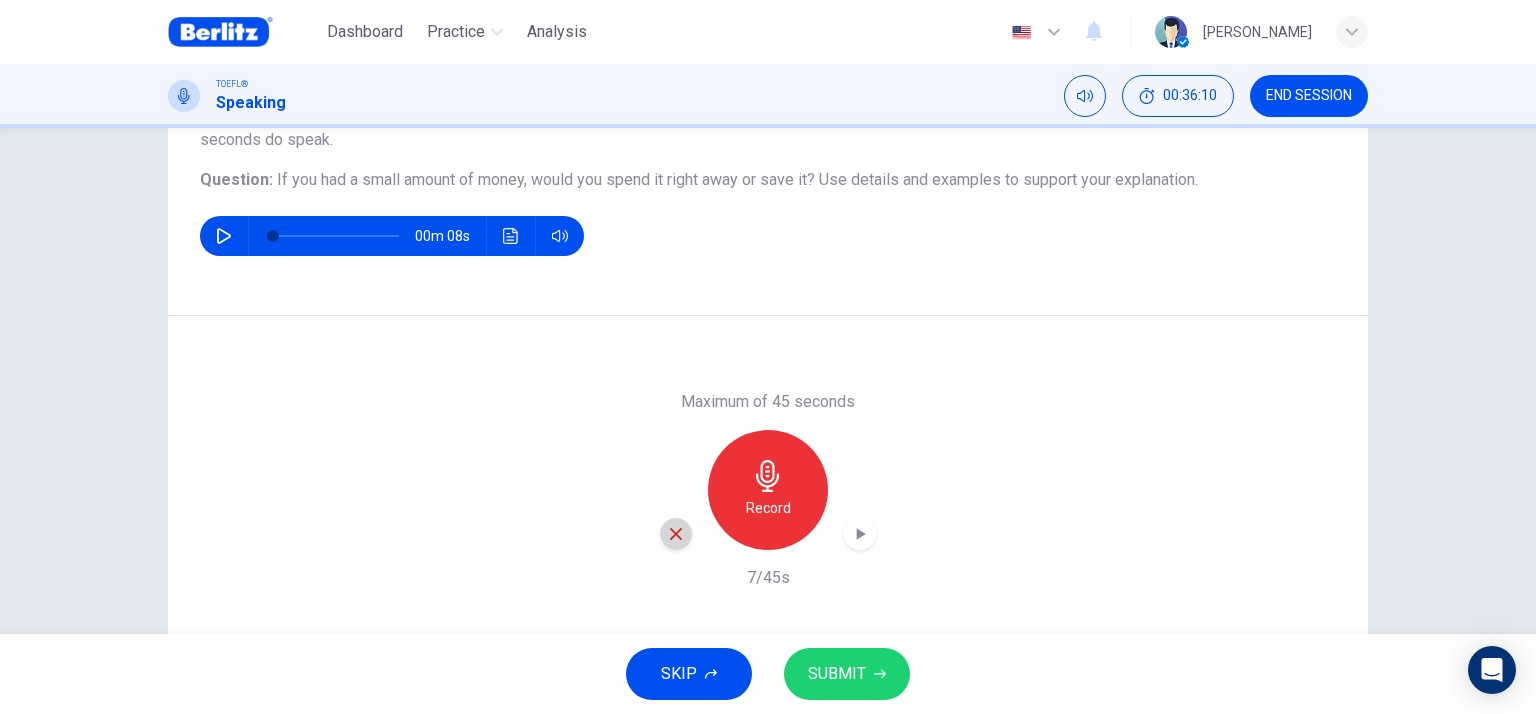 click 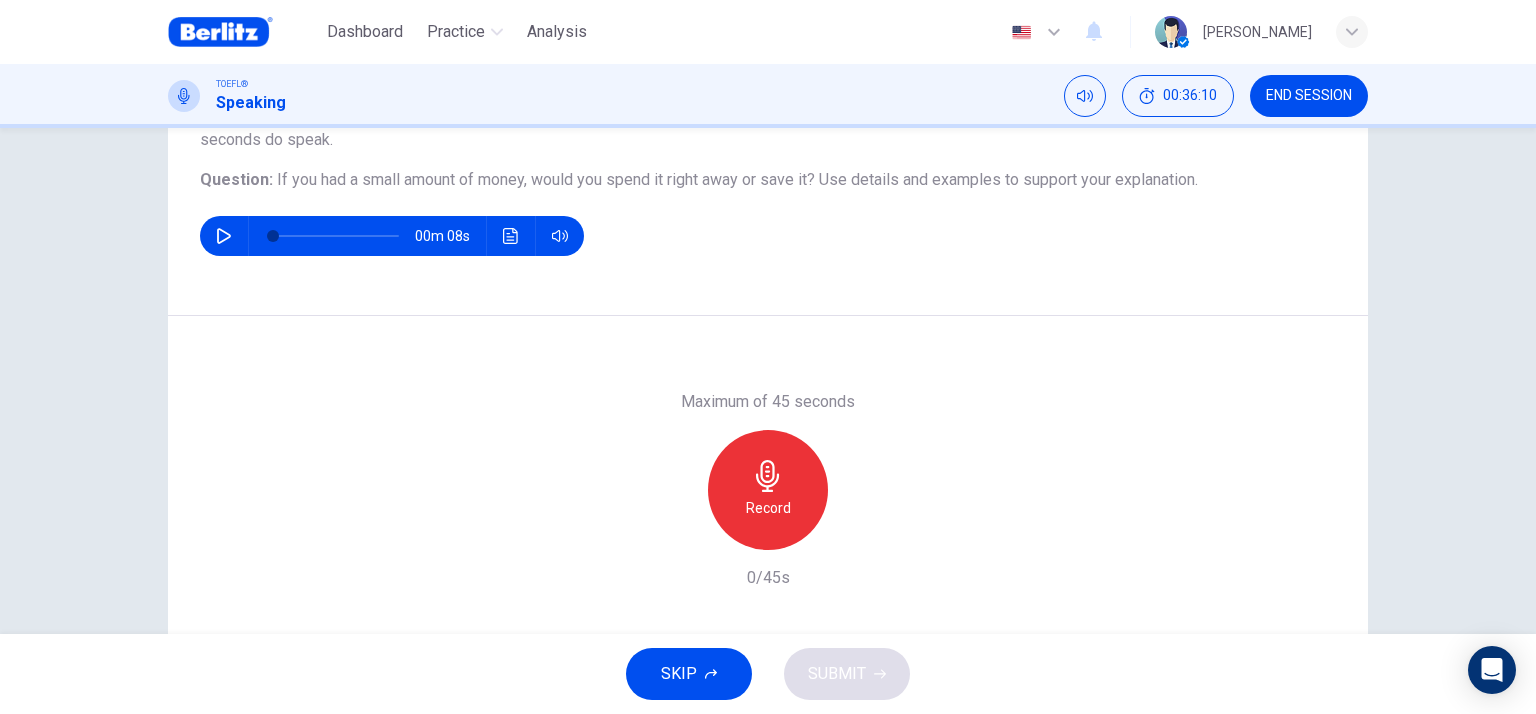 click on "Record" at bounding box center [768, 490] 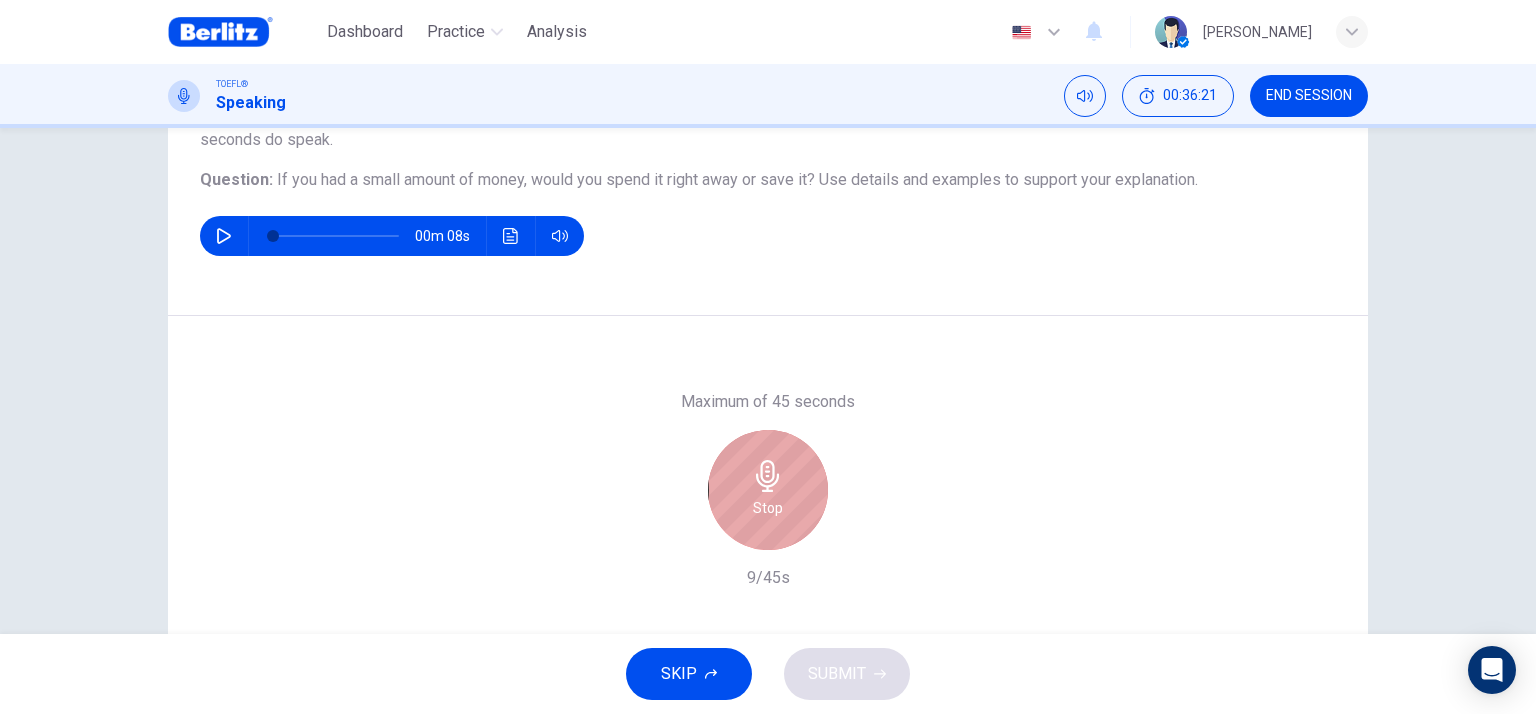 click on "Stop" at bounding box center (768, 490) 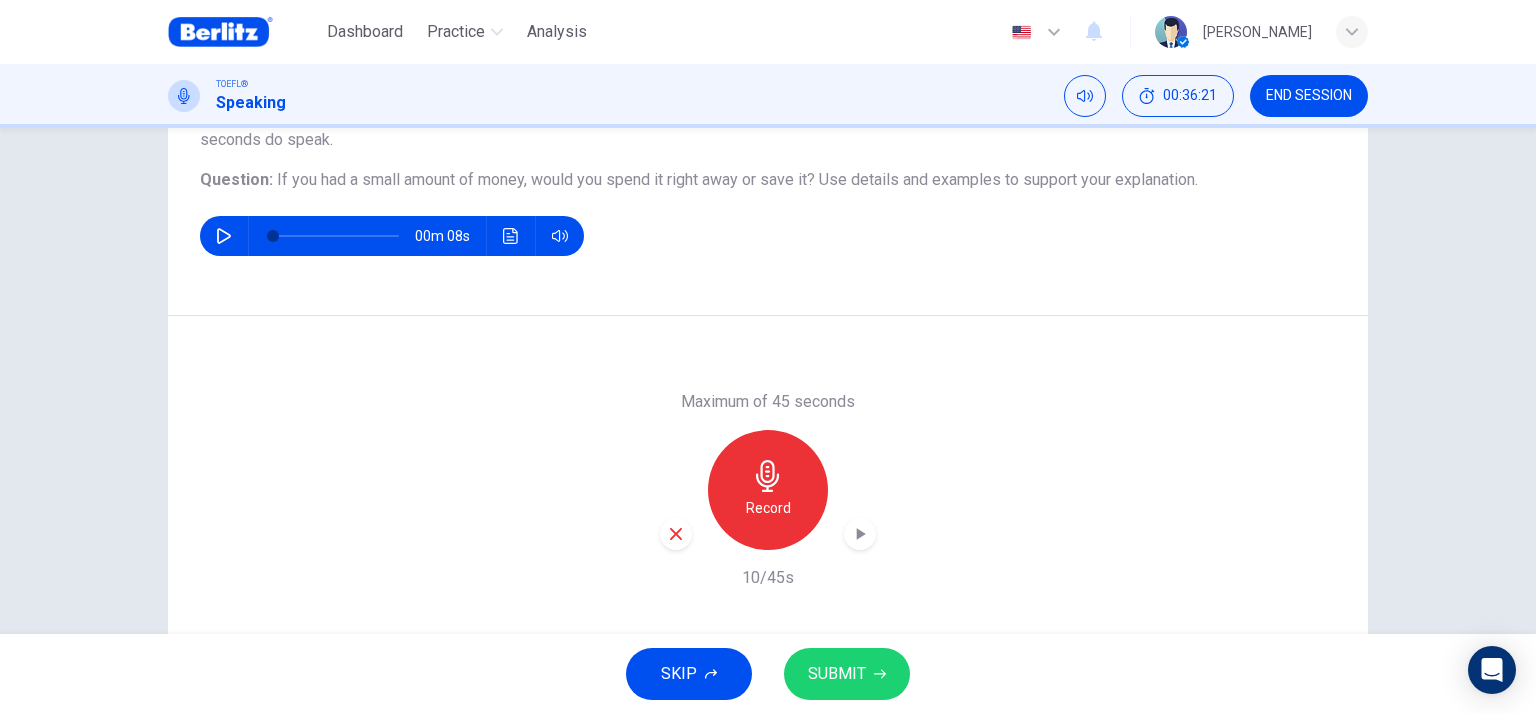 click 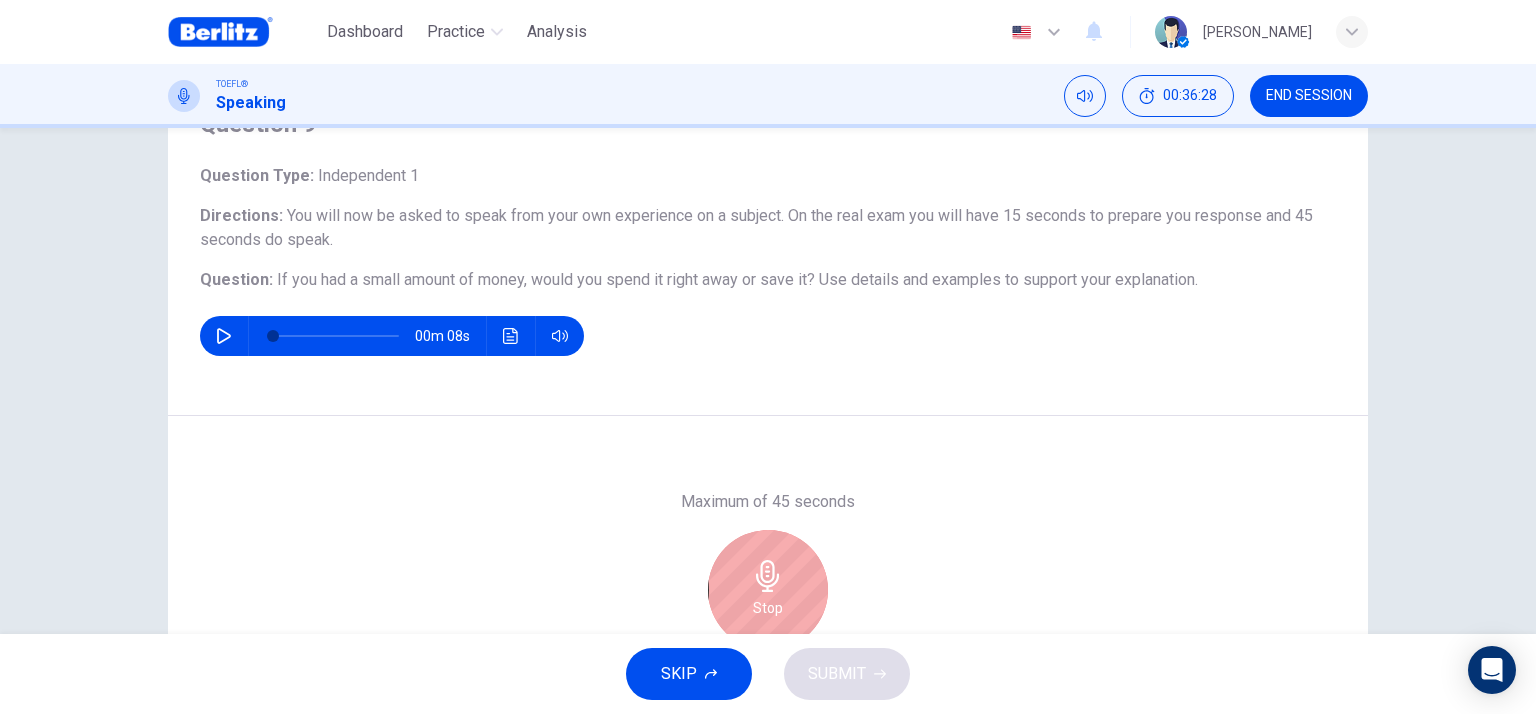 click on "Maximum of 45 seconds Stop 6/45s" at bounding box center (768, 589) 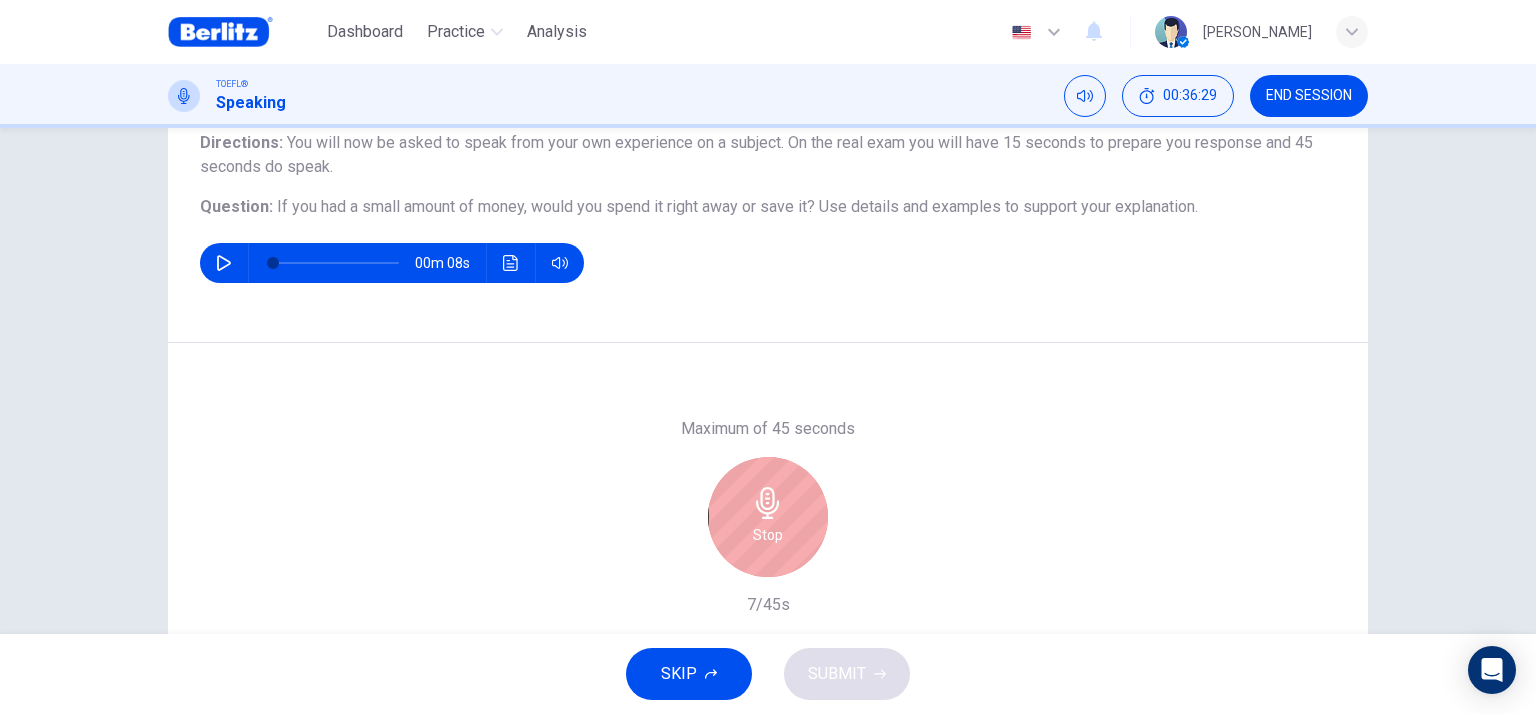 scroll, scrollTop: 269, scrollLeft: 0, axis: vertical 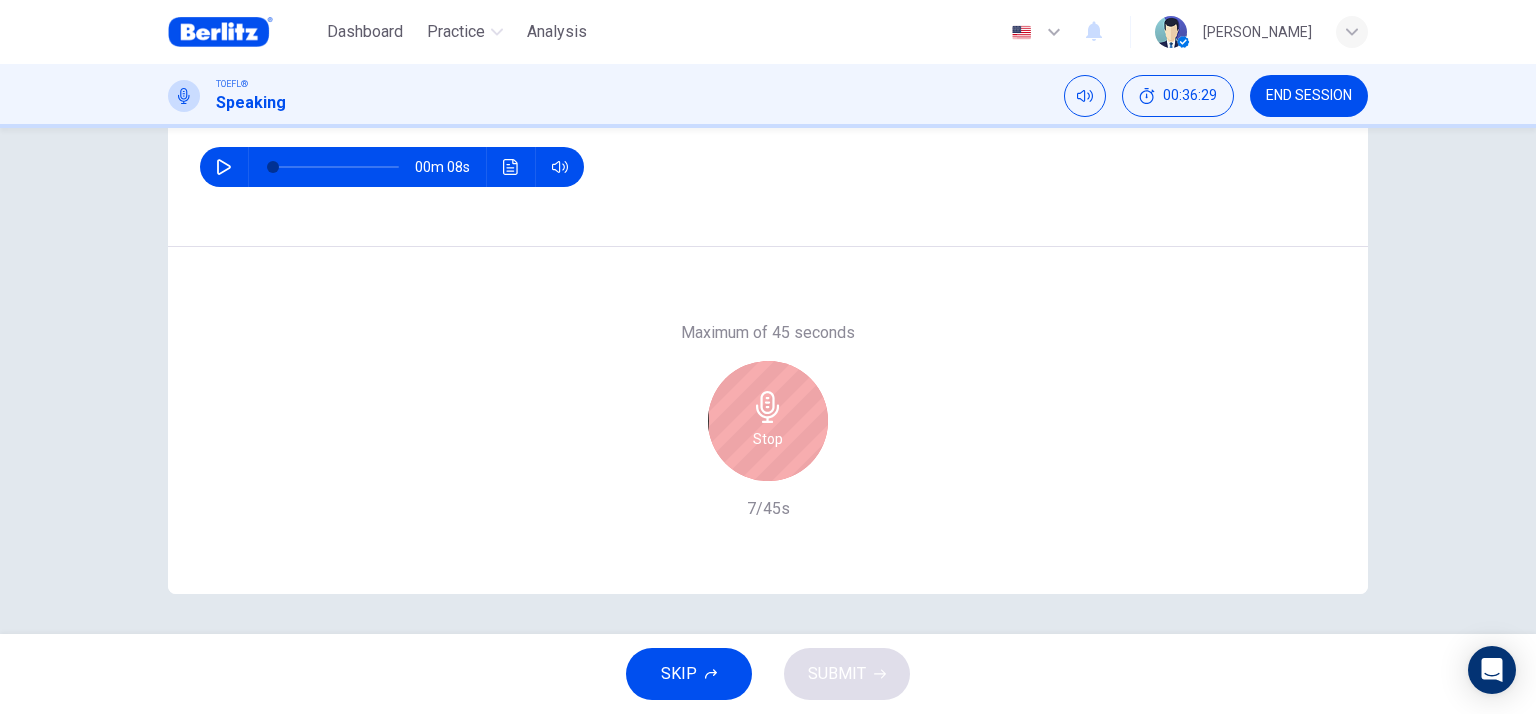 click on "Maximum of 45 seconds Stop 7/45s" at bounding box center (768, 420) 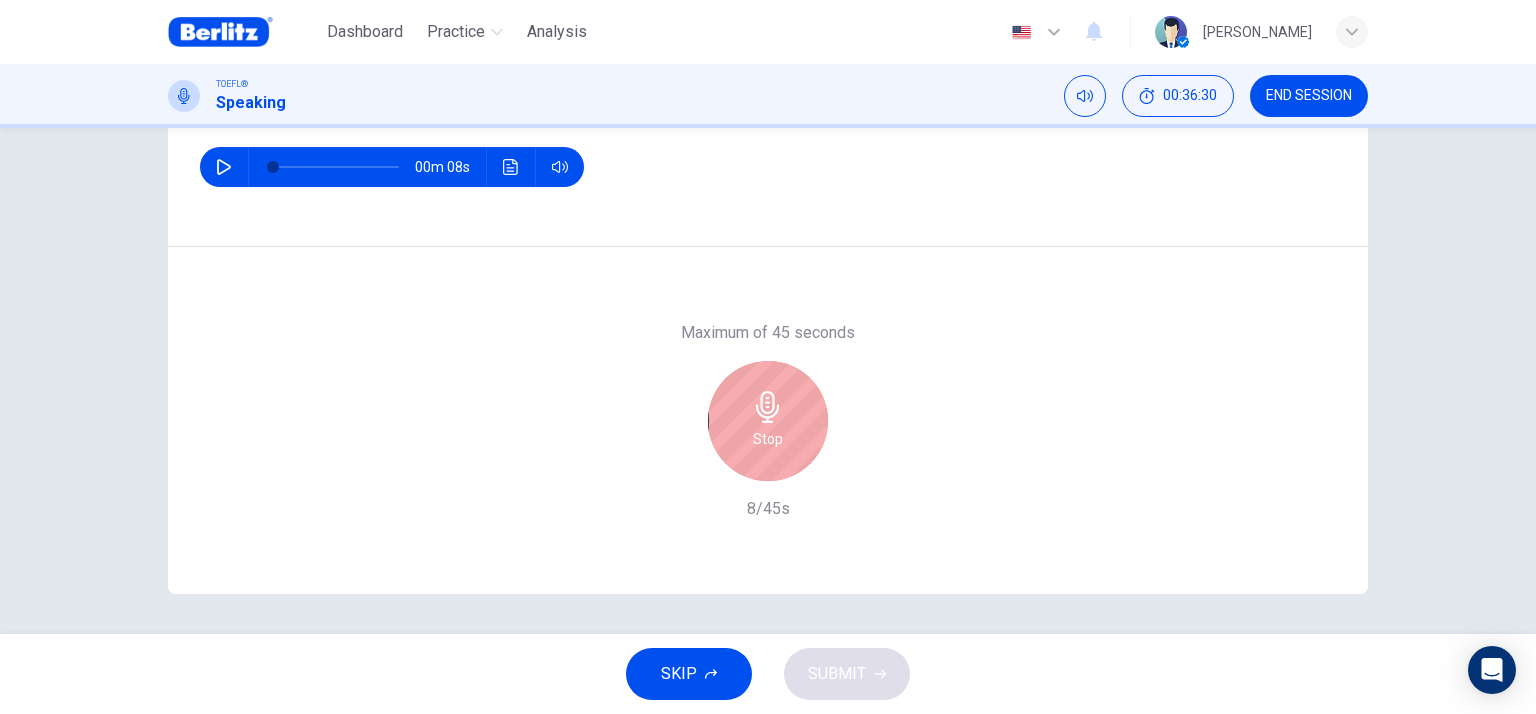 click on "Stop" at bounding box center (768, 421) 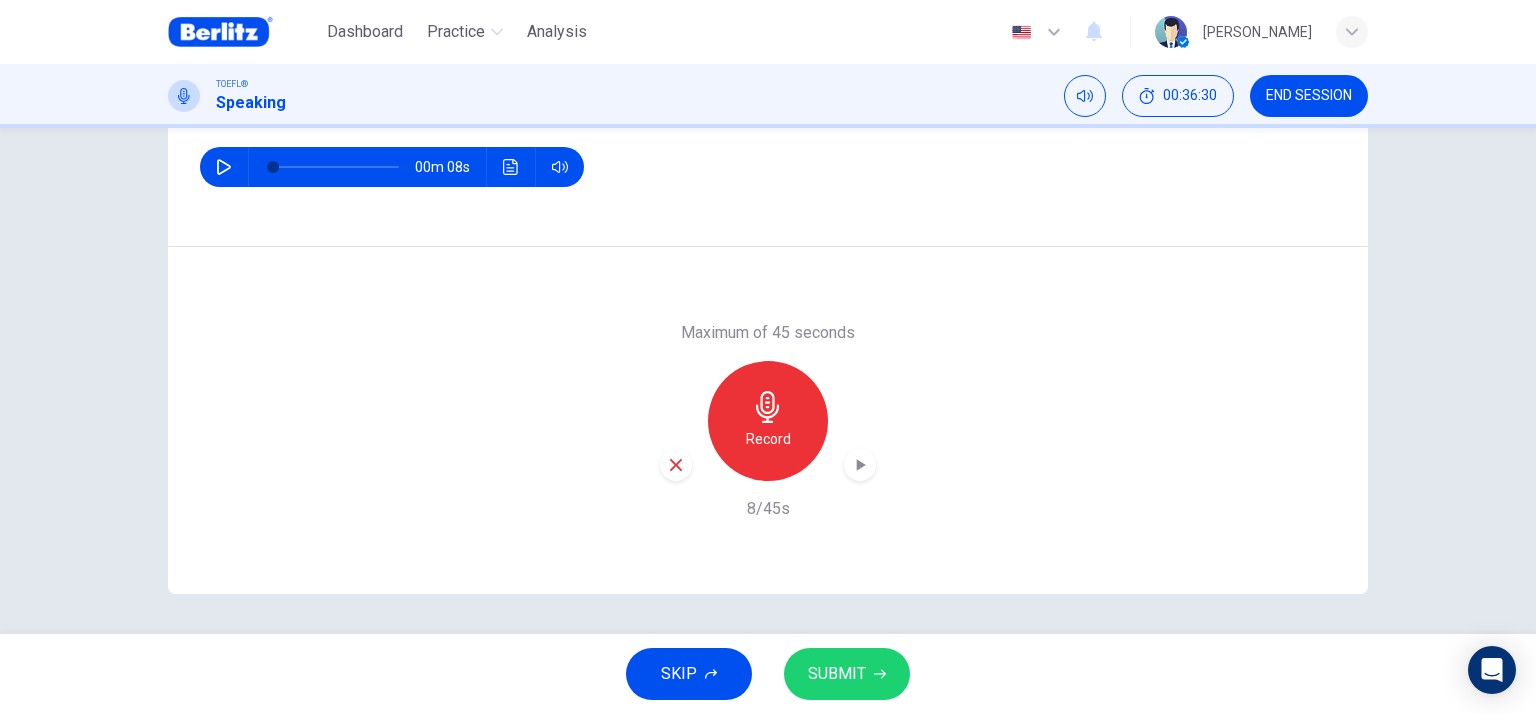 click on "Record" at bounding box center (768, 439) 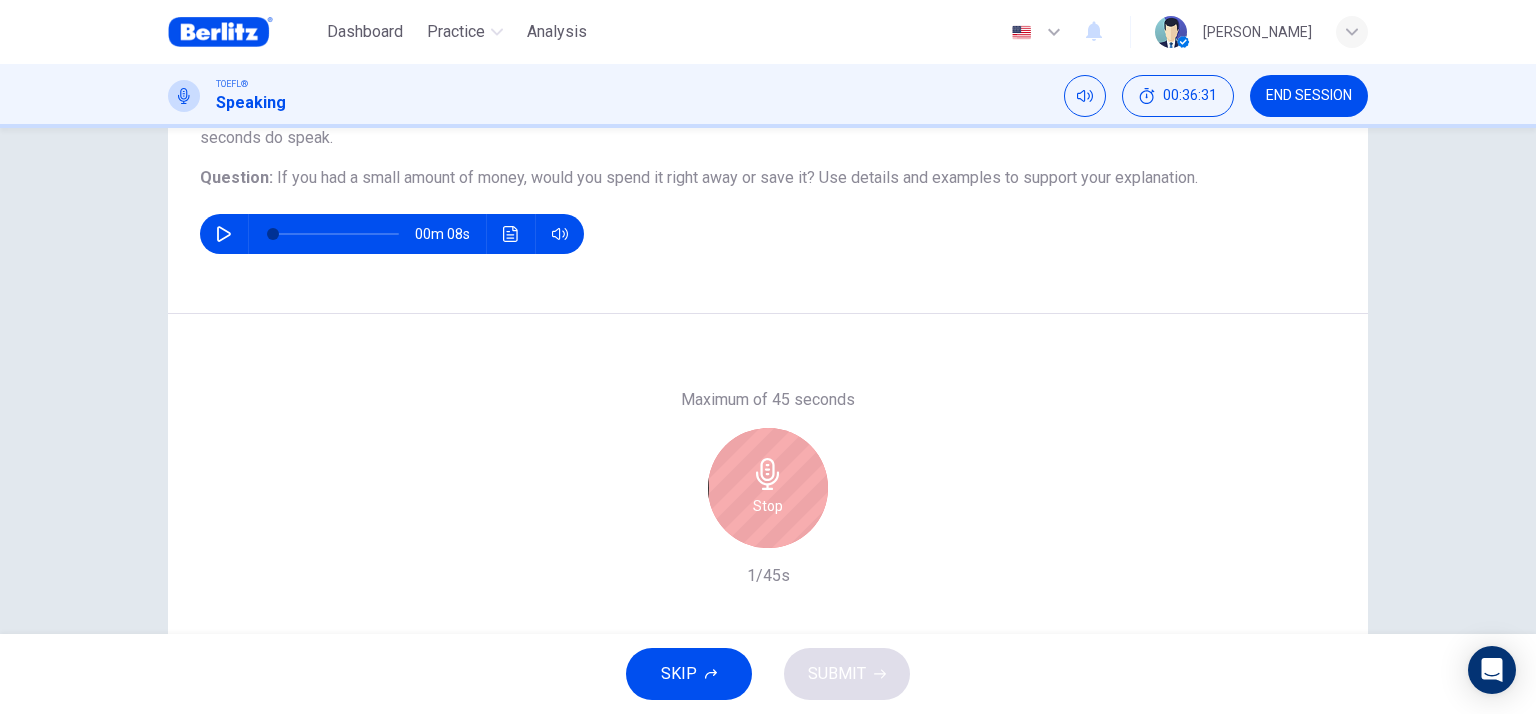 scroll, scrollTop: 169, scrollLeft: 0, axis: vertical 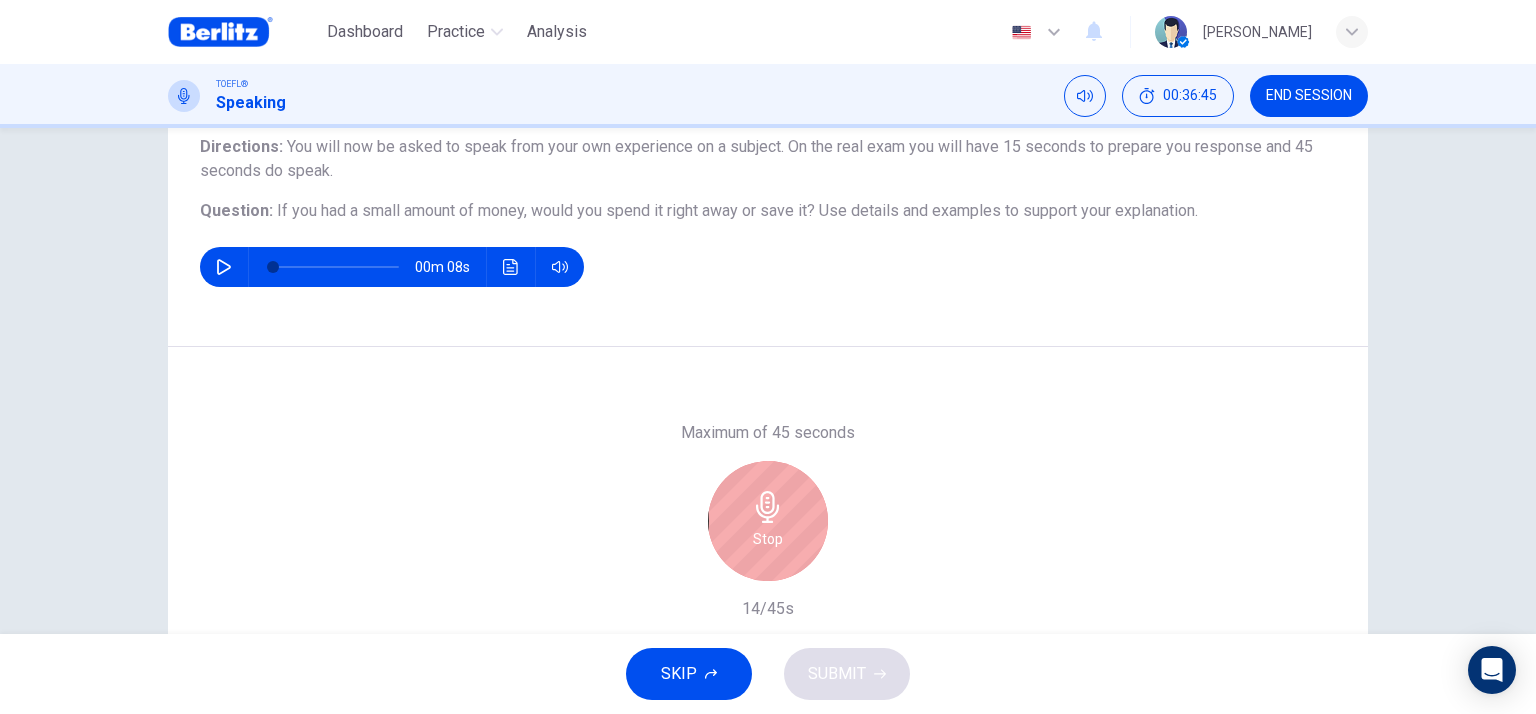click 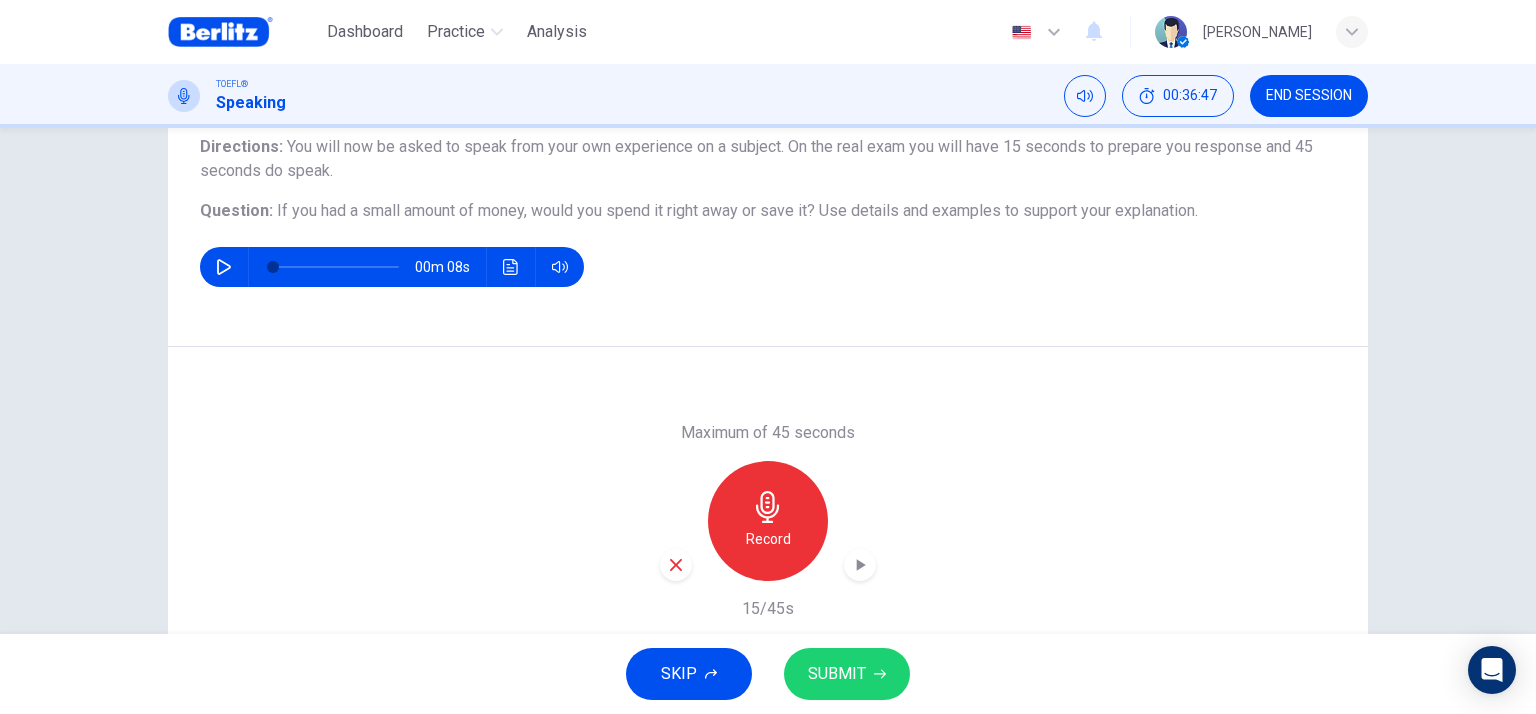 click at bounding box center [676, 565] 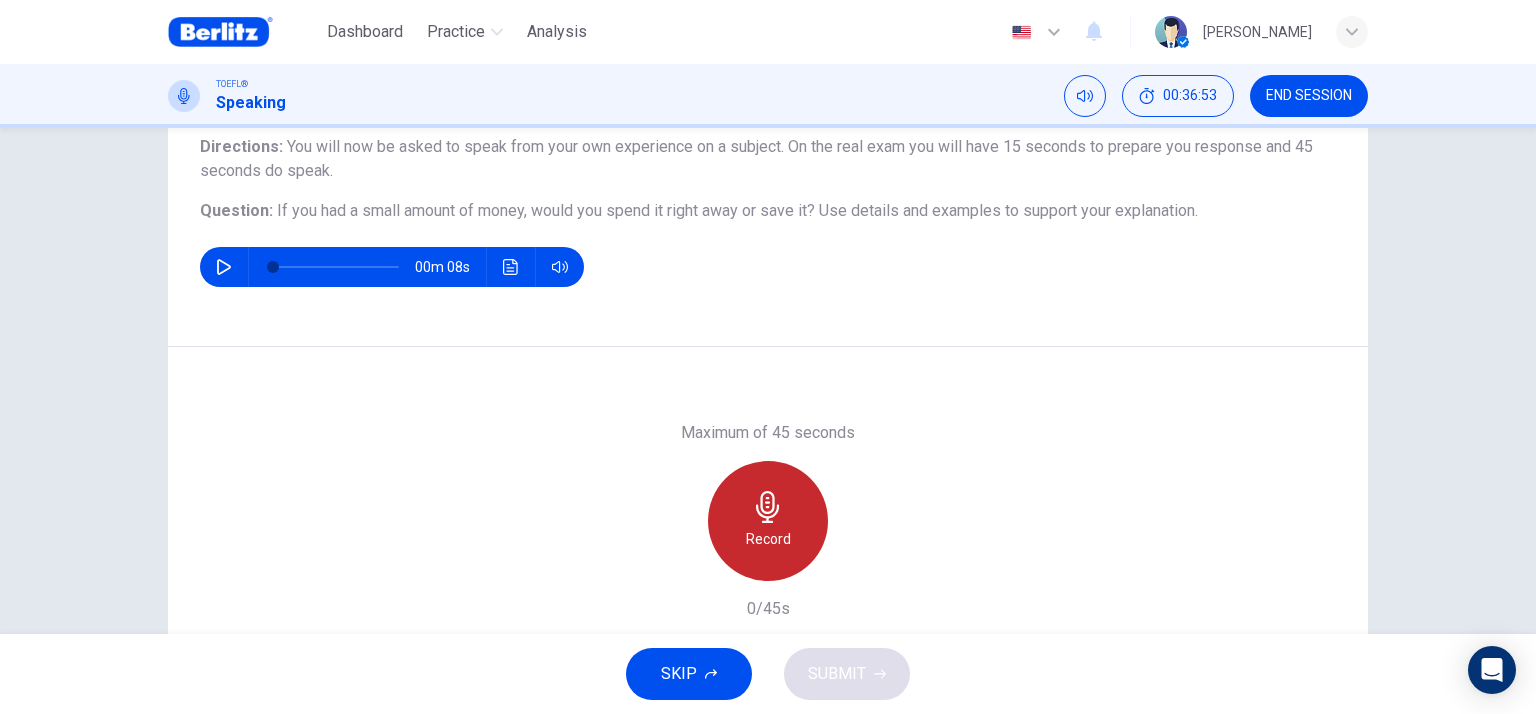 click 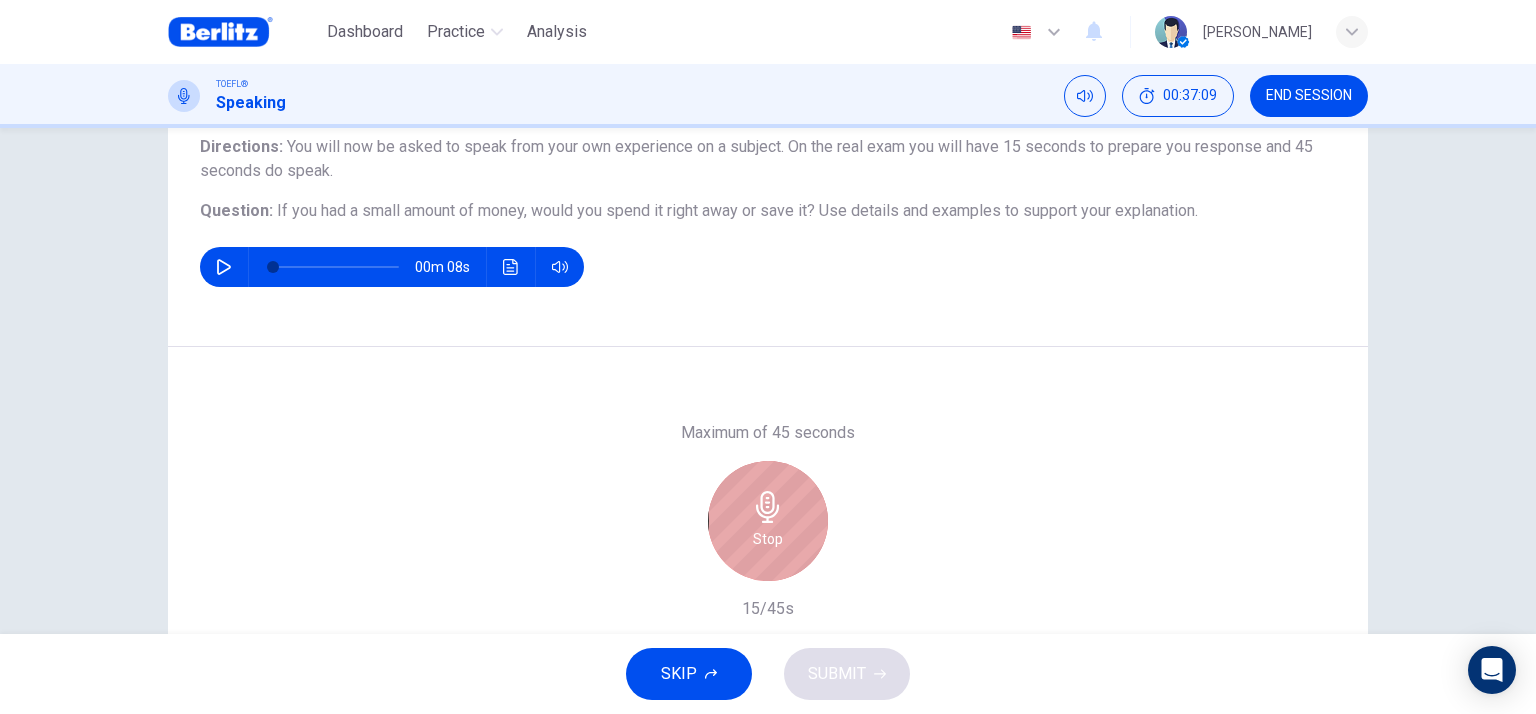 click 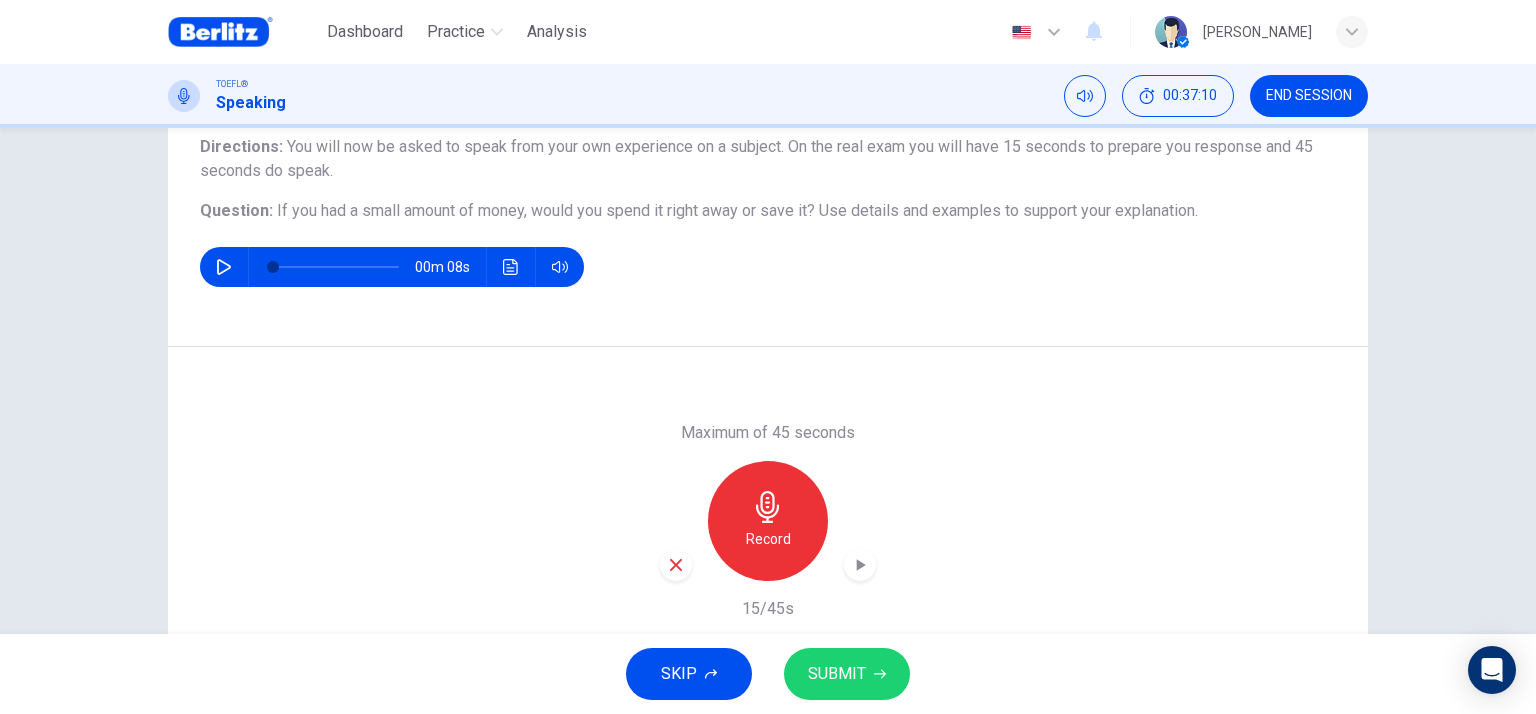 click 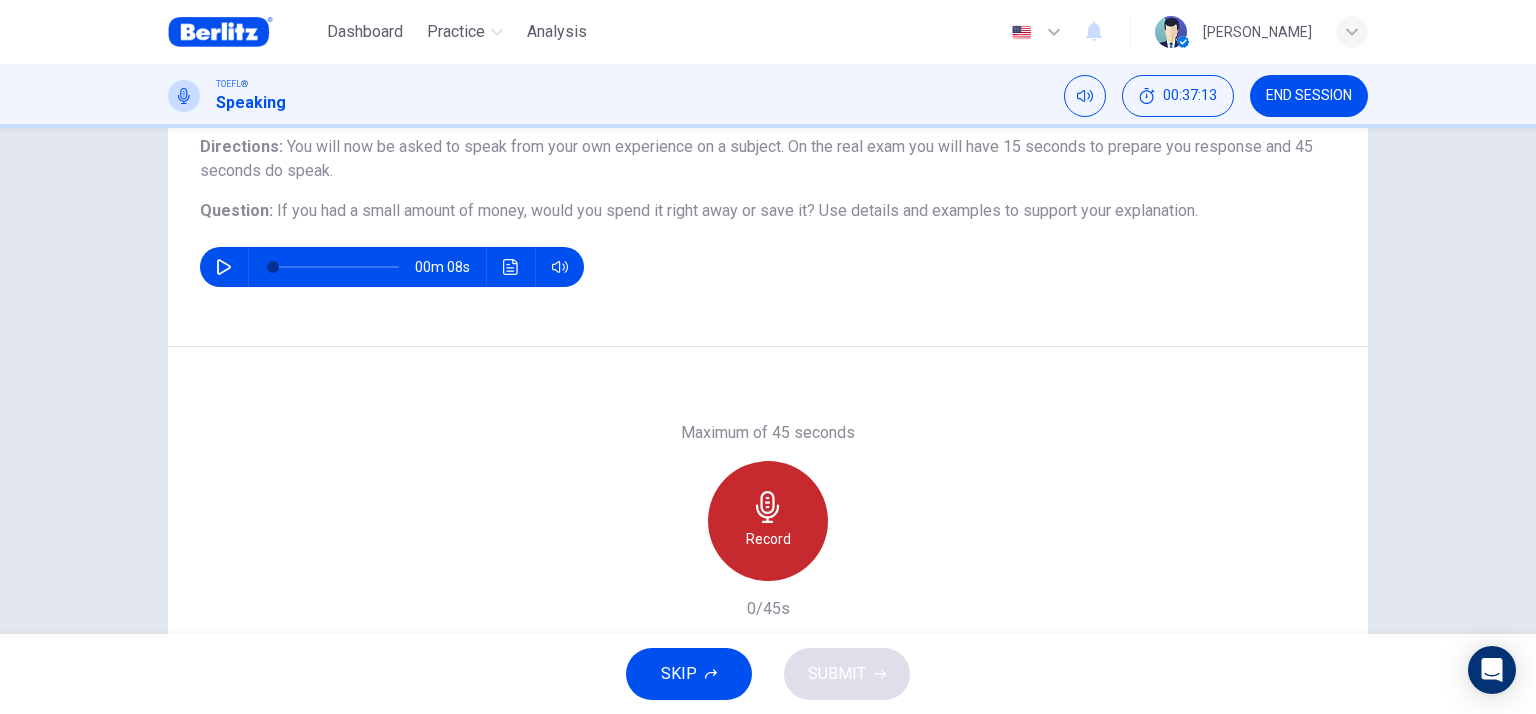 click 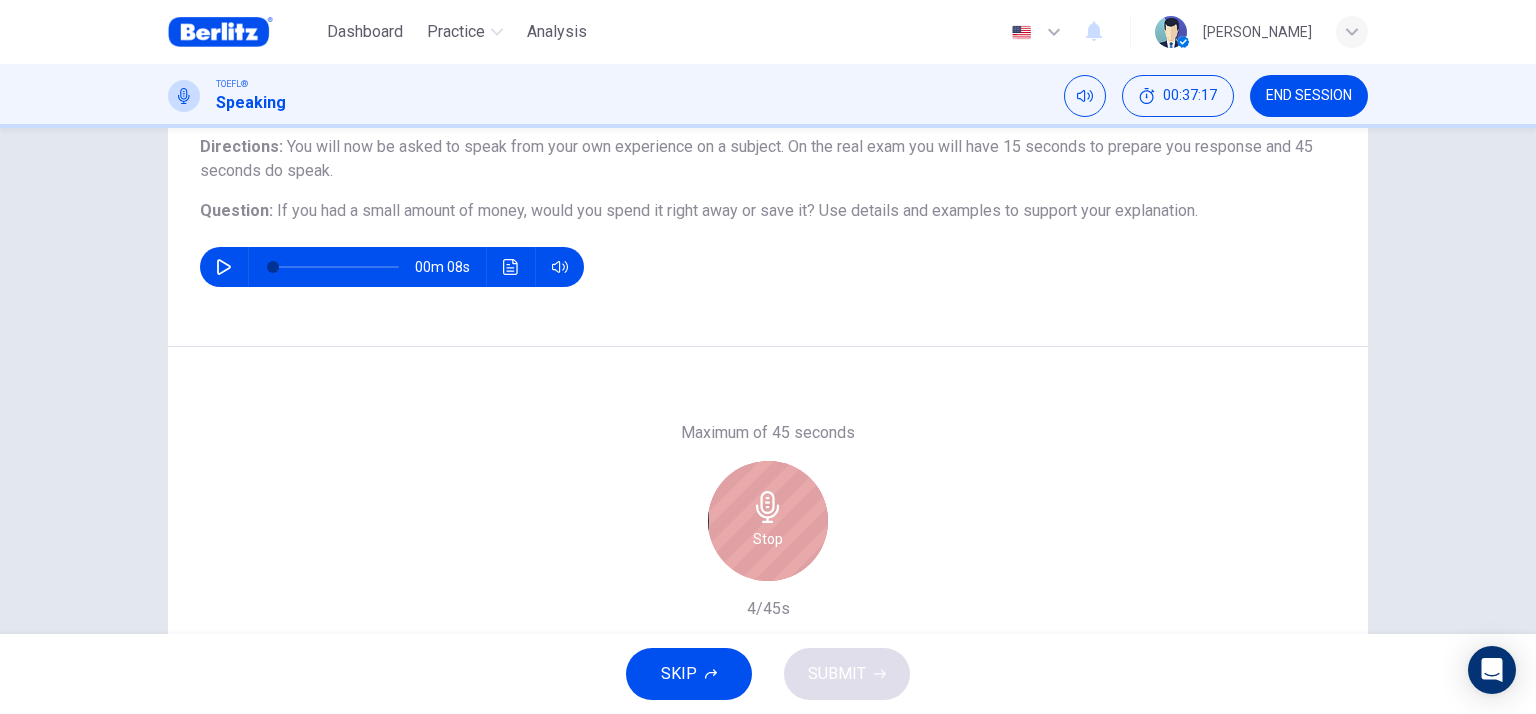 click 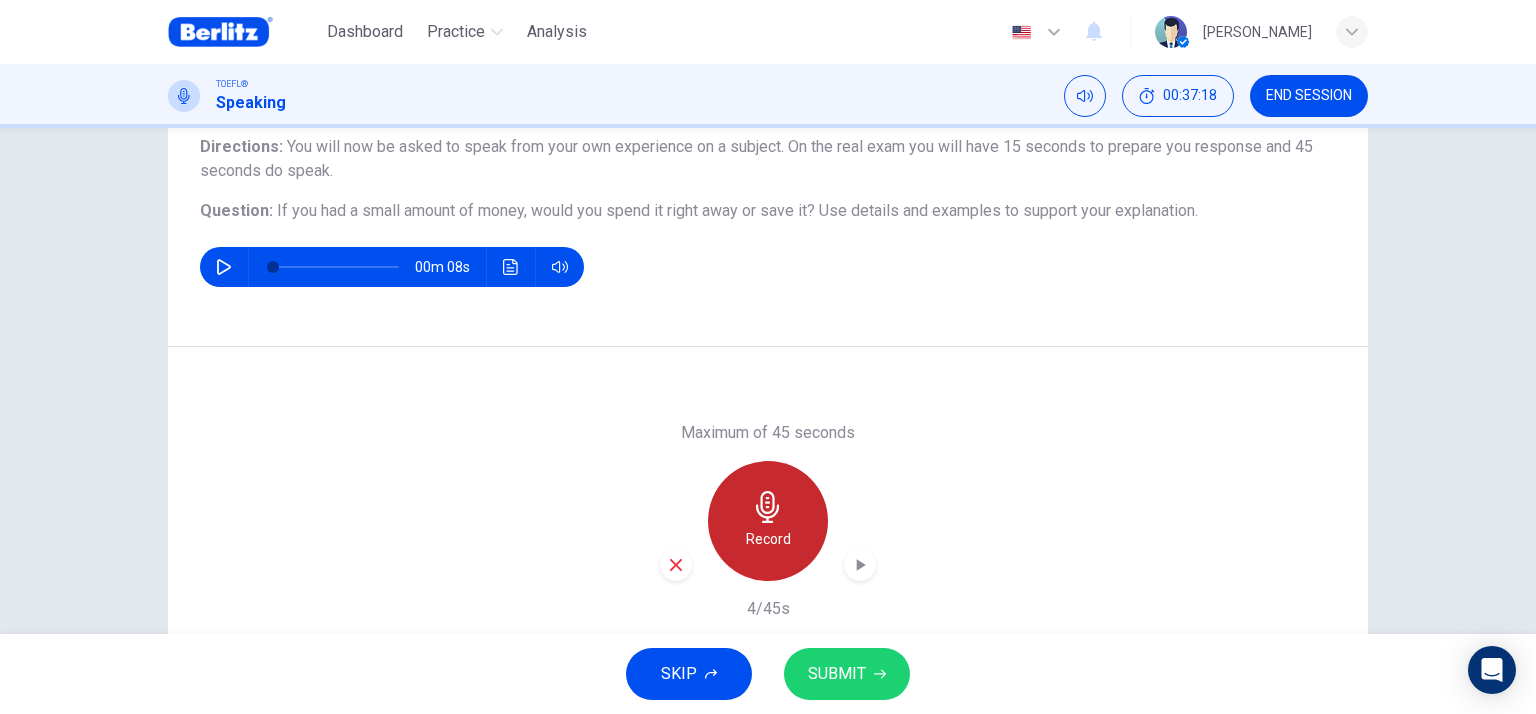 click on "Record" at bounding box center (768, 539) 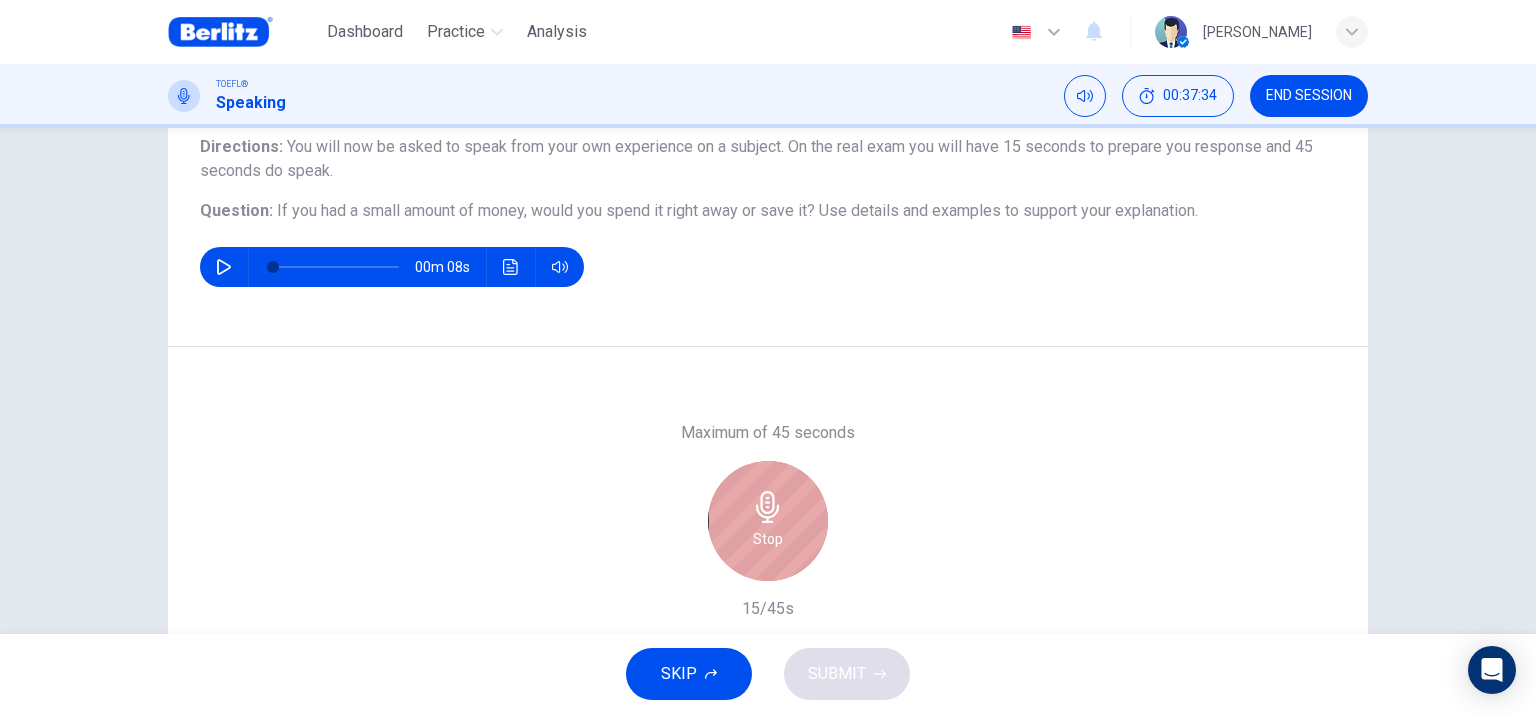 click on "Stop" at bounding box center (768, 521) 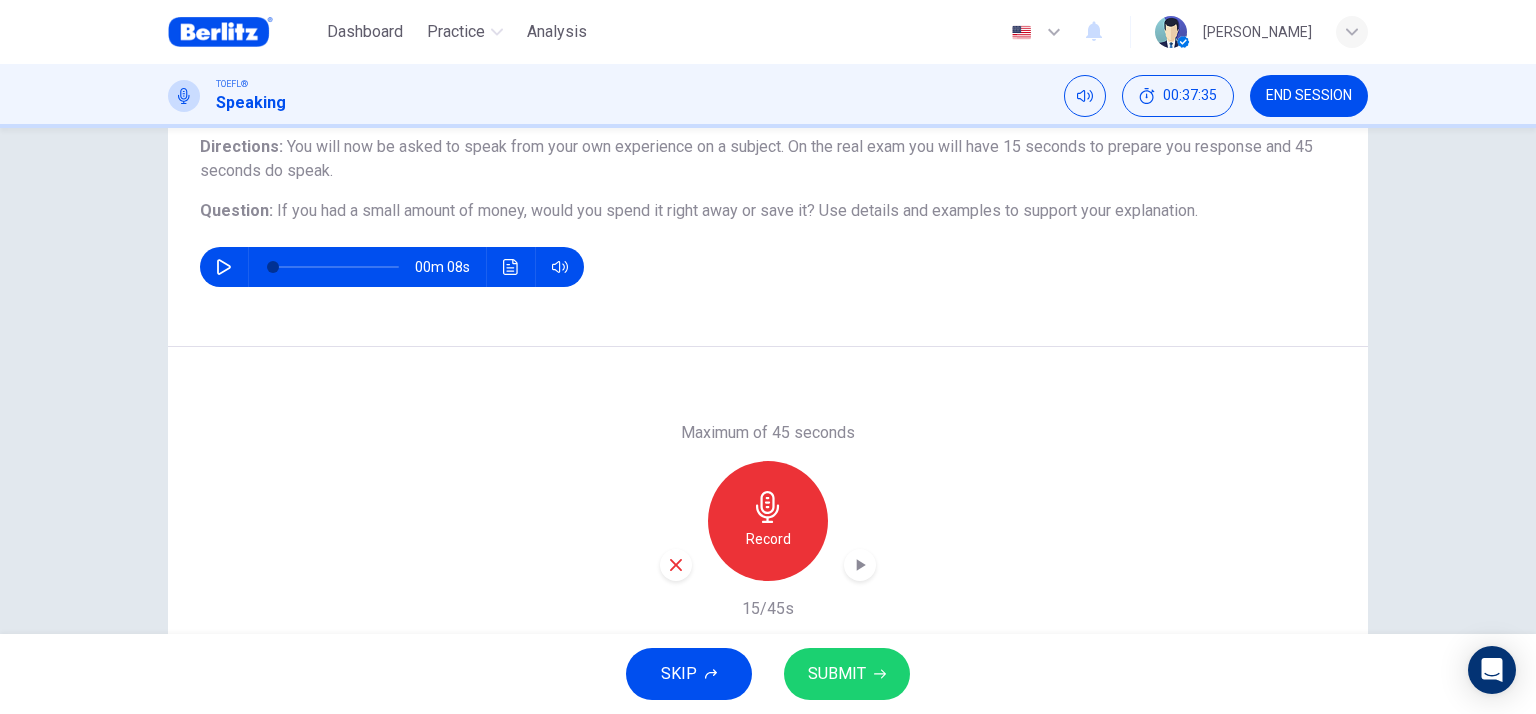 click 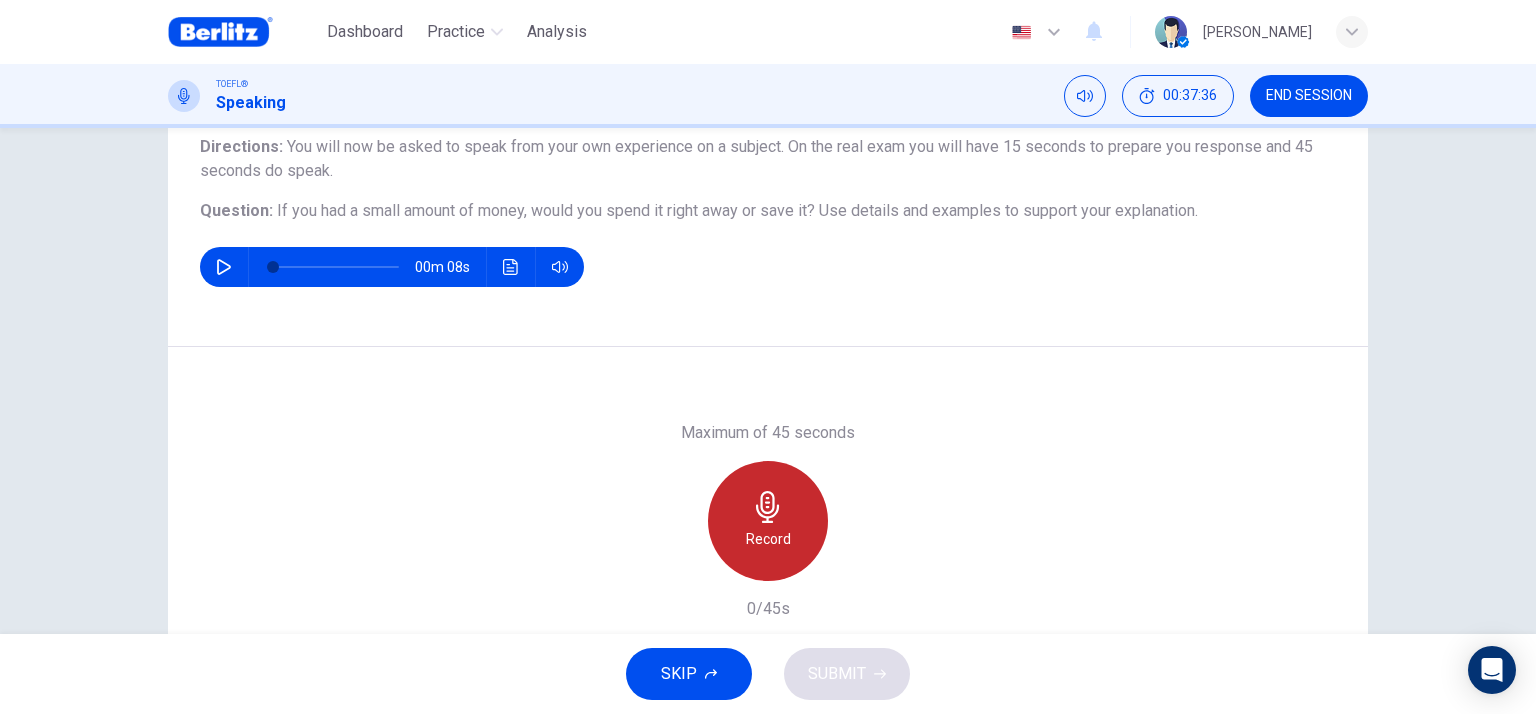 click on "Record" at bounding box center [768, 521] 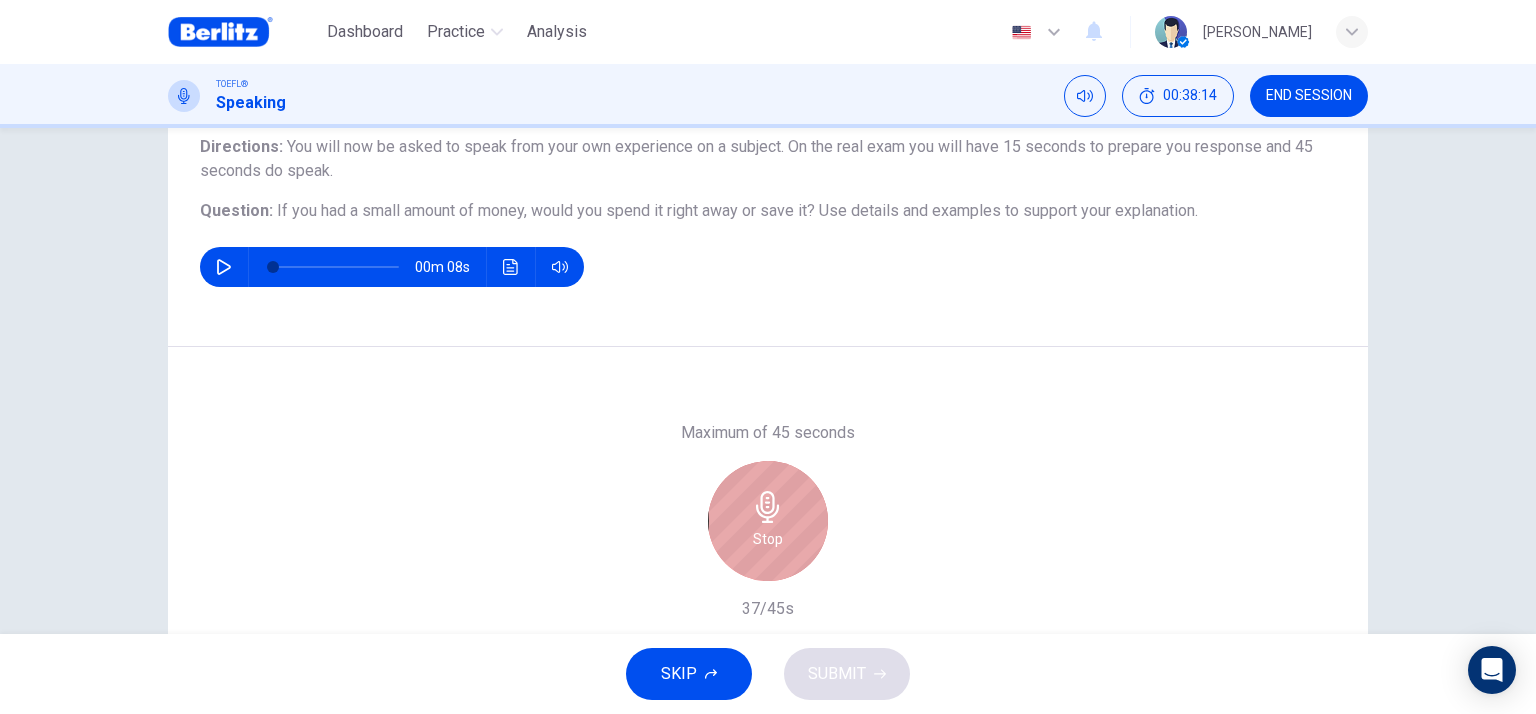 click on "Stop" at bounding box center [768, 521] 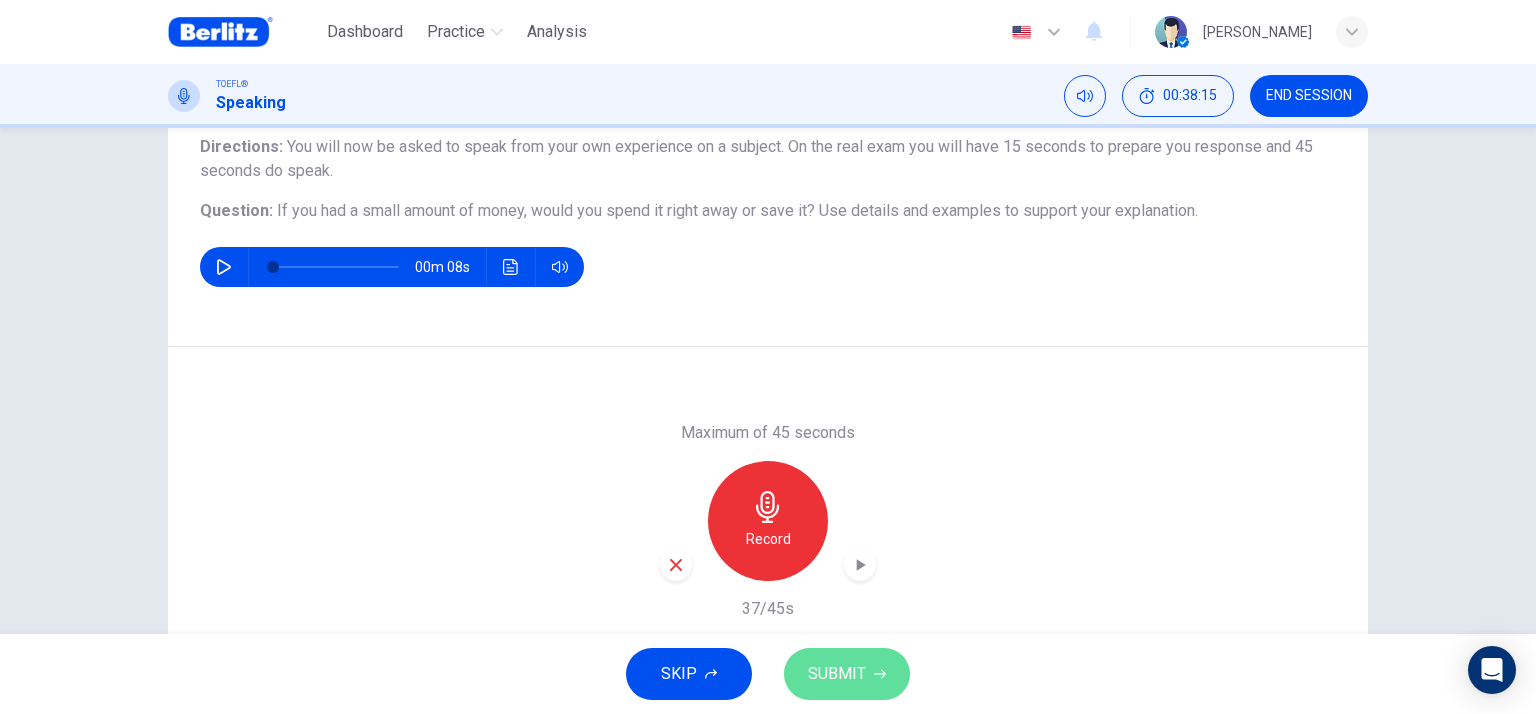 click on "SUBMIT" at bounding box center [837, 674] 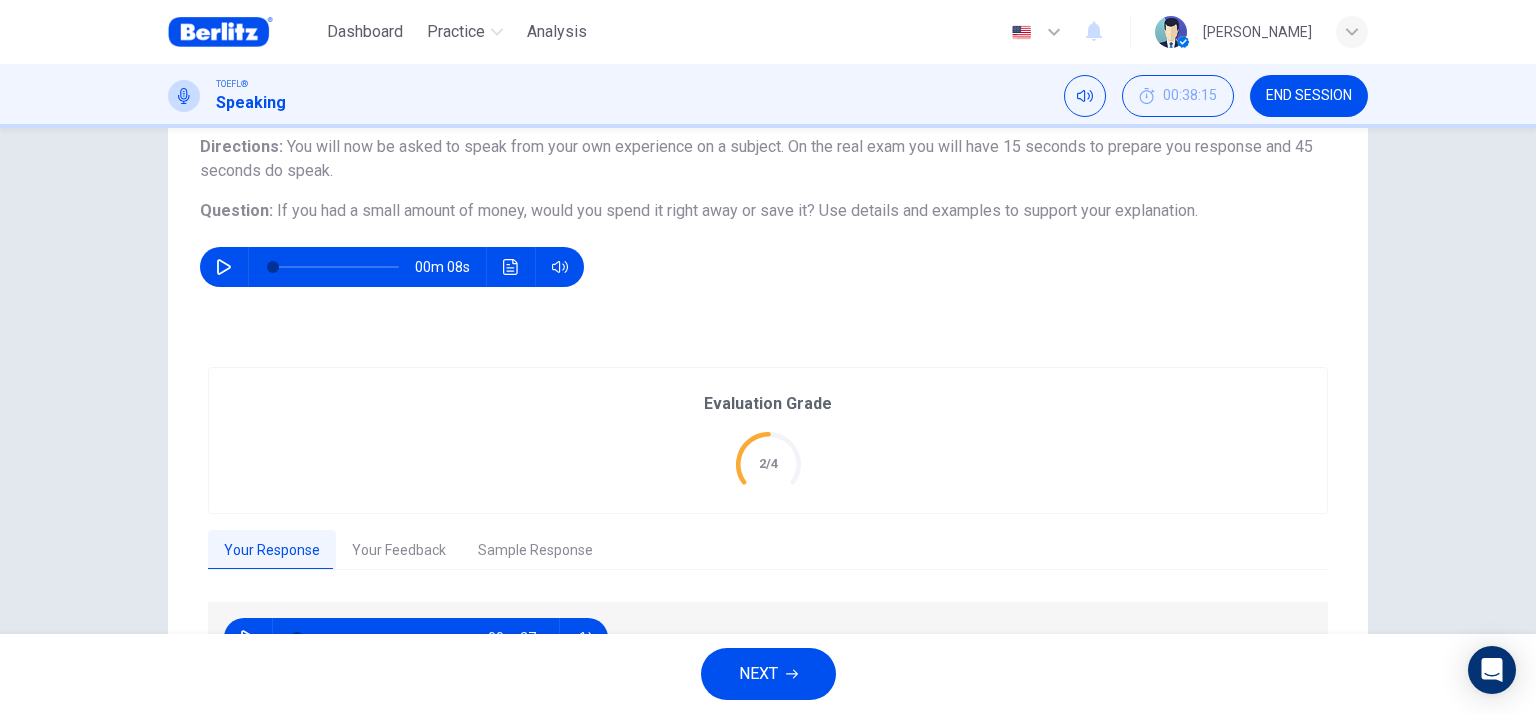 click on "Your Feedback" at bounding box center (399, 551) 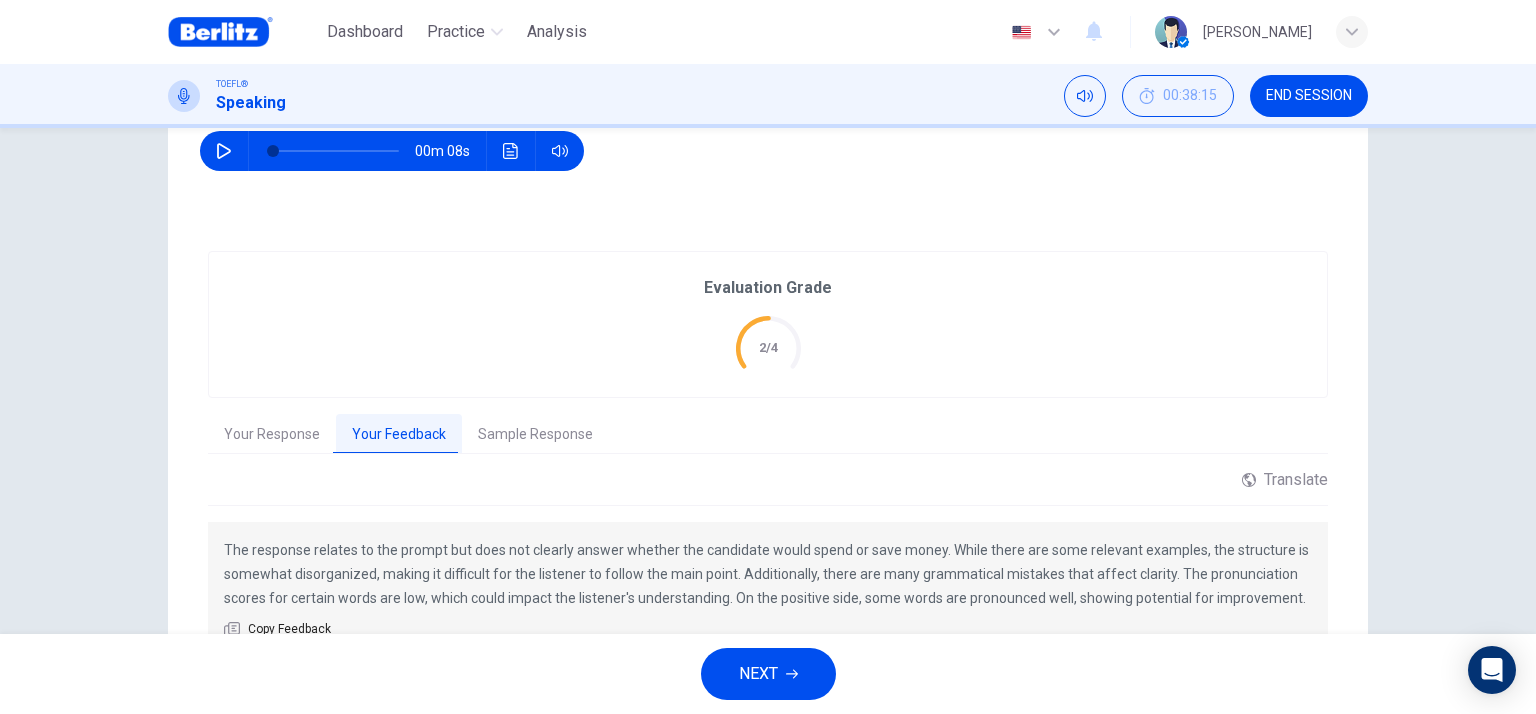 scroll, scrollTop: 369, scrollLeft: 0, axis: vertical 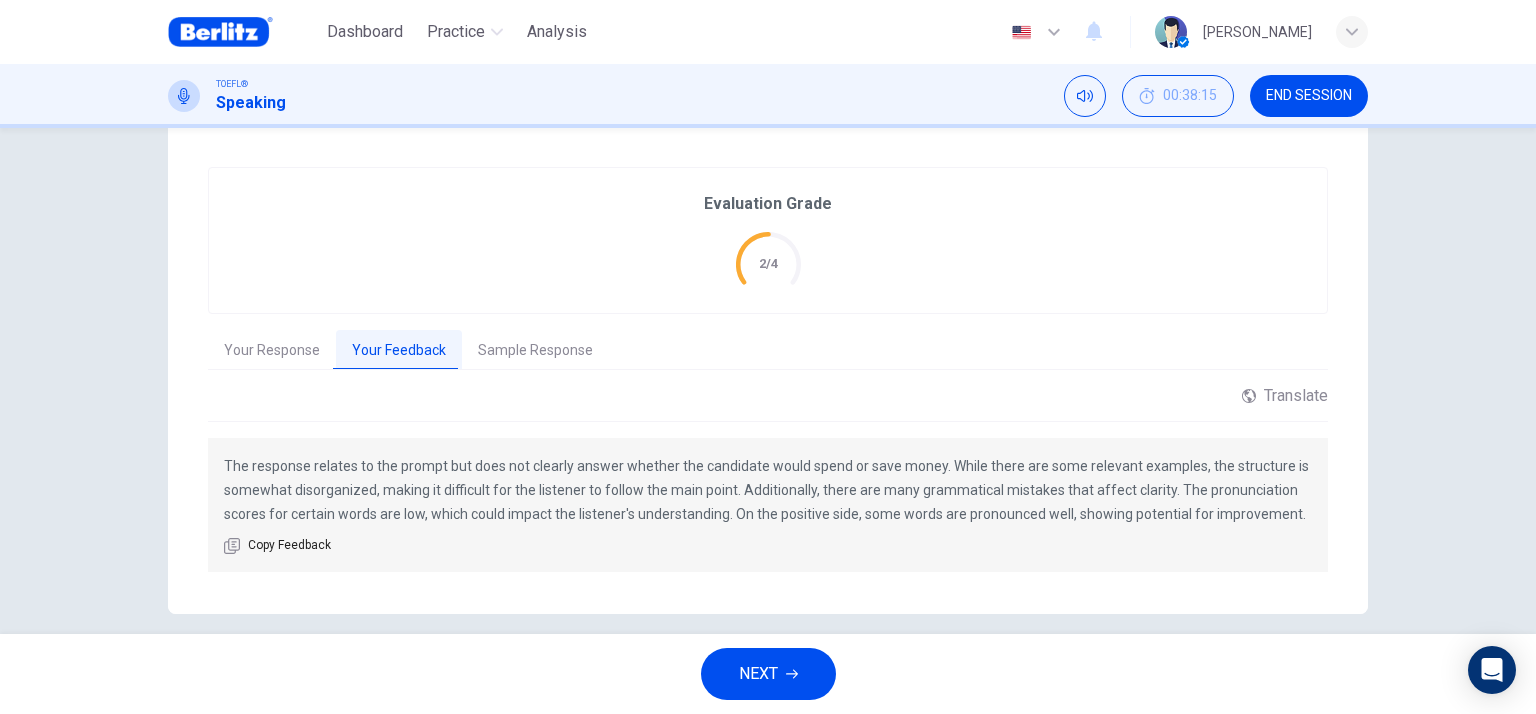 click on "Sample Response" at bounding box center [535, 351] 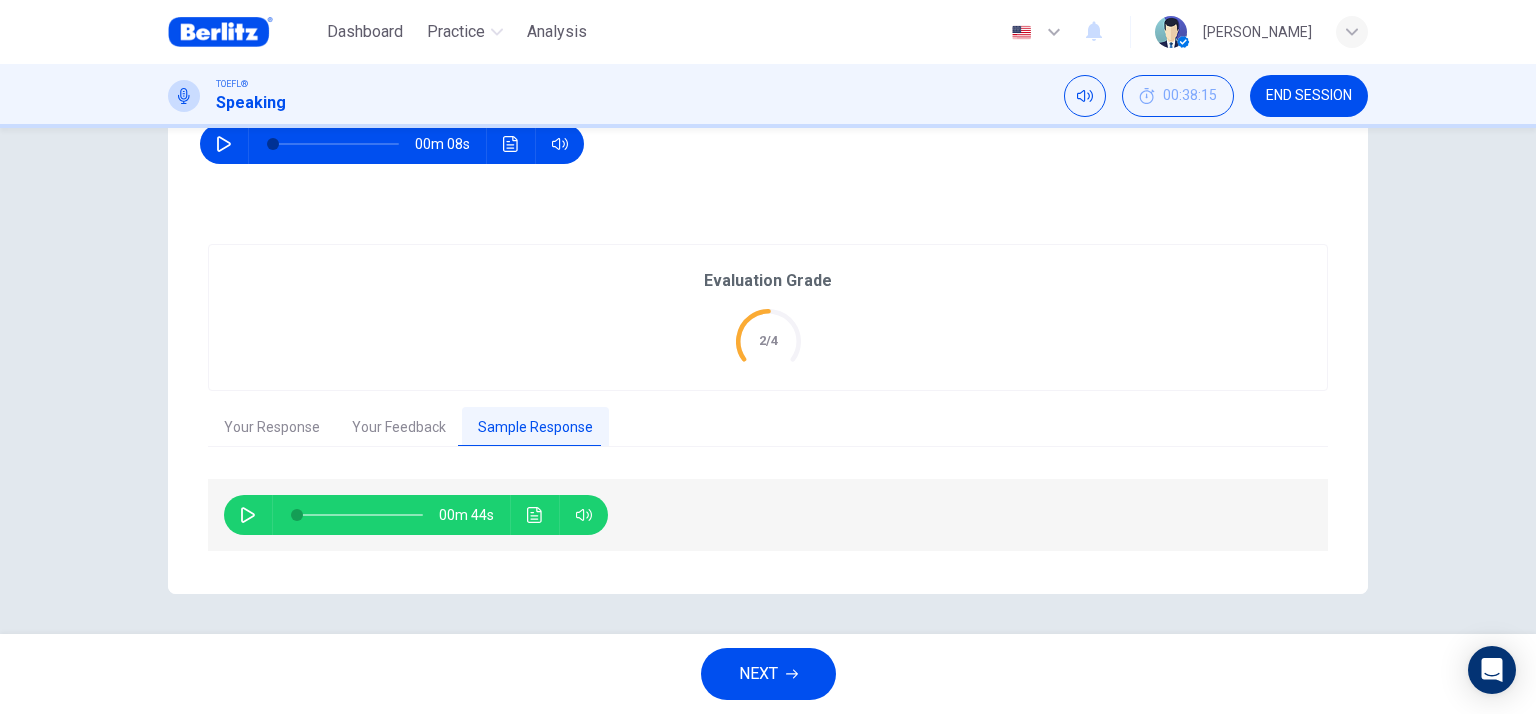scroll, scrollTop: 291, scrollLeft: 0, axis: vertical 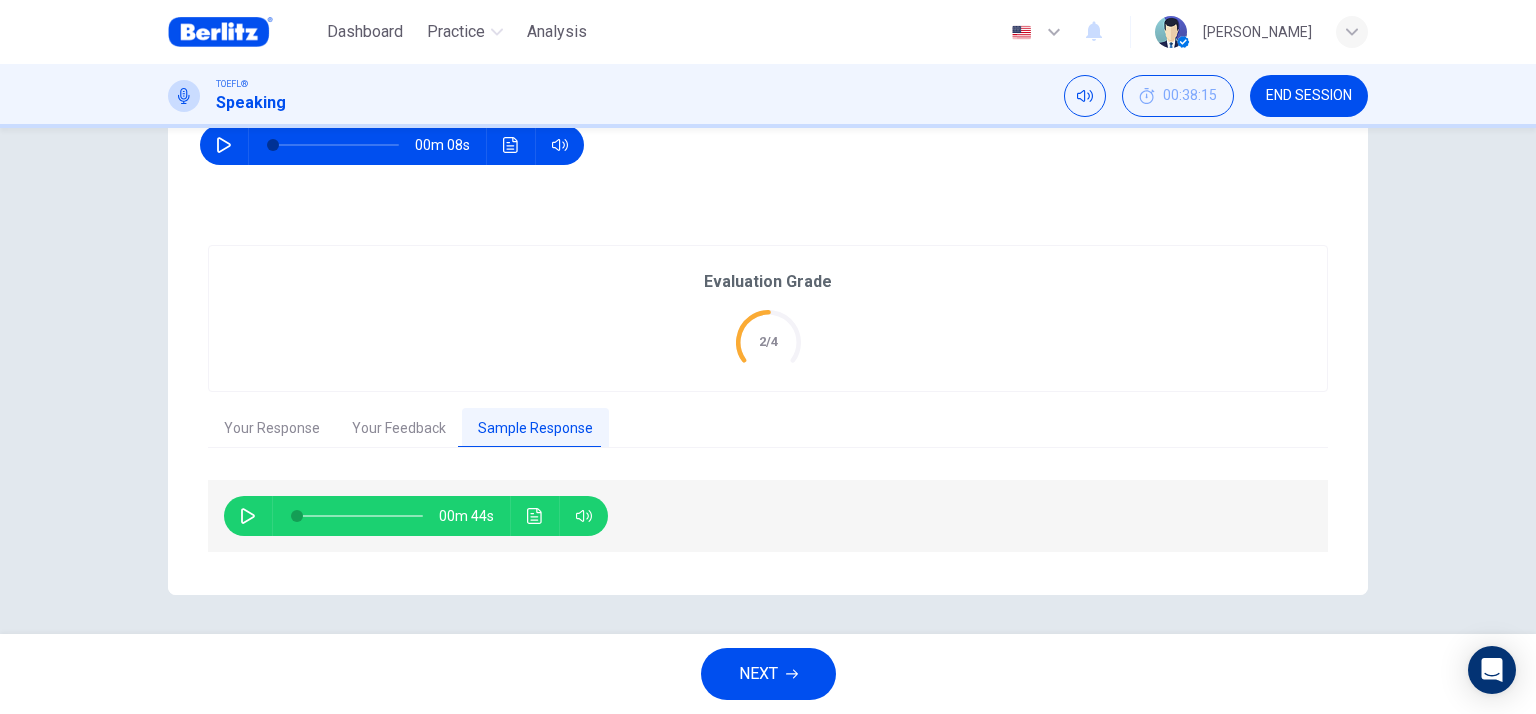 click at bounding box center [248, 516] 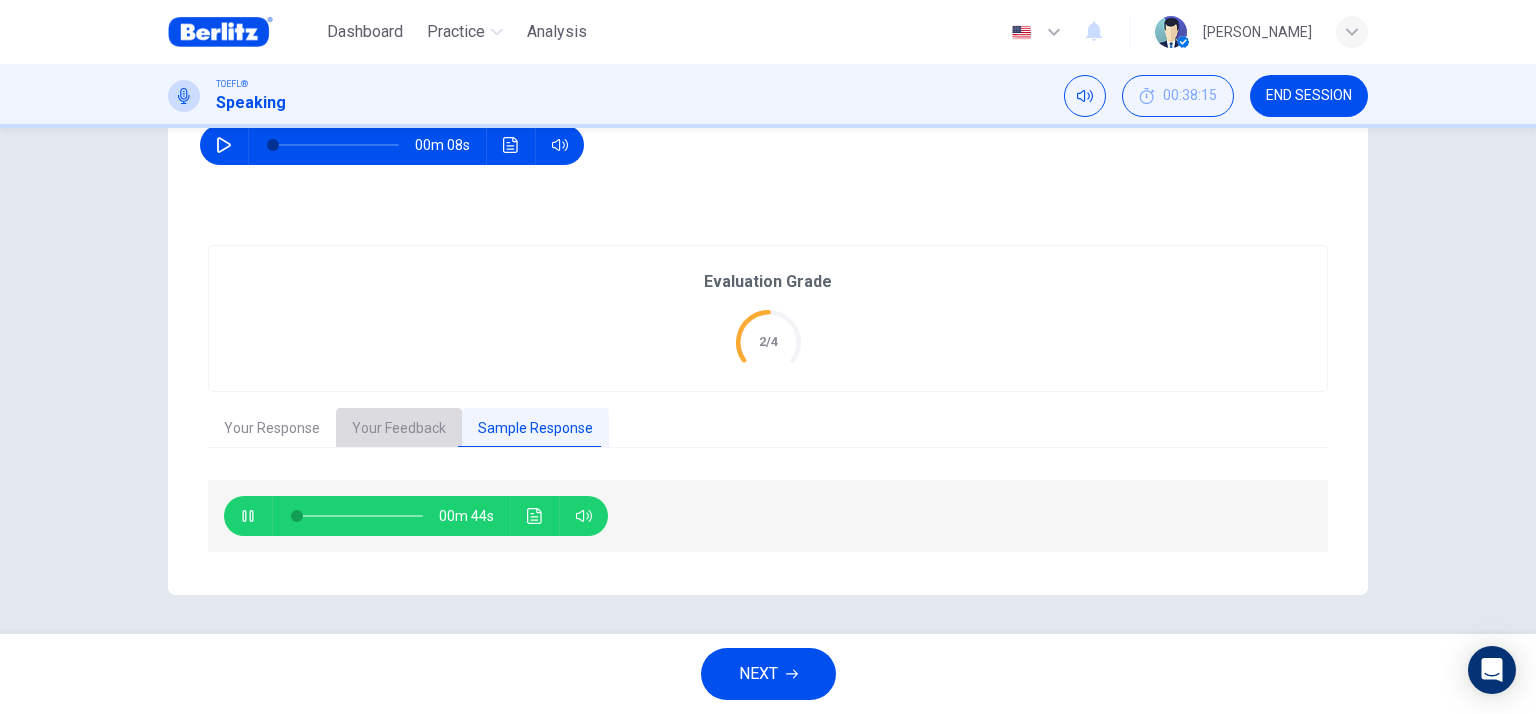 click on "Your Feedback" at bounding box center [399, 429] 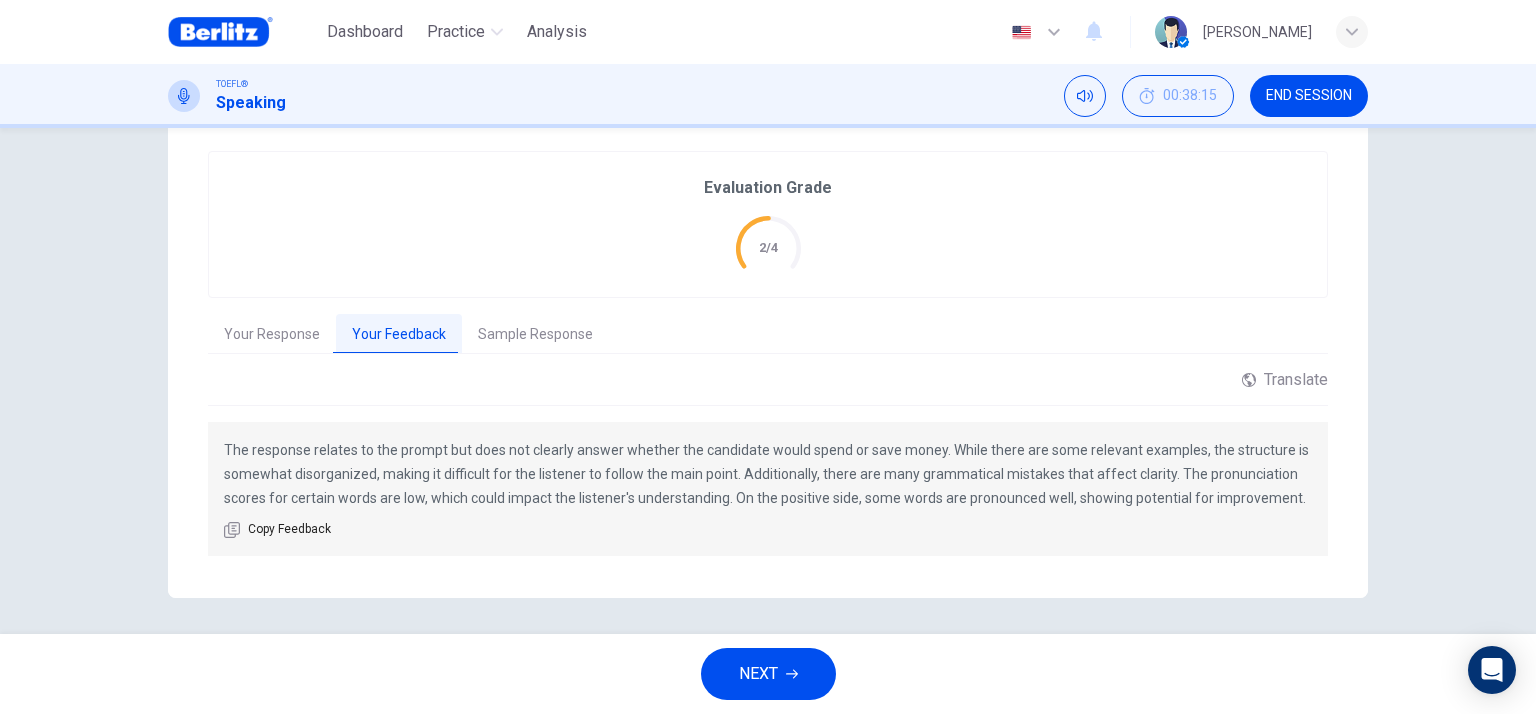 scroll, scrollTop: 389, scrollLeft: 0, axis: vertical 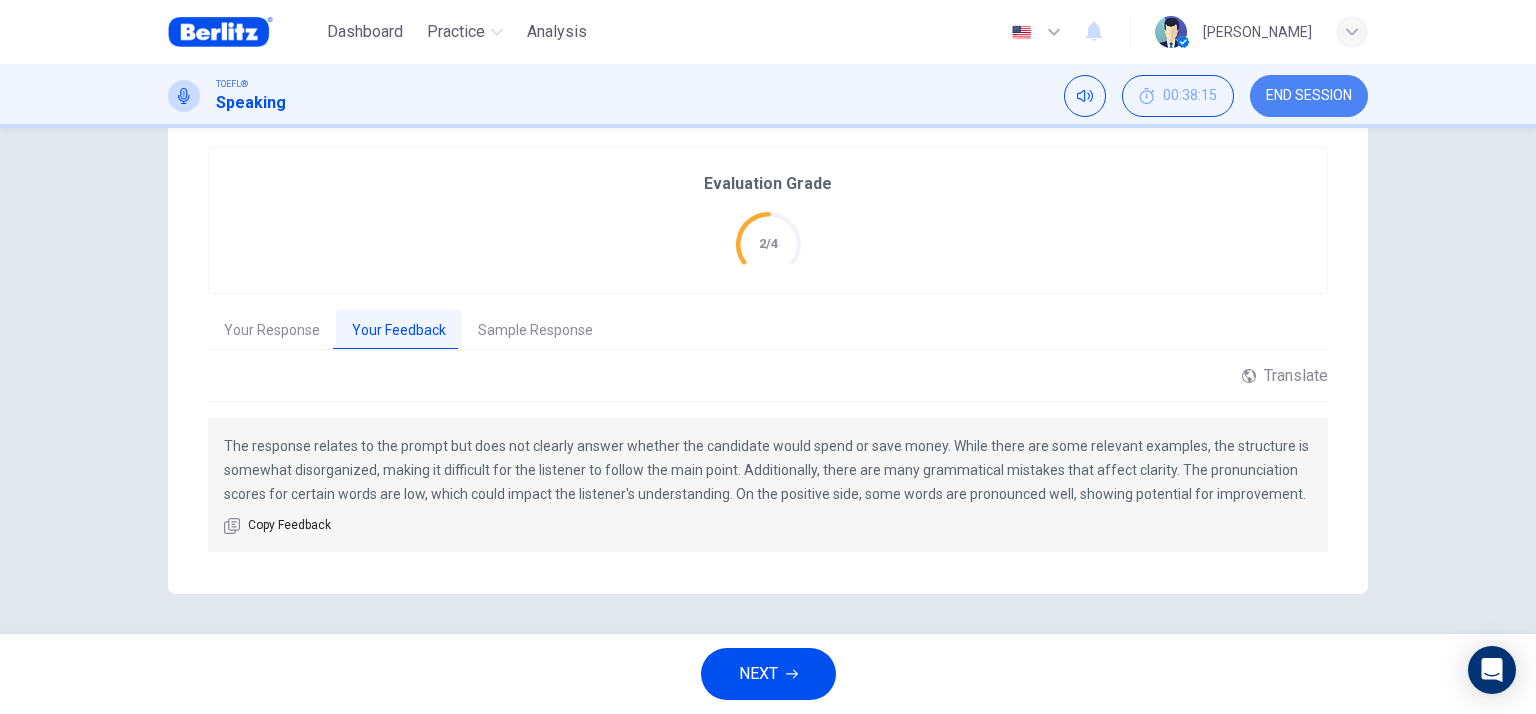 click on "END SESSION" at bounding box center (1309, 96) 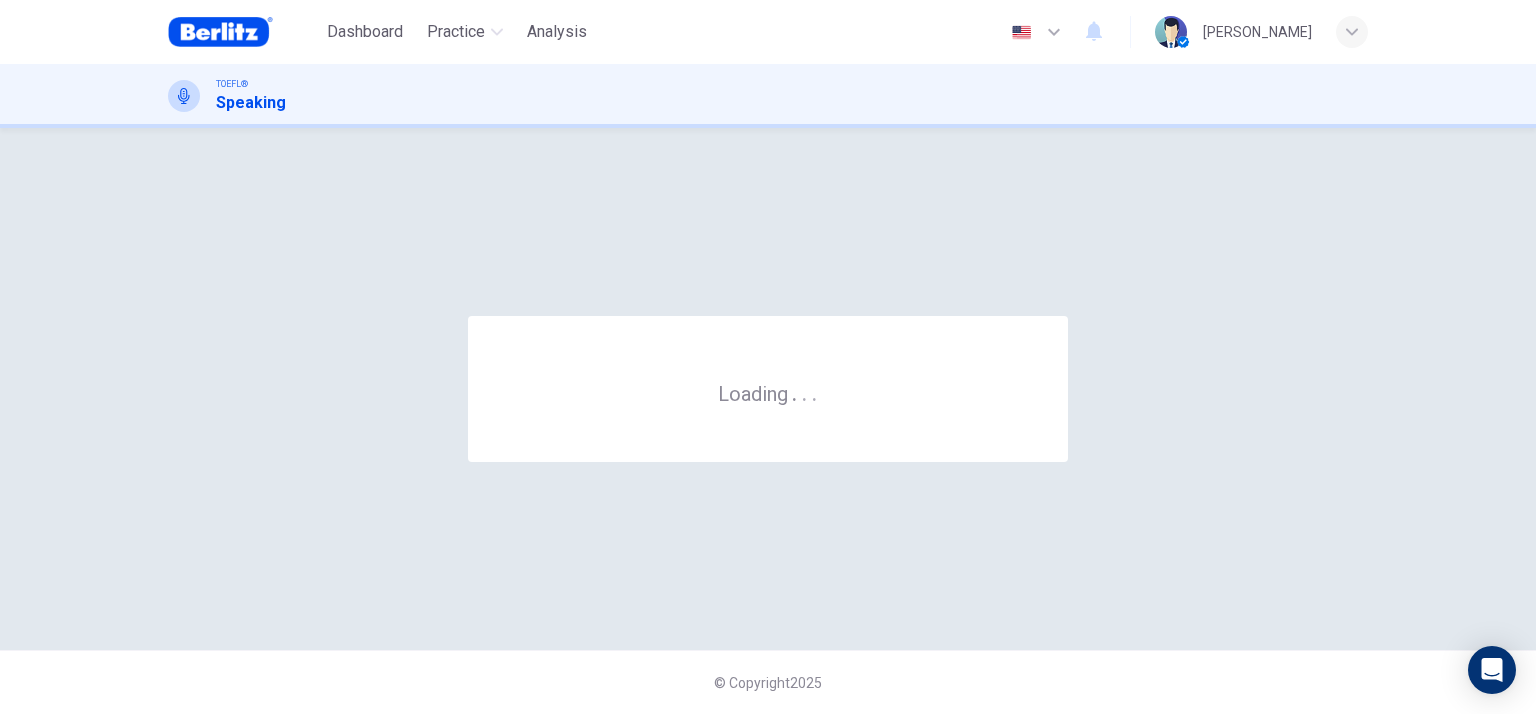 scroll, scrollTop: 0, scrollLeft: 0, axis: both 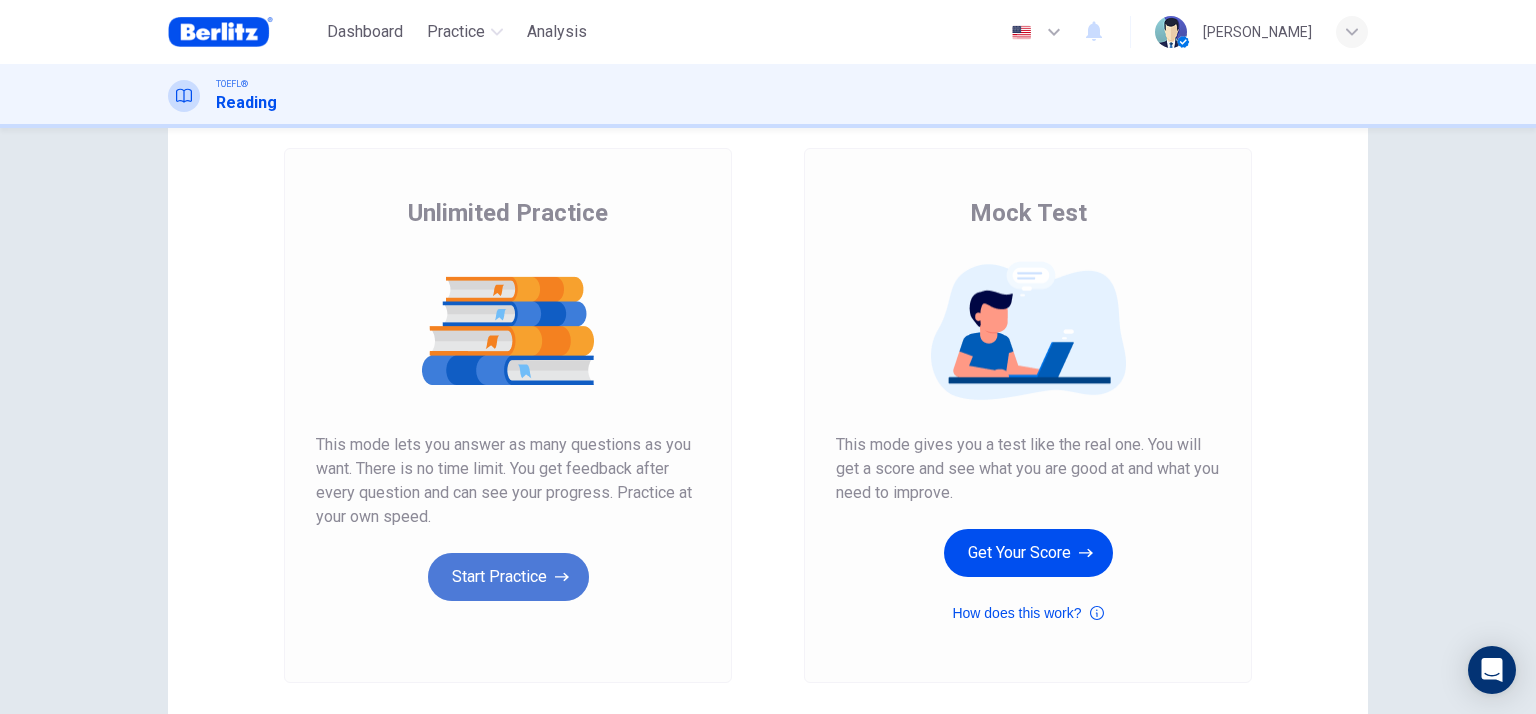 click on "Start Practice" at bounding box center (508, 577) 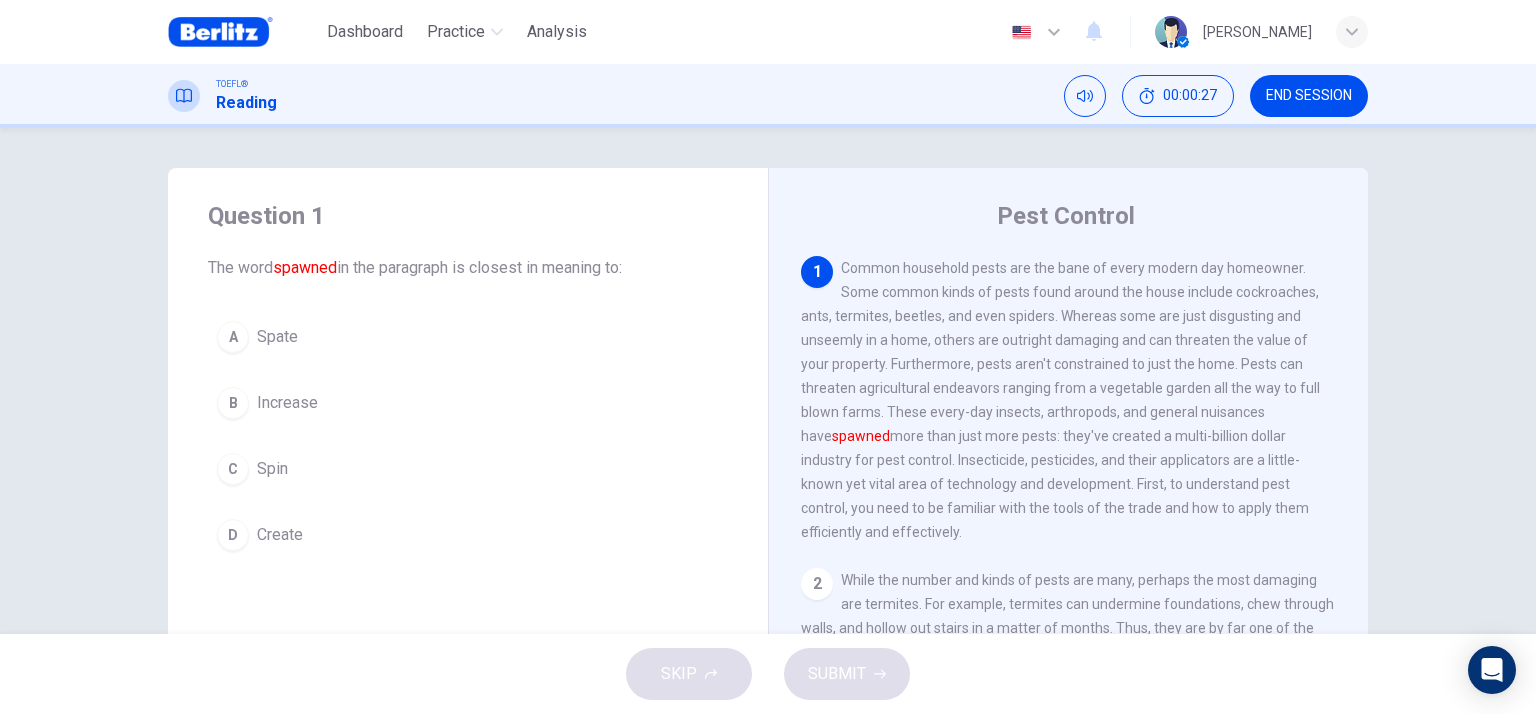 scroll, scrollTop: 100, scrollLeft: 0, axis: vertical 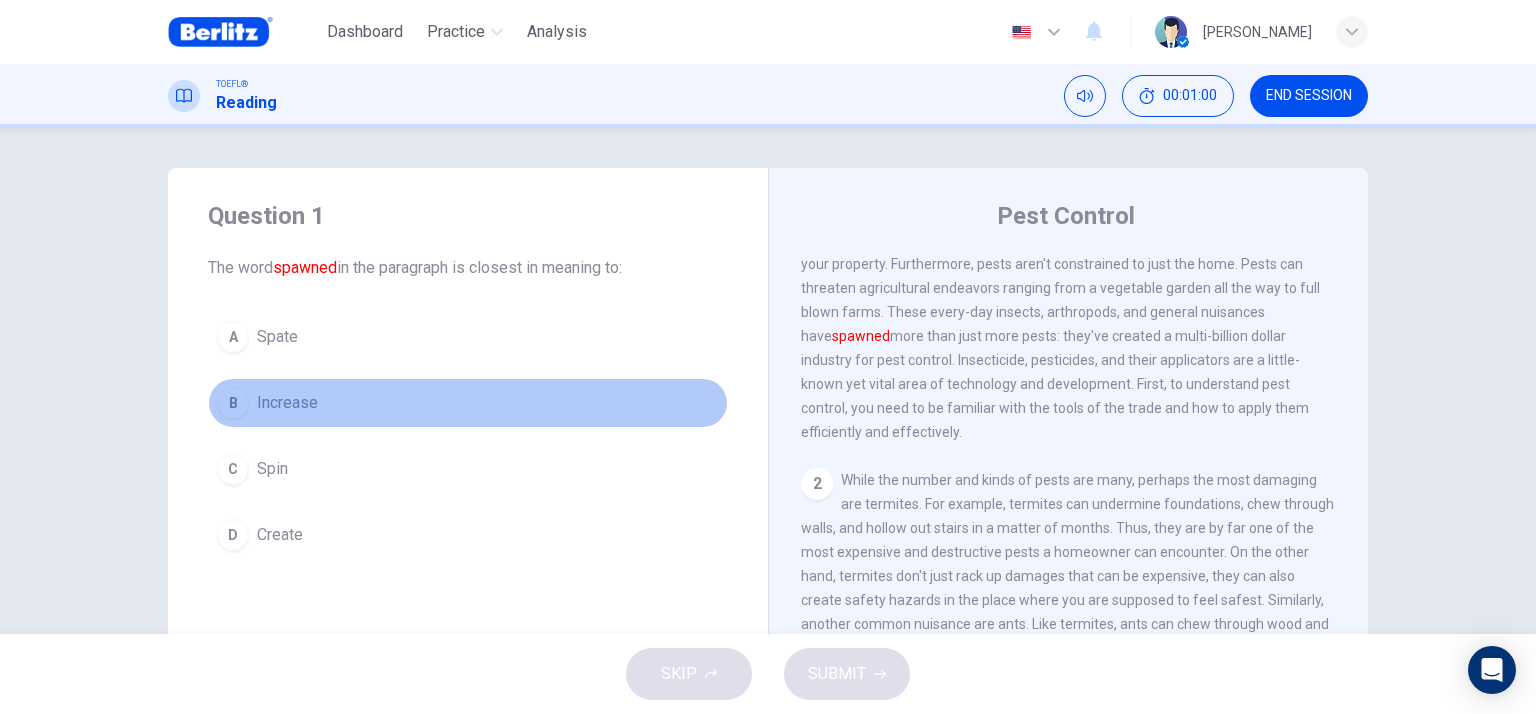 click on "B" at bounding box center (233, 403) 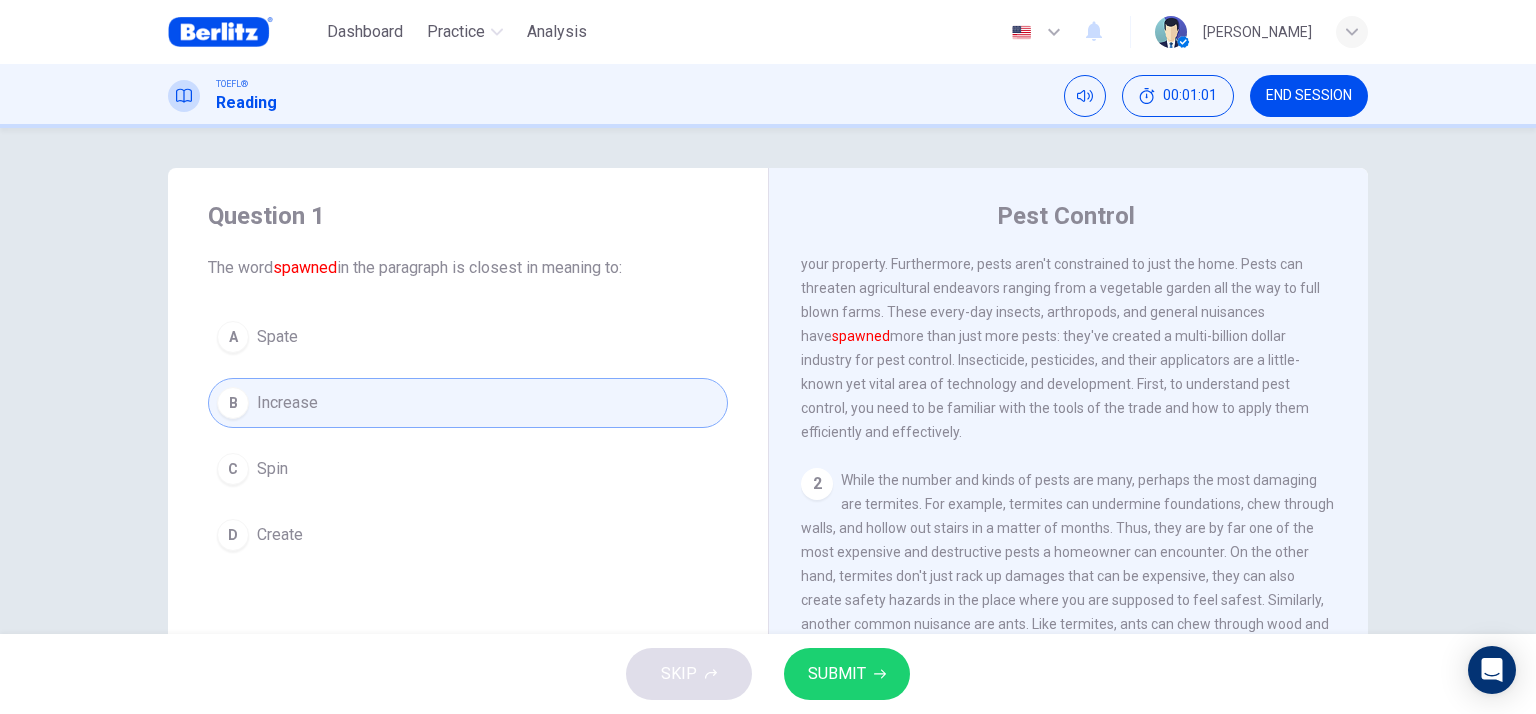 click on "SUBMIT" at bounding box center (847, 674) 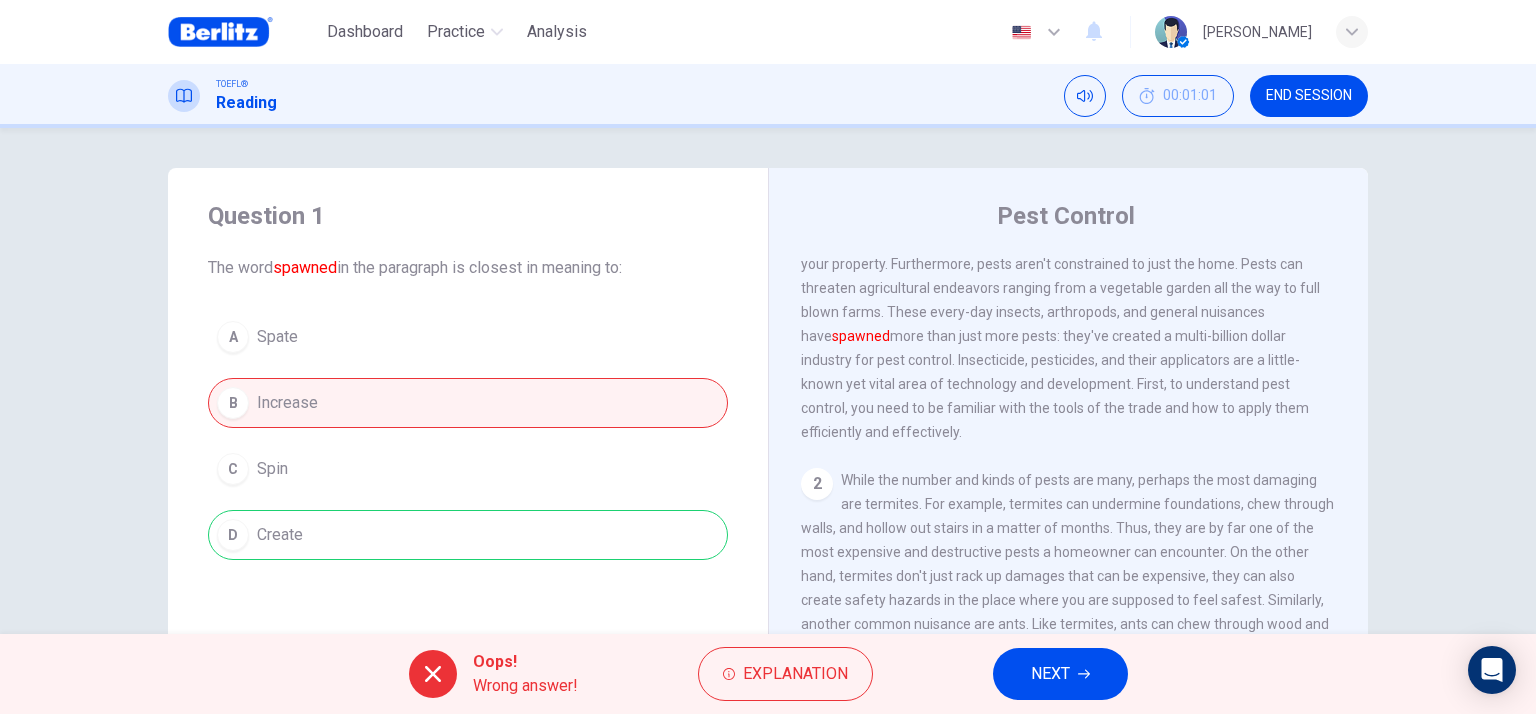 click on "Oops! Wrong answer! Explanation NEXT" at bounding box center [768, 674] 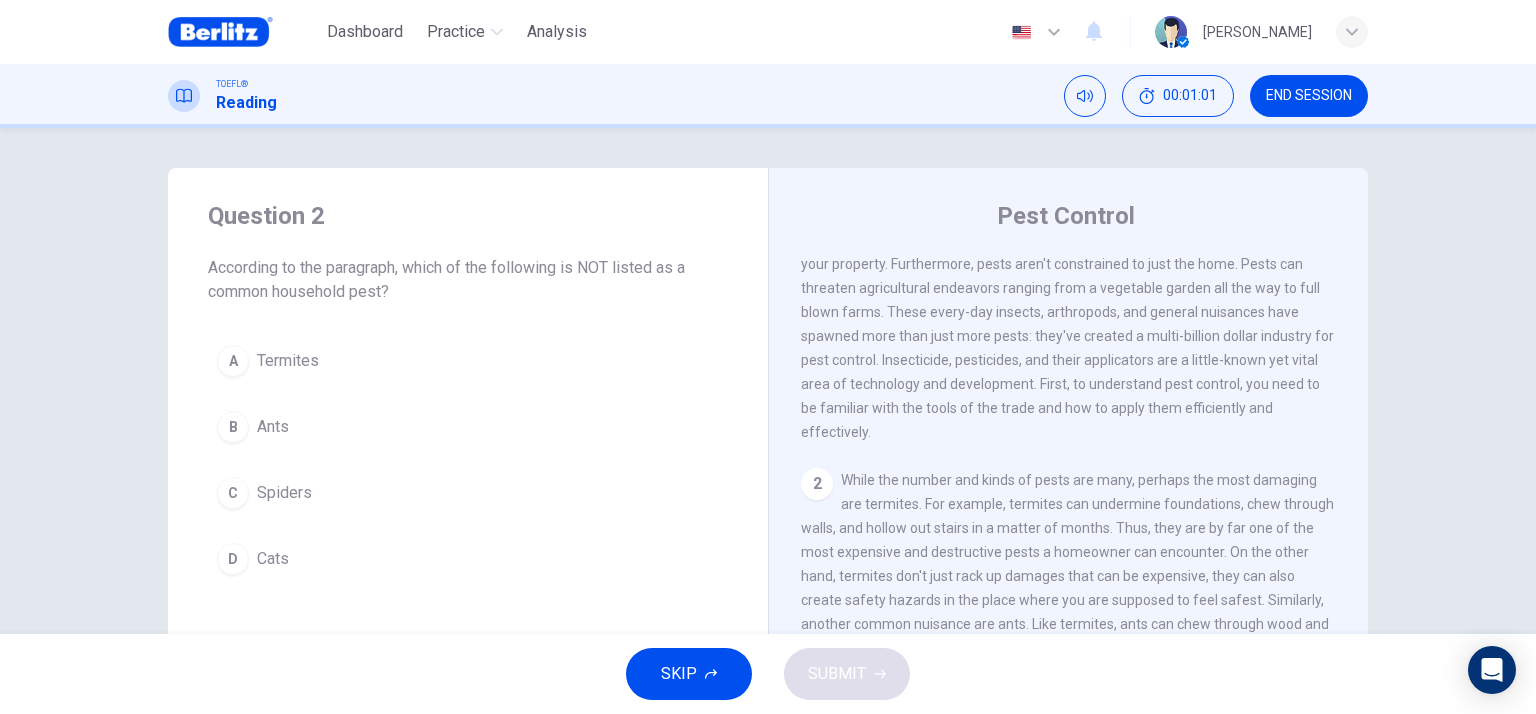 scroll, scrollTop: 0, scrollLeft: 0, axis: both 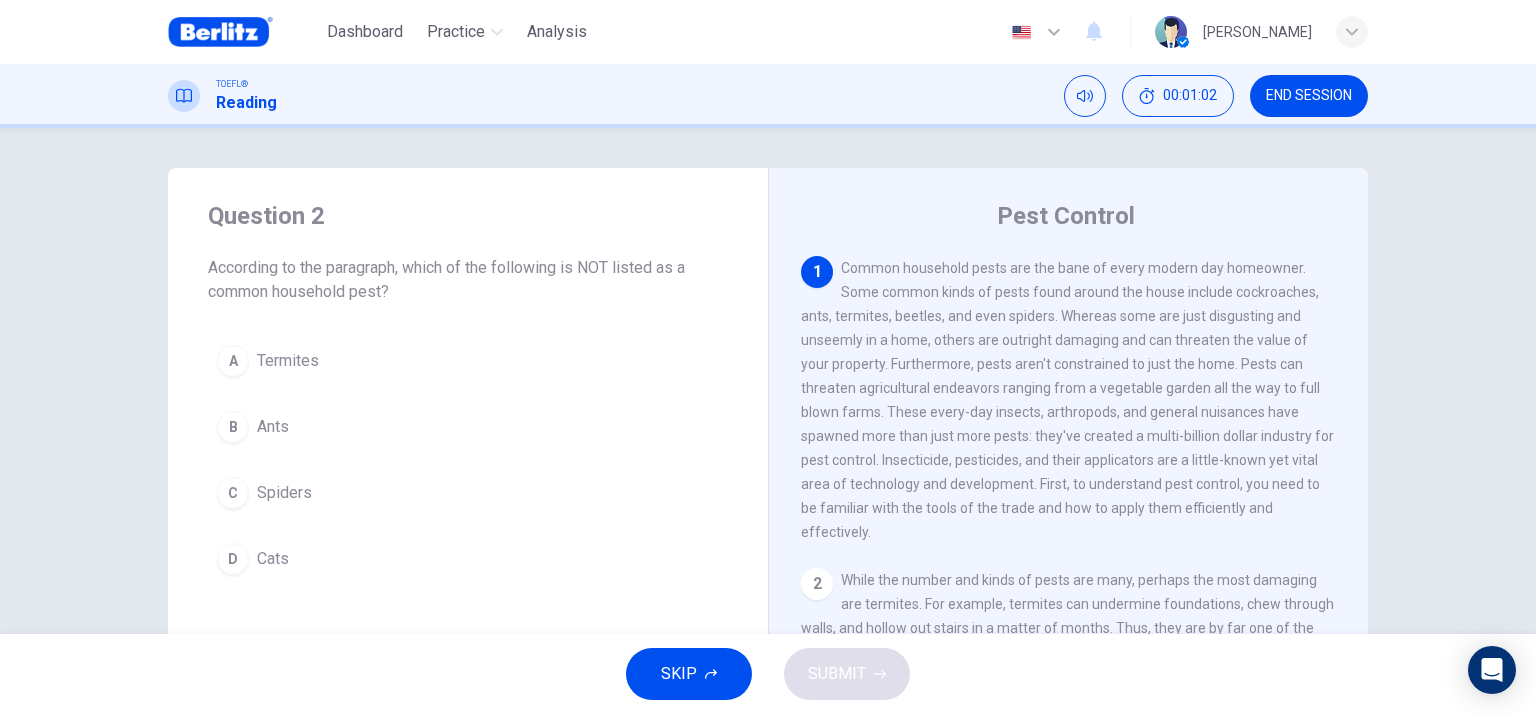 click on "END SESSION" at bounding box center (1309, 96) 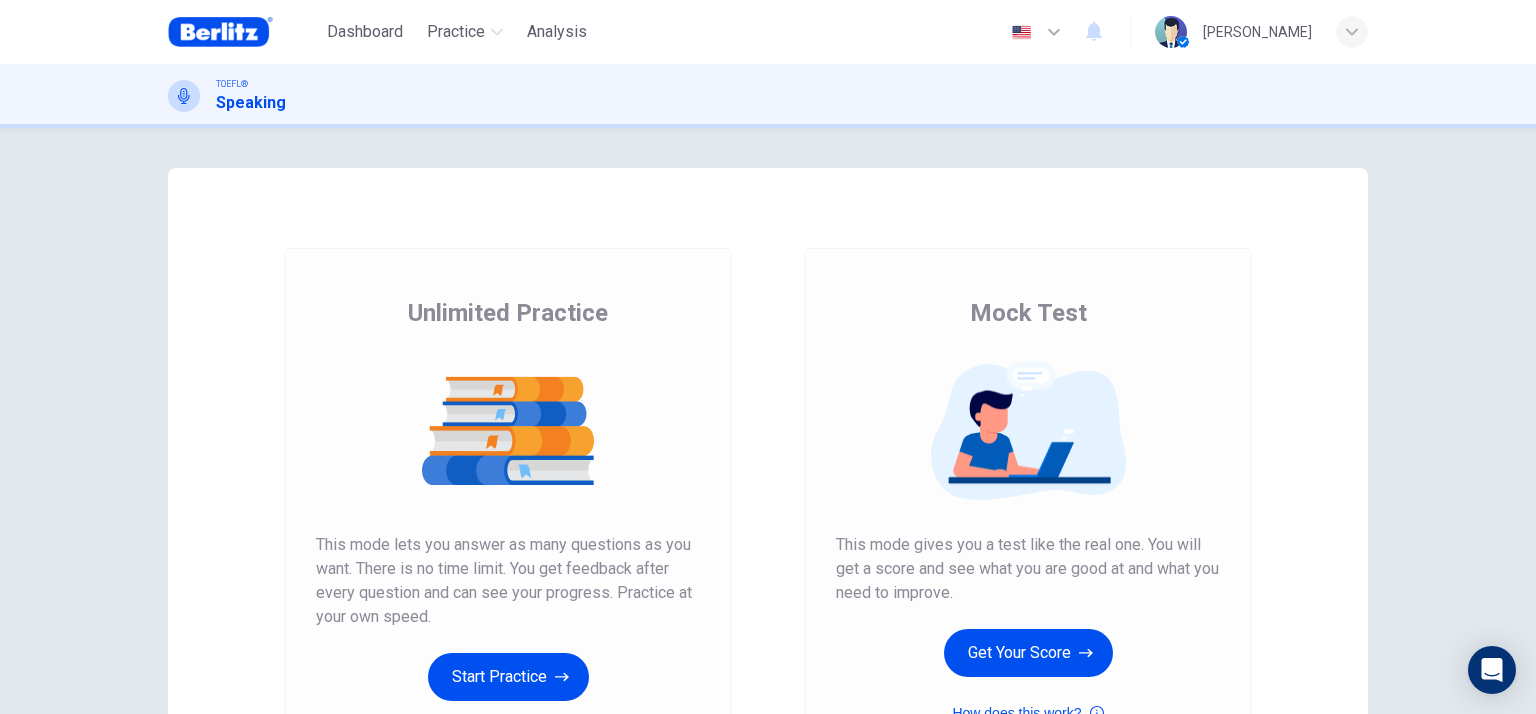 scroll, scrollTop: 0, scrollLeft: 0, axis: both 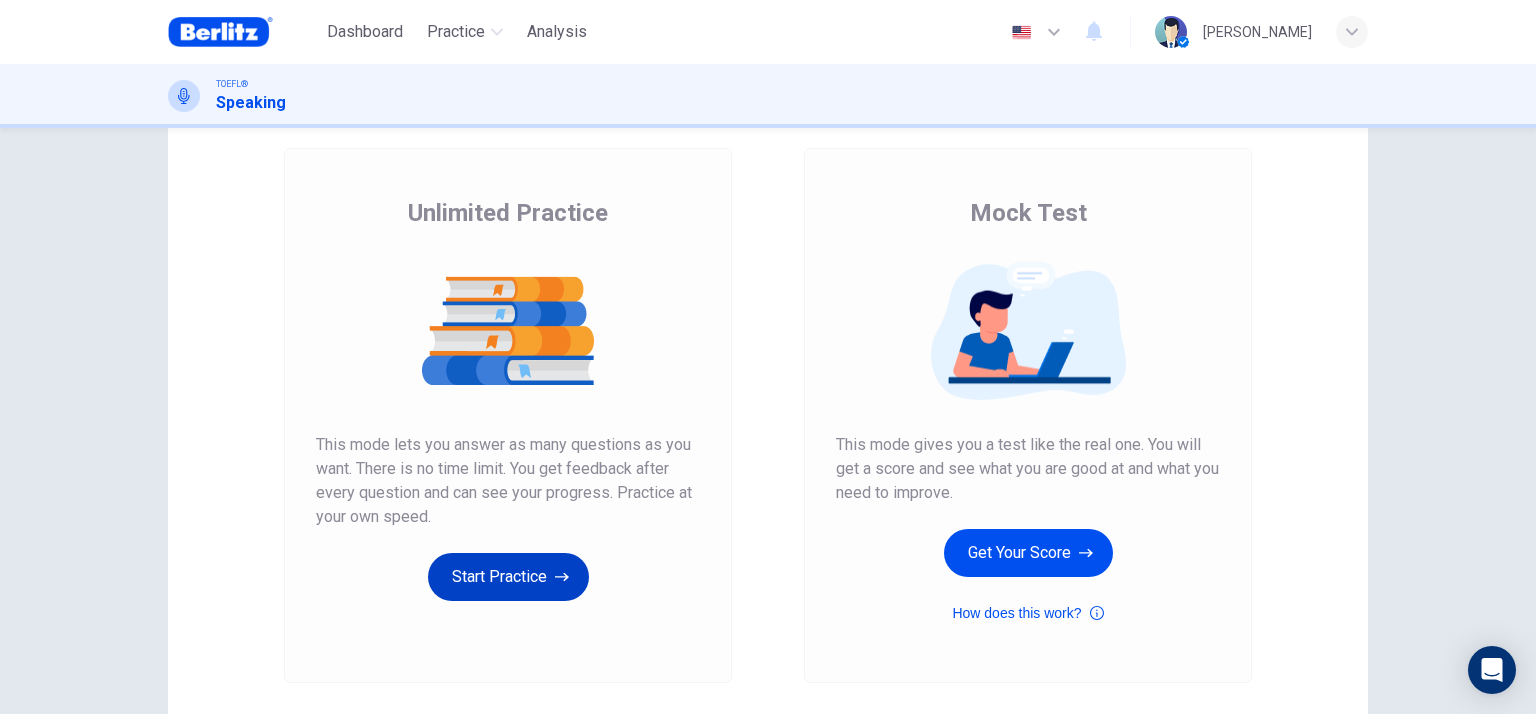 click on "Start Practice" at bounding box center [508, 577] 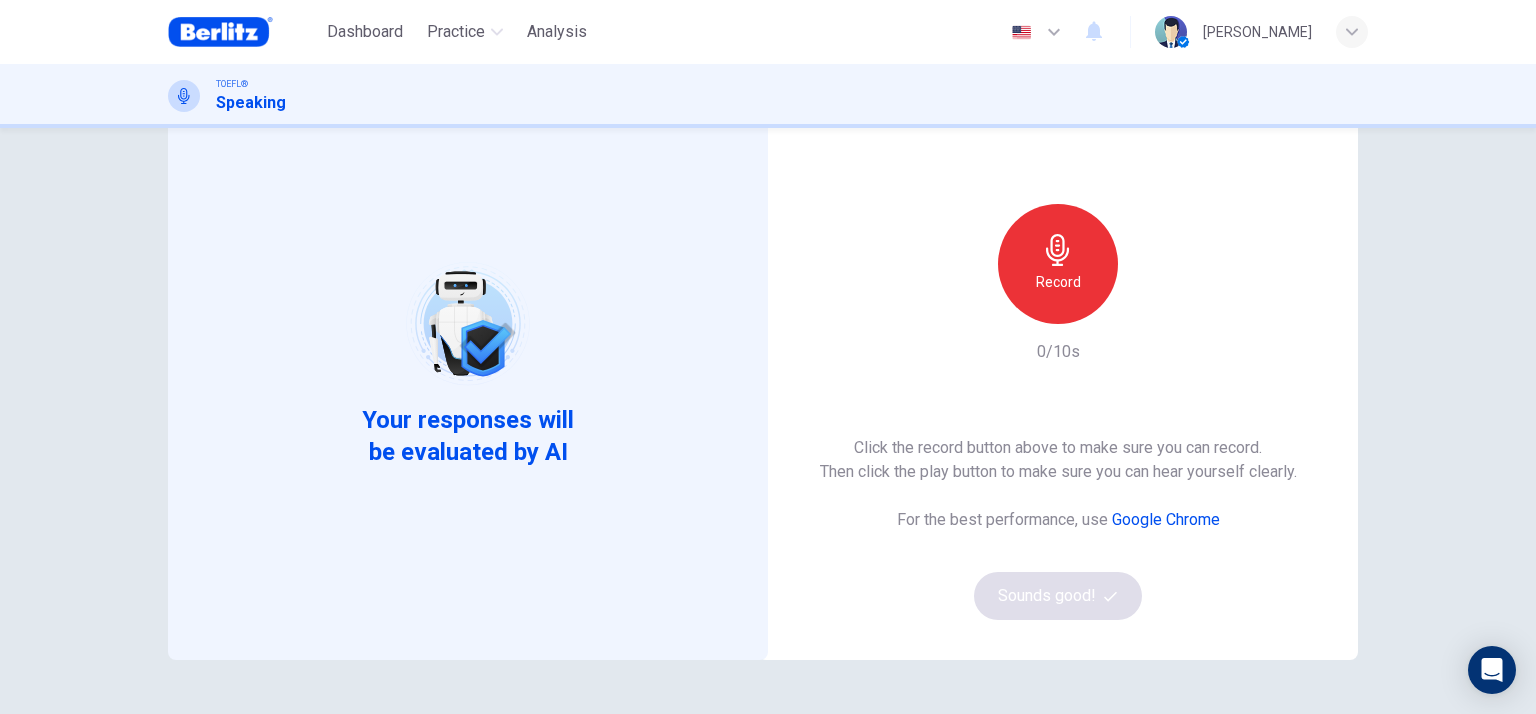 scroll, scrollTop: 0, scrollLeft: 0, axis: both 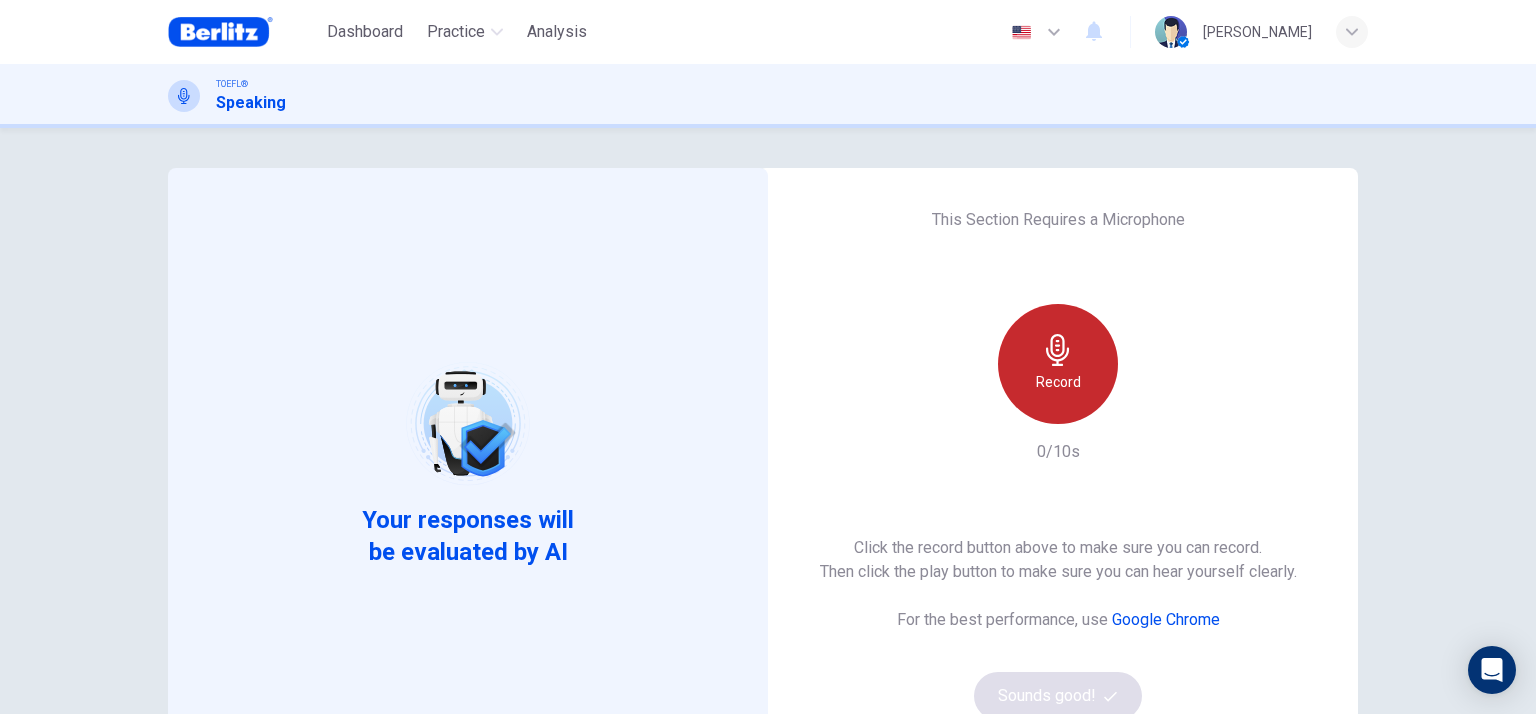 click 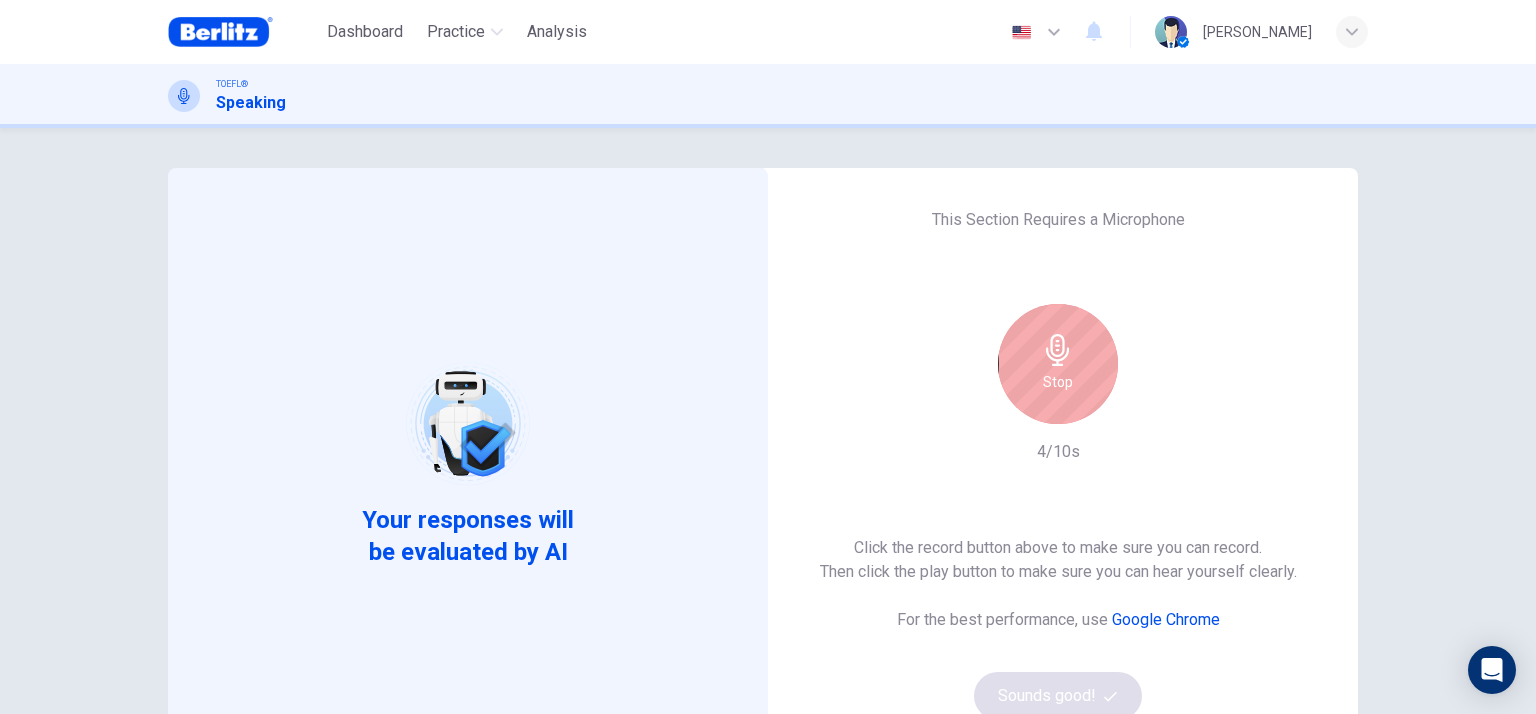 scroll, scrollTop: 0, scrollLeft: 0, axis: both 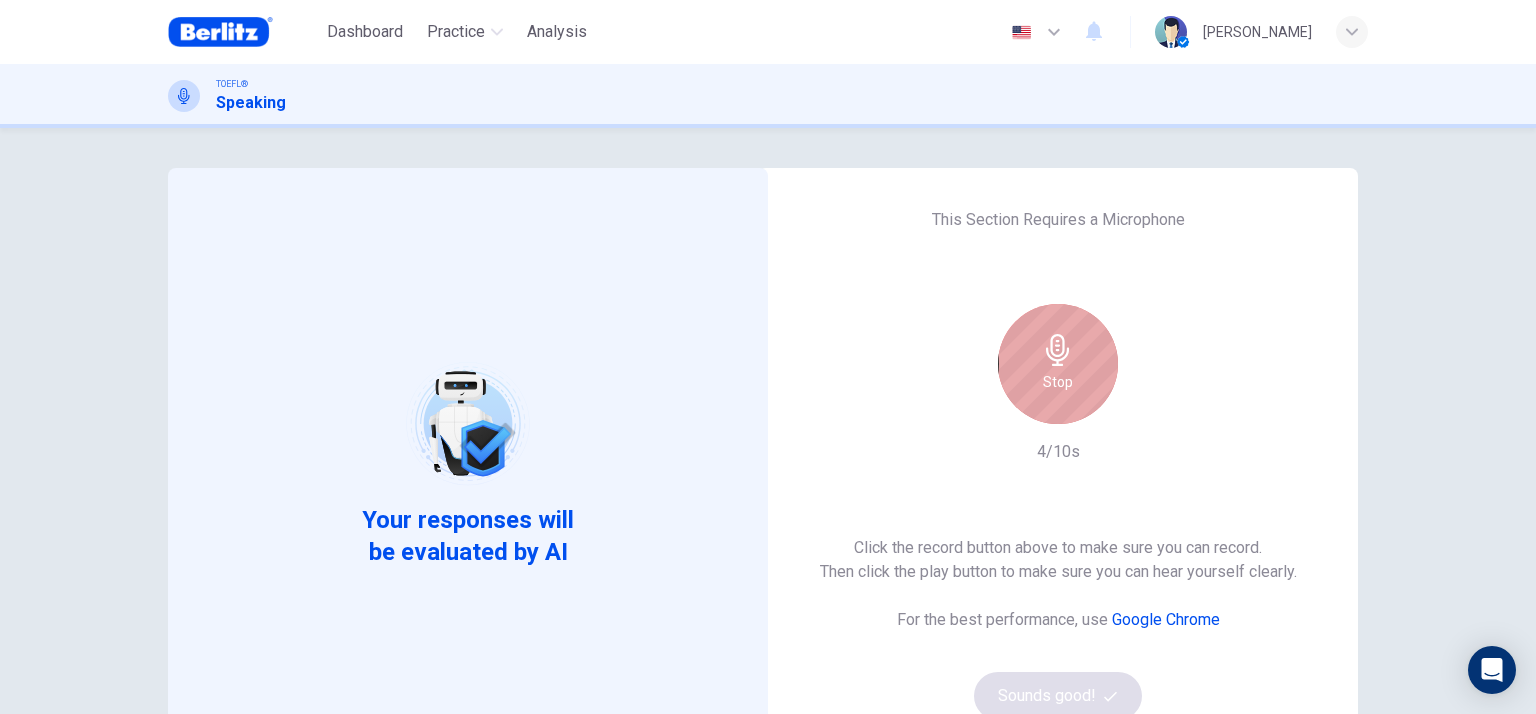click 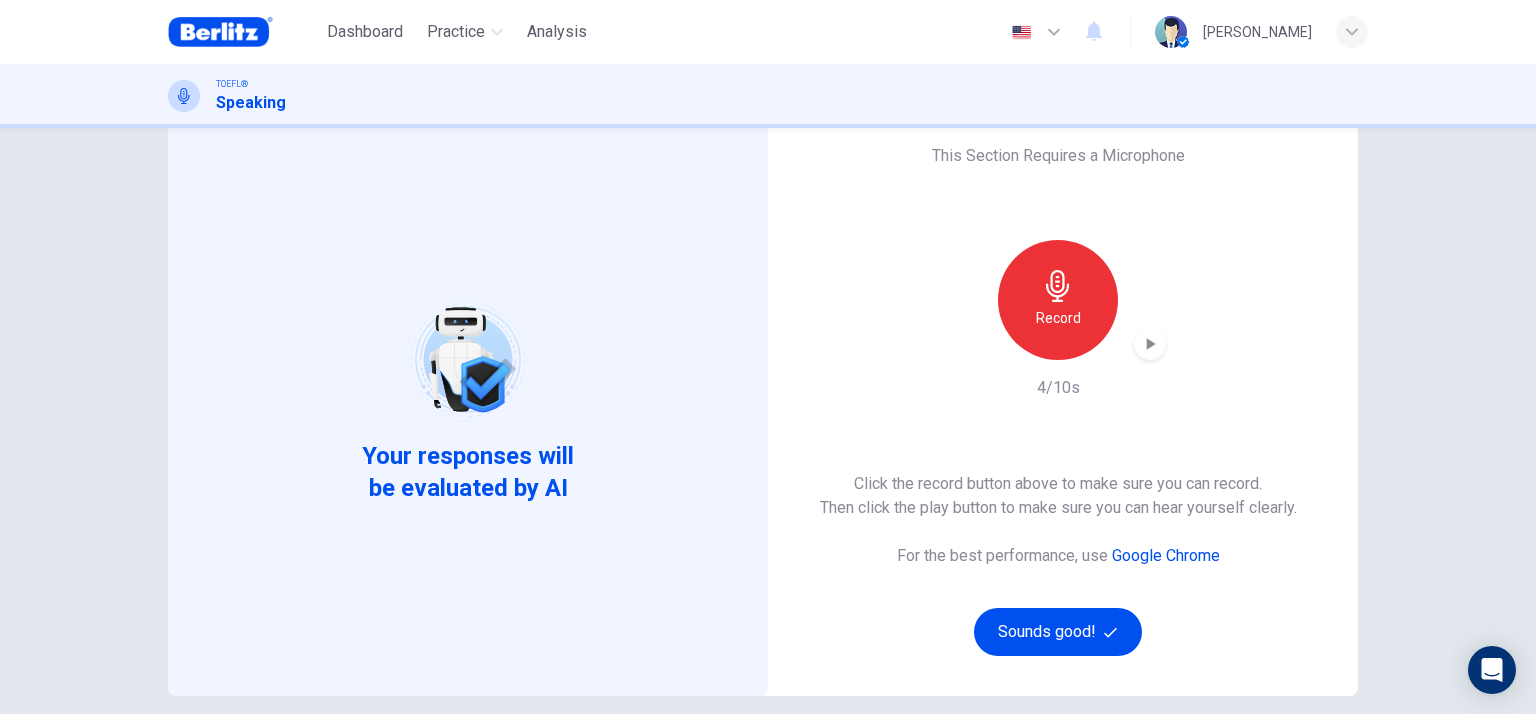 scroll, scrollTop: 100, scrollLeft: 0, axis: vertical 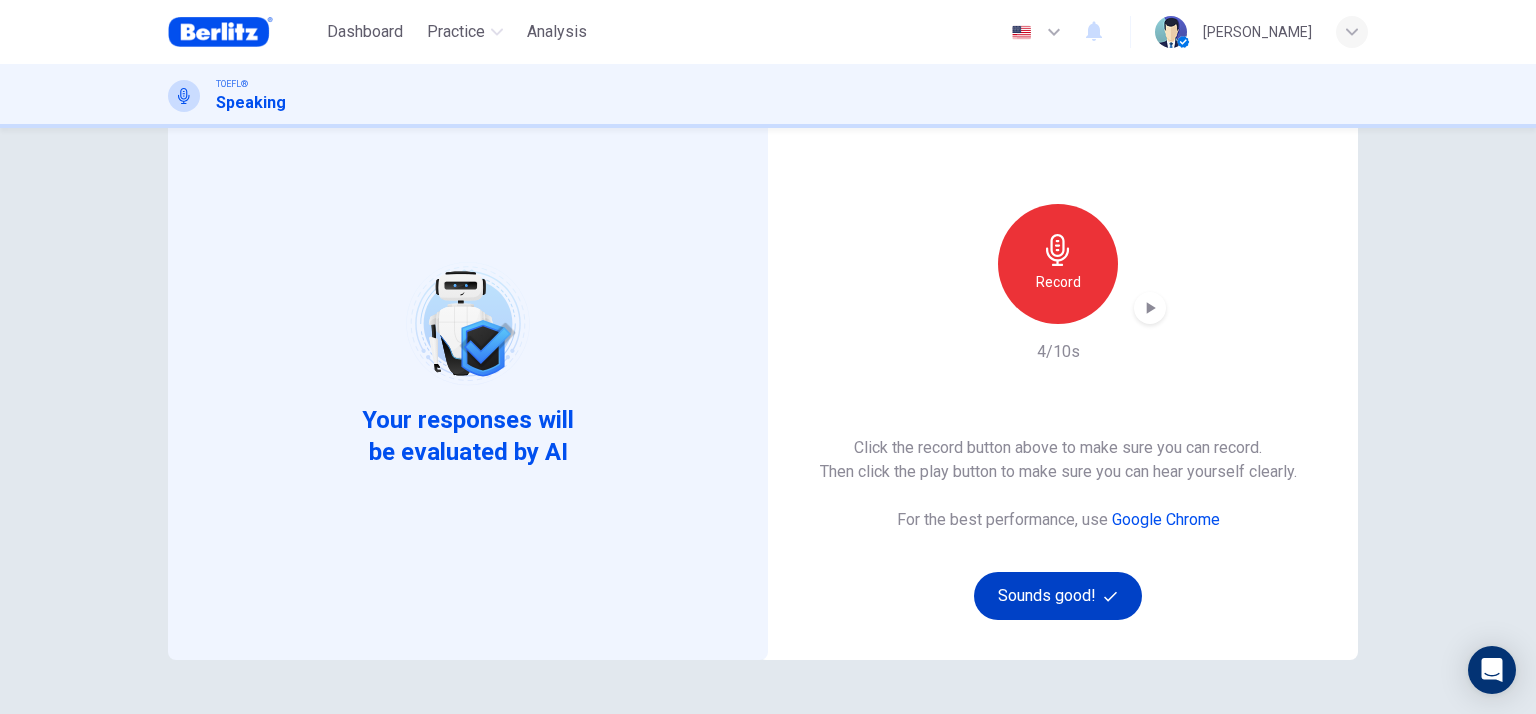 click on "Sounds good!" at bounding box center [1058, 596] 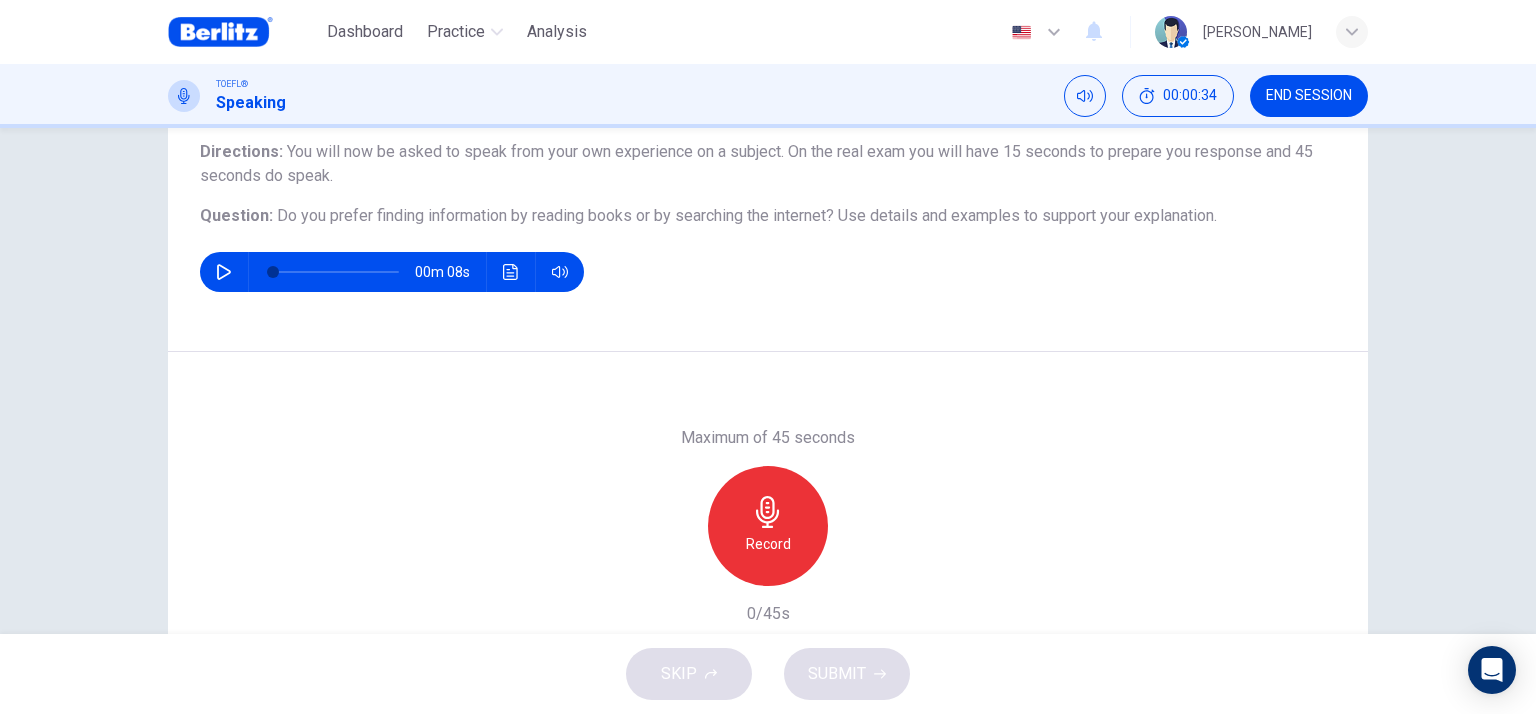 scroll, scrollTop: 200, scrollLeft: 0, axis: vertical 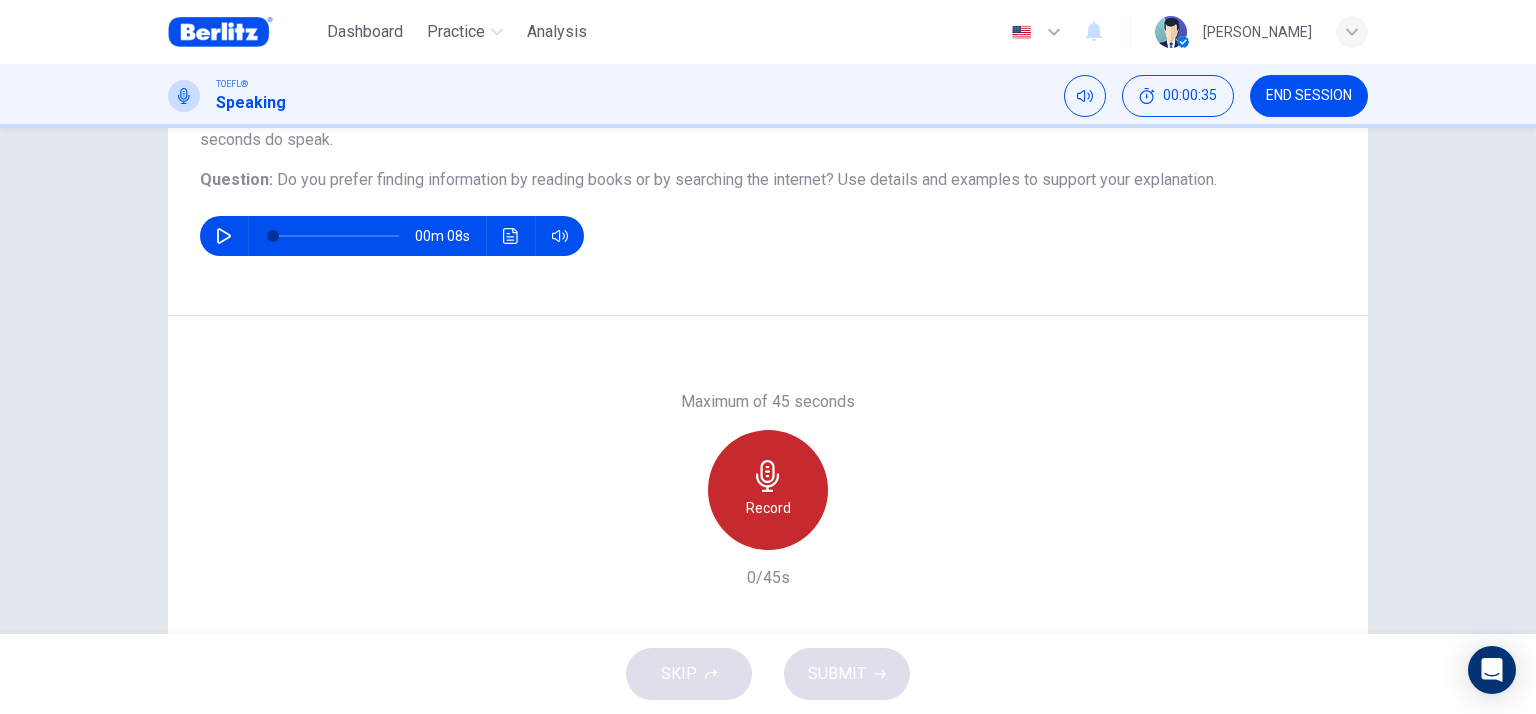 click on "Record" at bounding box center [768, 508] 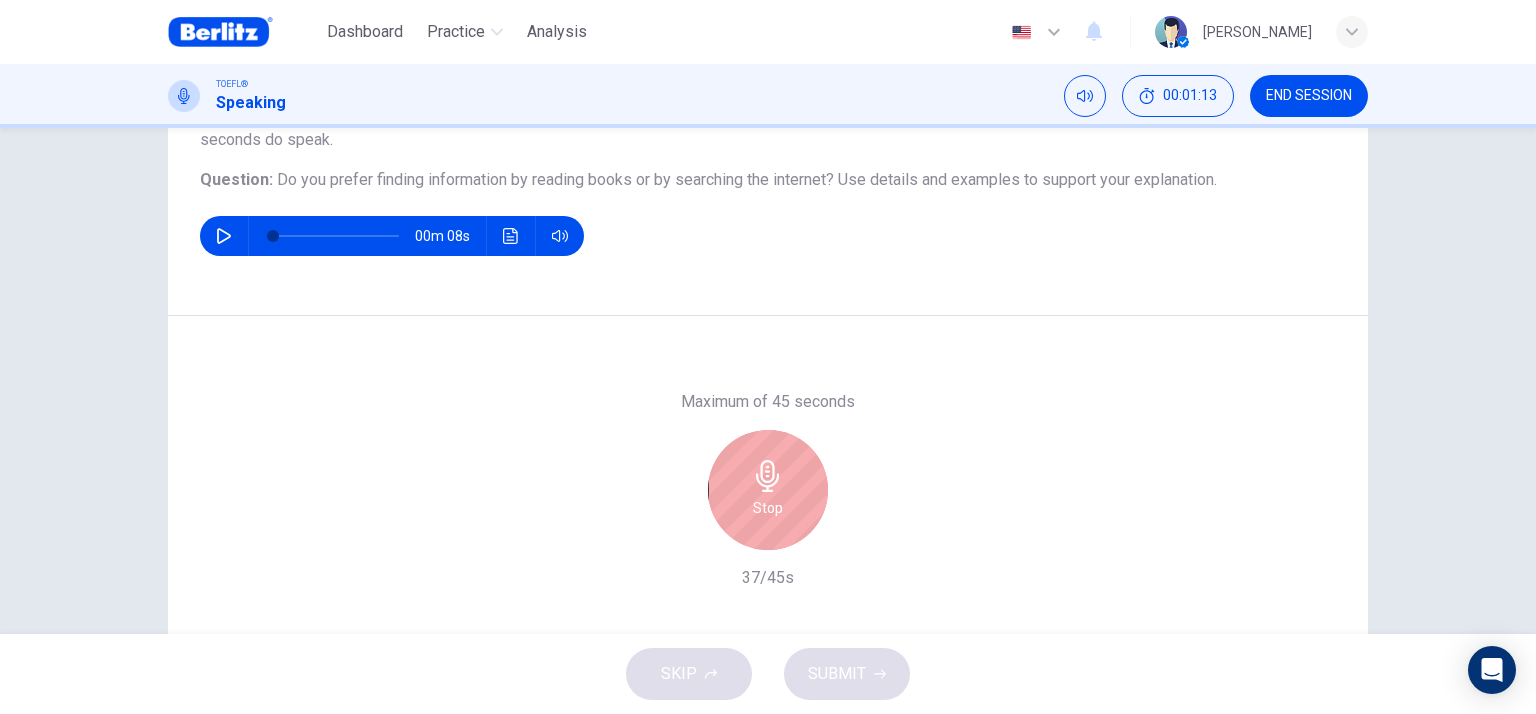 click on "Stop" at bounding box center (768, 508) 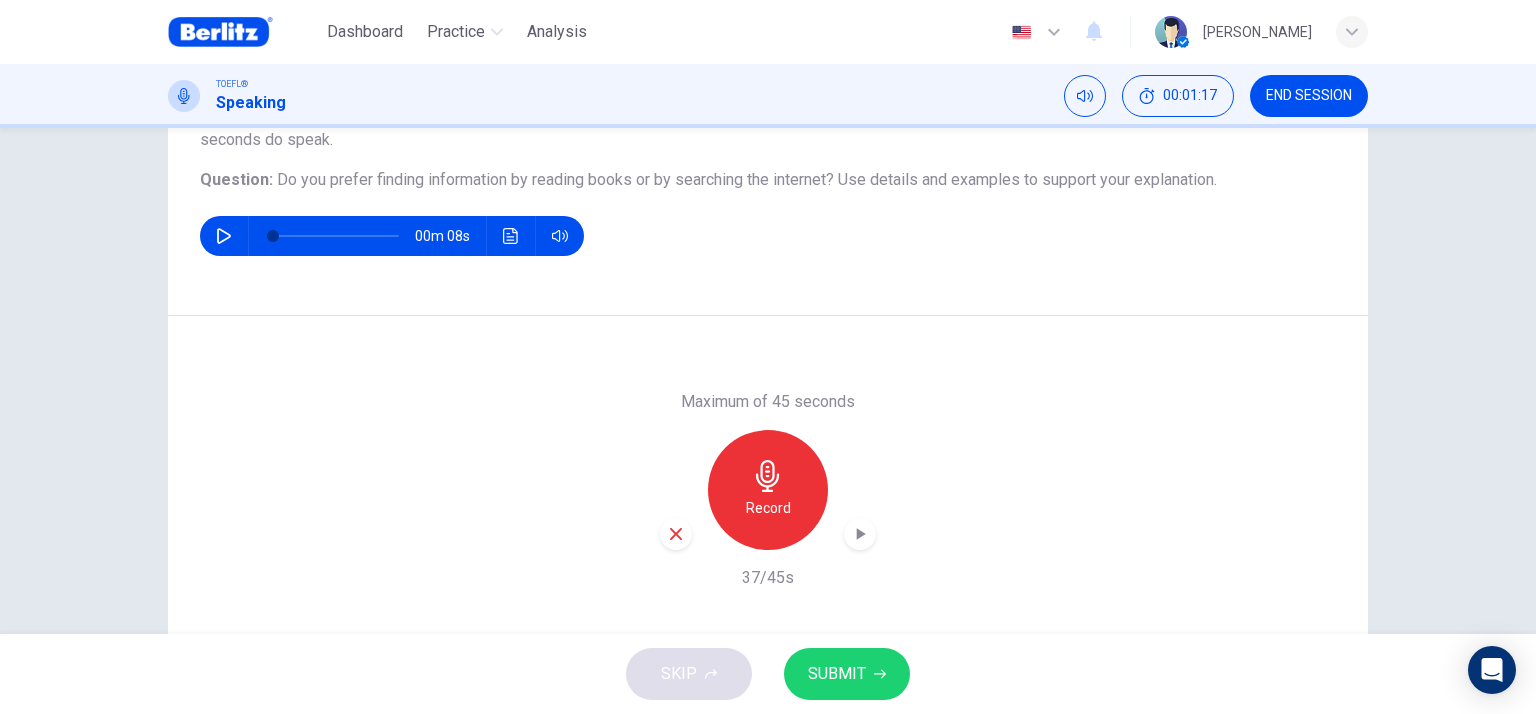 click on "SUBMIT" at bounding box center (847, 674) 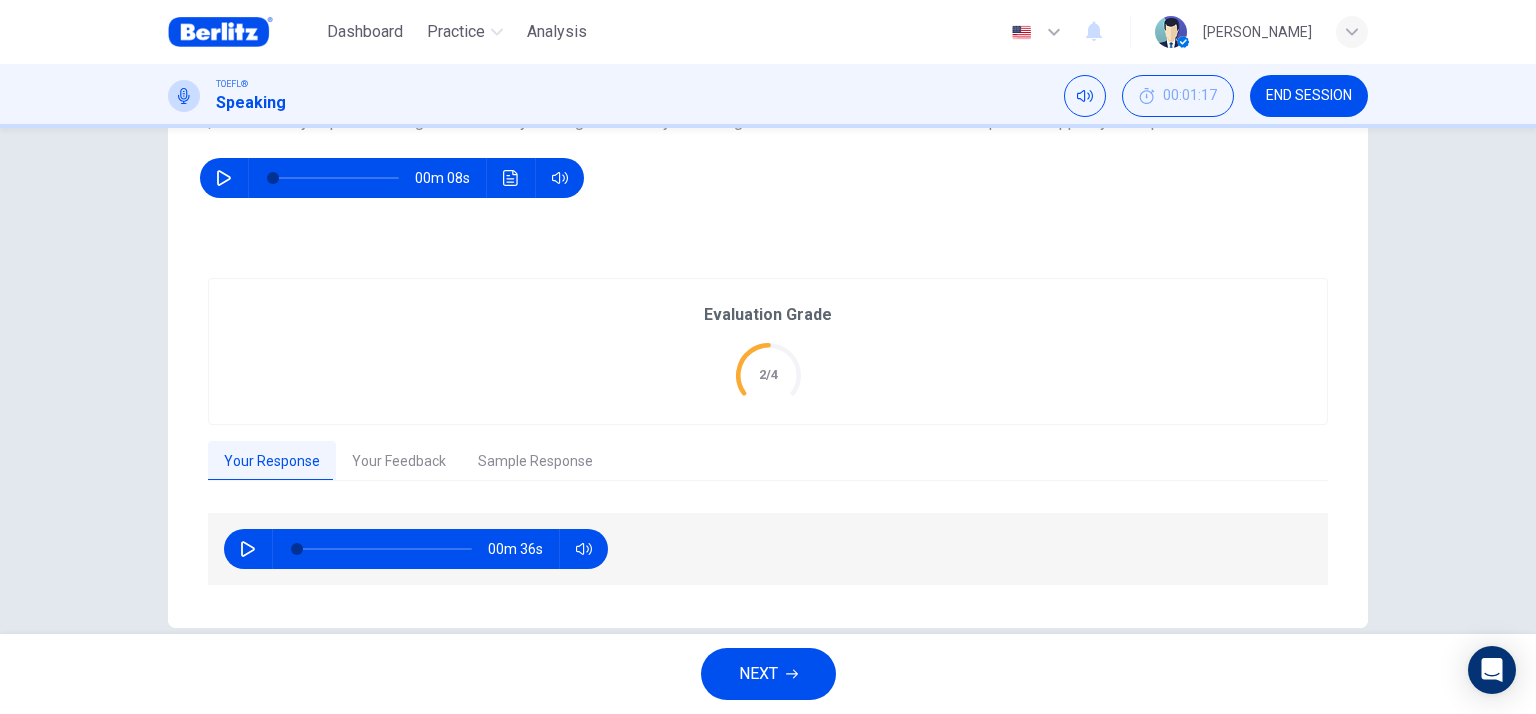 scroll, scrollTop: 291, scrollLeft: 0, axis: vertical 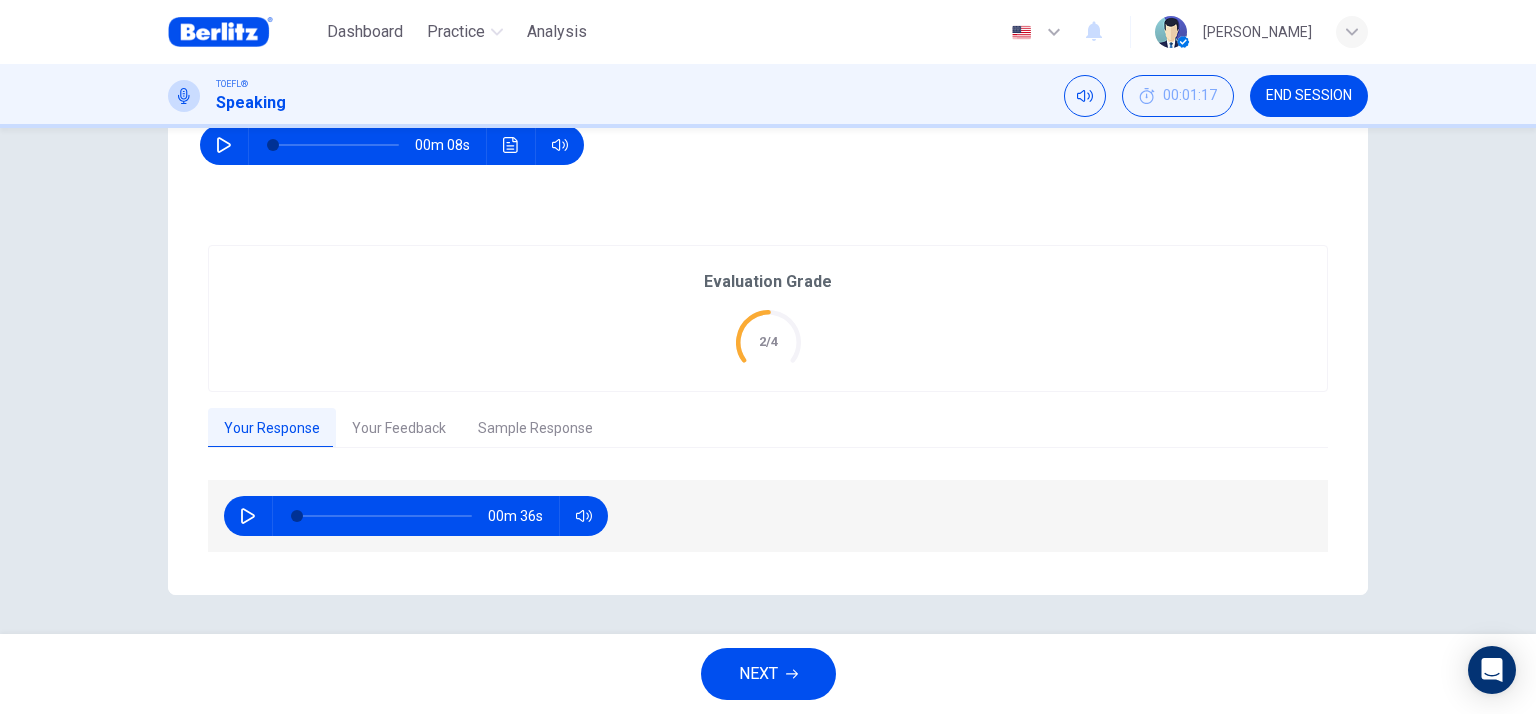 click on "Your Feedback" at bounding box center [399, 429] 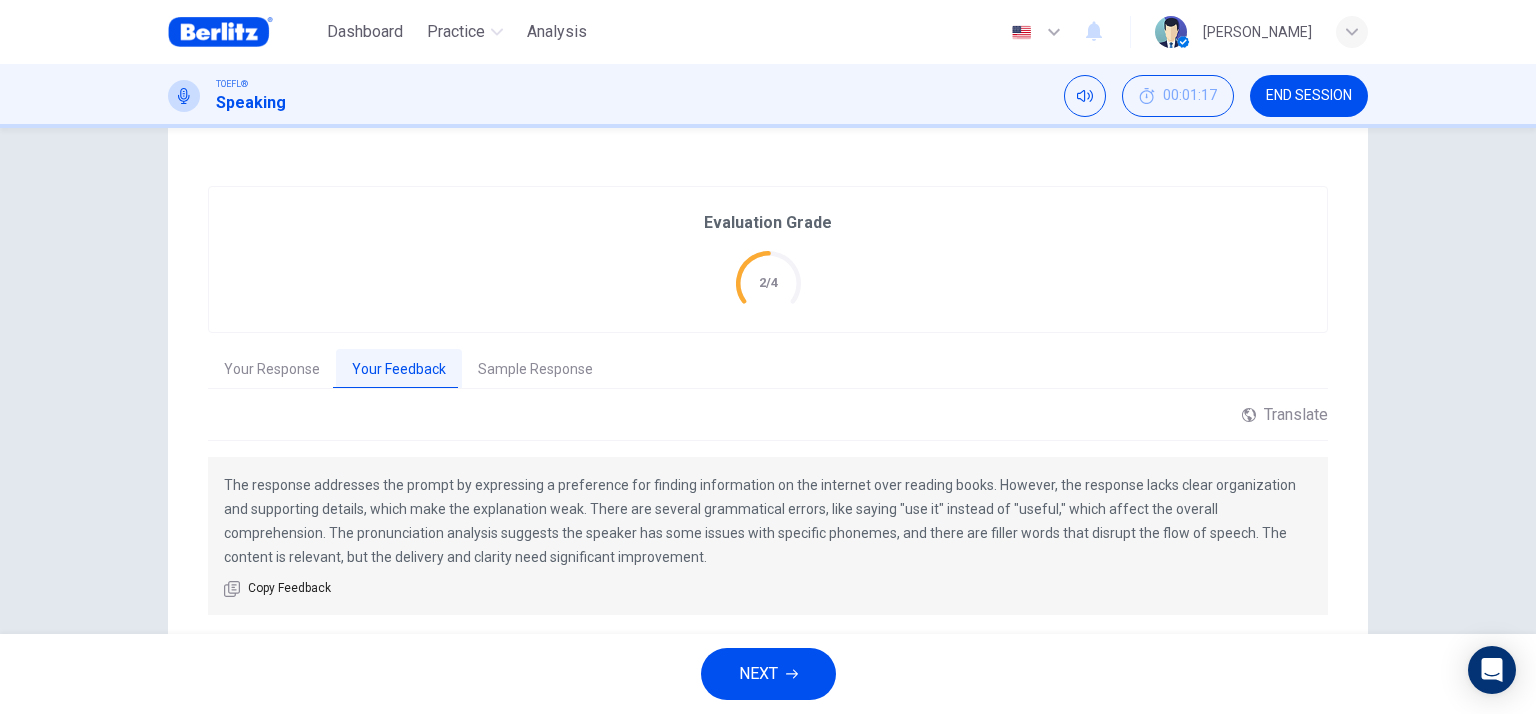 scroll, scrollTop: 413, scrollLeft: 0, axis: vertical 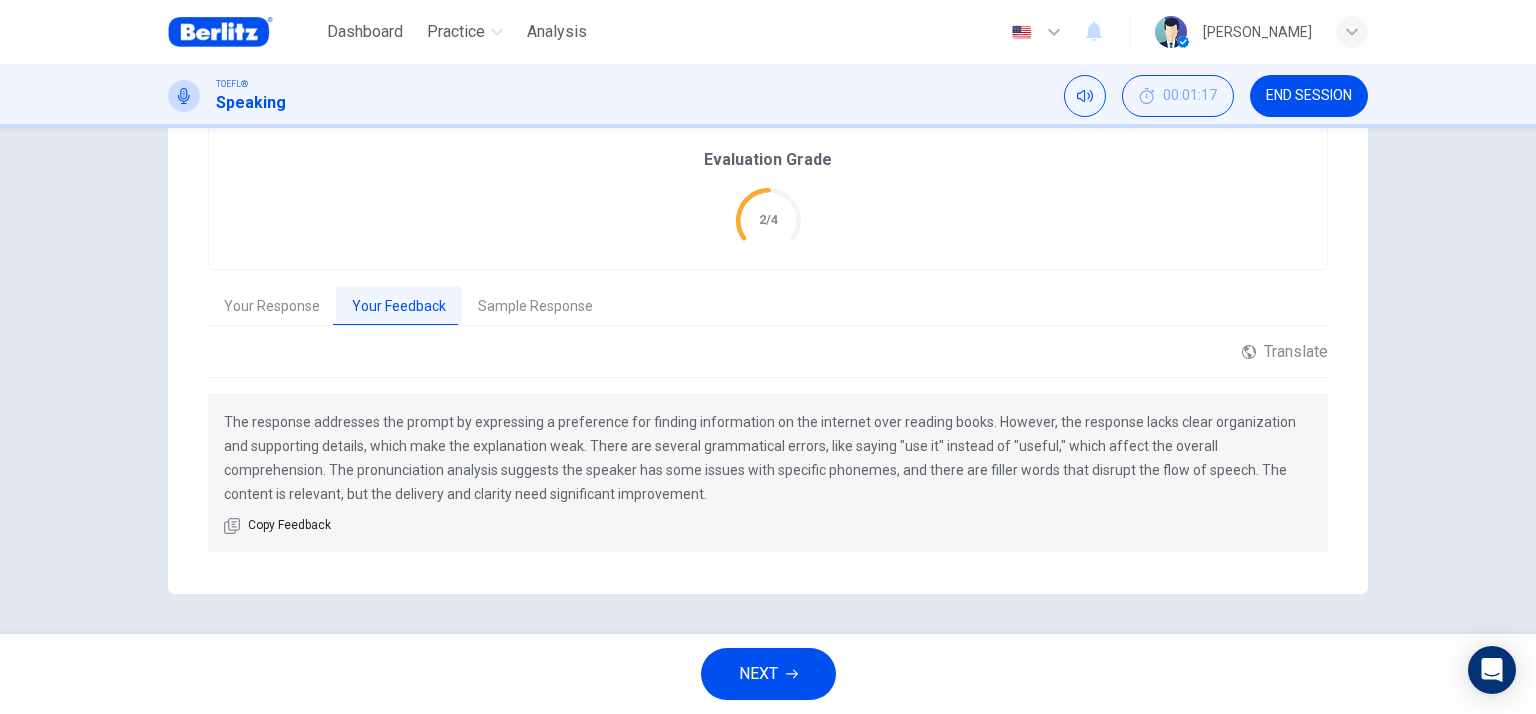 drag, startPoint x: 551, startPoint y: 435, endPoint x: 836, endPoint y: 473, distance: 287.5222 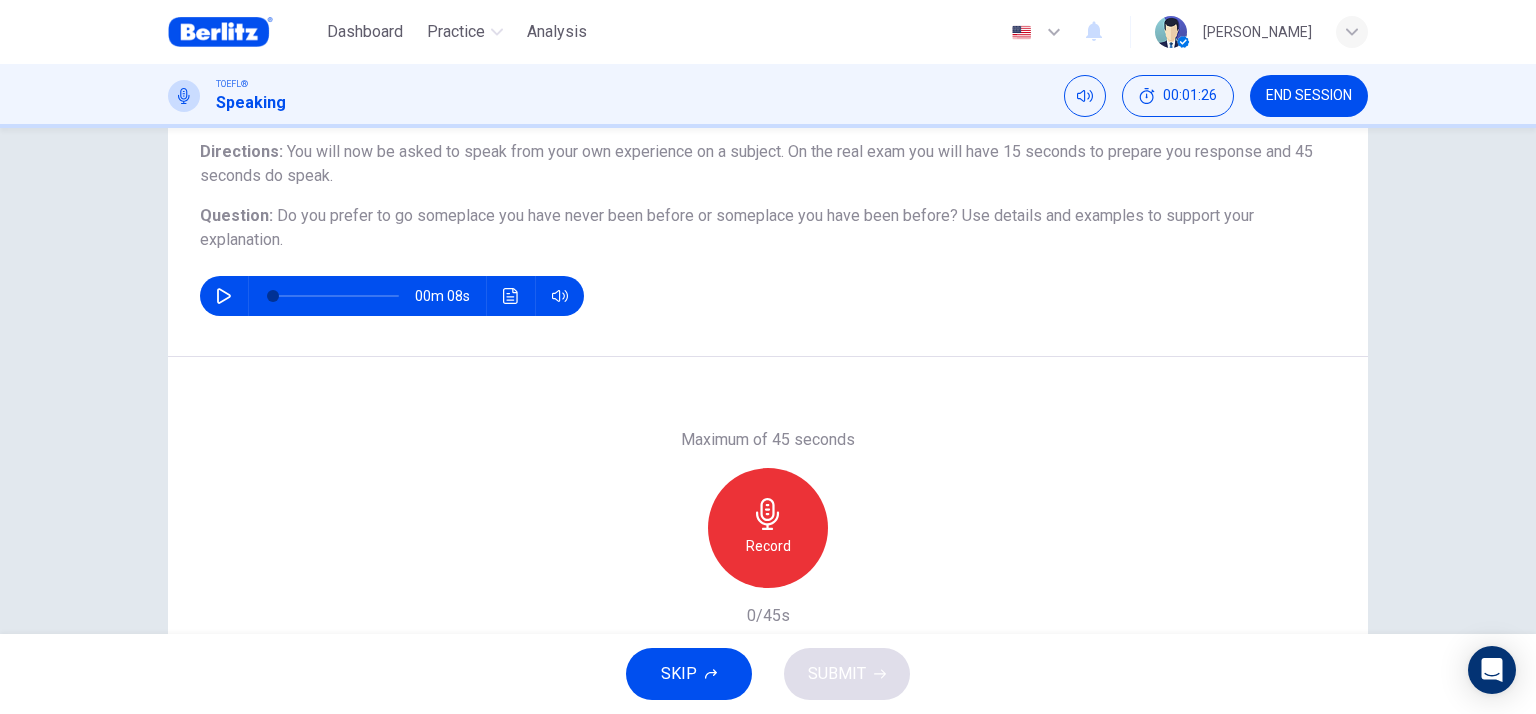 scroll, scrollTop: 200, scrollLeft: 0, axis: vertical 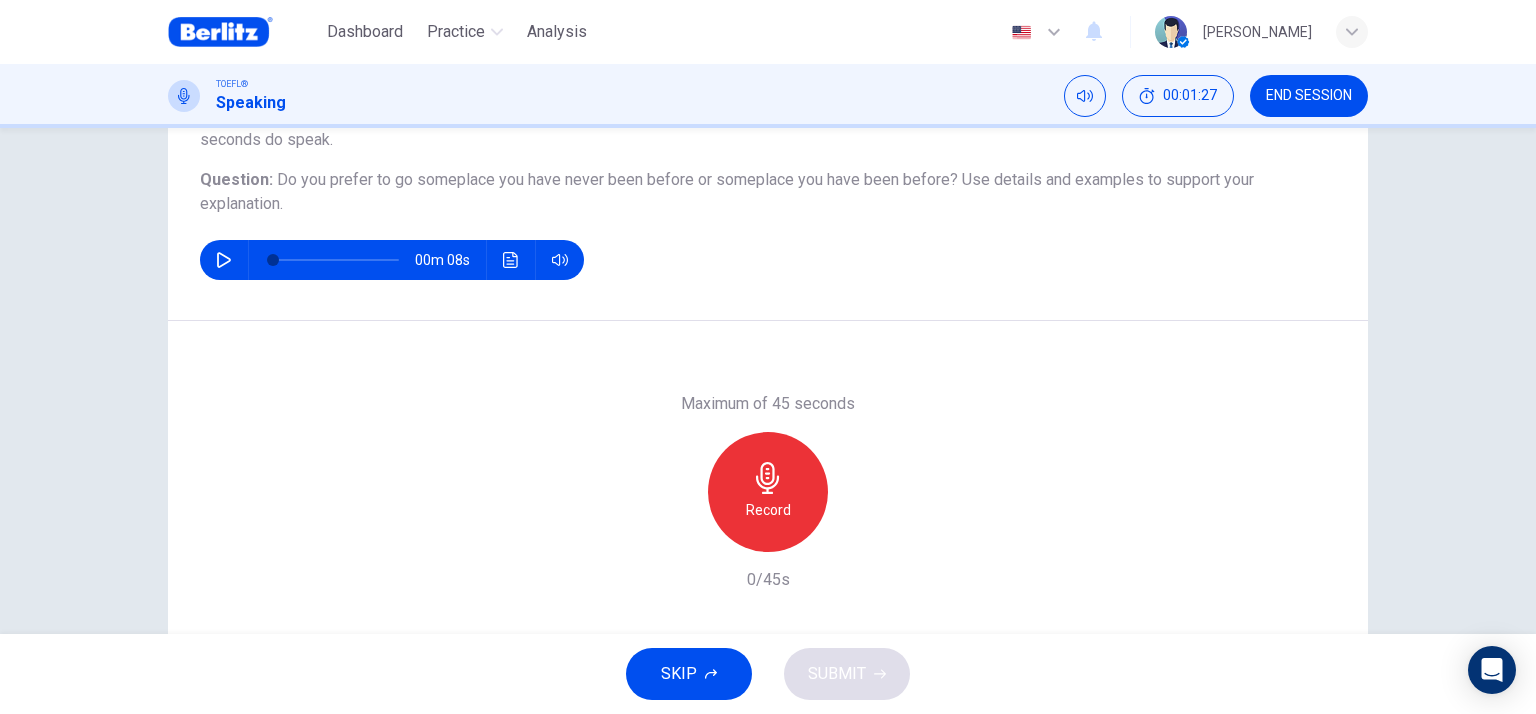 click on "Record" at bounding box center (768, 492) 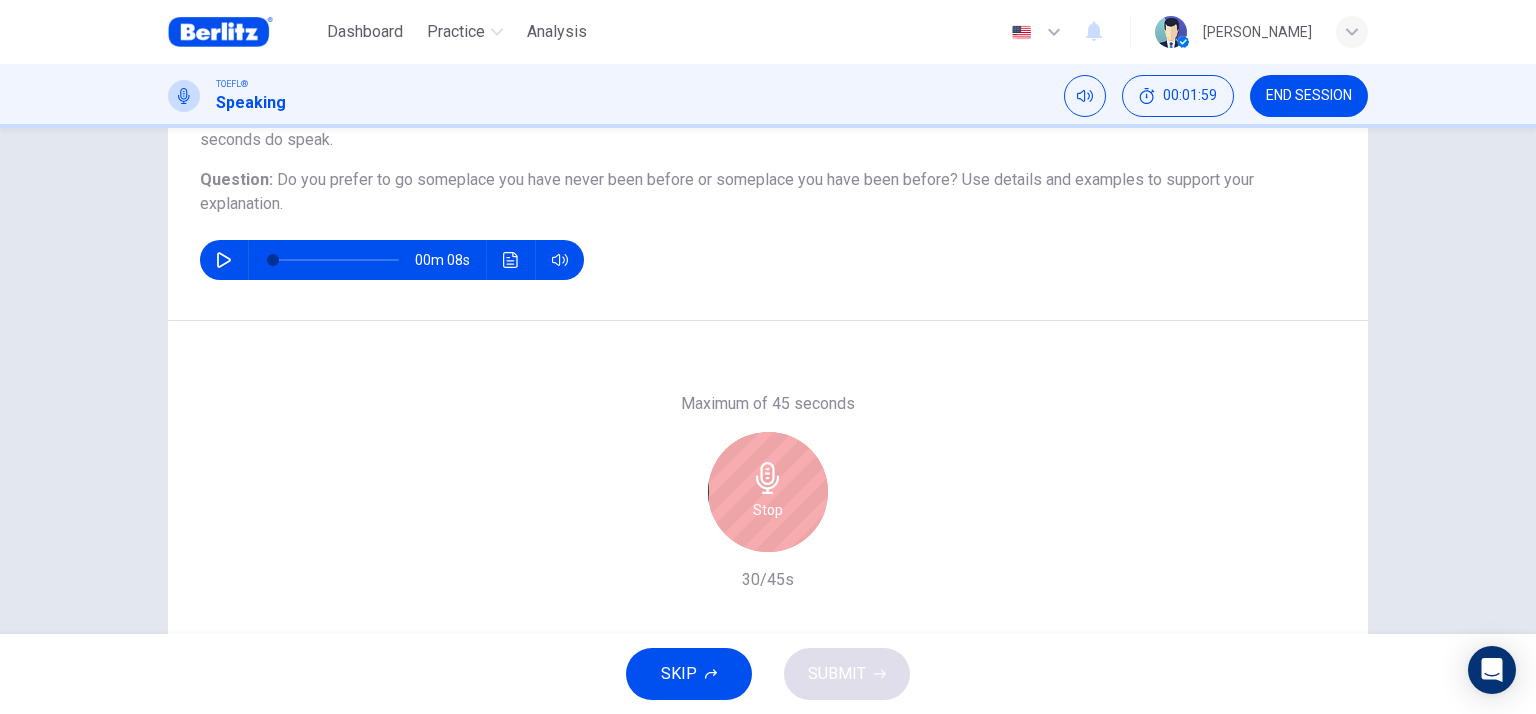 click on "Stop" at bounding box center (768, 492) 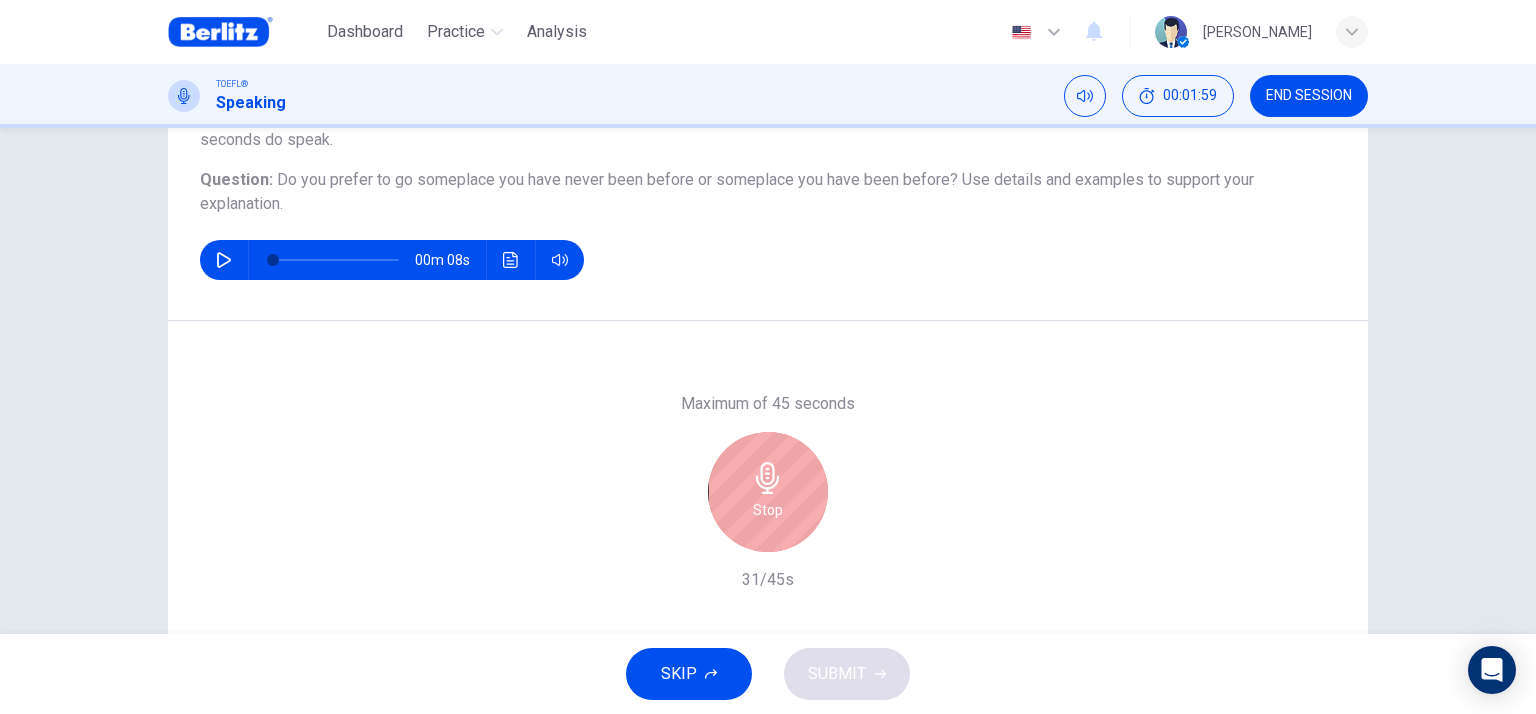 click on "Stop" at bounding box center (768, 492) 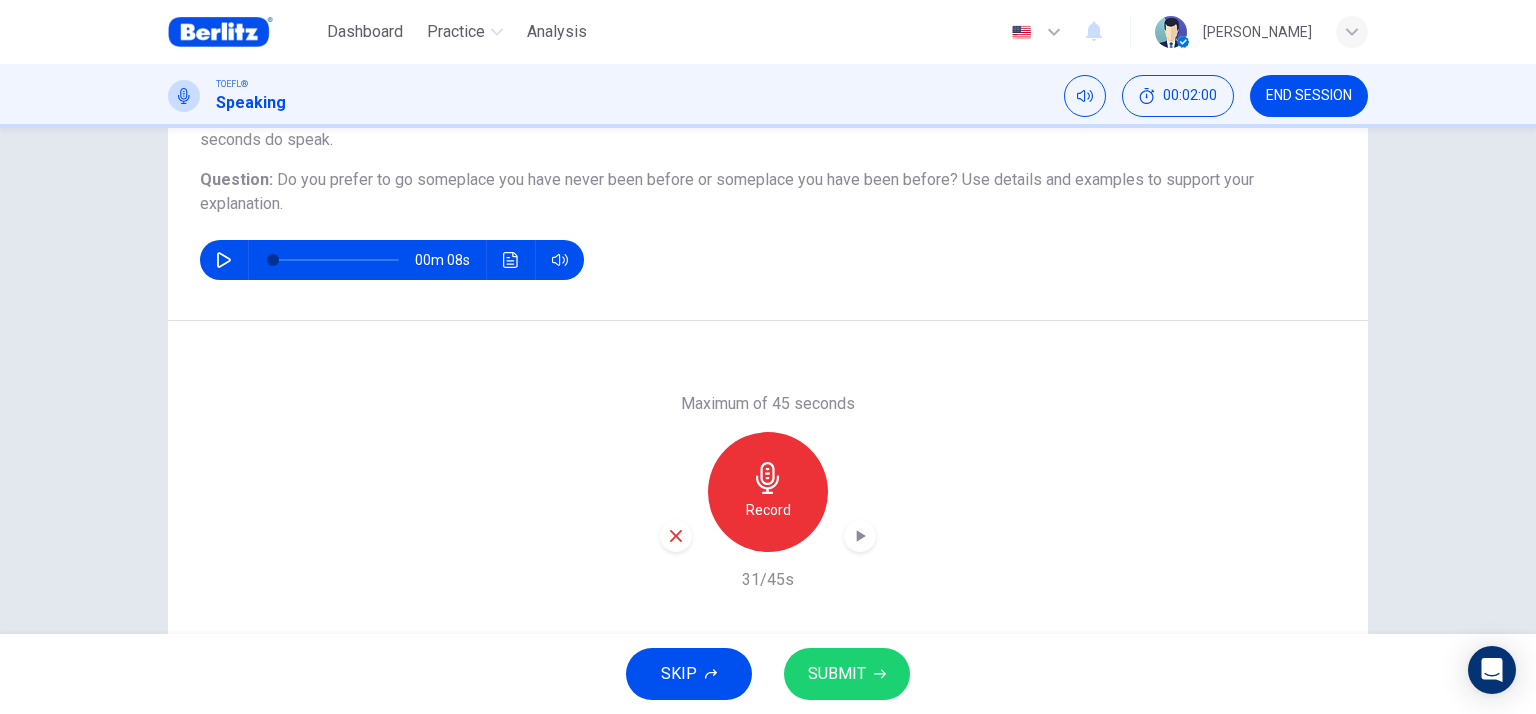 click on "SUBMIT" at bounding box center (847, 674) 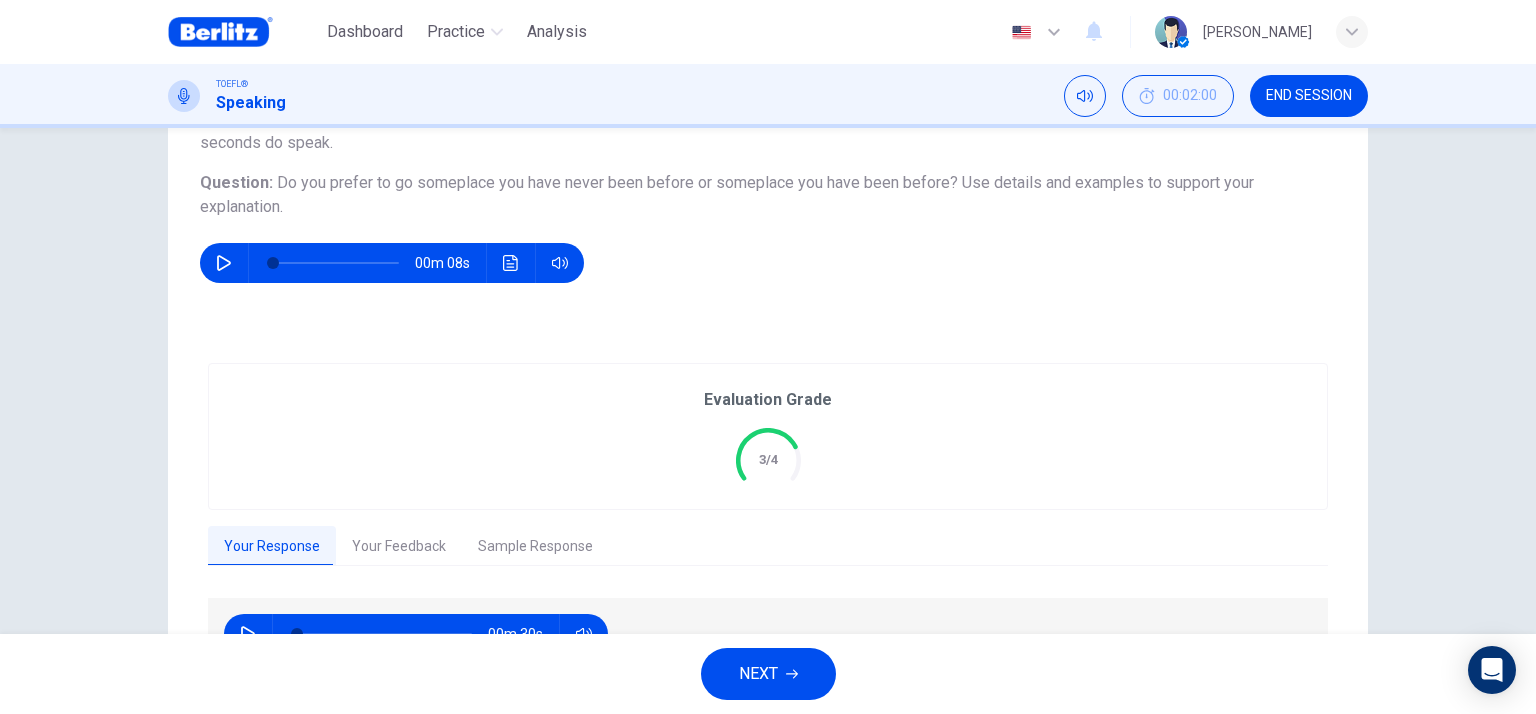 scroll, scrollTop: 200, scrollLeft: 0, axis: vertical 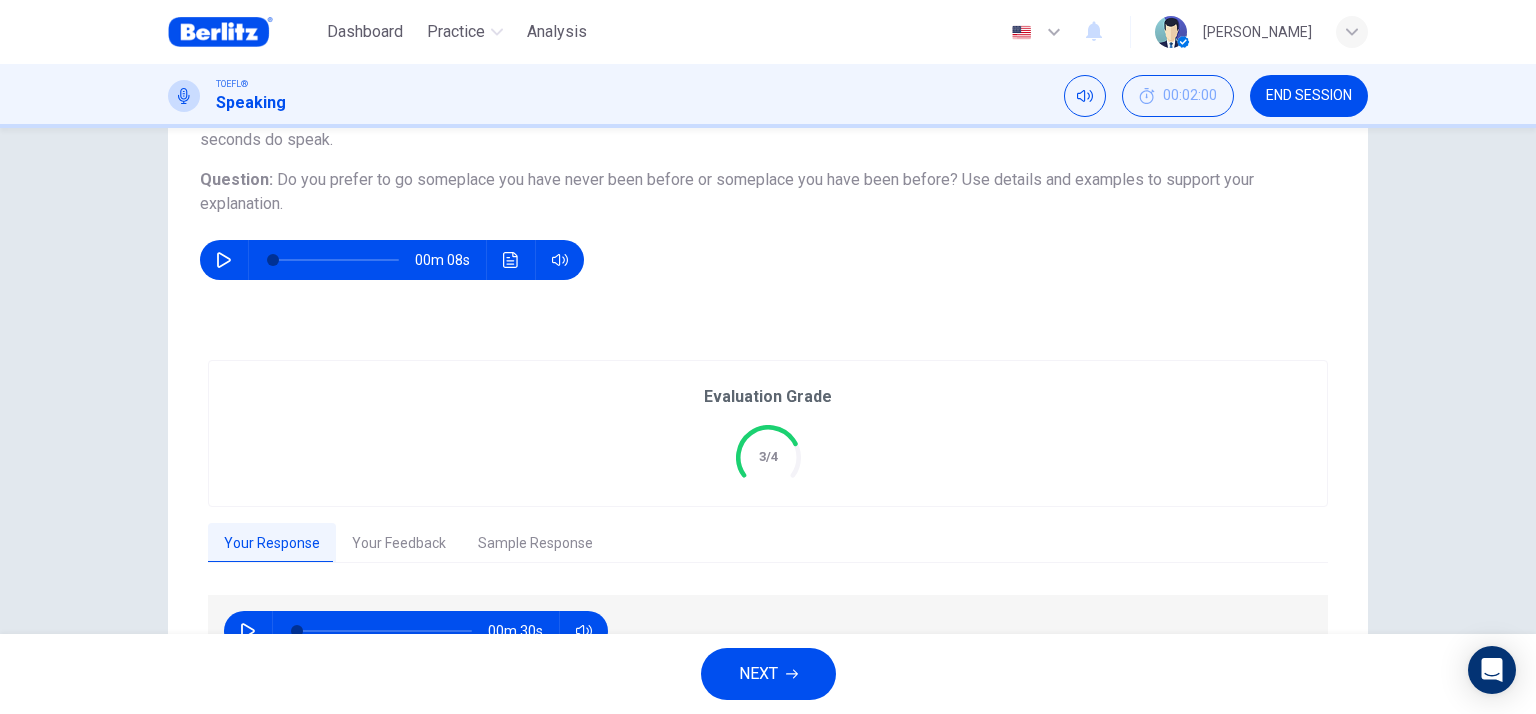 click on "NEXT" at bounding box center (768, 674) 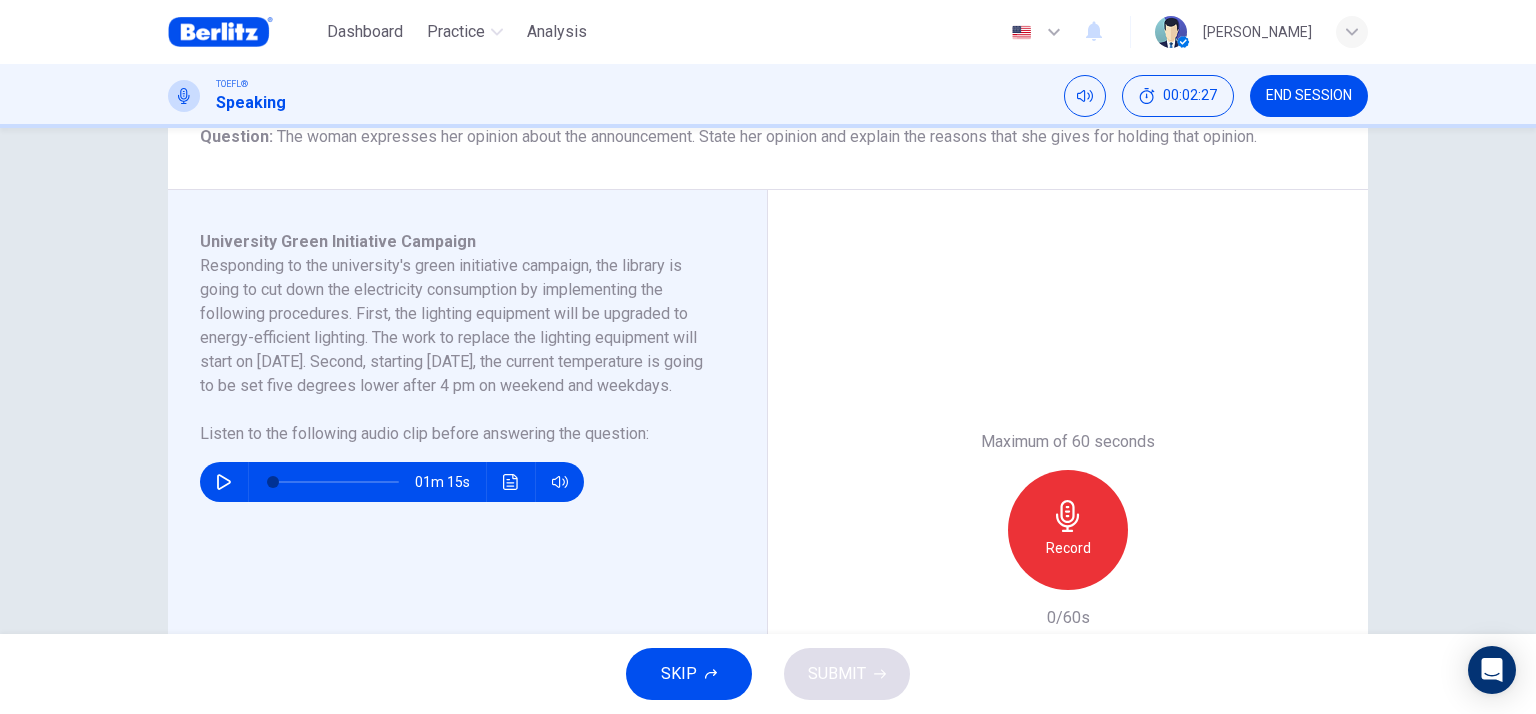 scroll, scrollTop: 300, scrollLeft: 0, axis: vertical 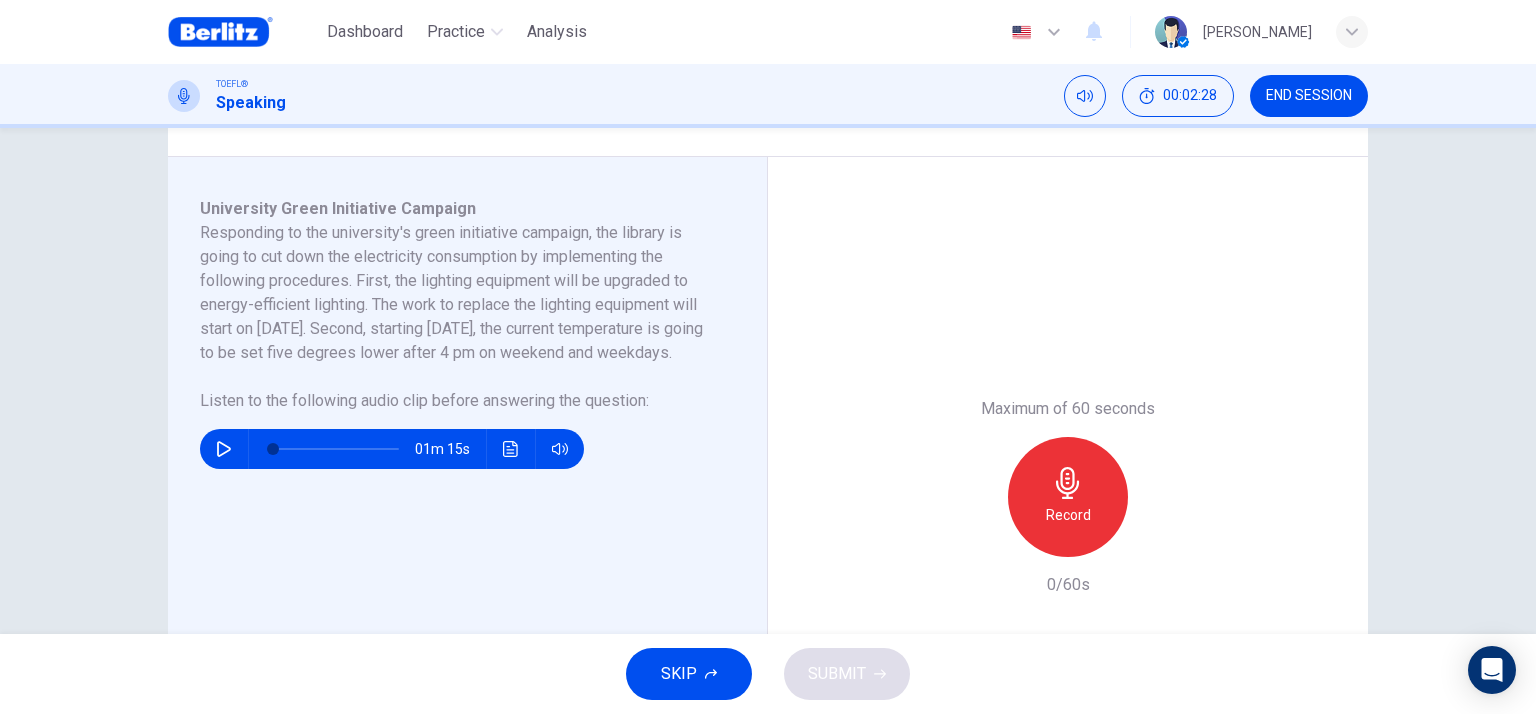 click 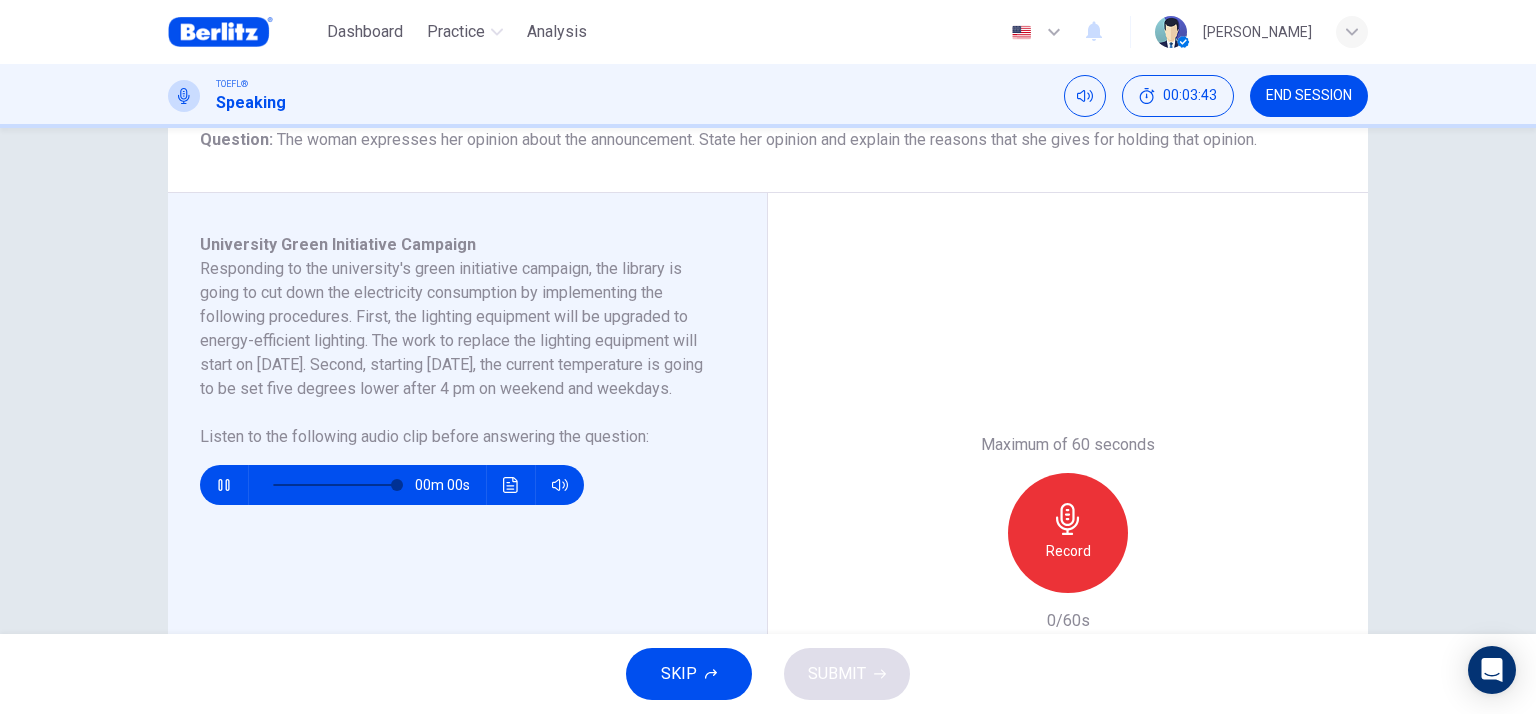scroll, scrollTop: 300, scrollLeft: 0, axis: vertical 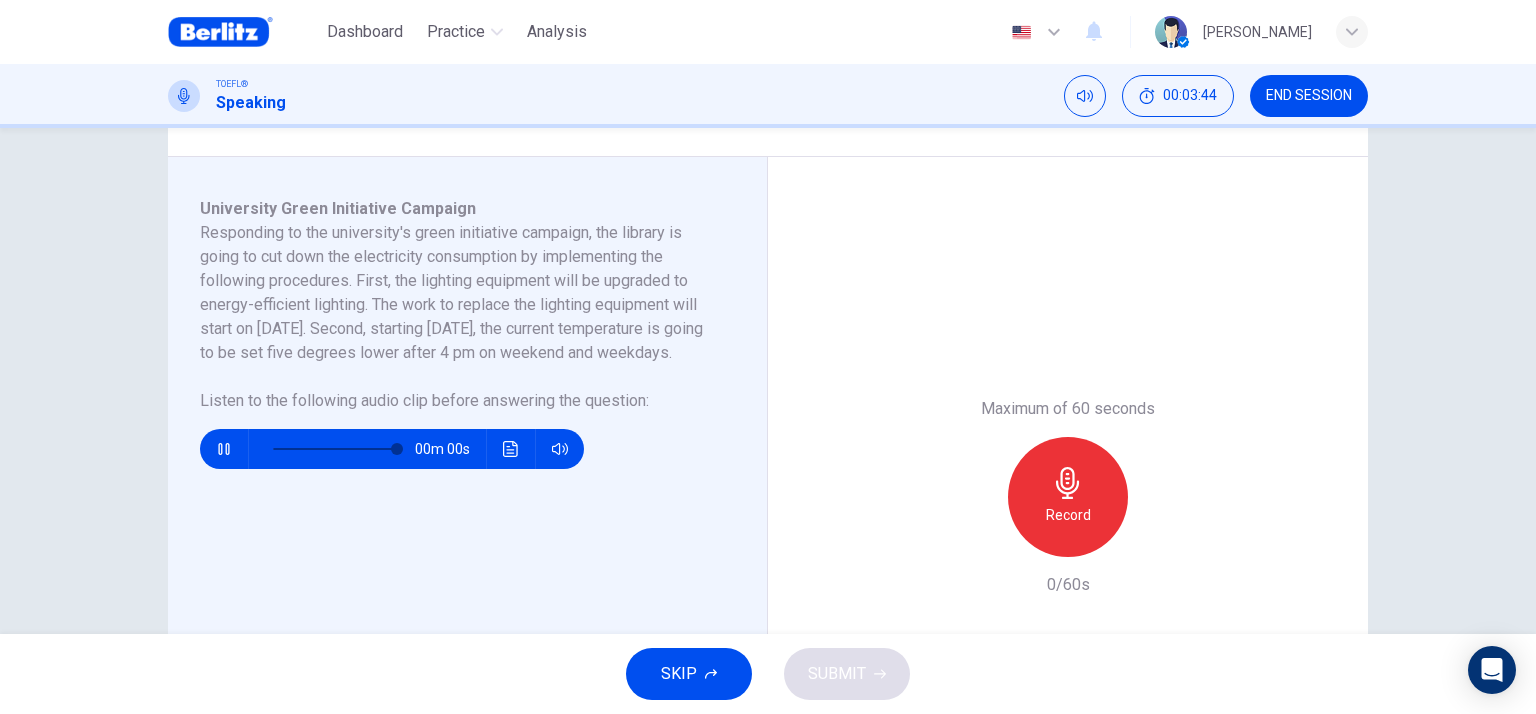 type on "*" 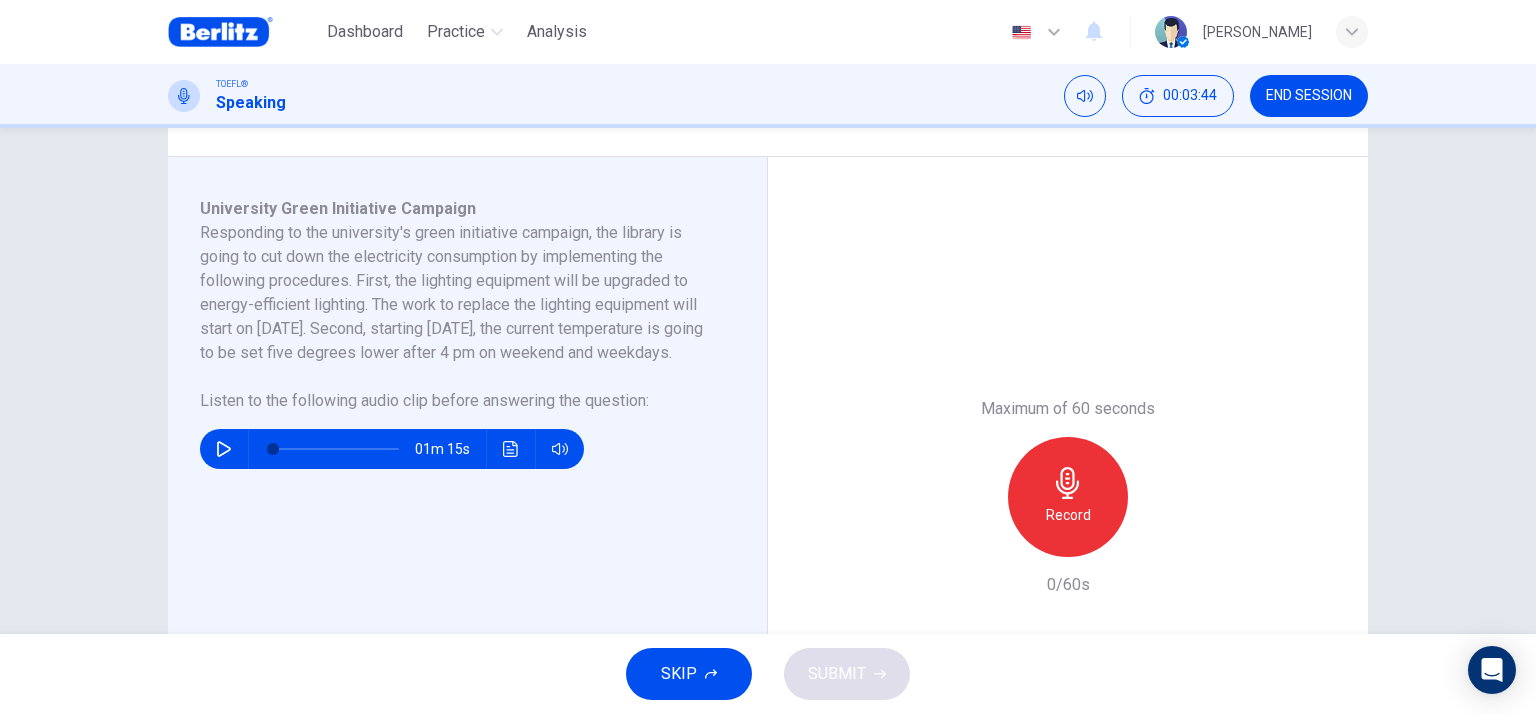 click 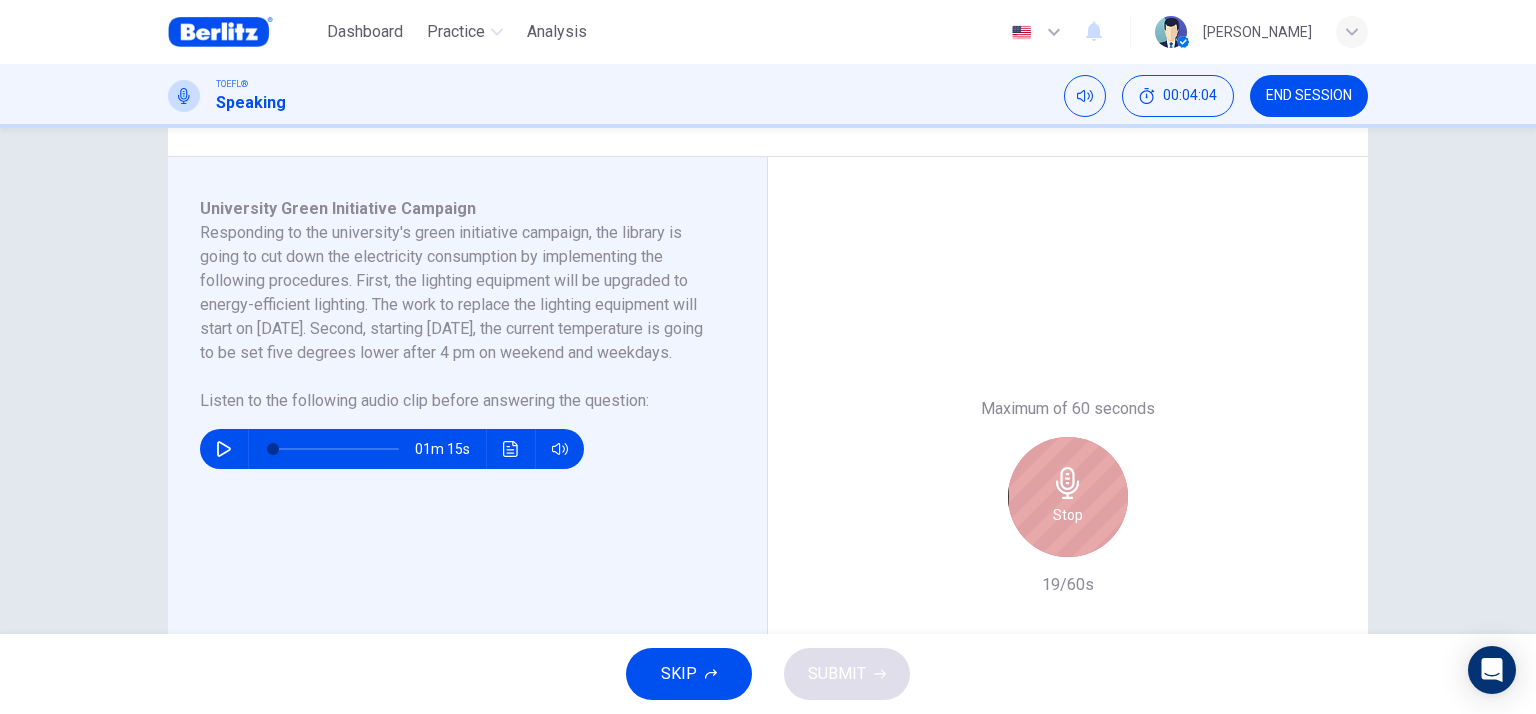 click 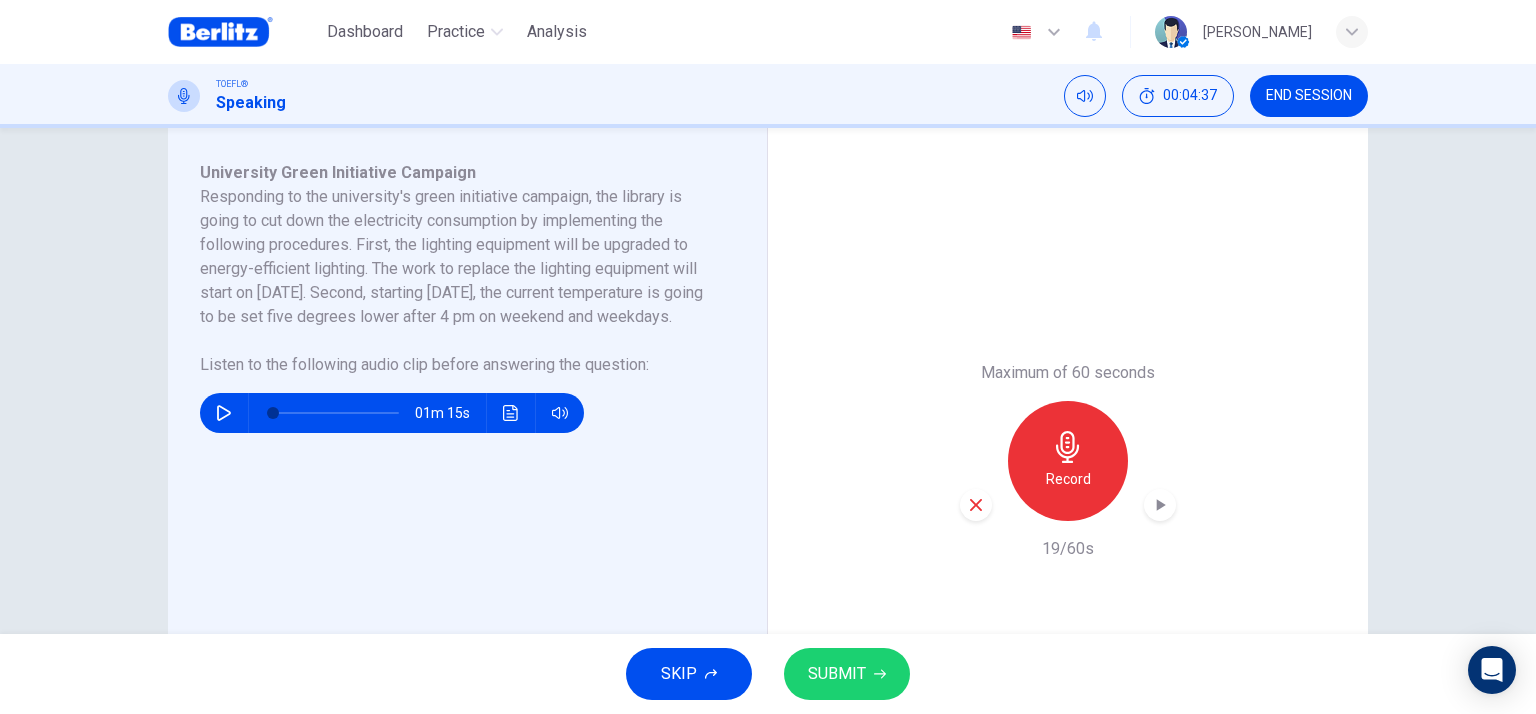 scroll, scrollTop: 400, scrollLeft: 0, axis: vertical 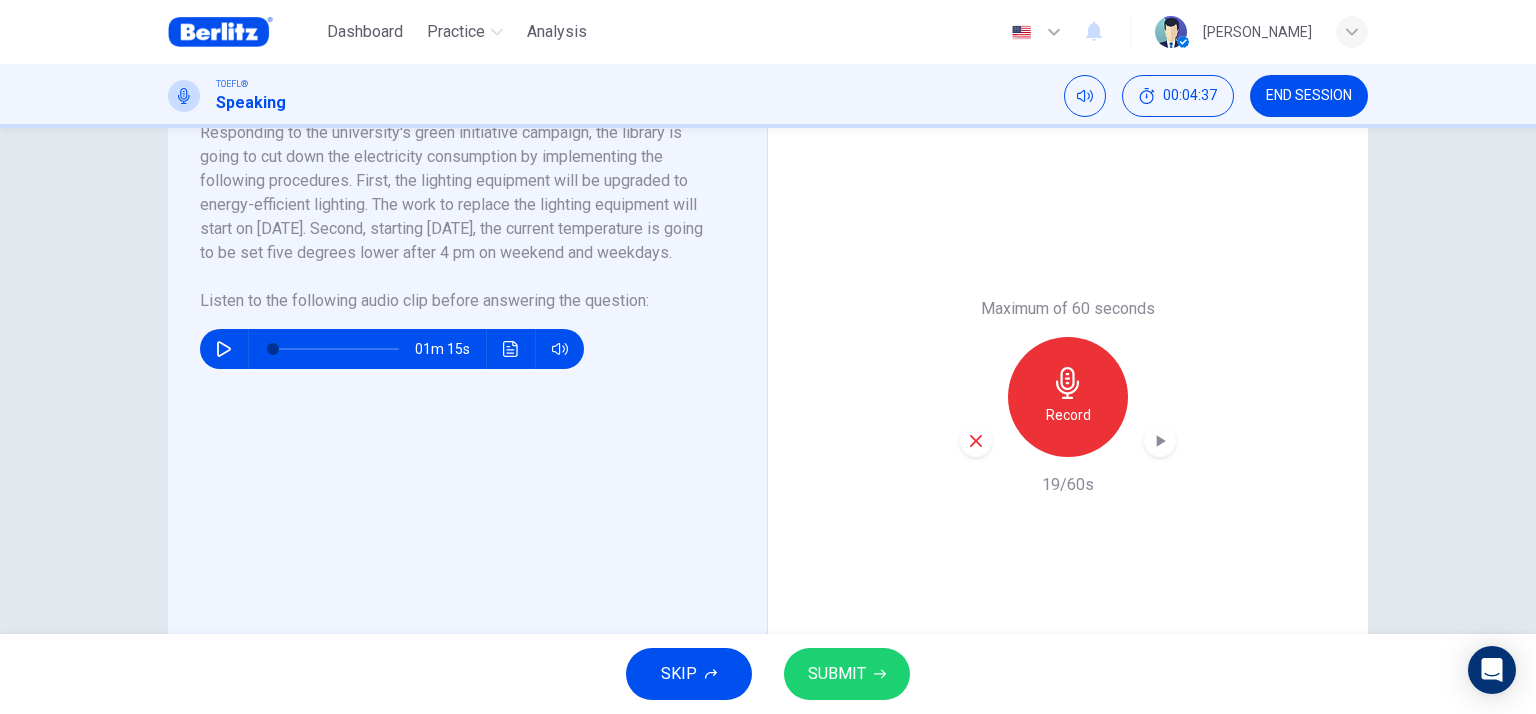 click on "Record" at bounding box center [1068, 397] 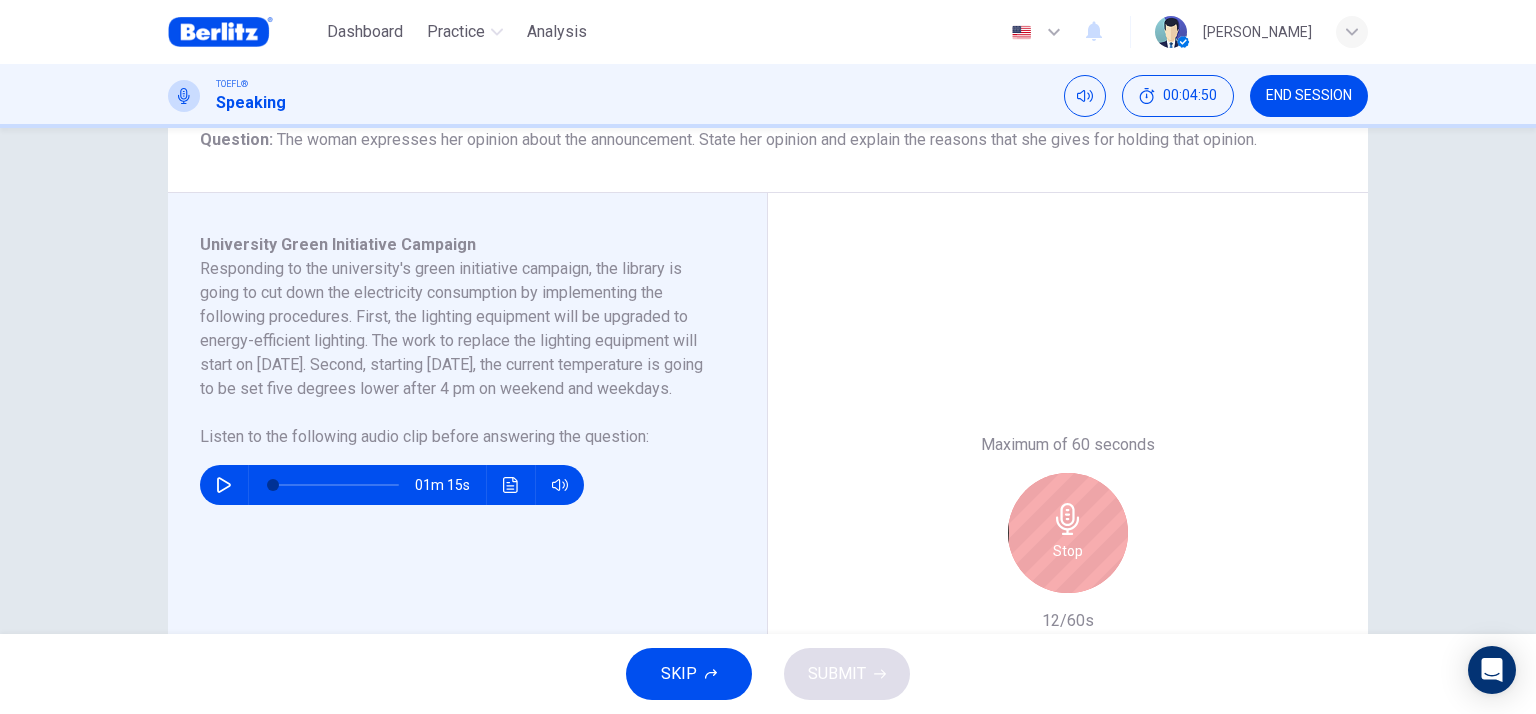 scroll, scrollTop: 300, scrollLeft: 0, axis: vertical 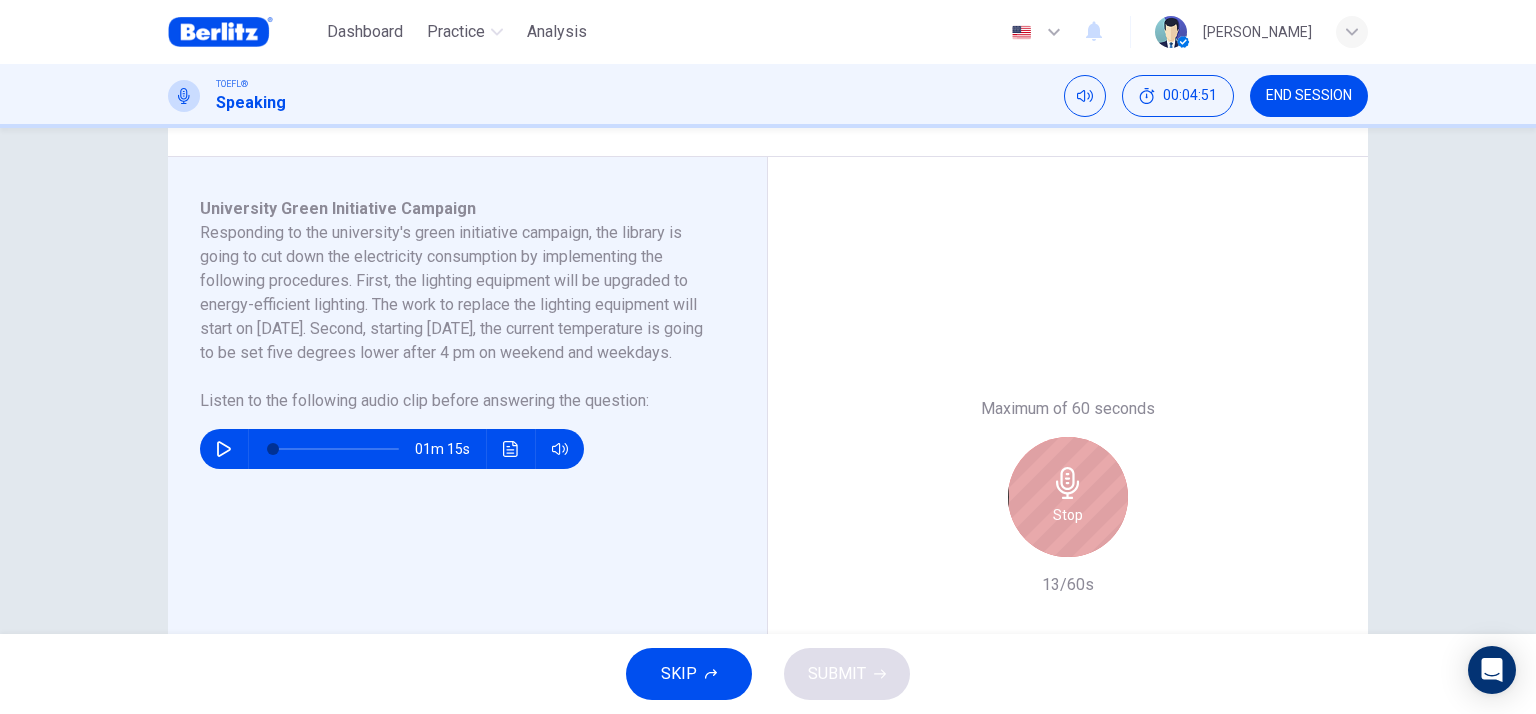 click 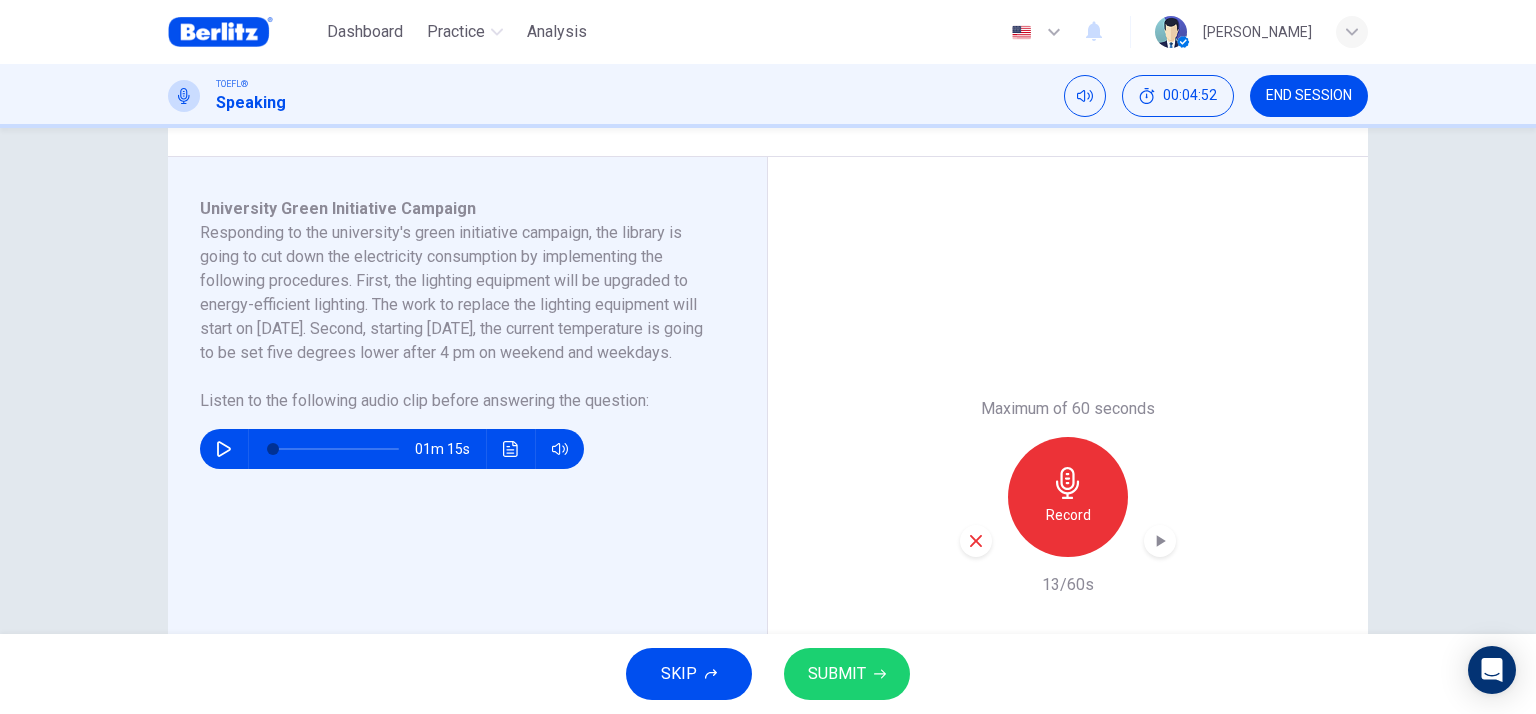 click at bounding box center [976, 541] 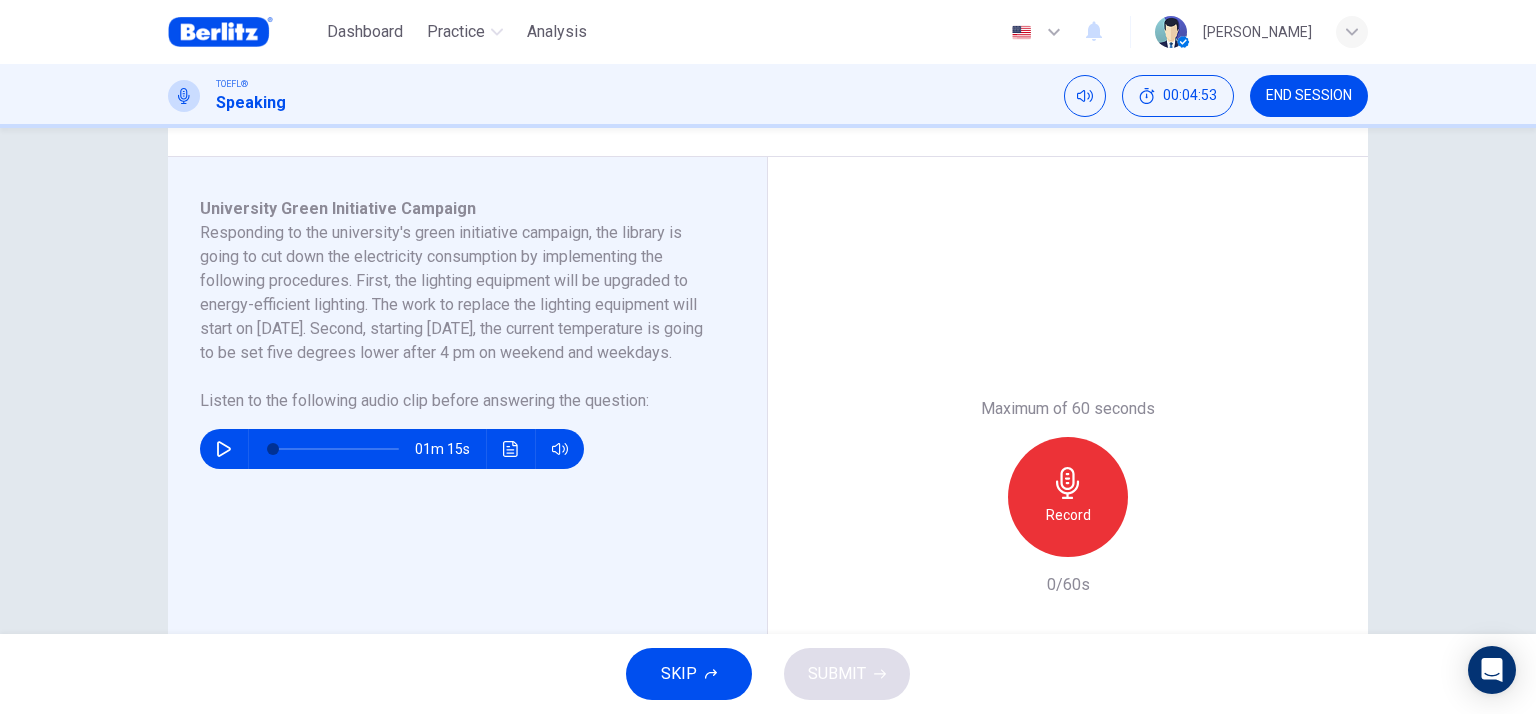 click 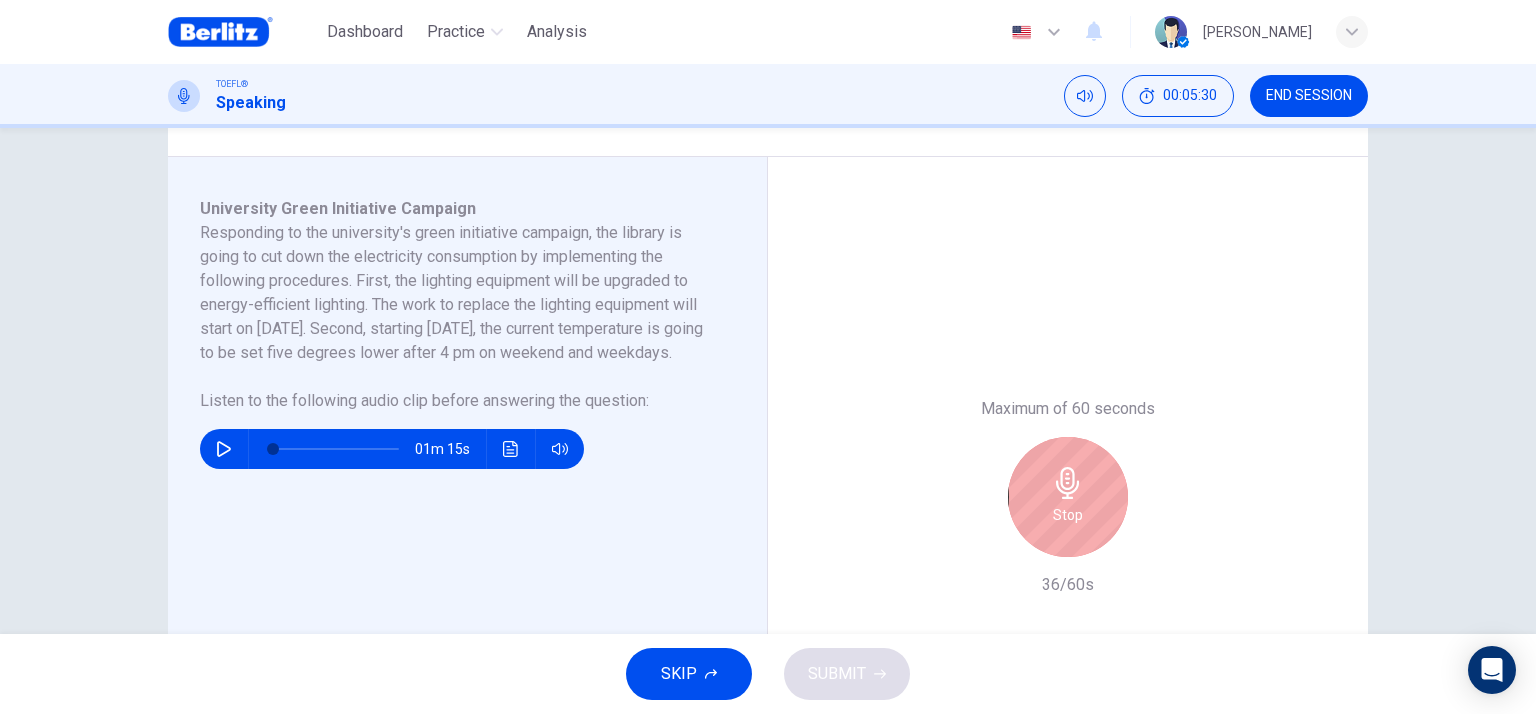click on "Stop" at bounding box center (1068, 497) 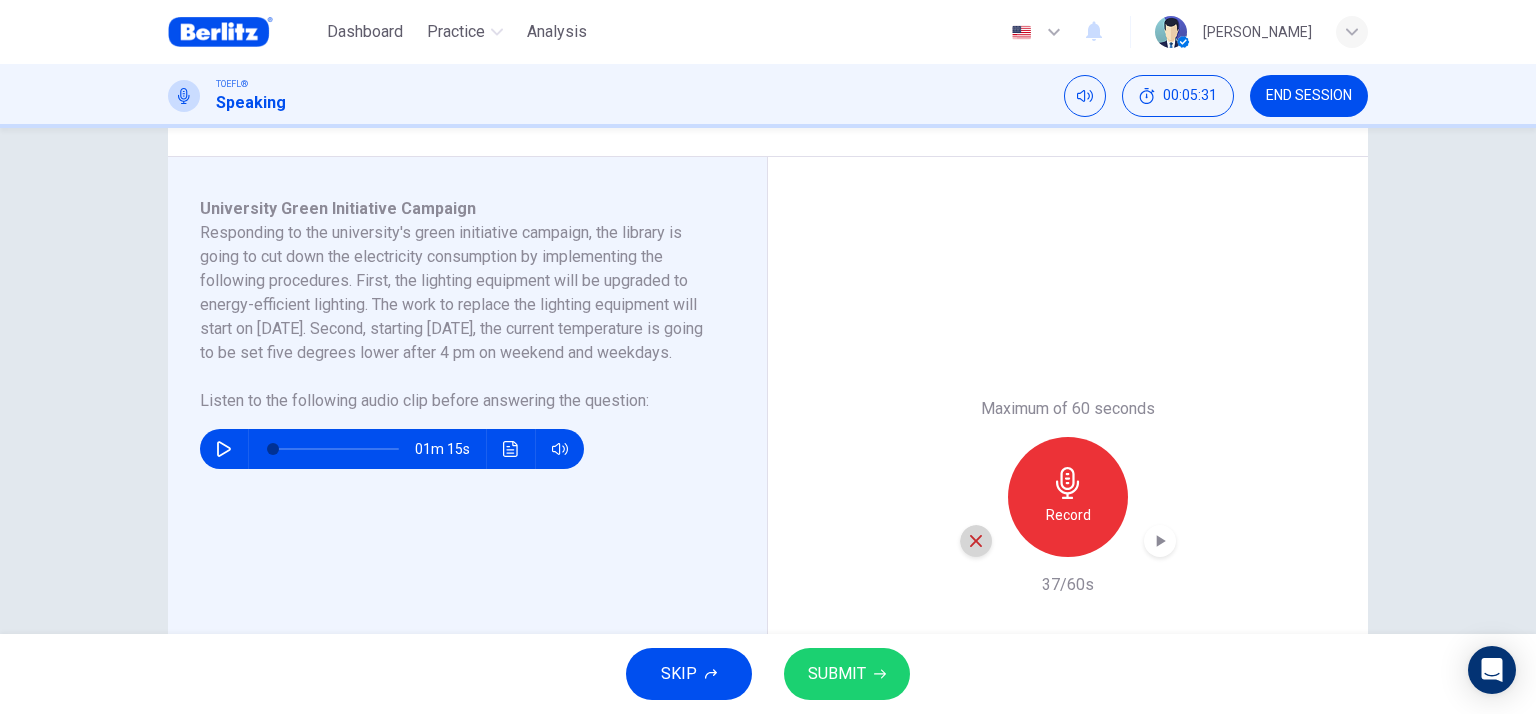 click 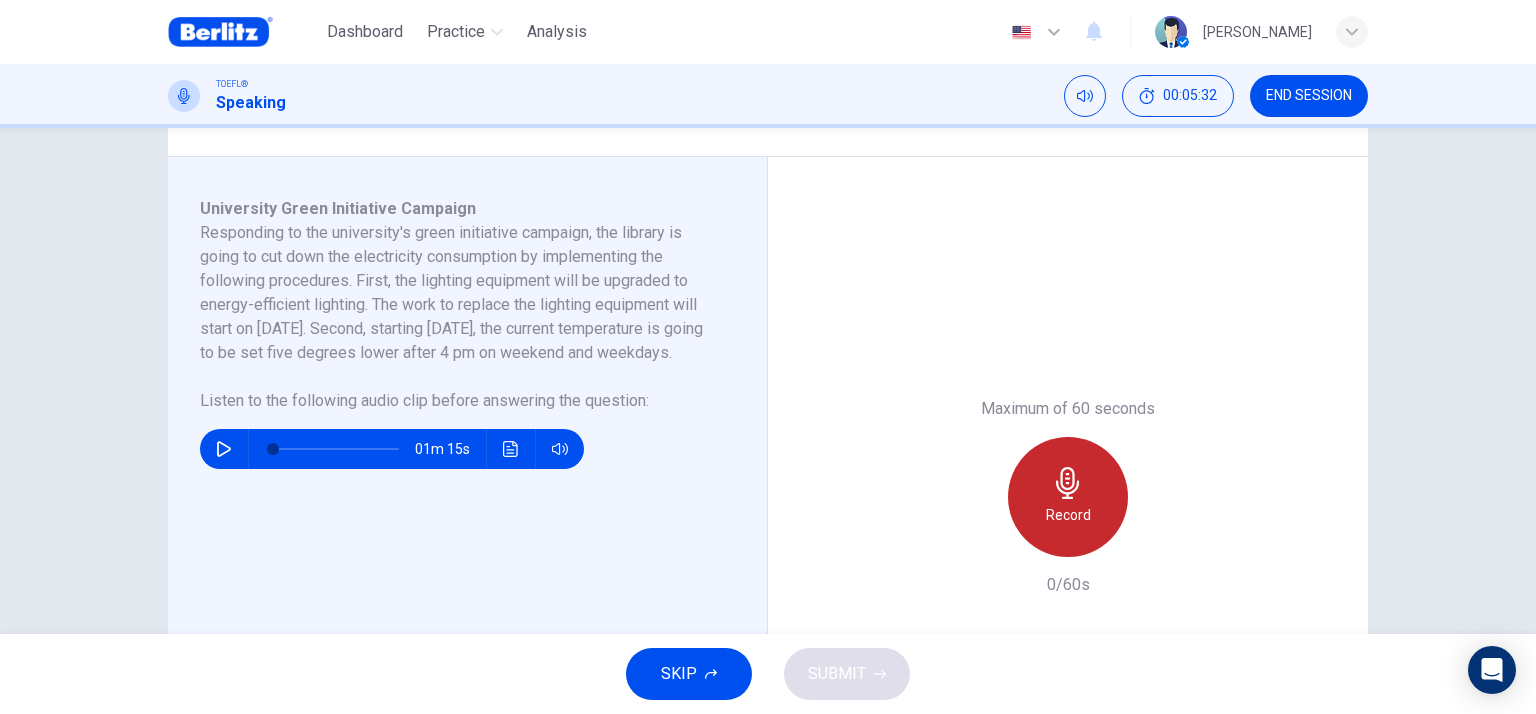 click 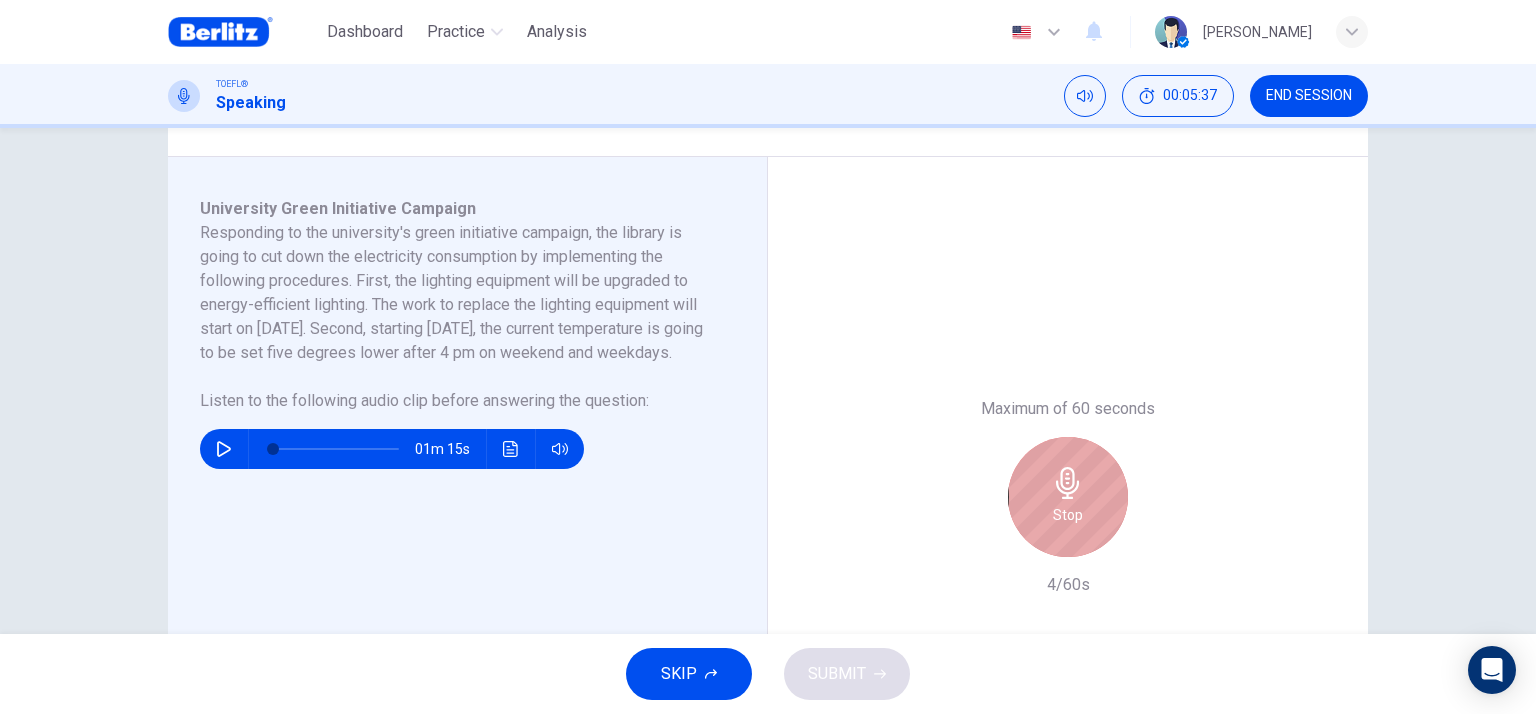 click 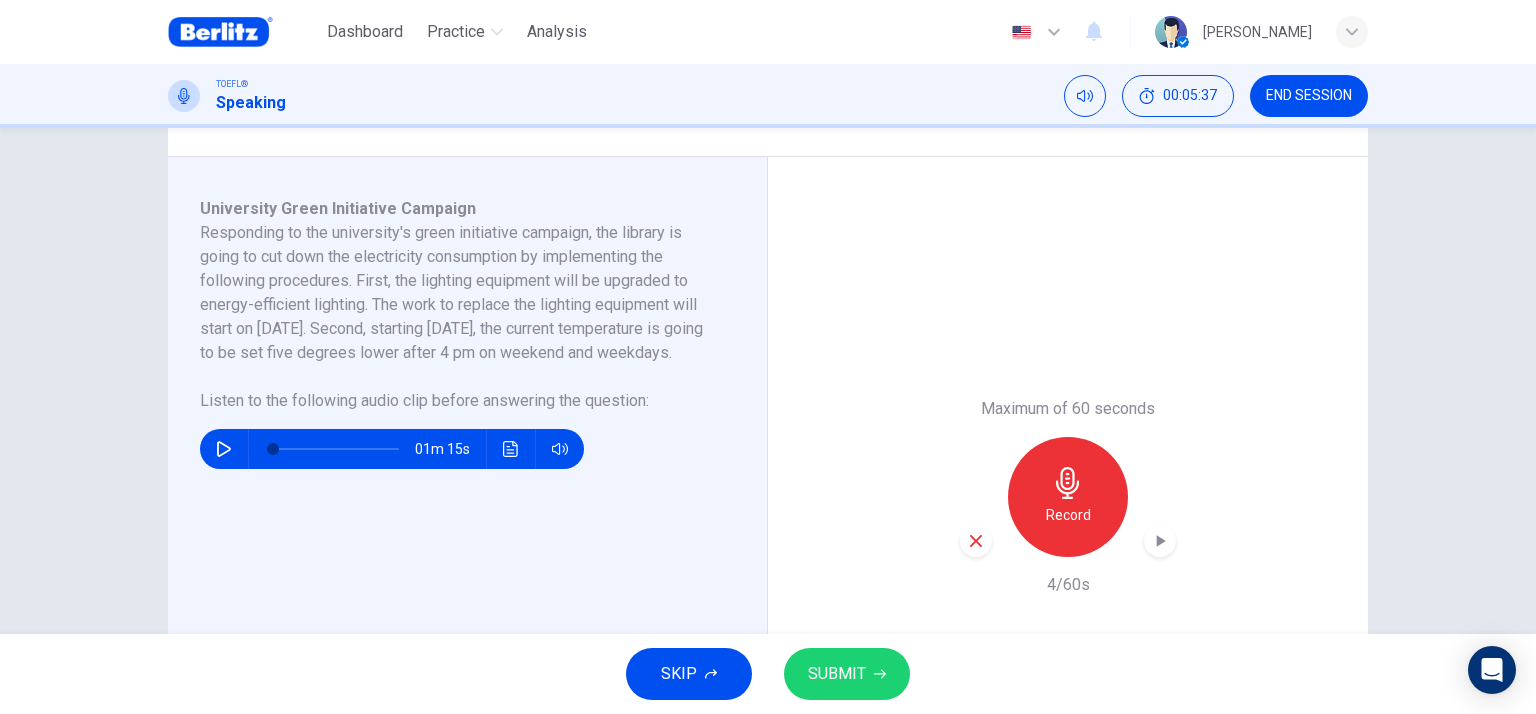 click 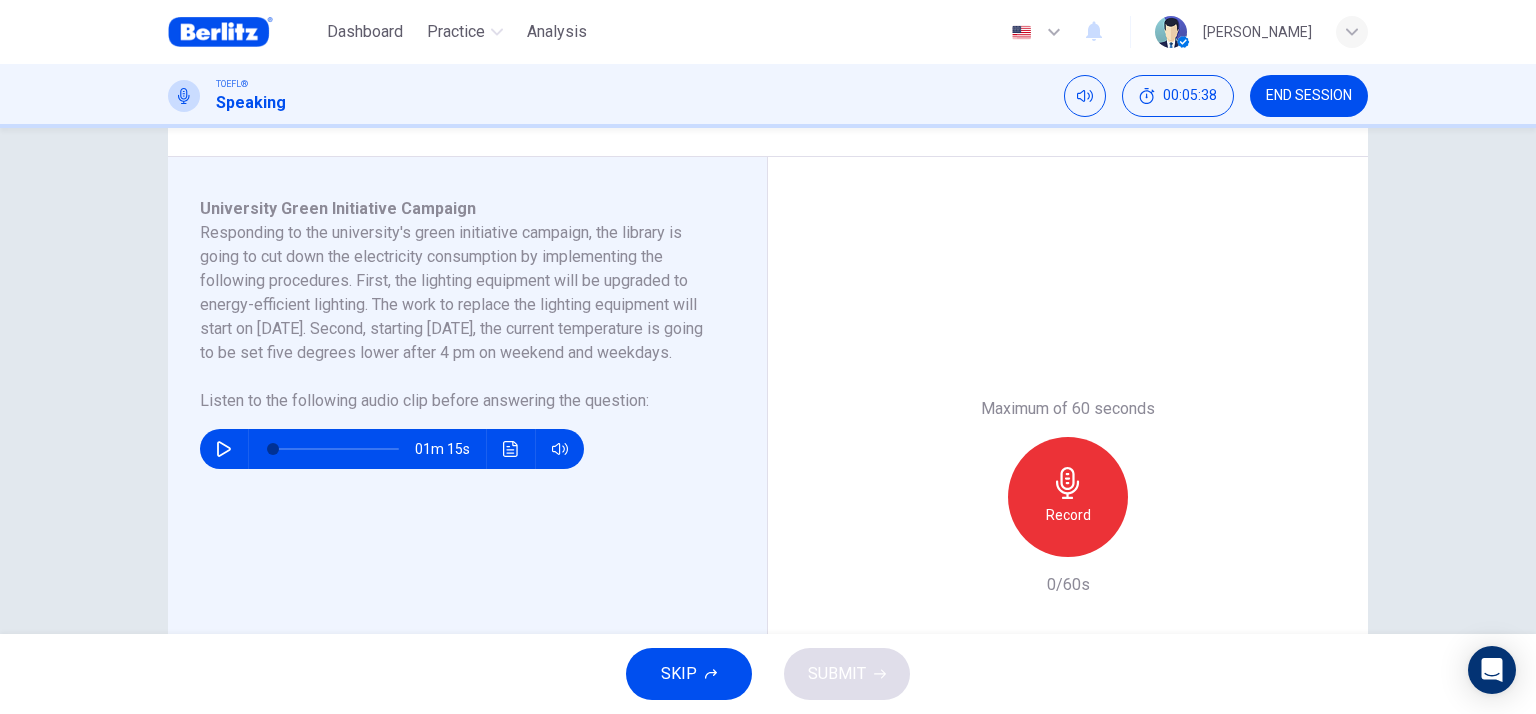 click on "Record" at bounding box center (1068, 497) 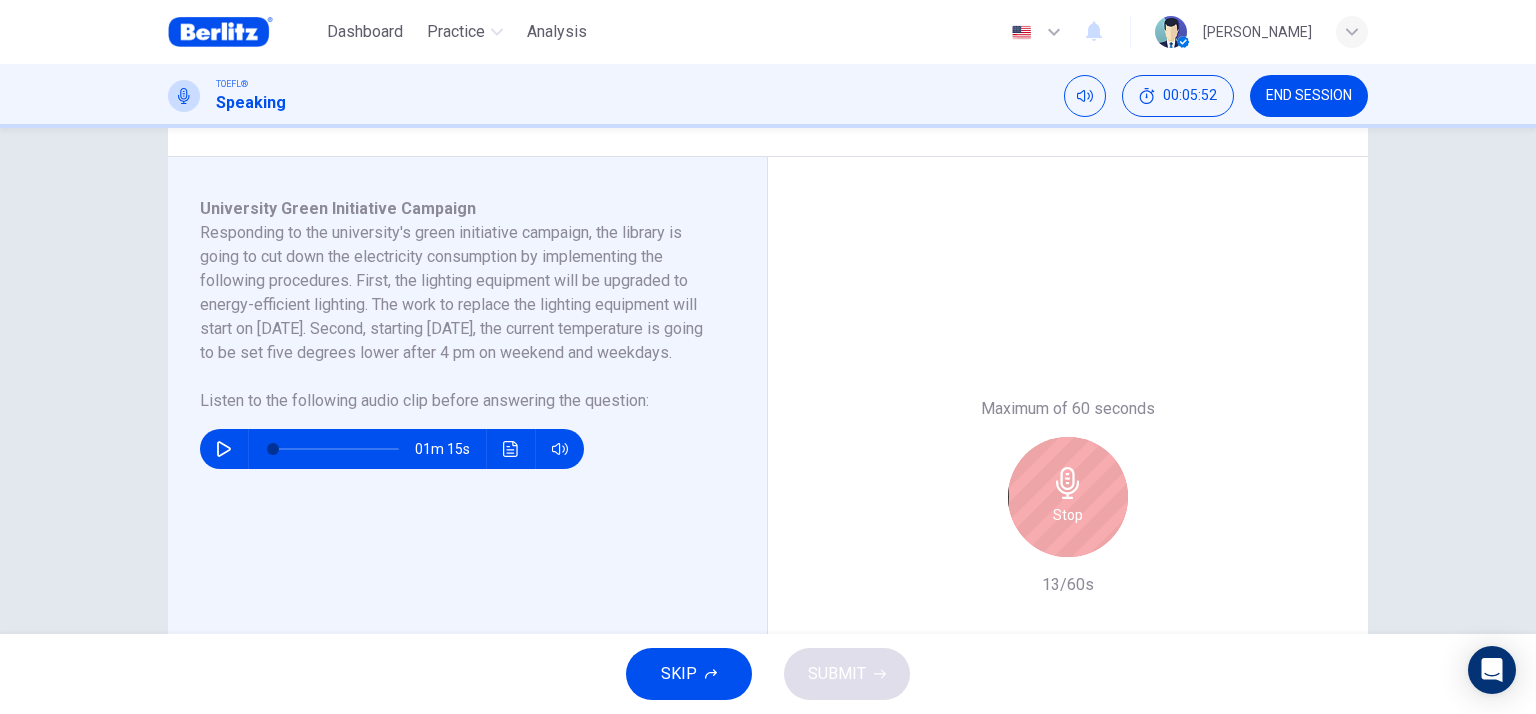 click on "Stop" at bounding box center [1068, 497] 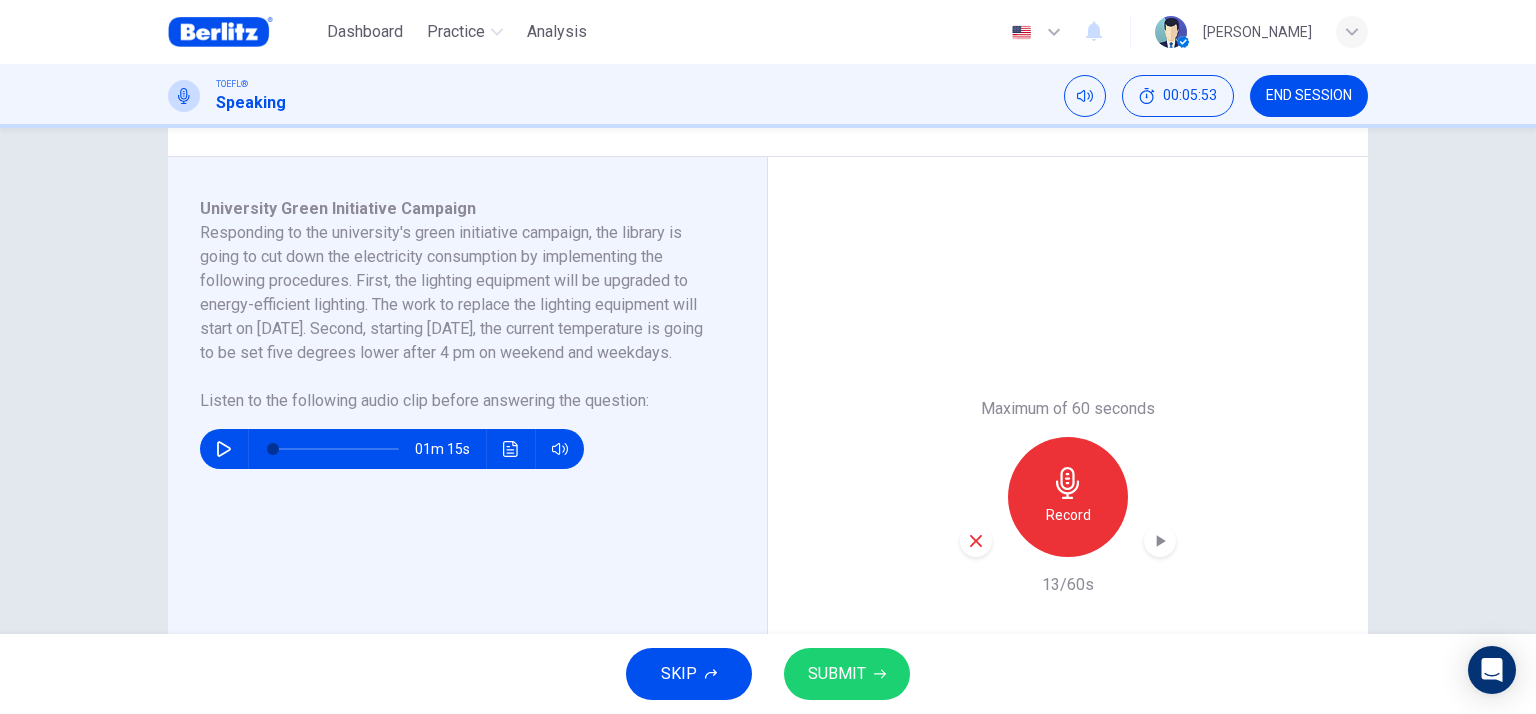 click at bounding box center [976, 541] 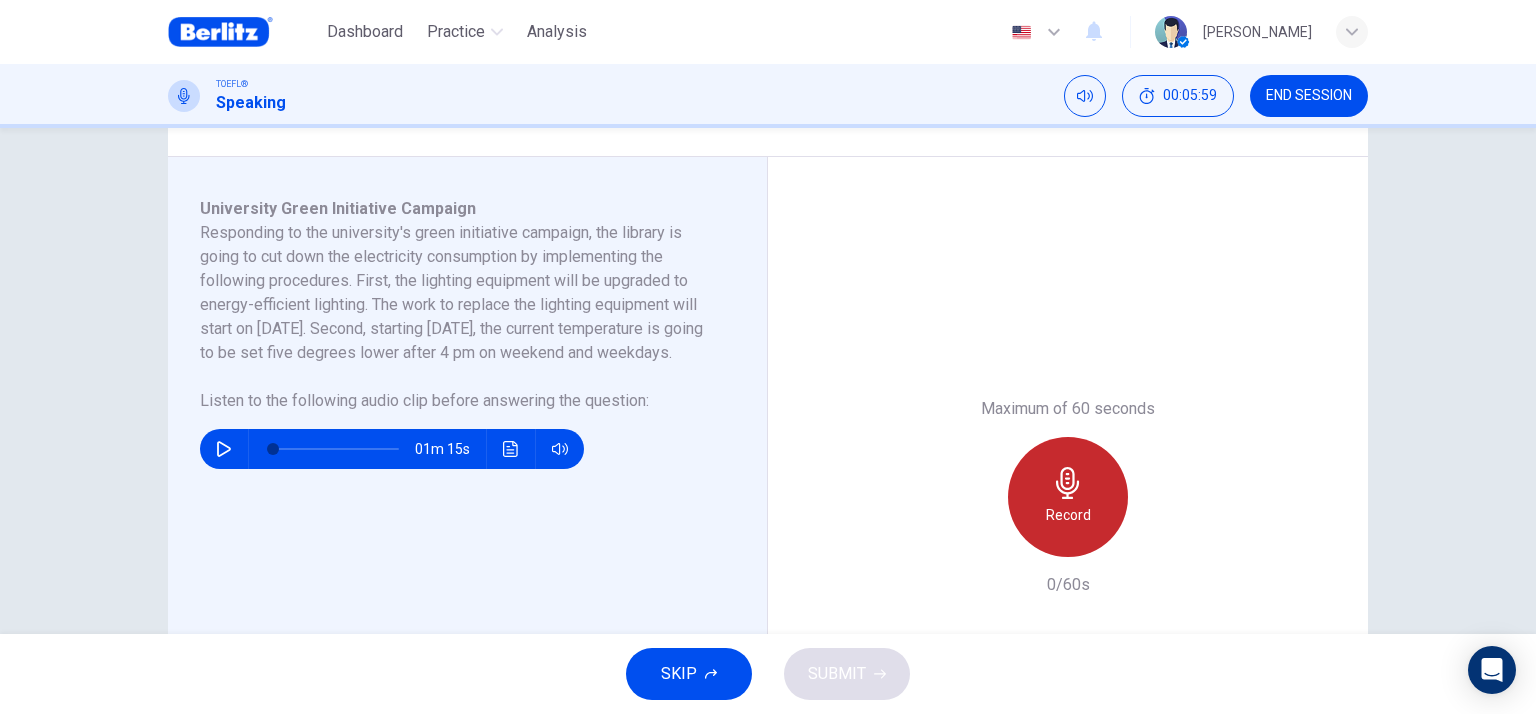 click on "Record" at bounding box center (1068, 515) 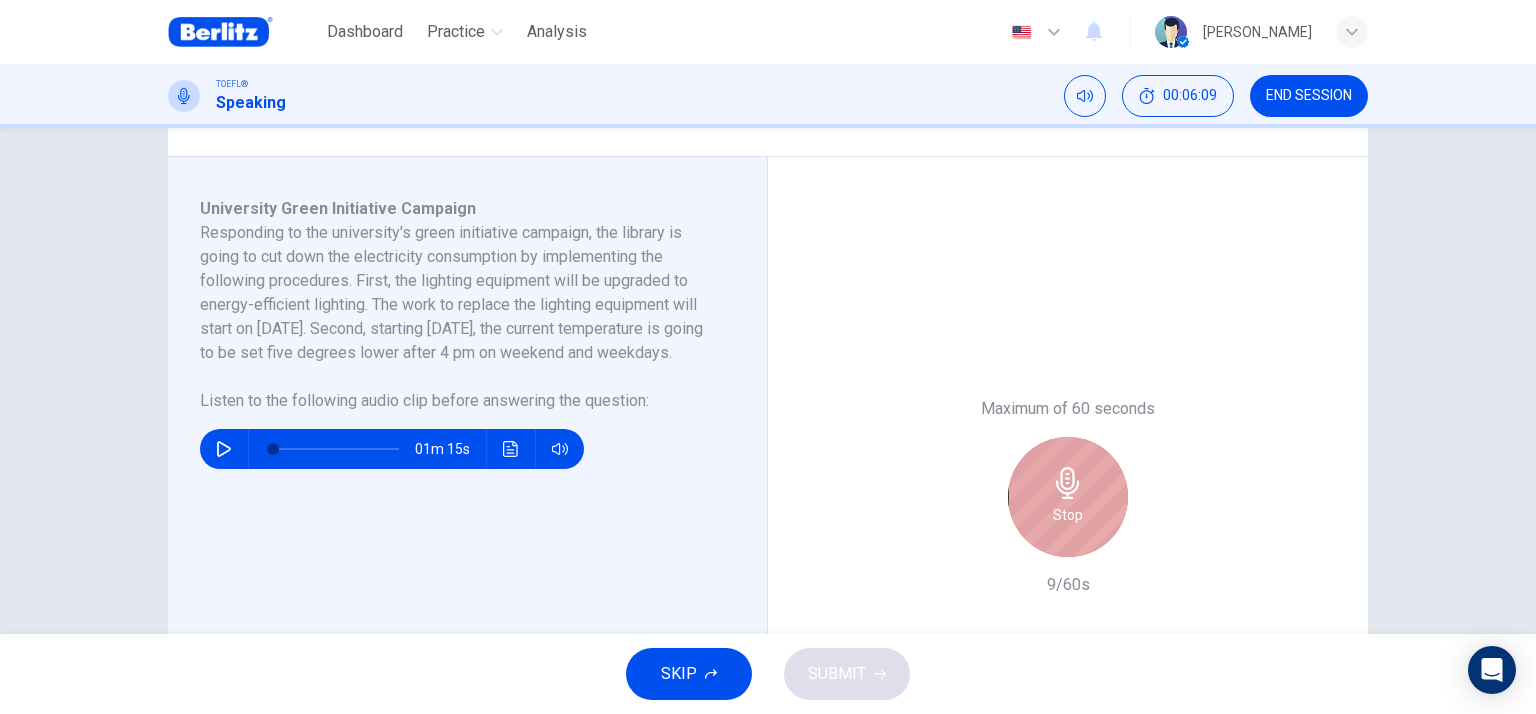 click on "Stop" at bounding box center (1068, 515) 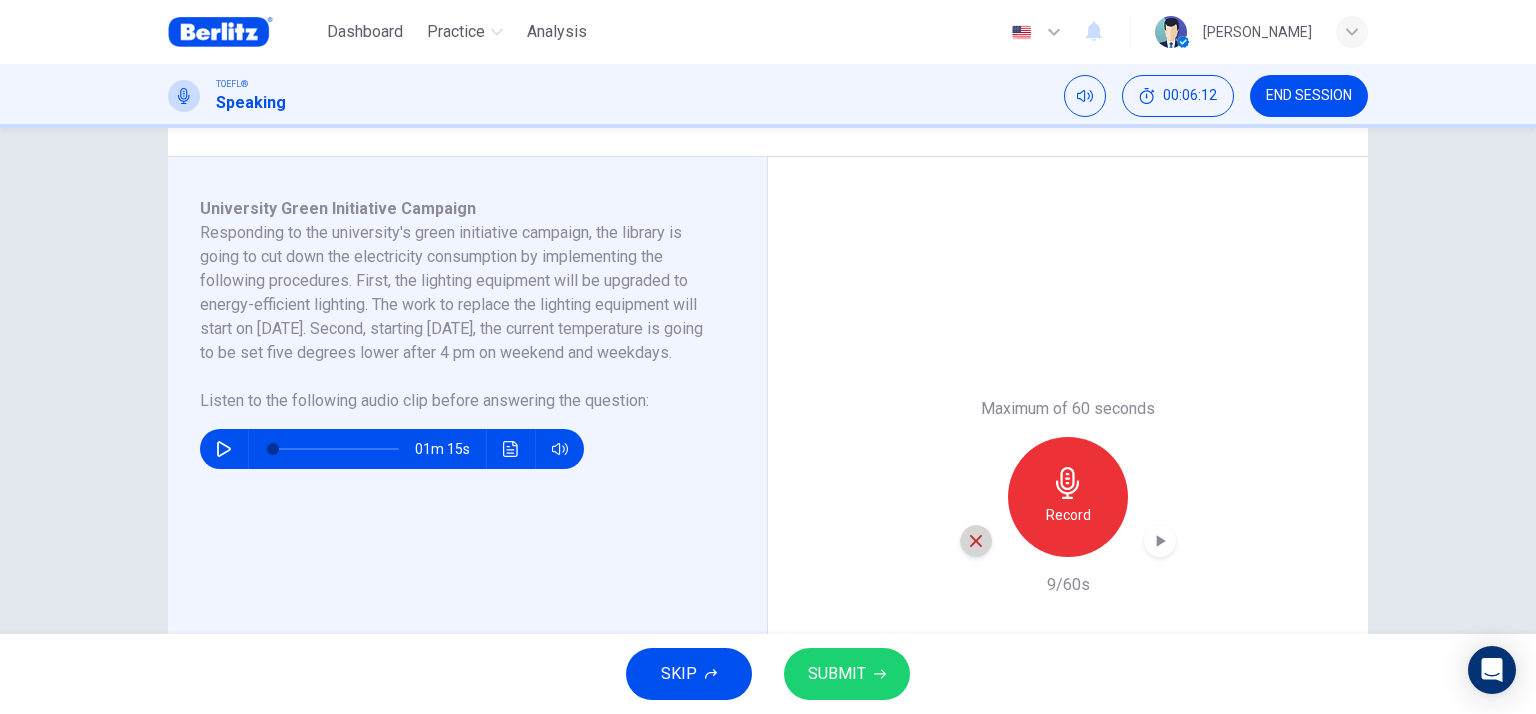 click 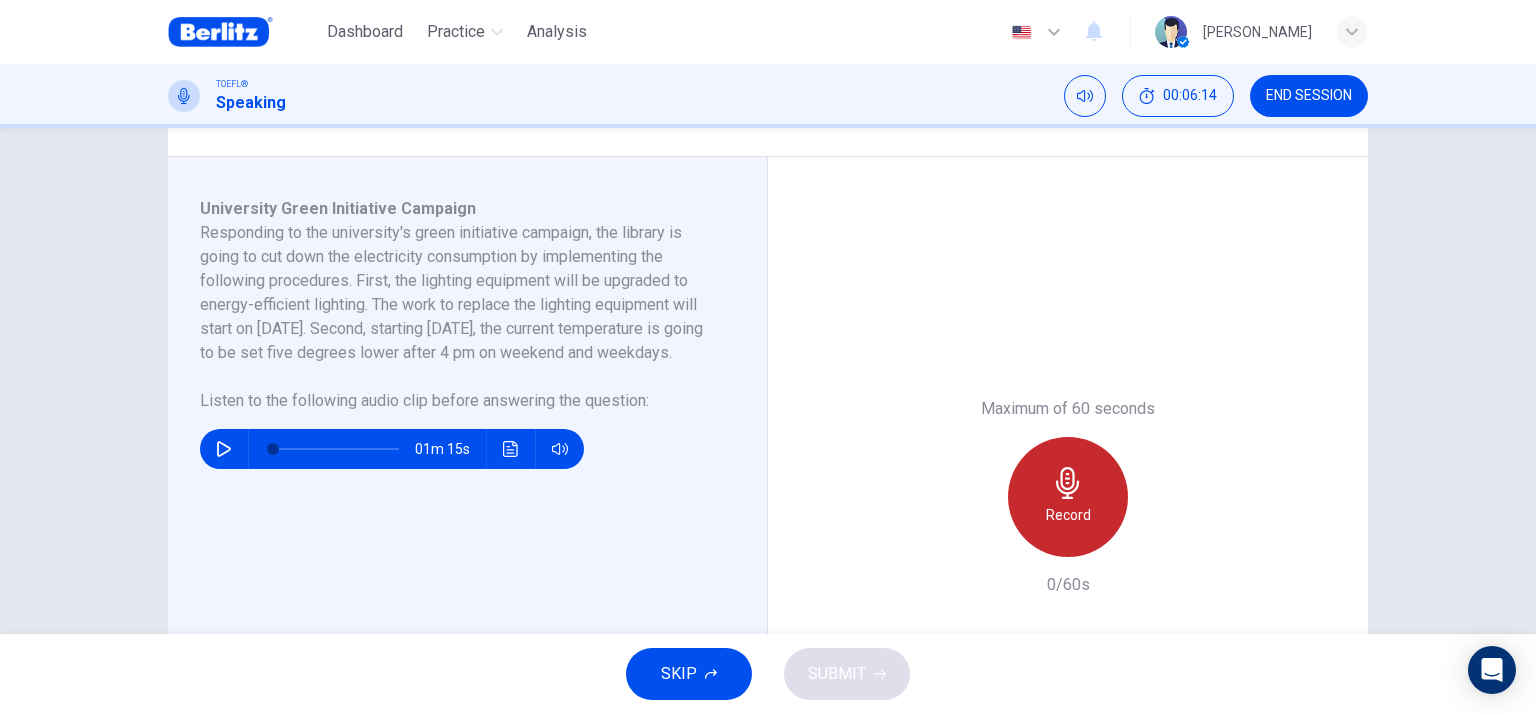 click on "Record" at bounding box center [1068, 497] 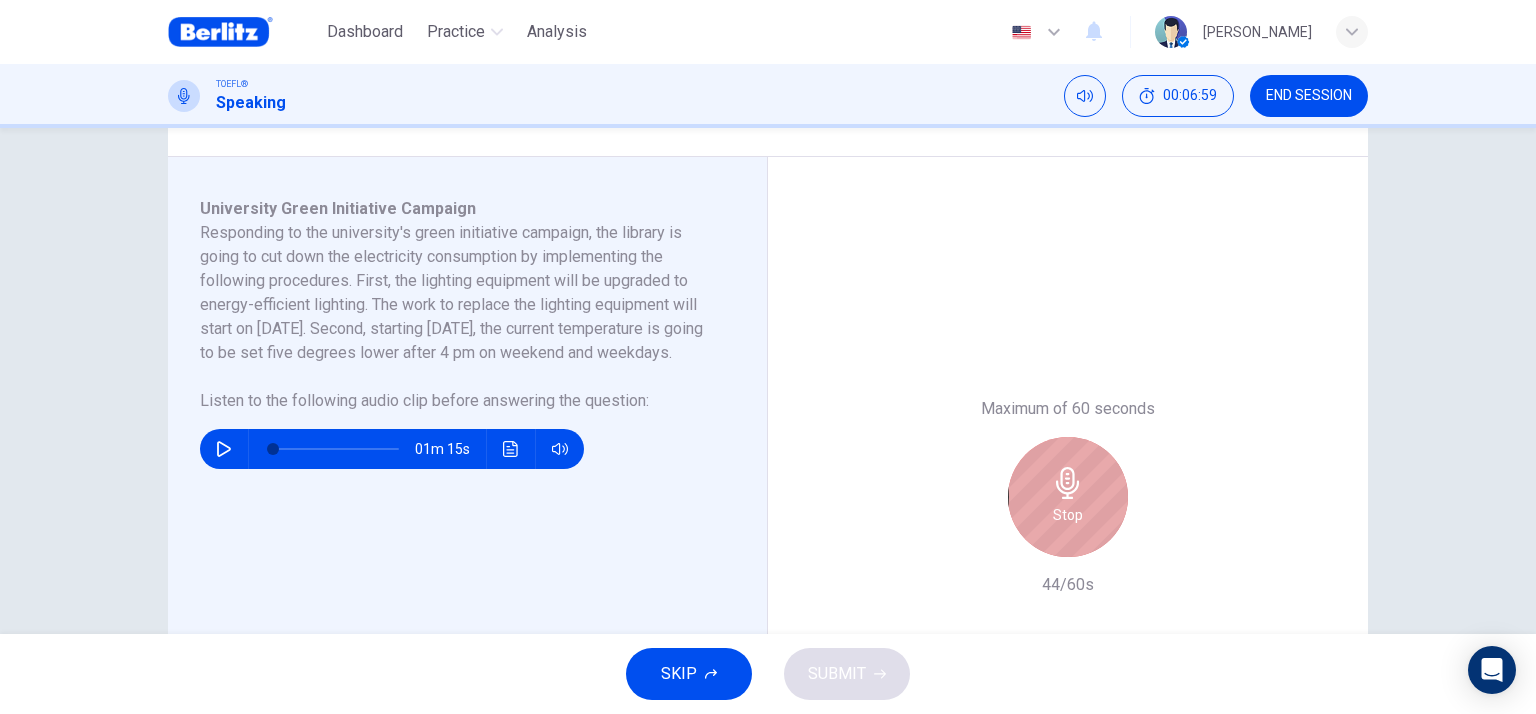 click on "Stop" at bounding box center (1068, 497) 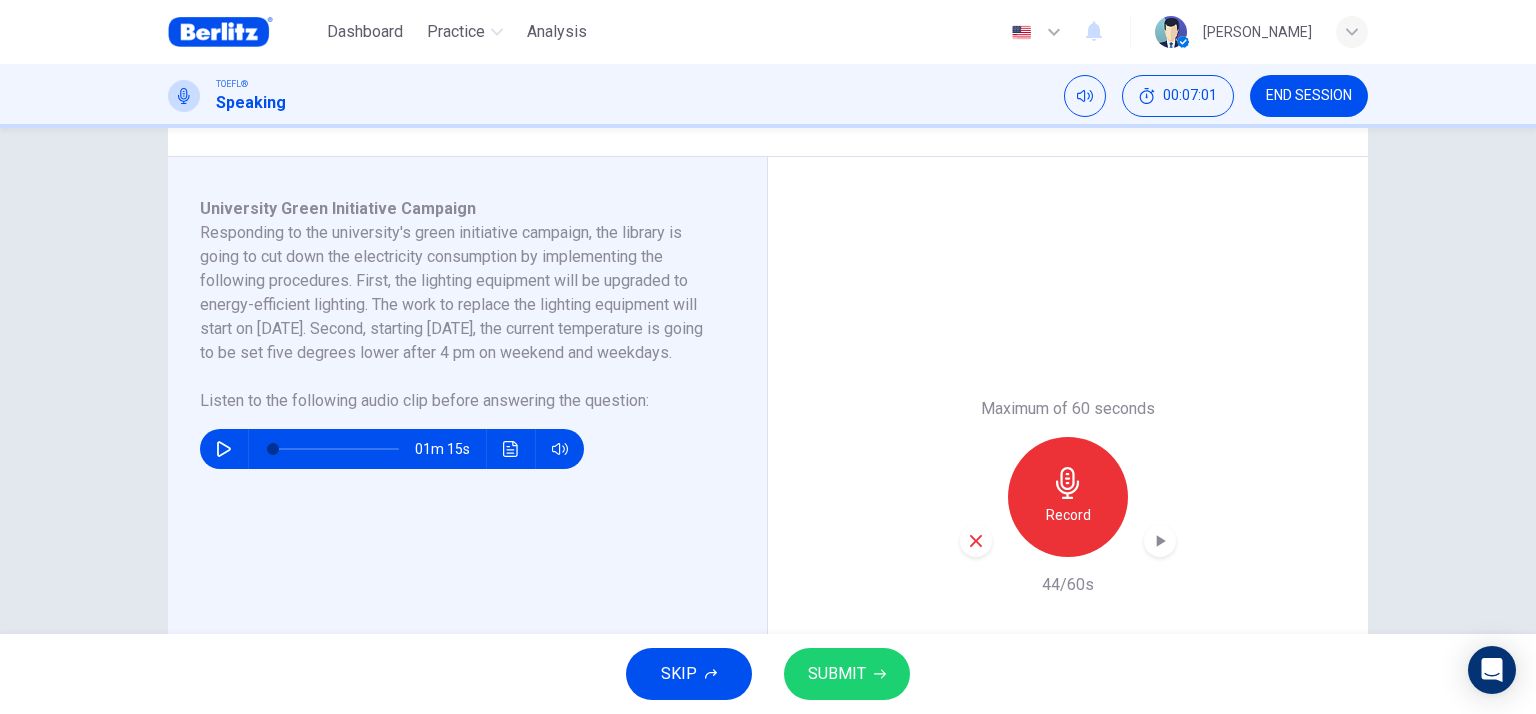 click on "SUBMIT" at bounding box center (837, 674) 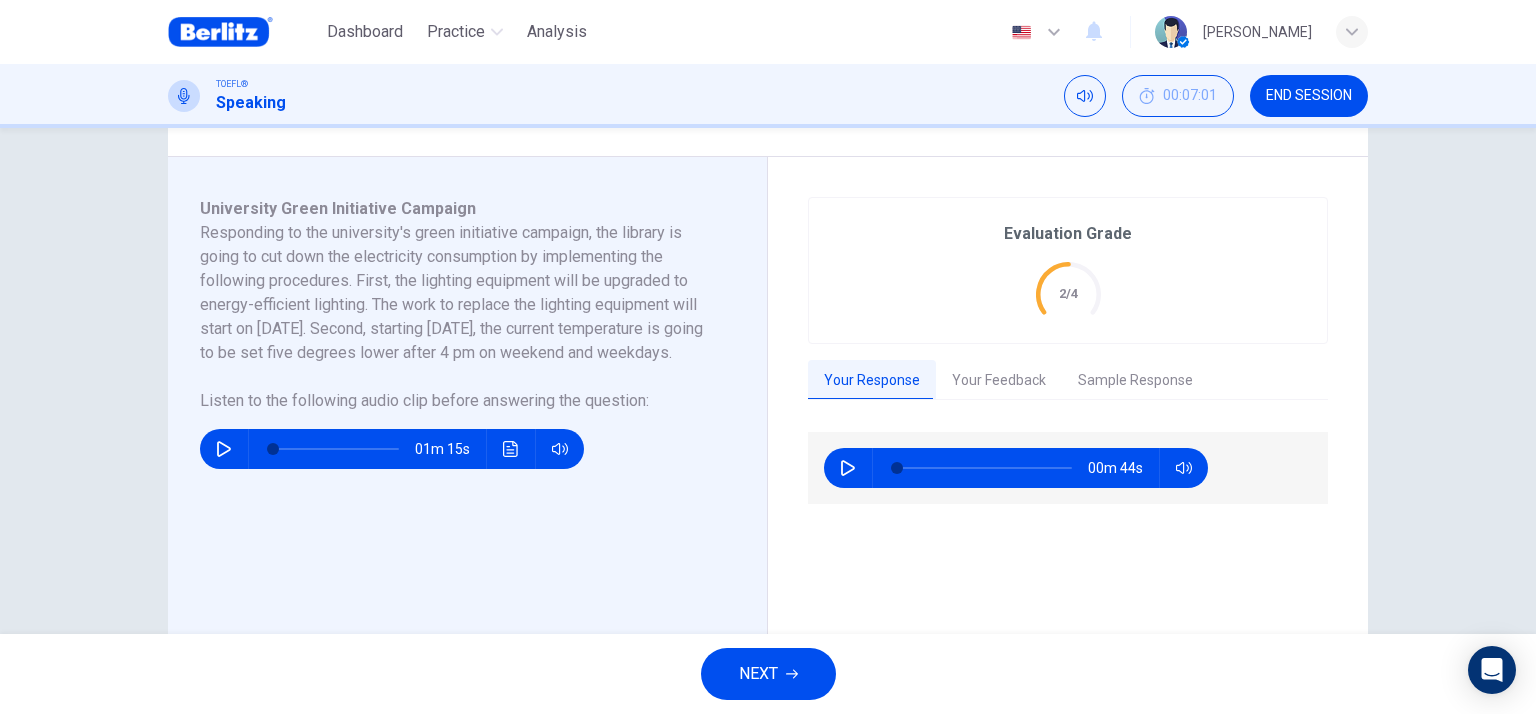 click 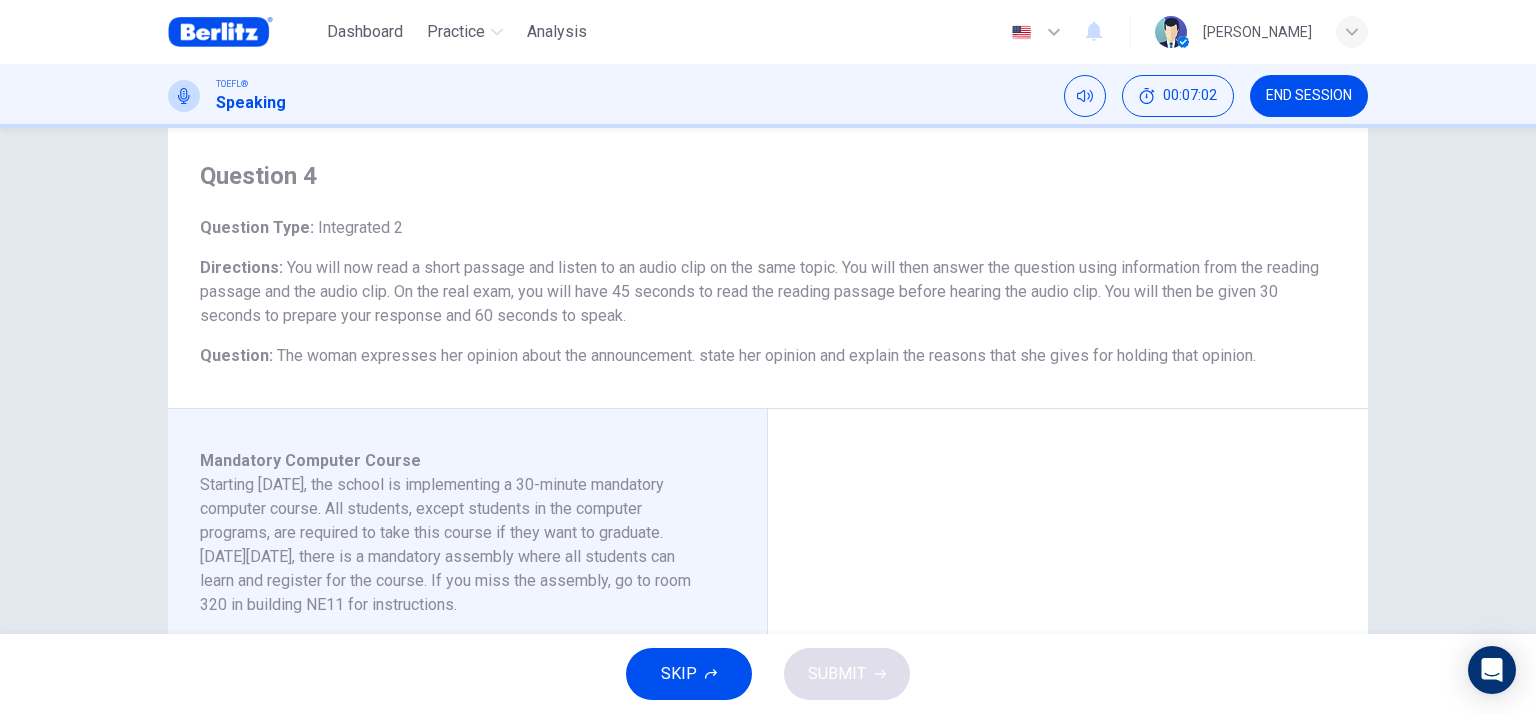 scroll, scrollTop: 0, scrollLeft: 0, axis: both 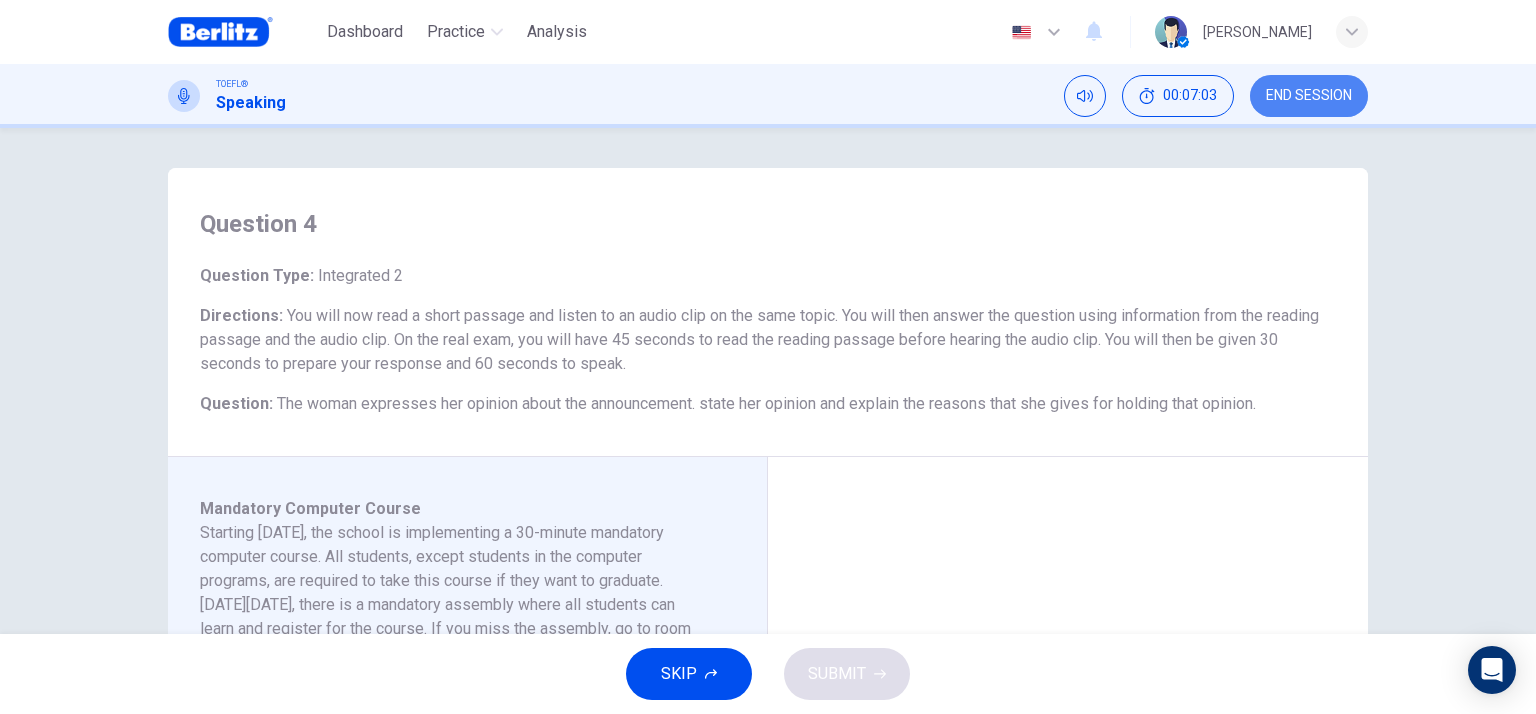 click on "END SESSION" at bounding box center (1309, 96) 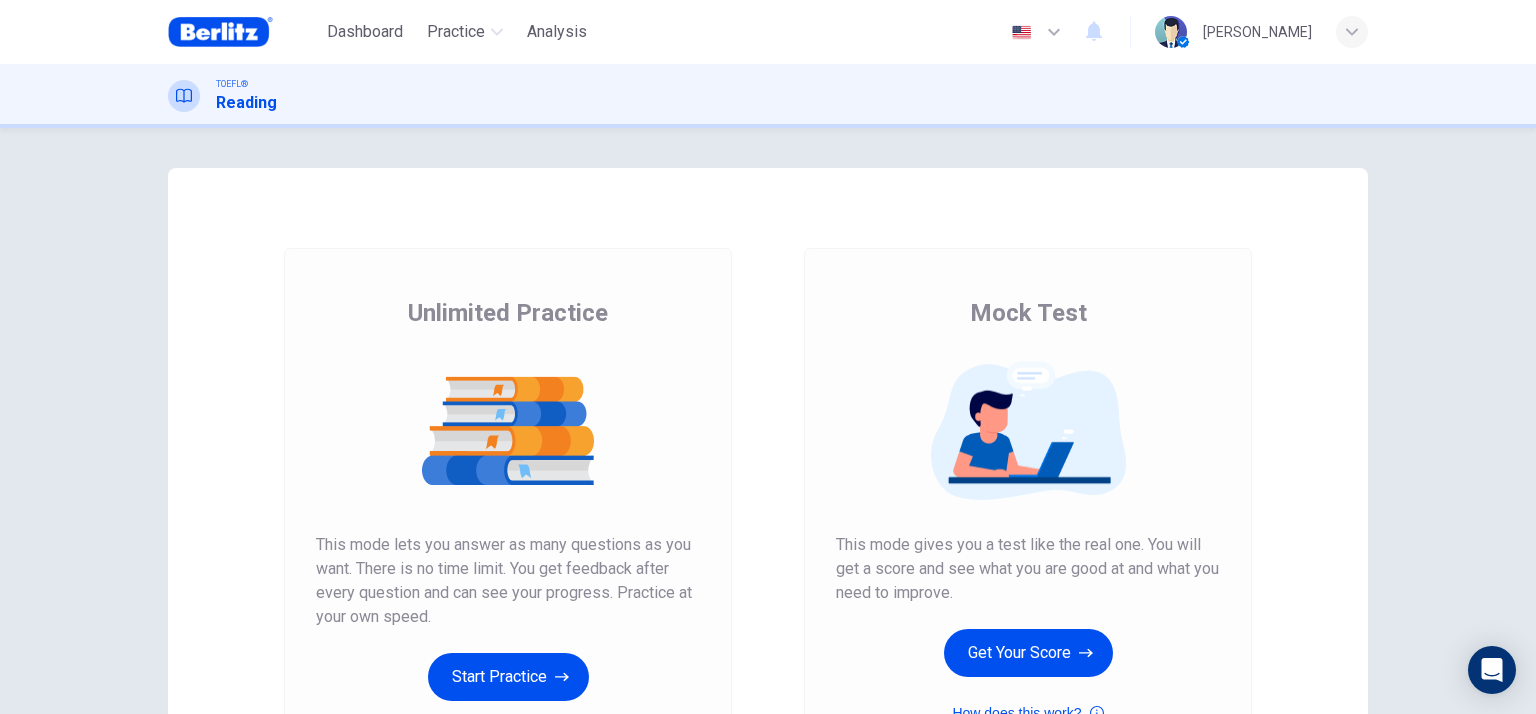 scroll, scrollTop: 0, scrollLeft: 0, axis: both 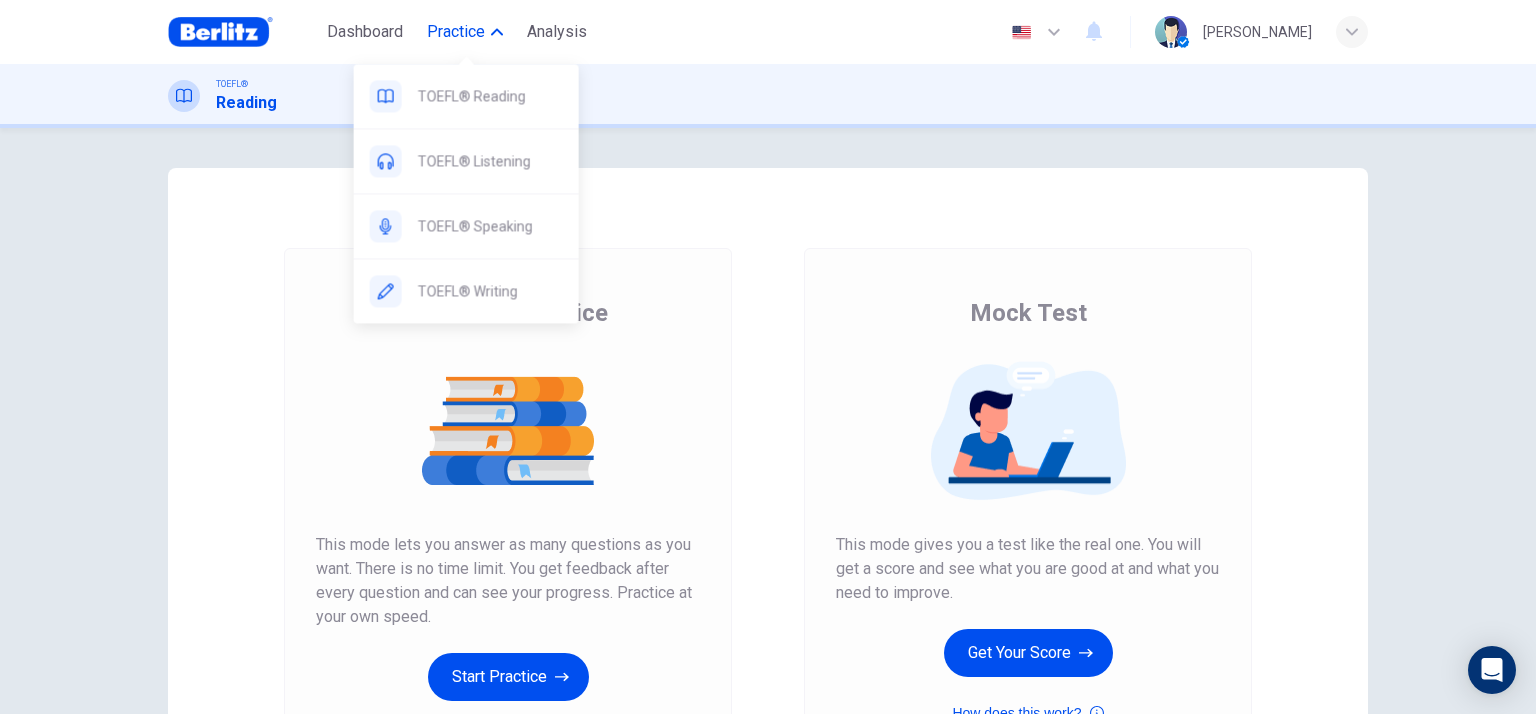 drag, startPoint x: 451, startPoint y: 3, endPoint x: 428, endPoint y: 124, distance: 123.16656 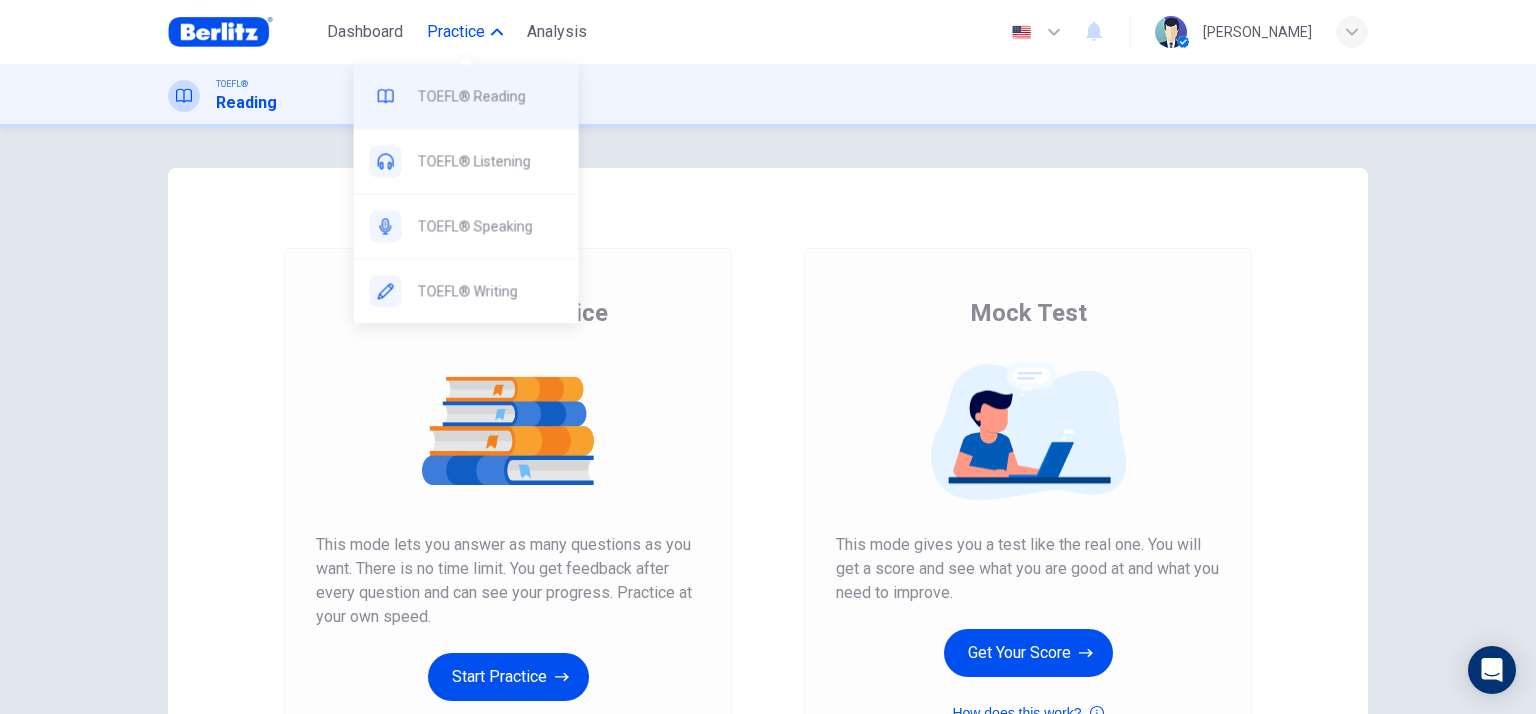 click on "Dashboard Practice Analysis English ** ​ LUIZA VIEIRA CAVALCANTI" at bounding box center (768, 32) 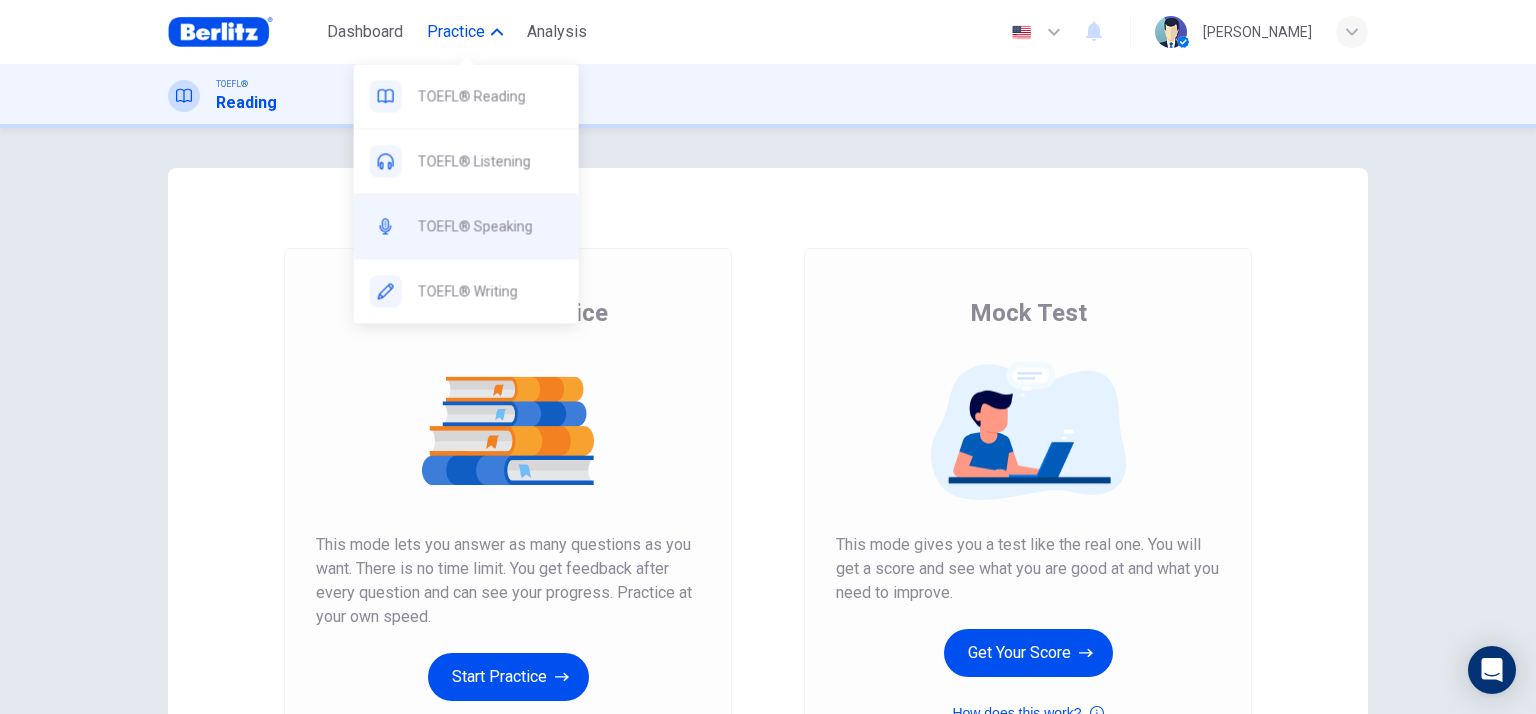 click at bounding box center (386, 226) 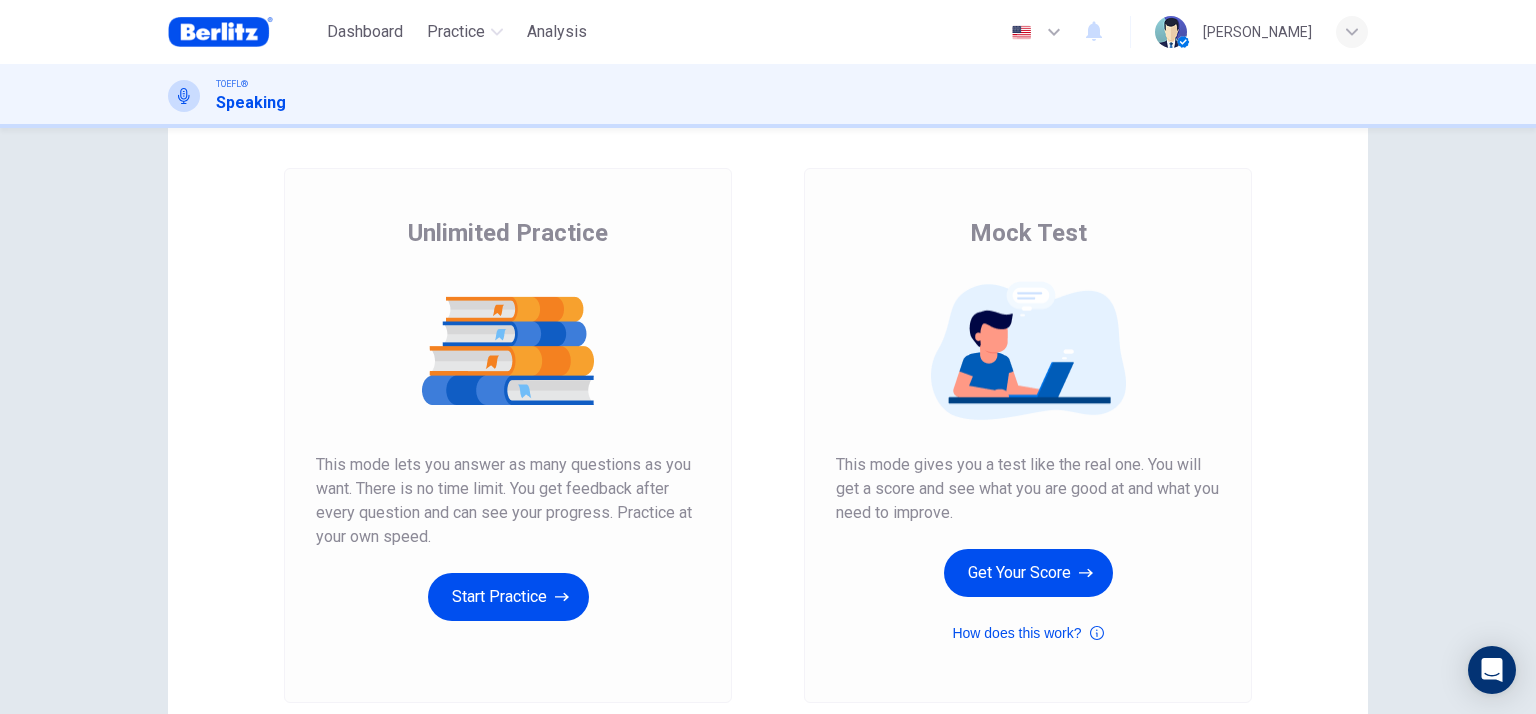 scroll, scrollTop: 200, scrollLeft: 0, axis: vertical 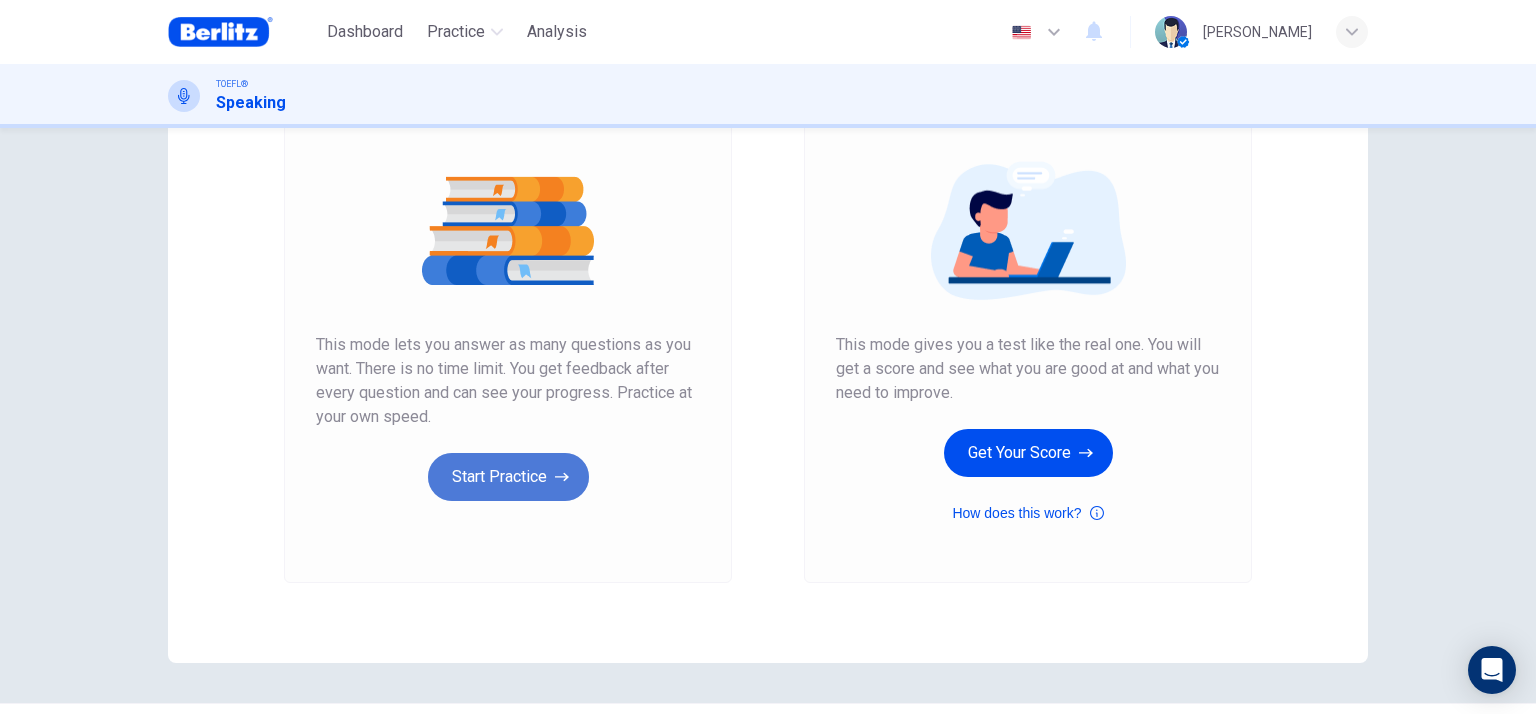 click on "Start Practice" at bounding box center [508, 477] 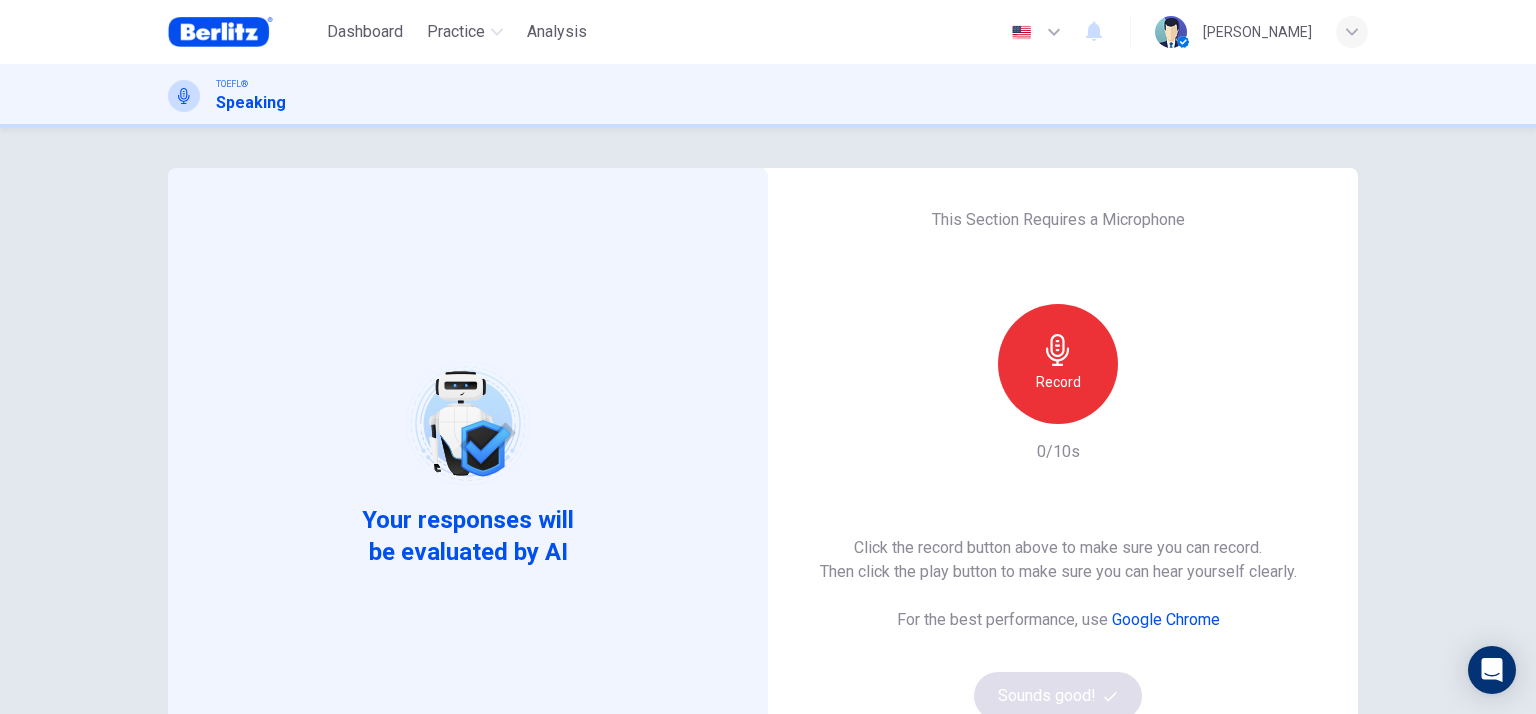 click on "Record" at bounding box center [1058, 364] 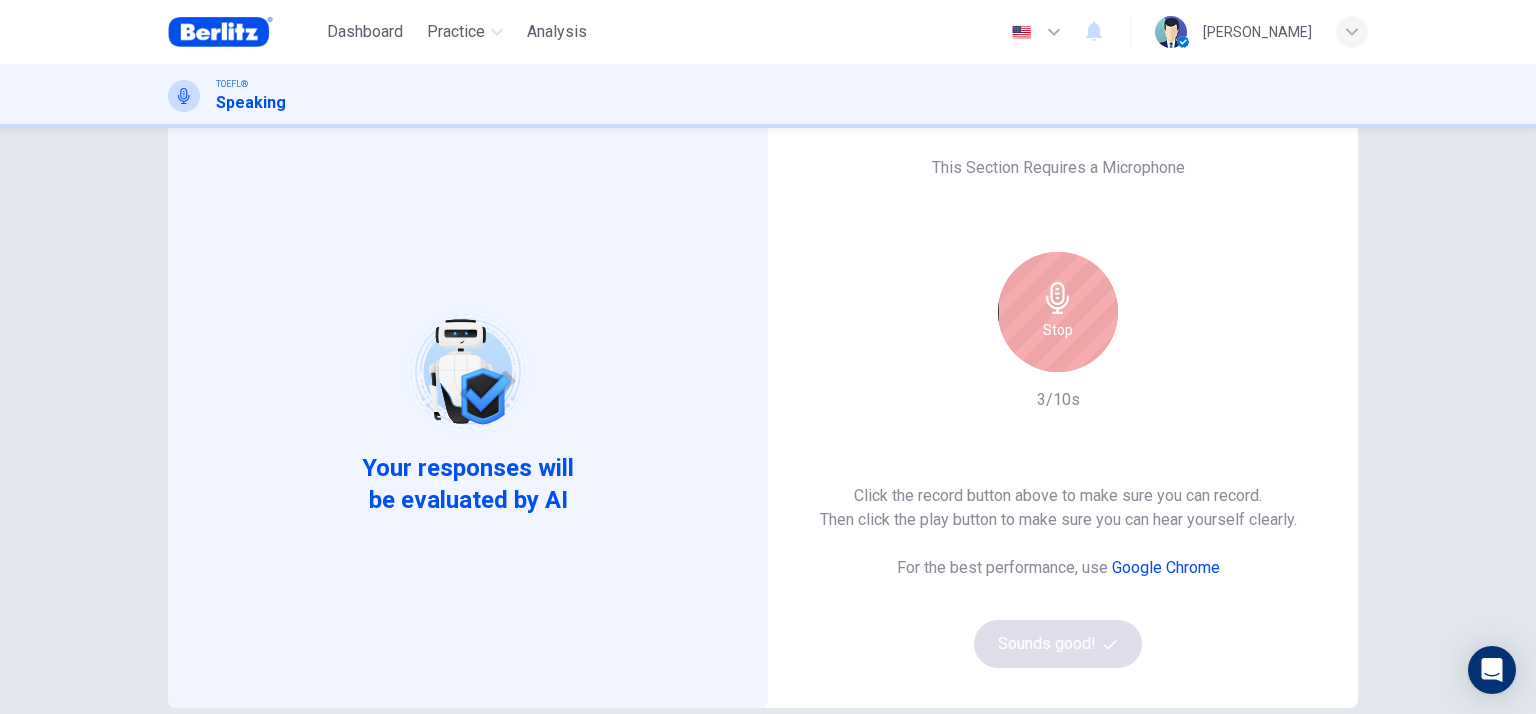 scroll, scrollTop: 100, scrollLeft: 0, axis: vertical 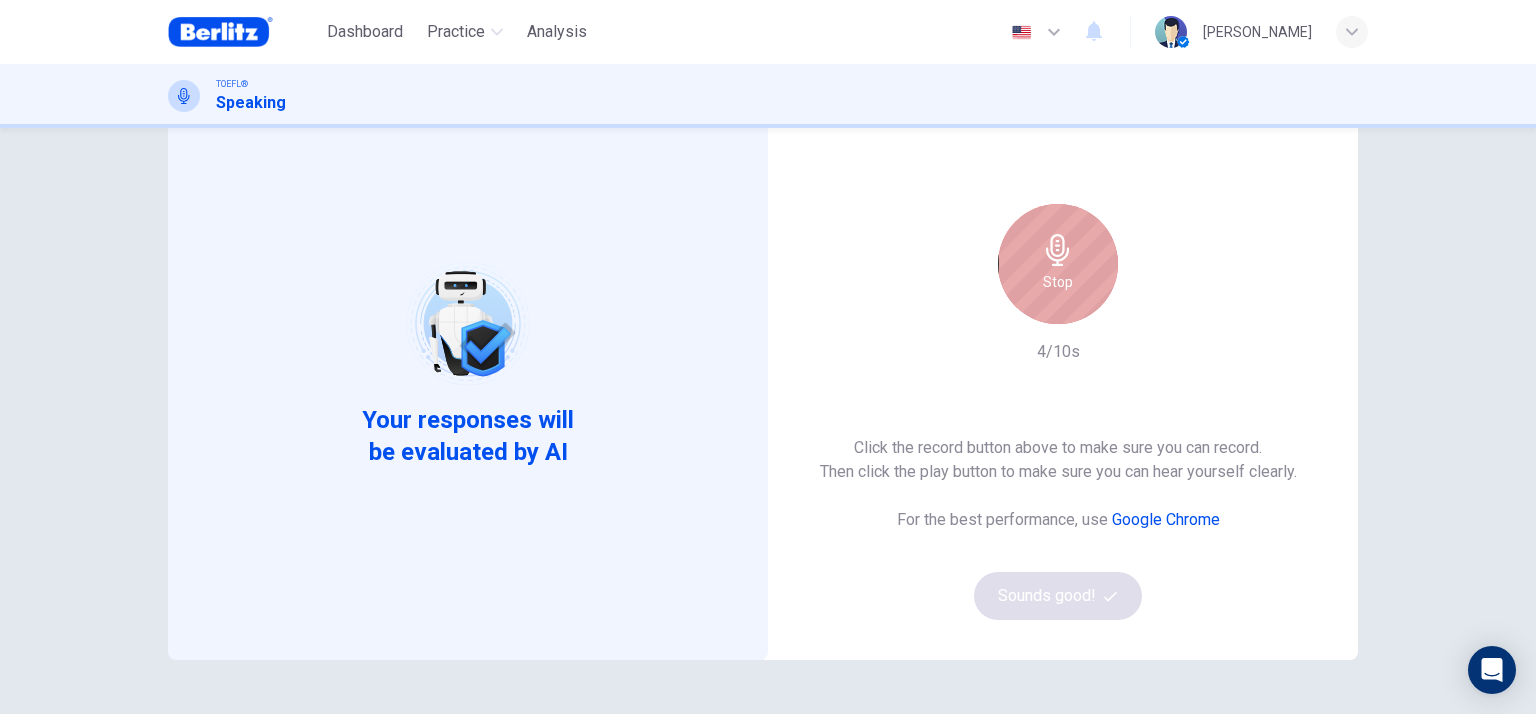 click on "Stop" at bounding box center [1058, 264] 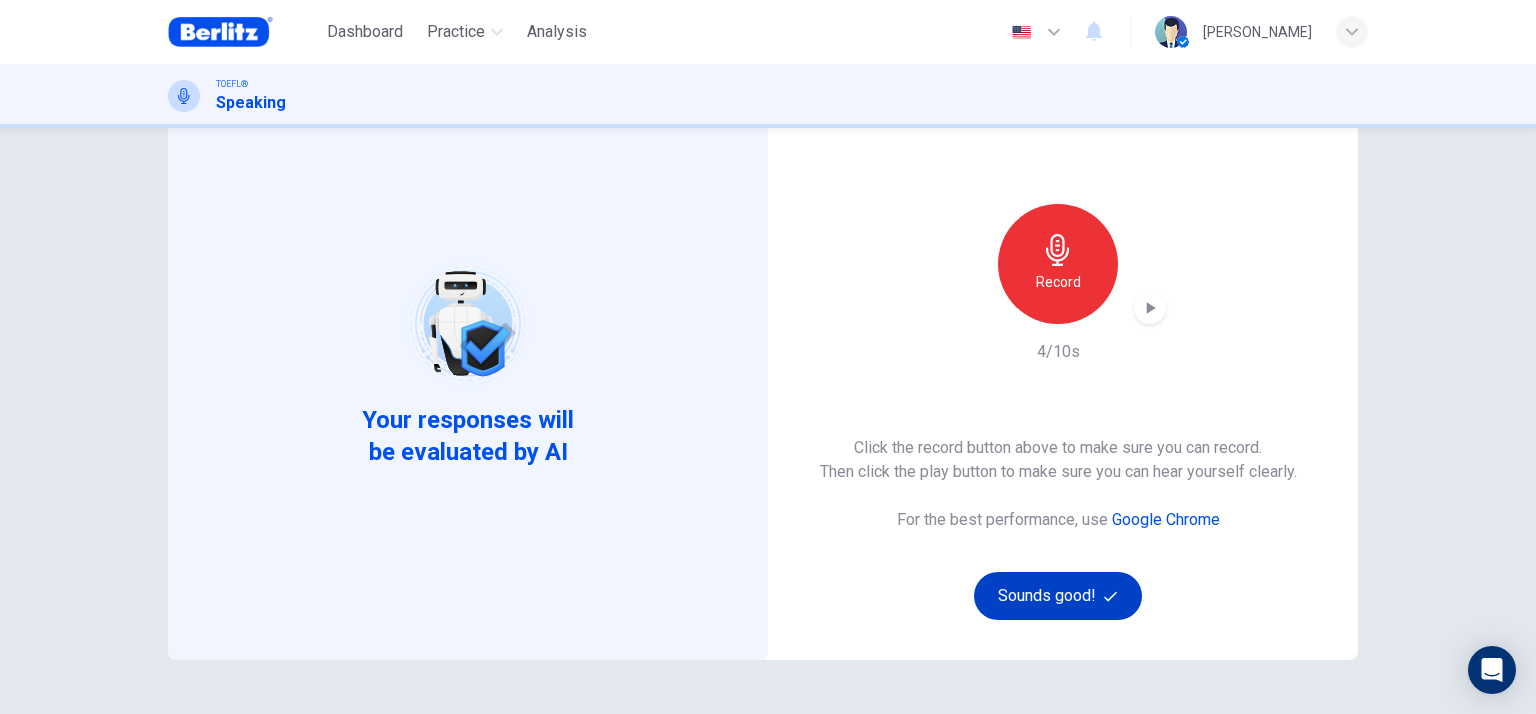 click on "Sounds good!" at bounding box center (1058, 596) 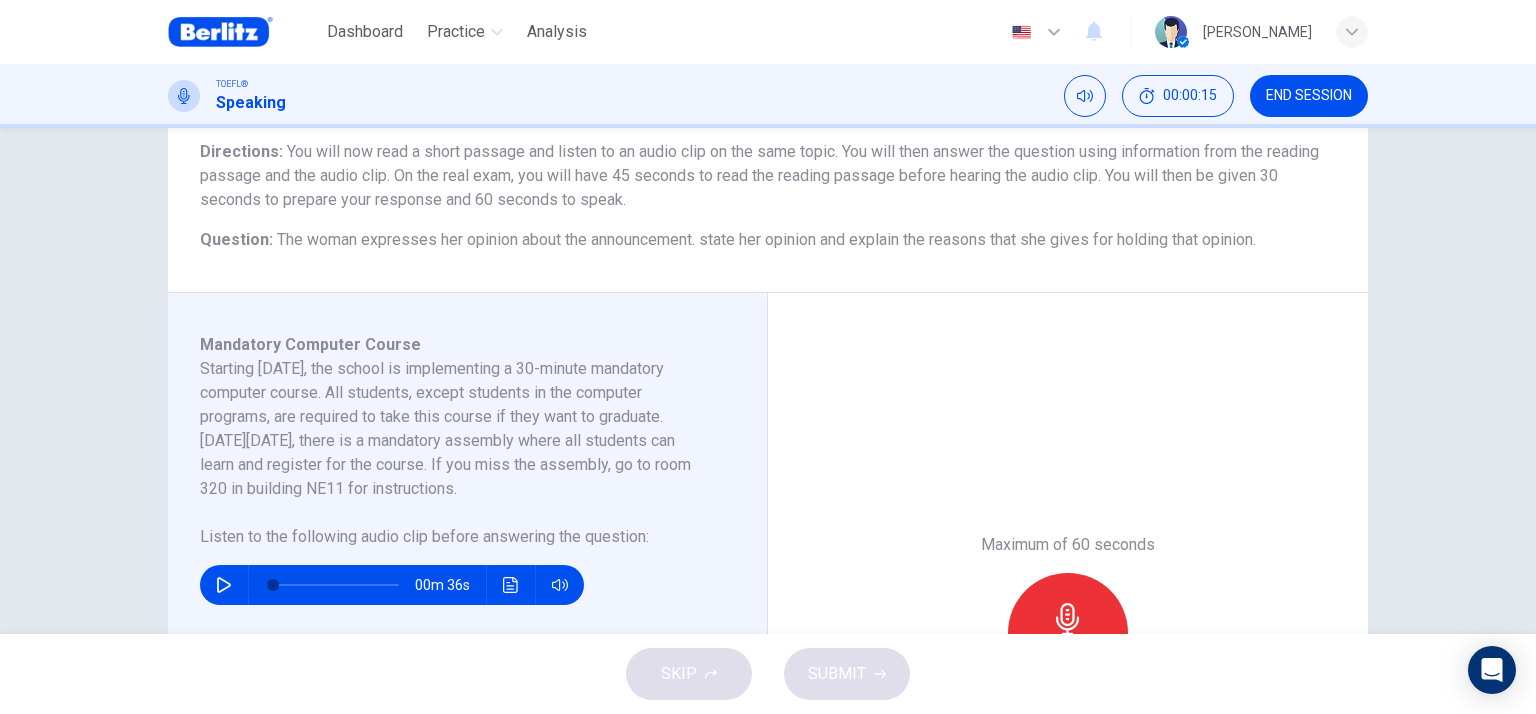 scroll, scrollTop: 200, scrollLeft: 0, axis: vertical 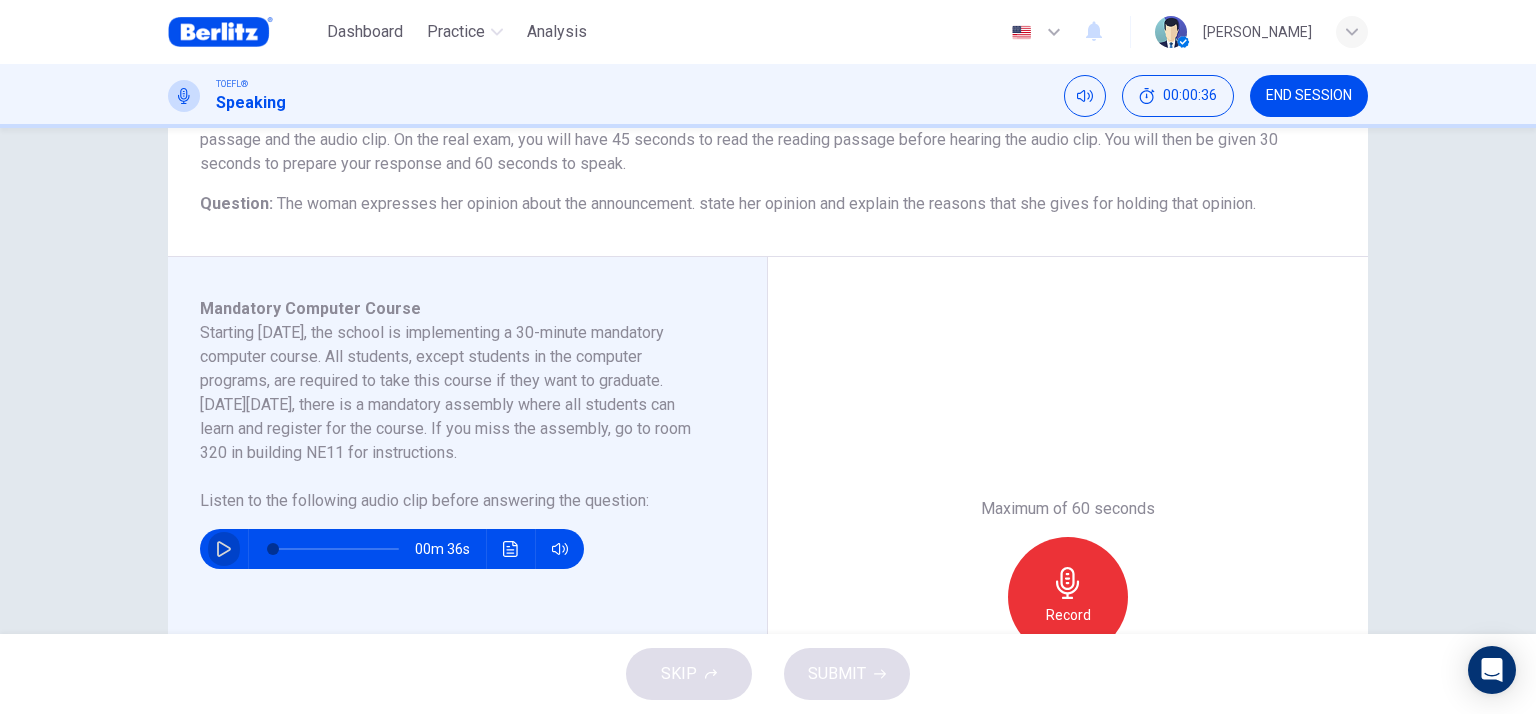 click 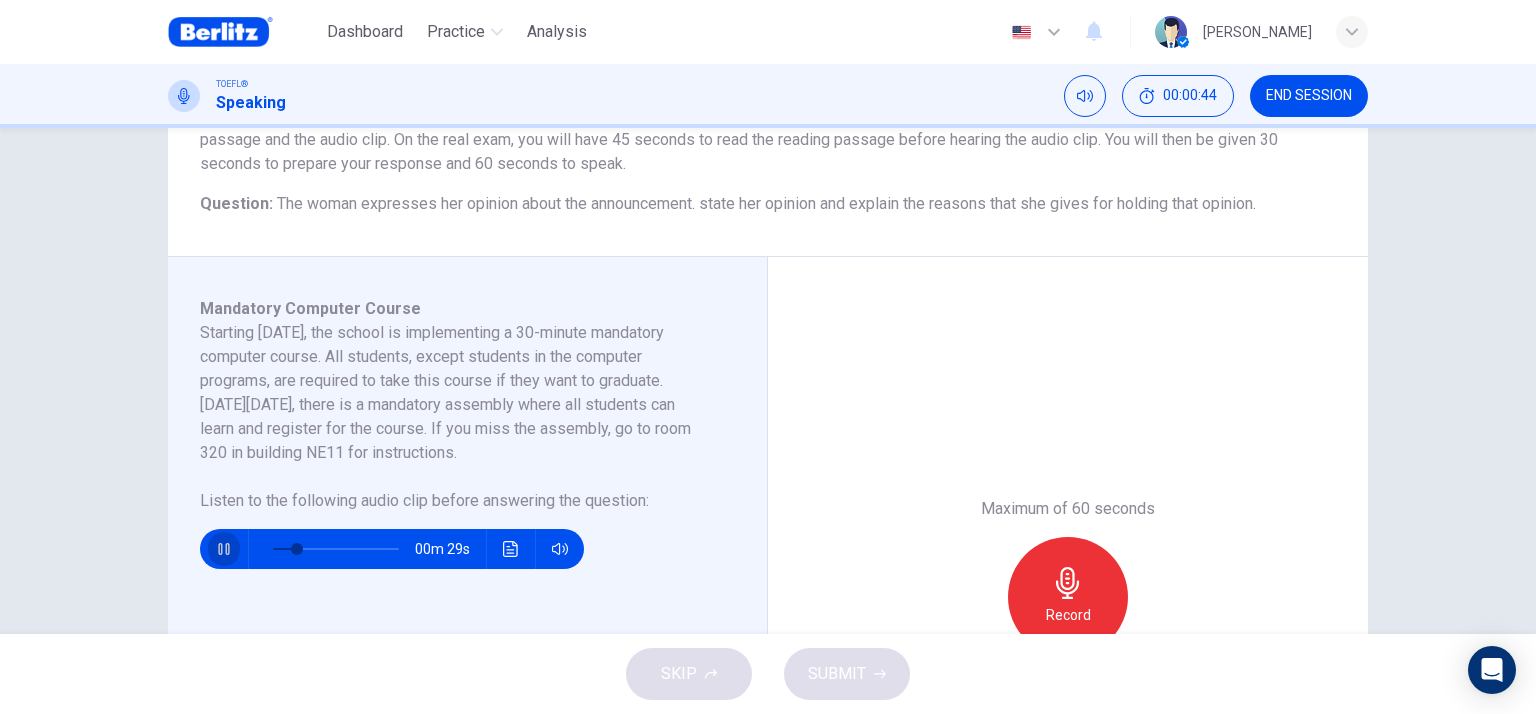 click 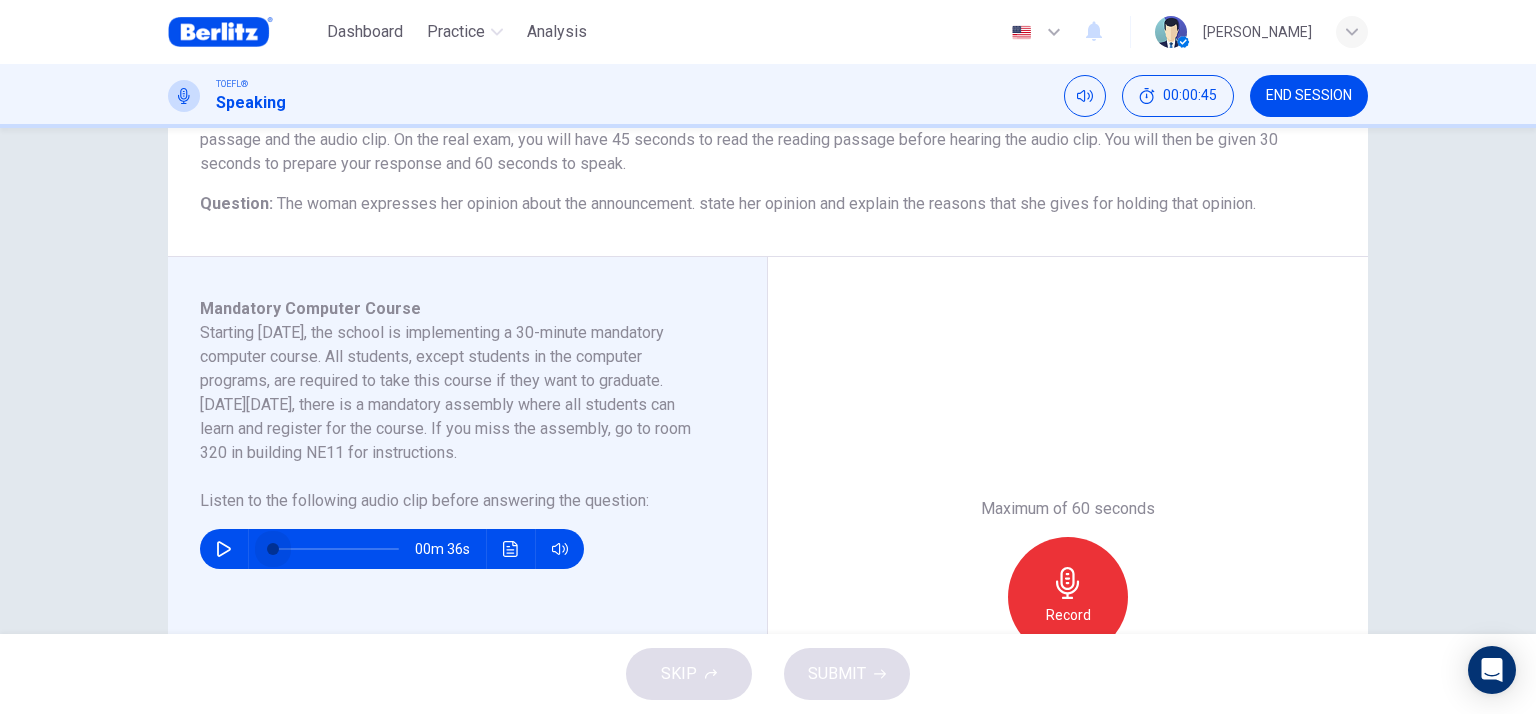 drag, startPoint x: 297, startPoint y: 551, endPoint x: 252, endPoint y: 551, distance: 45 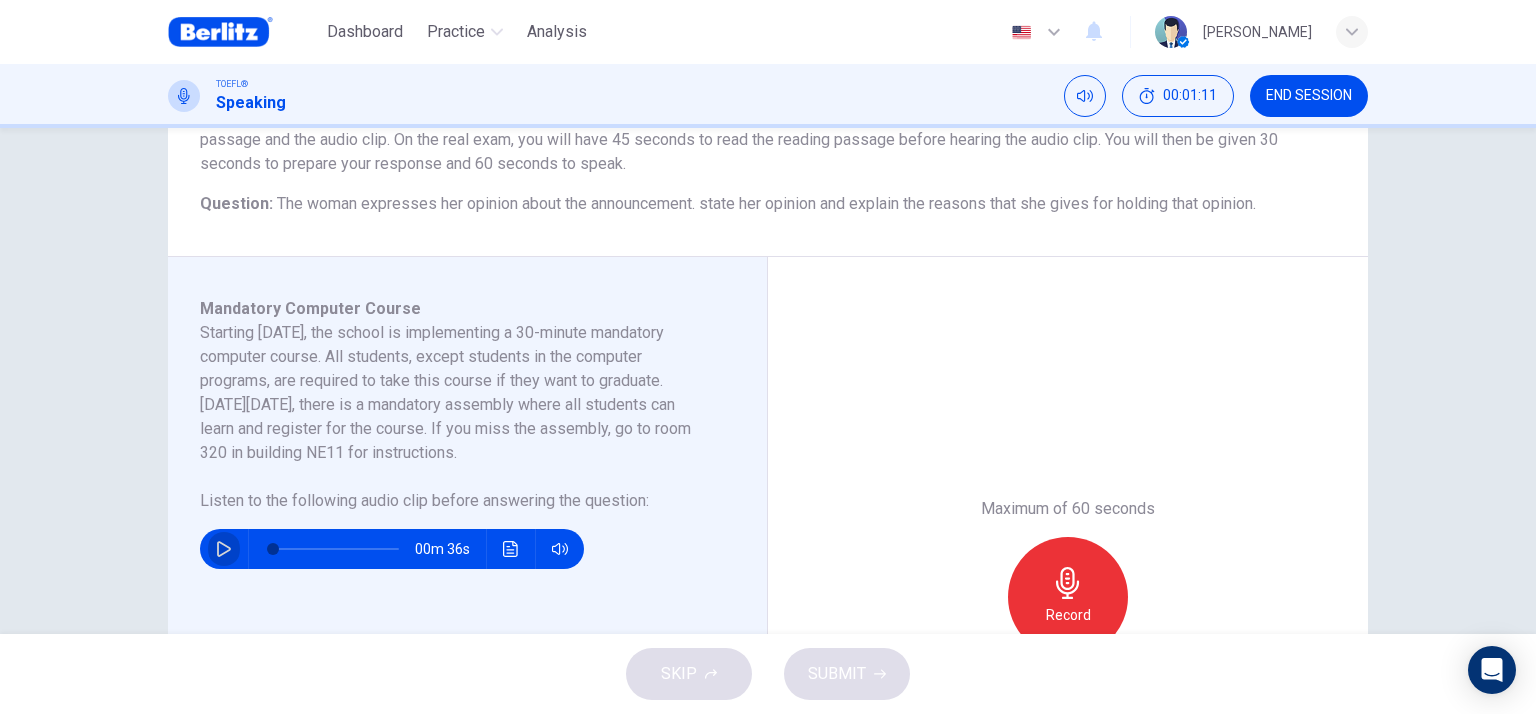 click 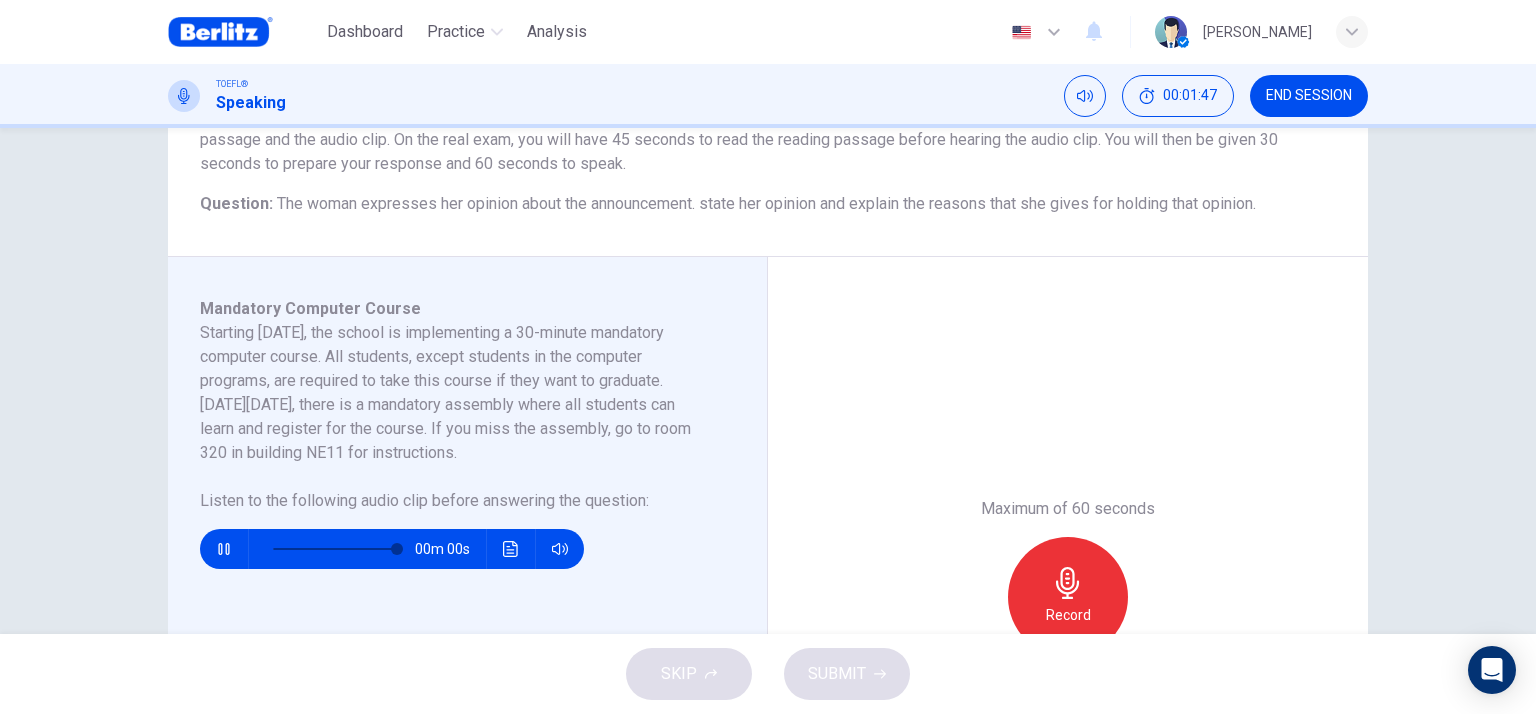 type on "*" 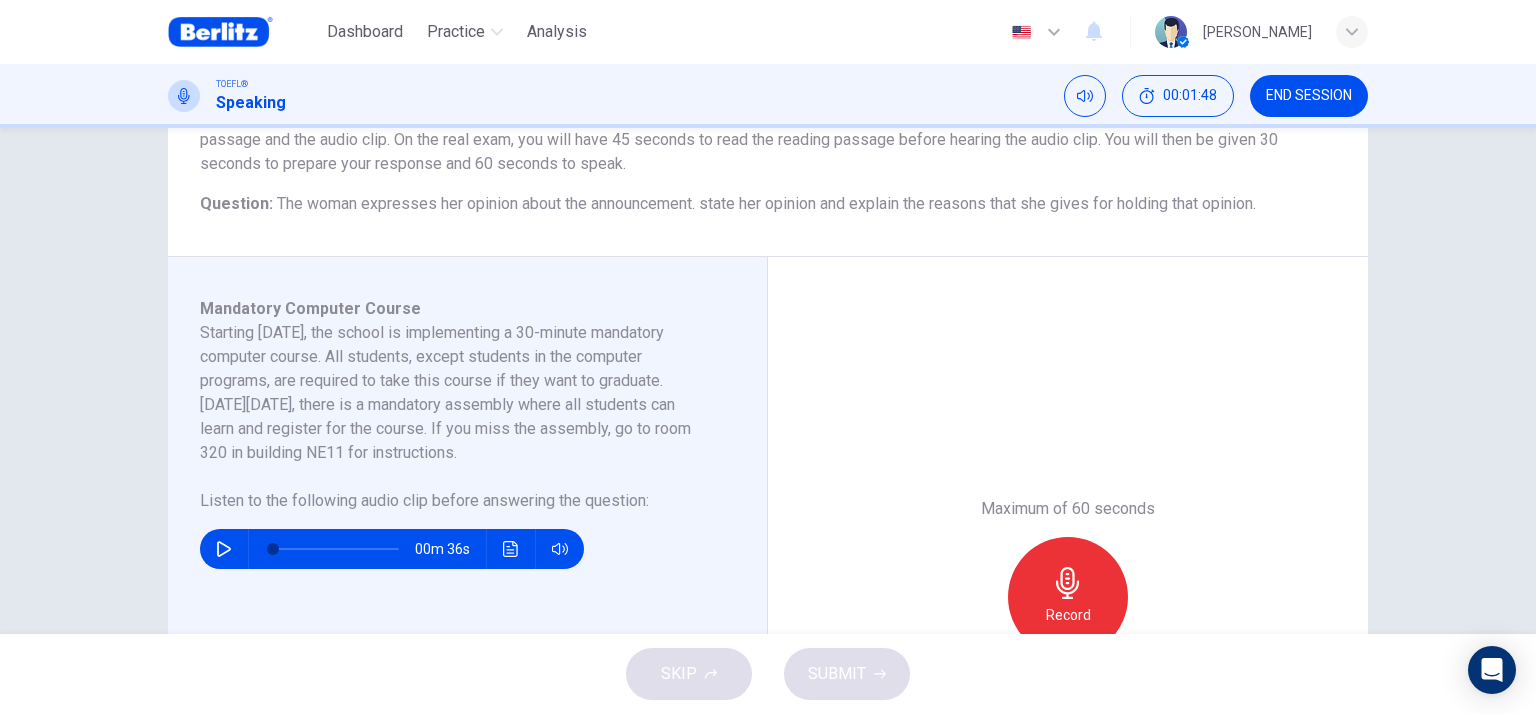 click 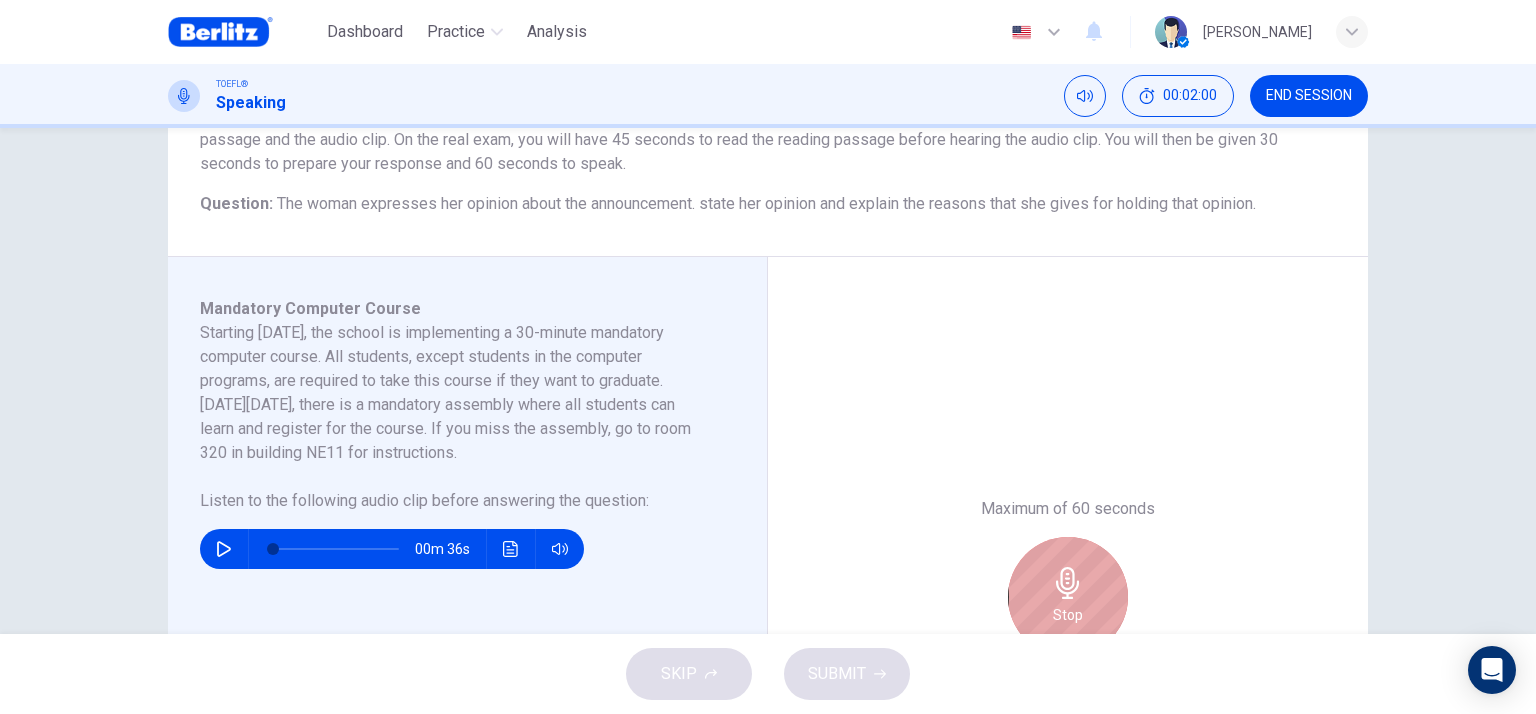 click 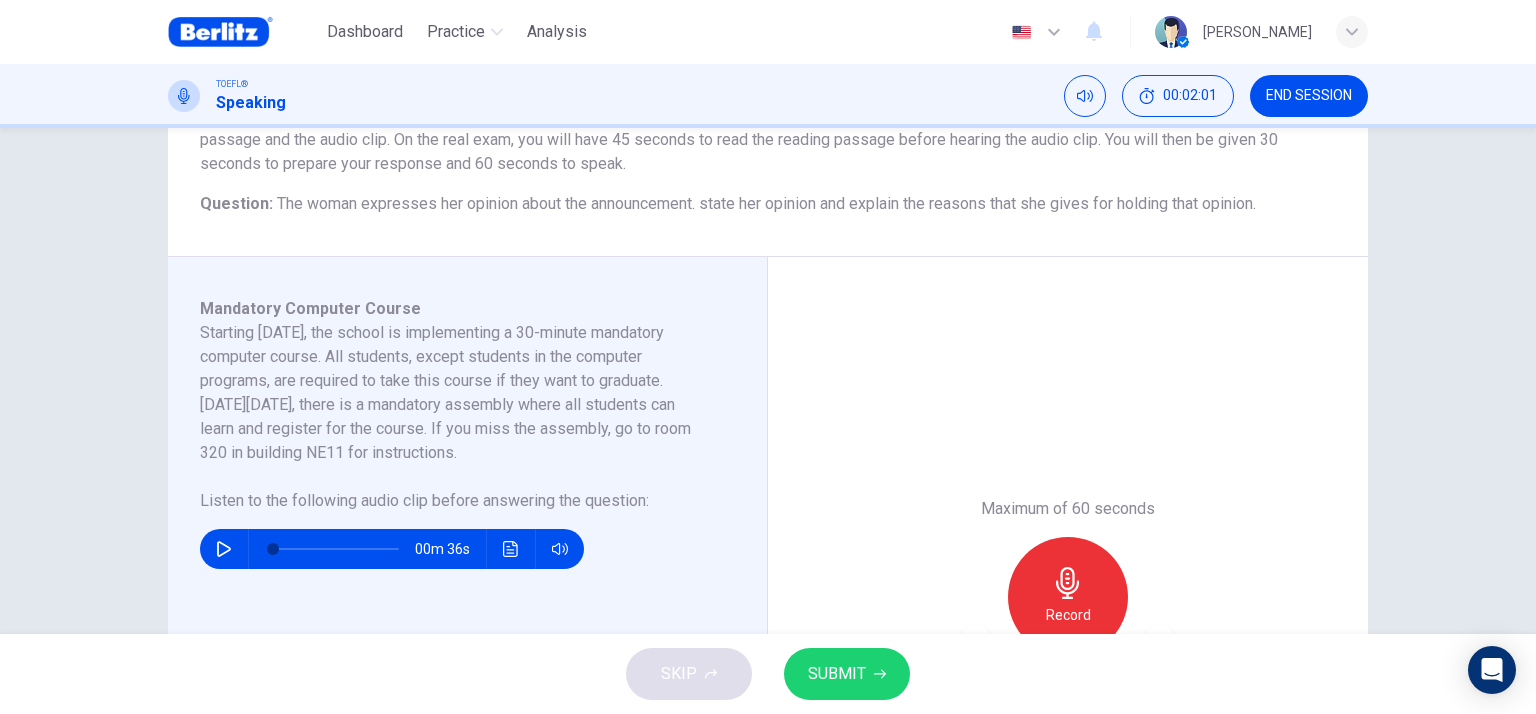scroll, scrollTop: 300, scrollLeft: 0, axis: vertical 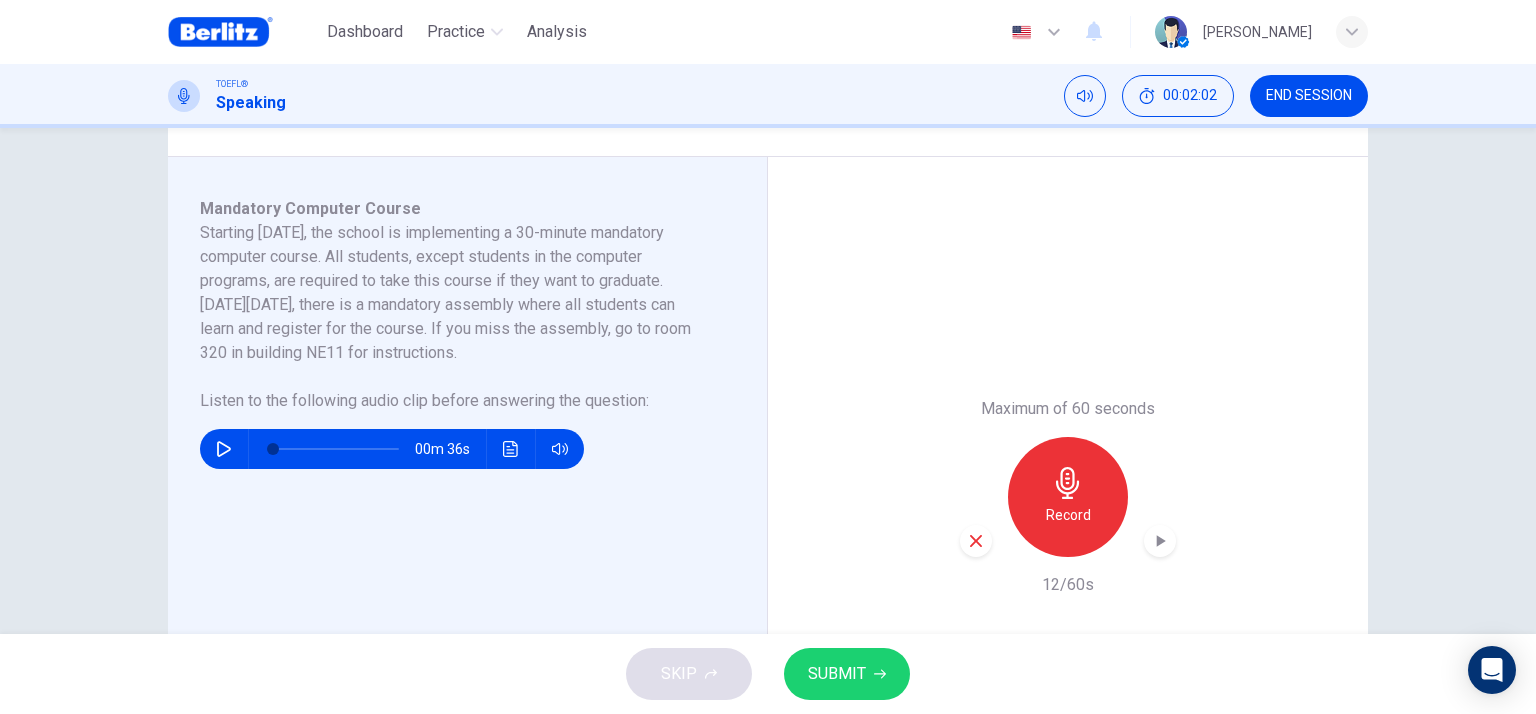 click 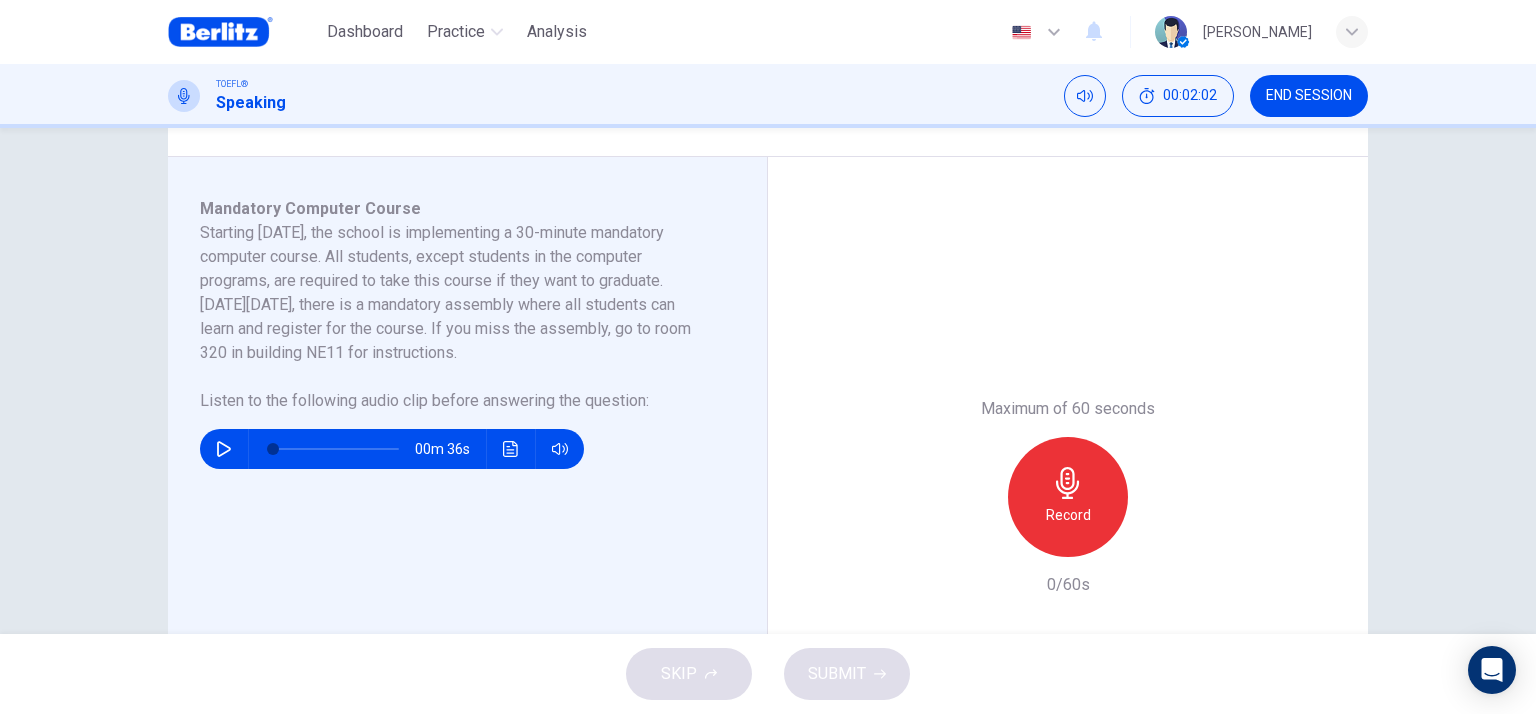 click on "Record" at bounding box center (1068, 497) 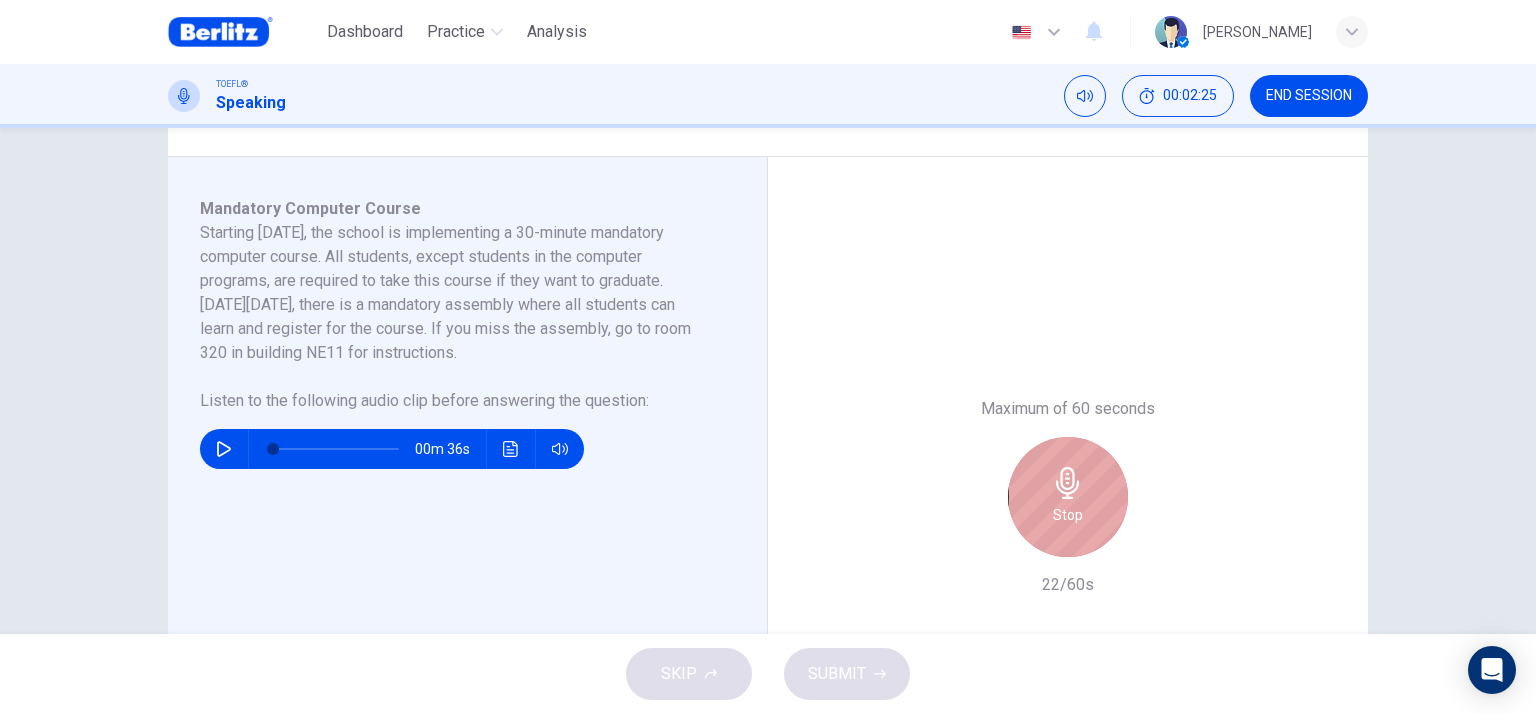 click on "Stop" at bounding box center [1068, 497] 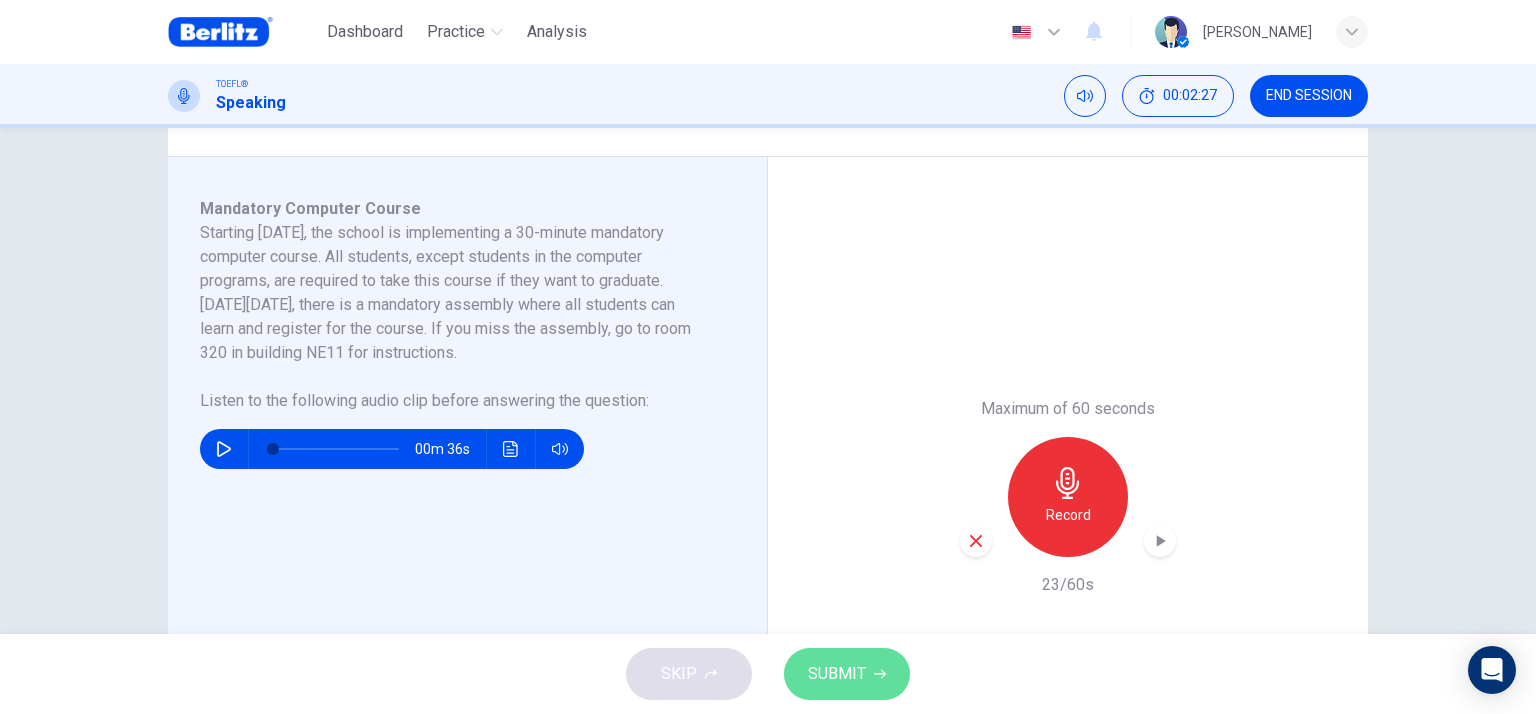click on "SUBMIT" at bounding box center [837, 674] 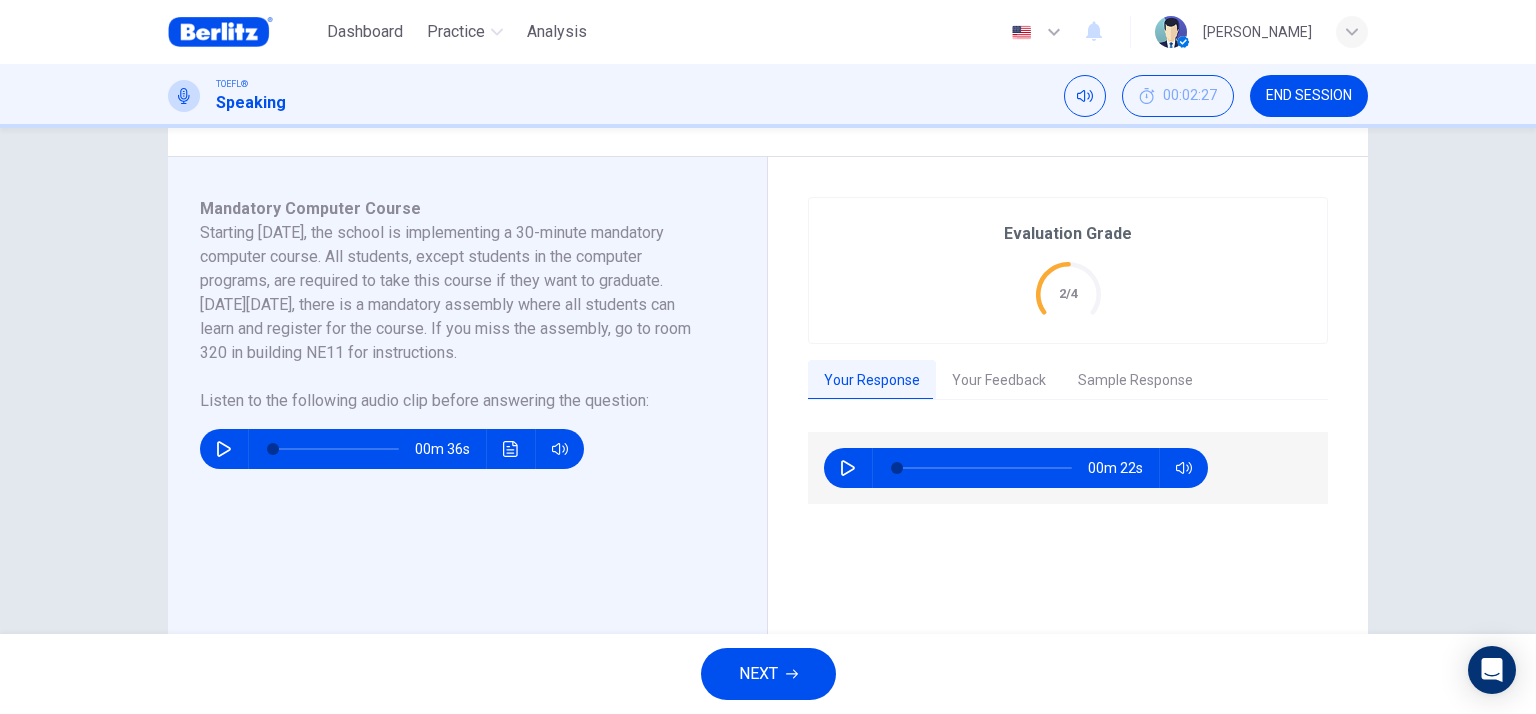 click on "Sample Response" at bounding box center (1135, 381) 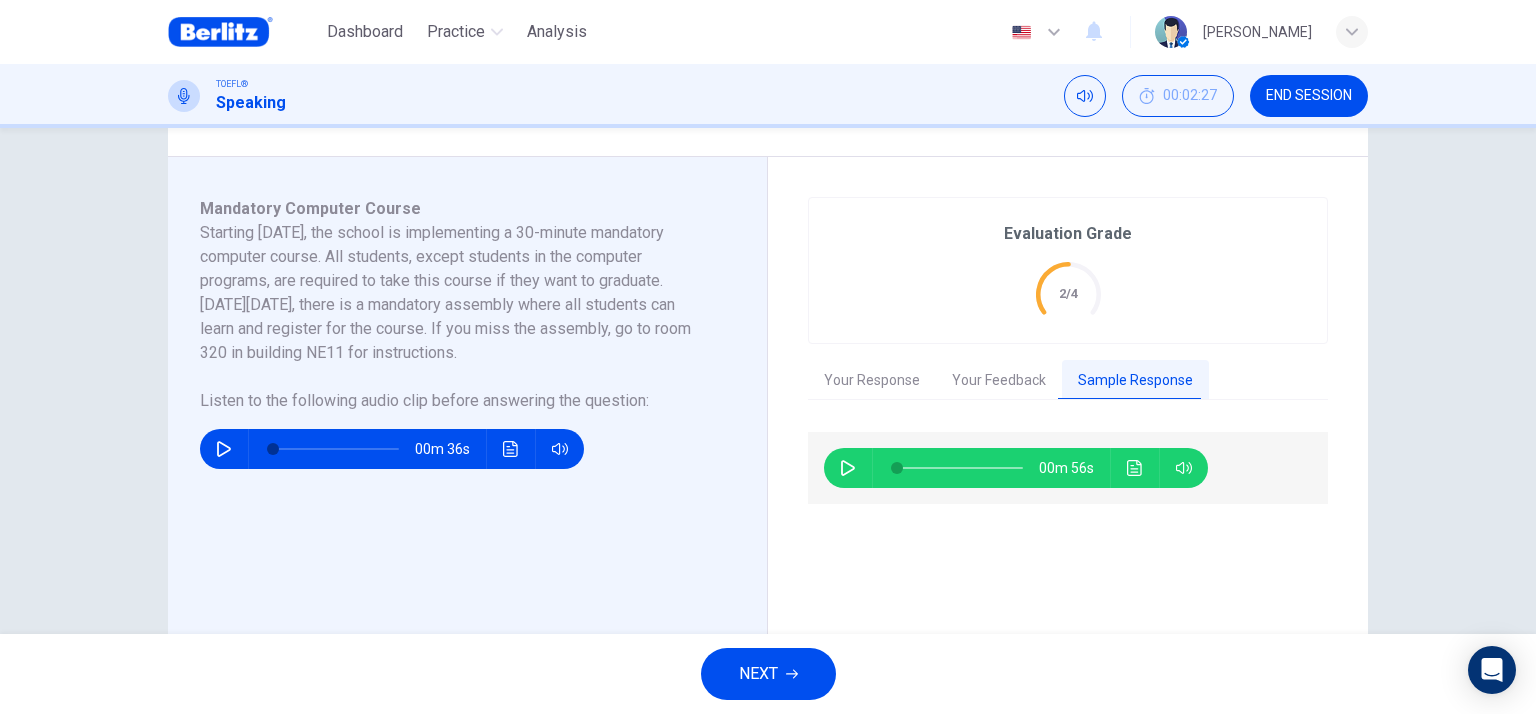 click at bounding box center [848, 468] 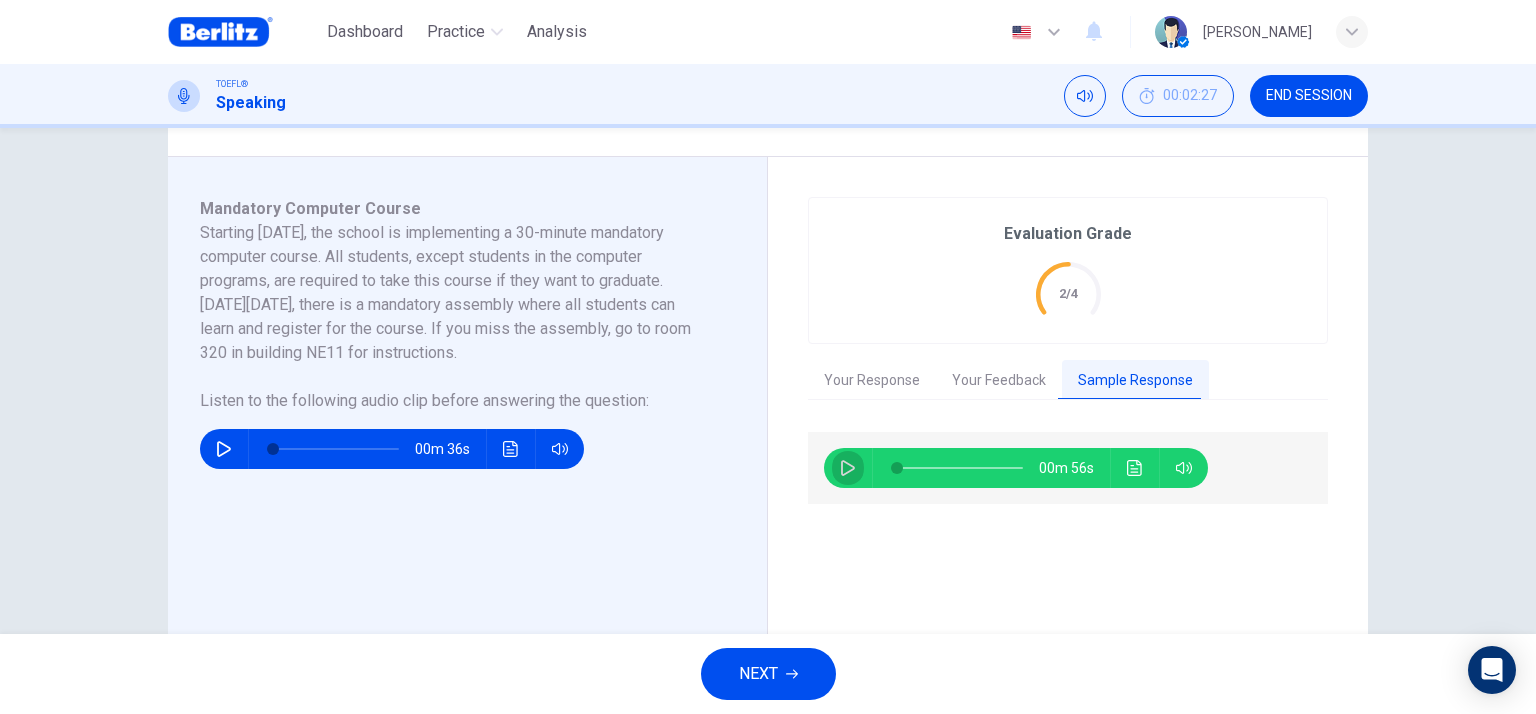 click 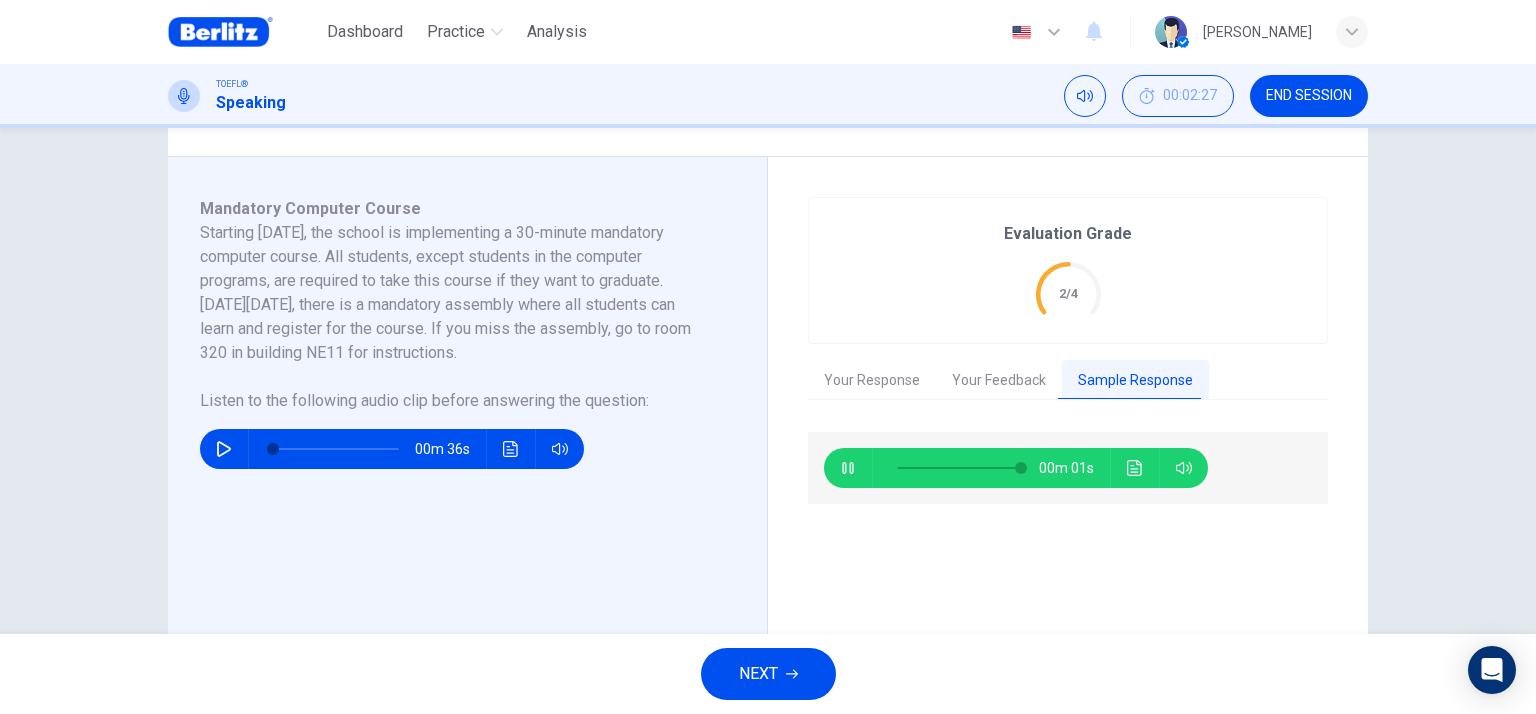 type on "*" 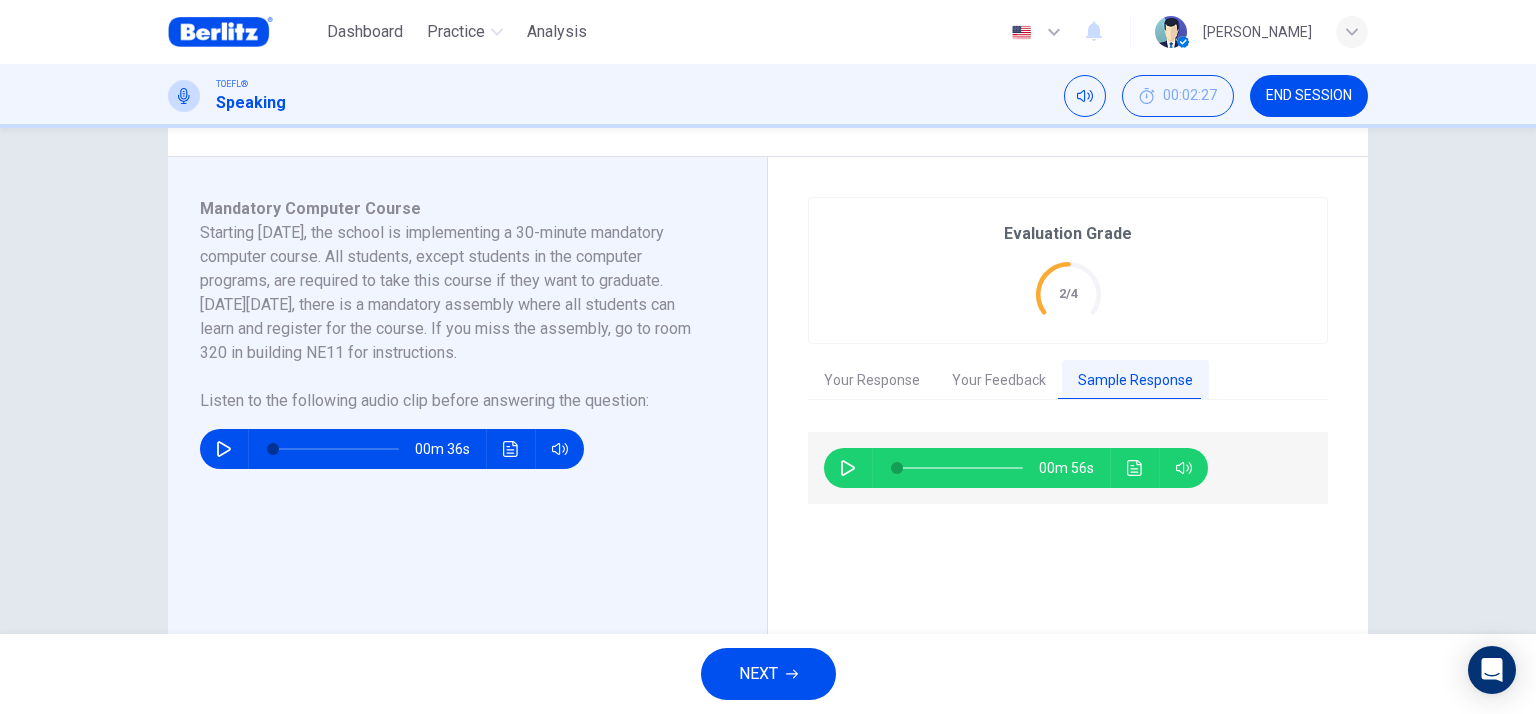 click on "NEXT" at bounding box center [768, 674] 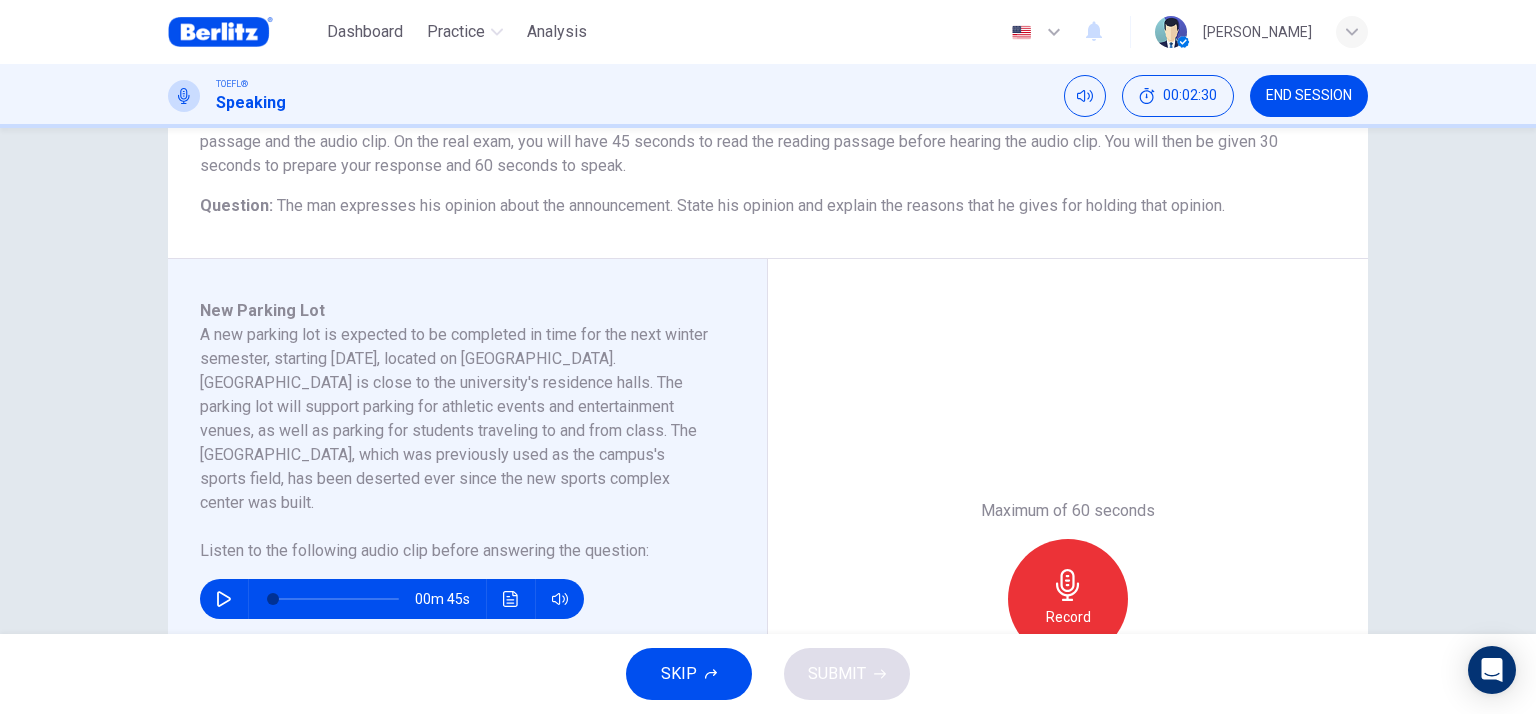 scroll, scrollTop: 300, scrollLeft: 0, axis: vertical 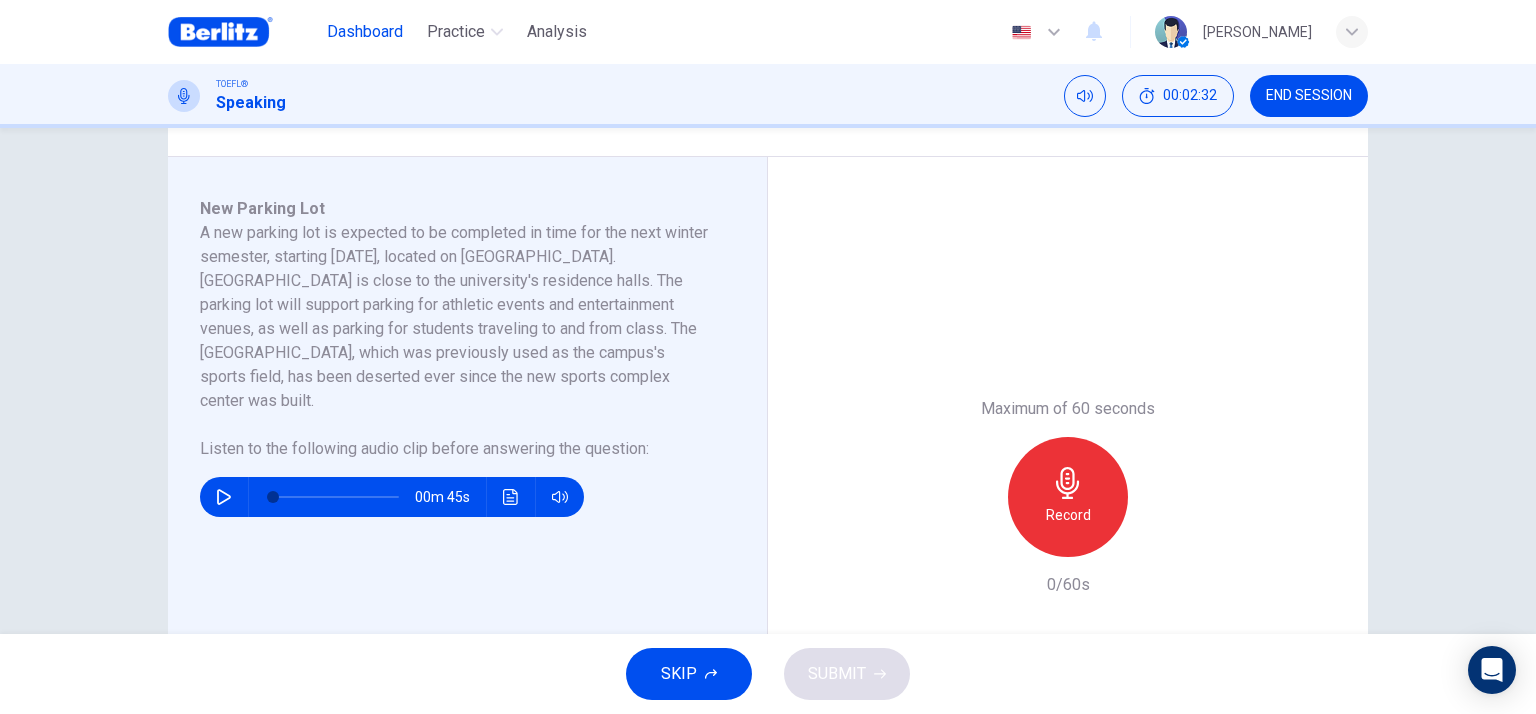 click on "Dashboard" at bounding box center [365, 32] 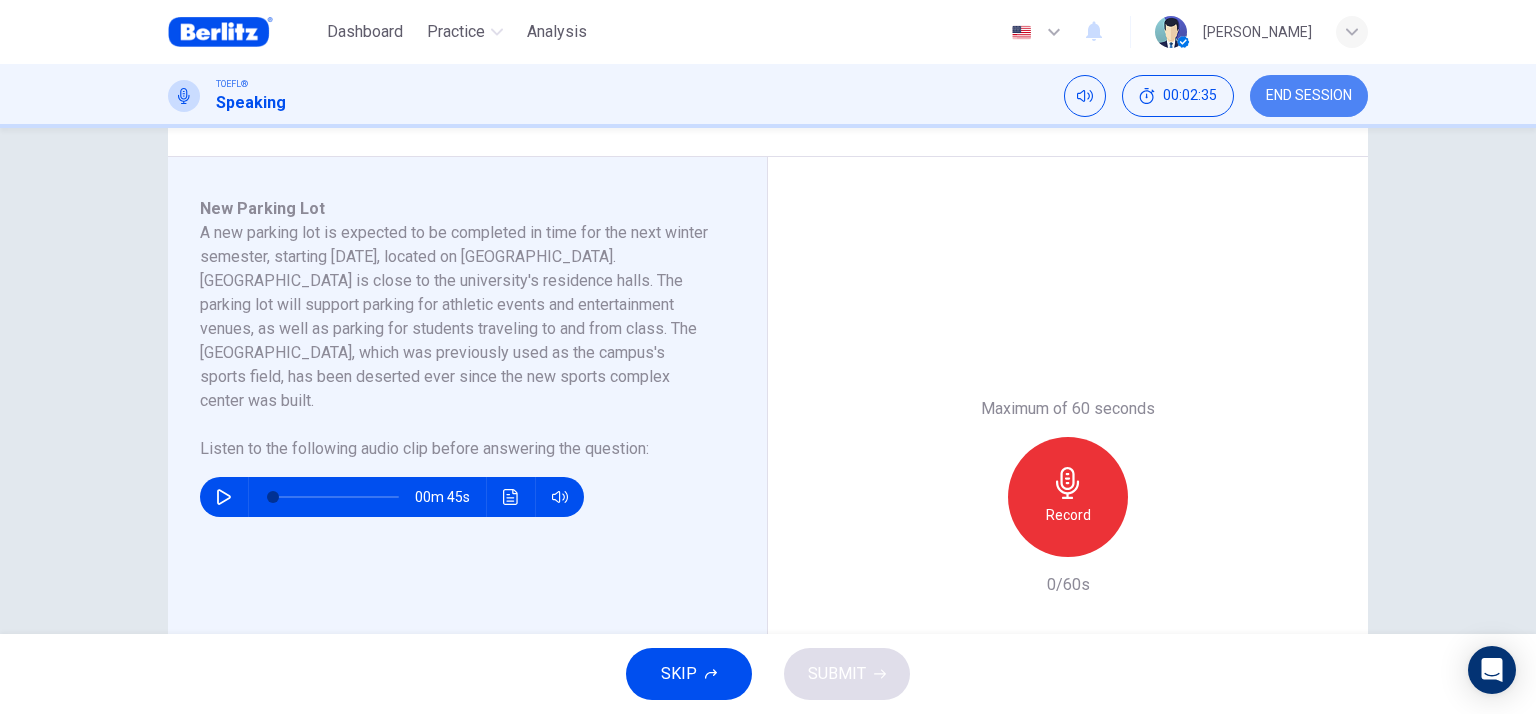click on "END SESSION" at bounding box center (1309, 96) 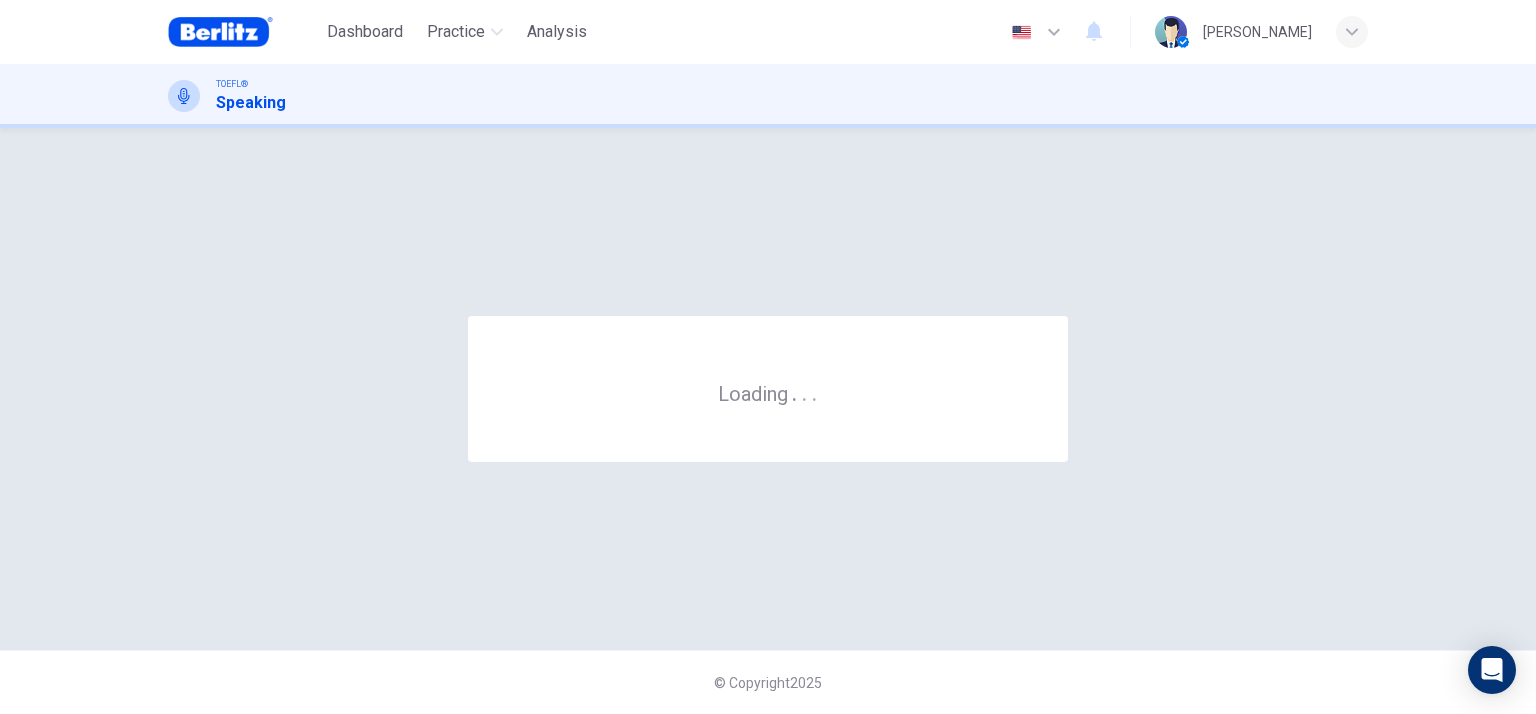 scroll, scrollTop: 0, scrollLeft: 0, axis: both 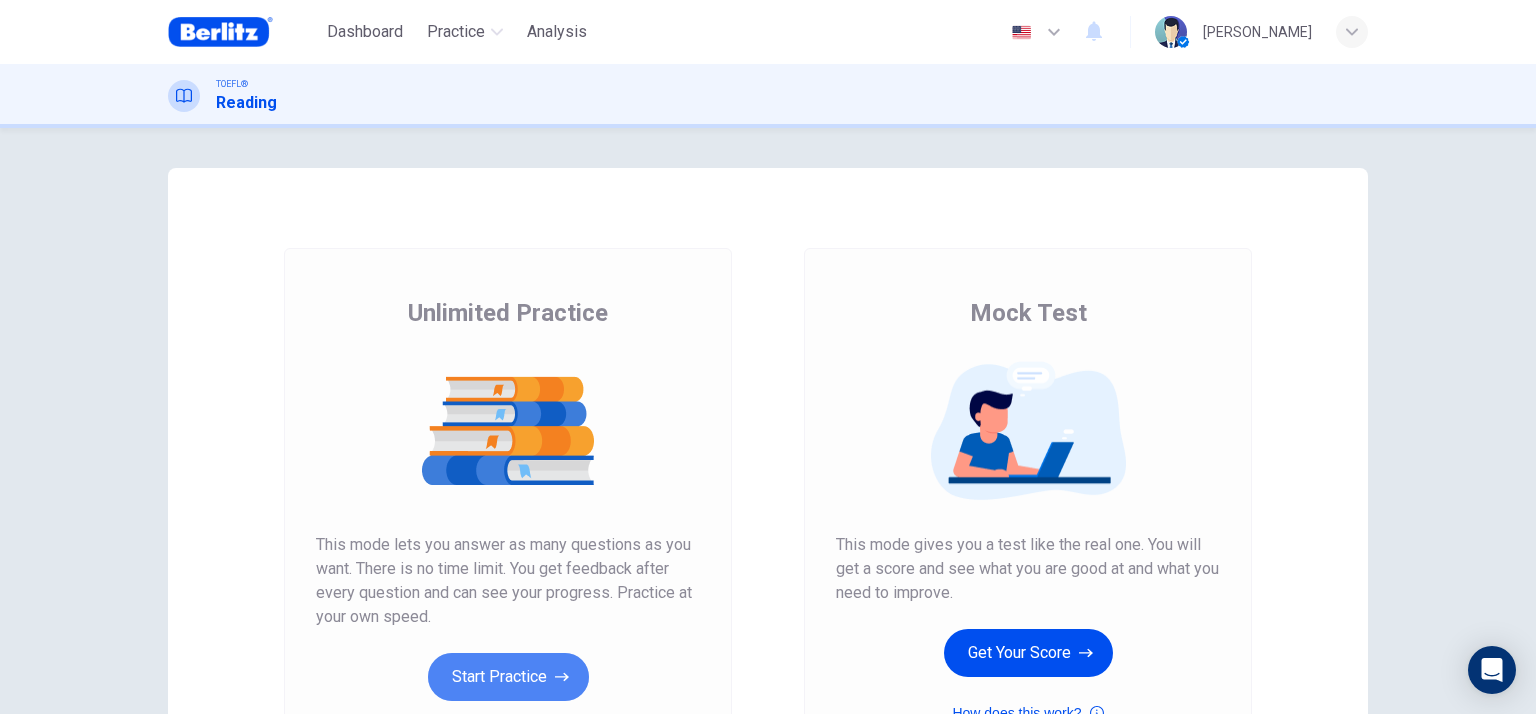 click on "Start Practice" at bounding box center (508, 677) 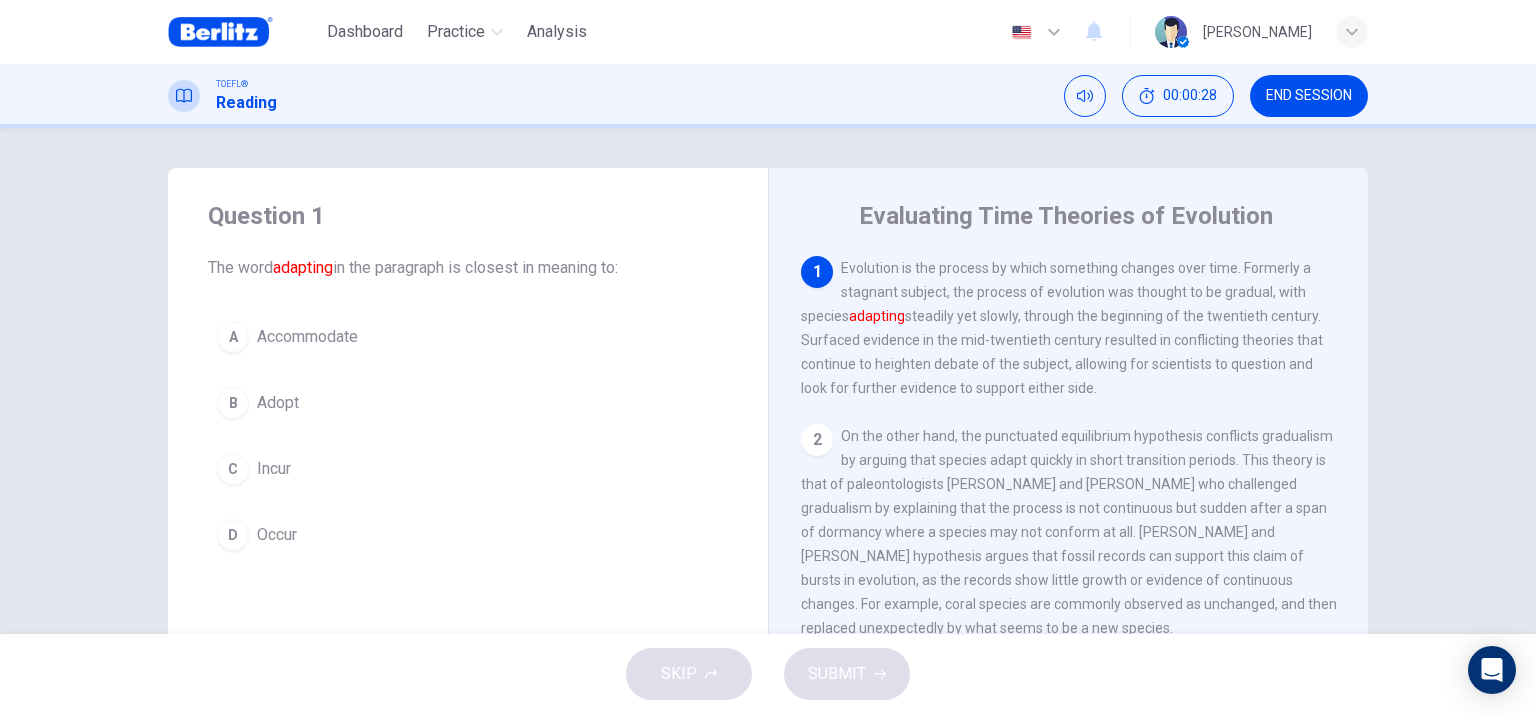 click on "A Accommodate" at bounding box center (468, 337) 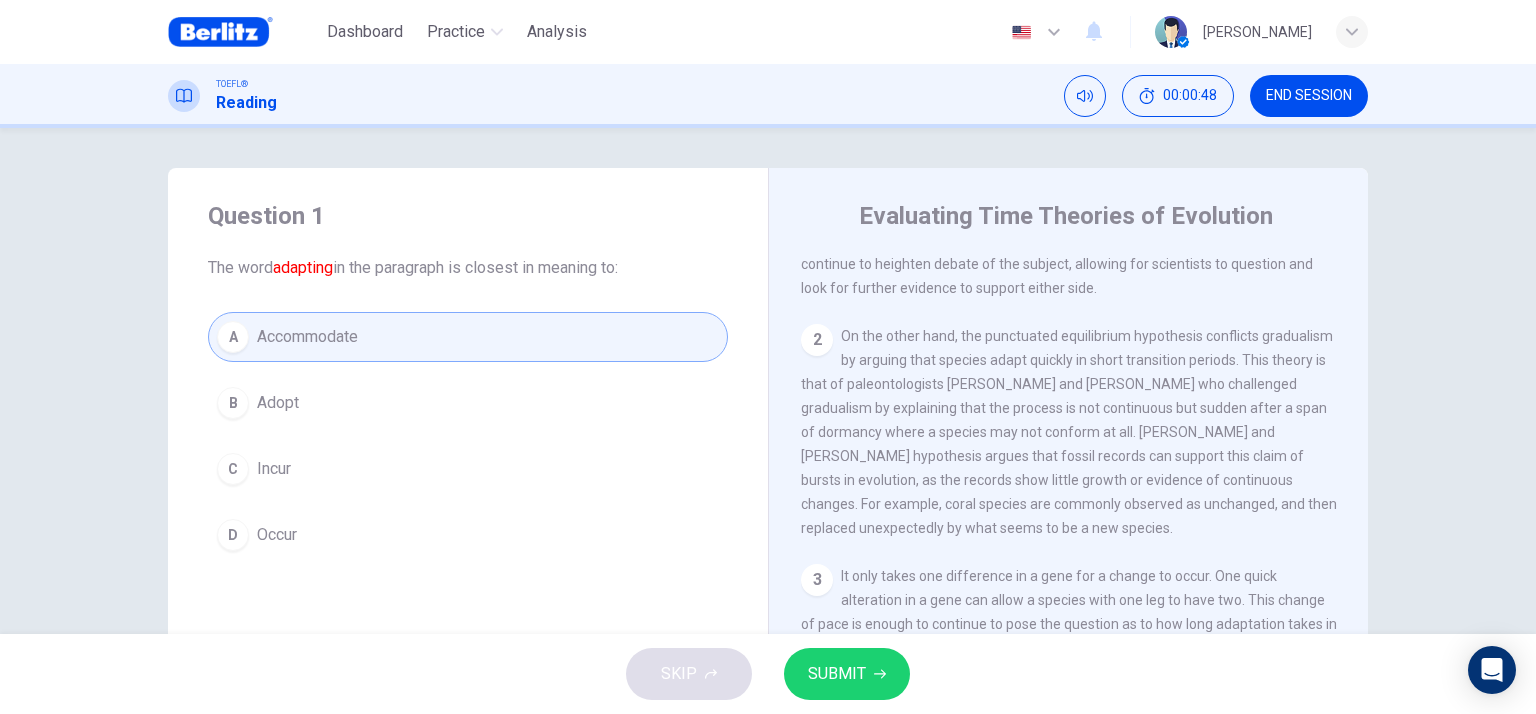 scroll, scrollTop: 0, scrollLeft: 0, axis: both 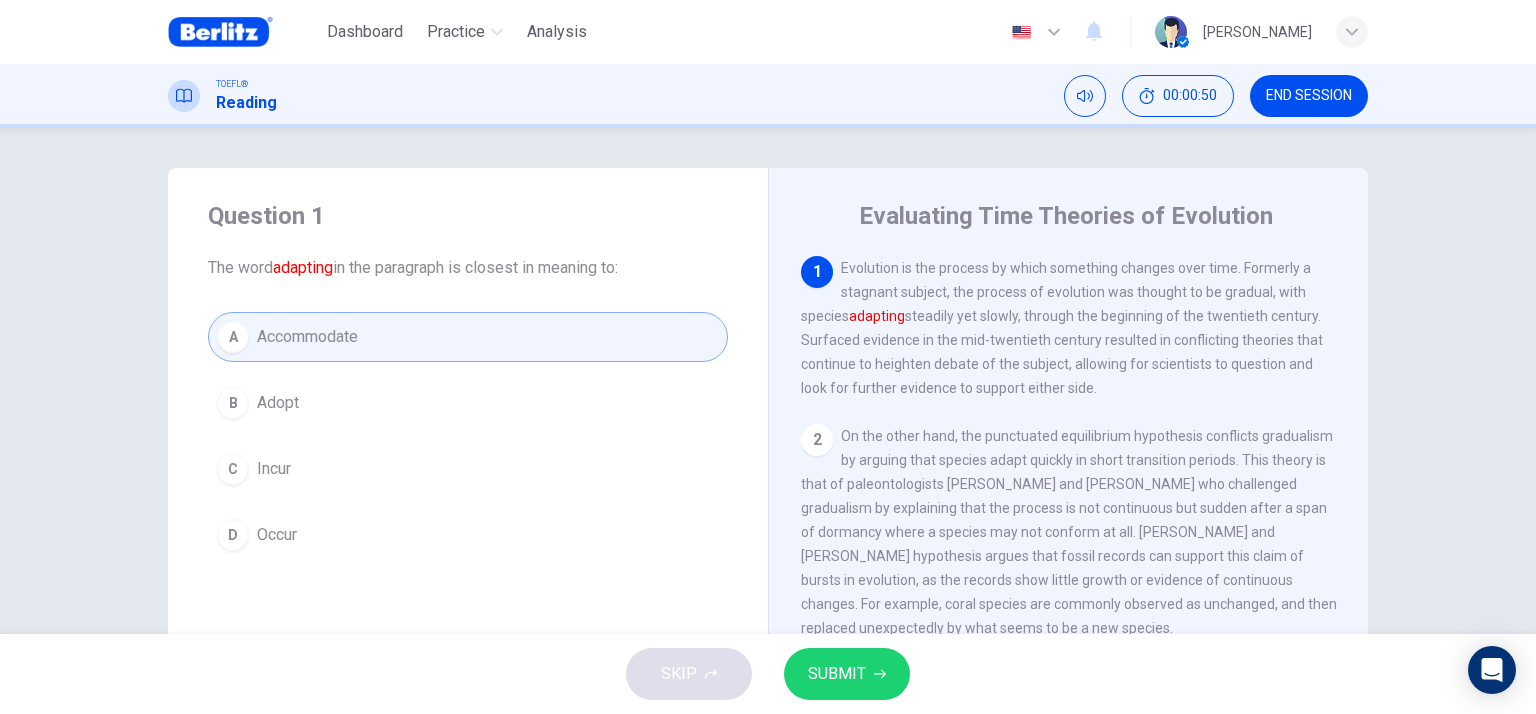 click on "SUBMIT" at bounding box center [847, 674] 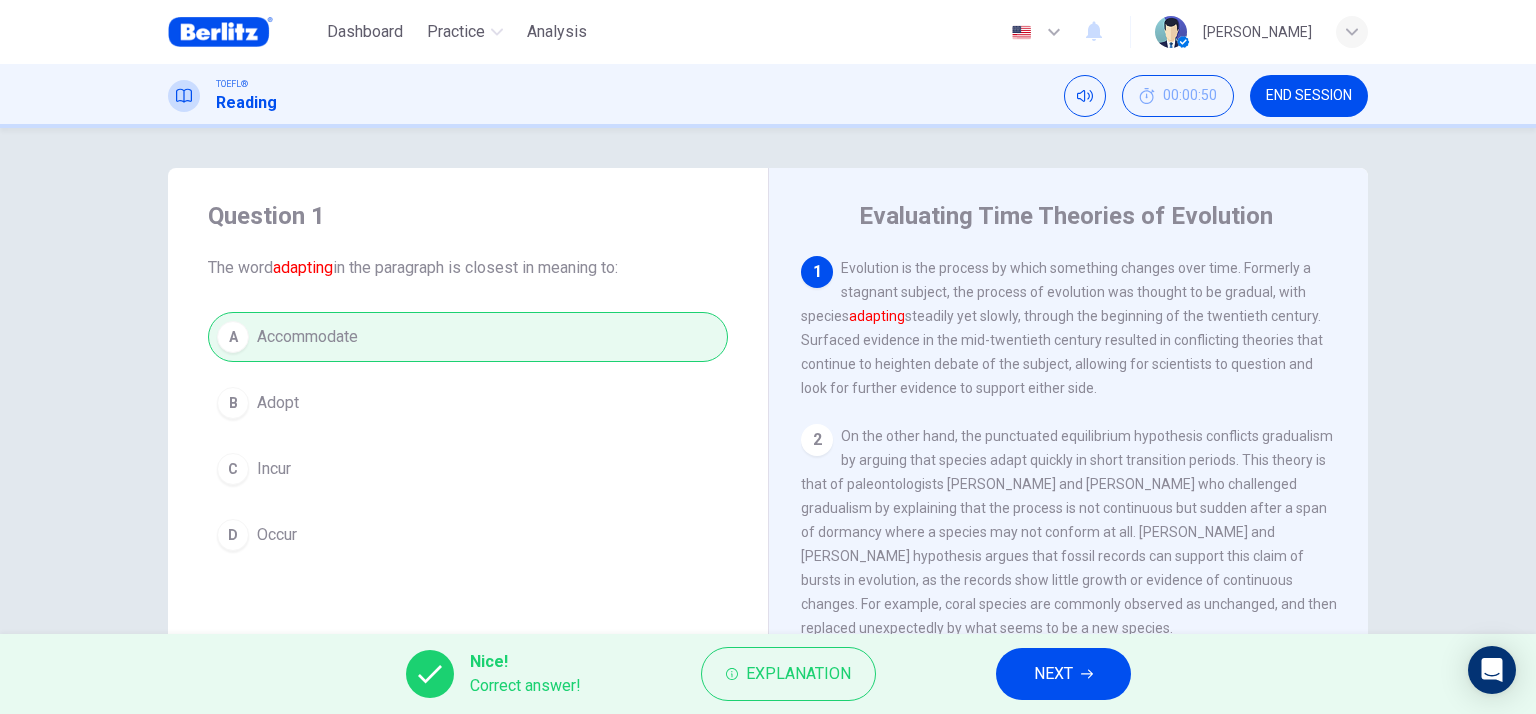 click on "Nice! Correct answer! Explanation NEXT" at bounding box center [768, 674] 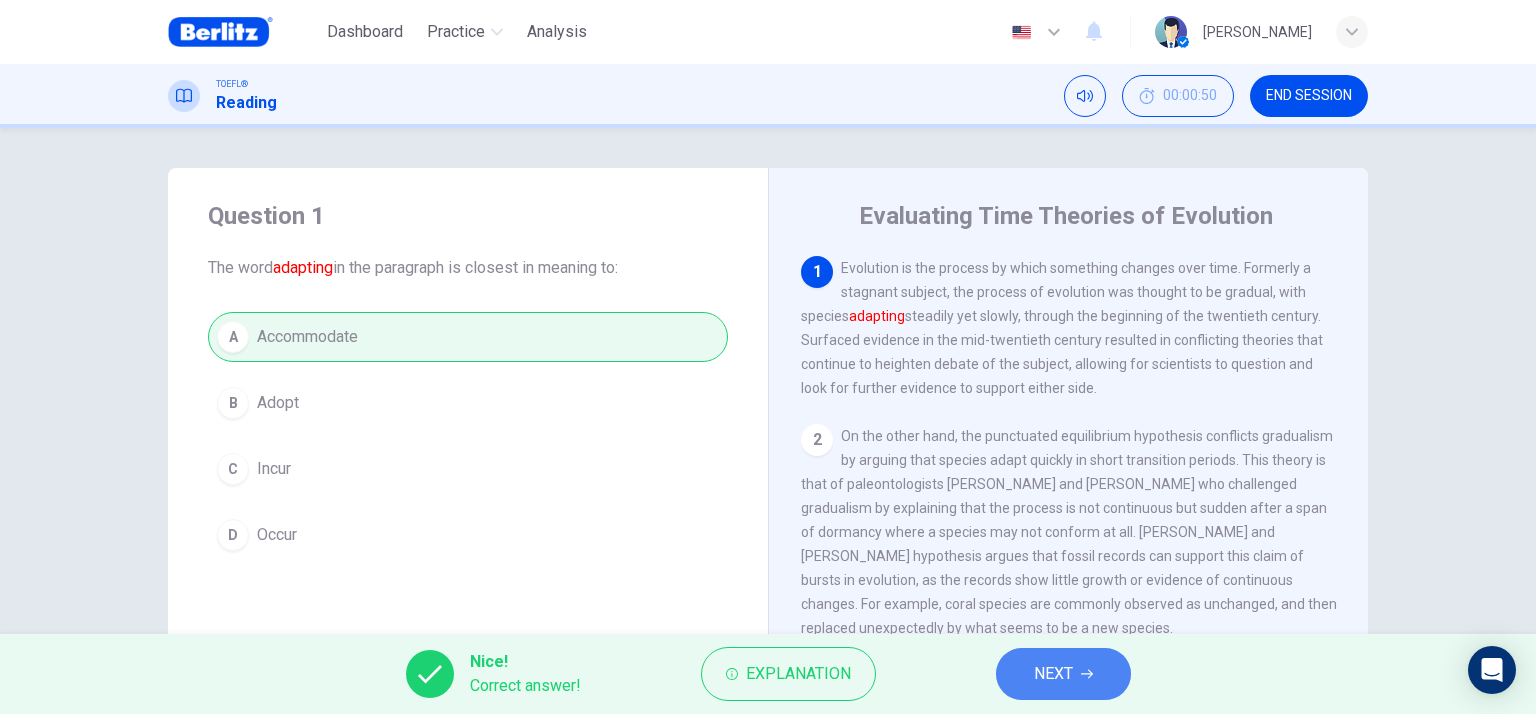 click on "NEXT" at bounding box center (1053, 674) 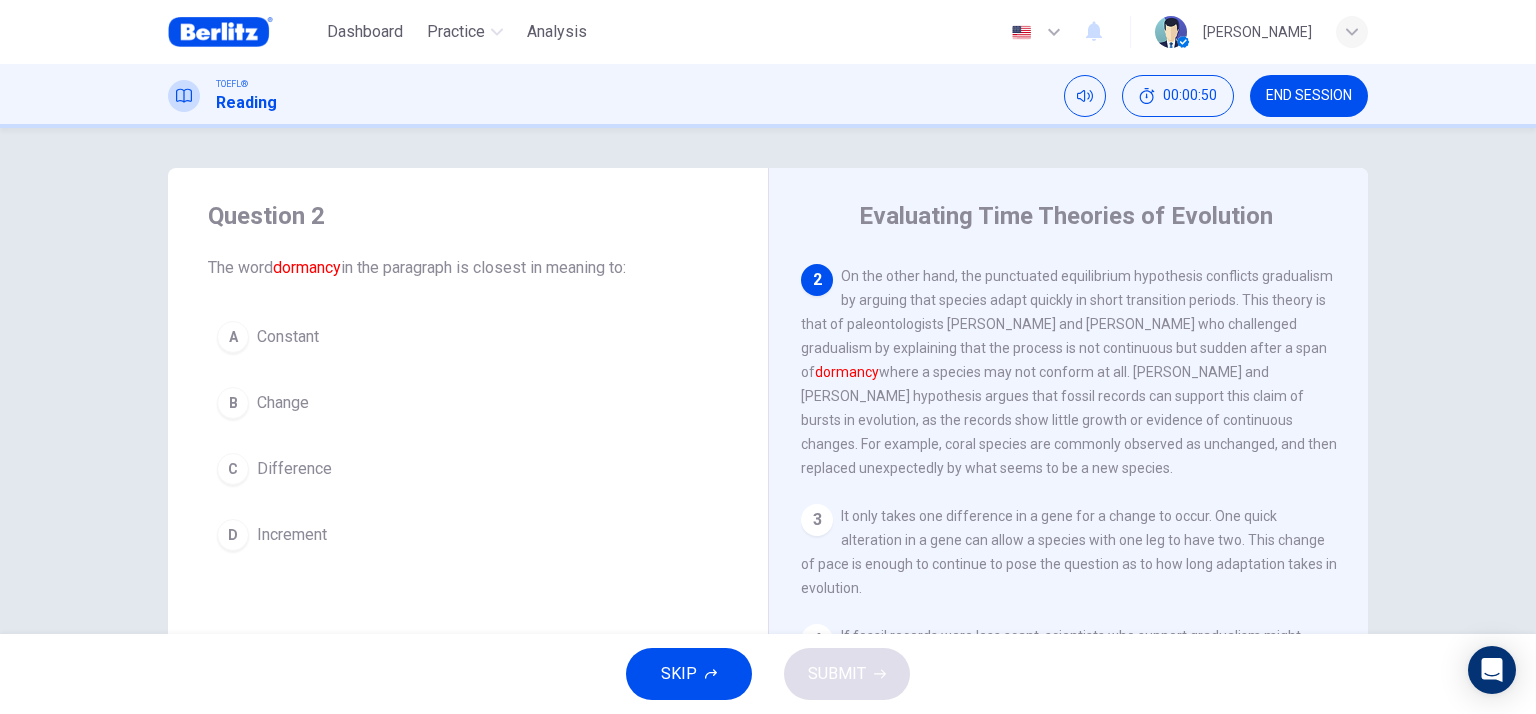 scroll, scrollTop: 172, scrollLeft: 0, axis: vertical 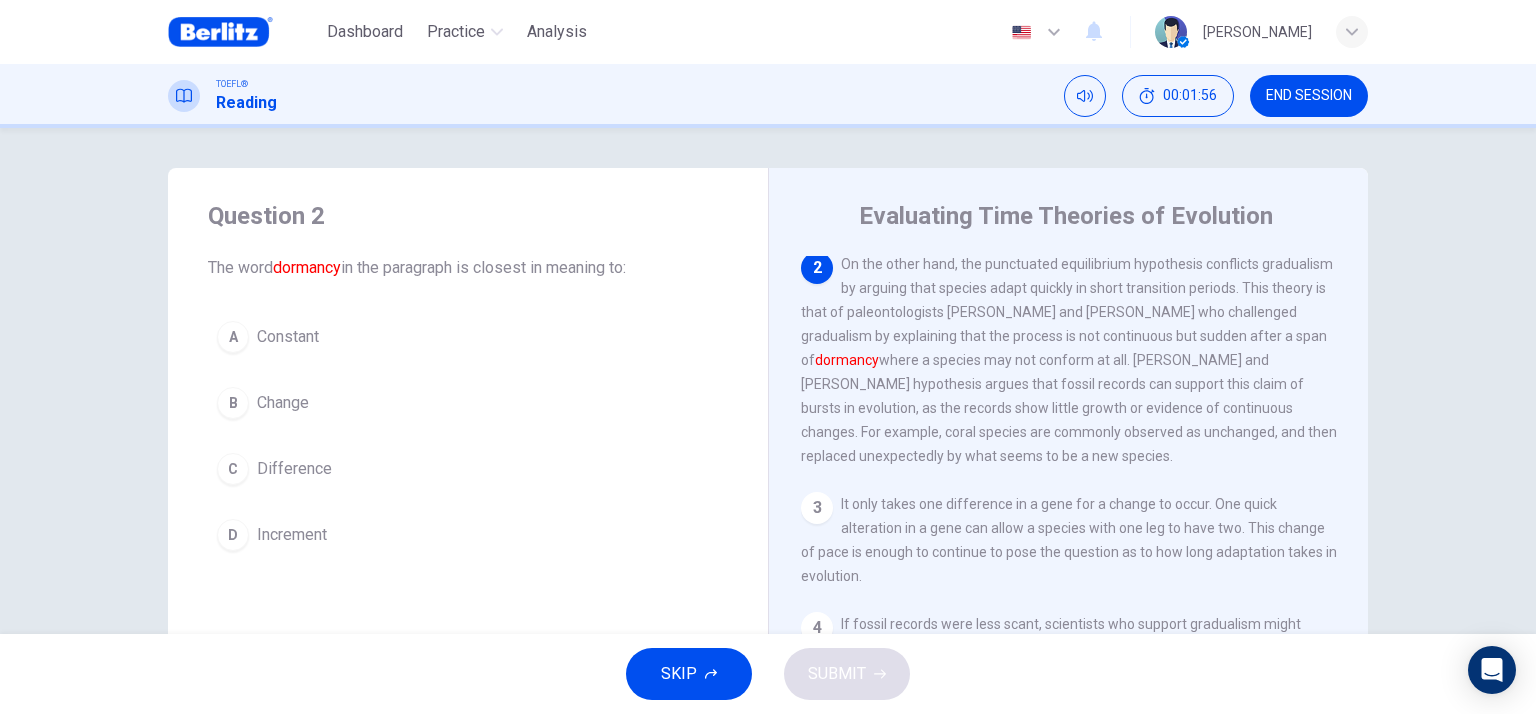 click on "B" at bounding box center (233, 403) 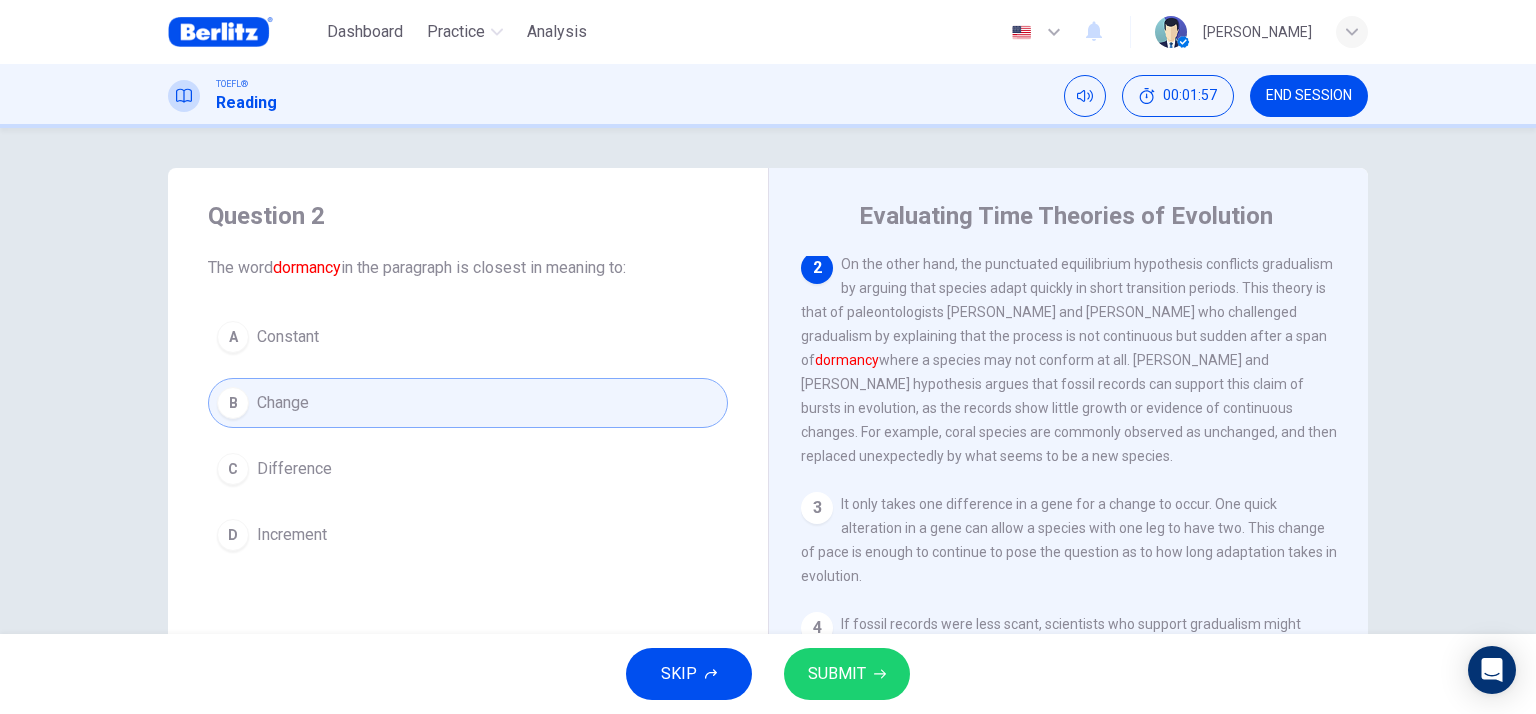 click on "SUBMIT" at bounding box center [847, 674] 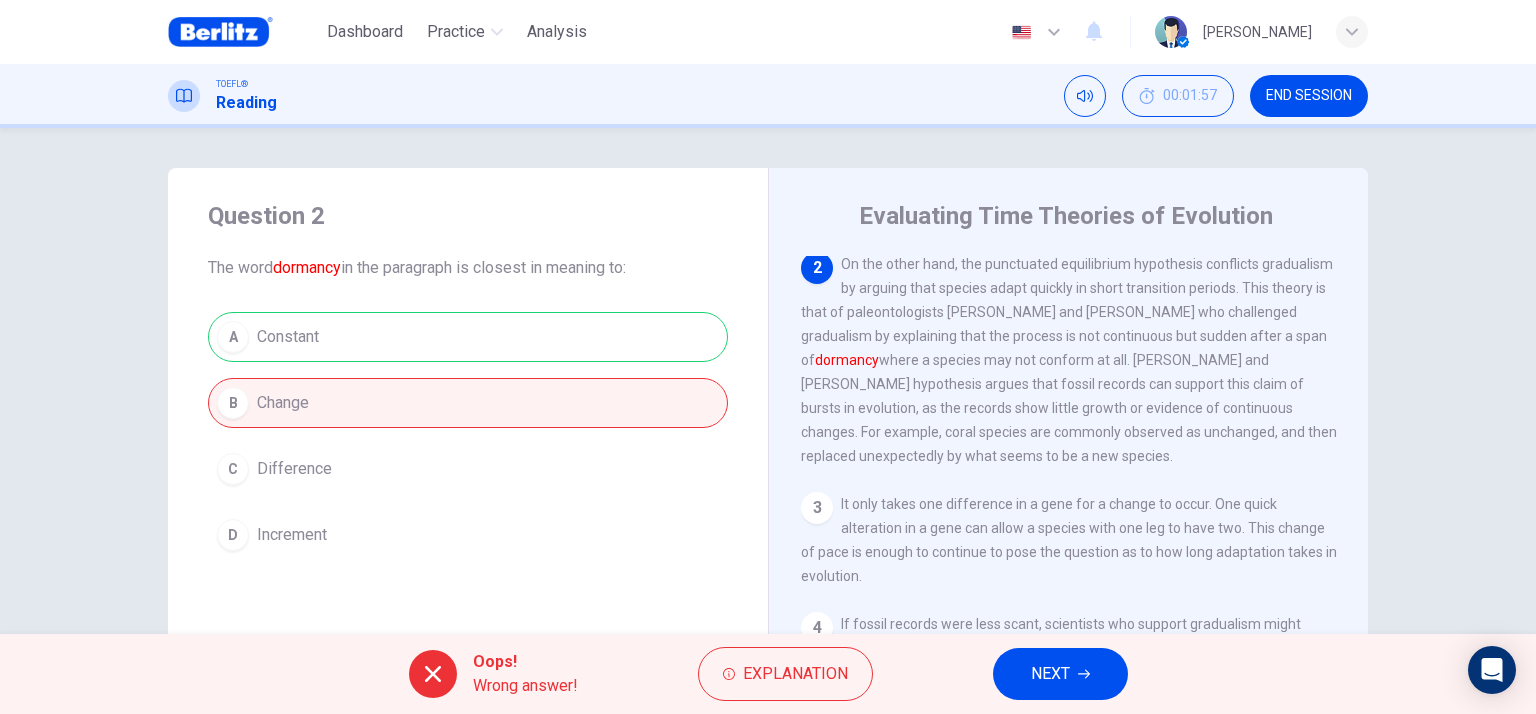 click on "NEXT" at bounding box center (1050, 674) 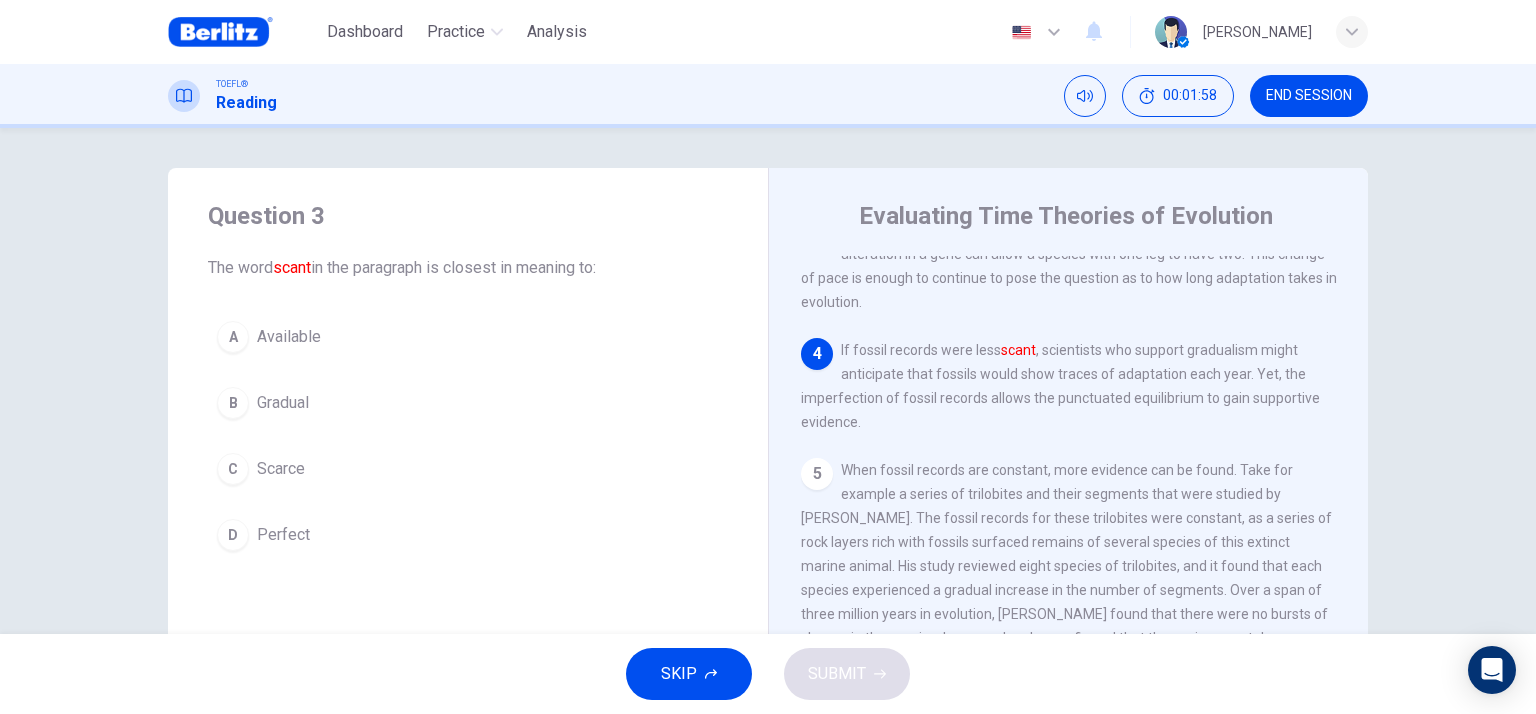 scroll, scrollTop: 467, scrollLeft: 0, axis: vertical 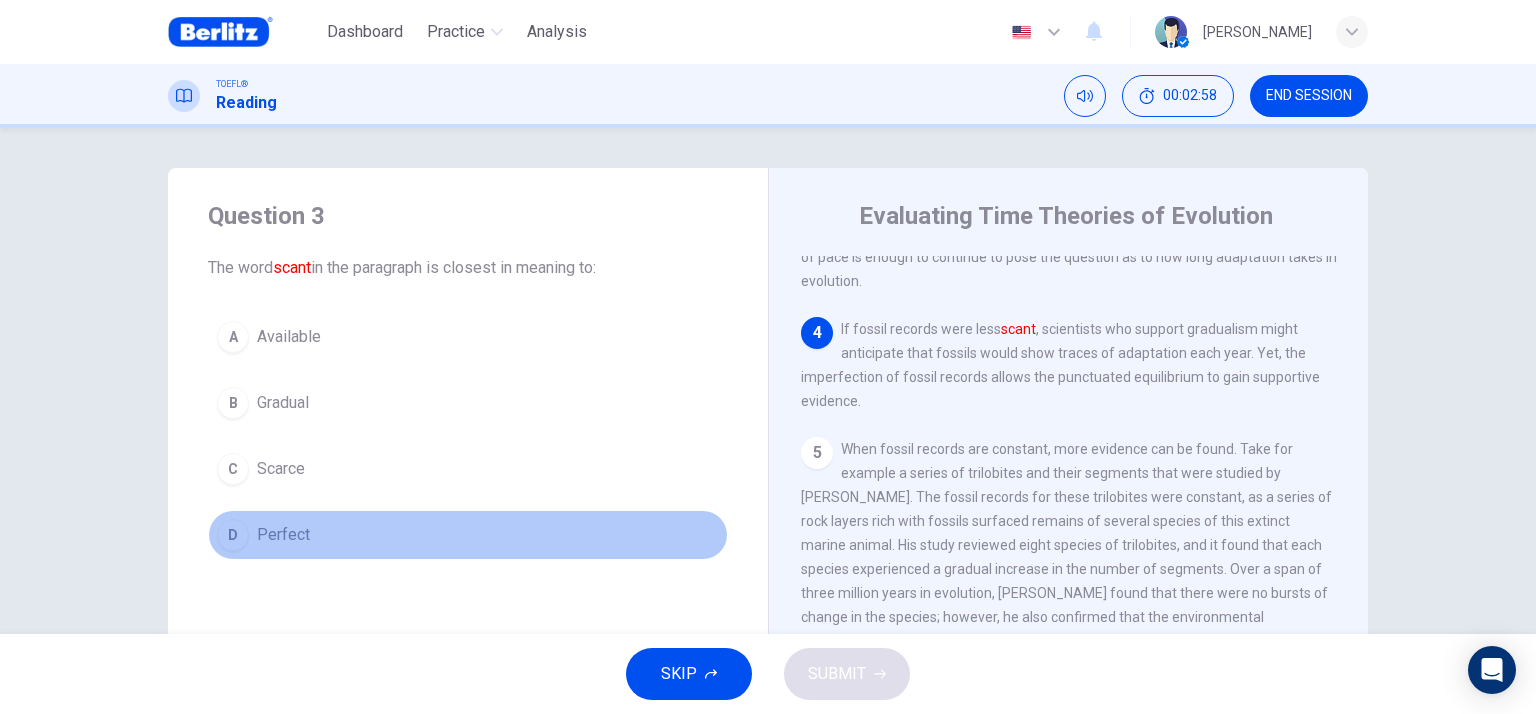 click on "D" at bounding box center (233, 535) 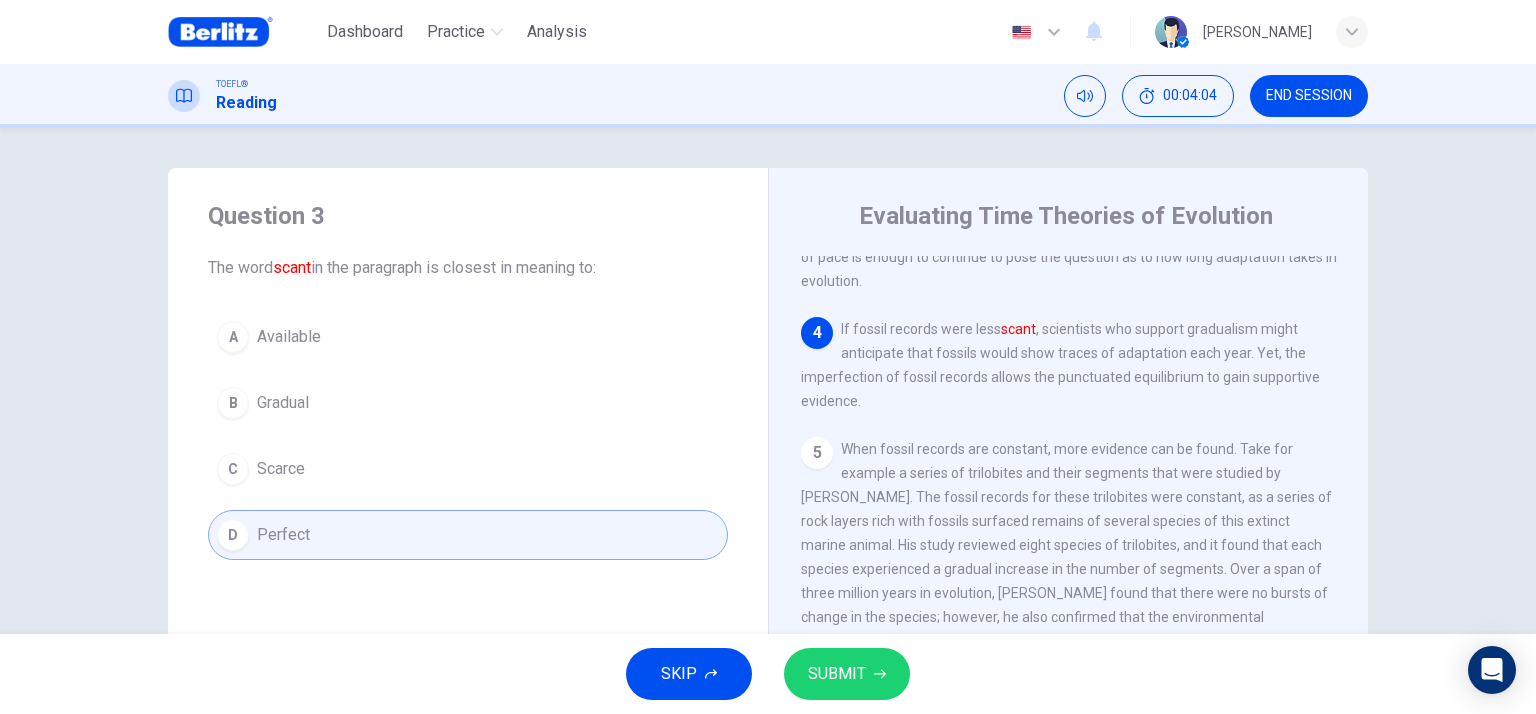 click on "SUBMIT" at bounding box center [847, 674] 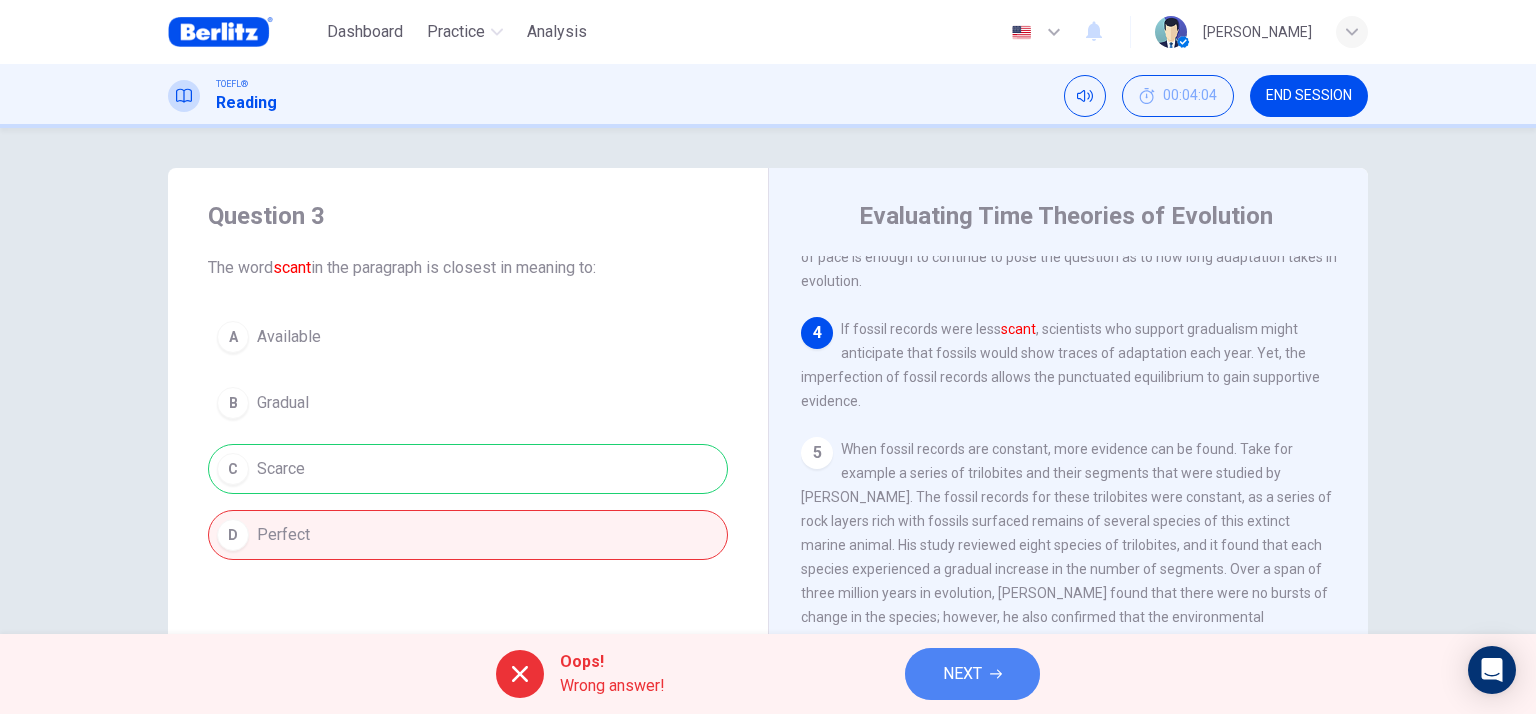click on "NEXT" at bounding box center (962, 674) 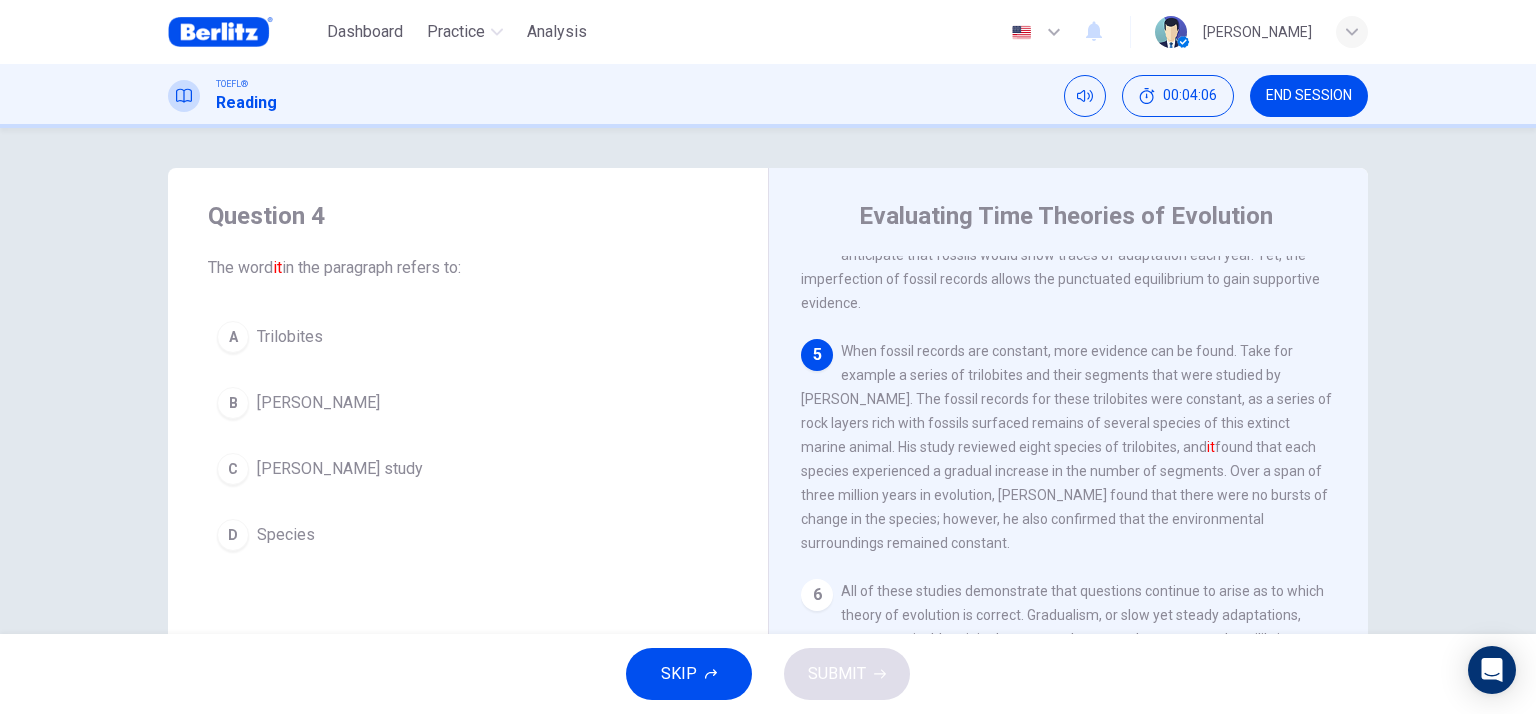 scroll, scrollTop: 614, scrollLeft: 0, axis: vertical 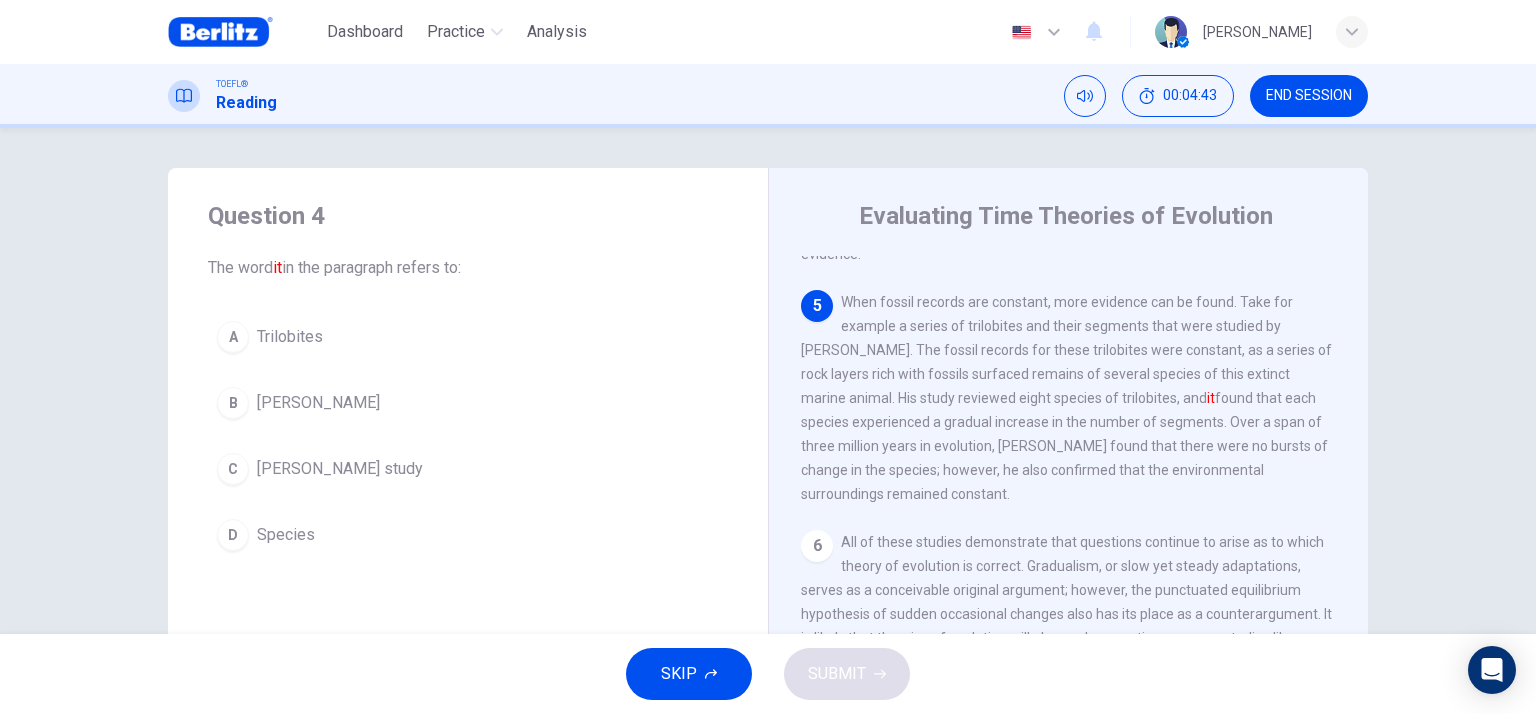click on "Trilobites" at bounding box center (290, 337) 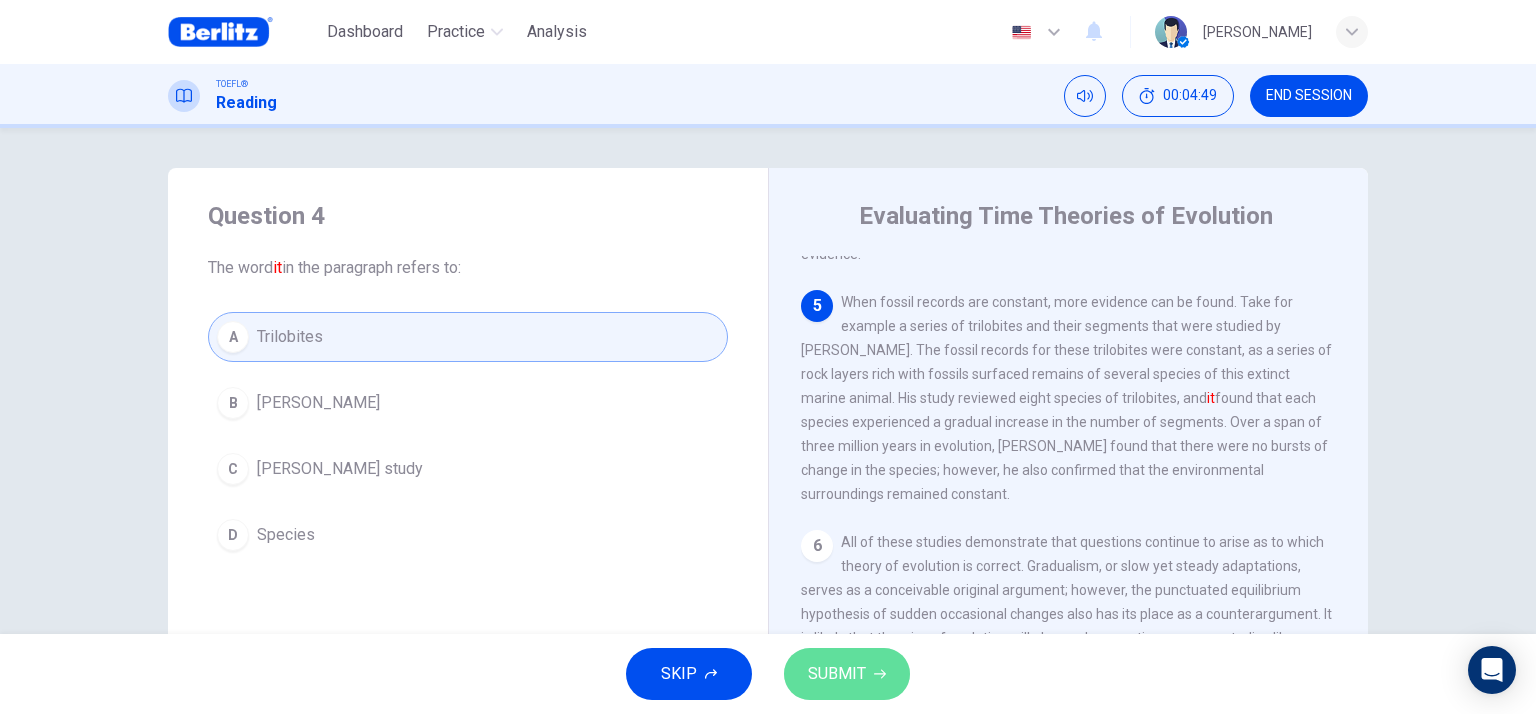 click on "SUBMIT" at bounding box center (837, 674) 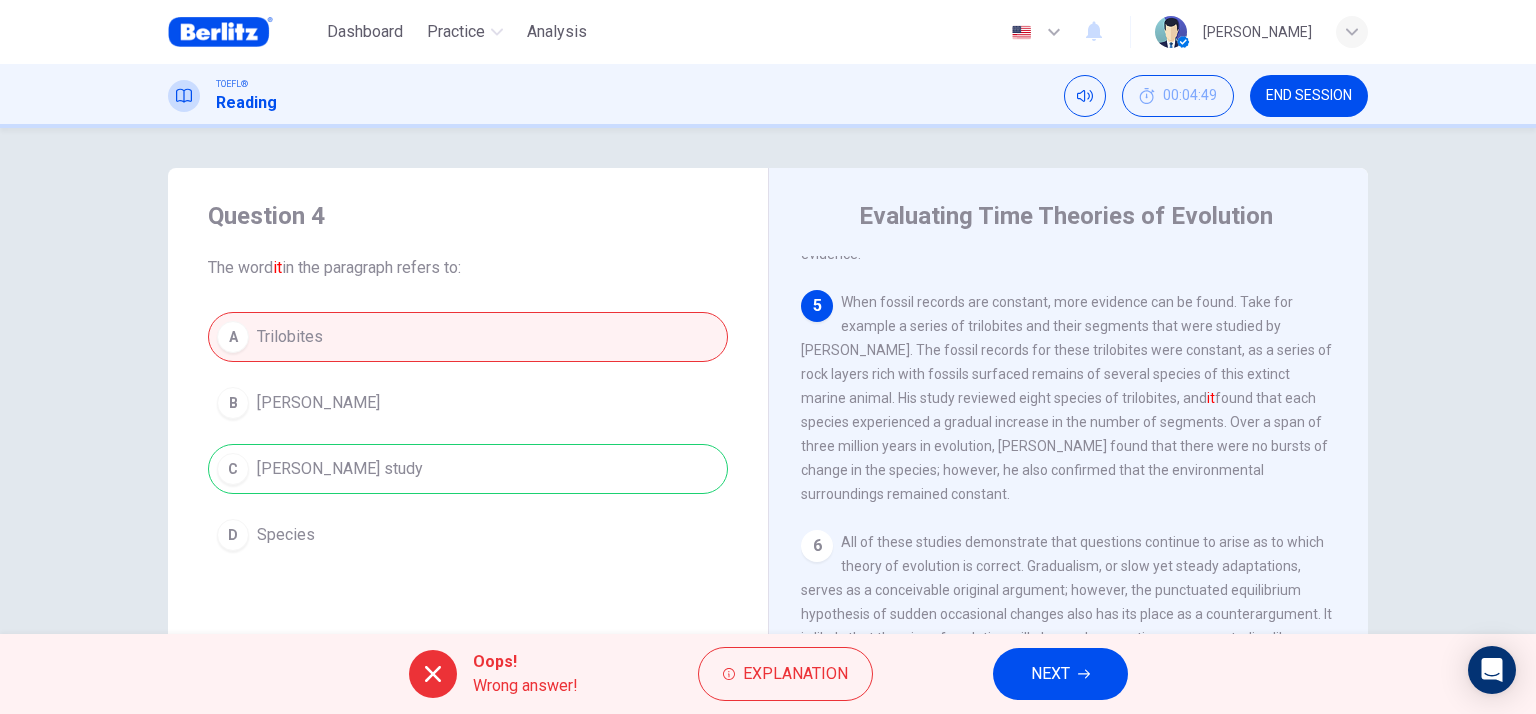 click on "NEXT" at bounding box center [1060, 674] 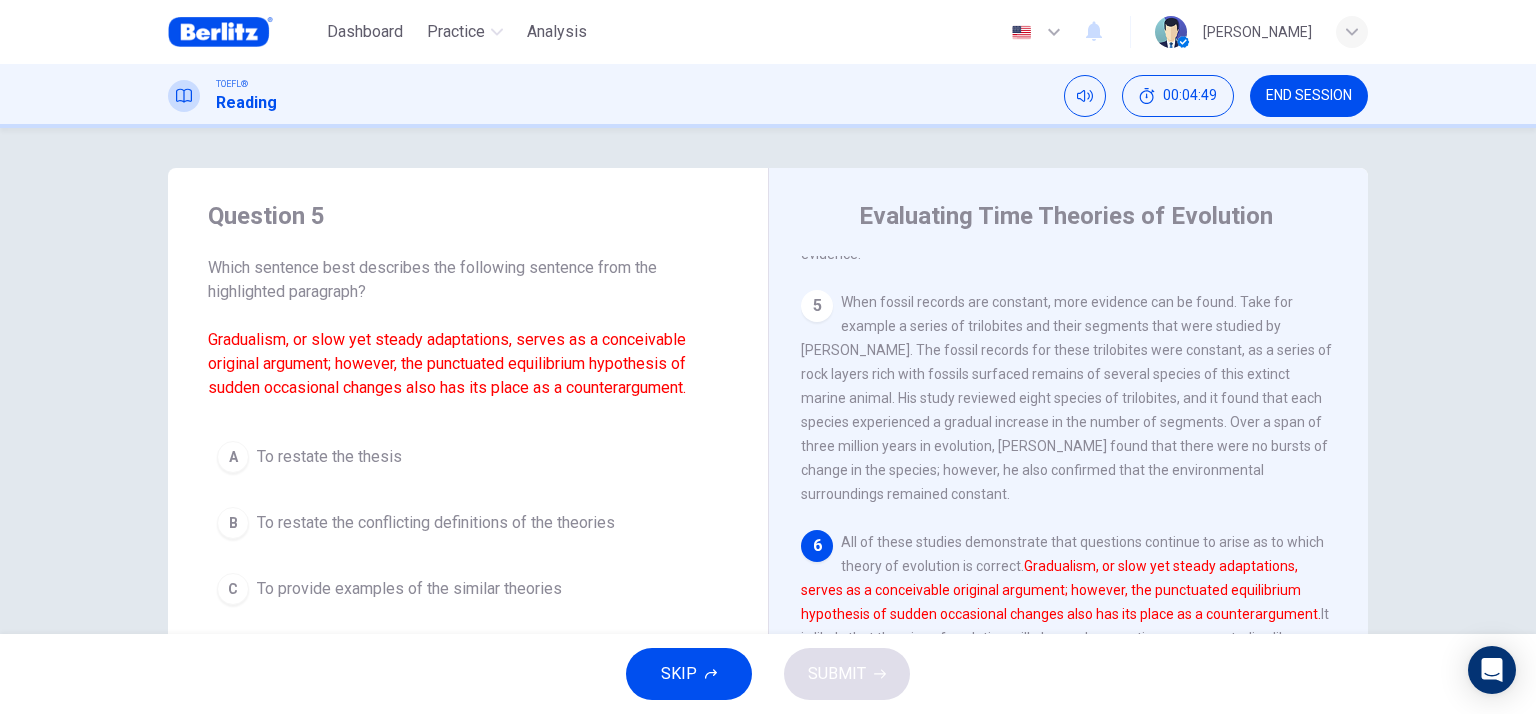 scroll, scrollTop: 659, scrollLeft: 0, axis: vertical 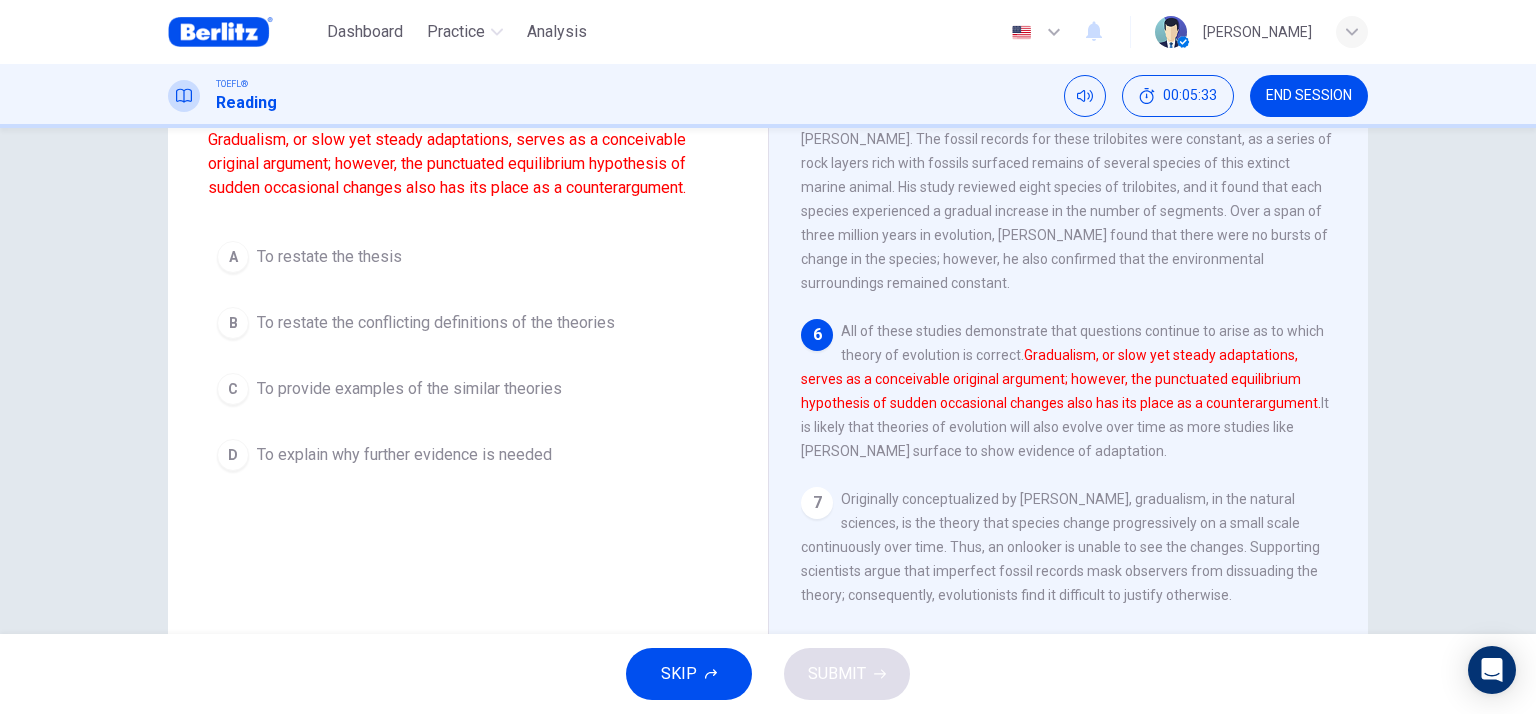 click on "To restate the conflicting definitions of the theories" at bounding box center [436, 323] 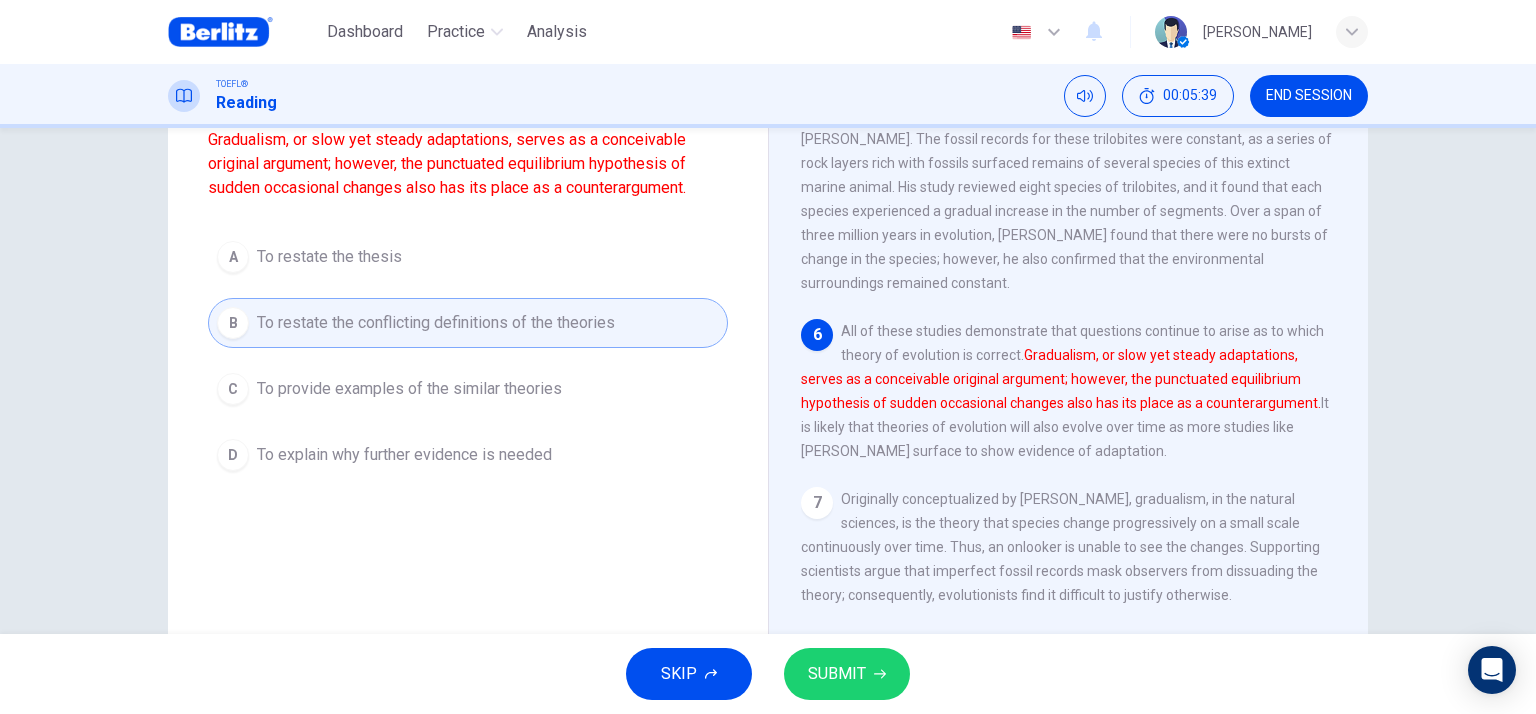 click on "SUBMIT" at bounding box center [847, 674] 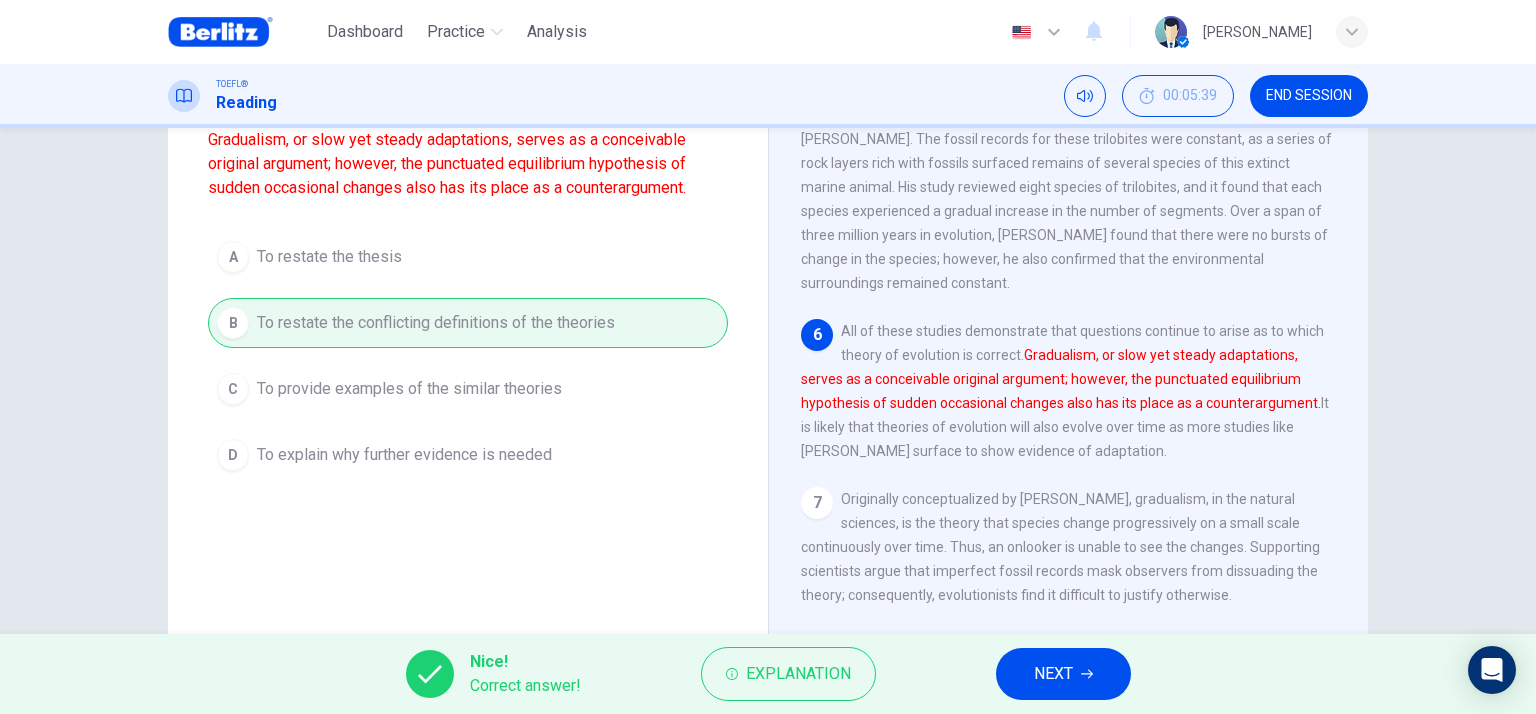 click on "NEXT" at bounding box center [1053, 674] 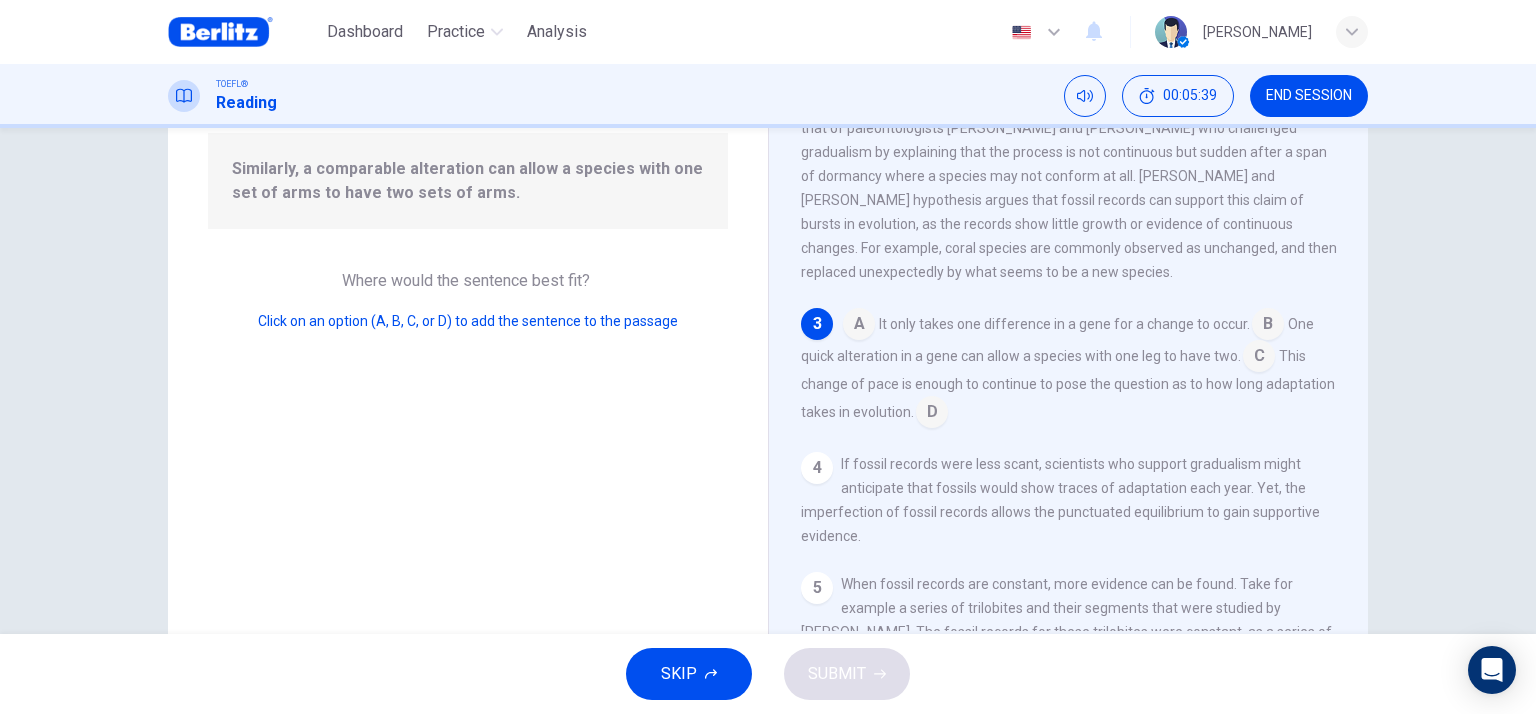 scroll, scrollTop: 164, scrollLeft: 0, axis: vertical 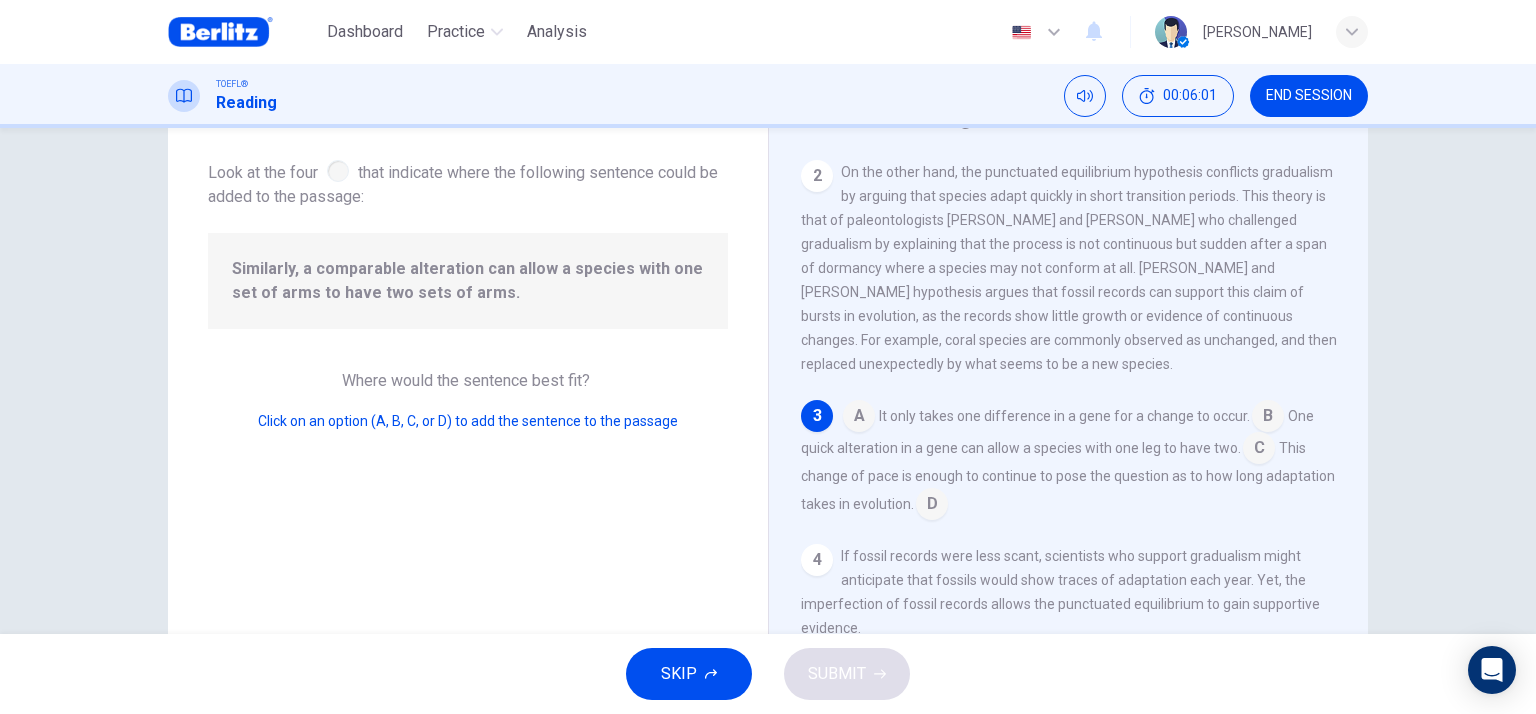 click on "Similarly, a comparable alteration can allow a species with one set of arms to have two sets of arms." at bounding box center [468, 281] 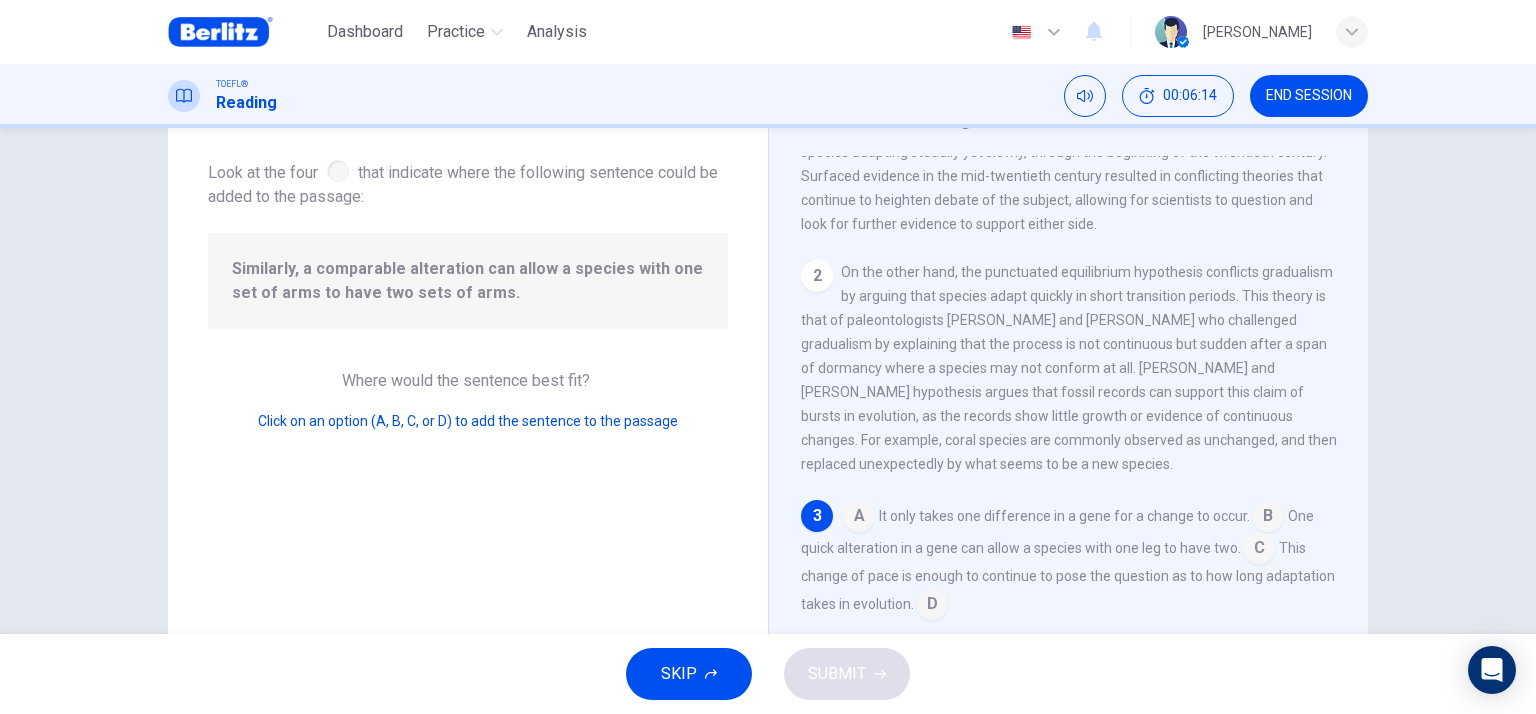 scroll, scrollTop: 164, scrollLeft: 0, axis: vertical 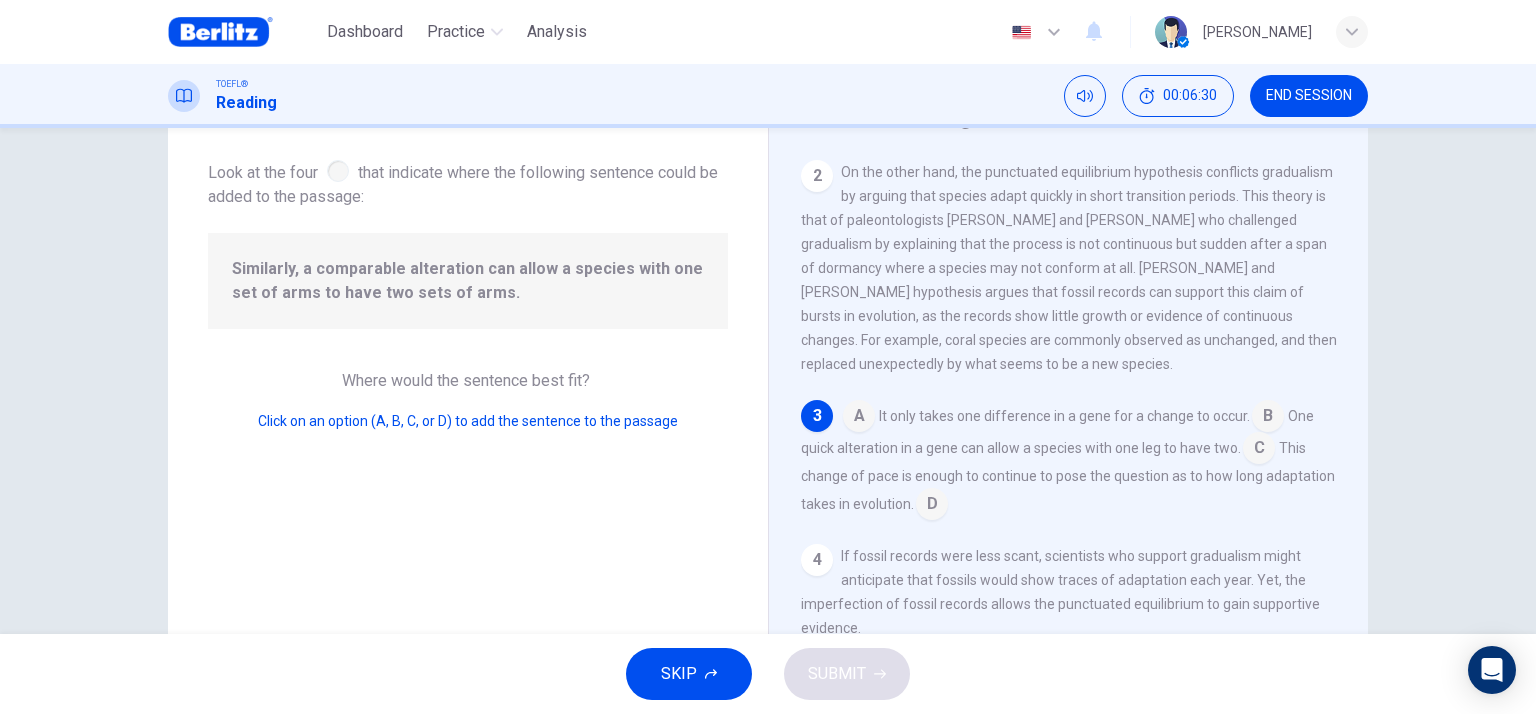 click at bounding box center (1259, 450) 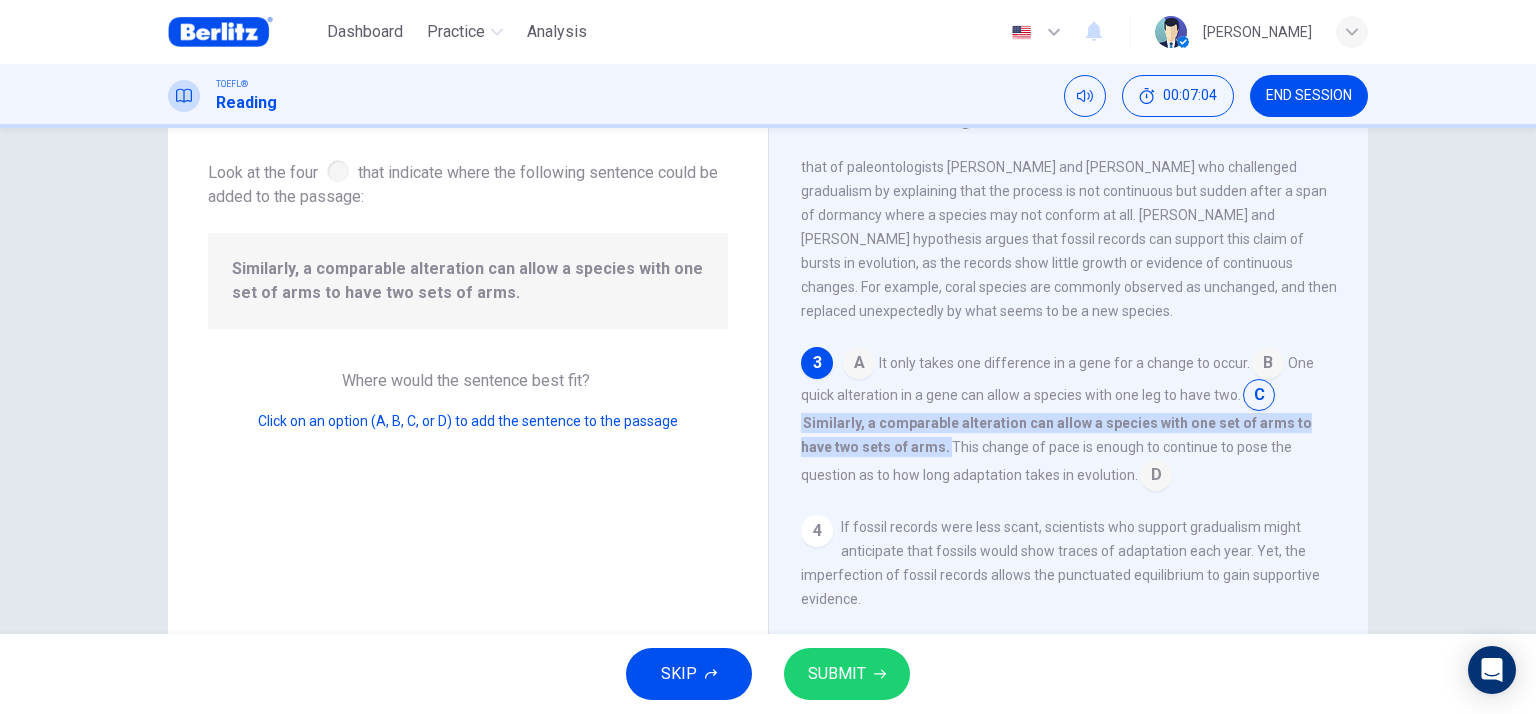 scroll, scrollTop: 264, scrollLeft: 0, axis: vertical 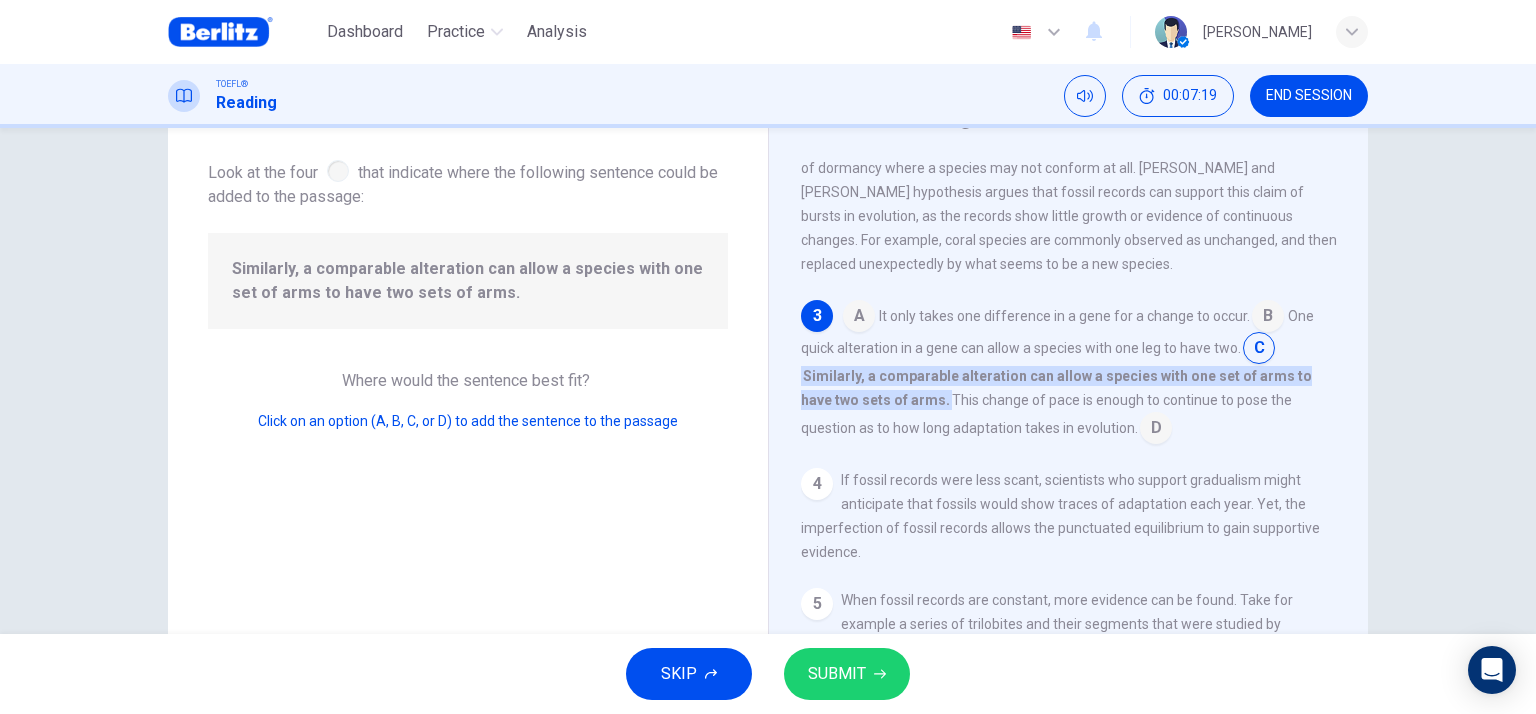 click on "SUBMIT" at bounding box center [837, 674] 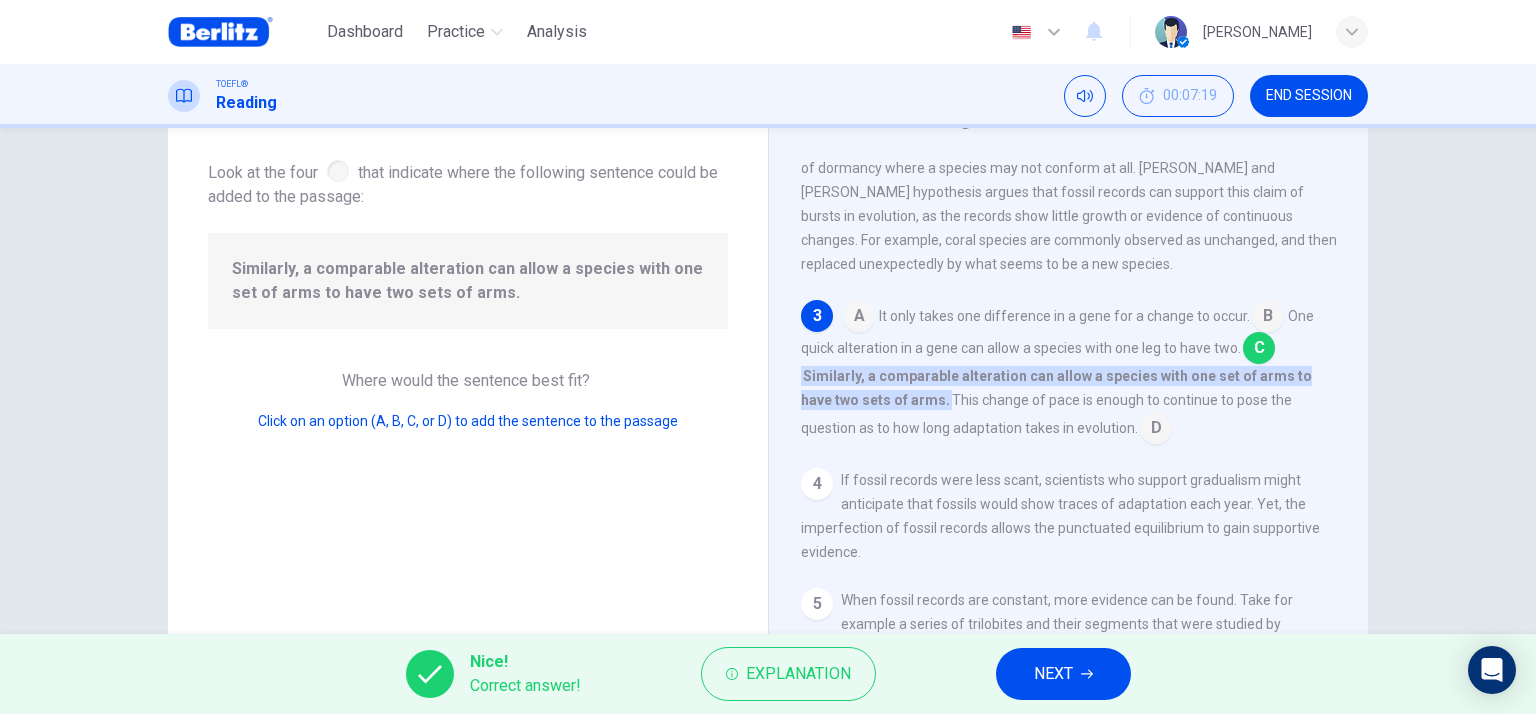 click on "Nice! Correct answer! Explanation NEXT" at bounding box center (768, 674) 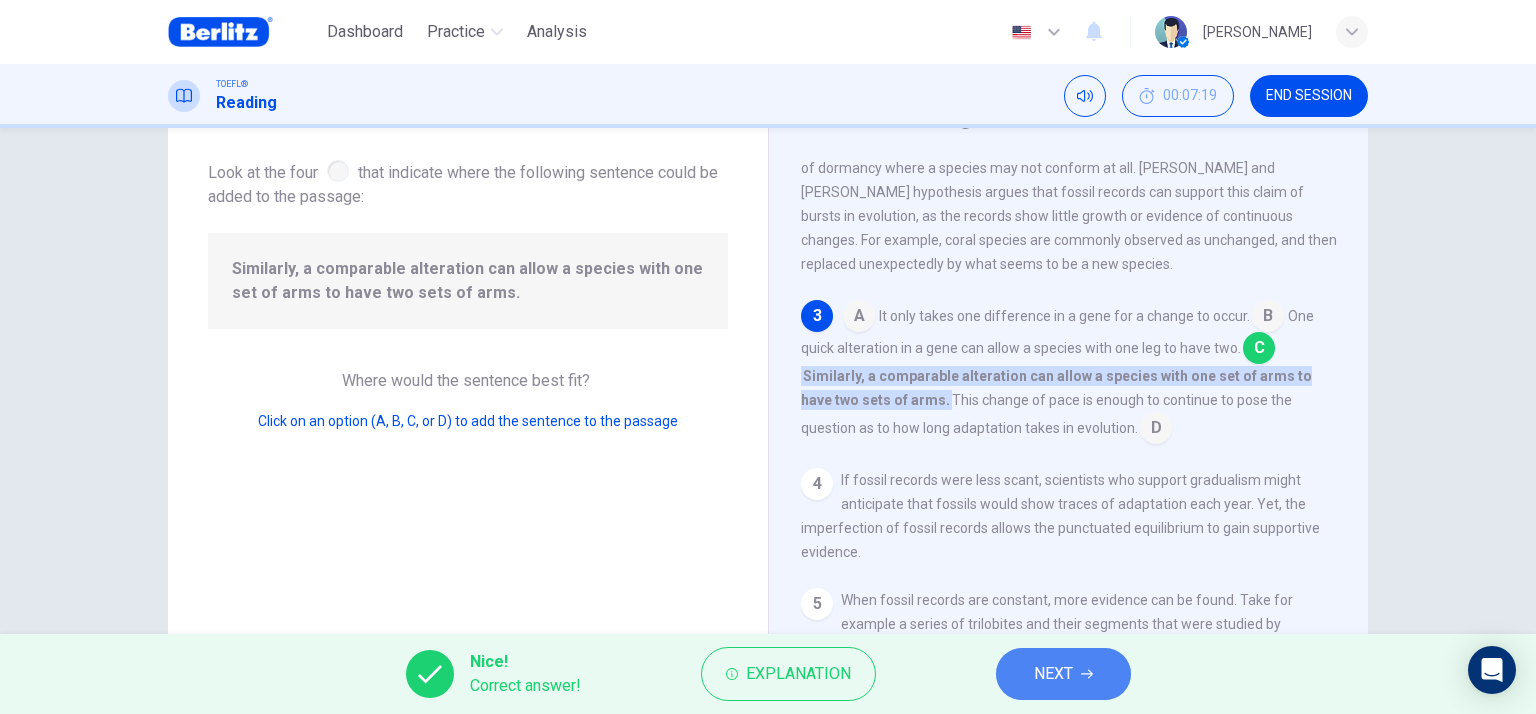click 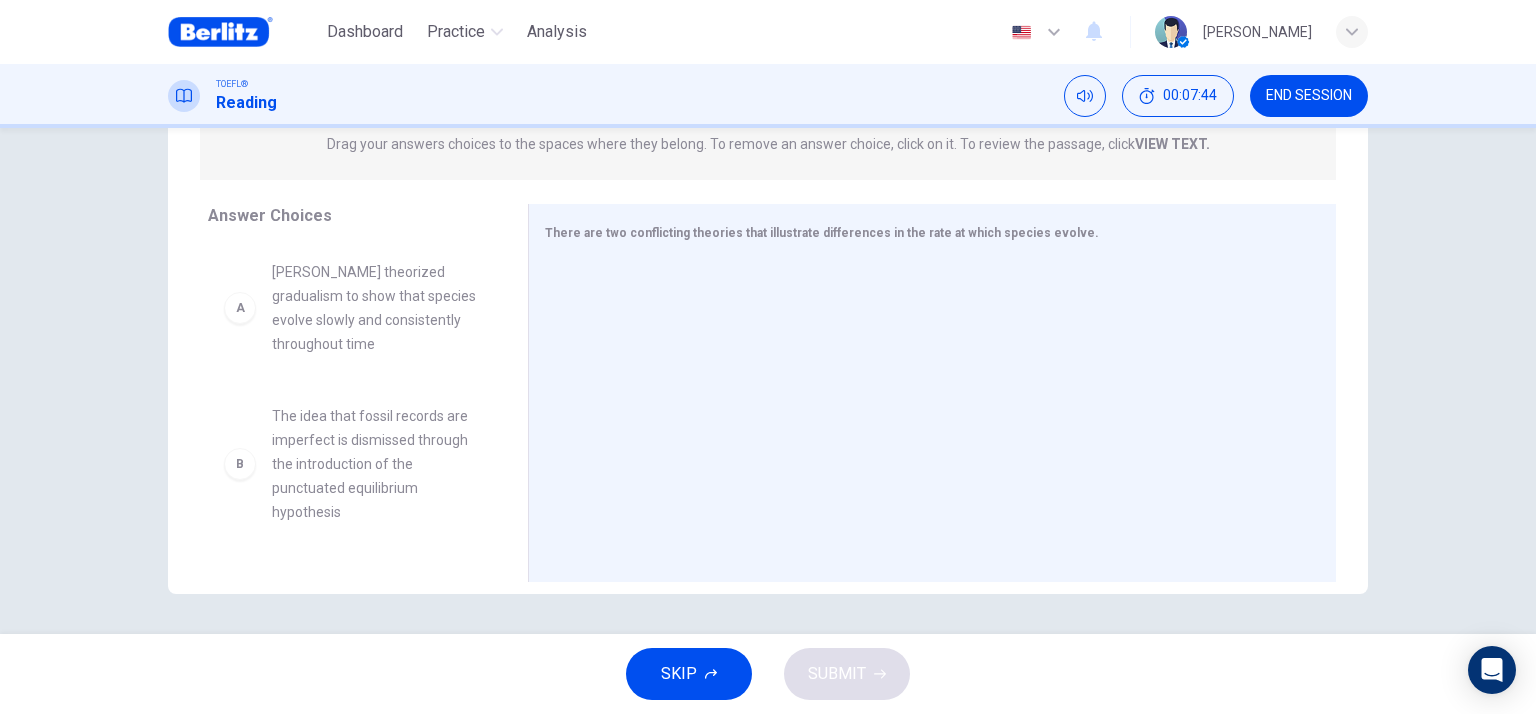 scroll, scrollTop: 169, scrollLeft: 0, axis: vertical 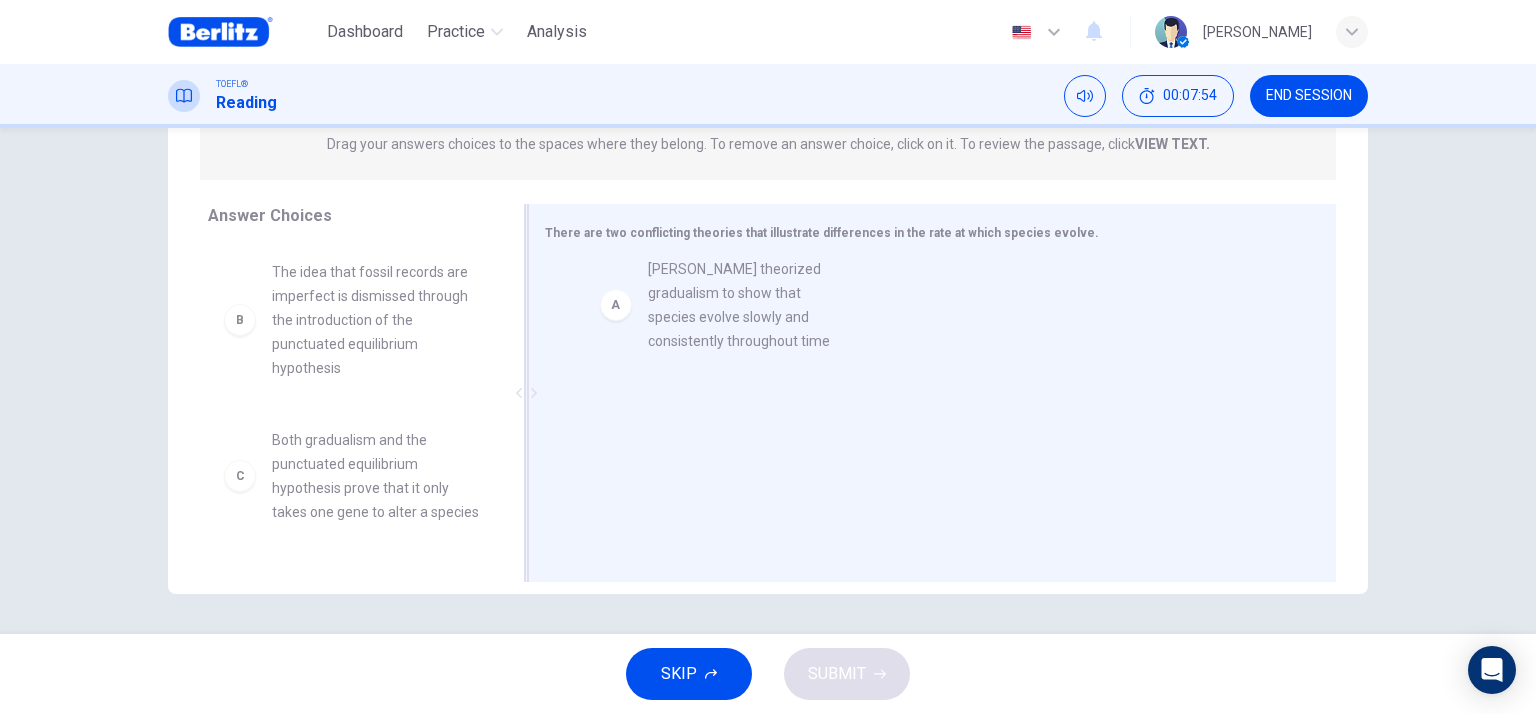 drag, startPoint x: 295, startPoint y: 331, endPoint x: 683, endPoint y: 329, distance: 388.00516 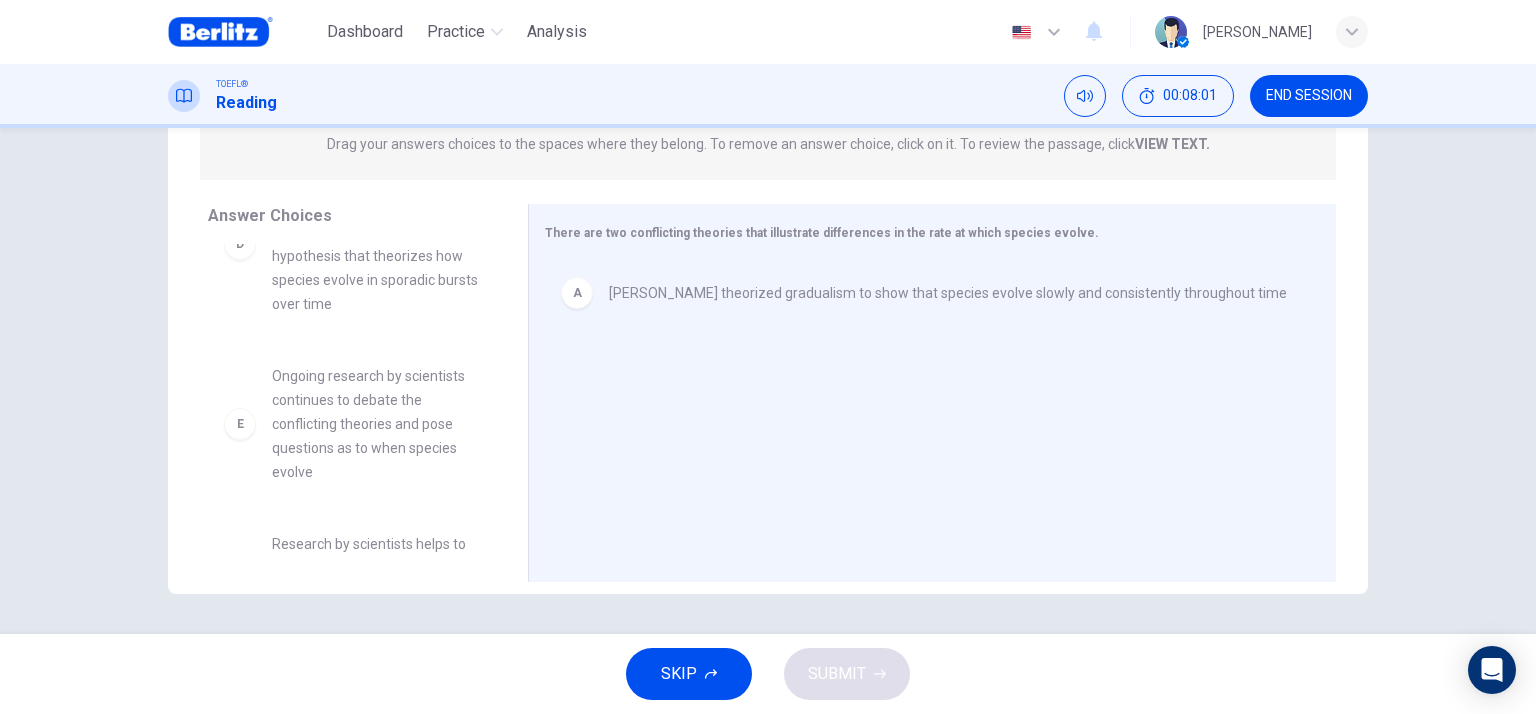 scroll, scrollTop: 300, scrollLeft: 0, axis: vertical 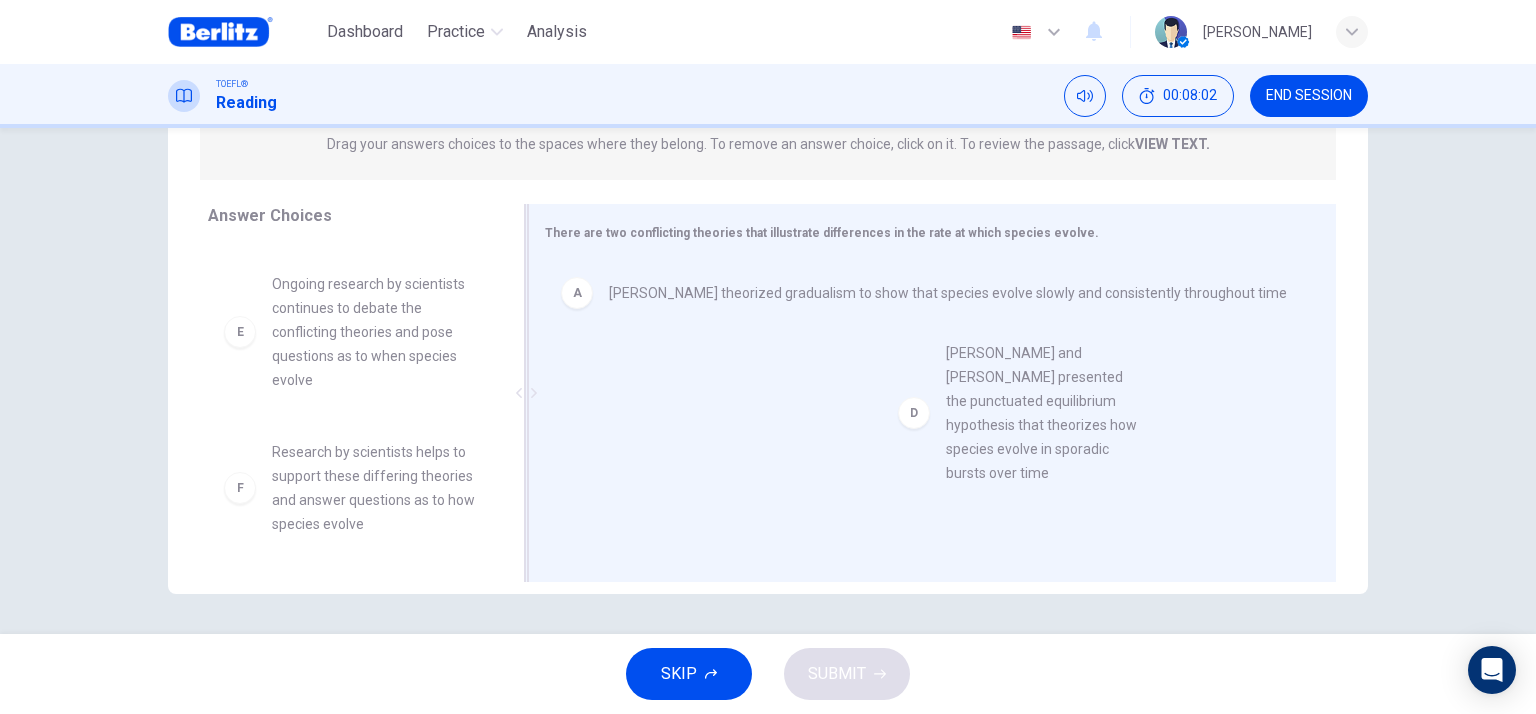 drag, startPoint x: 343, startPoint y: 375, endPoint x: 1026, endPoint y: 421, distance: 684.5473 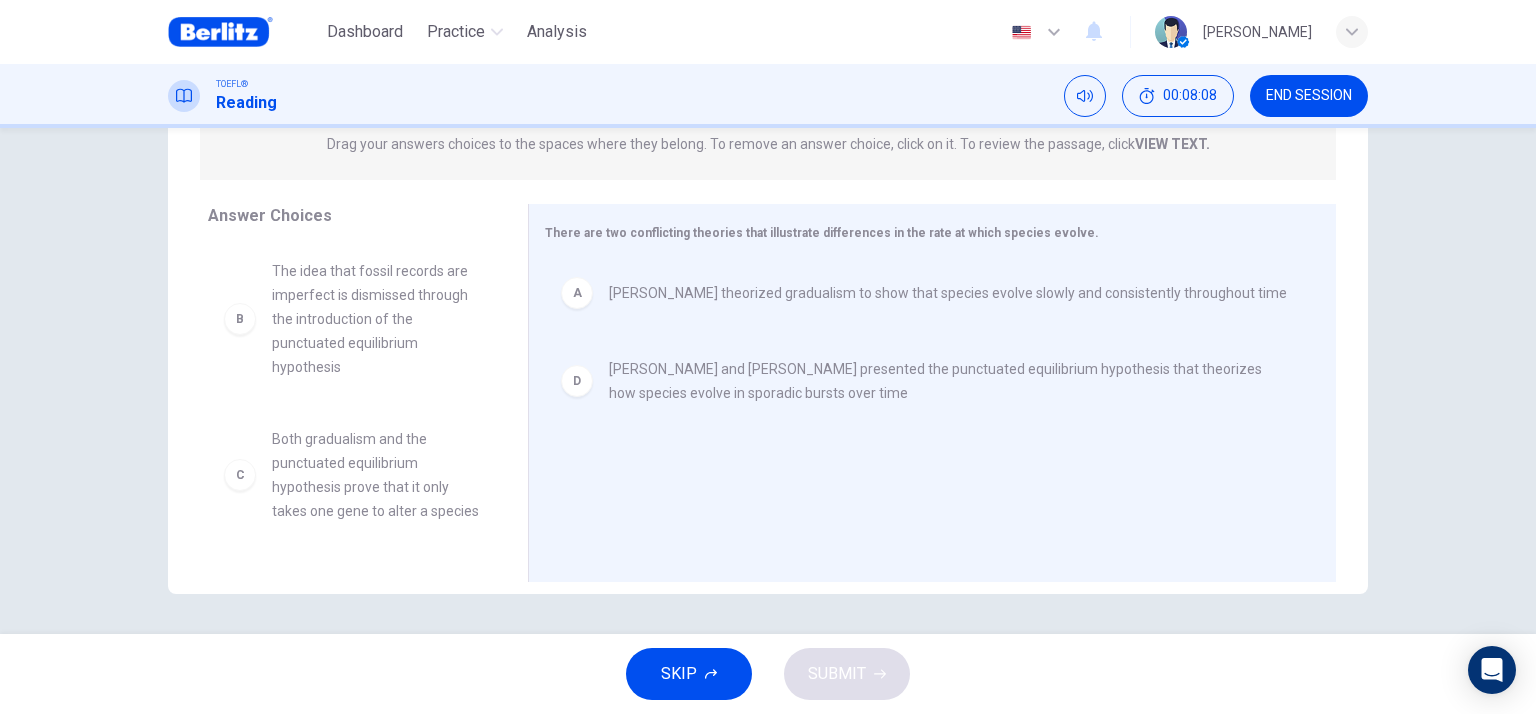 scroll, scrollTop: 0, scrollLeft: 0, axis: both 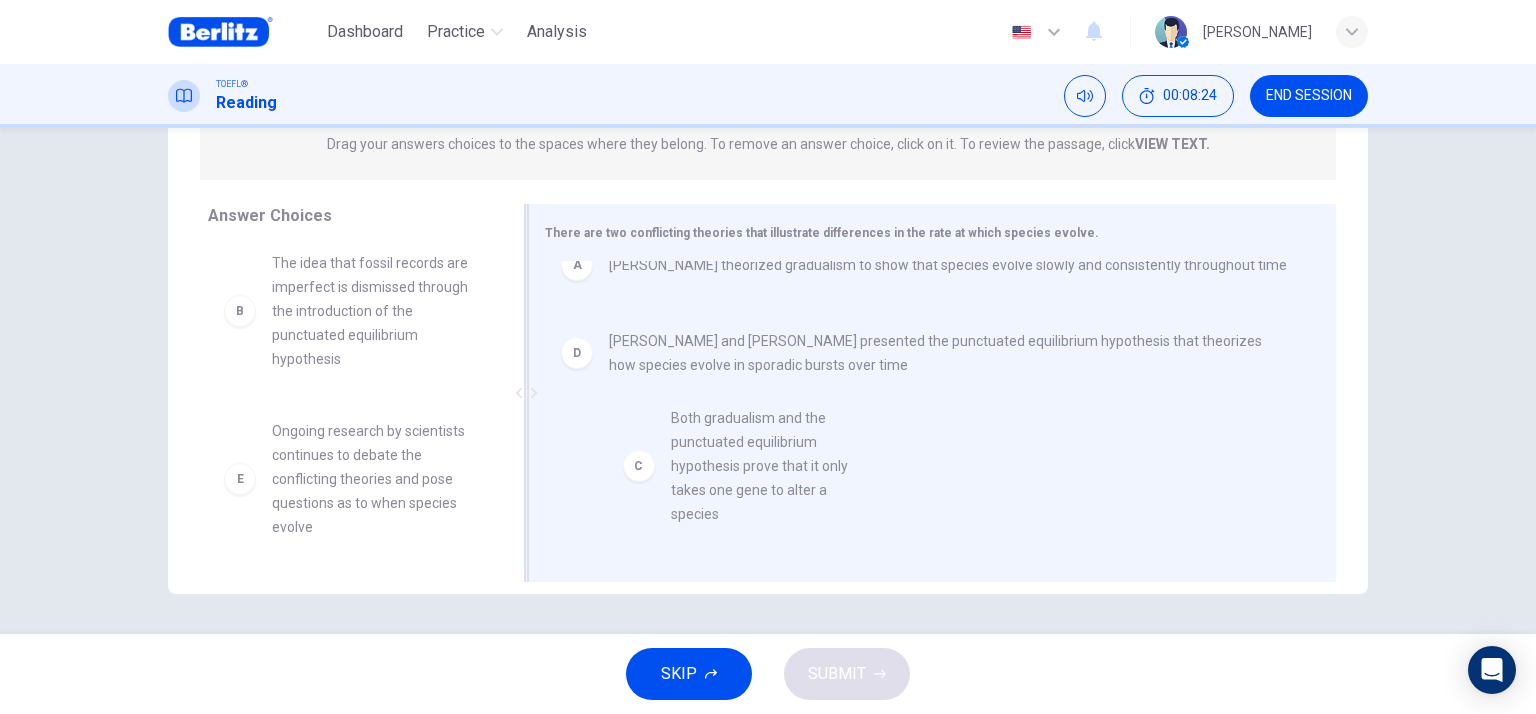 drag, startPoint x: 361, startPoint y: 488, endPoint x: 771, endPoint y: 450, distance: 411.7572 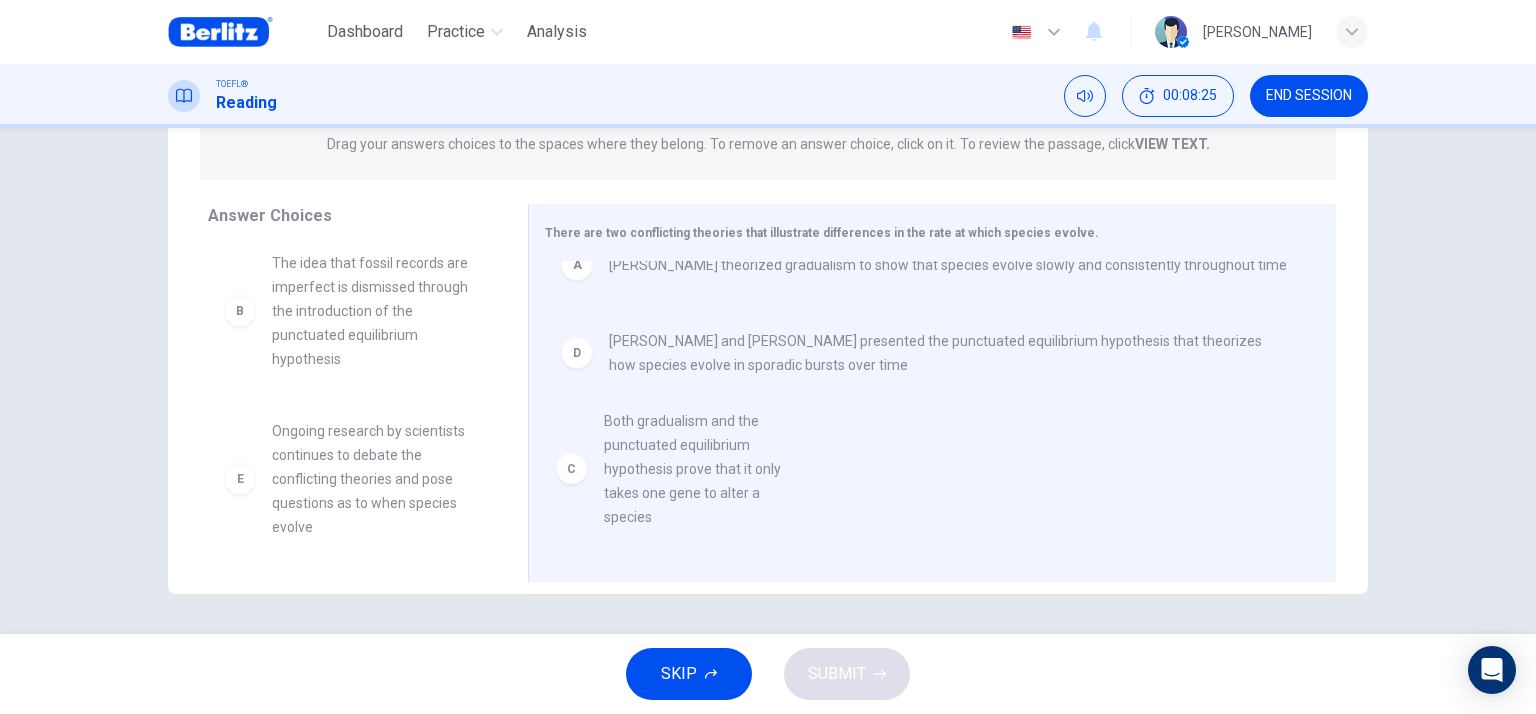 scroll, scrollTop: 0, scrollLeft: 0, axis: both 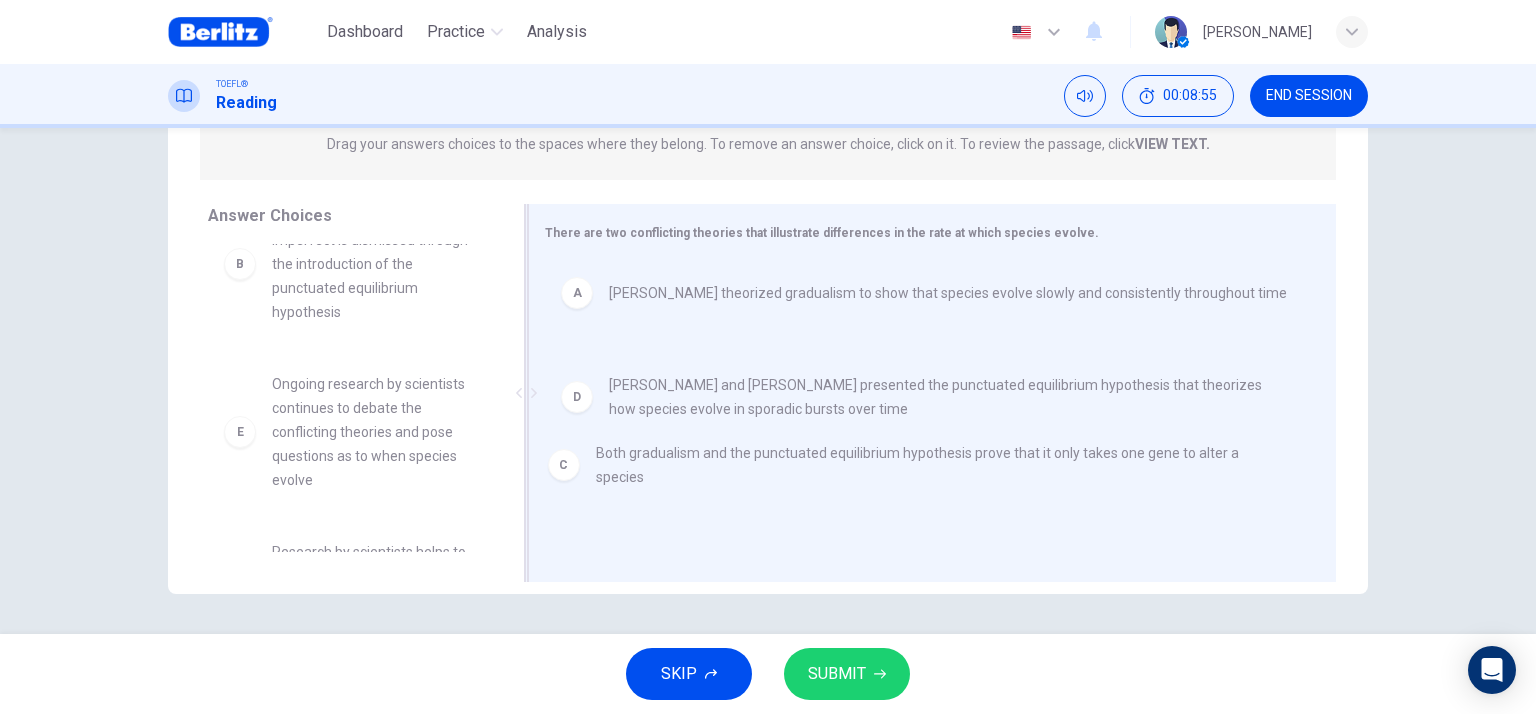 drag, startPoint x: 564, startPoint y: 395, endPoint x: 570, endPoint y: 460, distance: 65.27634 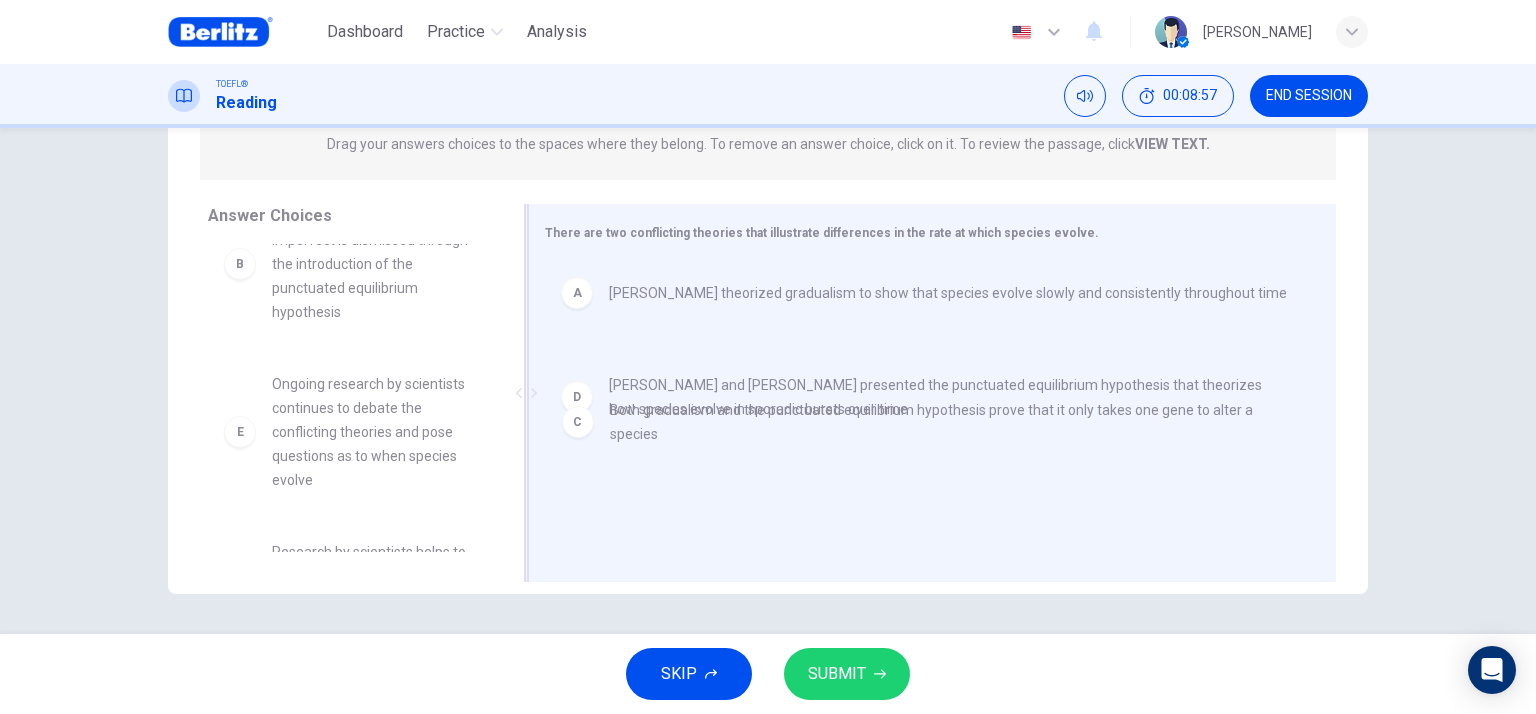 drag, startPoint x: 572, startPoint y: 382, endPoint x: 575, endPoint y: 527, distance: 145.03104 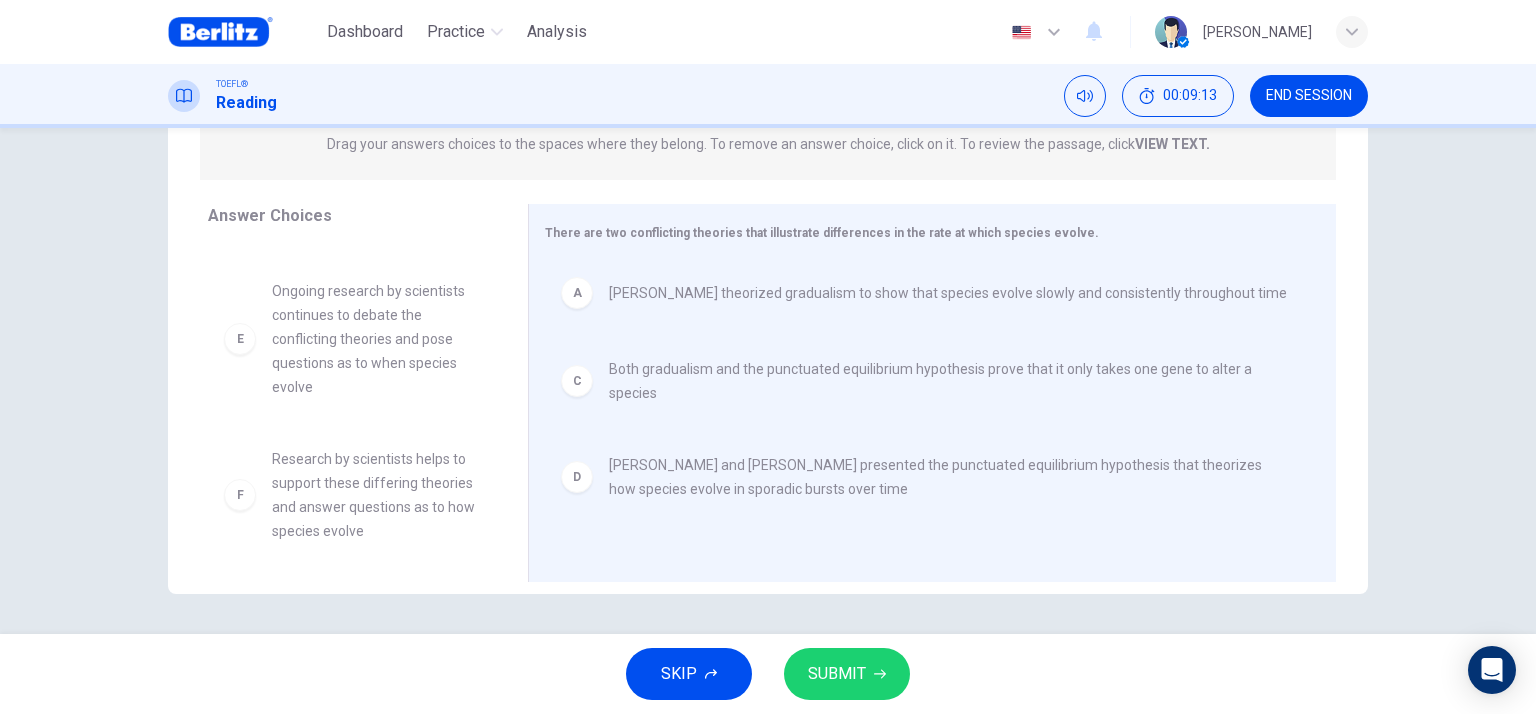 scroll, scrollTop: 156, scrollLeft: 0, axis: vertical 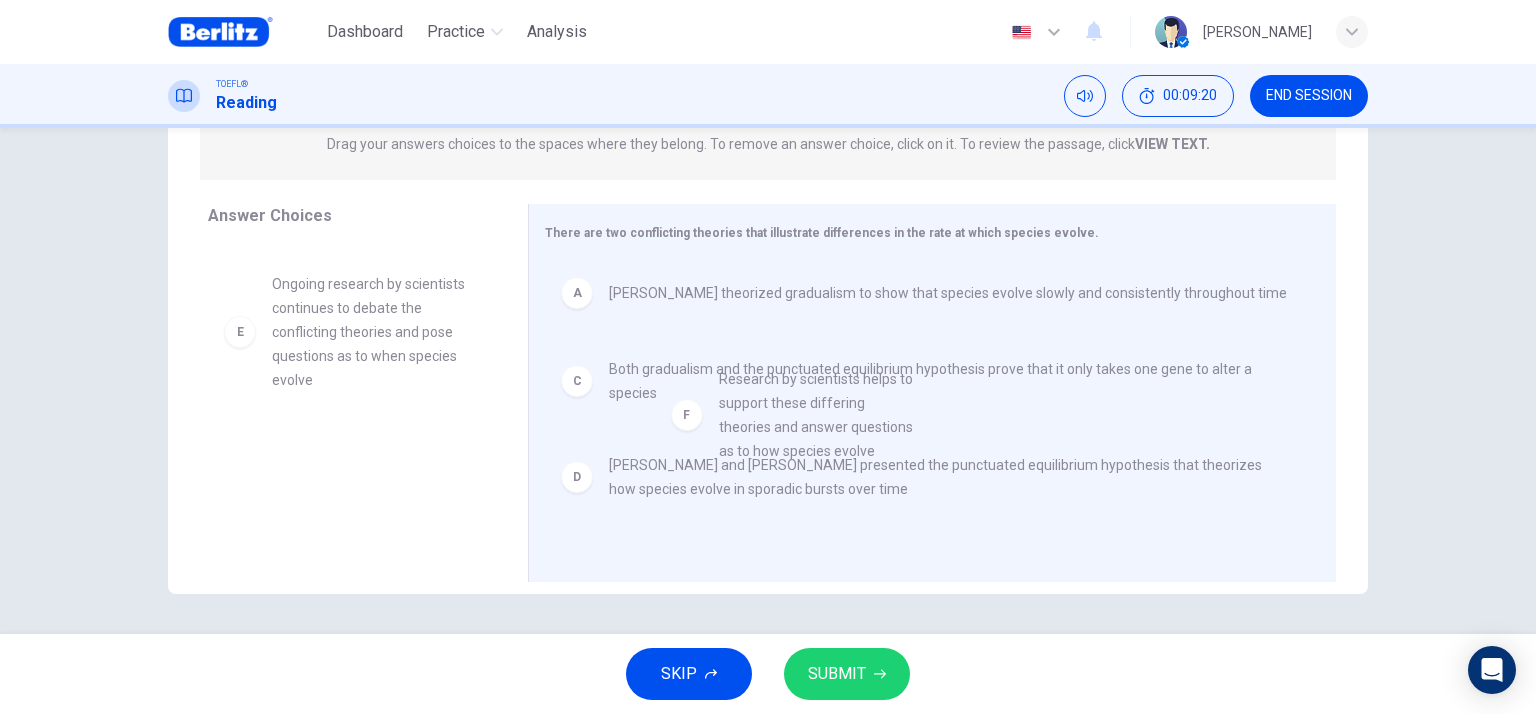 drag, startPoint x: 233, startPoint y: 497, endPoint x: 708, endPoint y: 417, distance: 481.68973 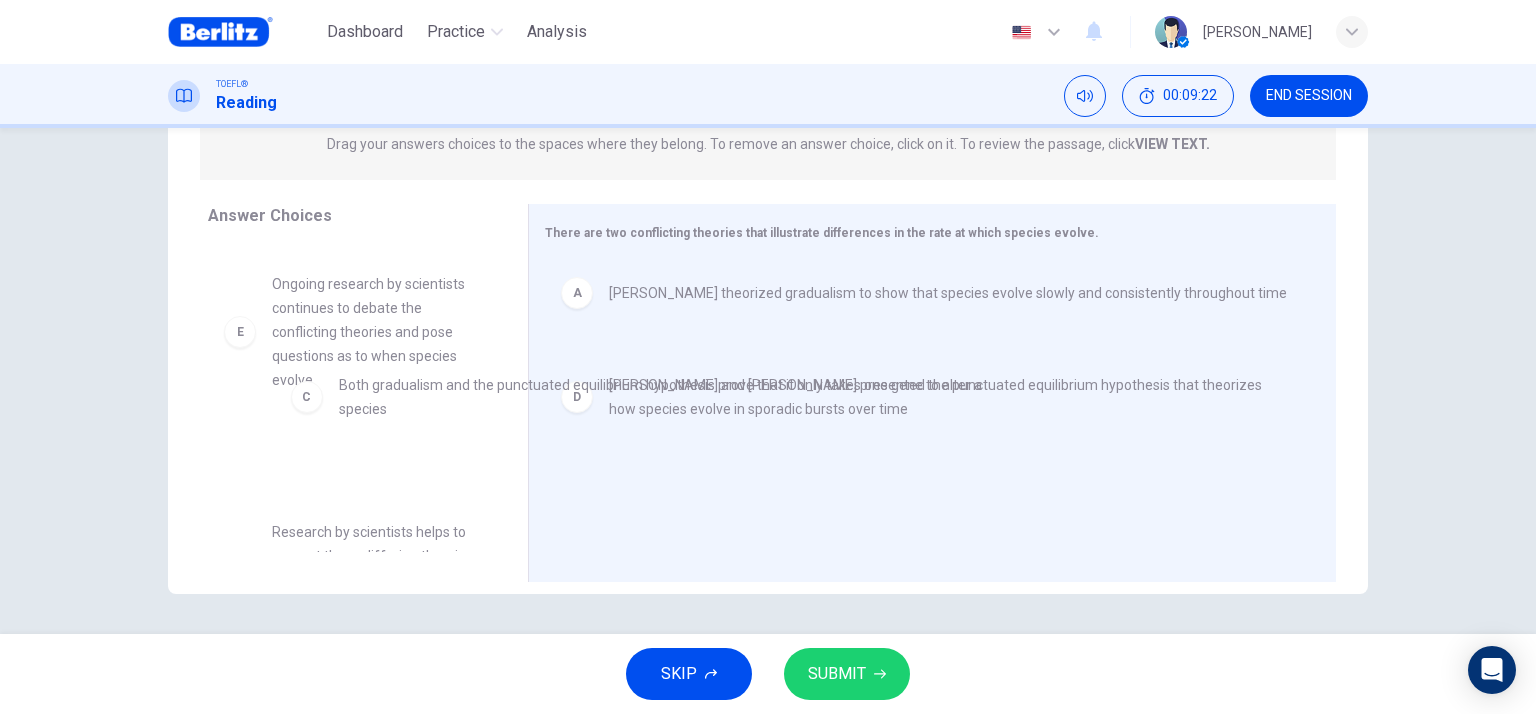 drag, startPoint x: 560, startPoint y: 387, endPoint x: 280, endPoint y: 403, distance: 280.45676 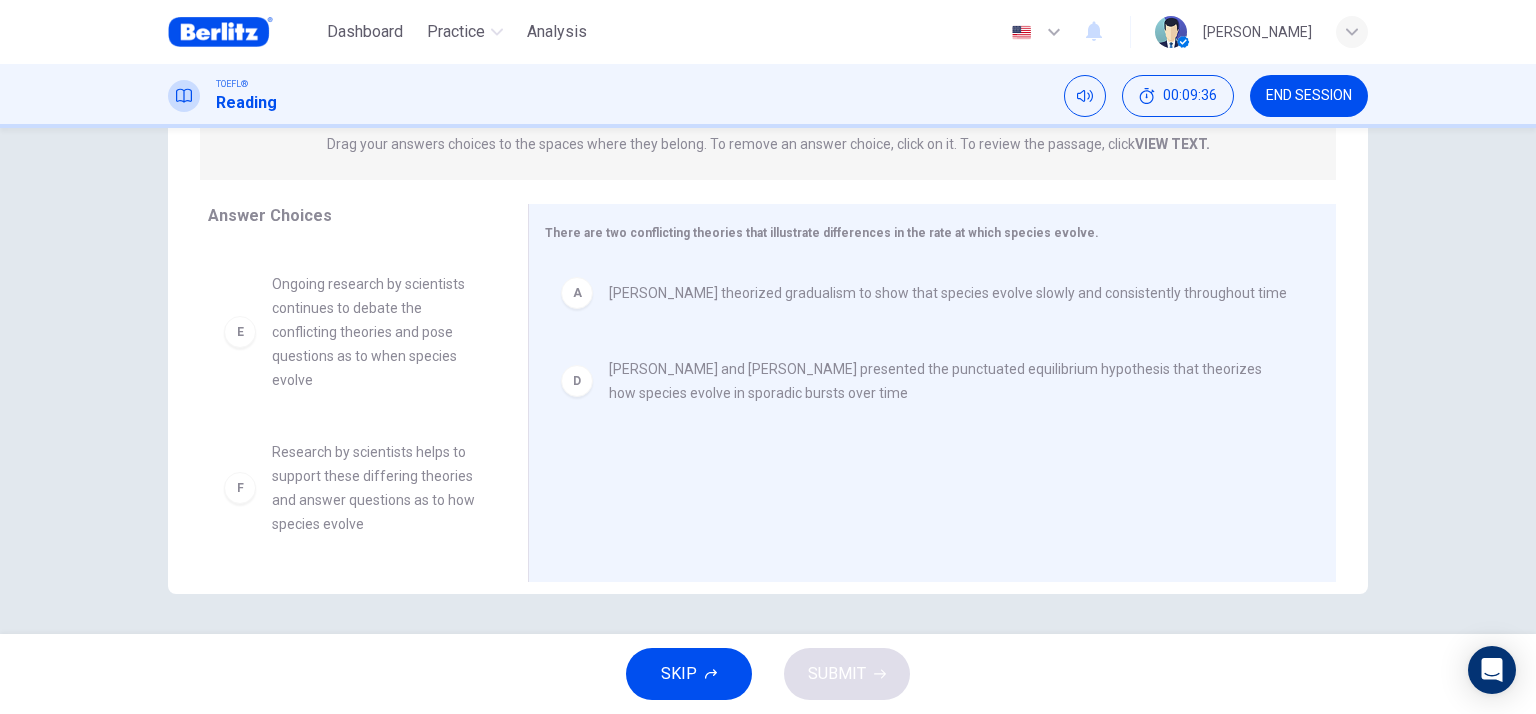 scroll, scrollTop: 324, scrollLeft: 0, axis: vertical 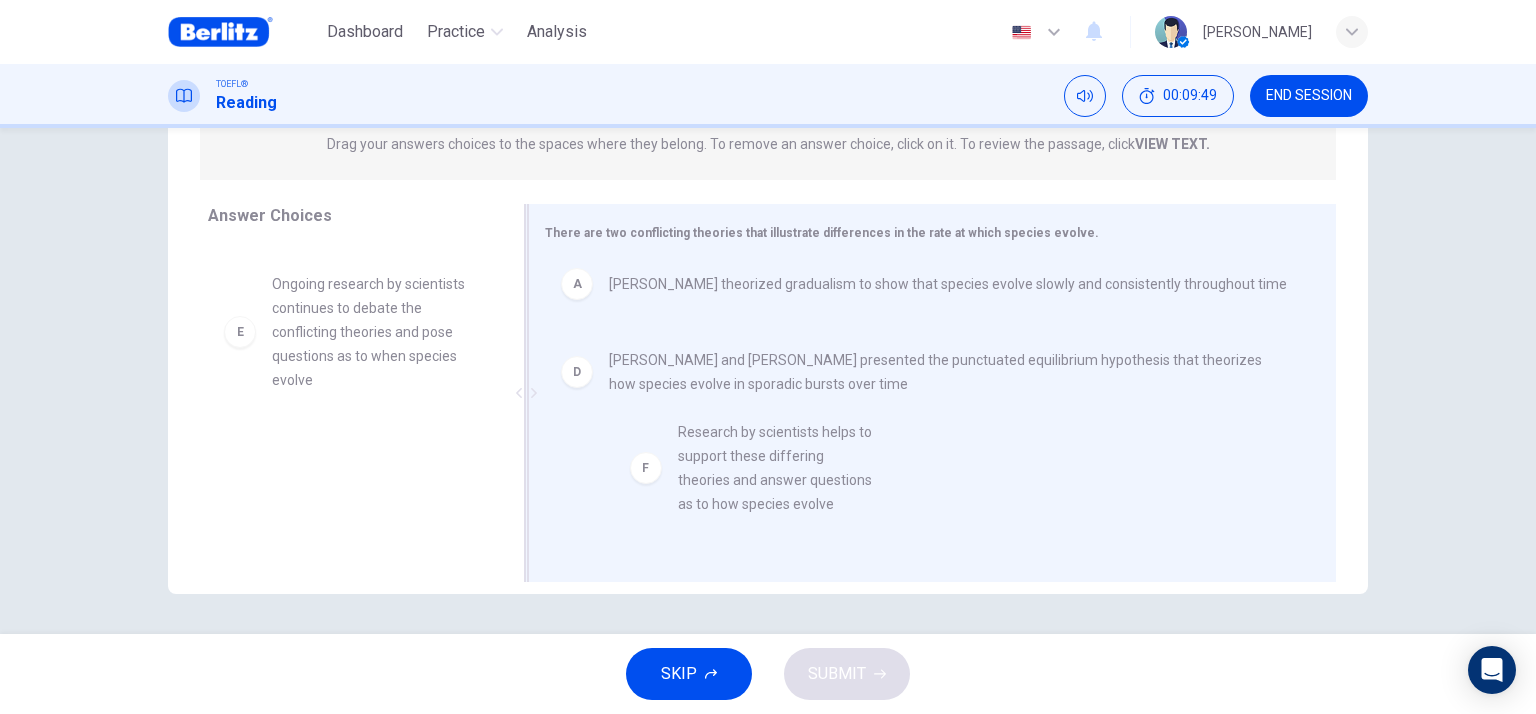 drag, startPoint x: 395, startPoint y: 490, endPoint x: 811, endPoint y: 470, distance: 416.4805 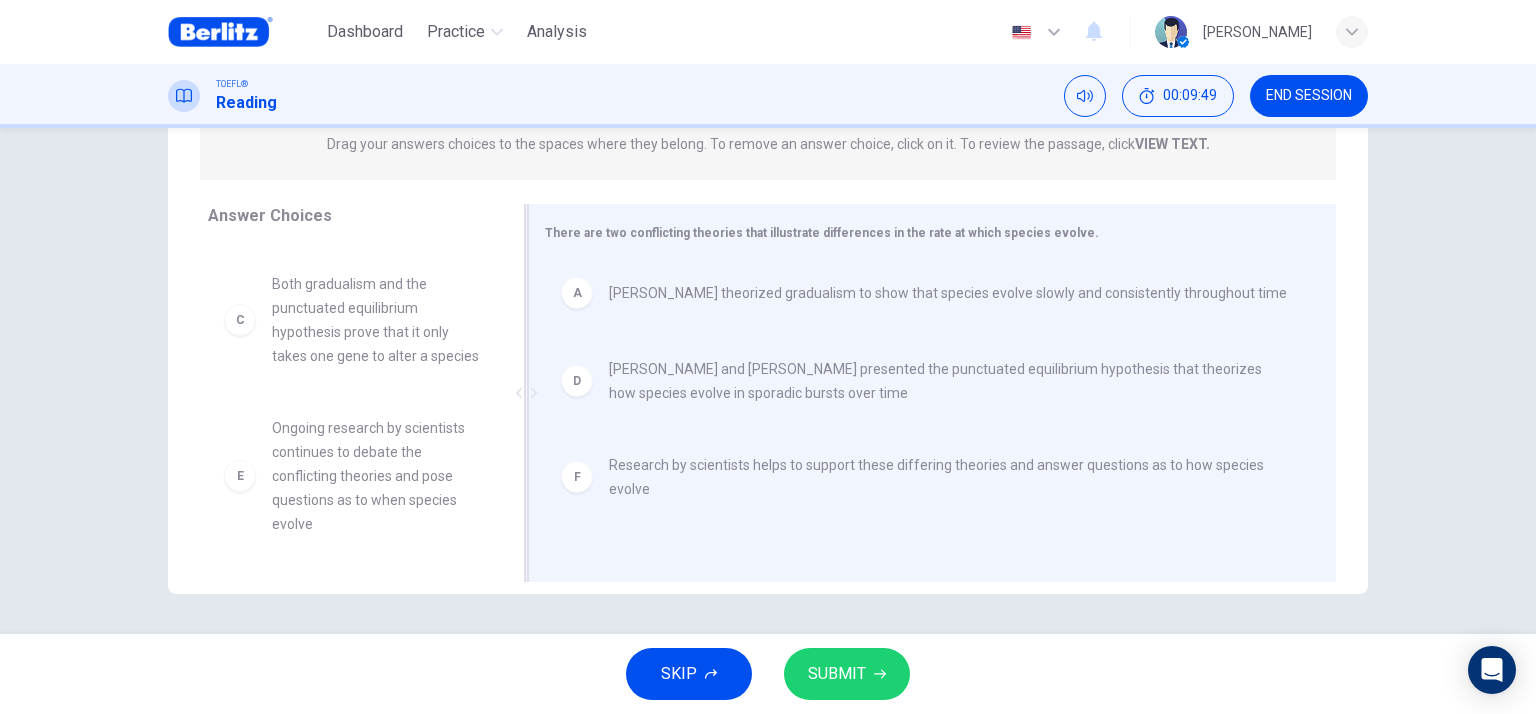scroll, scrollTop: 0, scrollLeft: 0, axis: both 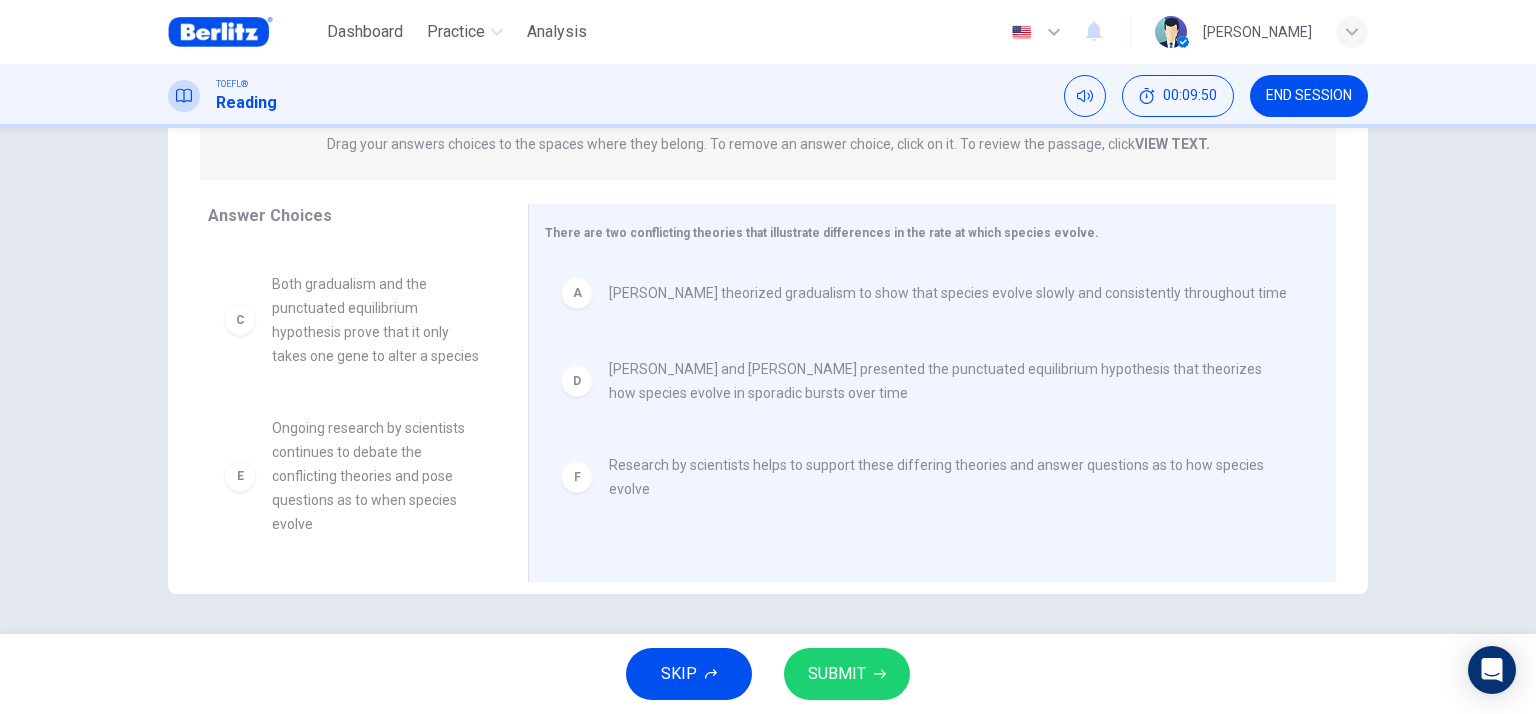 click on "SUBMIT" at bounding box center [847, 674] 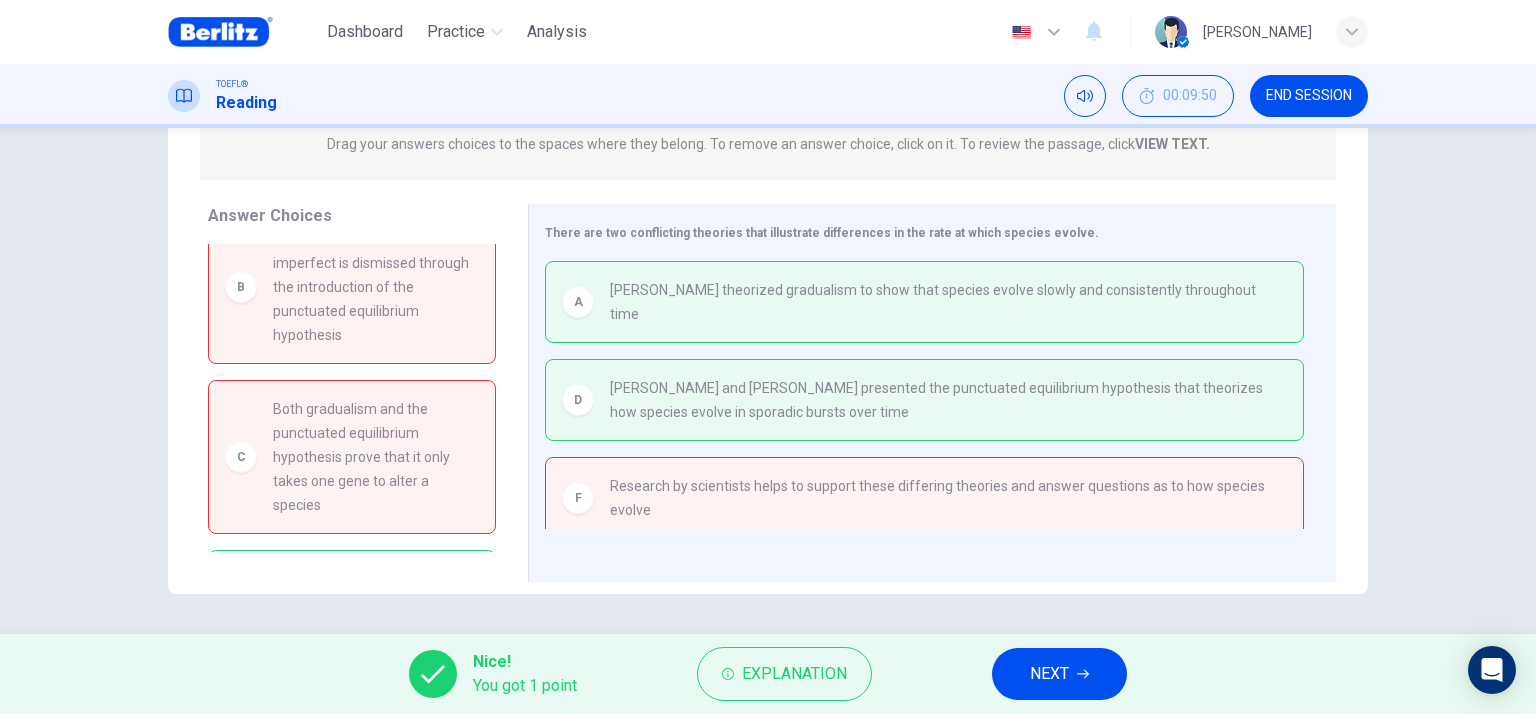 scroll, scrollTop: 0, scrollLeft: 0, axis: both 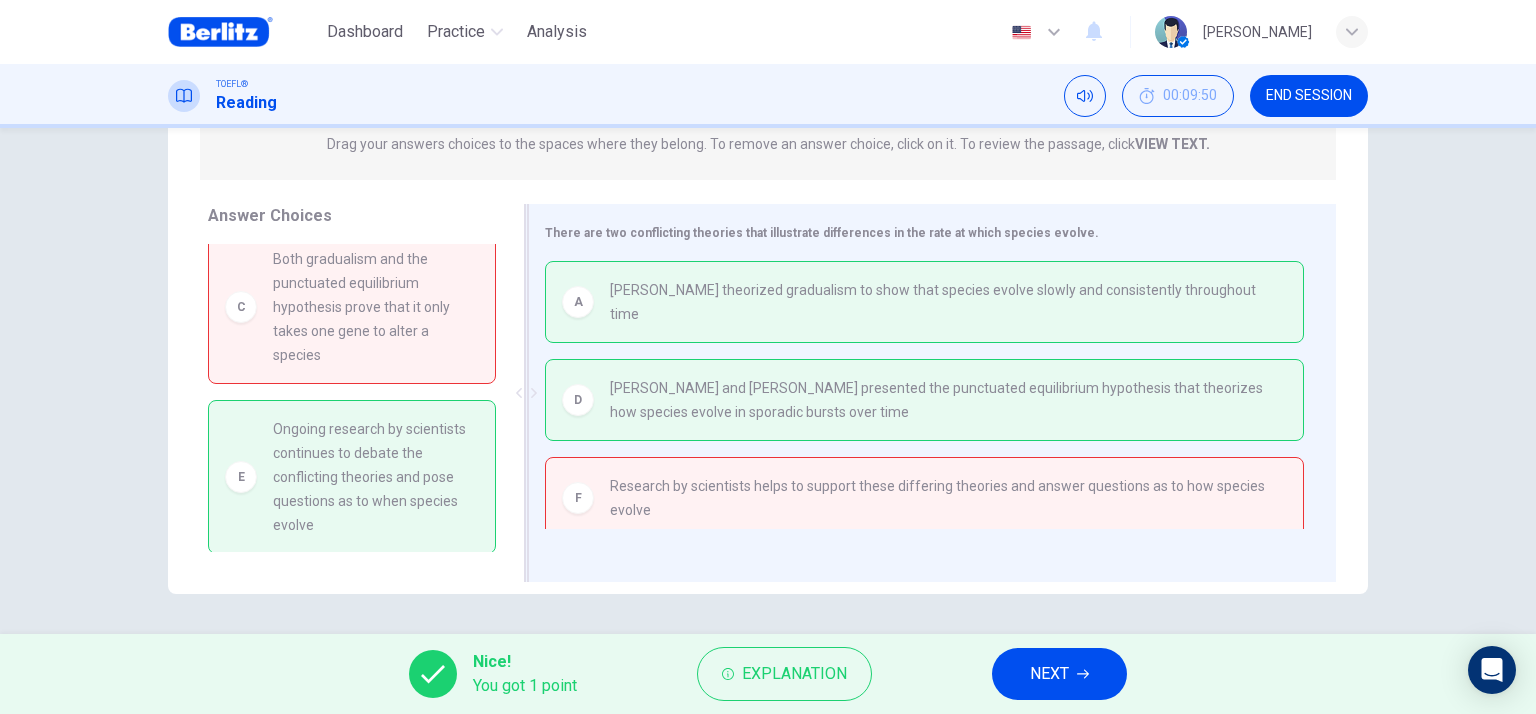 drag, startPoint x: 406, startPoint y: 501, endPoint x: 980, endPoint y: 471, distance: 574.78345 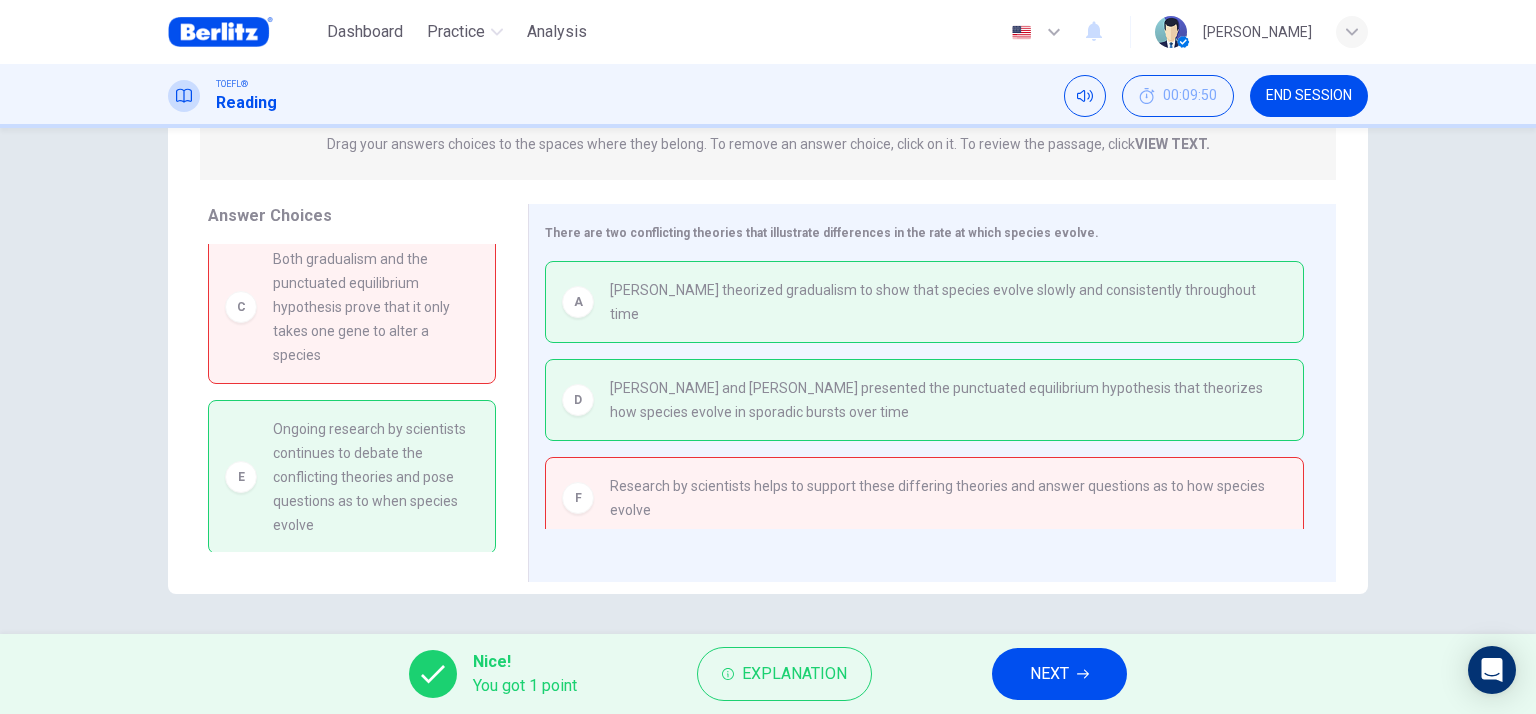 click on "NEXT" at bounding box center [1059, 674] 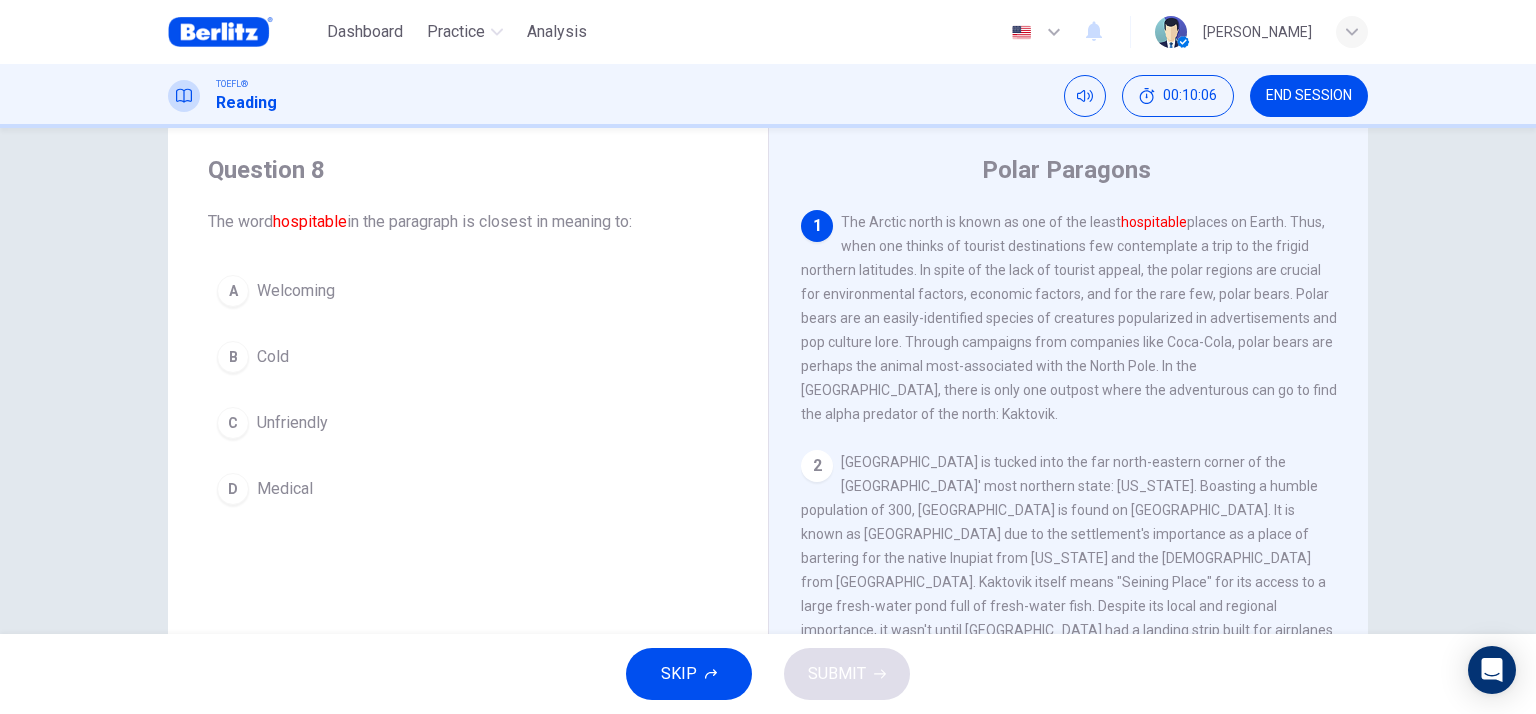scroll, scrollTop: 0, scrollLeft: 0, axis: both 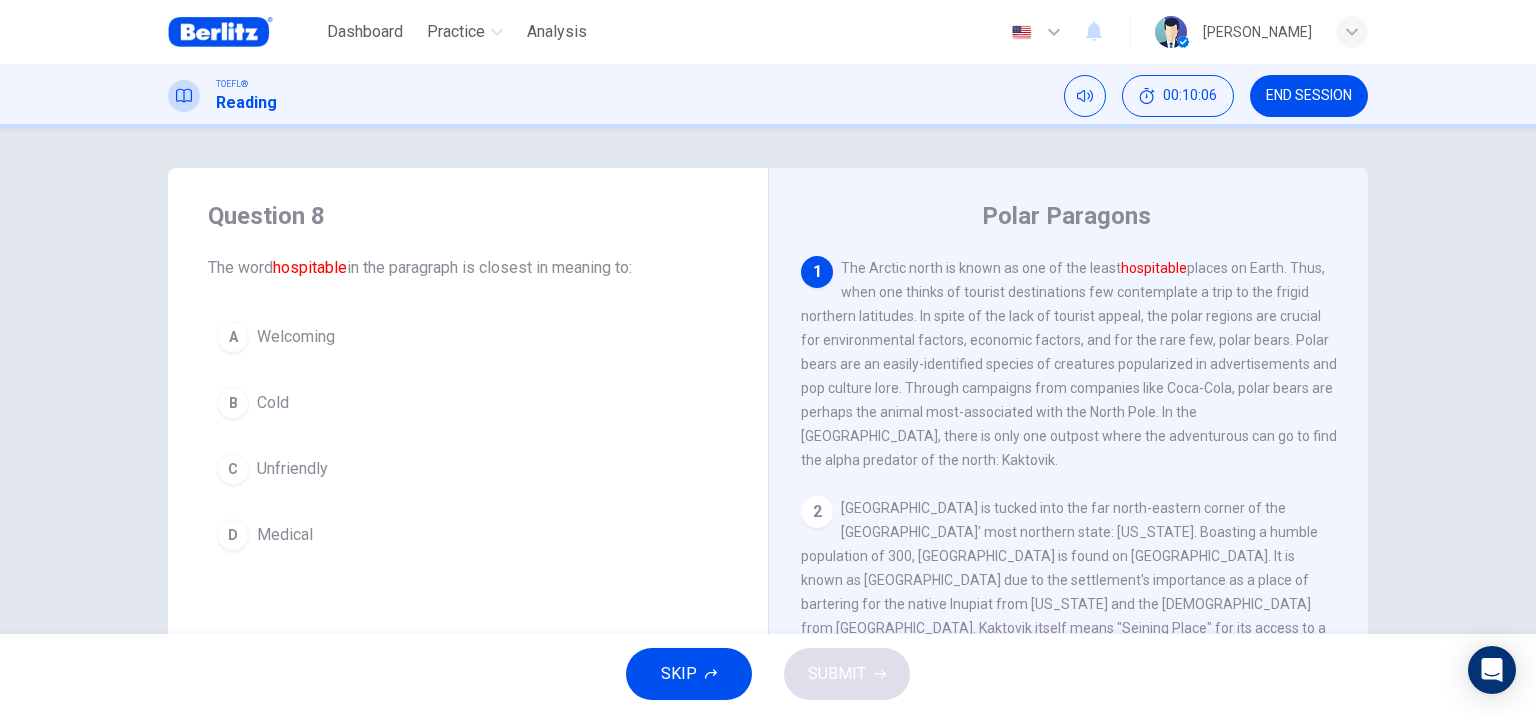 click on "Welcoming" at bounding box center (296, 337) 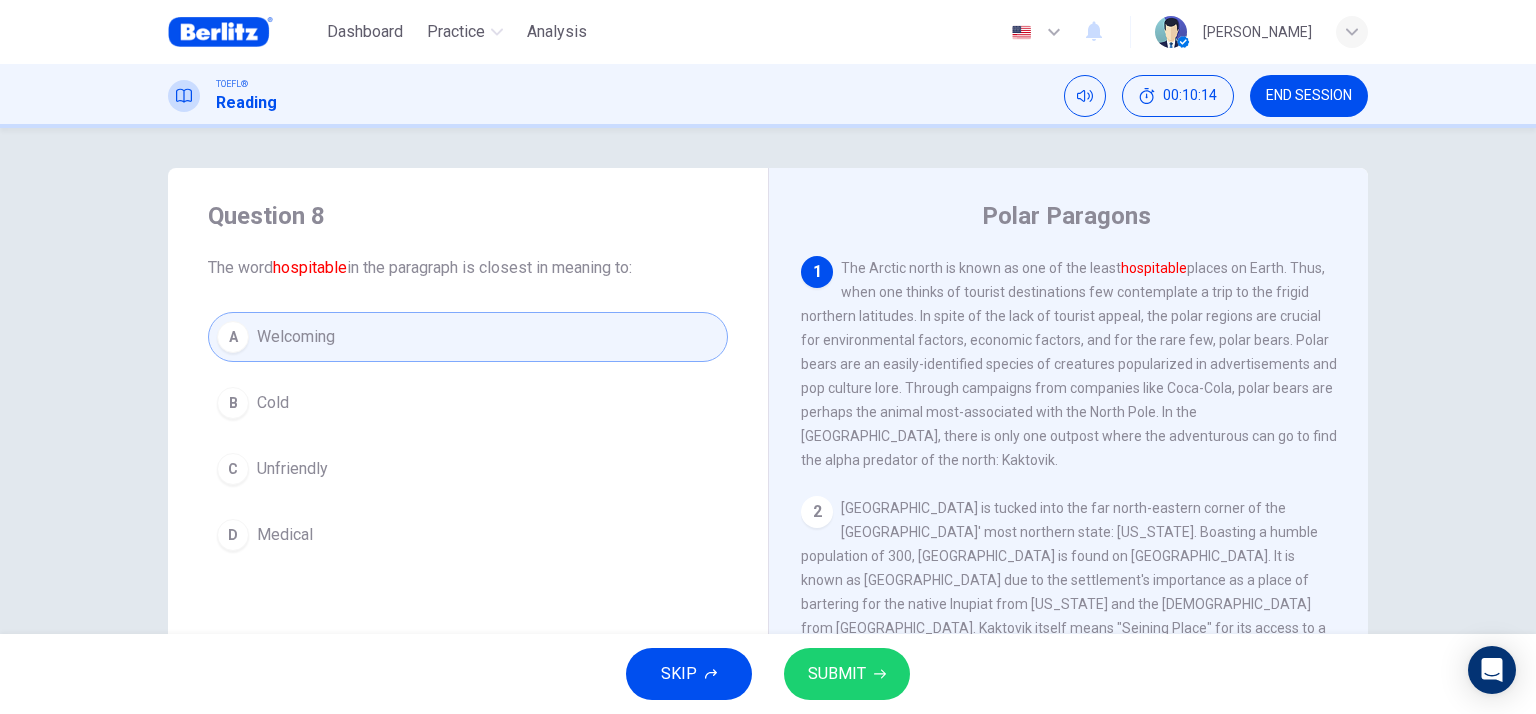 click on "SUBMIT" at bounding box center (837, 674) 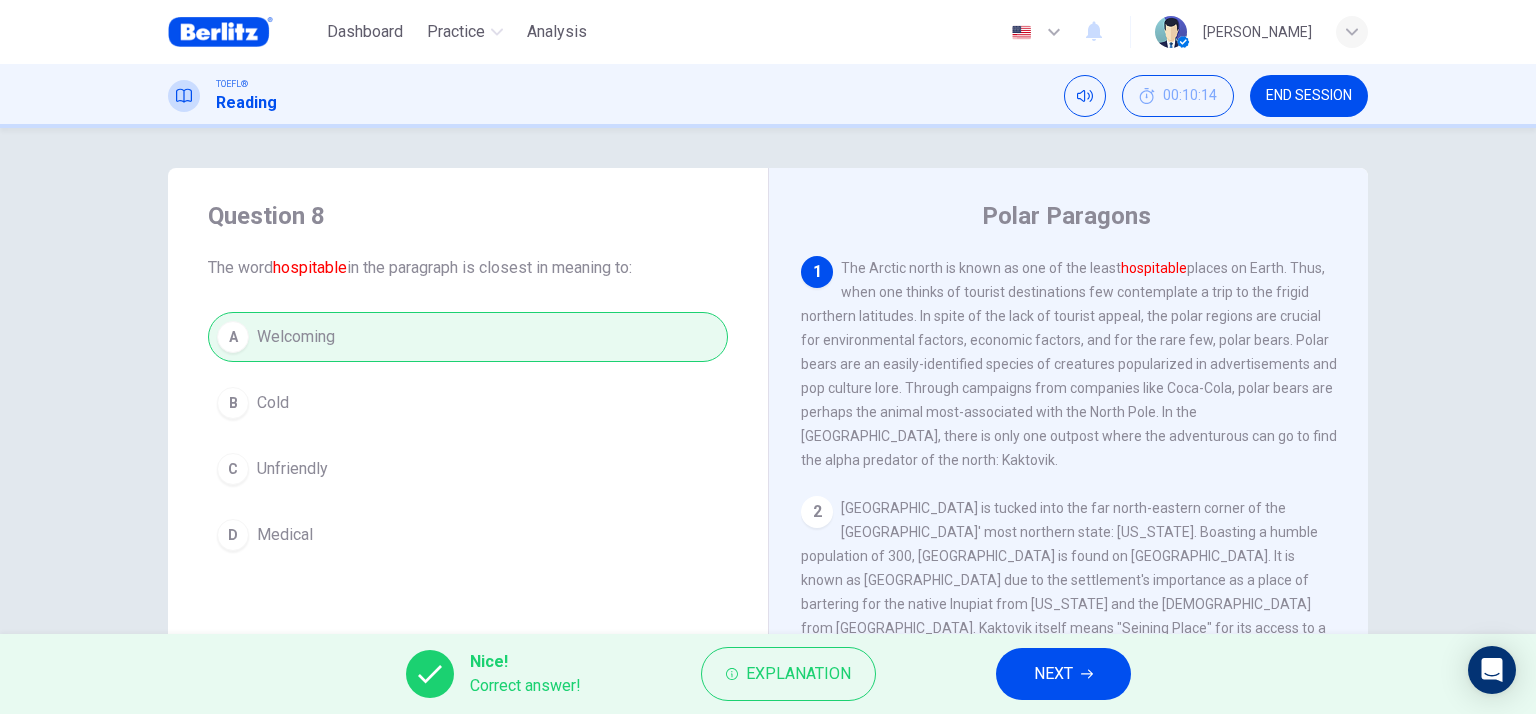 click on "NEXT" at bounding box center [1053, 674] 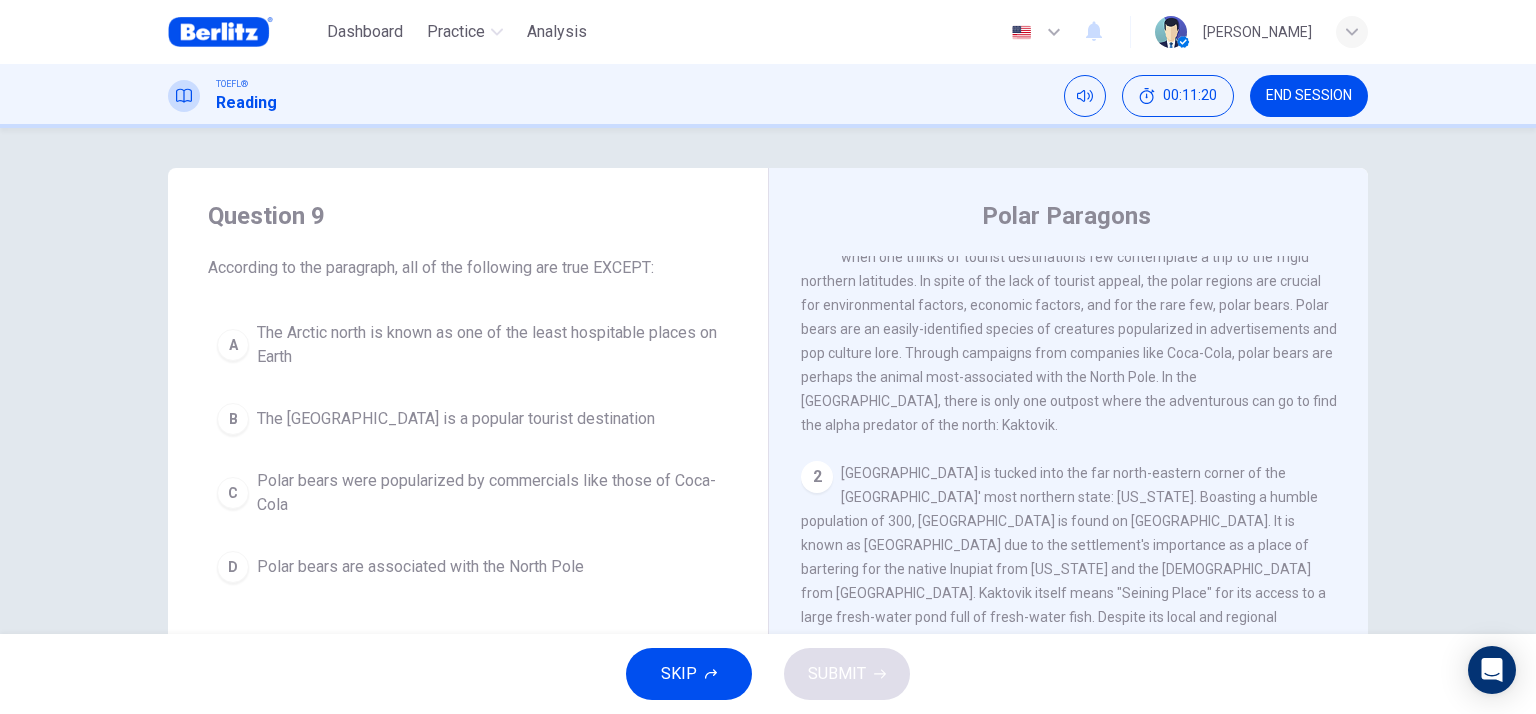 scroll, scrollTop: 0, scrollLeft: 0, axis: both 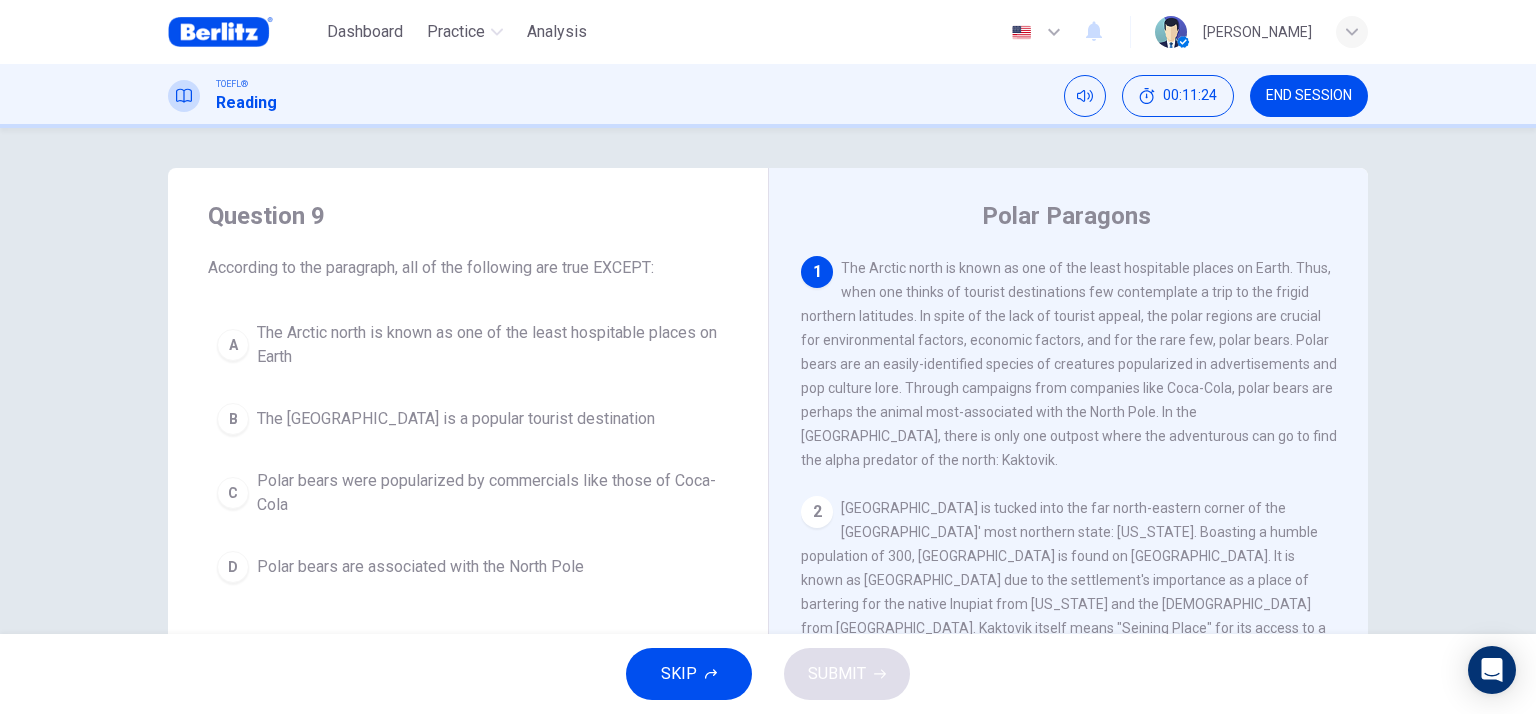 click on "The [GEOGRAPHIC_DATA] is a popular tourist destination" at bounding box center (456, 419) 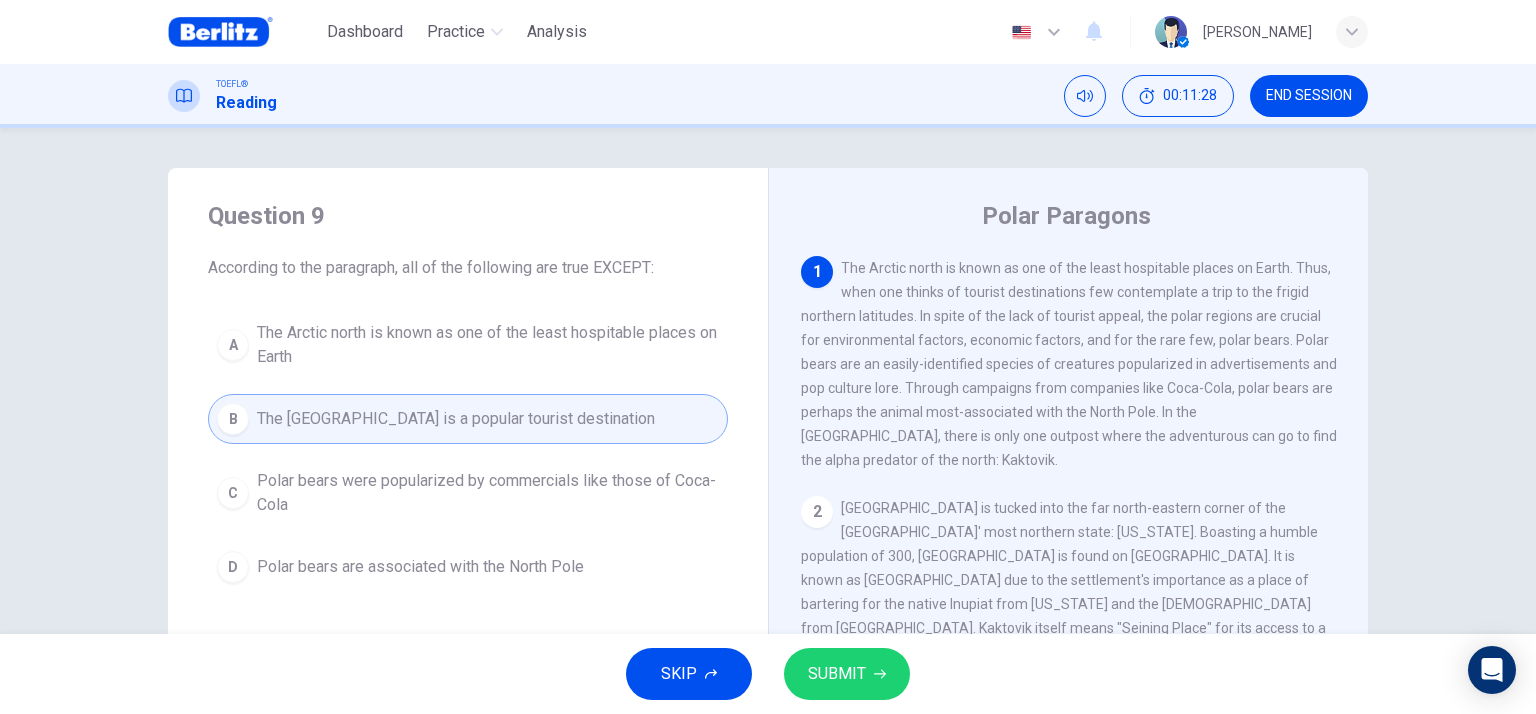 scroll, scrollTop: 100, scrollLeft: 0, axis: vertical 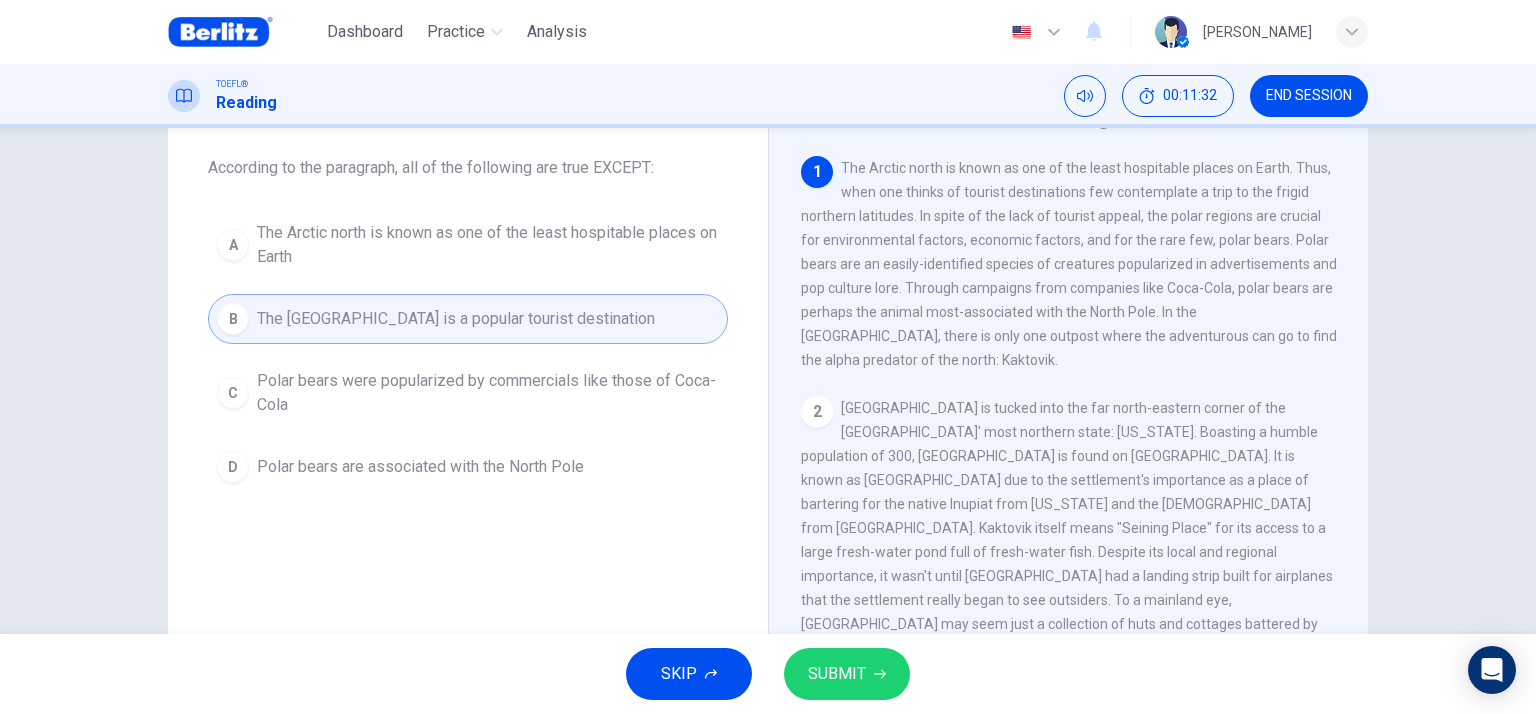 click on "SUBMIT" at bounding box center [847, 674] 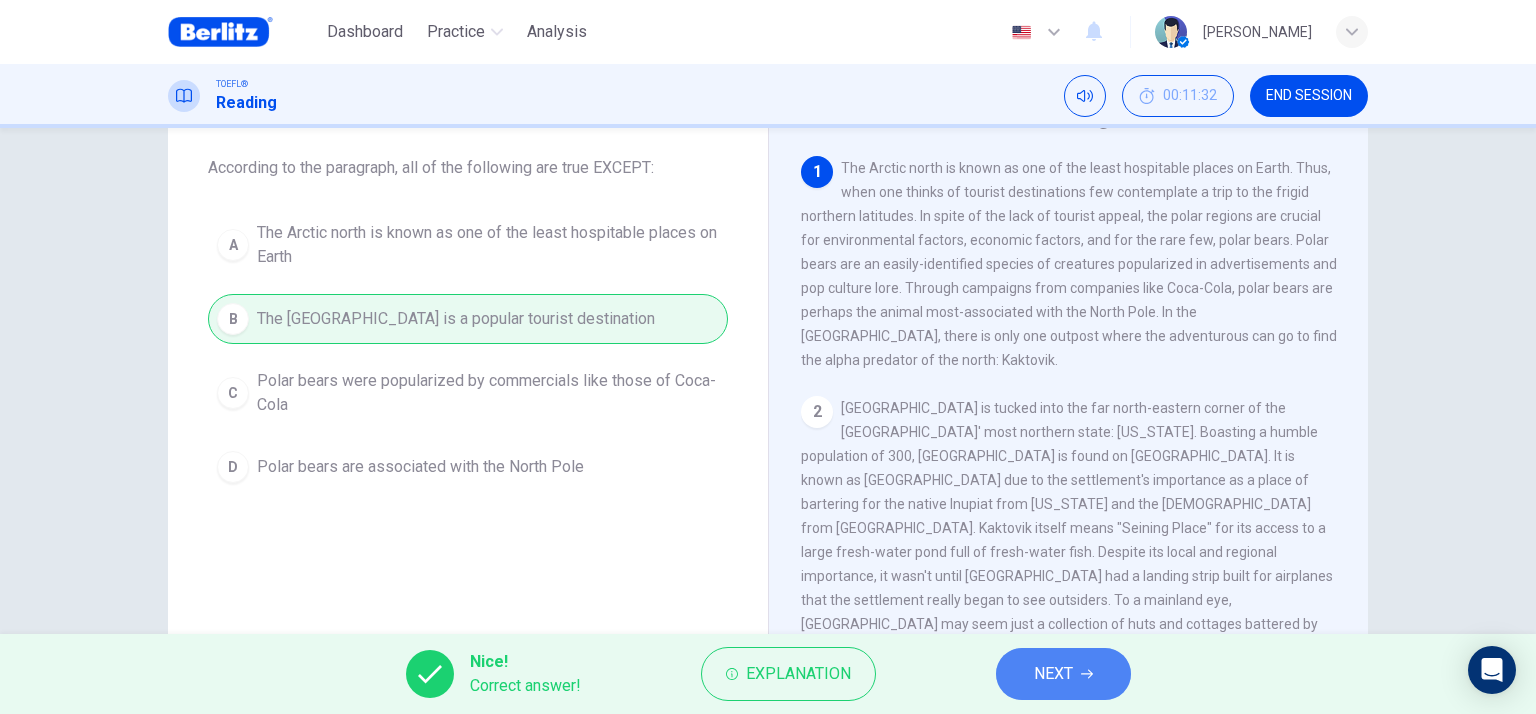 click on "NEXT" at bounding box center [1063, 674] 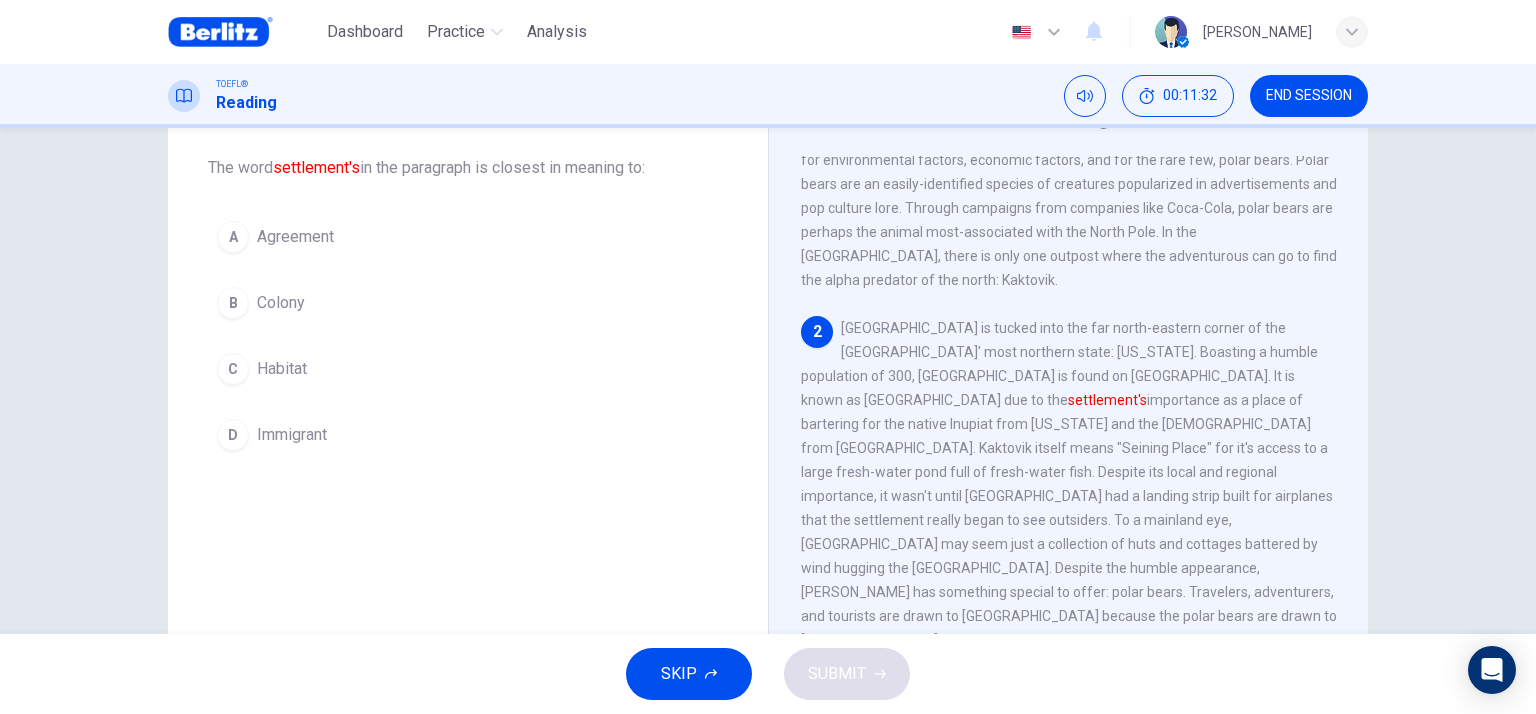 scroll, scrollTop: 194, scrollLeft: 0, axis: vertical 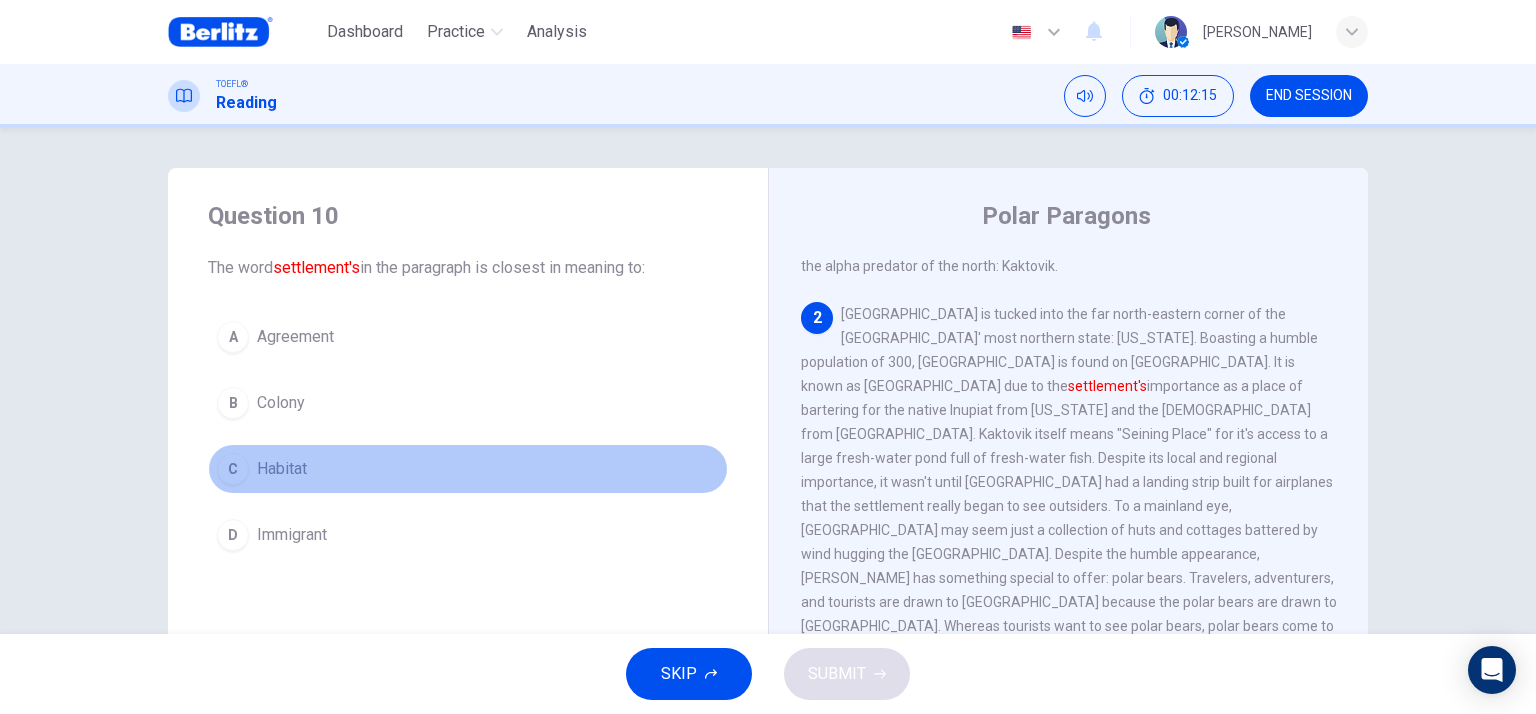 click on "C" at bounding box center [233, 469] 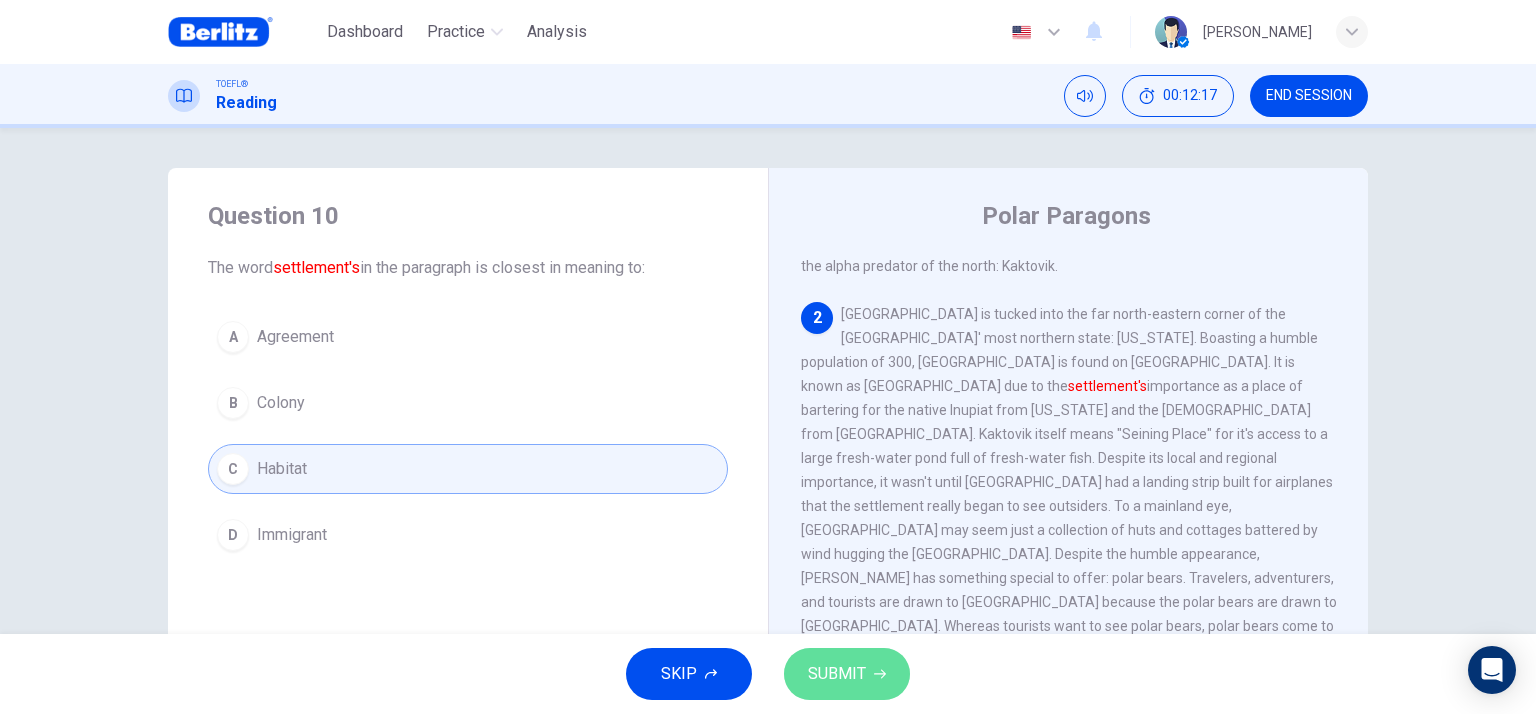 click on "SUBMIT" at bounding box center [837, 674] 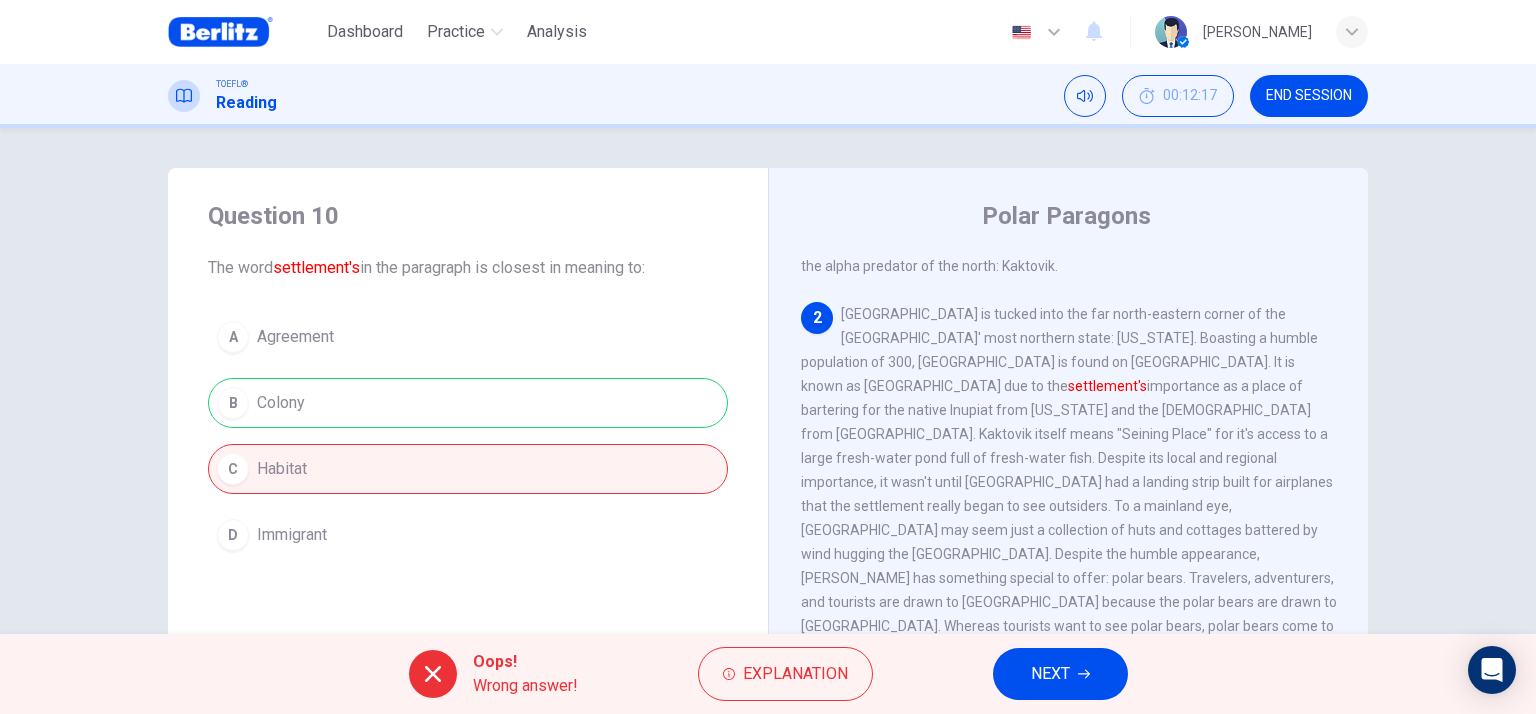 click on "NEXT" at bounding box center [1060, 674] 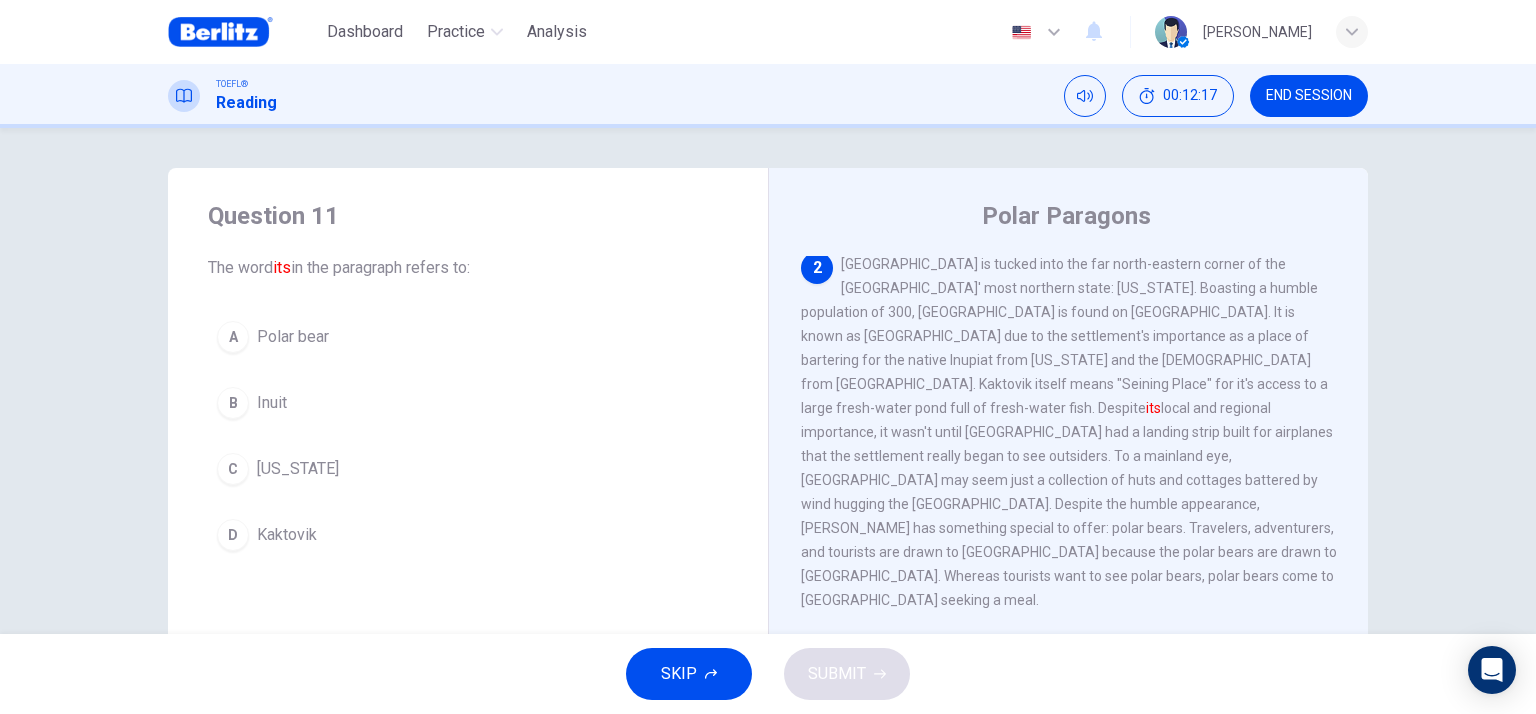 scroll, scrollTop: 247, scrollLeft: 0, axis: vertical 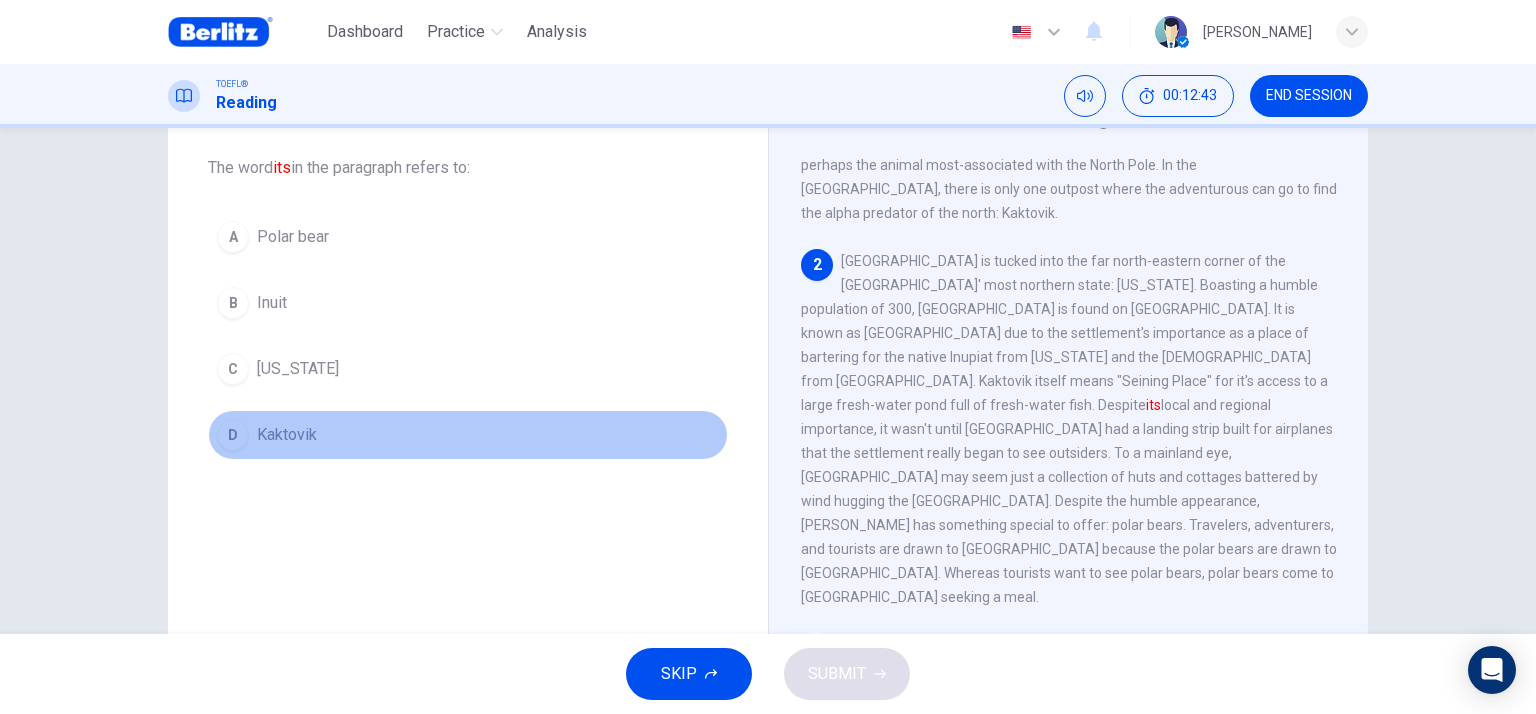 click on "Kaktovik" at bounding box center [287, 435] 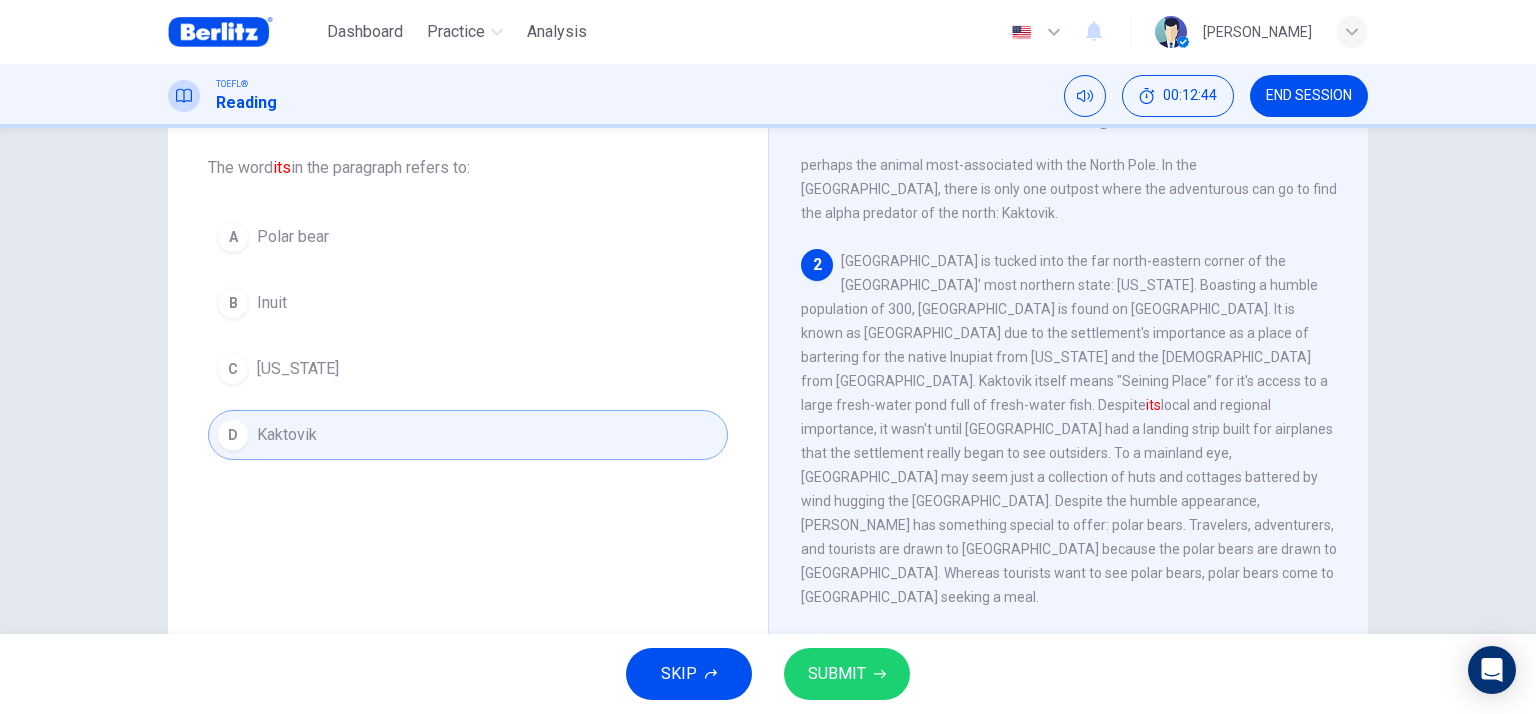 click on "SUBMIT" at bounding box center [847, 674] 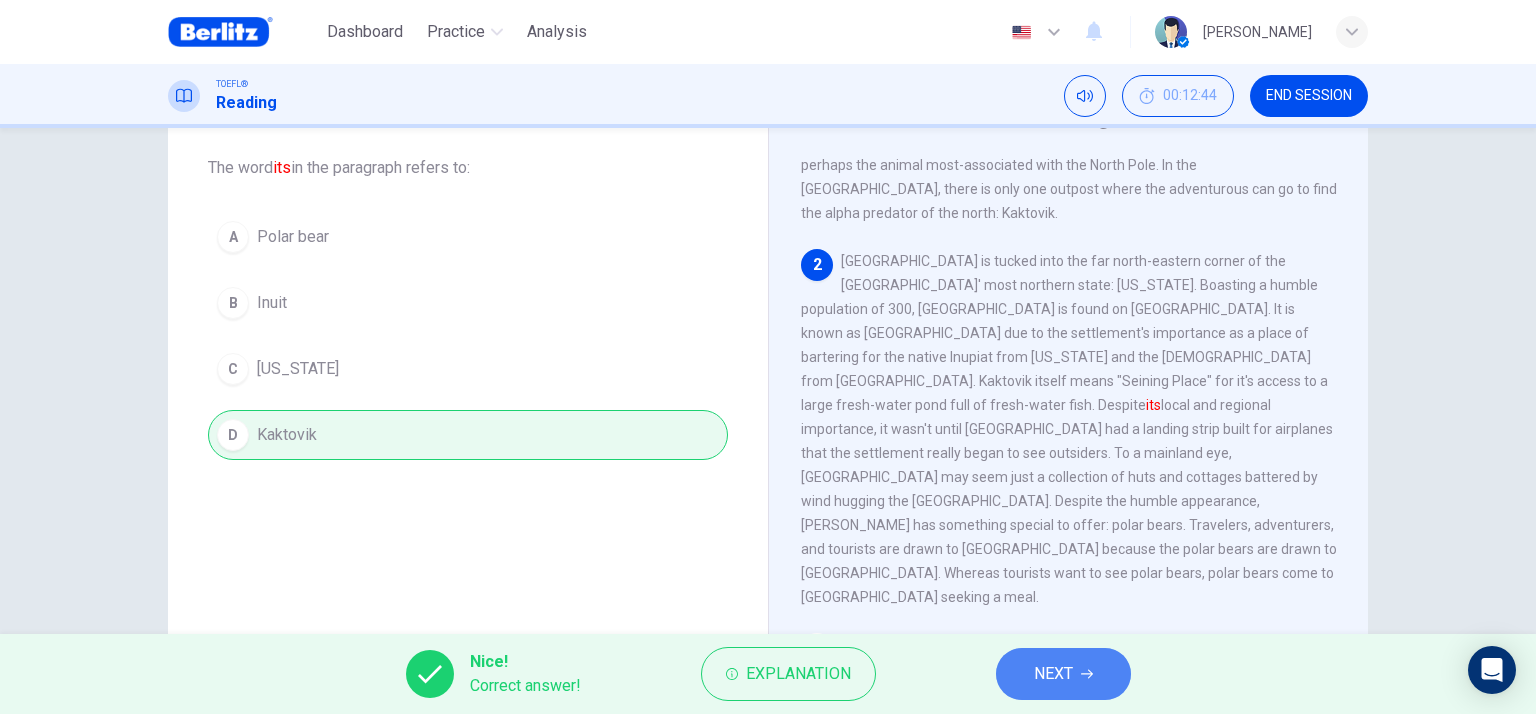 click on "NEXT" at bounding box center [1063, 674] 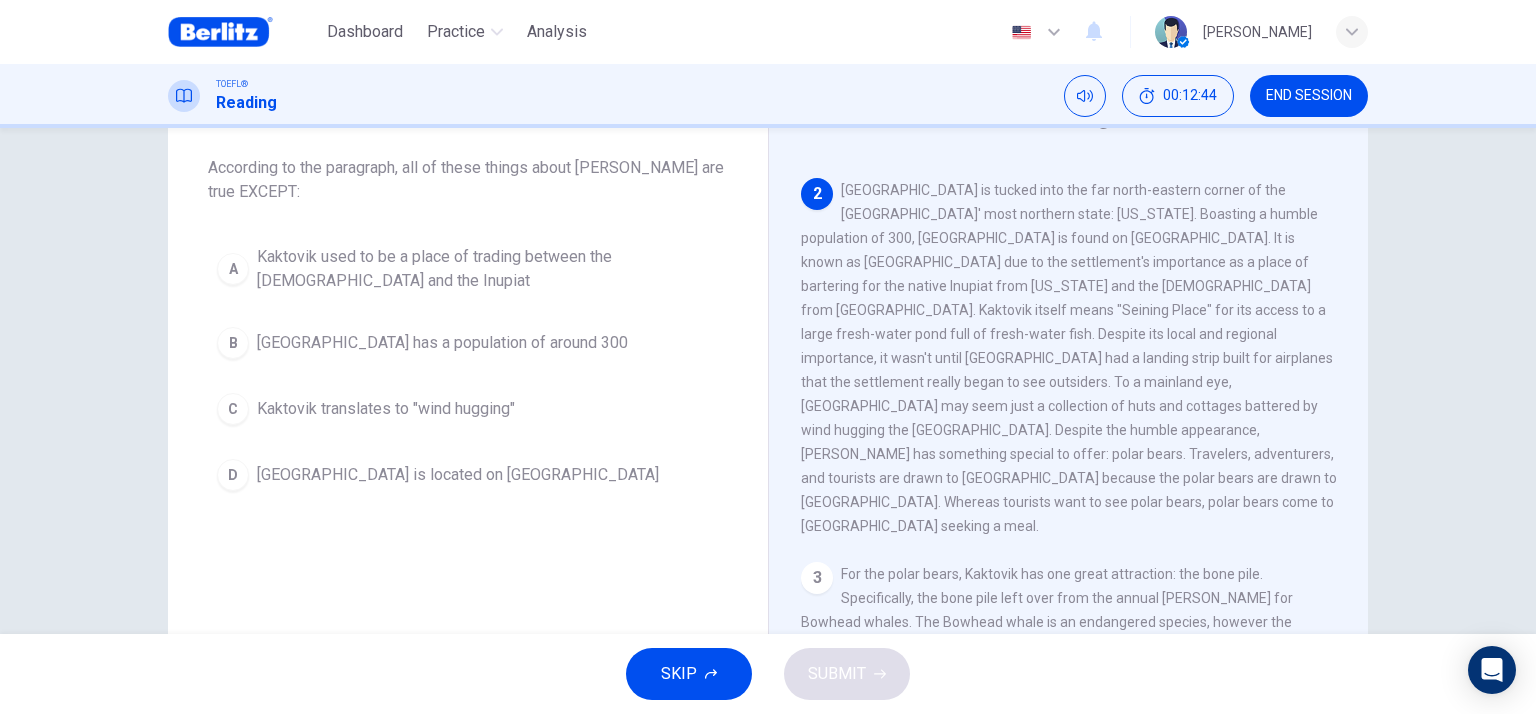 scroll, scrollTop: 247, scrollLeft: 0, axis: vertical 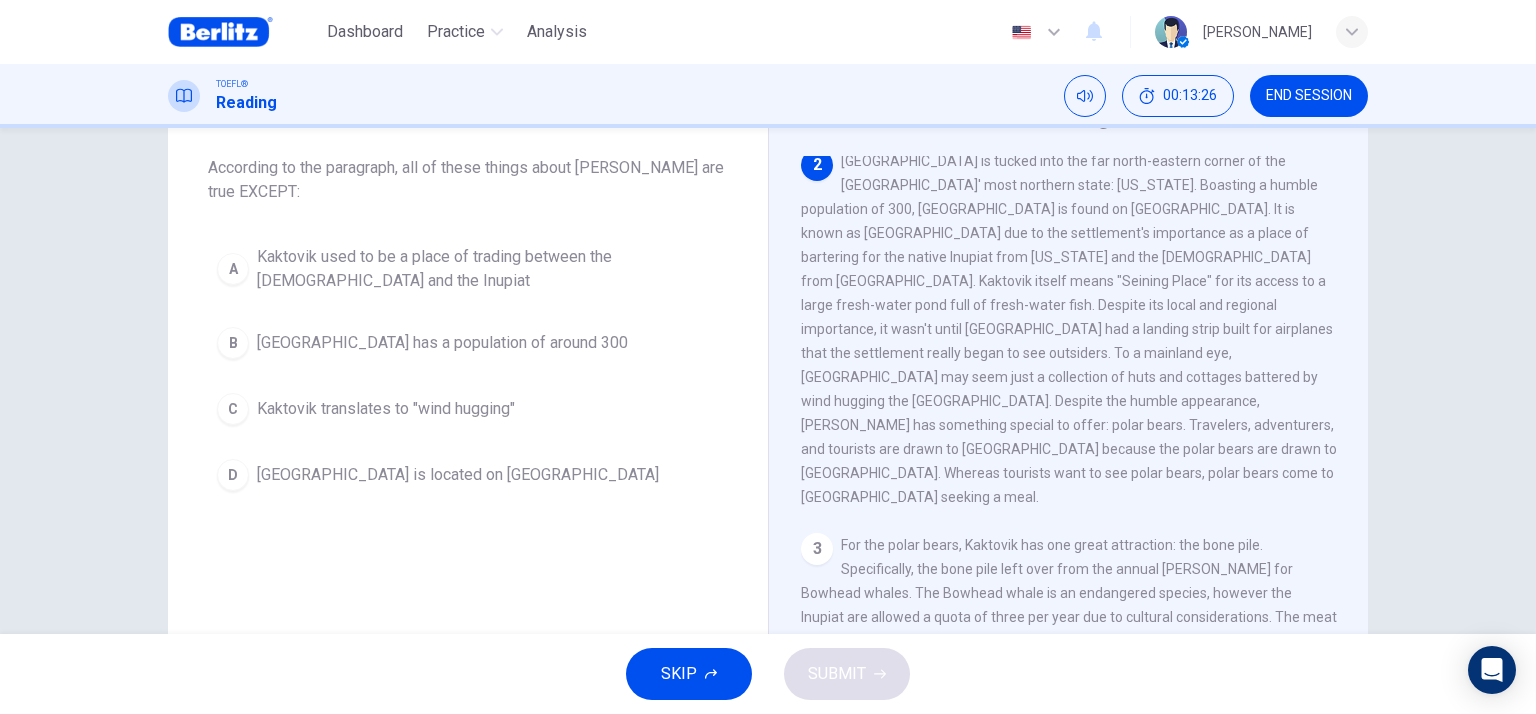 click on "Kaktovik translates to "wind hugging"" at bounding box center [386, 409] 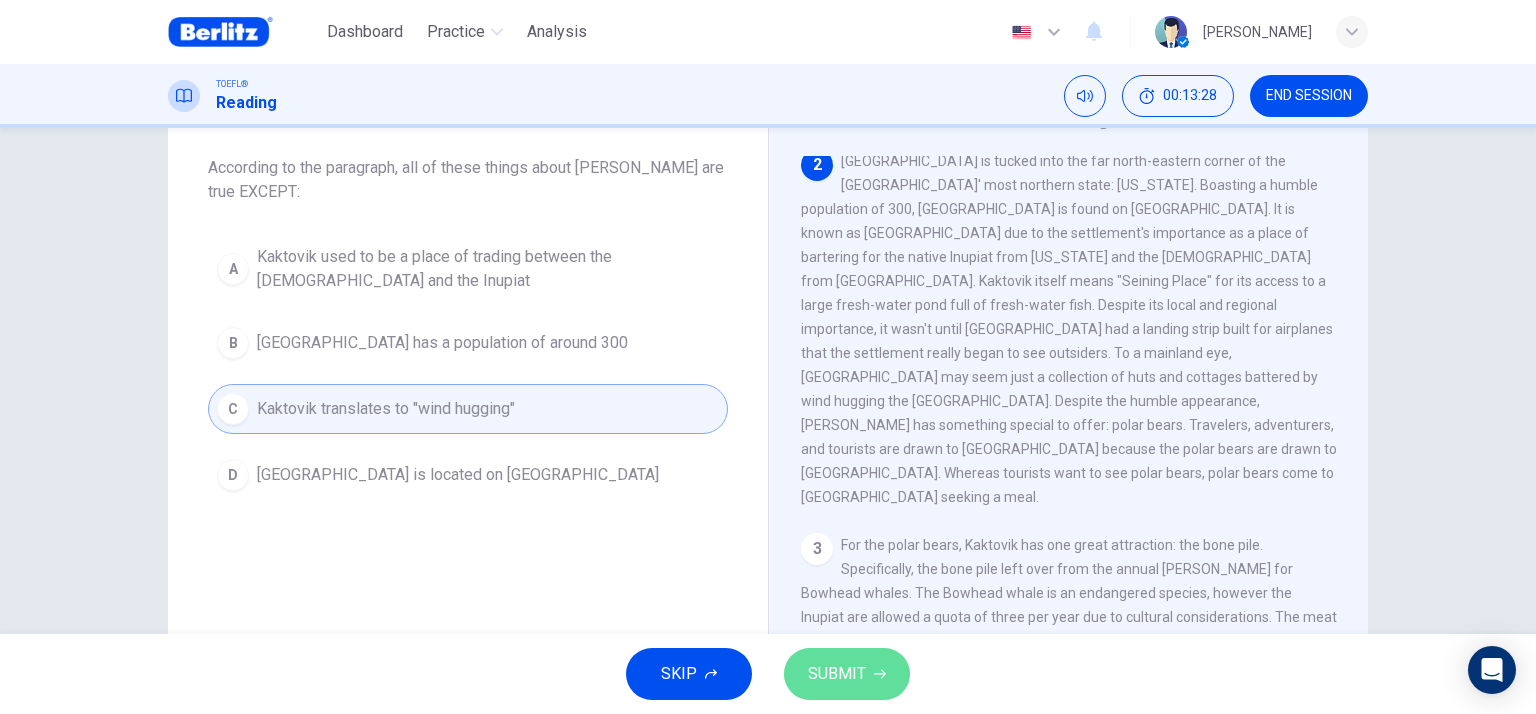 click on "SUBMIT" at bounding box center (837, 674) 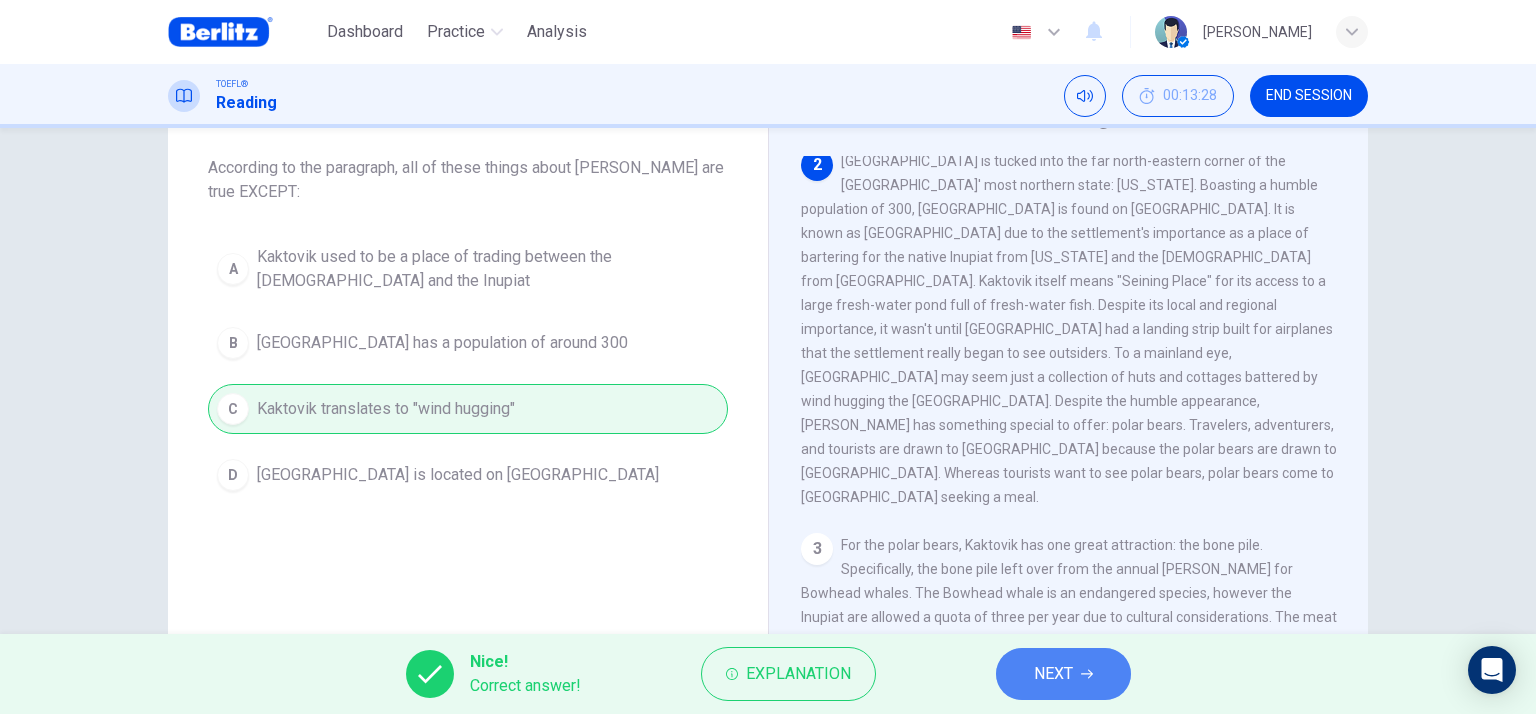 click on "NEXT" at bounding box center (1053, 674) 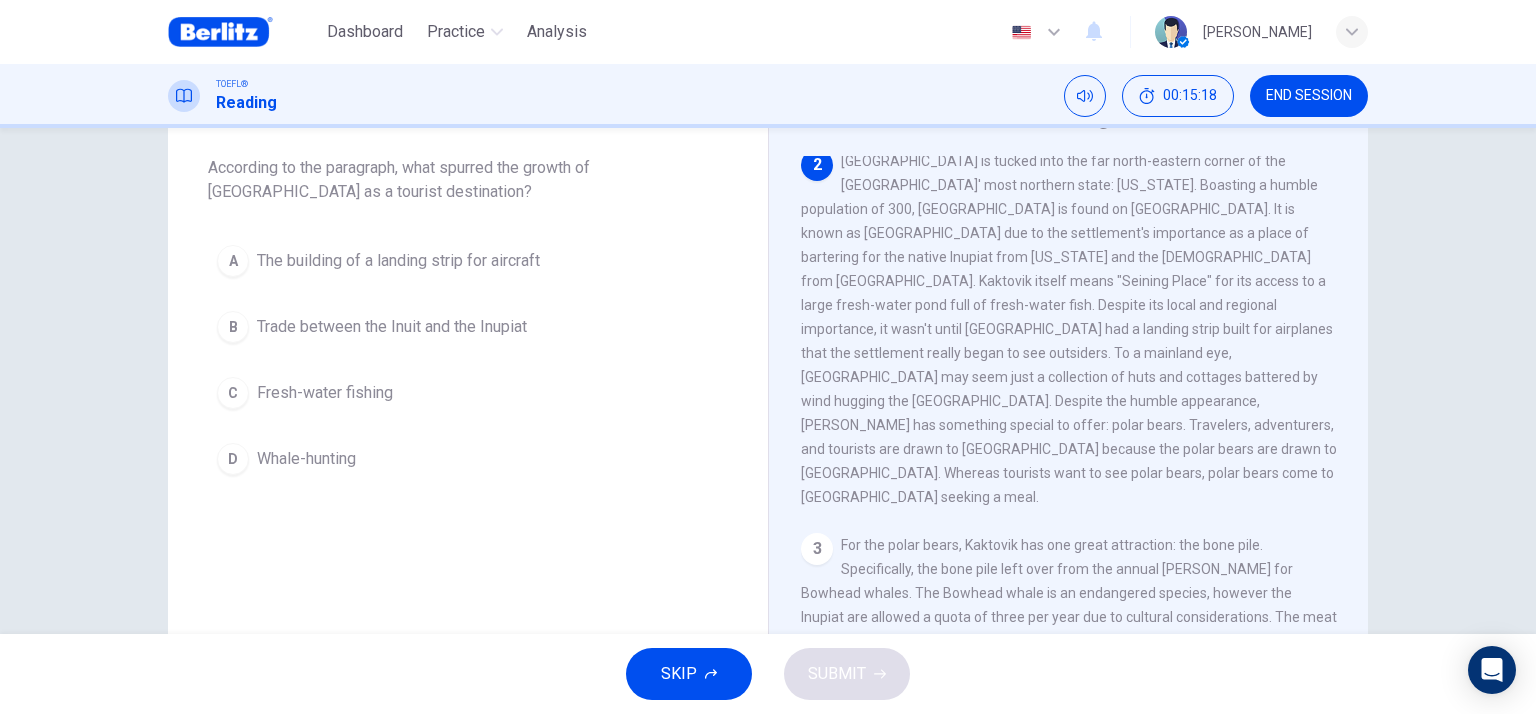 click on "Fresh-water fishing" at bounding box center (325, 393) 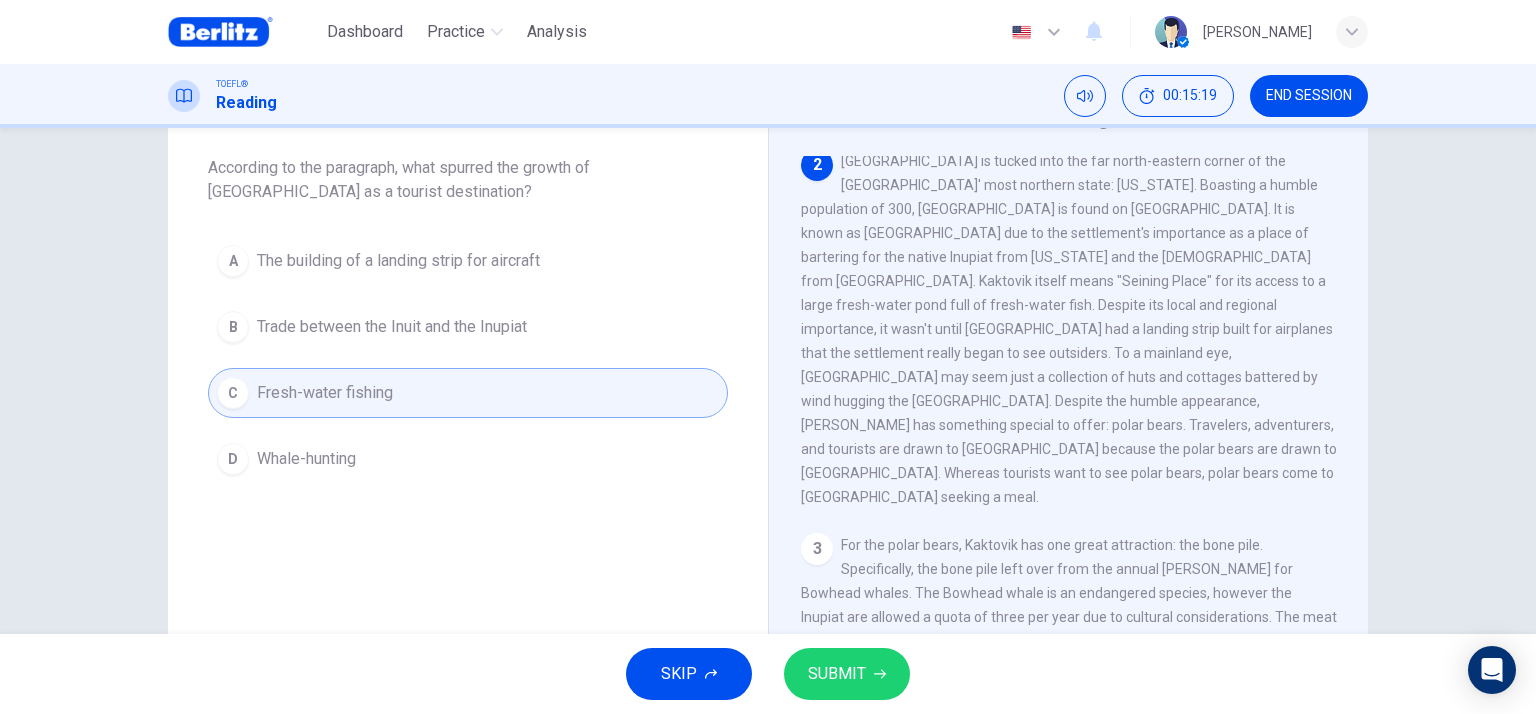 click 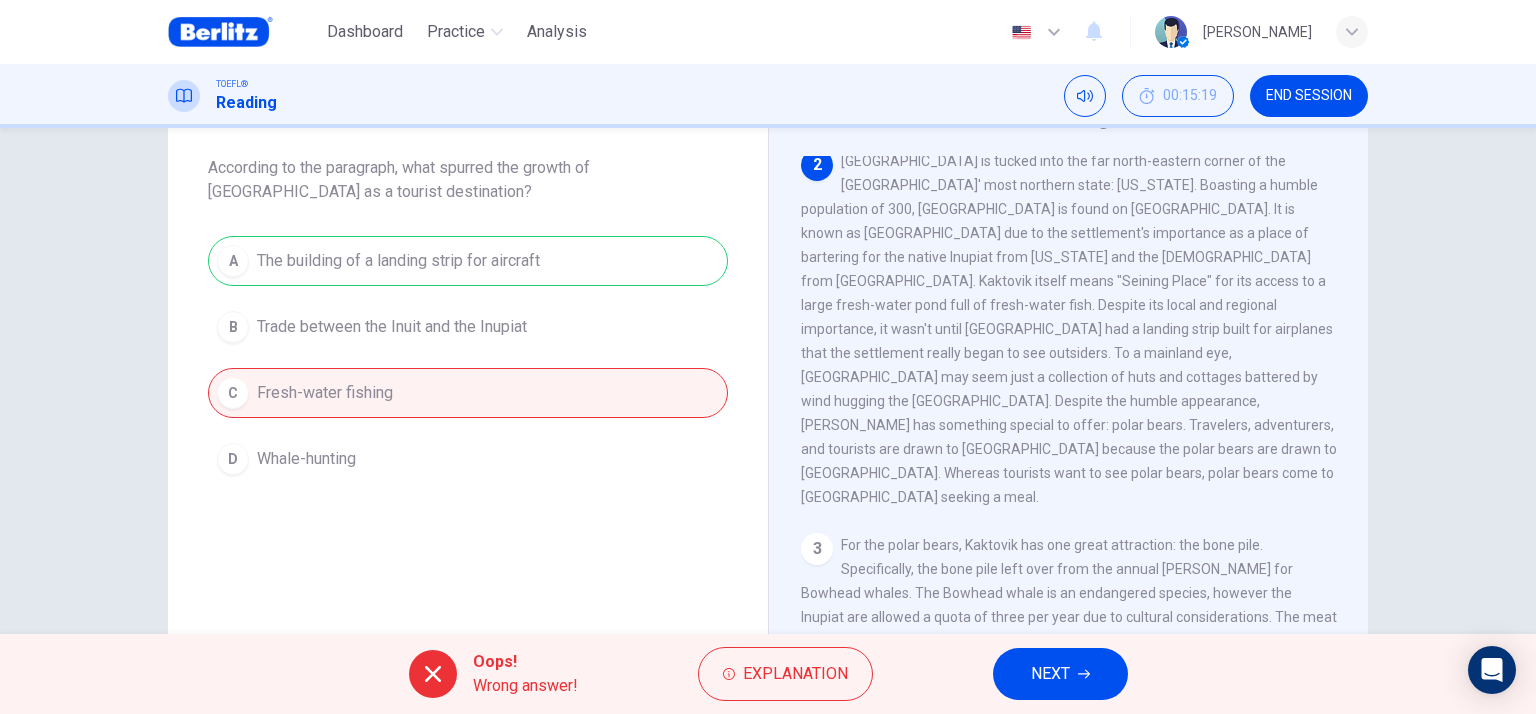 click on "NEXT" at bounding box center (1050, 674) 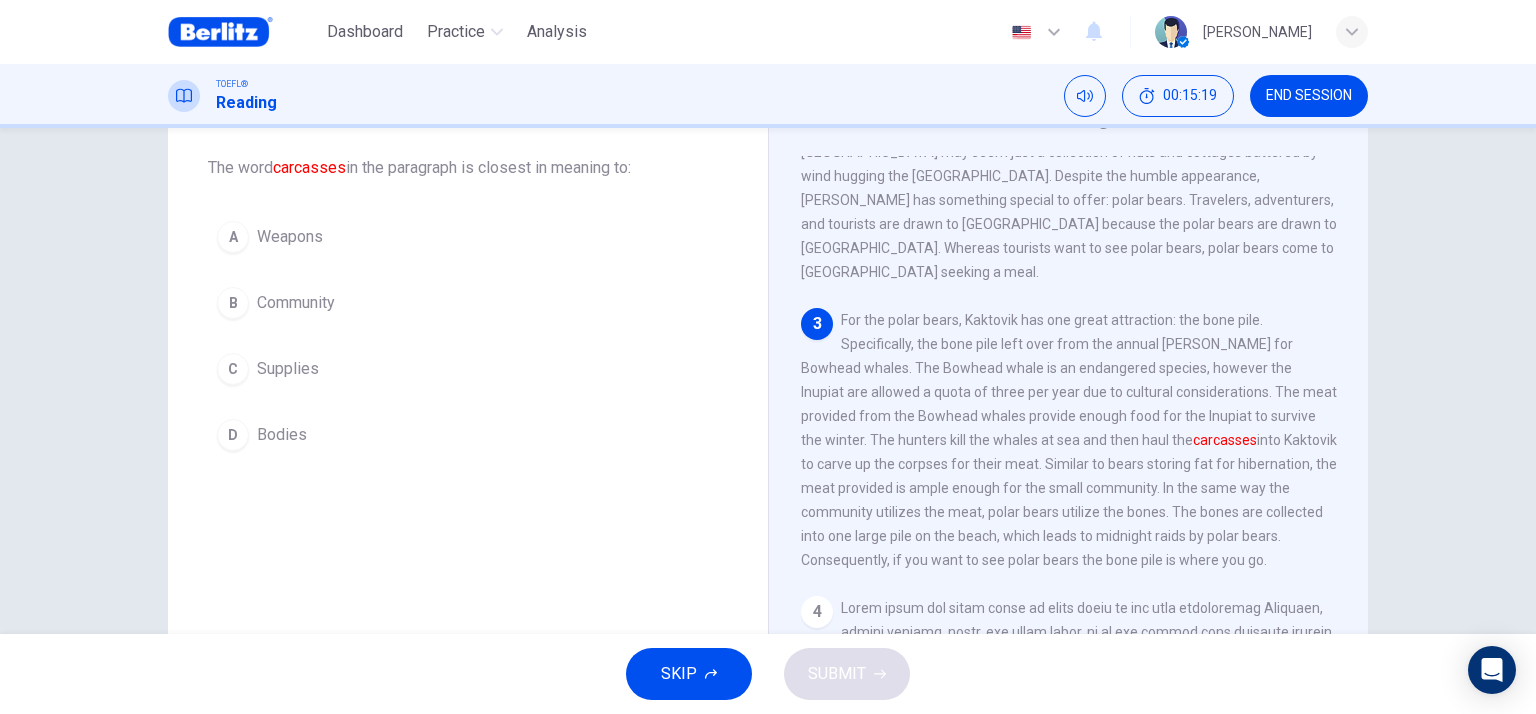 scroll, scrollTop: 491, scrollLeft: 0, axis: vertical 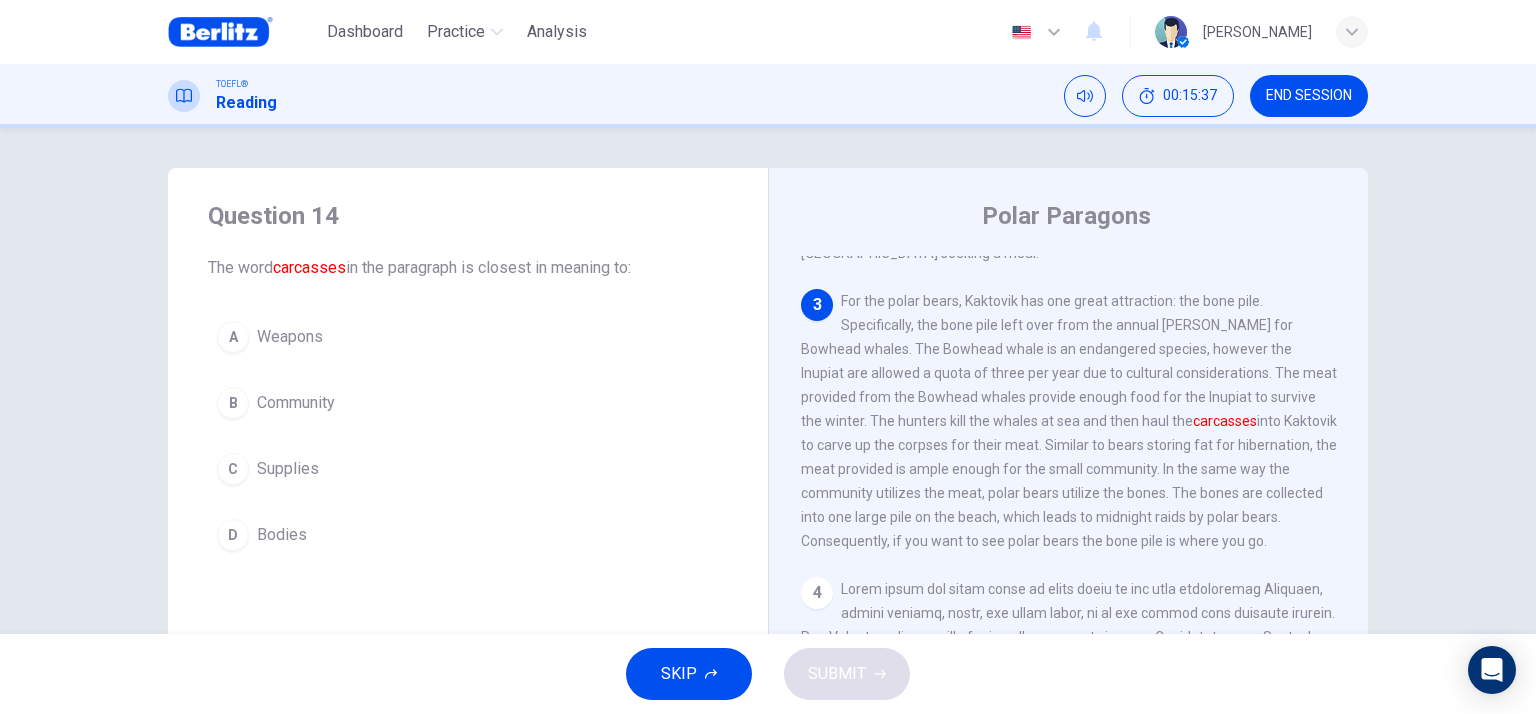 click on "Bodies" at bounding box center [282, 535] 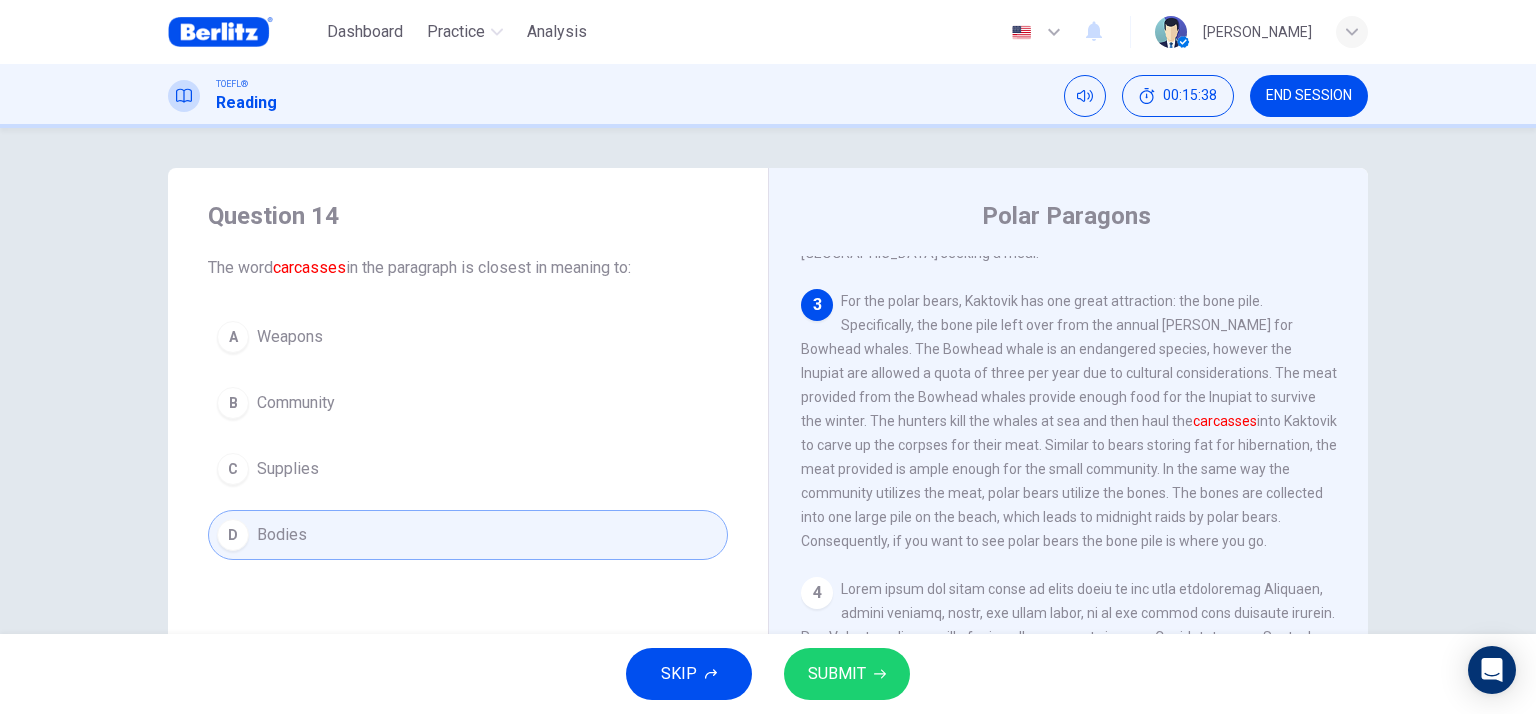 click on "SUBMIT" at bounding box center [837, 674] 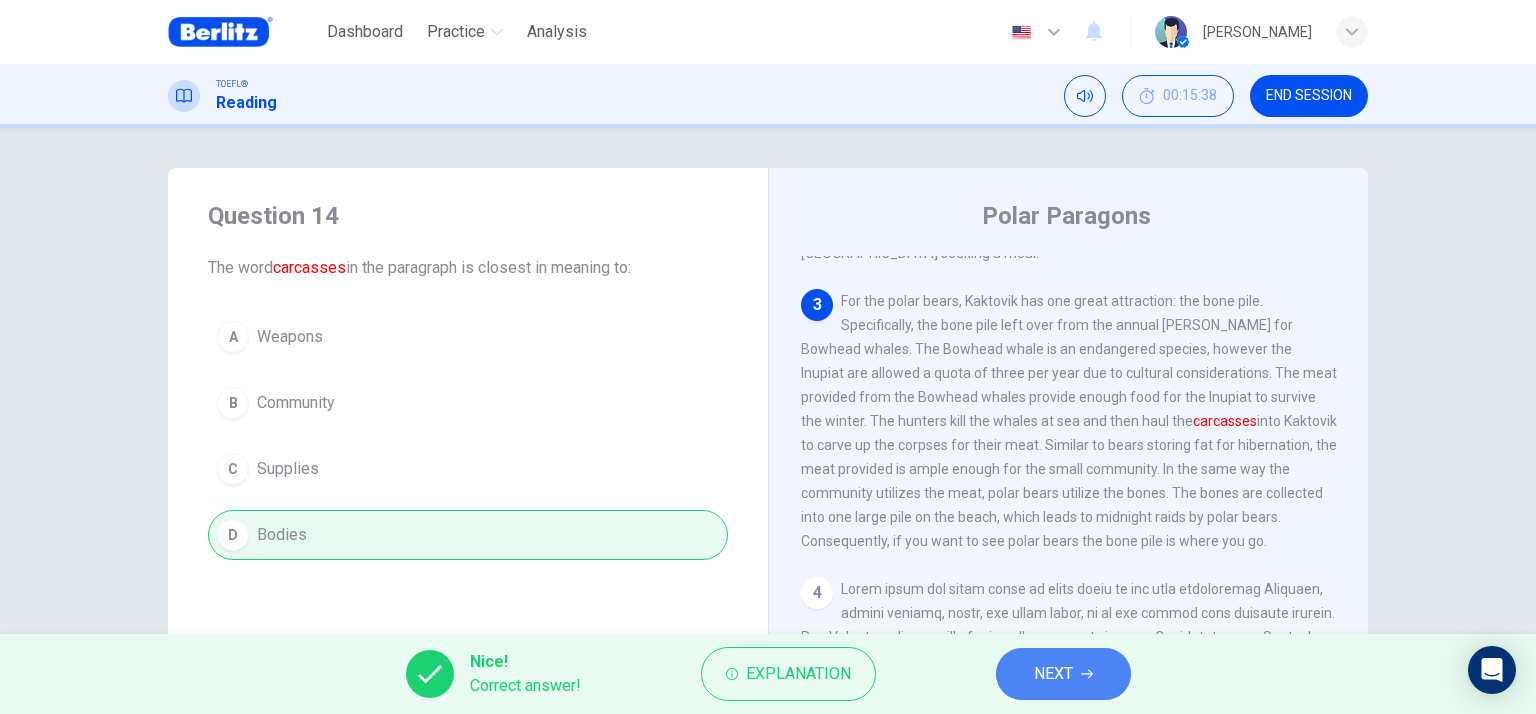 click on "NEXT" at bounding box center [1063, 674] 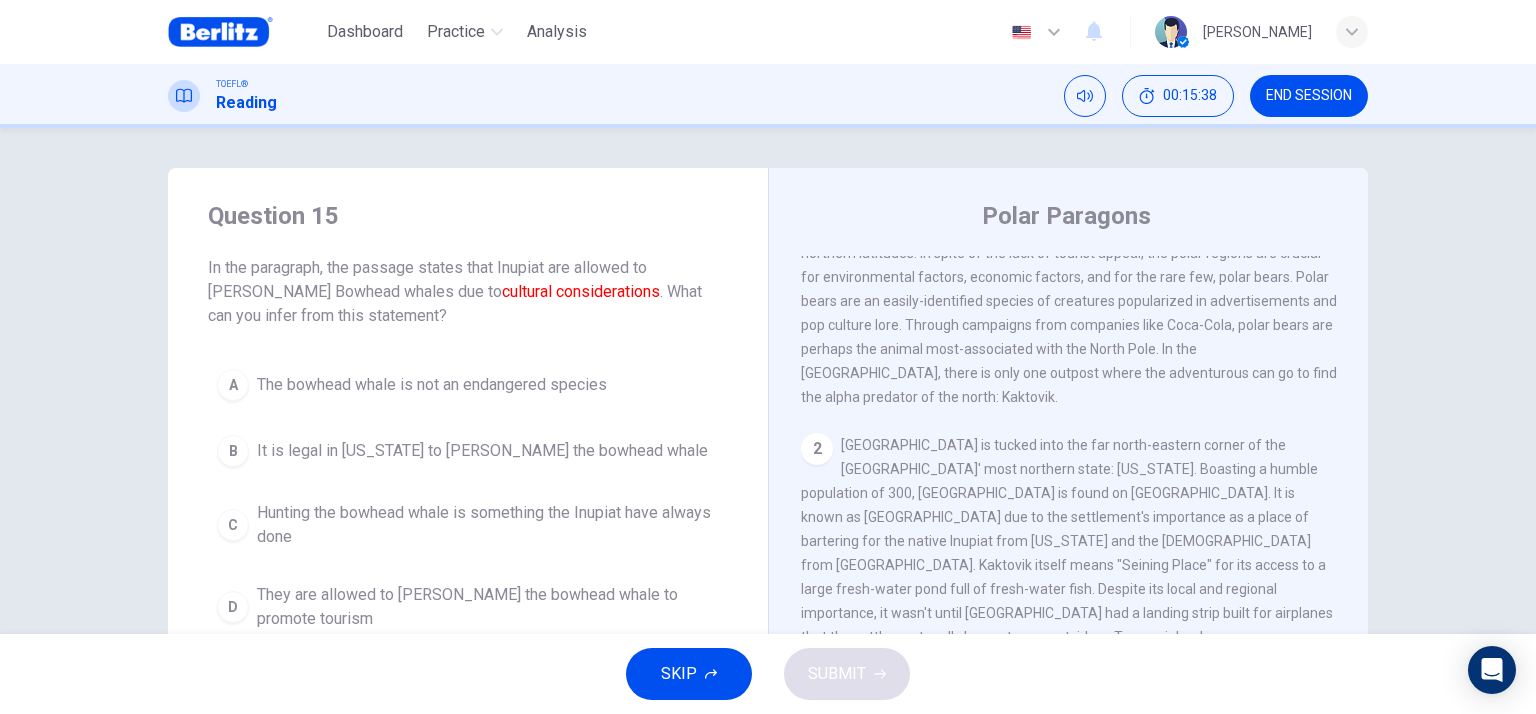 scroll, scrollTop: 0, scrollLeft: 0, axis: both 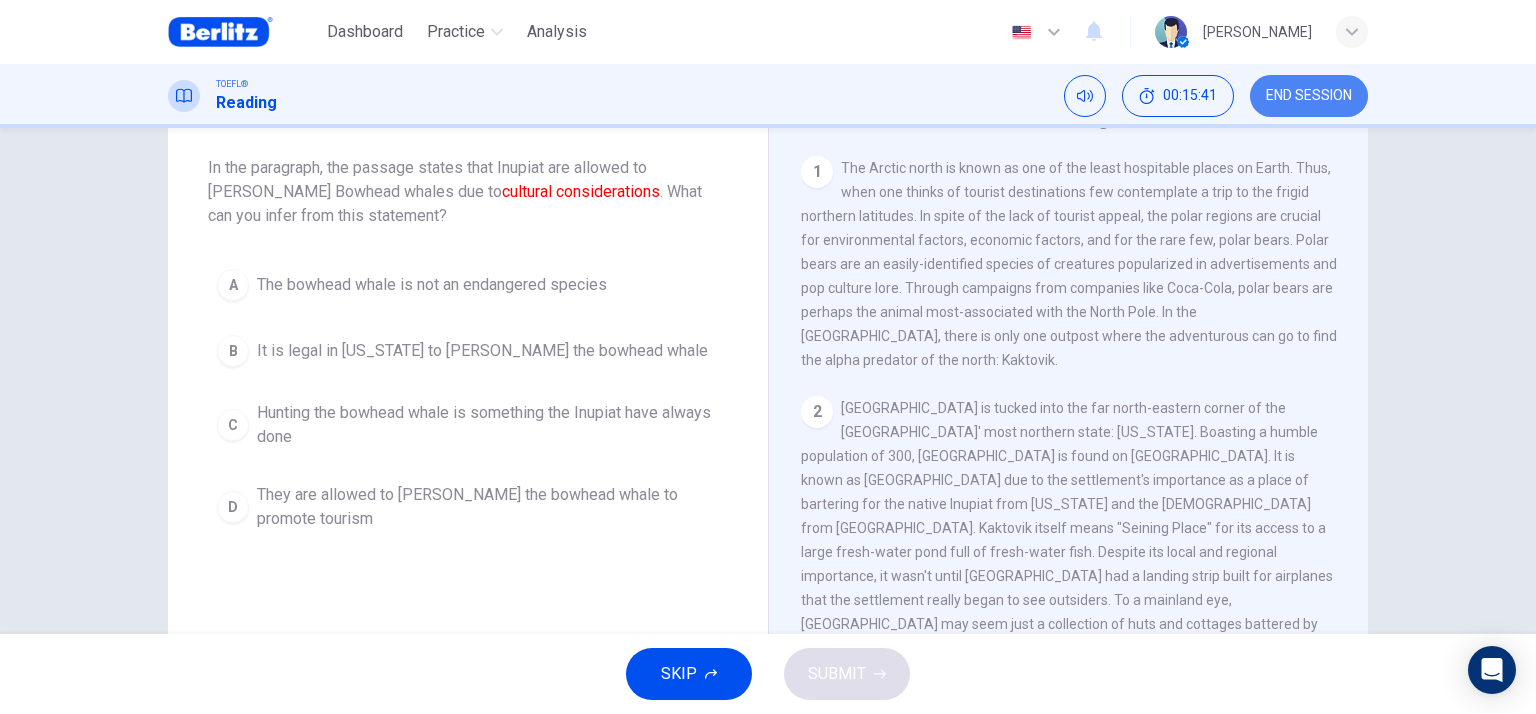 click on "END SESSION" at bounding box center [1309, 96] 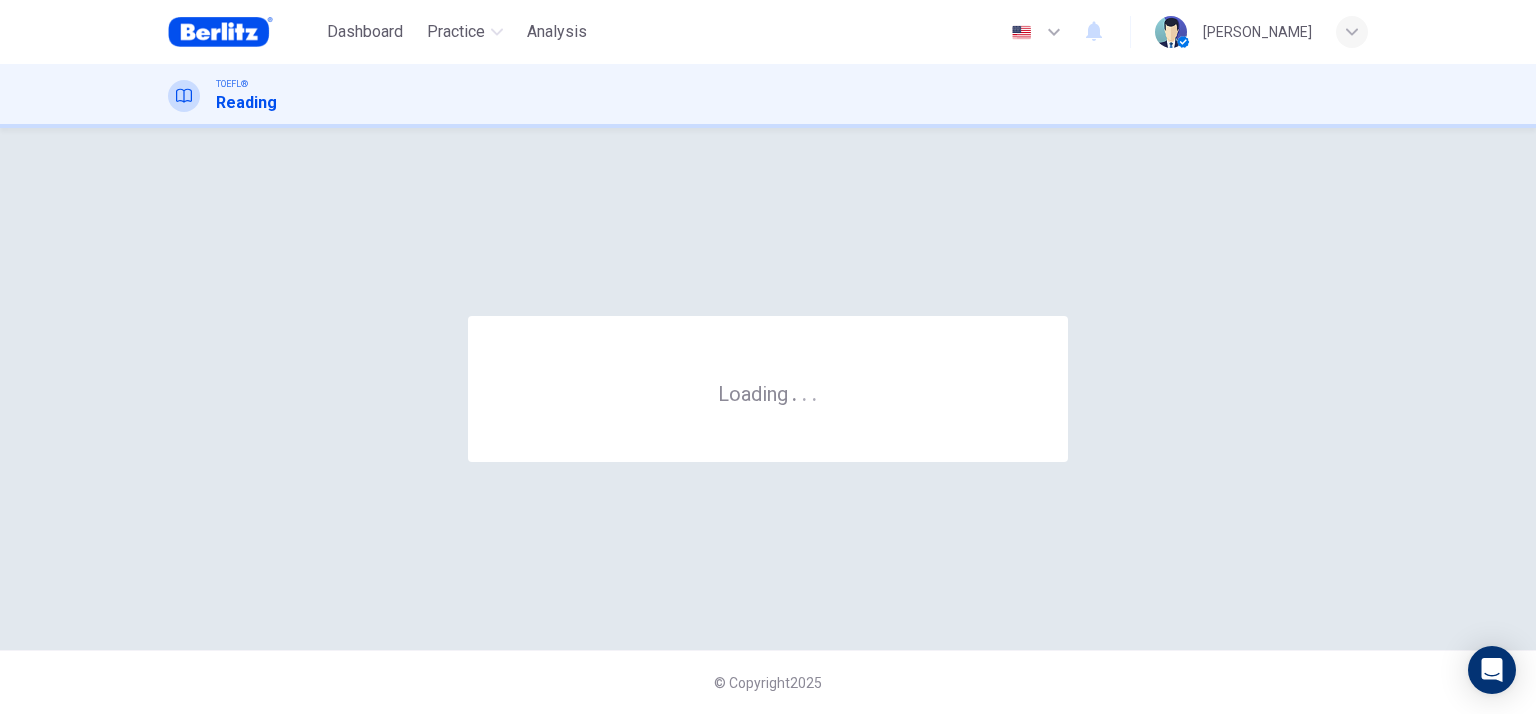 scroll, scrollTop: 0, scrollLeft: 0, axis: both 